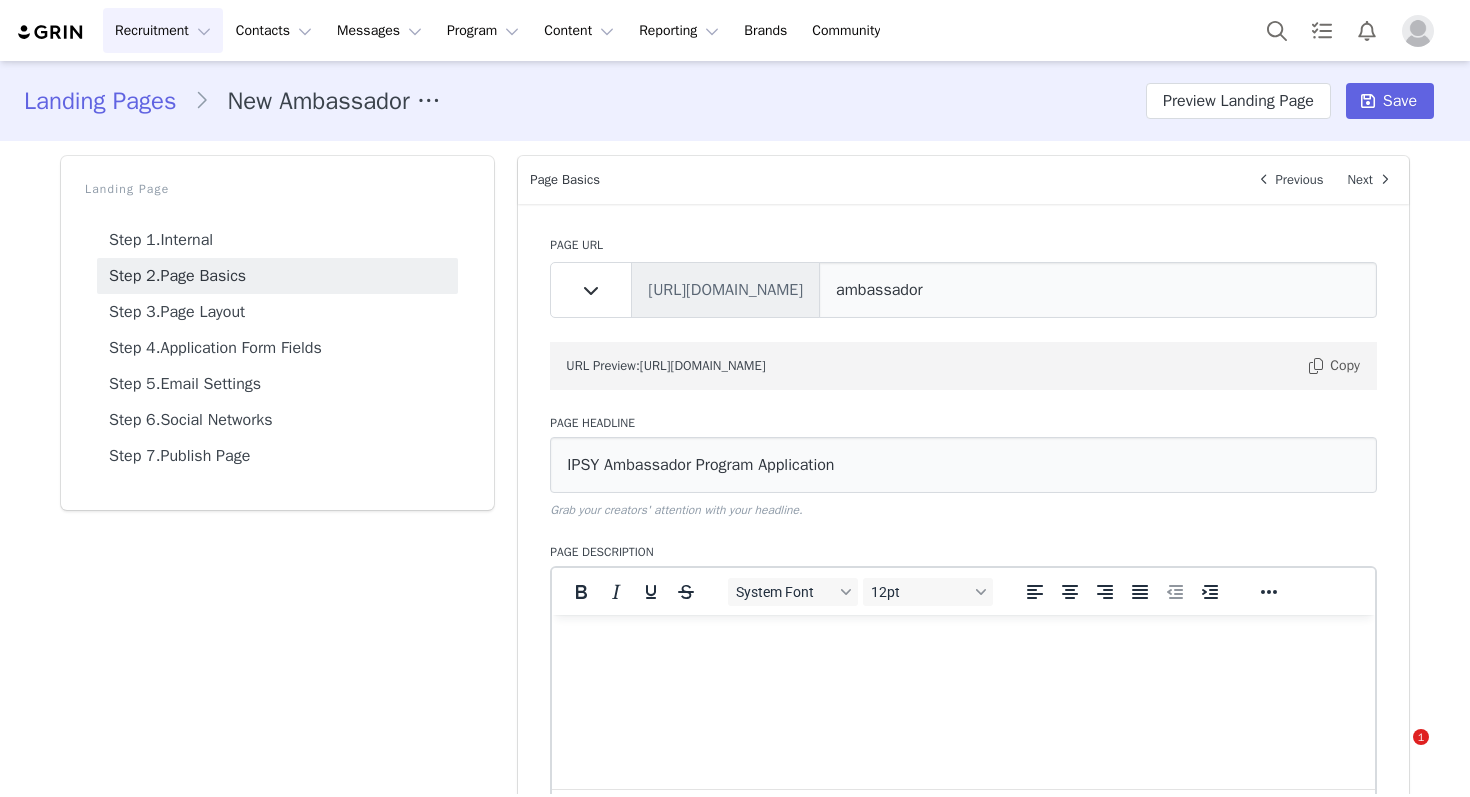 scroll, scrollTop: 0, scrollLeft: 0, axis: both 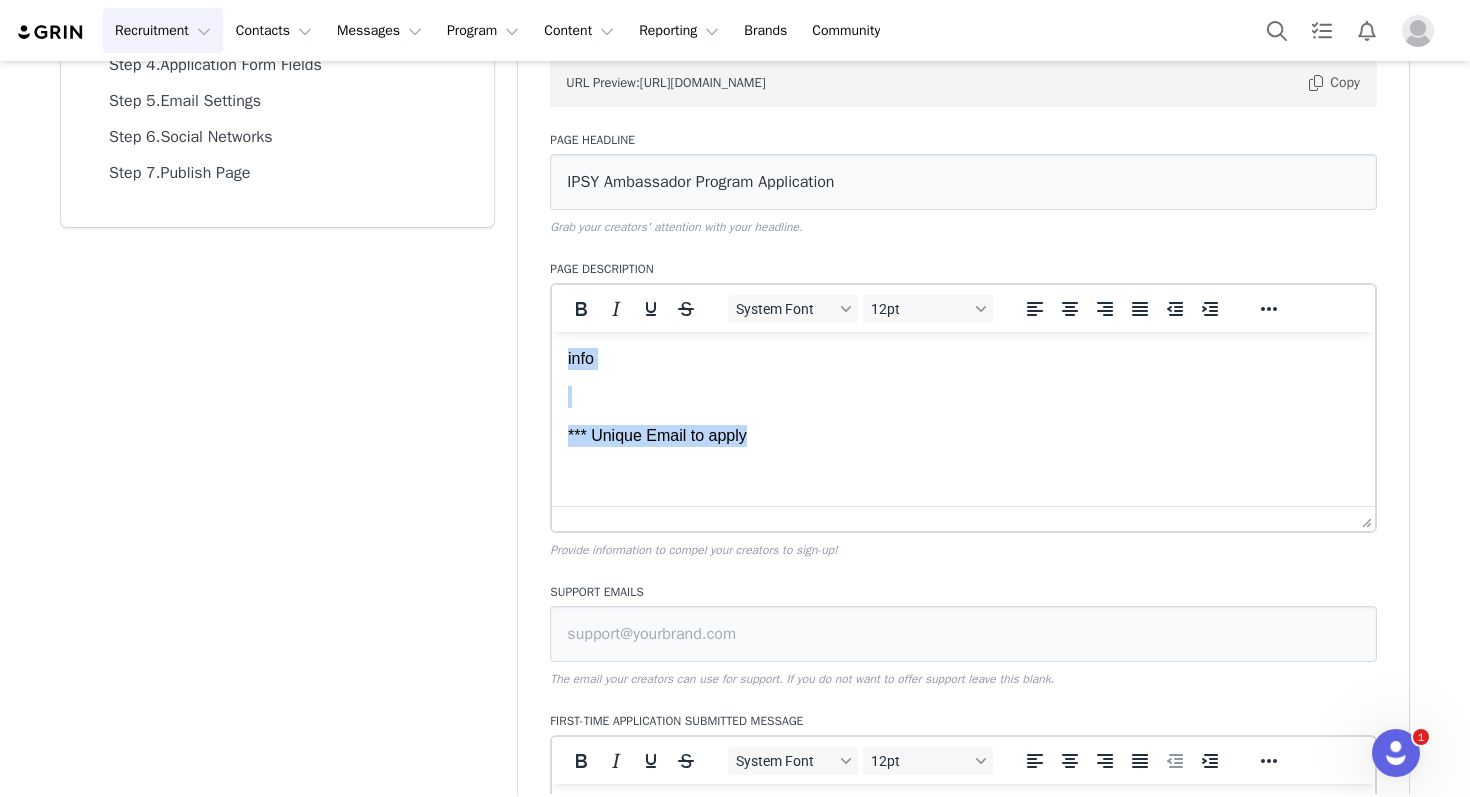 drag, startPoint x: 777, startPoint y: 444, endPoint x: 572, endPoint y: 343, distance: 228.53009 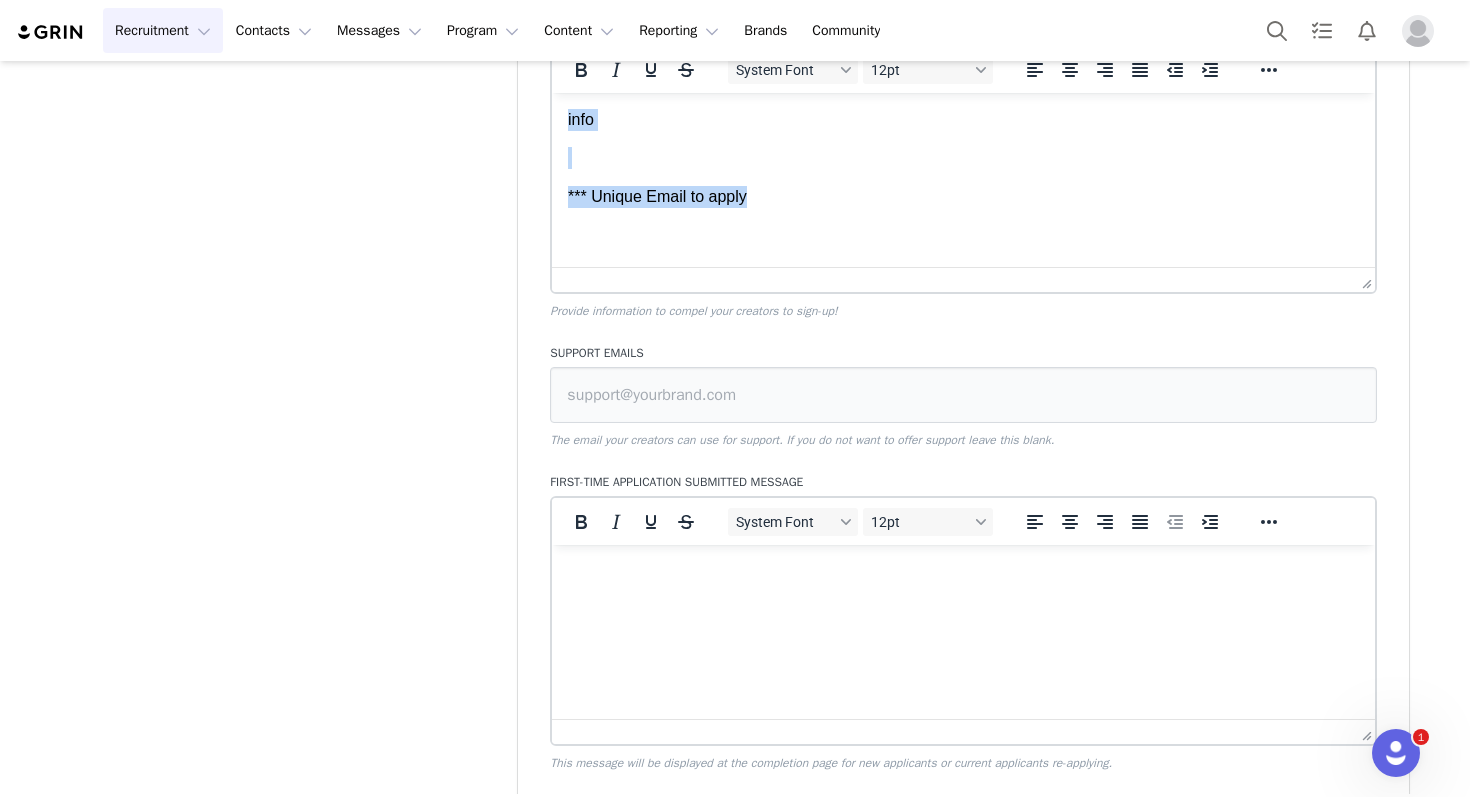 scroll, scrollTop: 561, scrollLeft: 0, axis: vertical 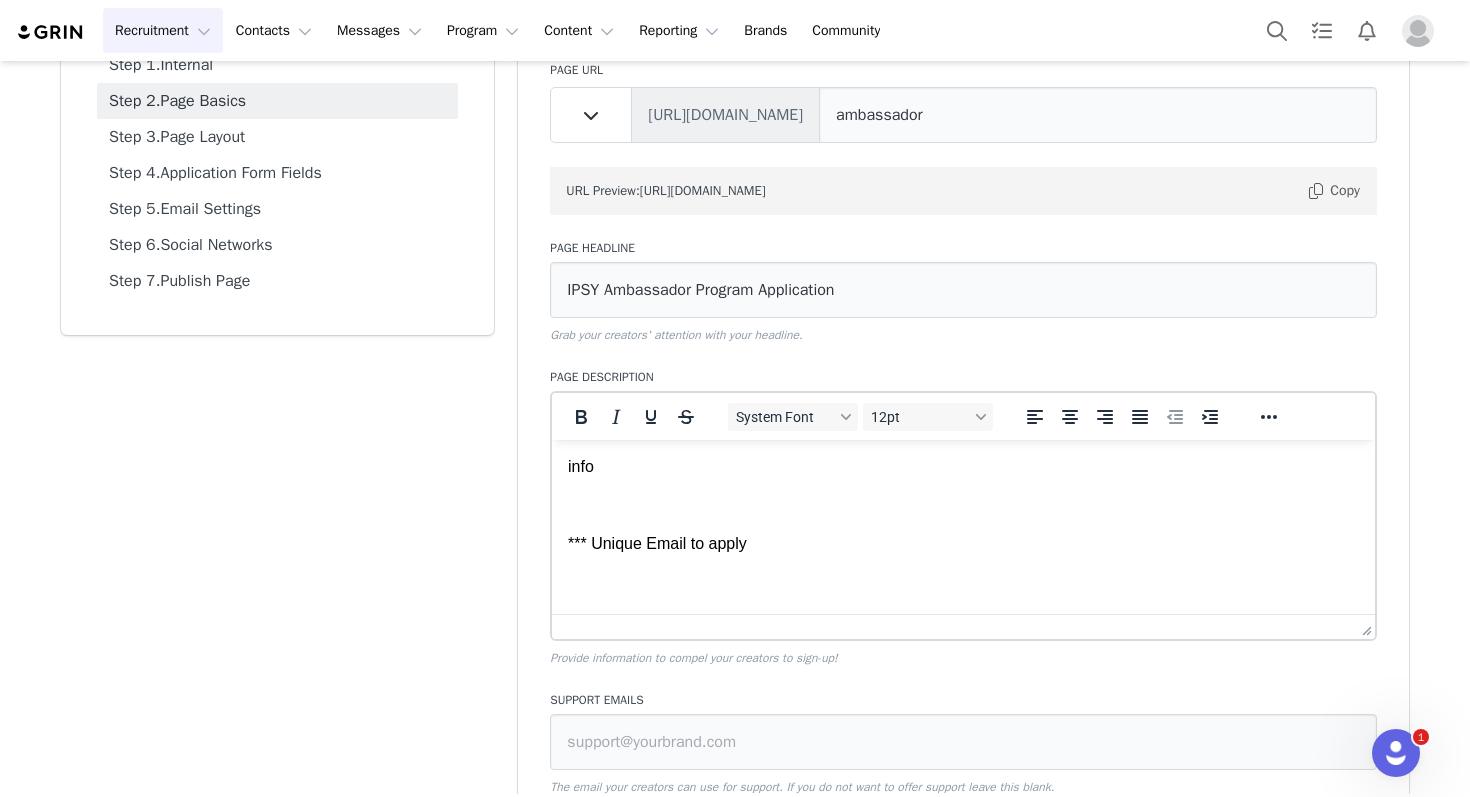click on "info  *** Unique Email to apply" at bounding box center (963, 505) 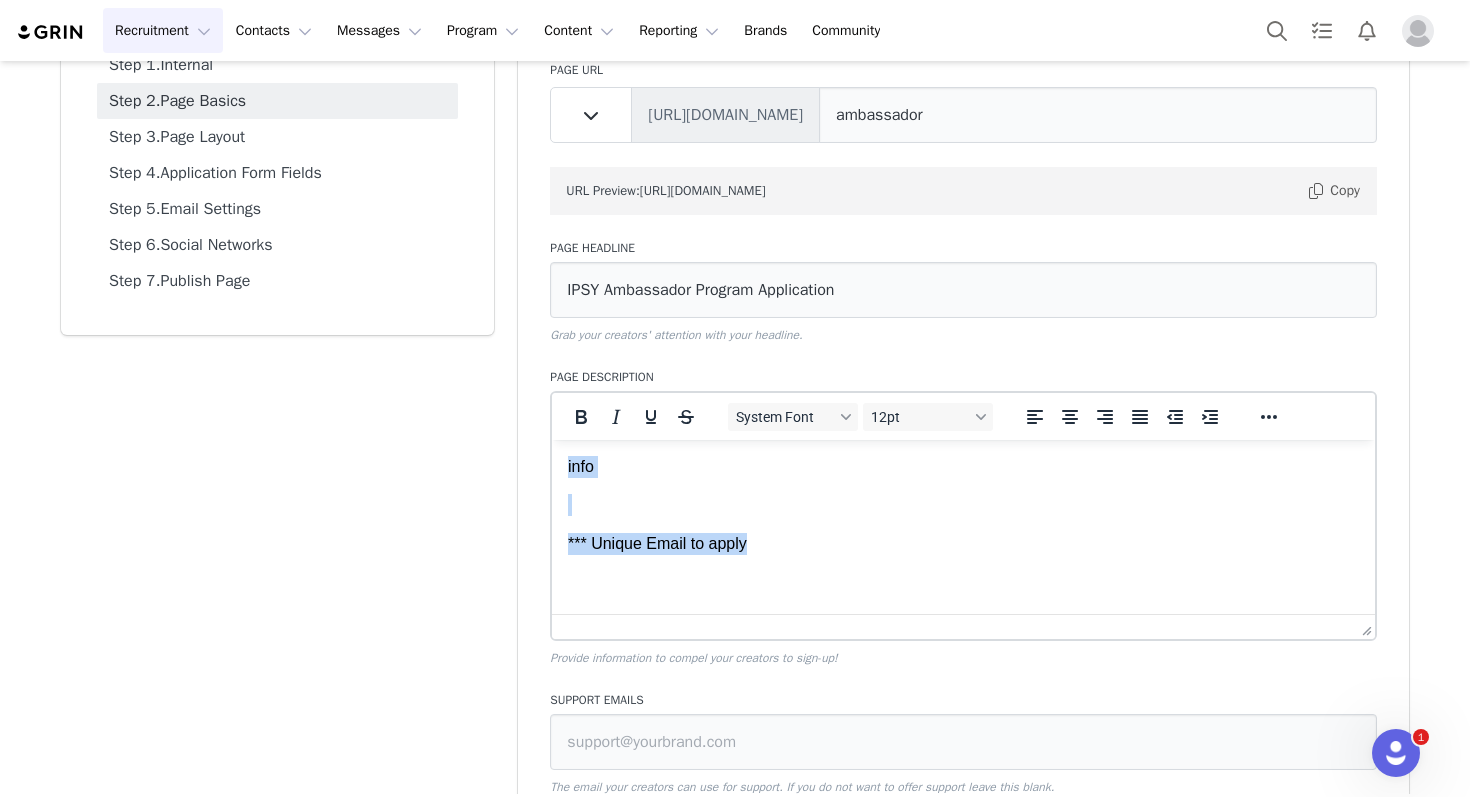 drag, startPoint x: 790, startPoint y: 564, endPoint x: 508, endPoint y: 414, distance: 319.41196 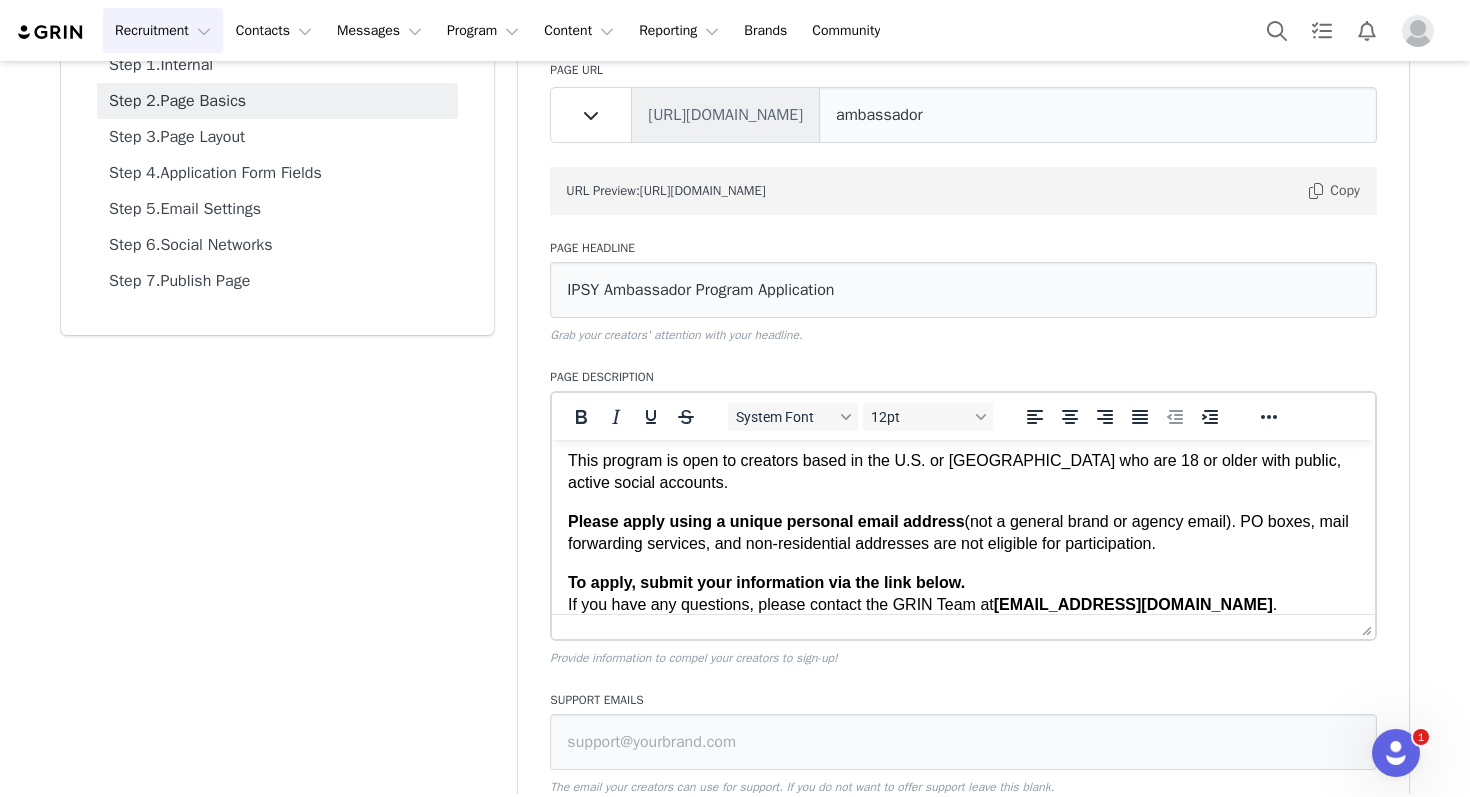 scroll, scrollTop: 0, scrollLeft: 0, axis: both 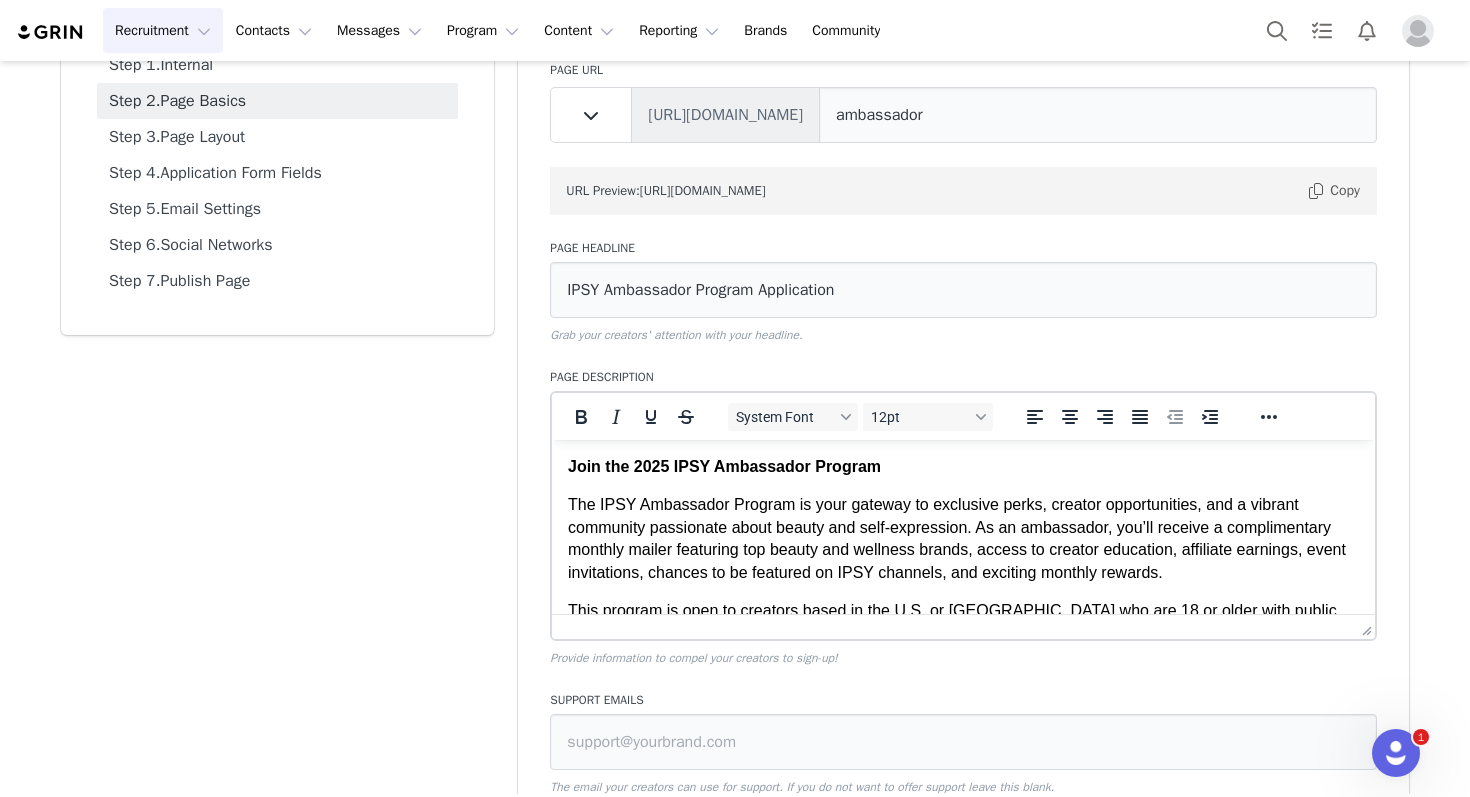 click on "Join the 2025 IPSY Ambassador Program" at bounding box center [724, 466] 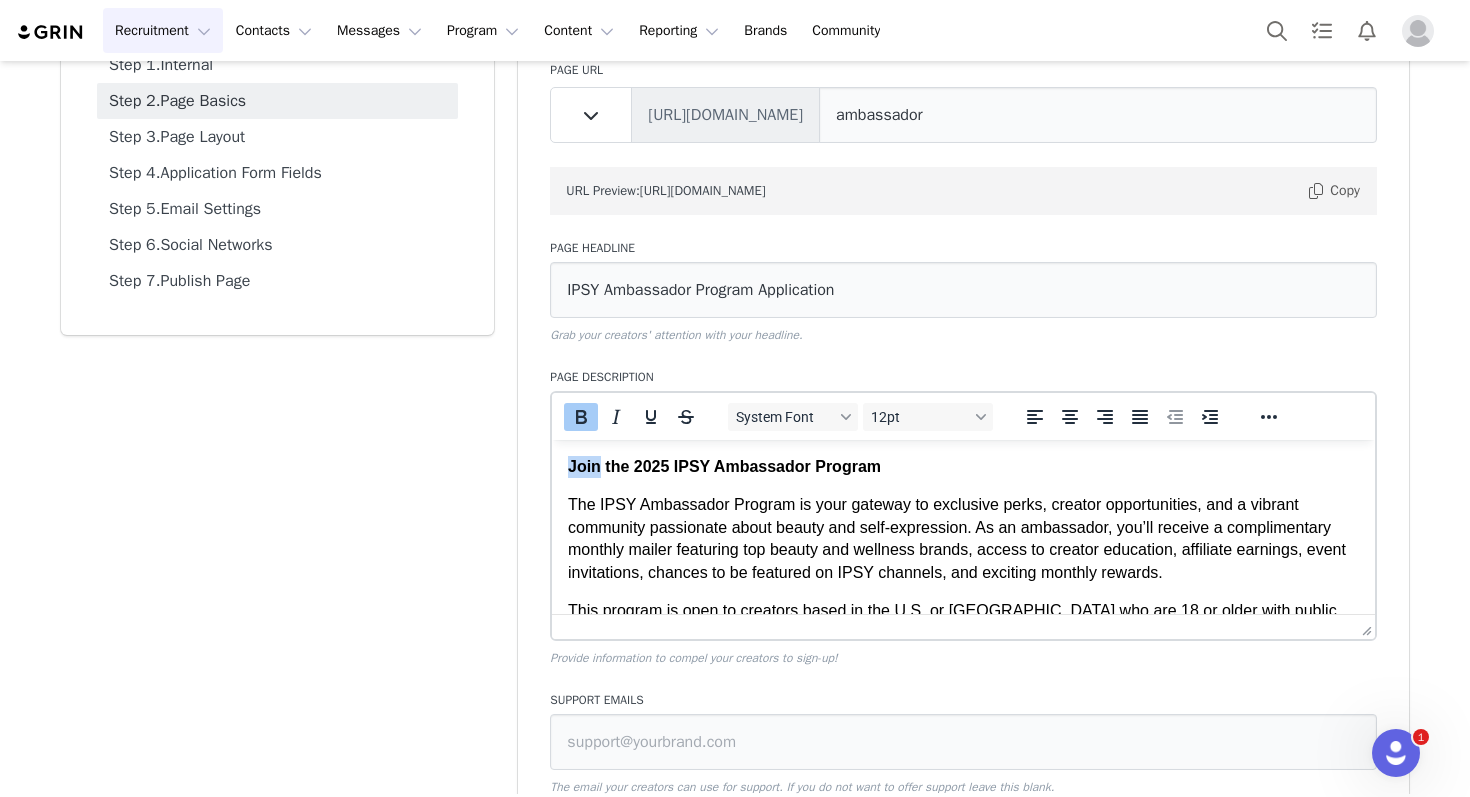 click on "Join the 2025 IPSY Ambassador Program" at bounding box center (724, 466) 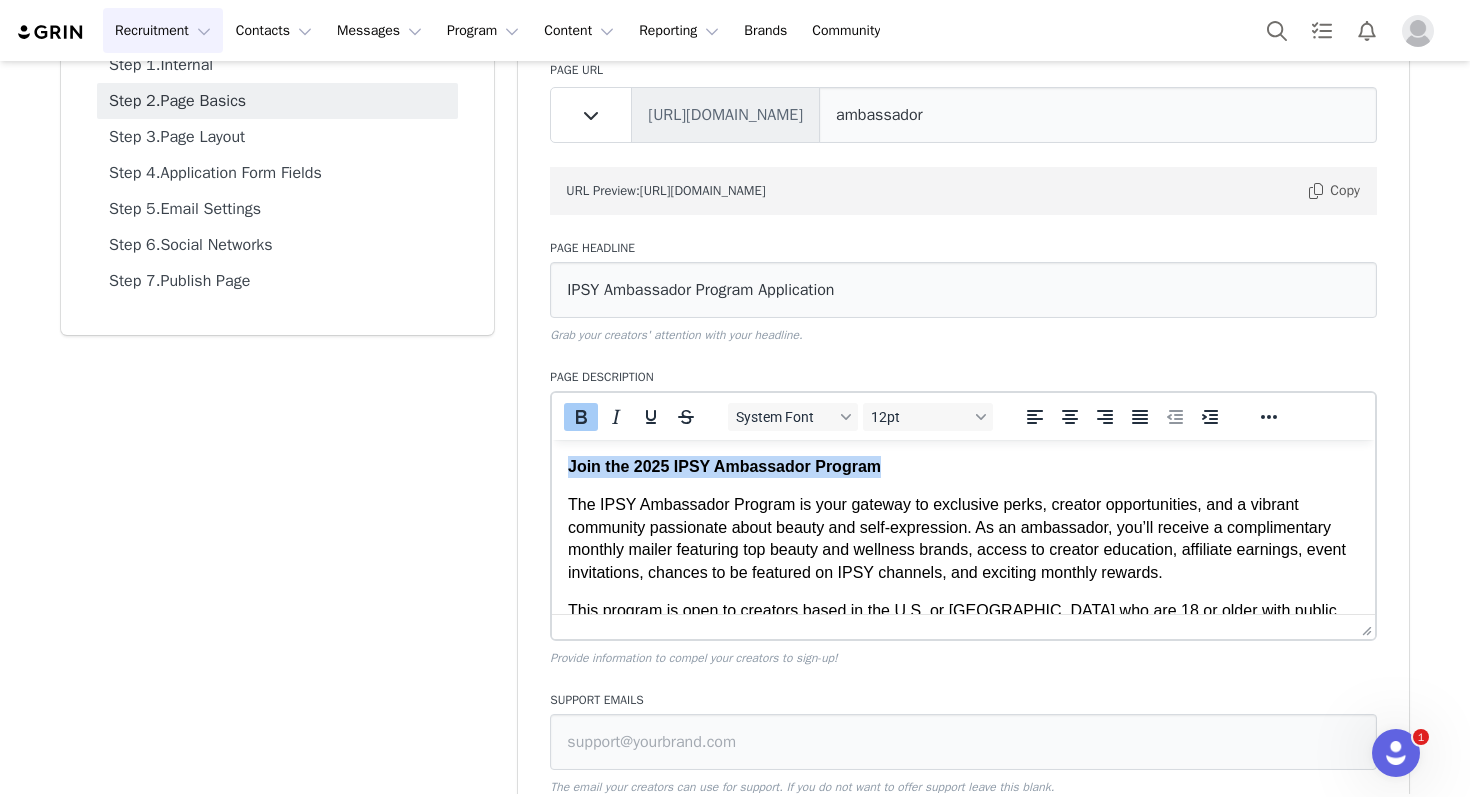 click on "Join the 2025 IPSY Ambassador Program" at bounding box center [724, 466] 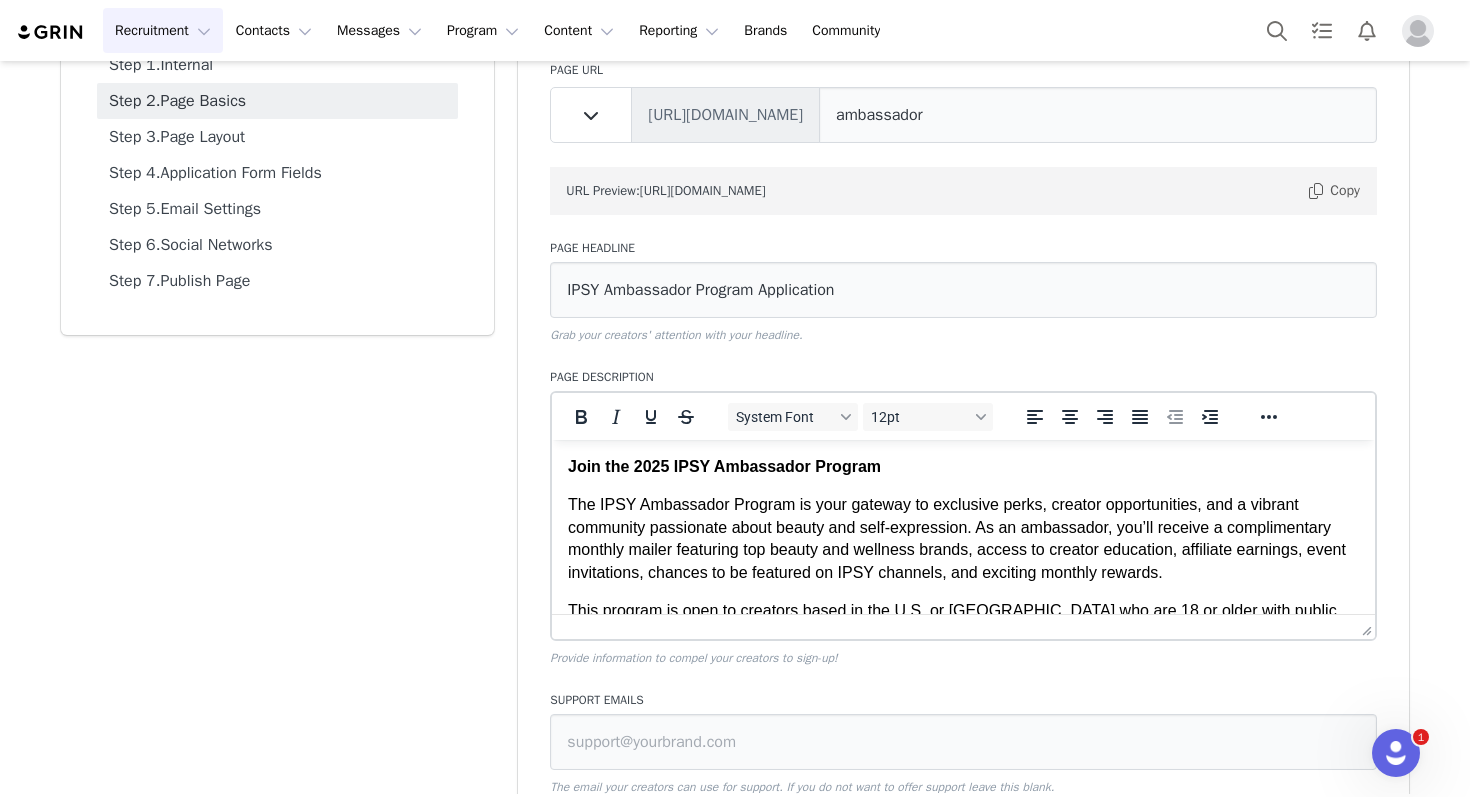click on "The IPSY Ambassador Program is your gateway to exclusive perks, creator opportunities, and a vibrant community passionate about beauty and self-expression. As an ambassador, you’ll receive a complimentary monthly mailer featuring top beauty and wellness brands, access to creator education, affiliate earnings, event invitations, chances to be featured on IPSY channels, and exciting monthly rewards." at bounding box center (963, 539) 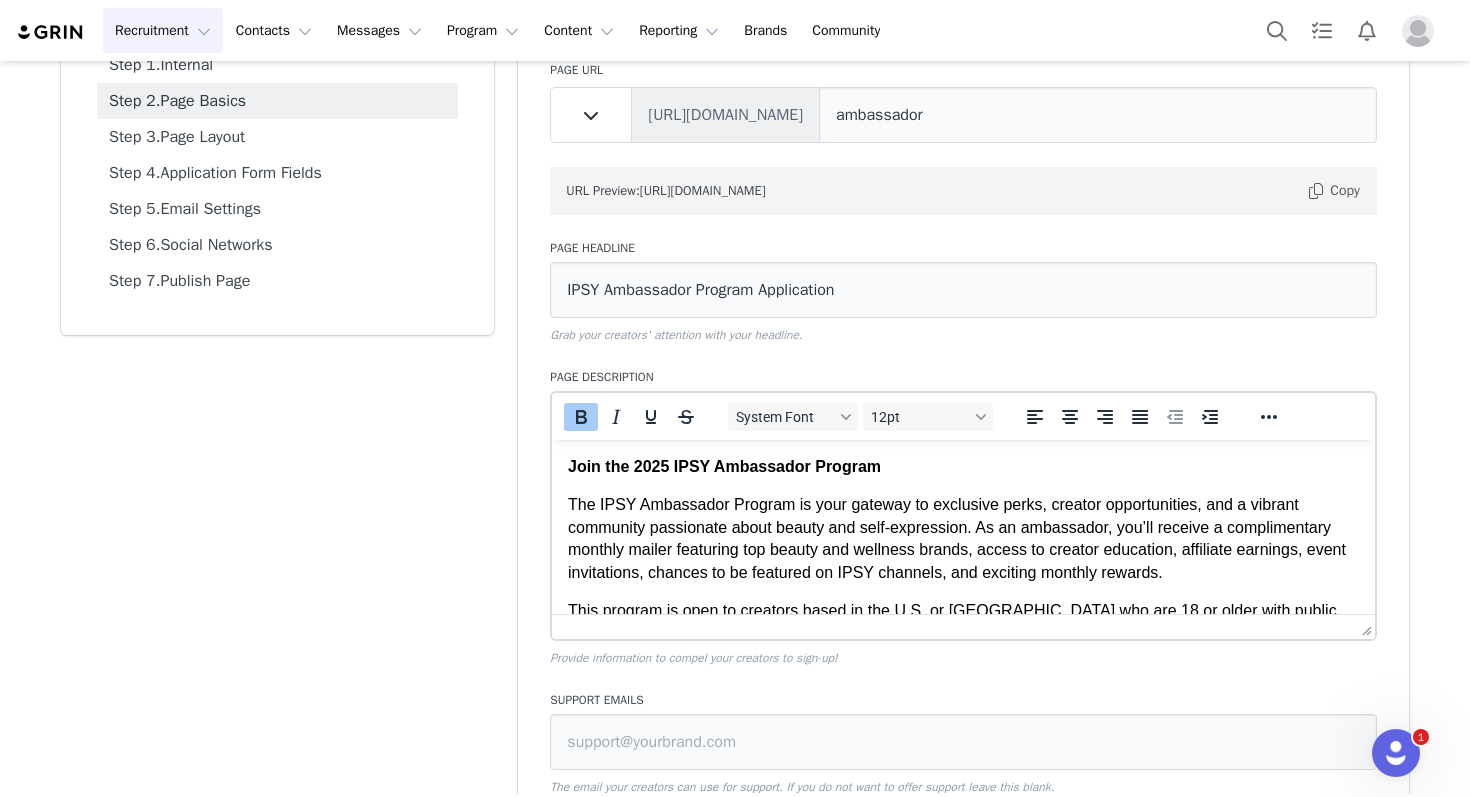 click on "Join the 2025 IPSY Ambassador Program" at bounding box center [724, 466] 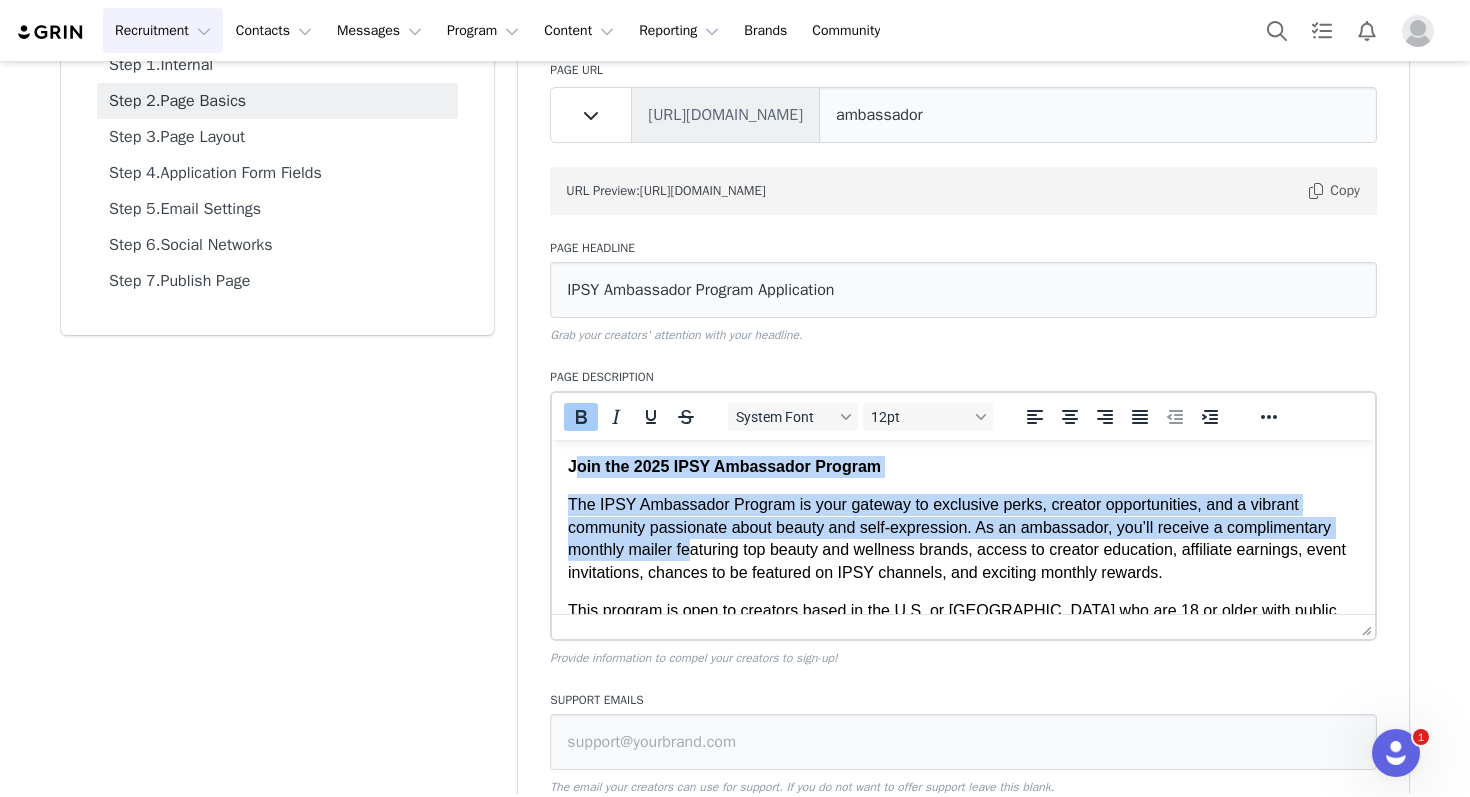 scroll, scrollTop: 168, scrollLeft: 0, axis: vertical 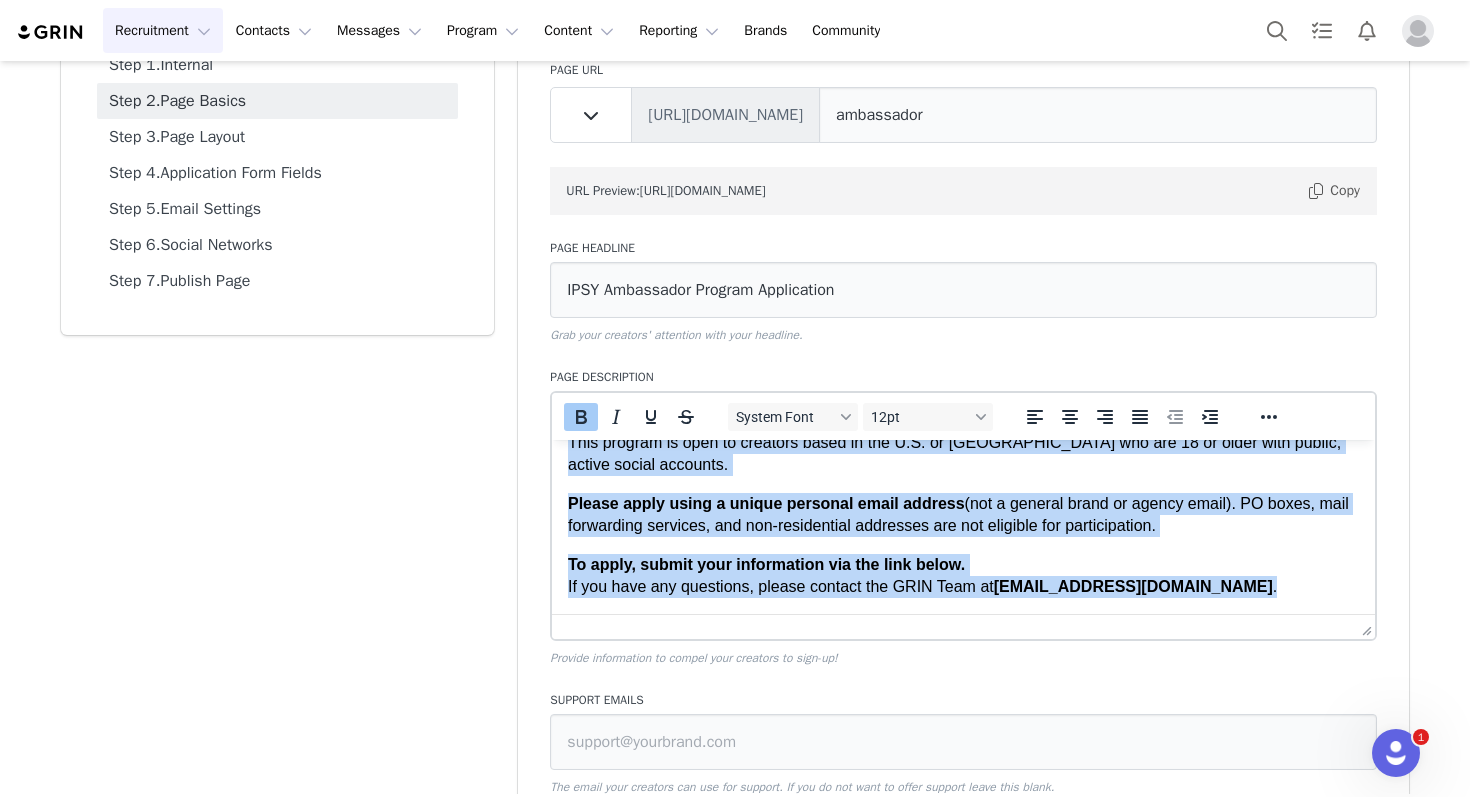 drag, startPoint x: 575, startPoint y: 465, endPoint x: 911, endPoint y: 692, distance: 405.49353 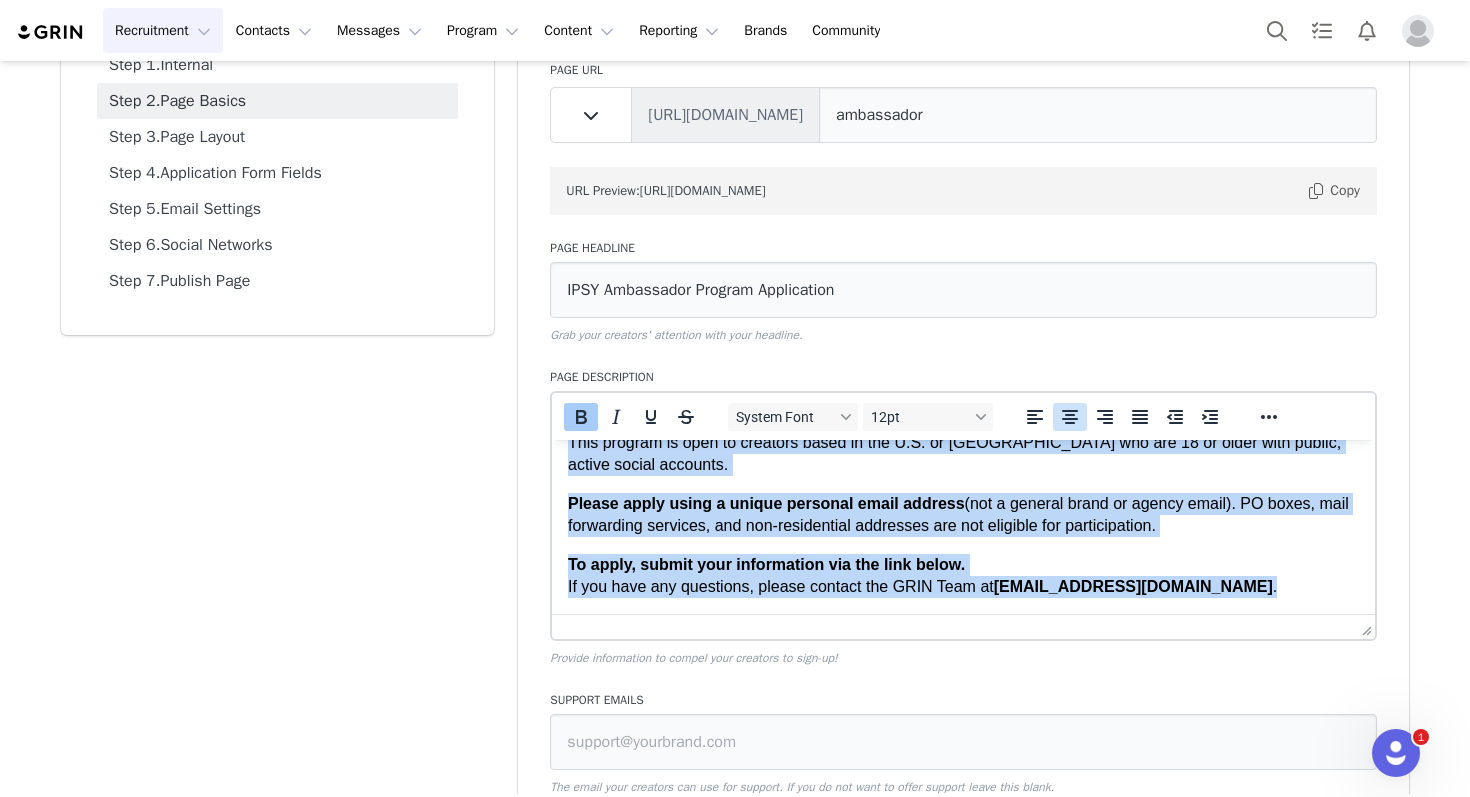 click 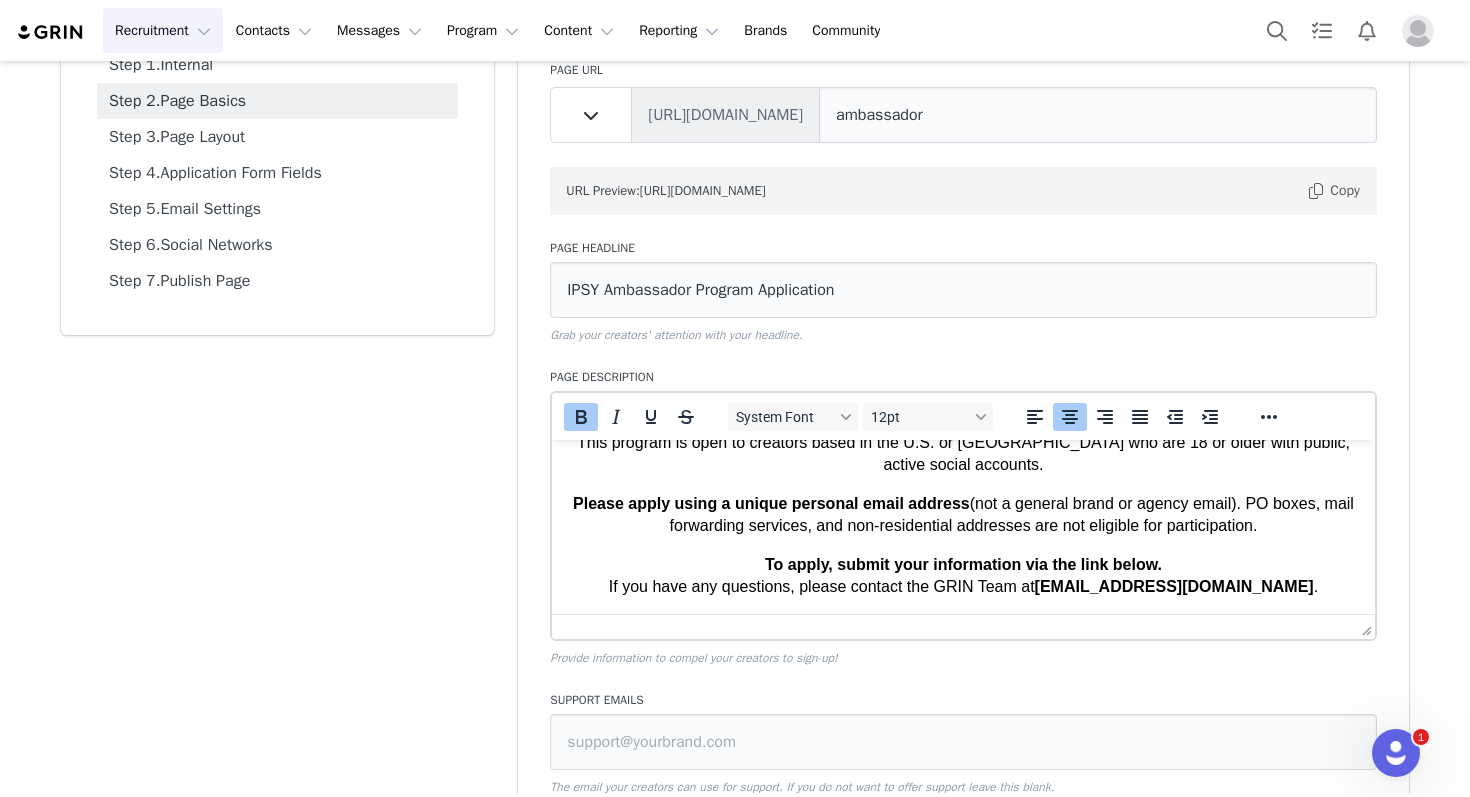 click on "To apply, submit your information via the link below. If you have any questions, please contact the GRIN Team at  [EMAIL_ADDRESS][DOMAIN_NAME] ." at bounding box center [963, 576] 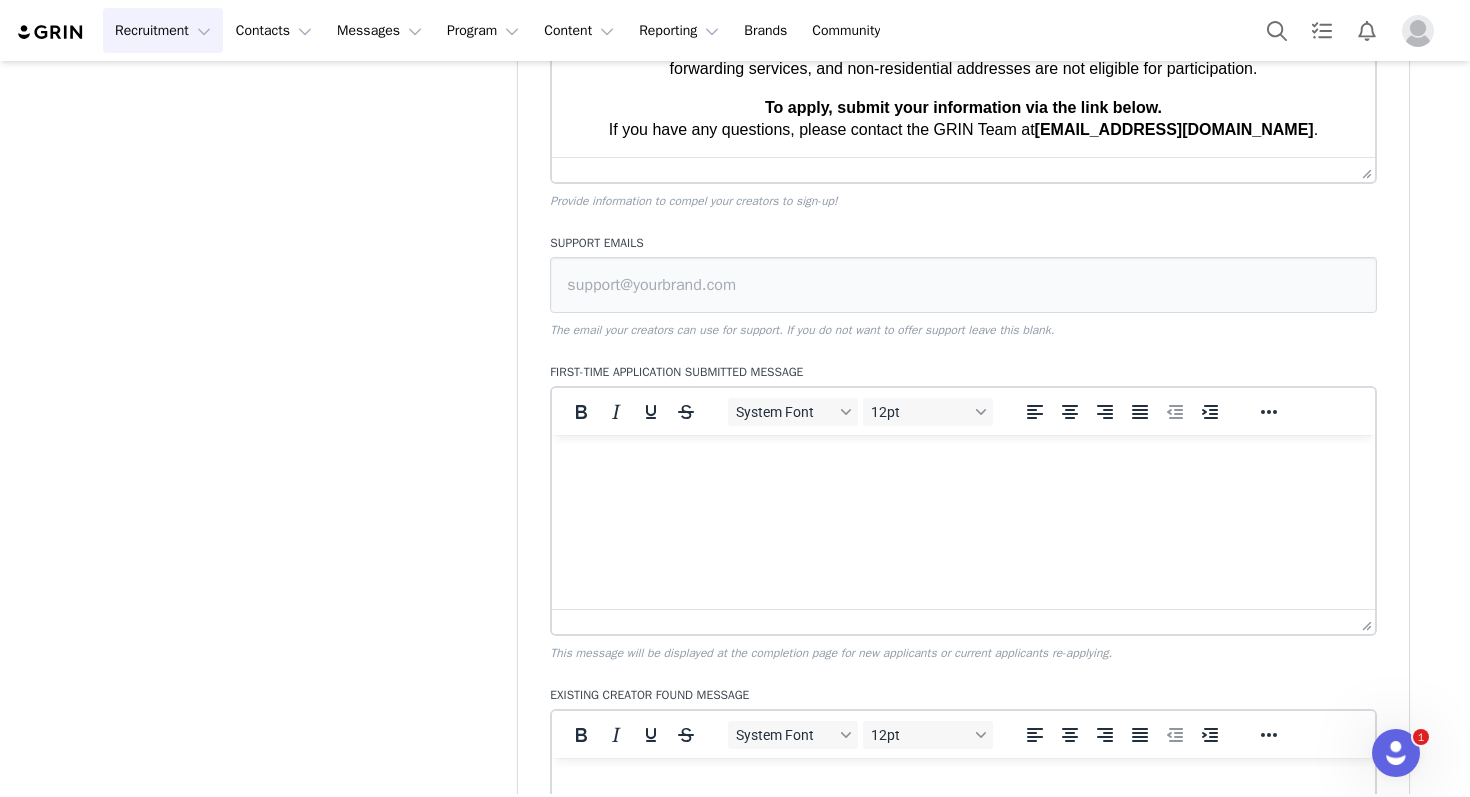 scroll, scrollTop: 633, scrollLeft: 0, axis: vertical 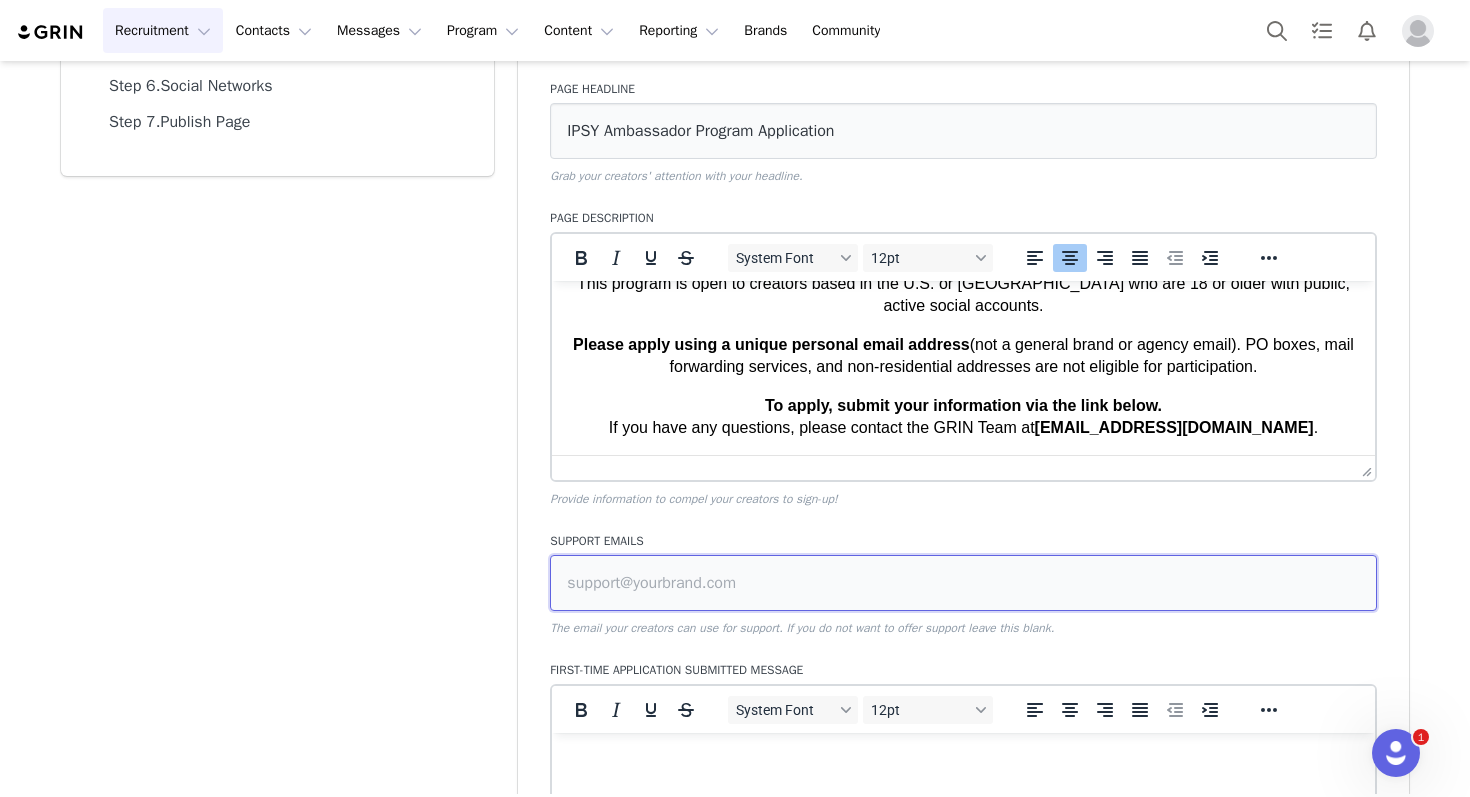 click at bounding box center (963, 583) 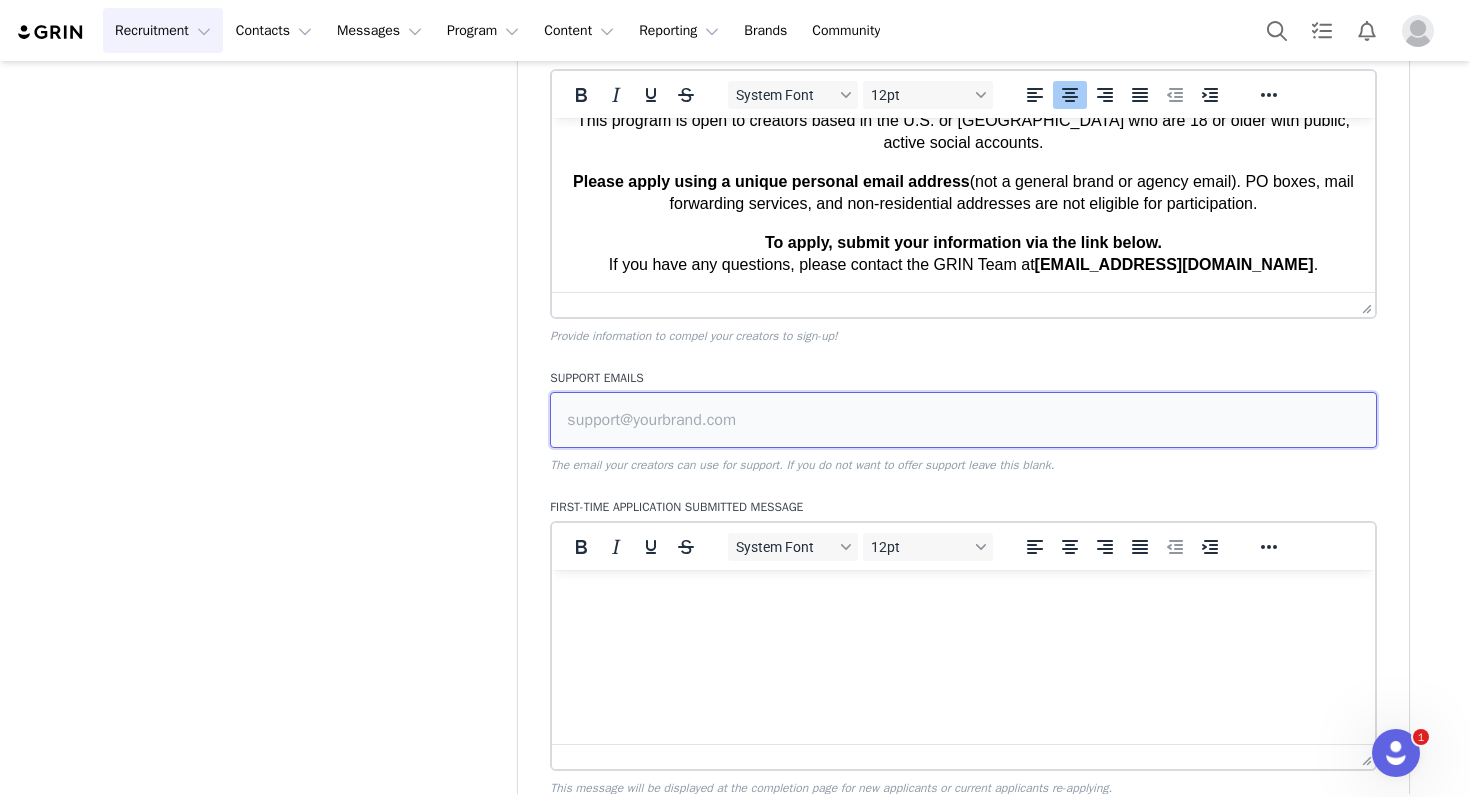 scroll, scrollTop: 495, scrollLeft: 0, axis: vertical 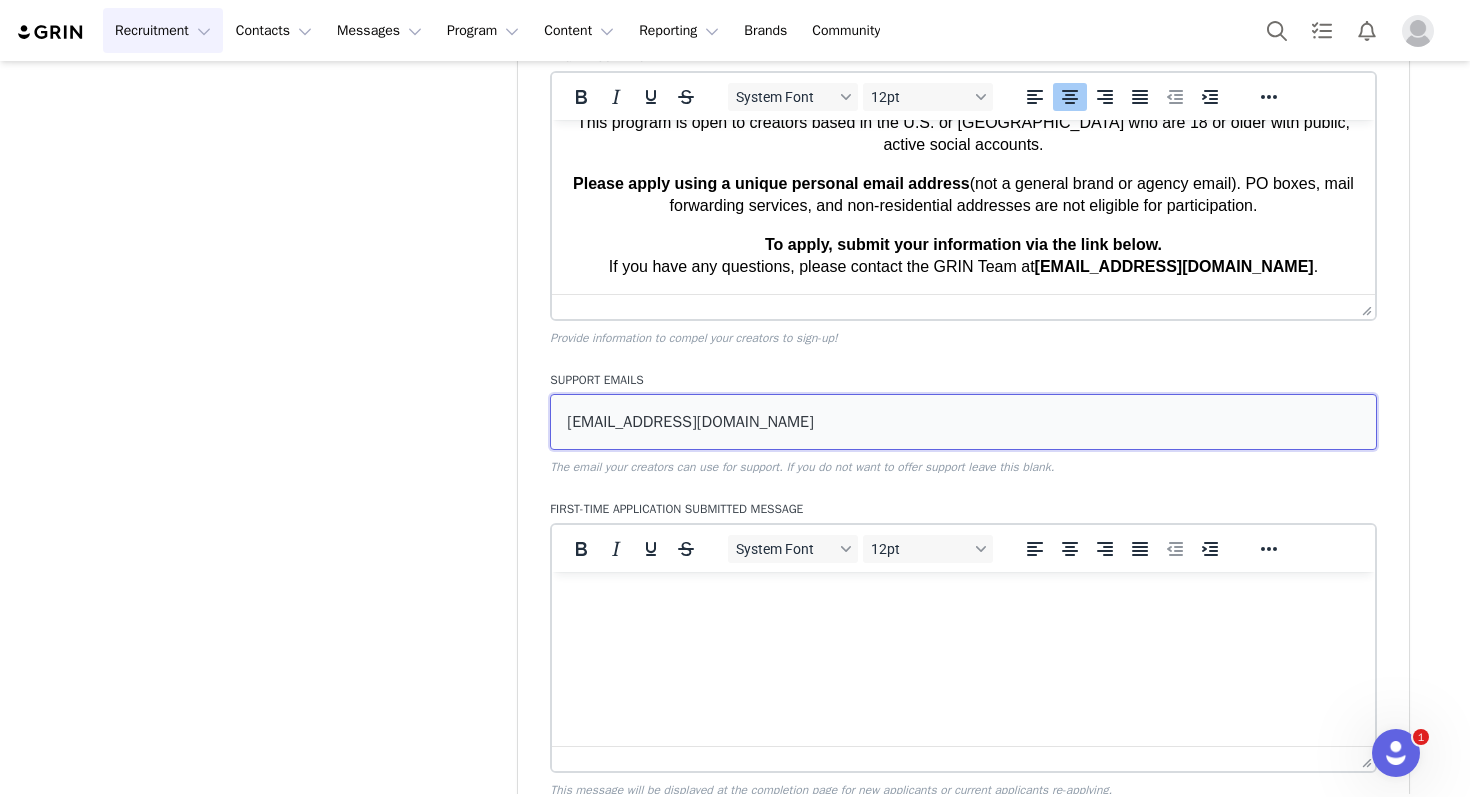 type on "[EMAIL_ADDRESS][DOMAIN_NAME]" 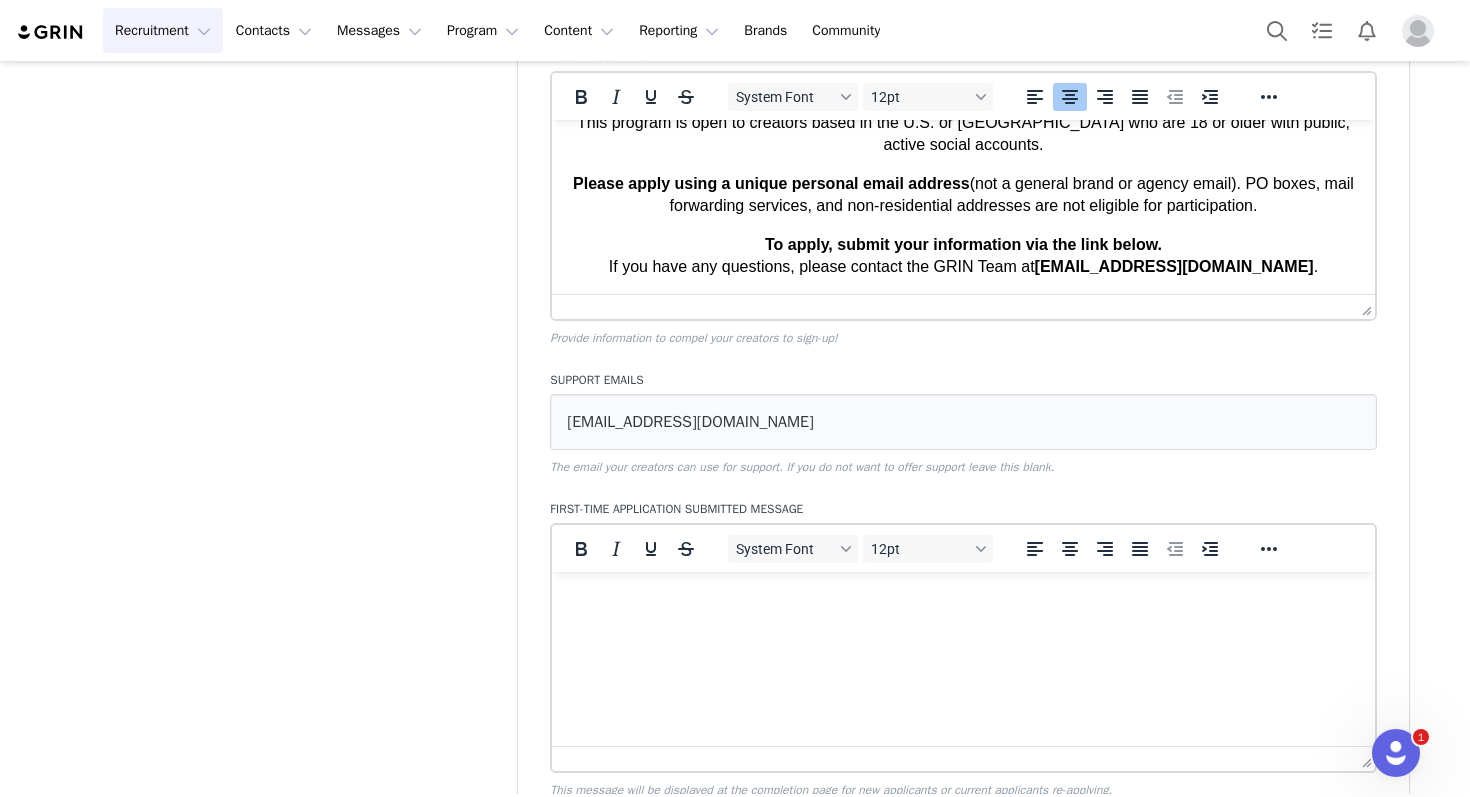 click at bounding box center [963, 599] 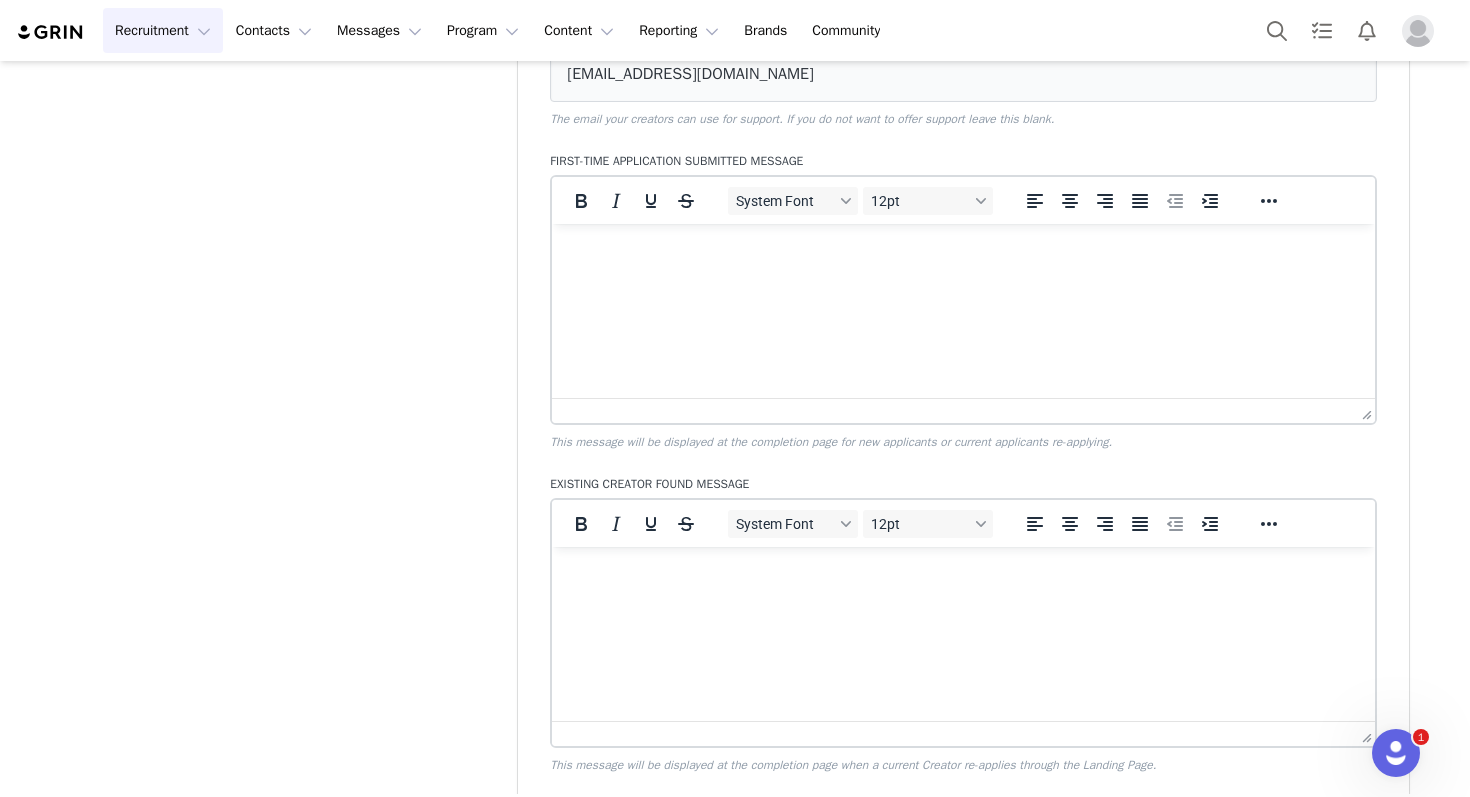 scroll, scrollTop: 847, scrollLeft: 0, axis: vertical 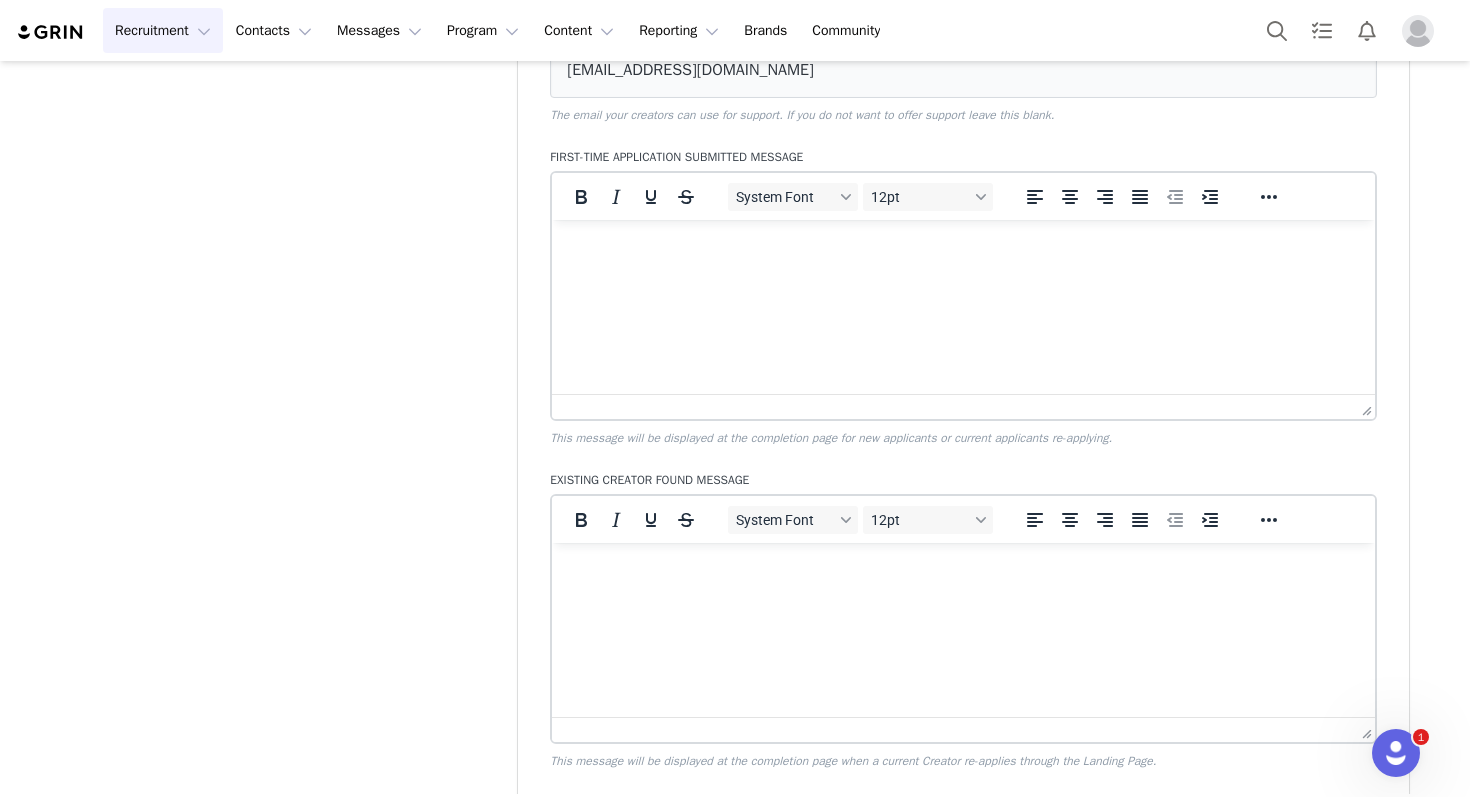 click on "Page URL Create New [URL][DOMAIN_NAME] ambassador URL Preview: [URL][DOMAIN_NAME] Copy  Page Headline  IPSY Ambassador Program Application Grab your creators' attention with your headline.  Page Description  System Font 12pt To open the popup, press Shift+Enter To open the popup, press Shift+Enter To open the popup, press Shift+Enter To open the popup, press Shift+Enter Provide information to compel your creators to sign-up!  Support Emails  [EMAIL_ADDRESS][DOMAIN_NAME]  The email your creators can use for support. If you do not want to offer support leave this blank.   First-Time Application Submitted Message  System Font 12pt To open the popup, press Shift+Enter To open the popup, press Shift+Enter To open the popup, press Shift+Enter To open the popup, press Shift+Enter  This message will be displayed at the completion page for new applicants or current applicants re-applying.   Existing Creator Found Message  System Font 12pt To open the popup, press Shift+Enter  Program (optional)  Campaign" at bounding box center (963, 275) 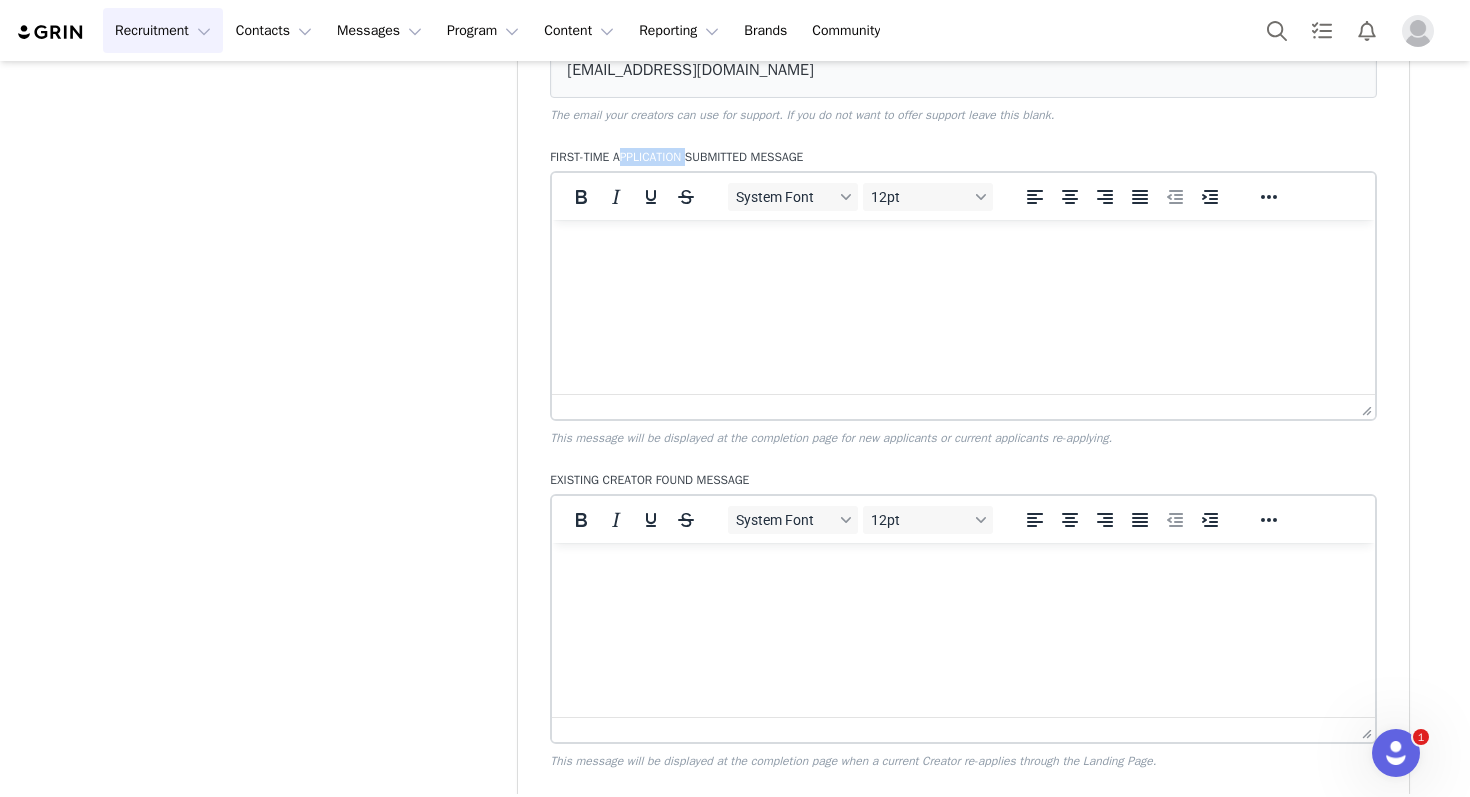 click on "First-Time Application Submitted Message" at bounding box center (963, 157) 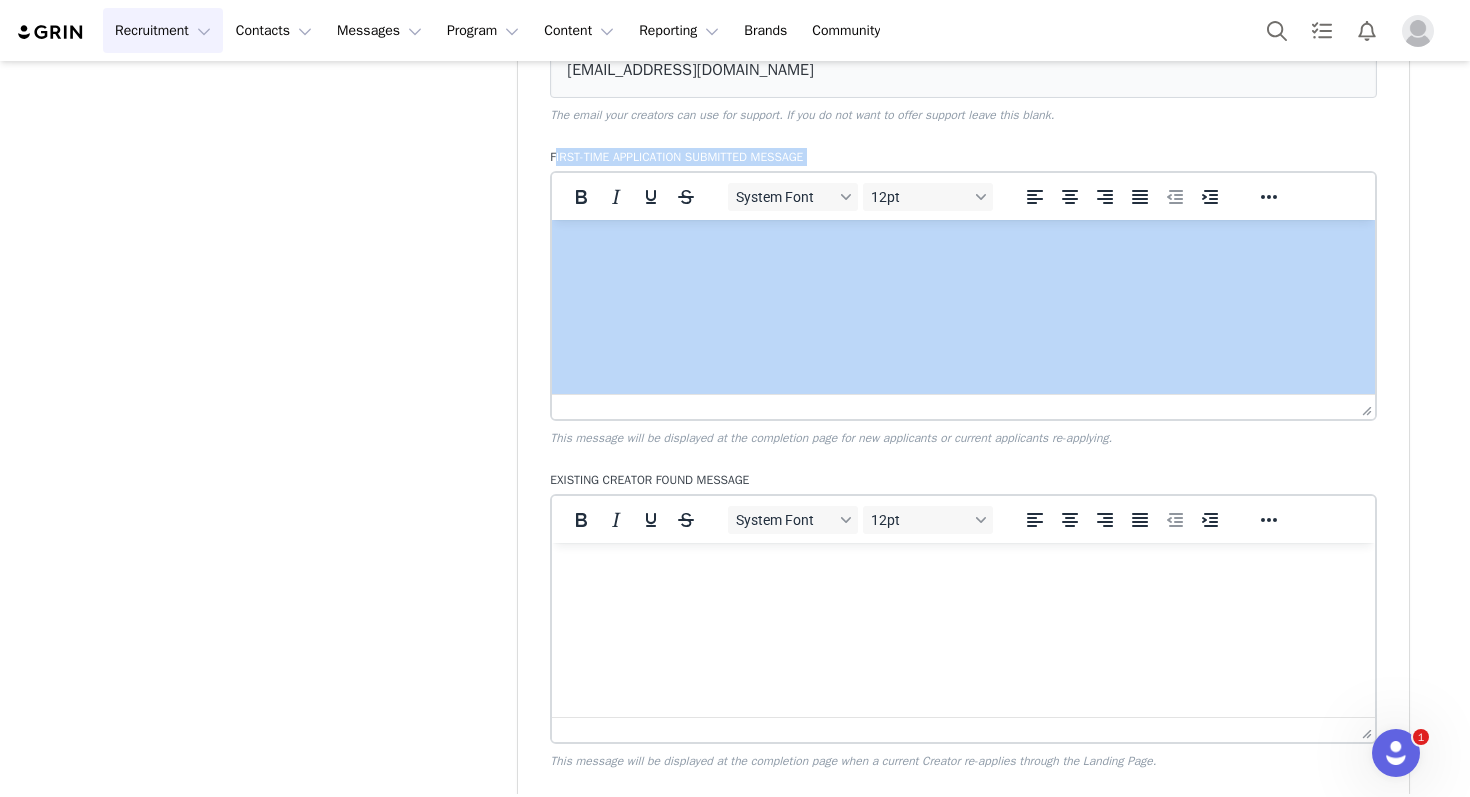 click on "First-Time Application Submitted Message" at bounding box center [963, 157] 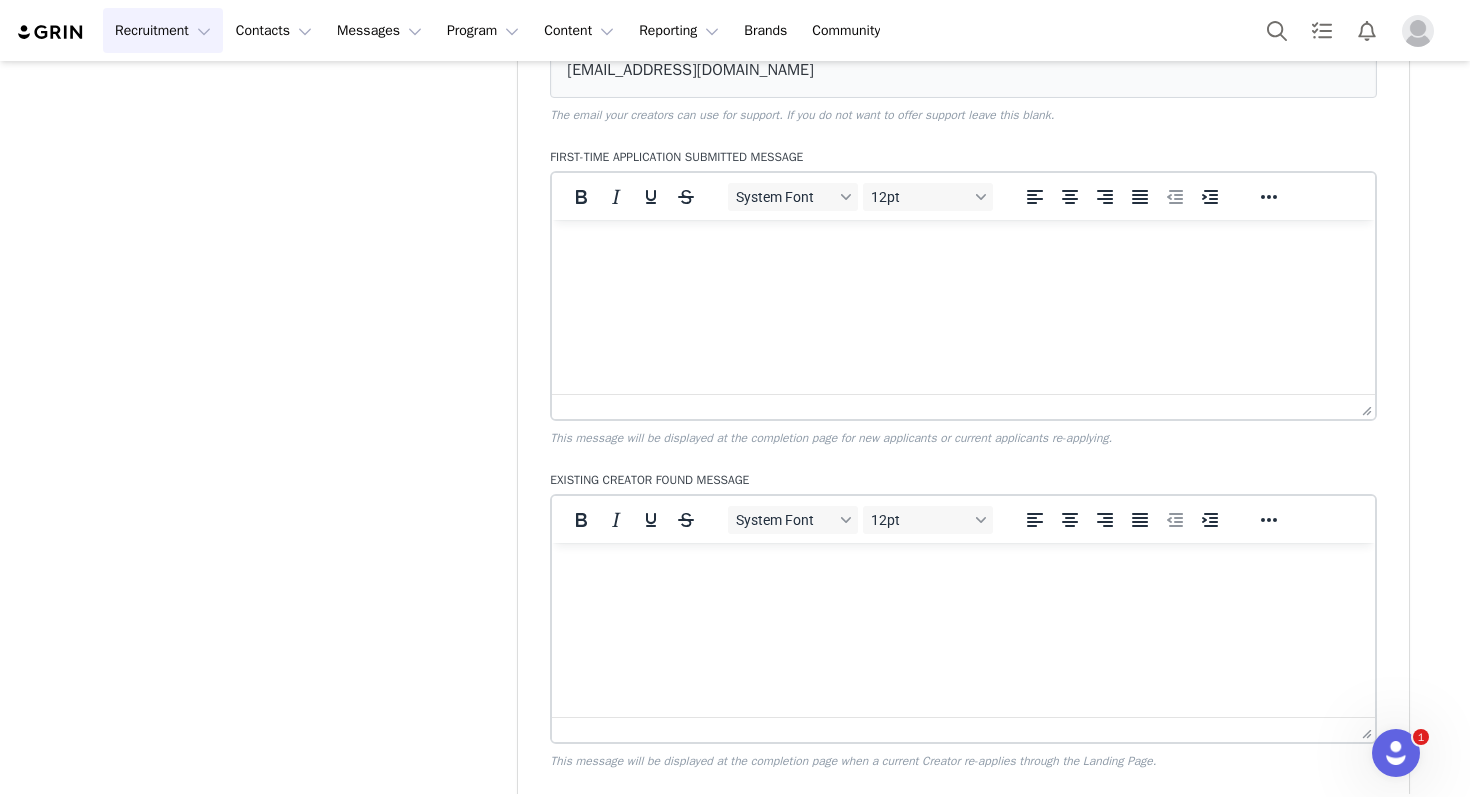 click at bounding box center [963, 247] 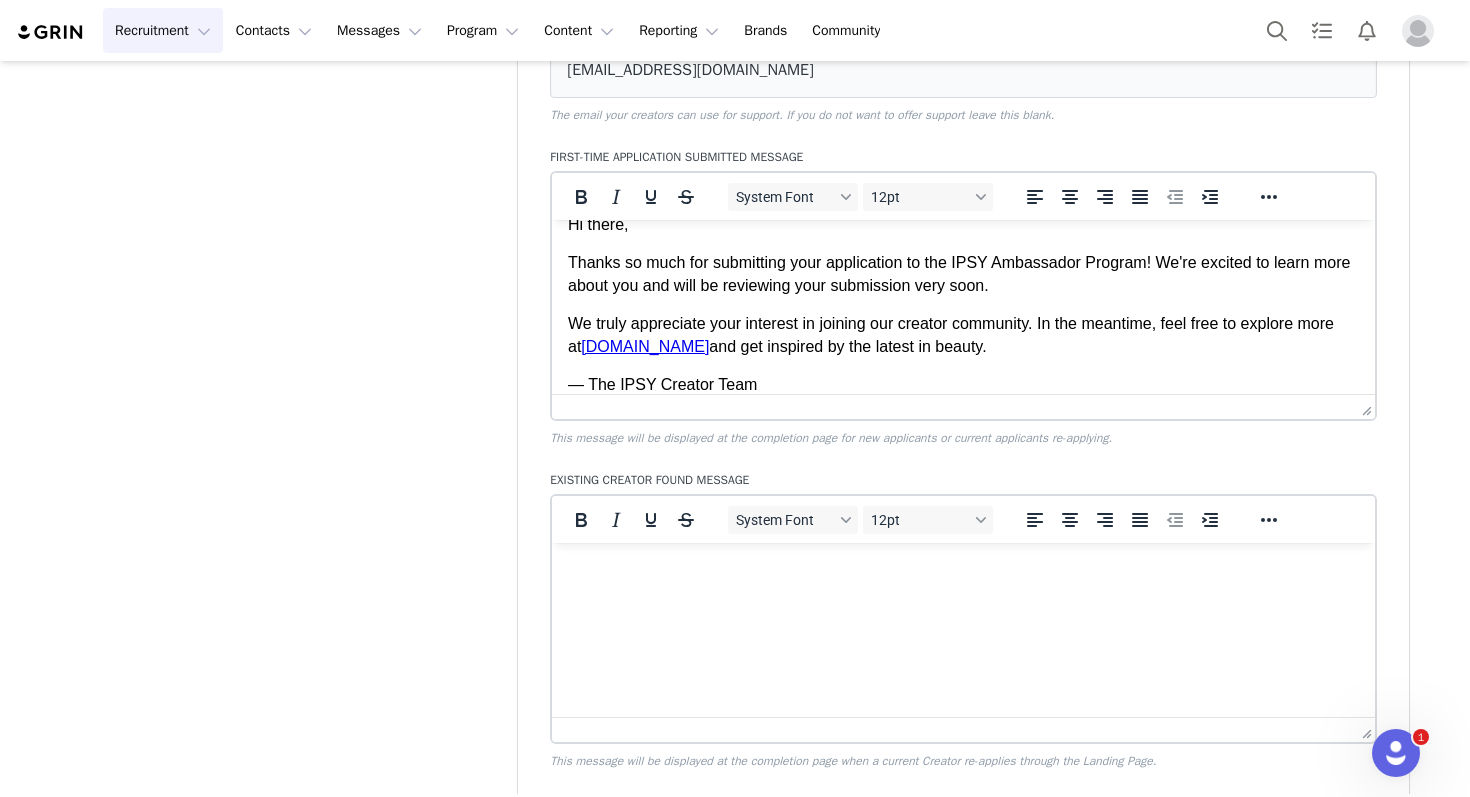 scroll, scrollTop: 0, scrollLeft: 0, axis: both 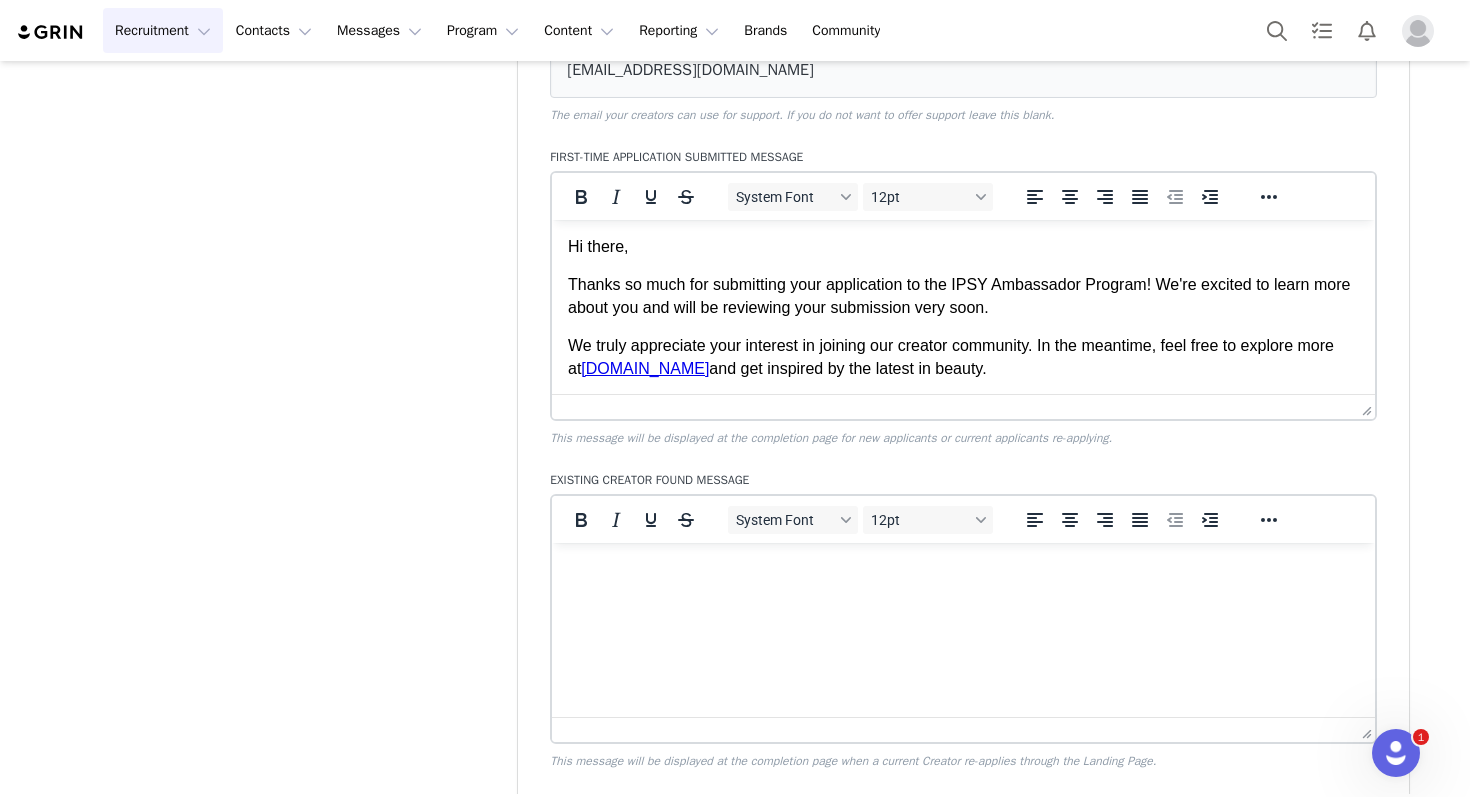 click on "Hi there," at bounding box center [963, 247] 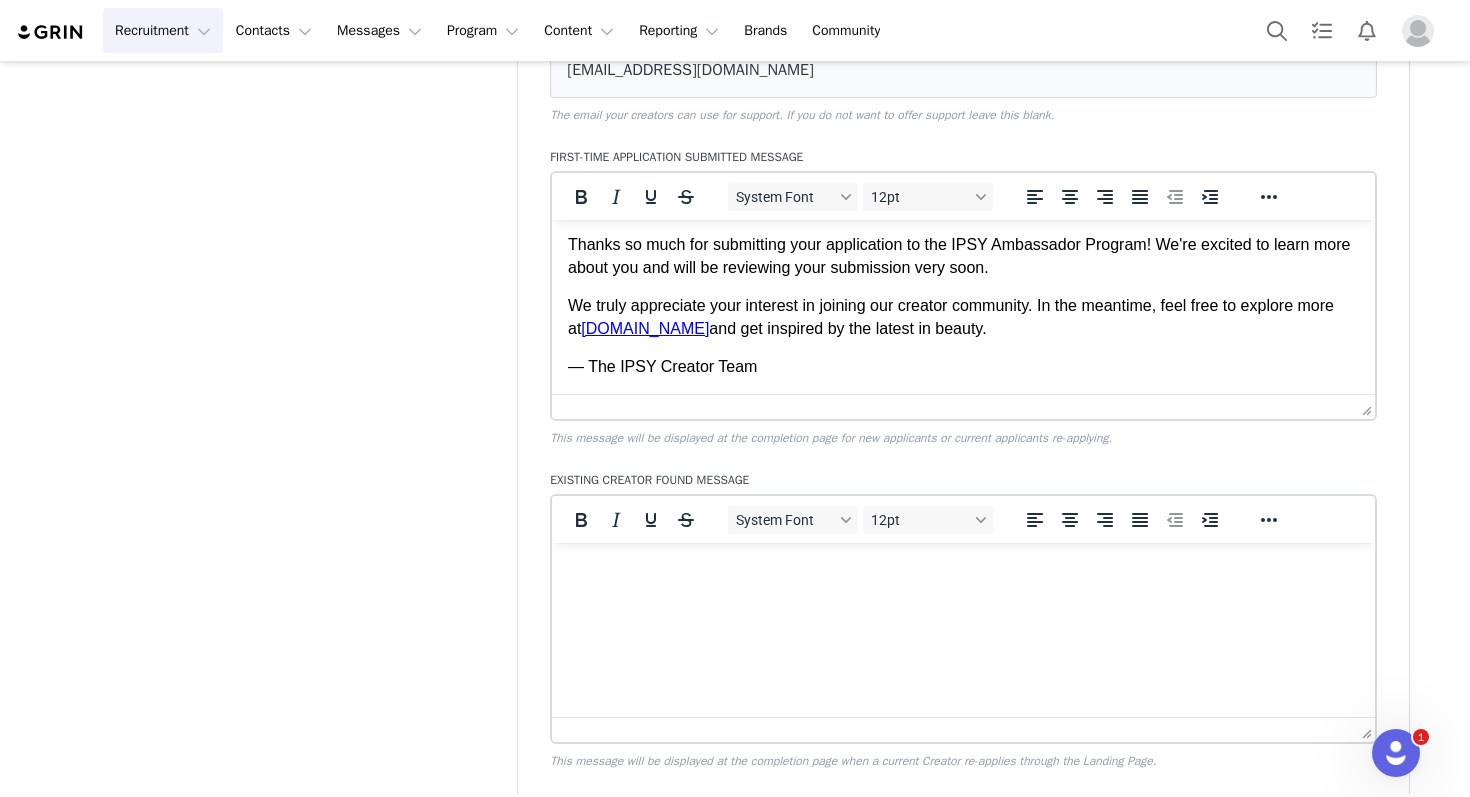 scroll, scrollTop: 0, scrollLeft: 0, axis: both 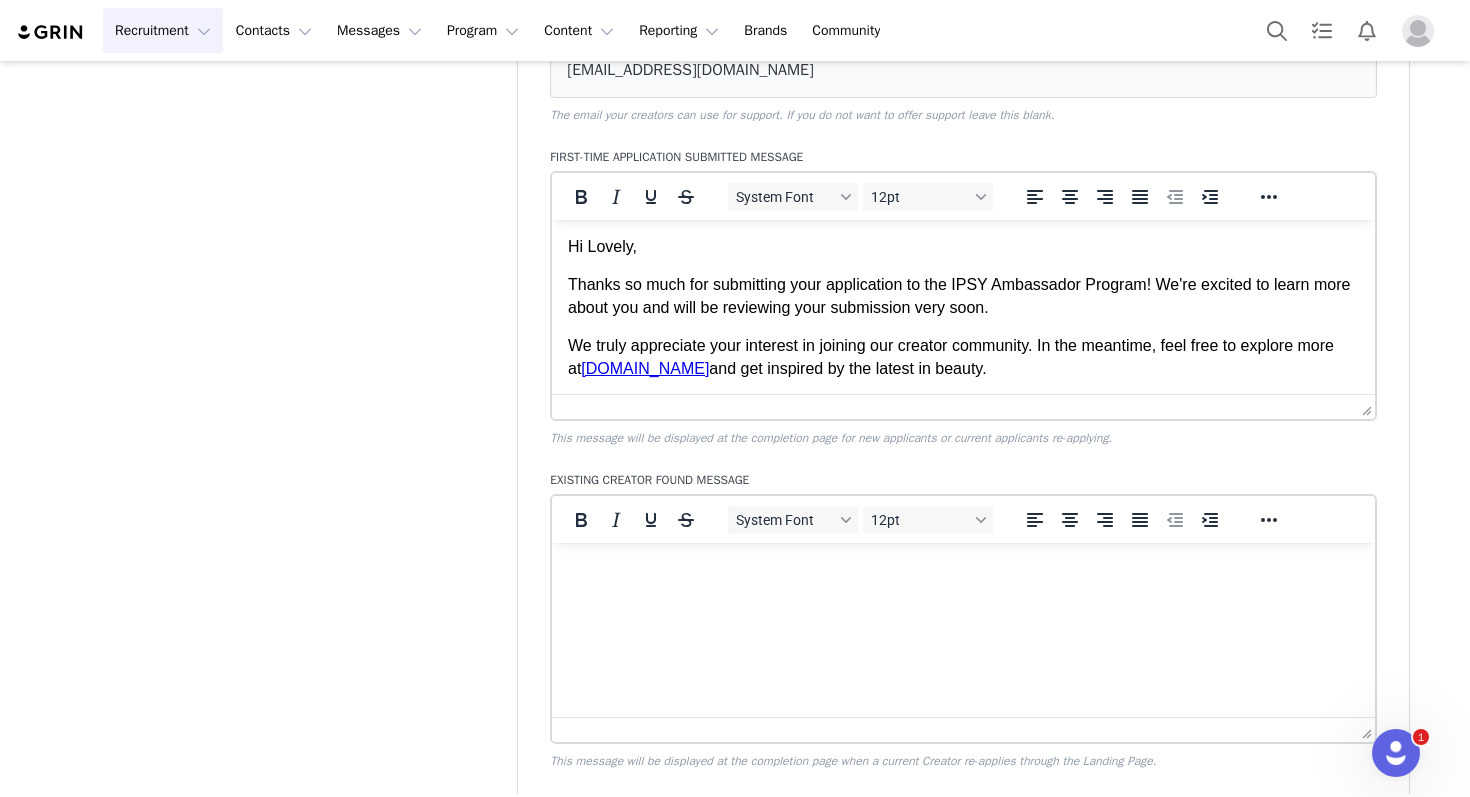 click at bounding box center [963, 570] 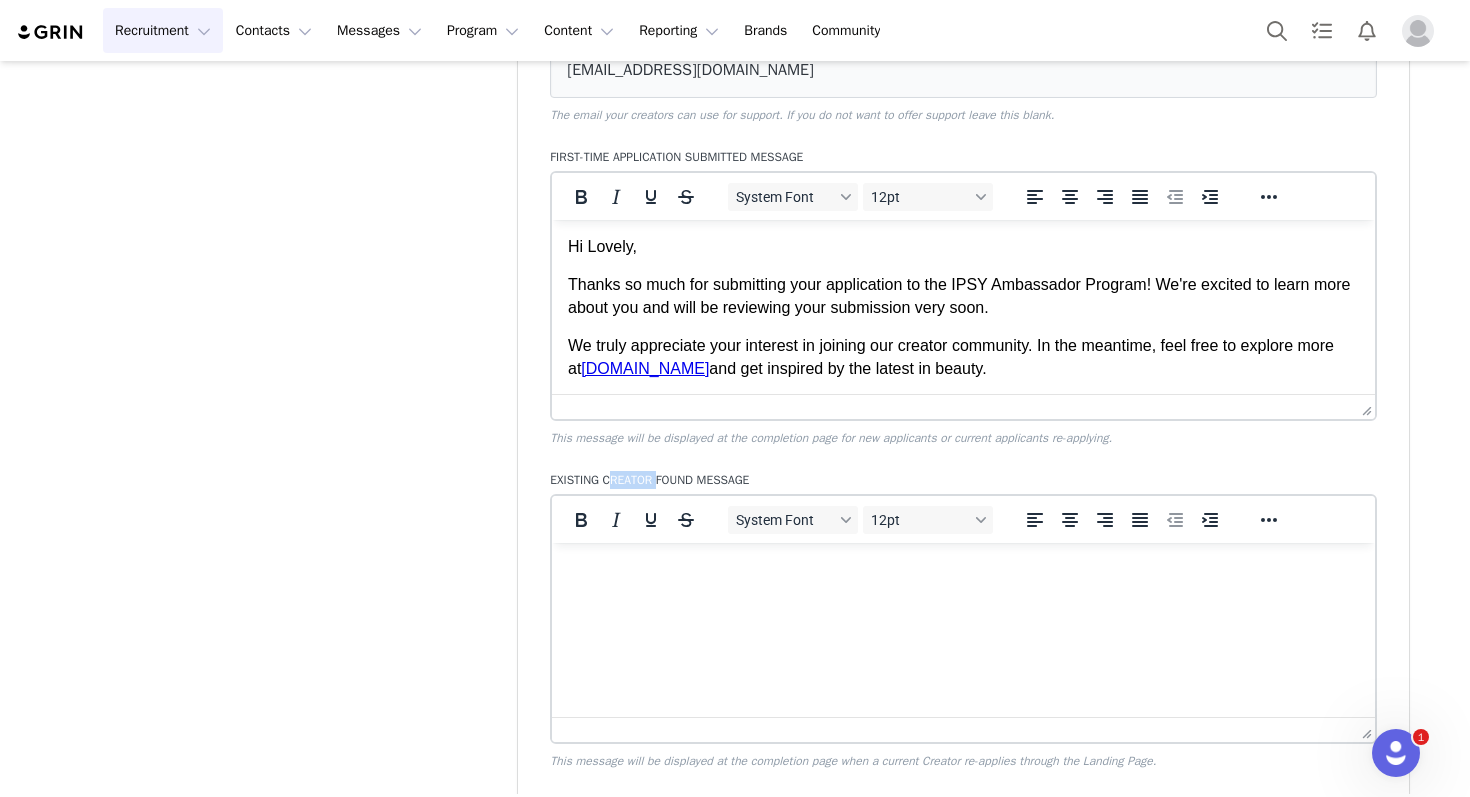 click on "Existing Creator Found Message" at bounding box center (963, 480) 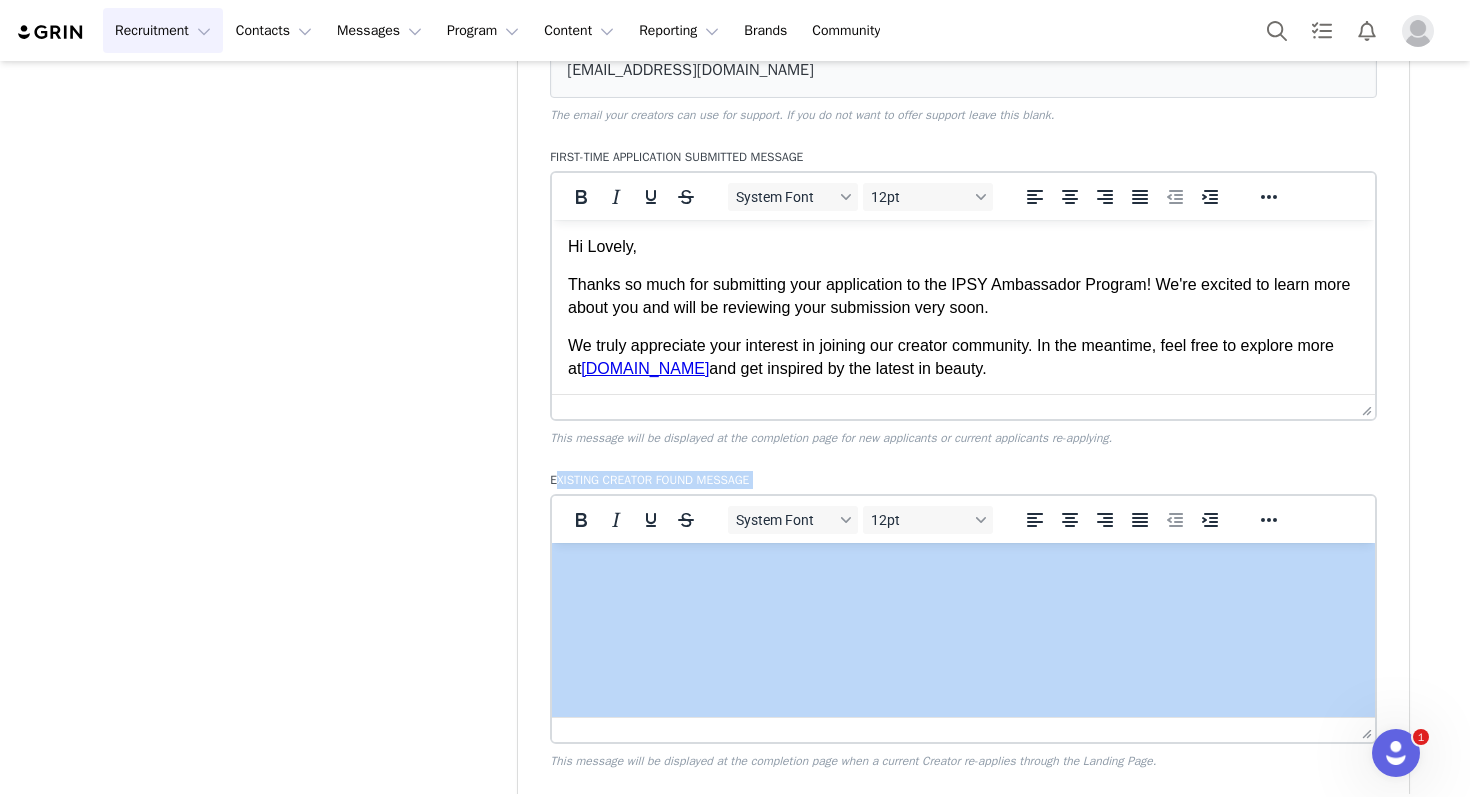 click on "Existing Creator Found Message" at bounding box center [963, 480] 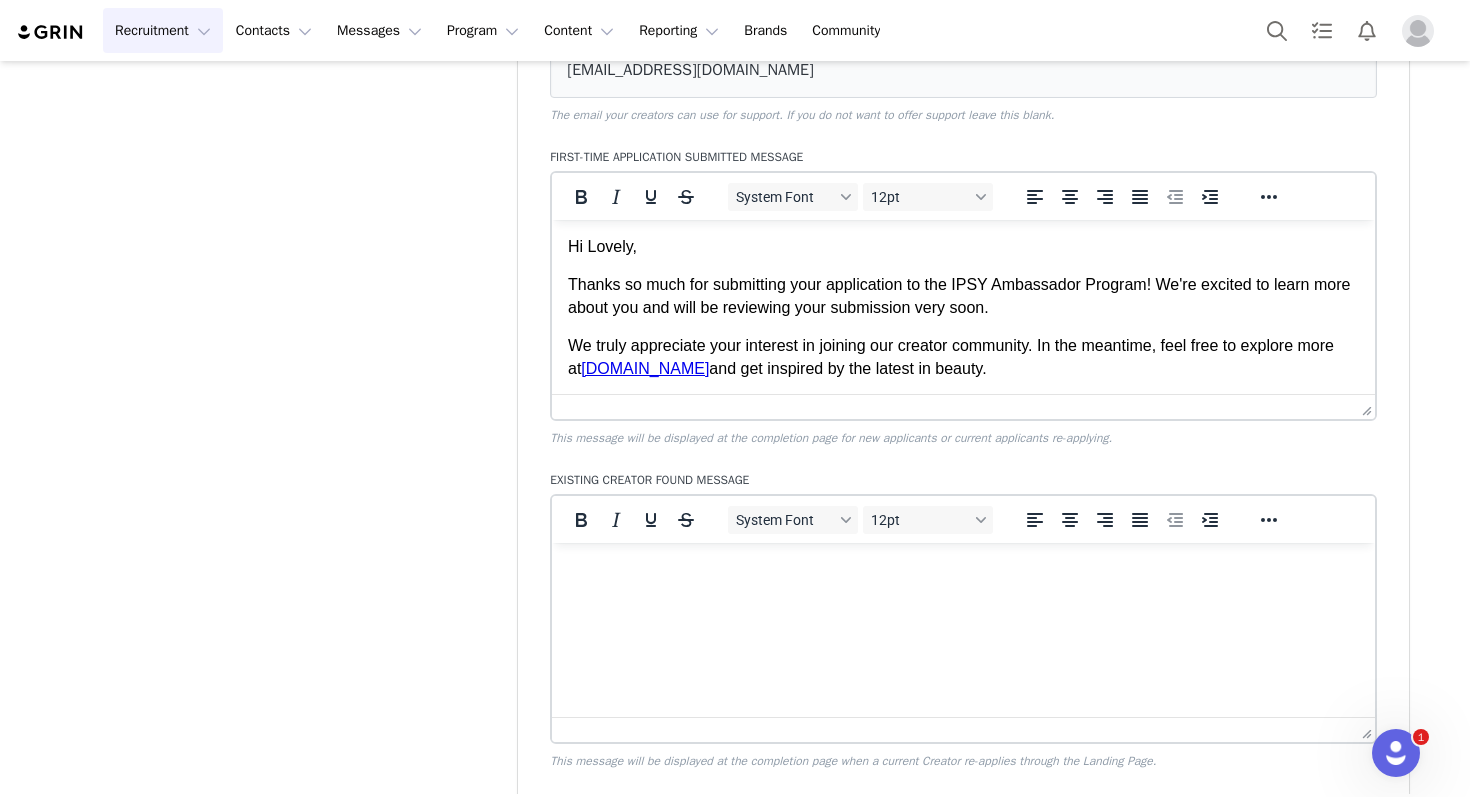 click at bounding box center [963, 570] 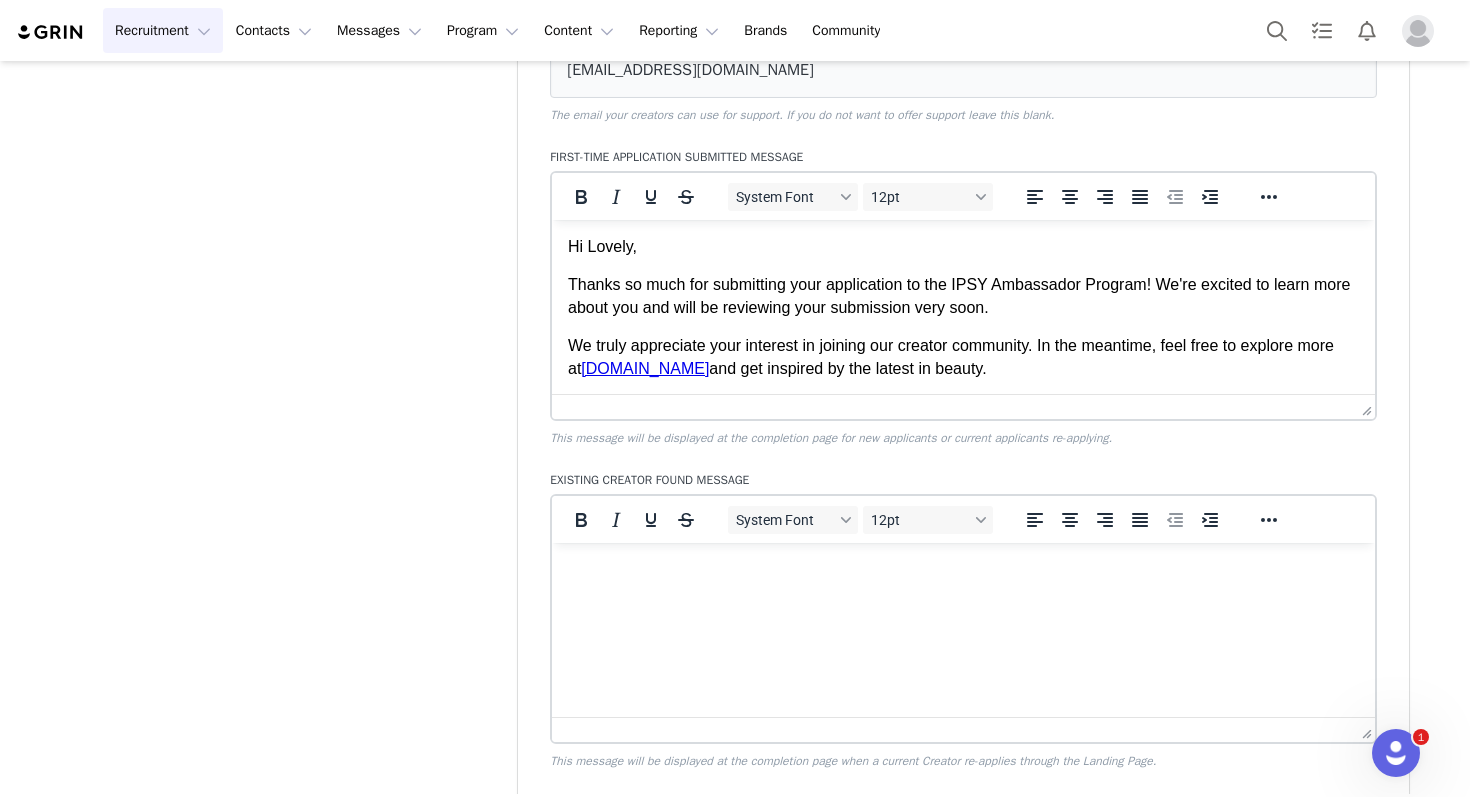 paste 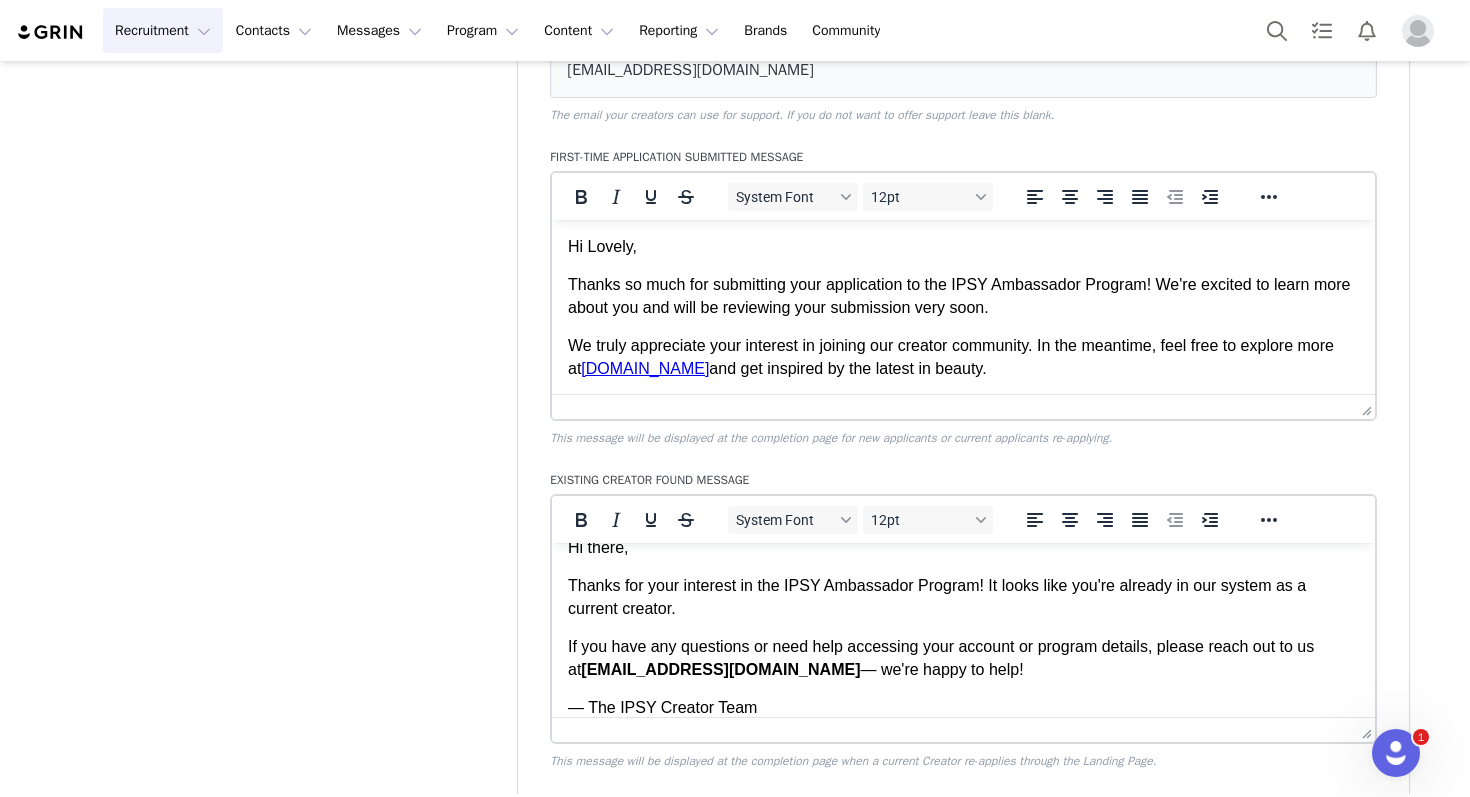 scroll, scrollTop: 0, scrollLeft: 0, axis: both 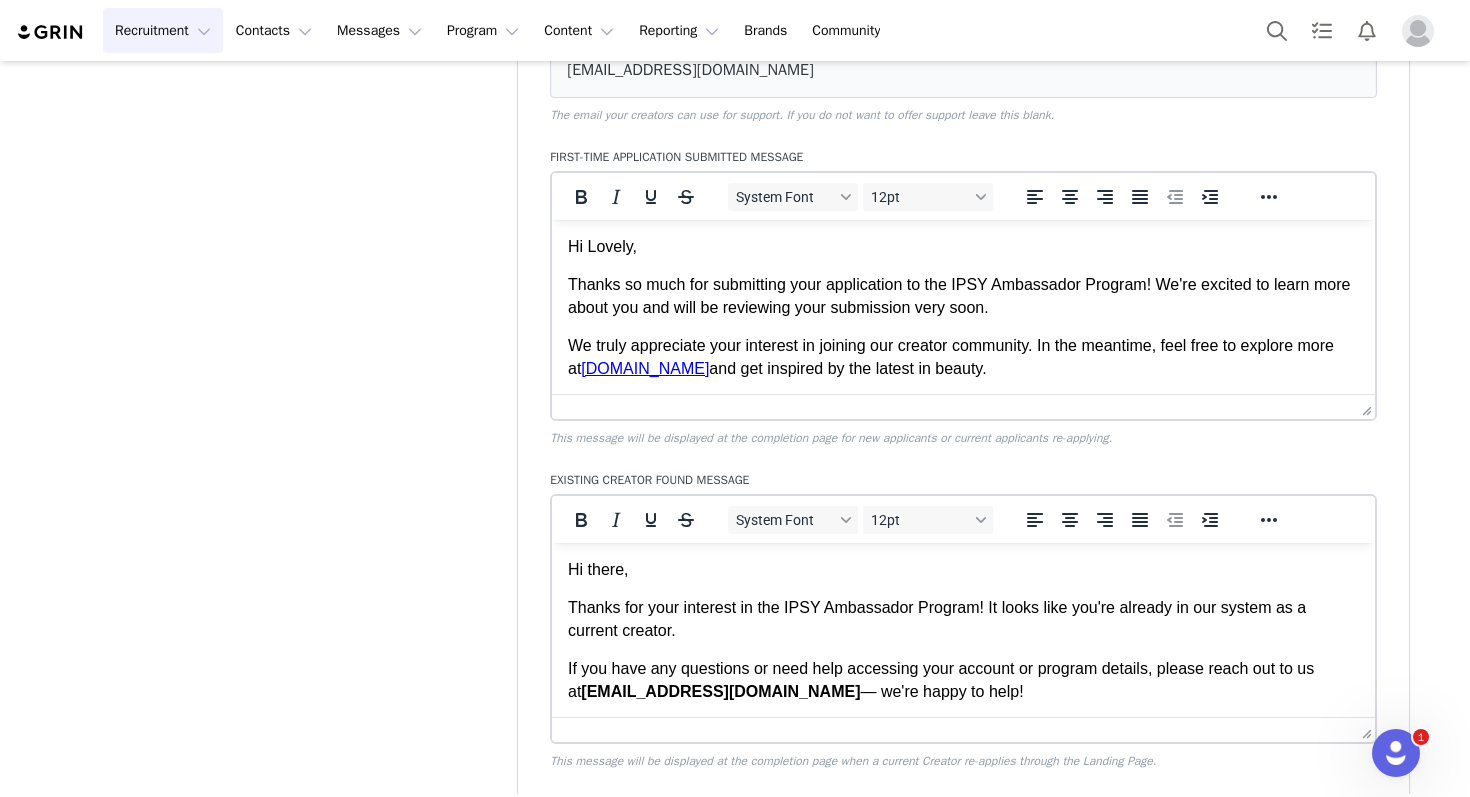 click on "Hi there," at bounding box center (963, 570) 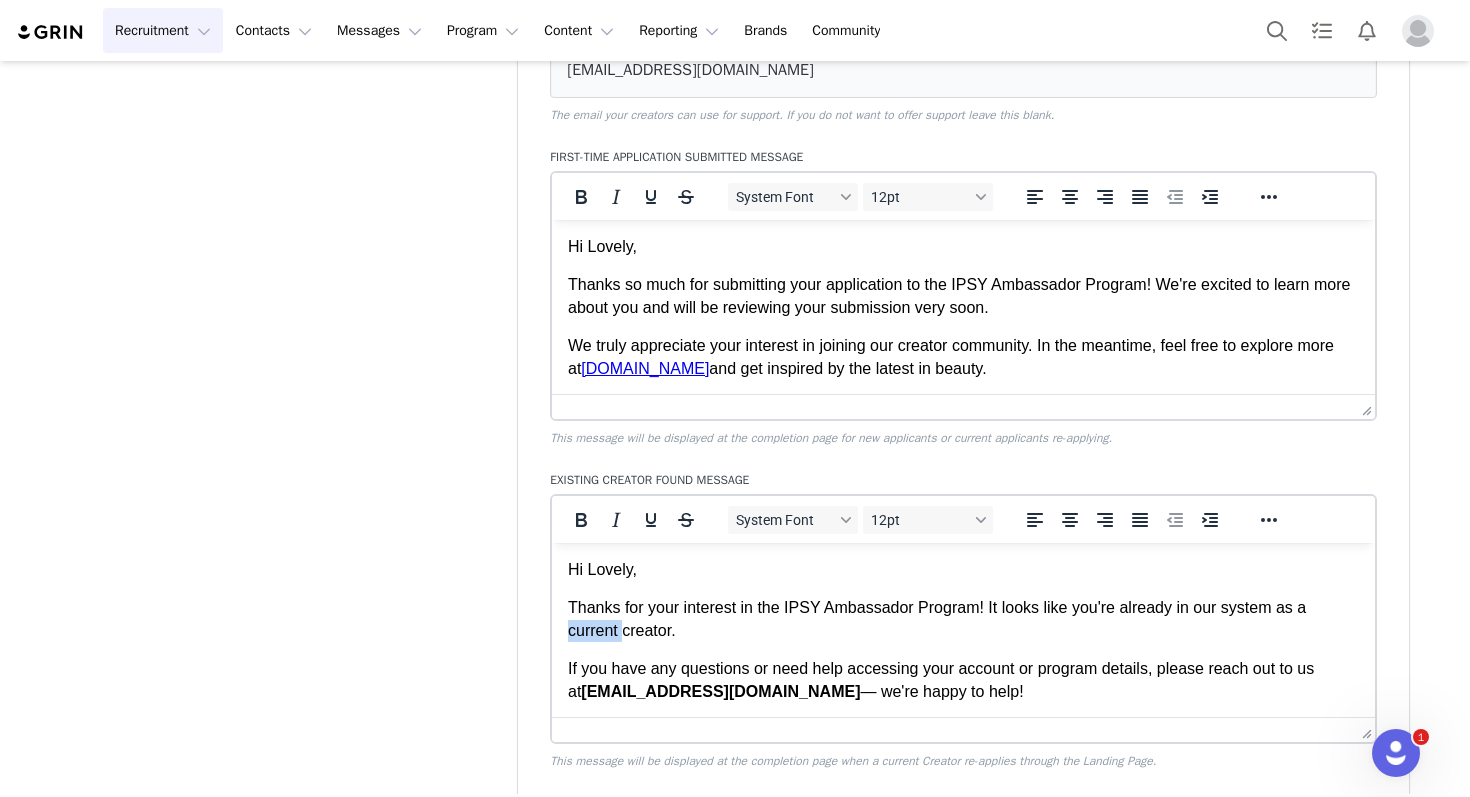 drag, startPoint x: 623, startPoint y: 634, endPoint x: 527, endPoint y: 634, distance: 96 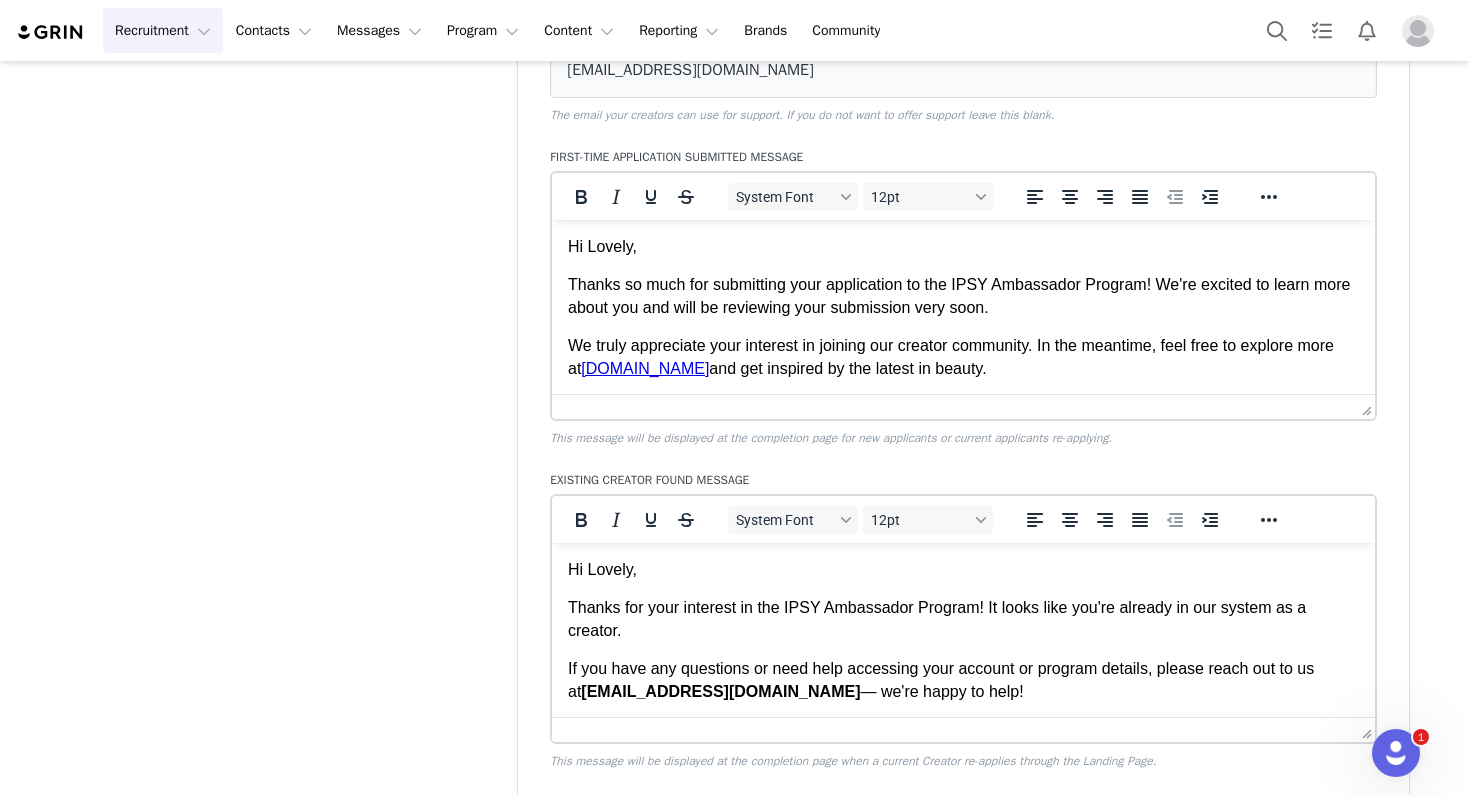 click on "Thanks for your interest in the IPSY Ambassador Program! It looks like you're already in our system as a creator." at bounding box center (963, 619) 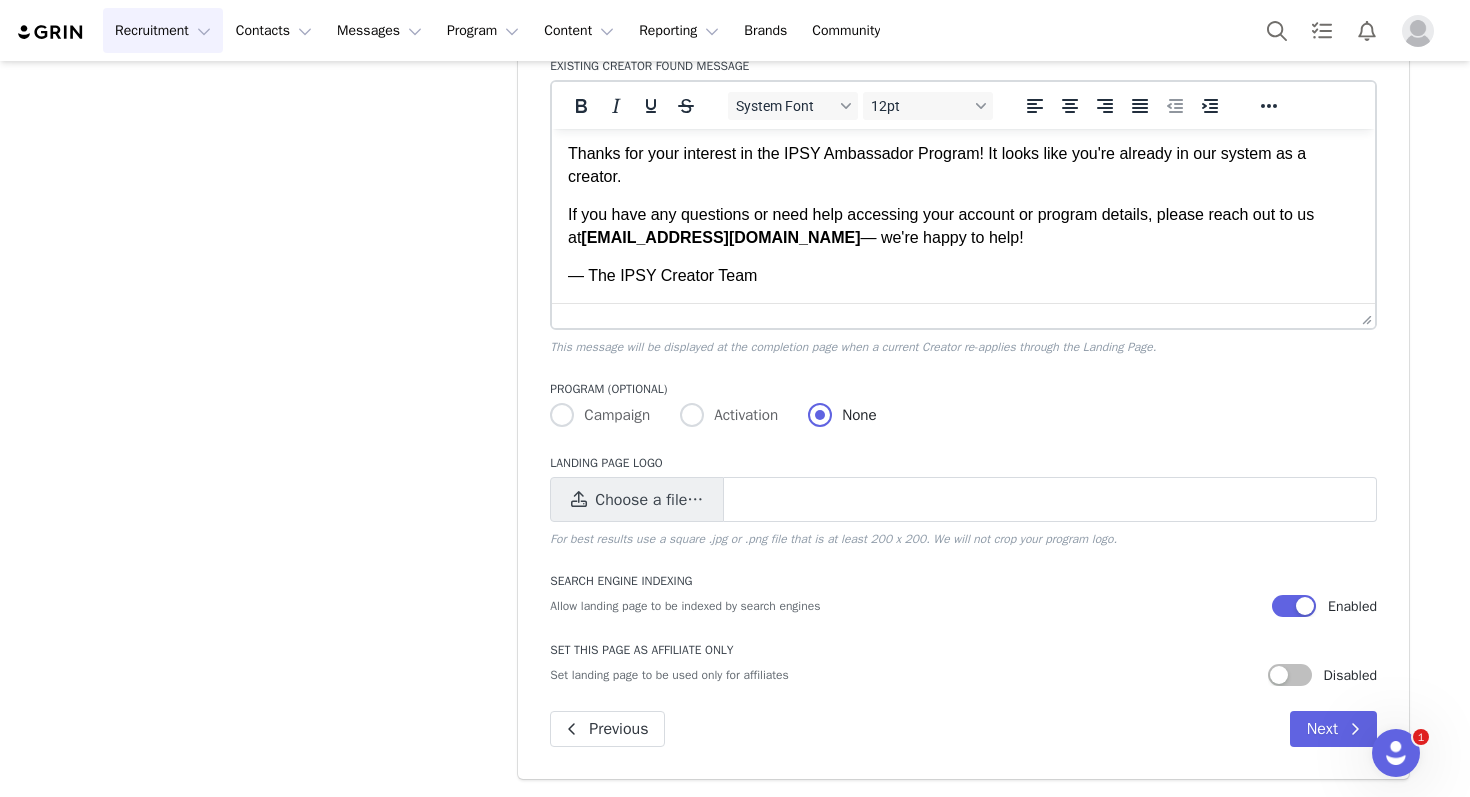scroll, scrollTop: 1260, scrollLeft: 0, axis: vertical 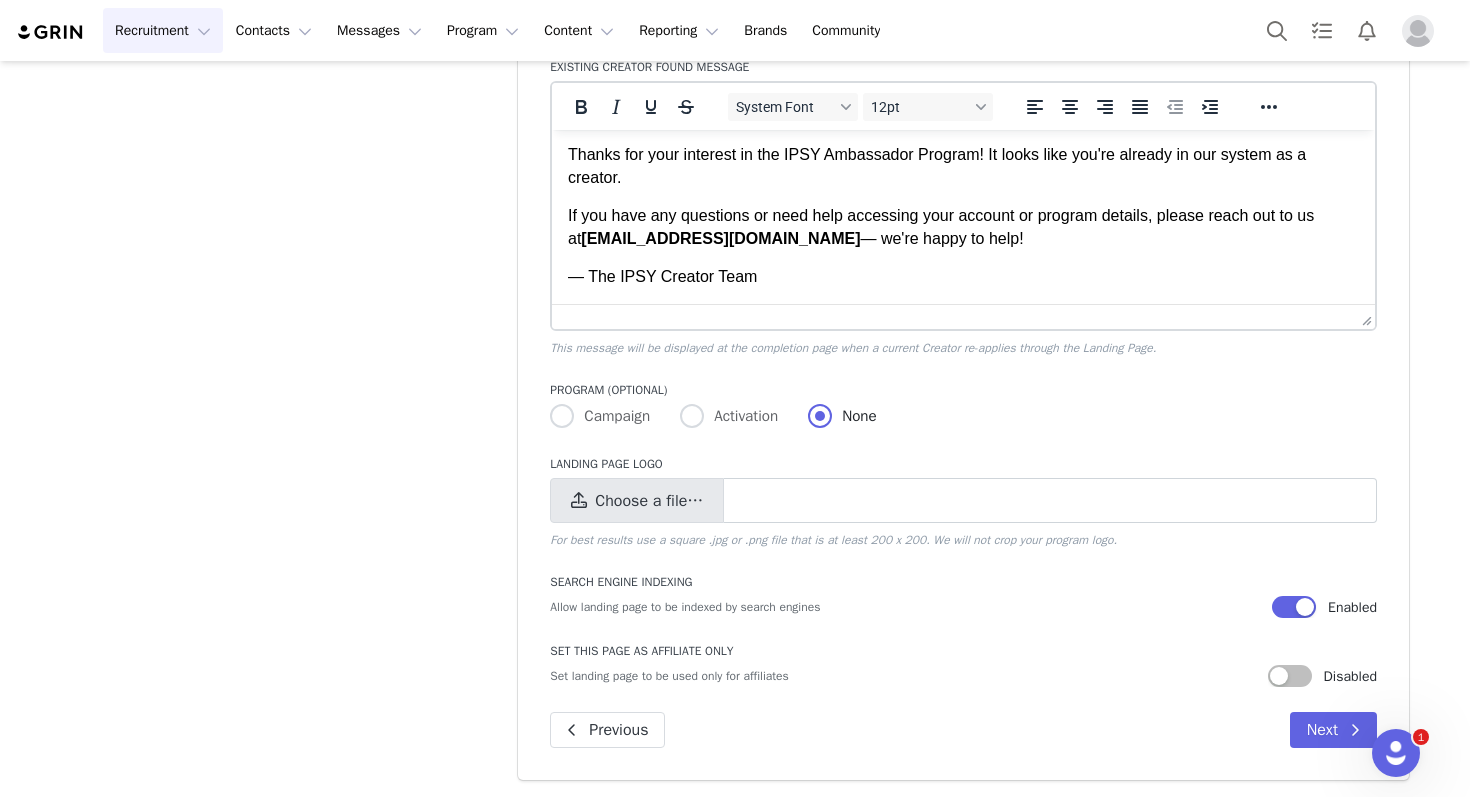click on "Choose a file…" at bounding box center [649, 501] 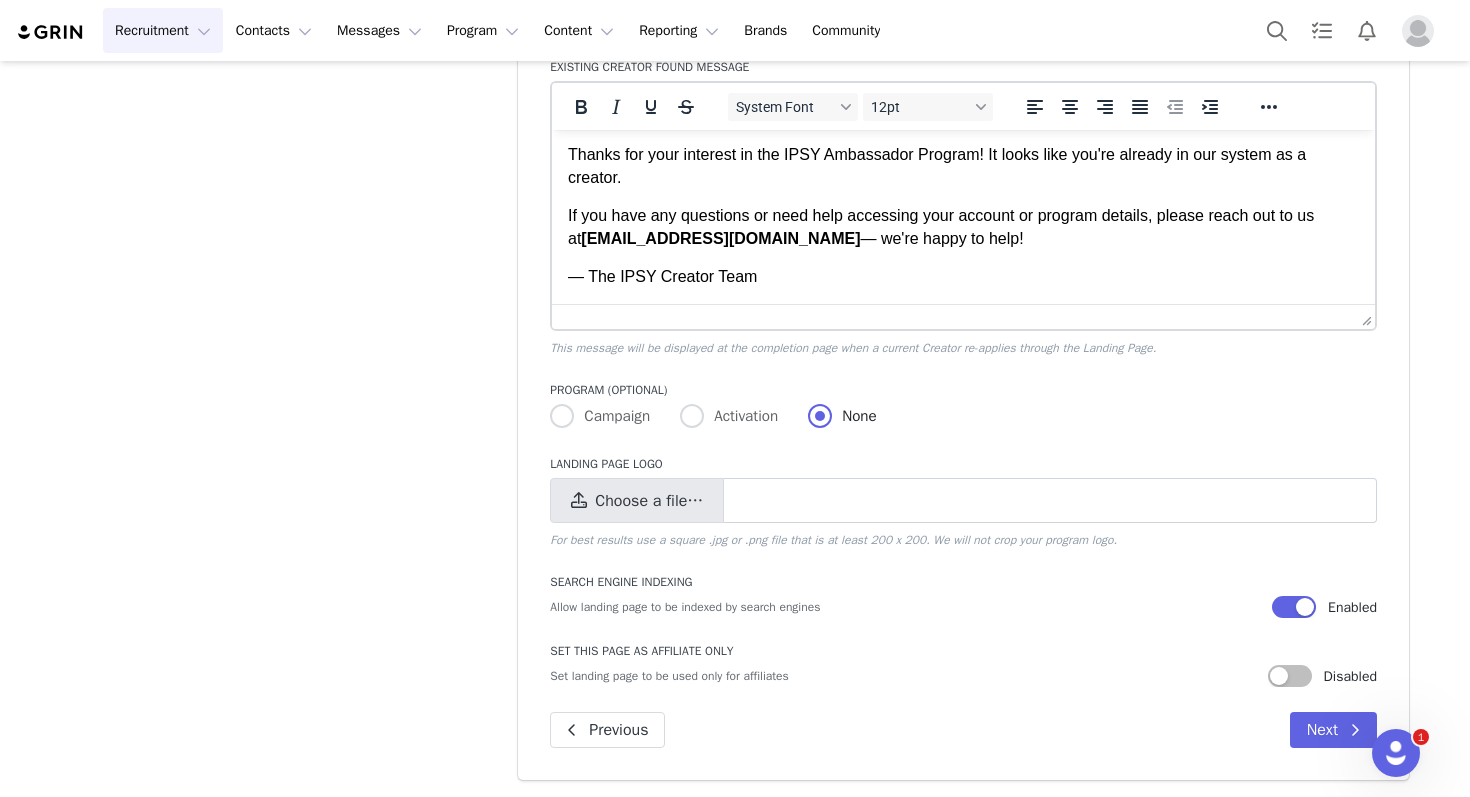 type on "C:\fakepath\2025_IPSY Ambassador Graphic_Creator Partnerships 4x3.png" 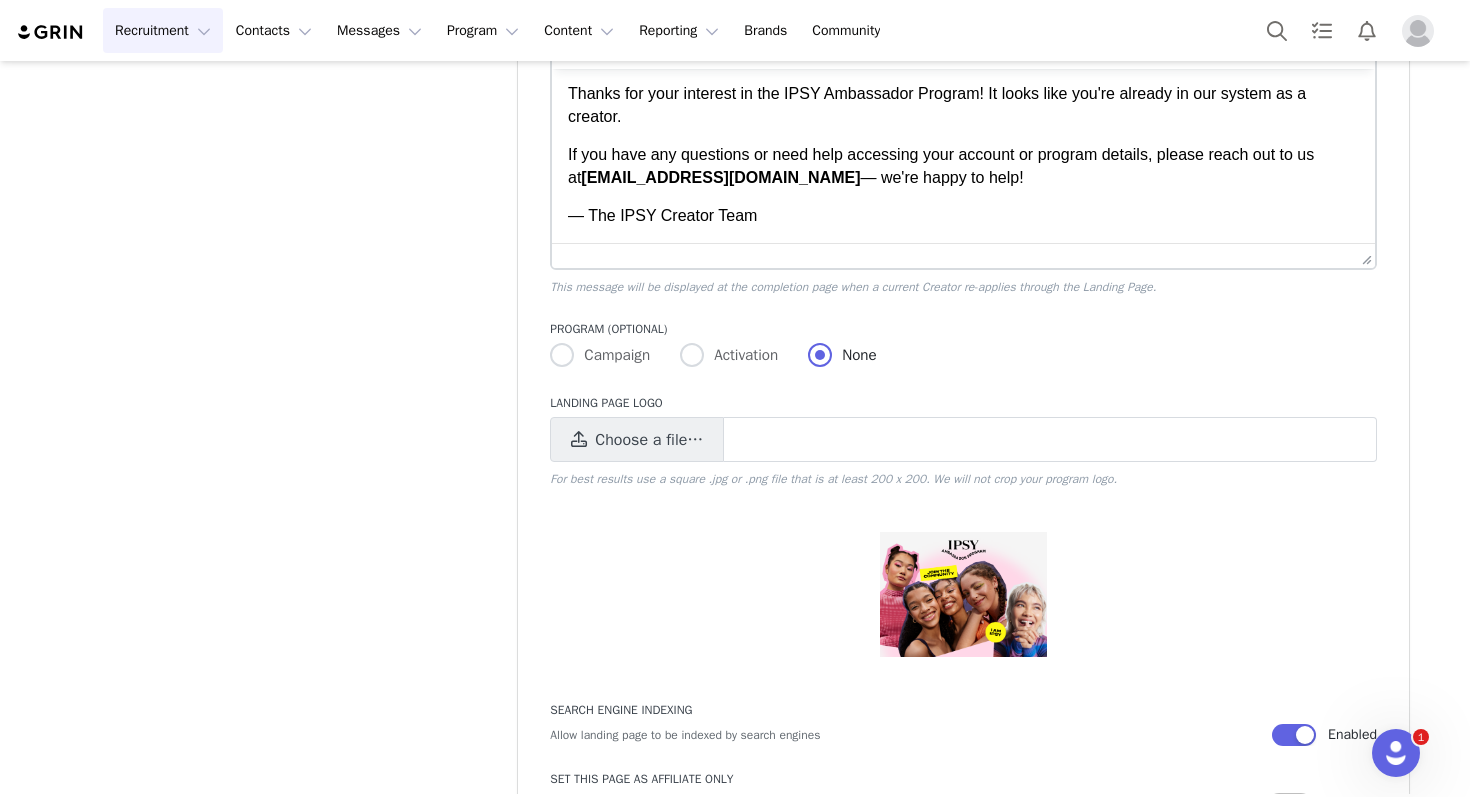 scroll, scrollTop: 1450, scrollLeft: 0, axis: vertical 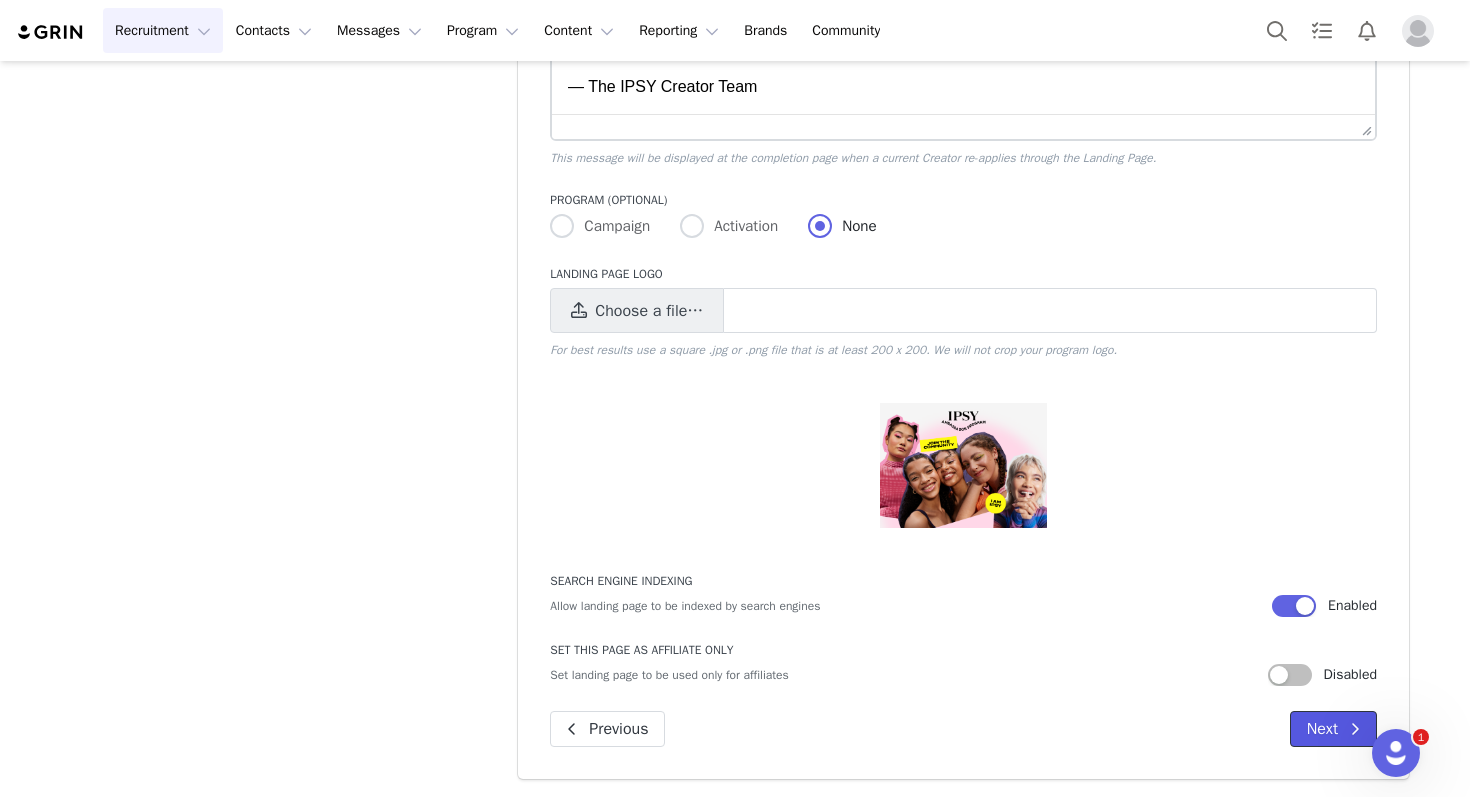 click on "Next" at bounding box center [1333, 729] 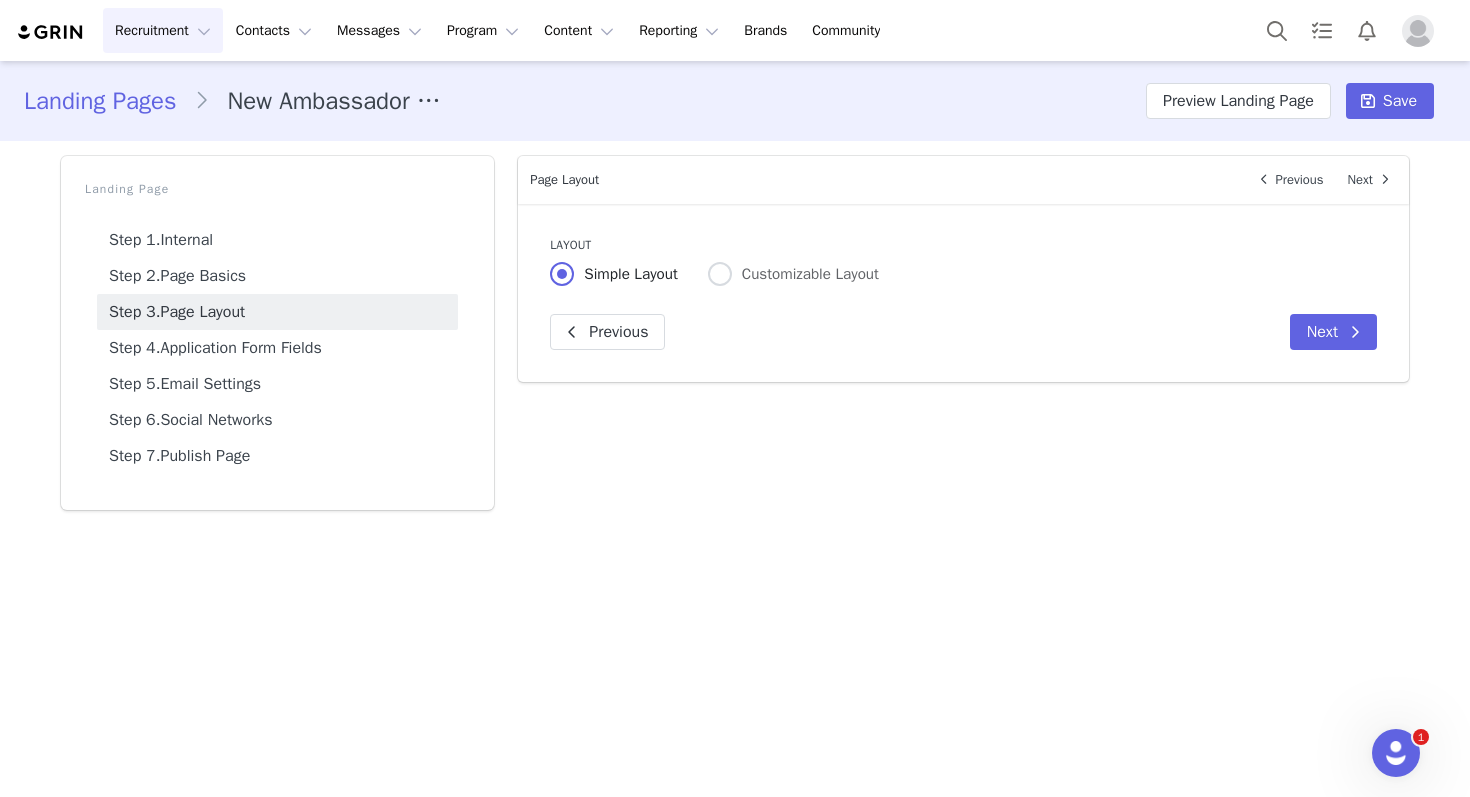 scroll, scrollTop: 0, scrollLeft: 0, axis: both 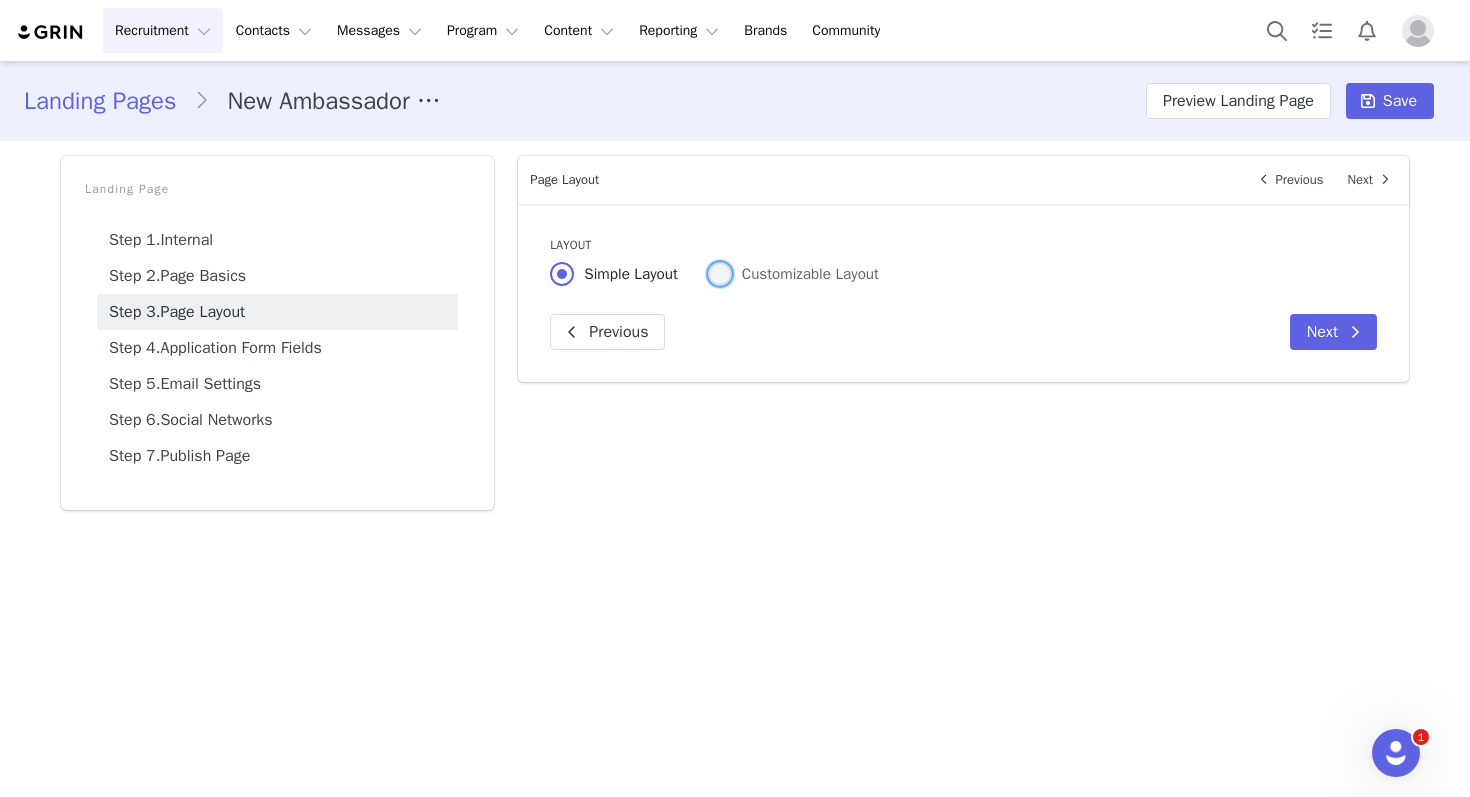 click on "Customizable Layout" at bounding box center (805, 274) 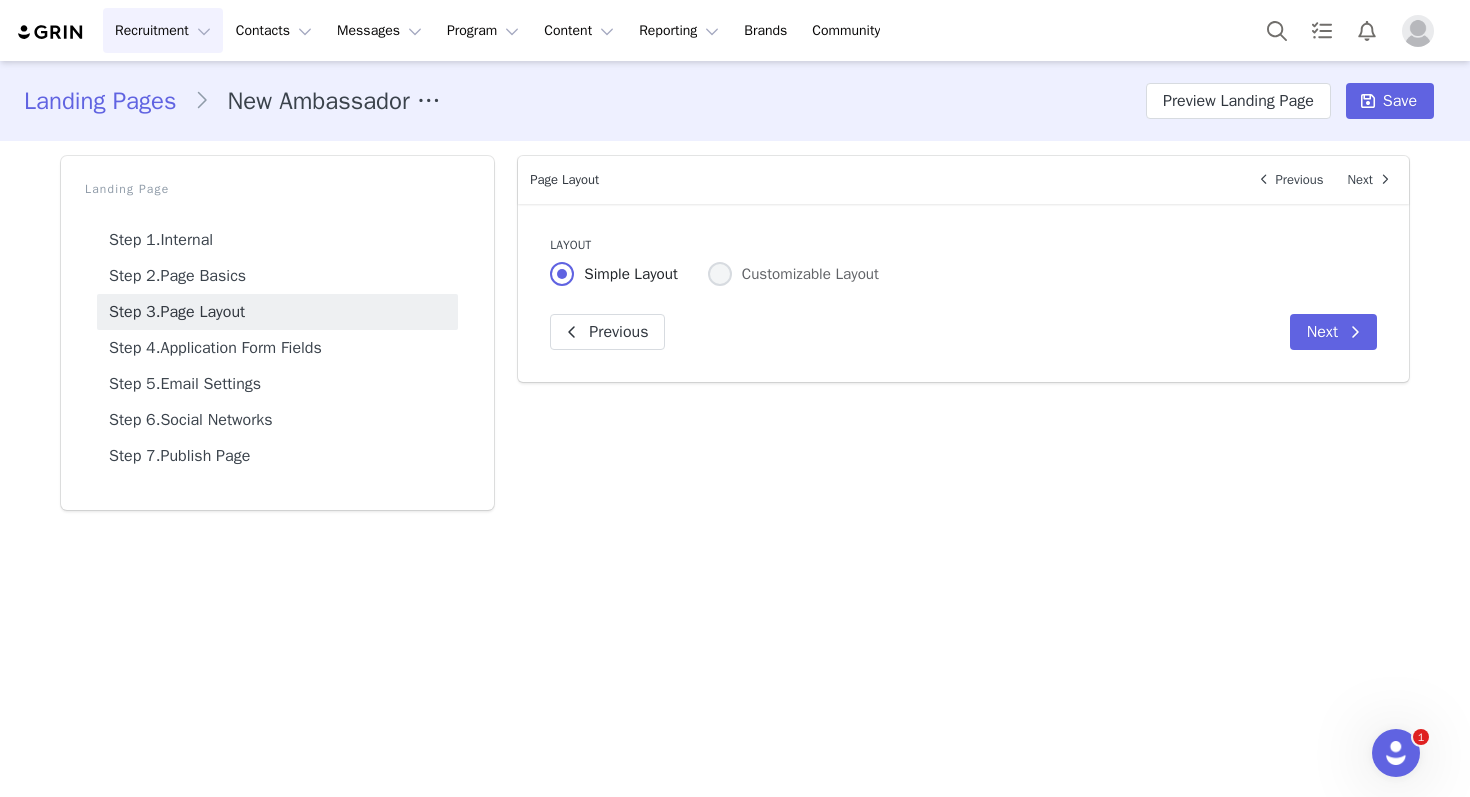 click on "Customizable Layout" at bounding box center (720, 275) 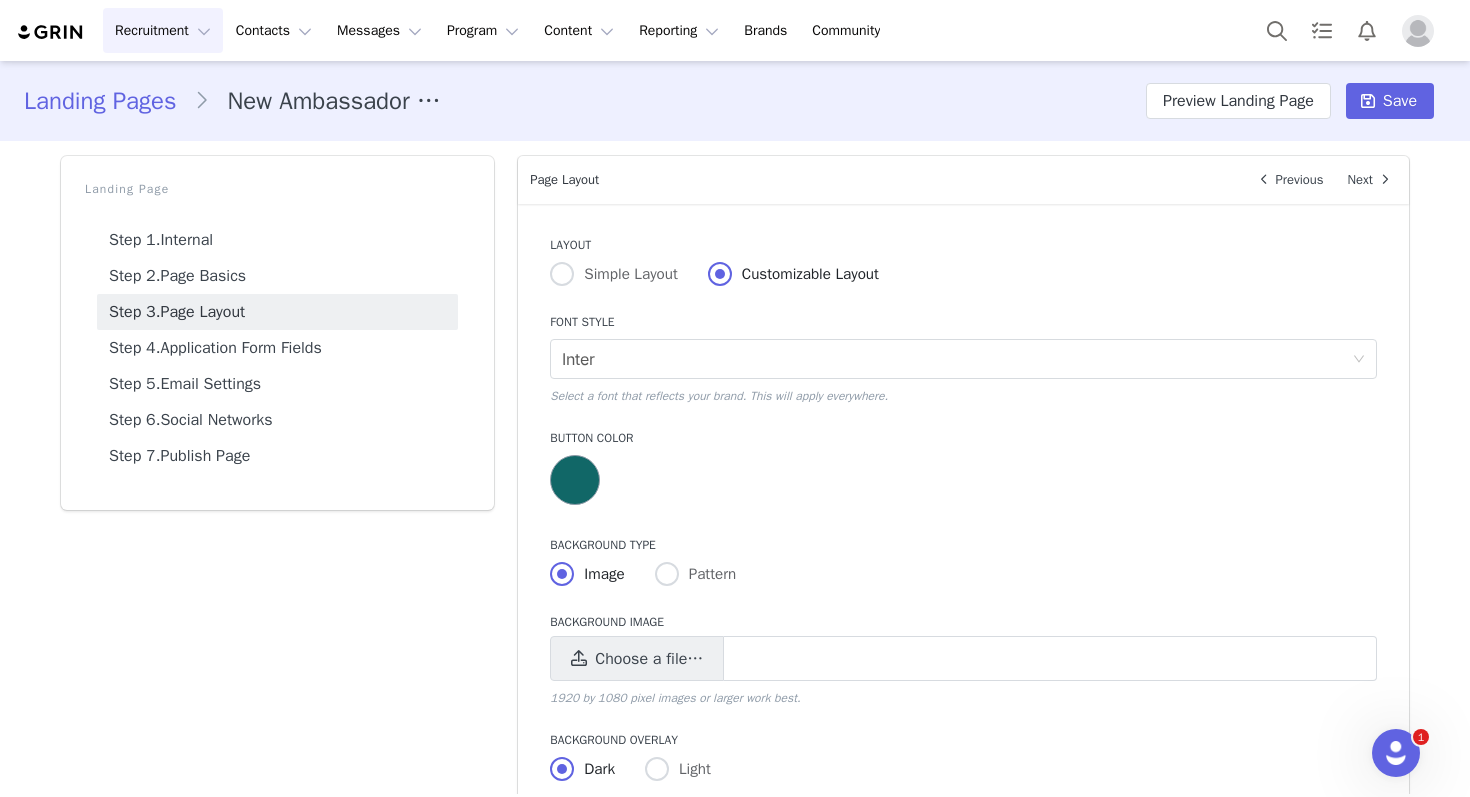 click at bounding box center [575, 480] 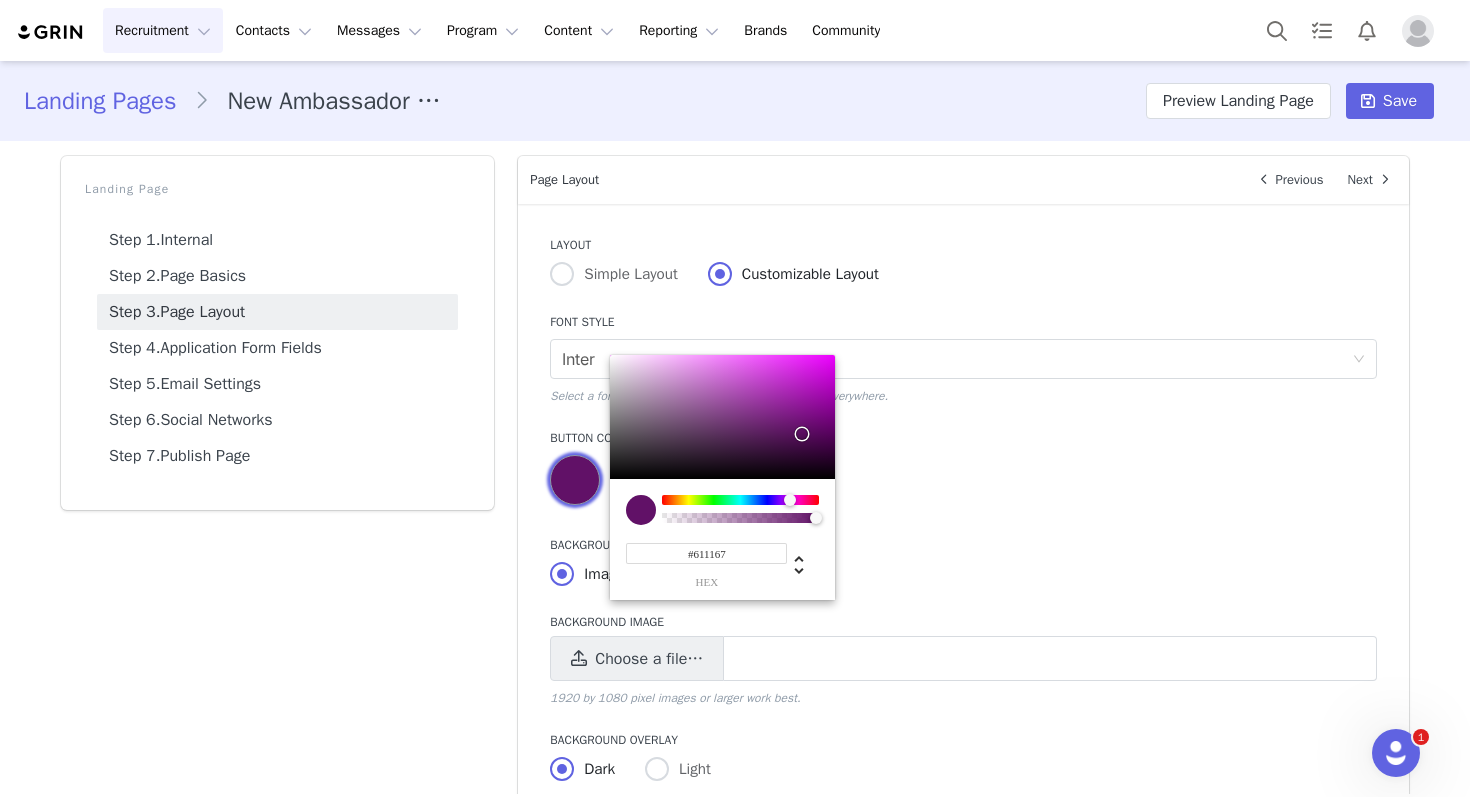 drag, startPoint x: 740, startPoint y: 502, endPoint x: 790, endPoint y: 503, distance: 50.01 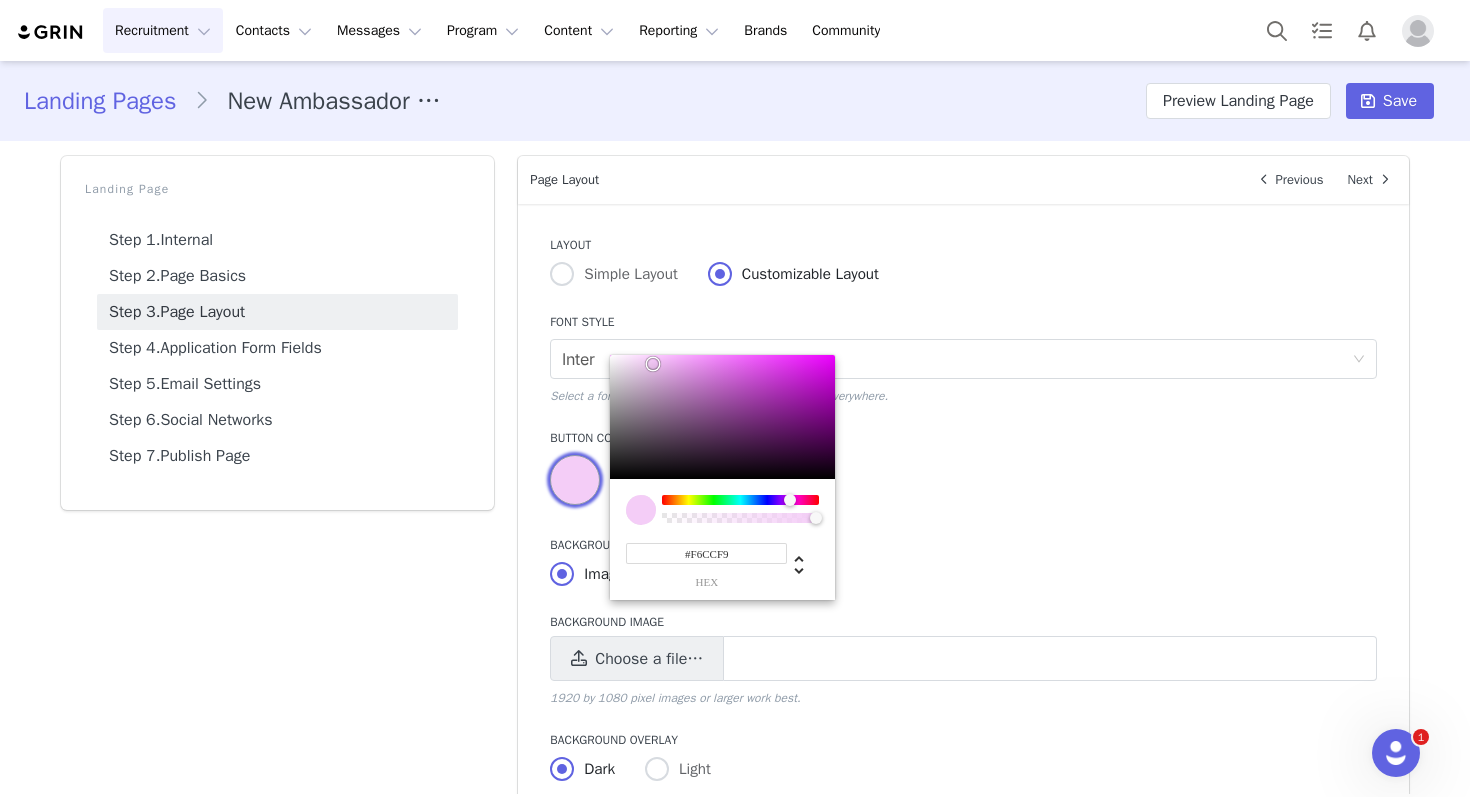 type on "#F6CBF9" 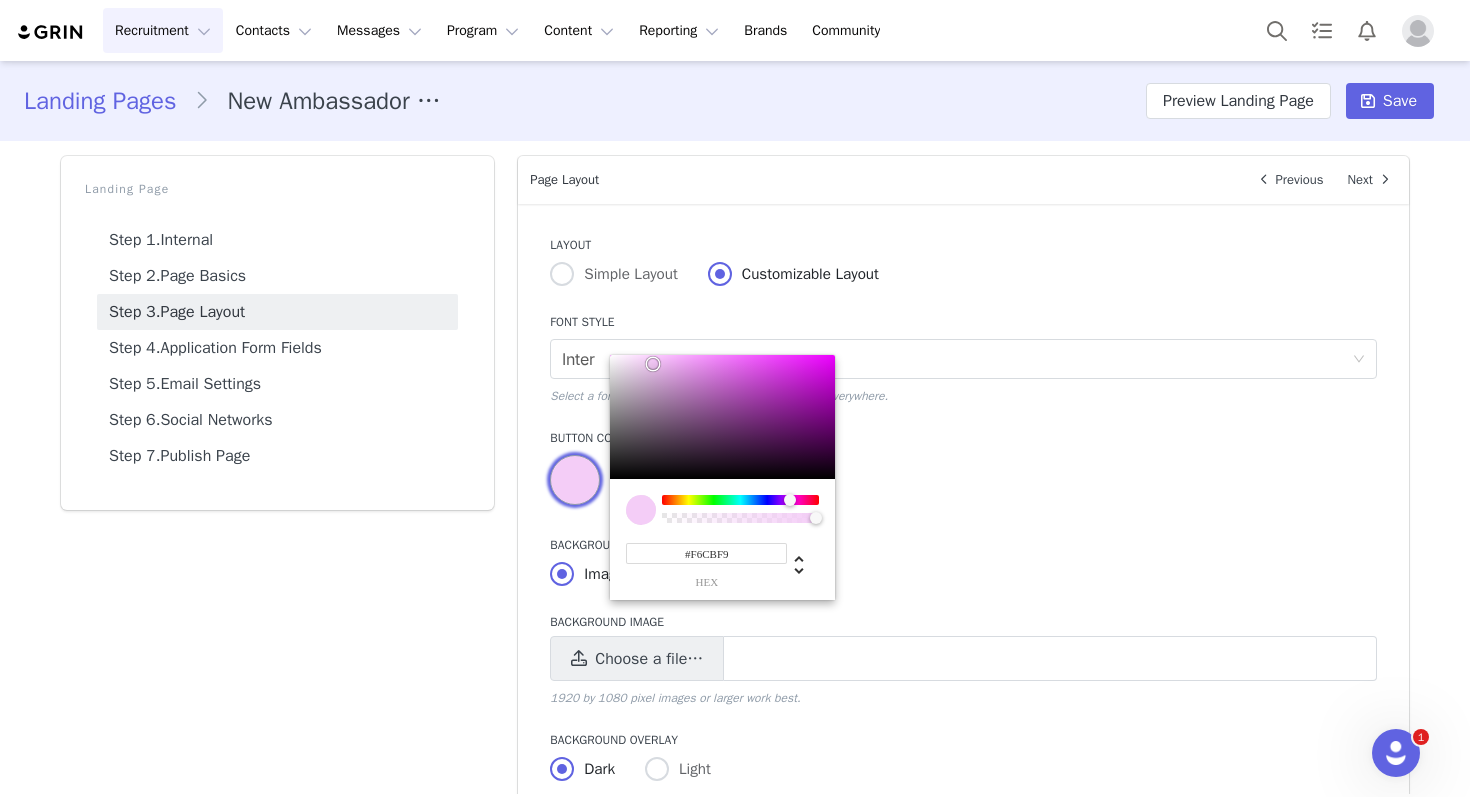 drag, startPoint x: 798, startPoint y: 438, endPoint x: 653, endPoint y: 358, distance: 165.60495 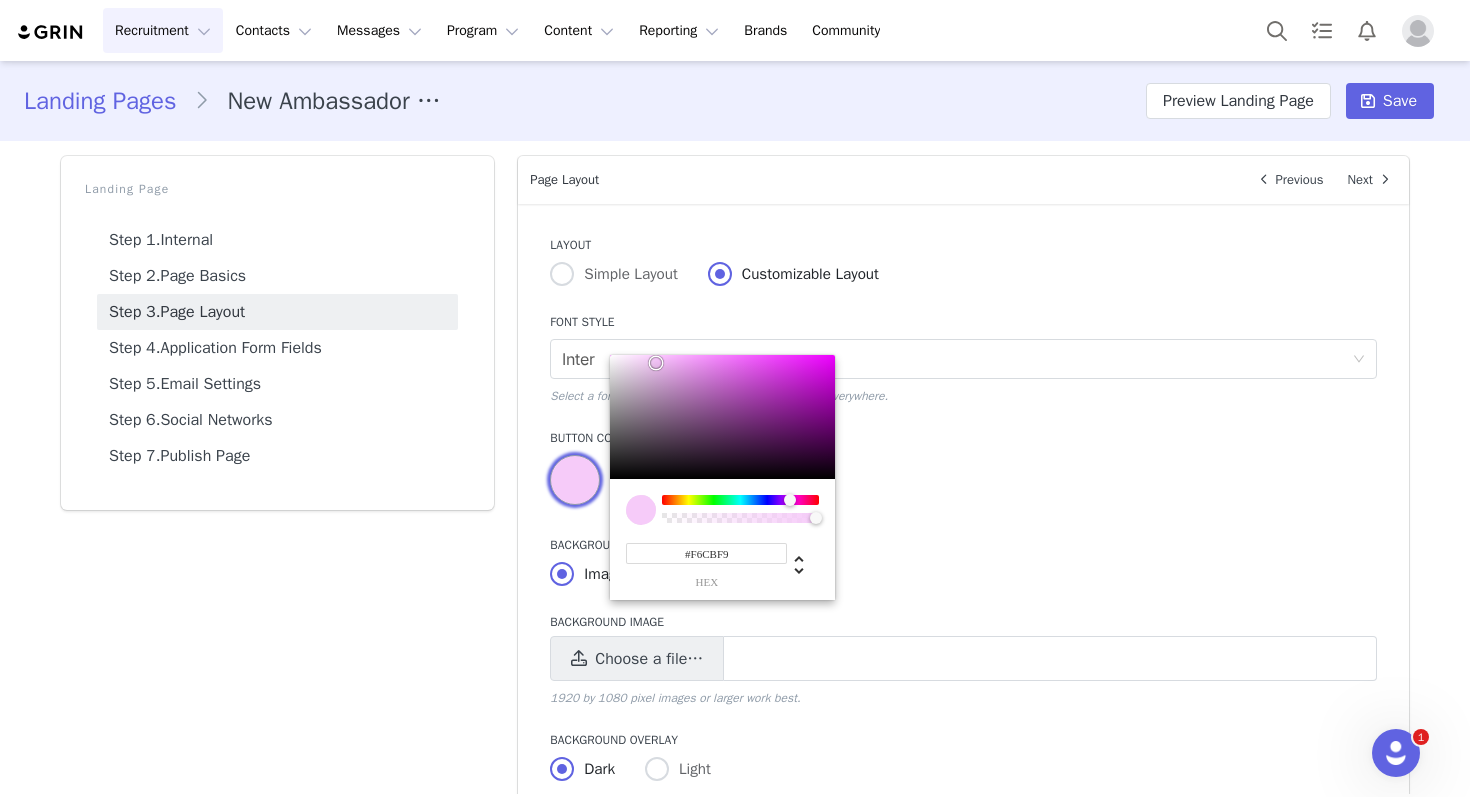 click on "Background Image" at bounding box center [963, 622] 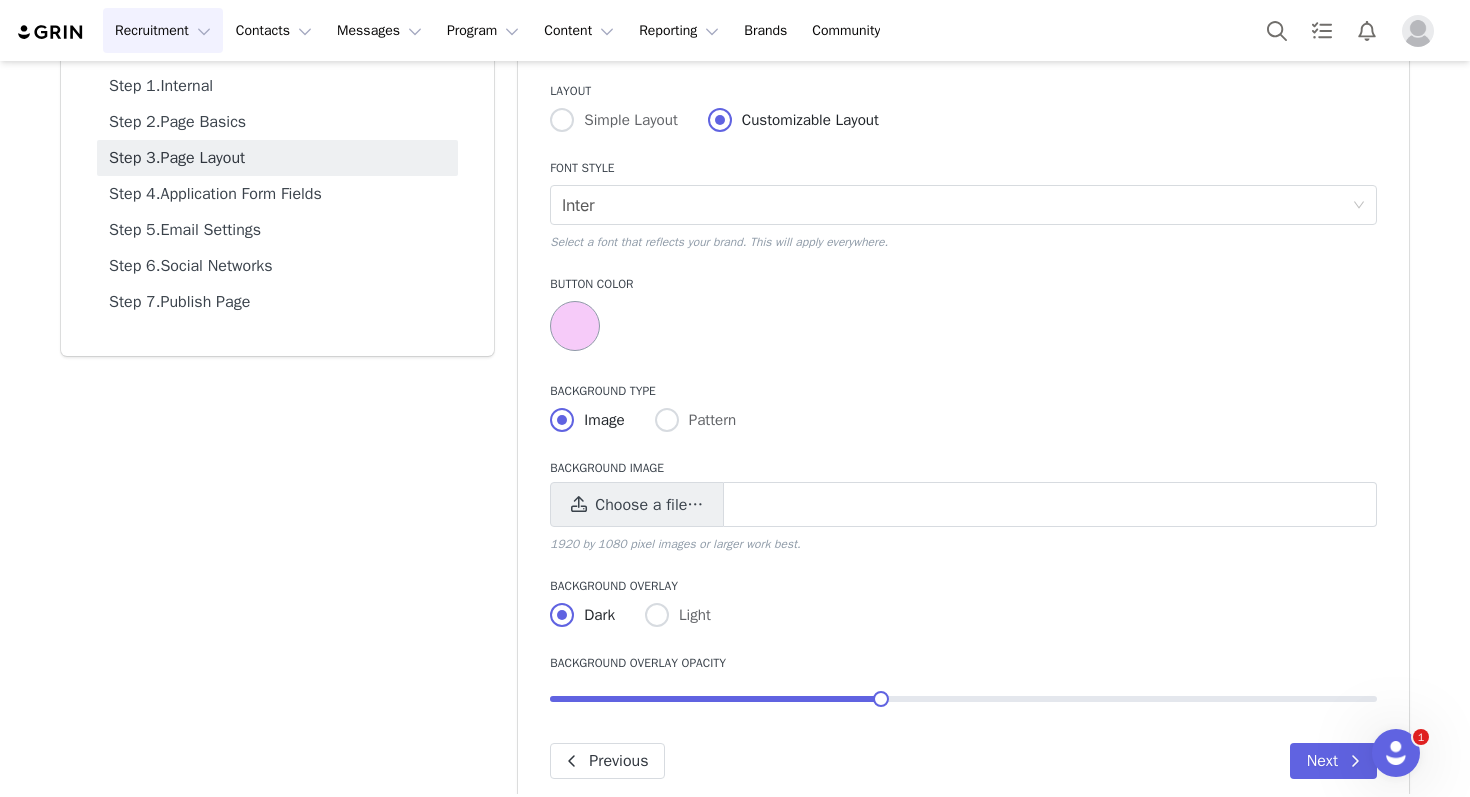 scroll, scrollTop: 186, scrollLeft: 0, axis: vertical 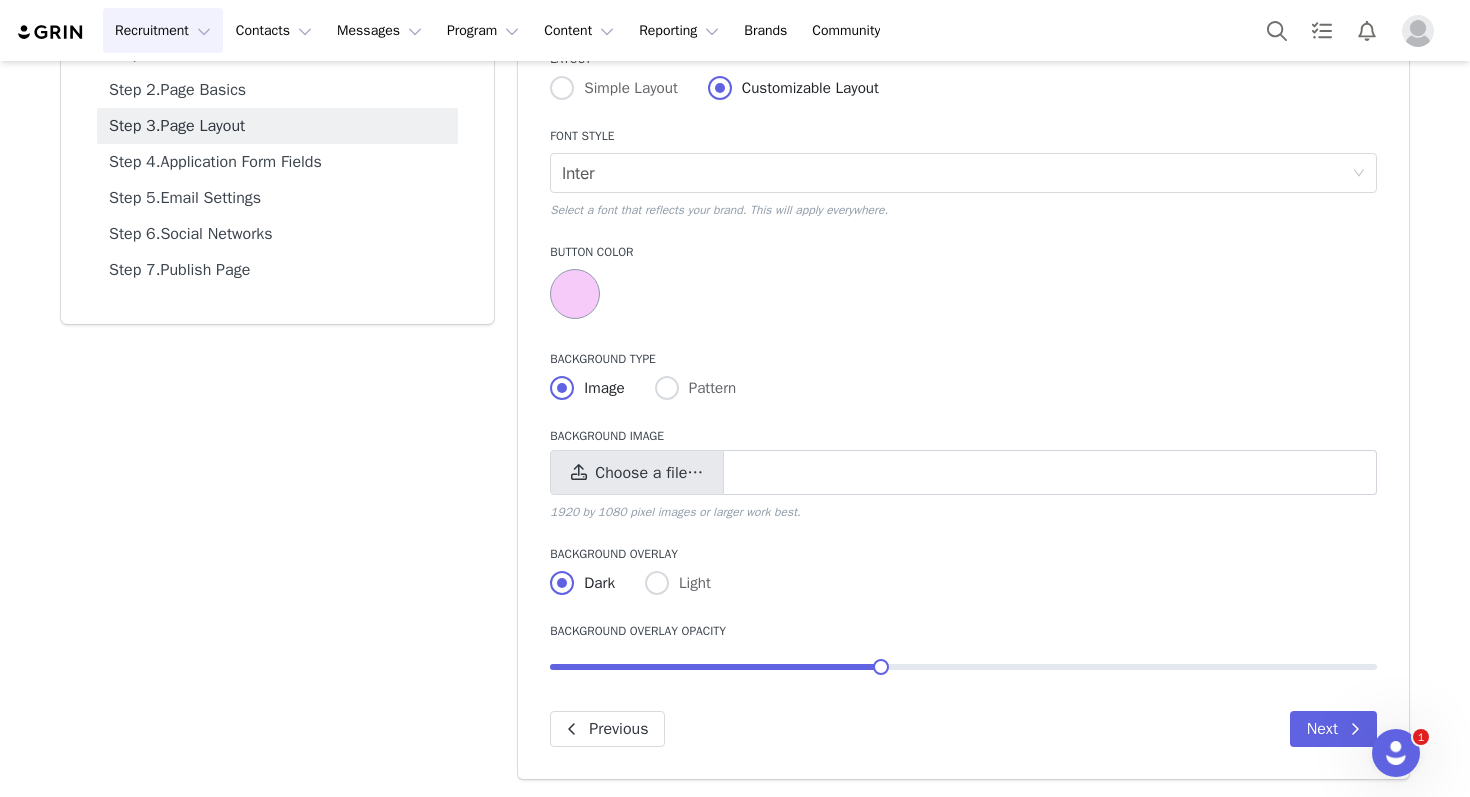 click on "Choose a file…" at bounding box center [637, 472] 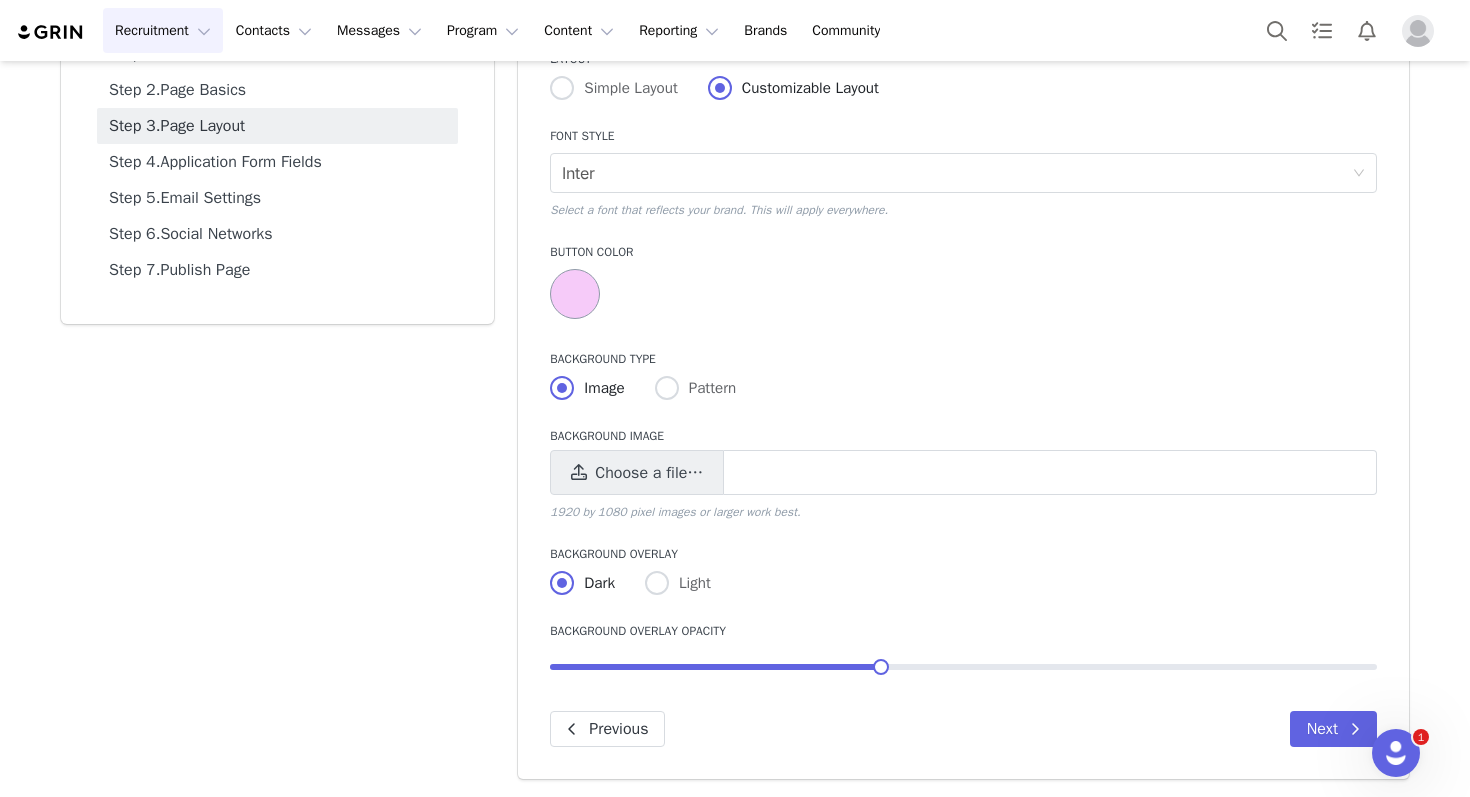 type on "C:\fakepath\2025_IPSY Ambassador Graphic_Creator Partnerships 4x3.png" 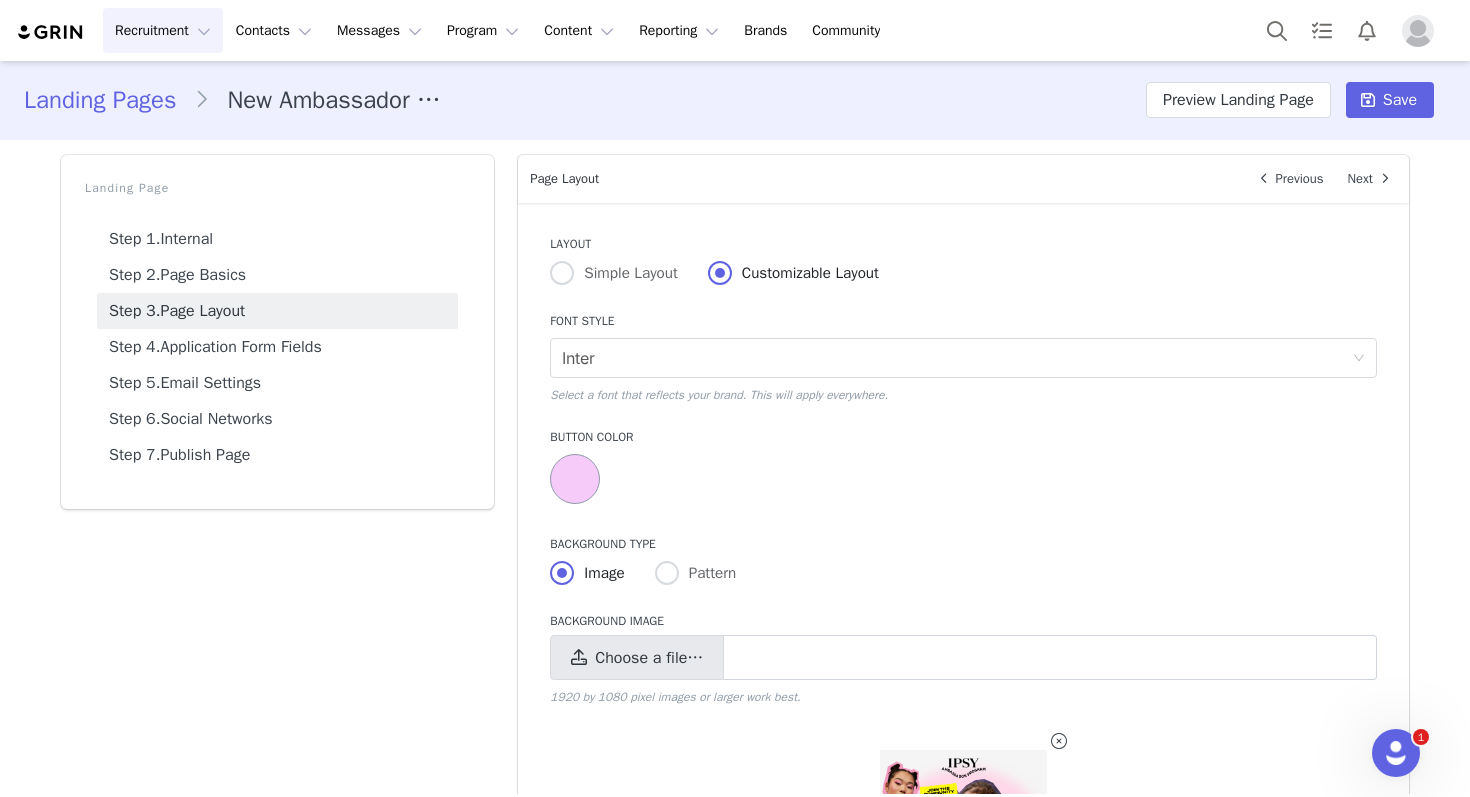 scroll, scrollTop: 0, scrollLeft: 0, axis: both 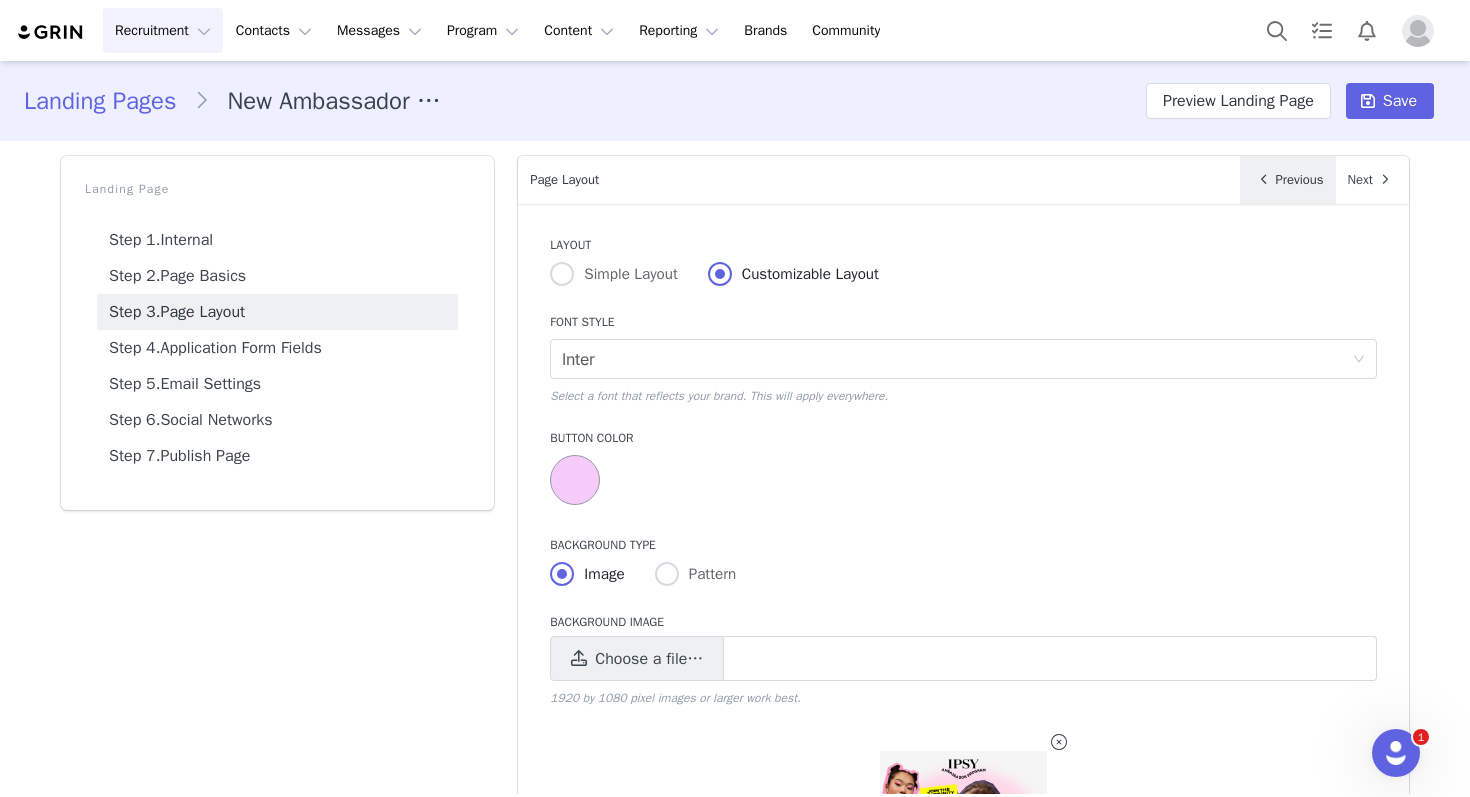 click on "Previous" at bounding box center (1288, 180) 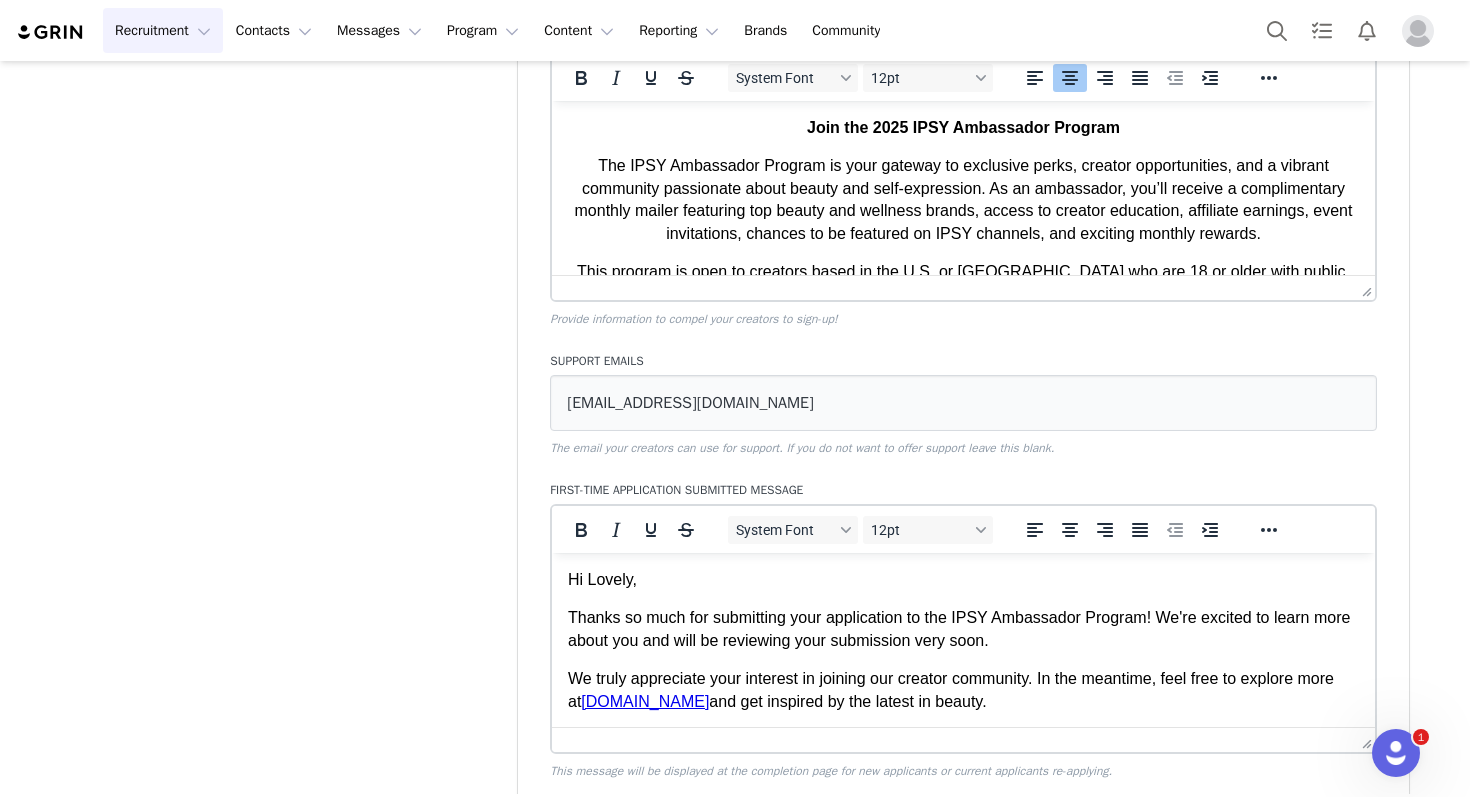 scroll, scrollTop: 513, scrollLeft: 0, axis: vertical 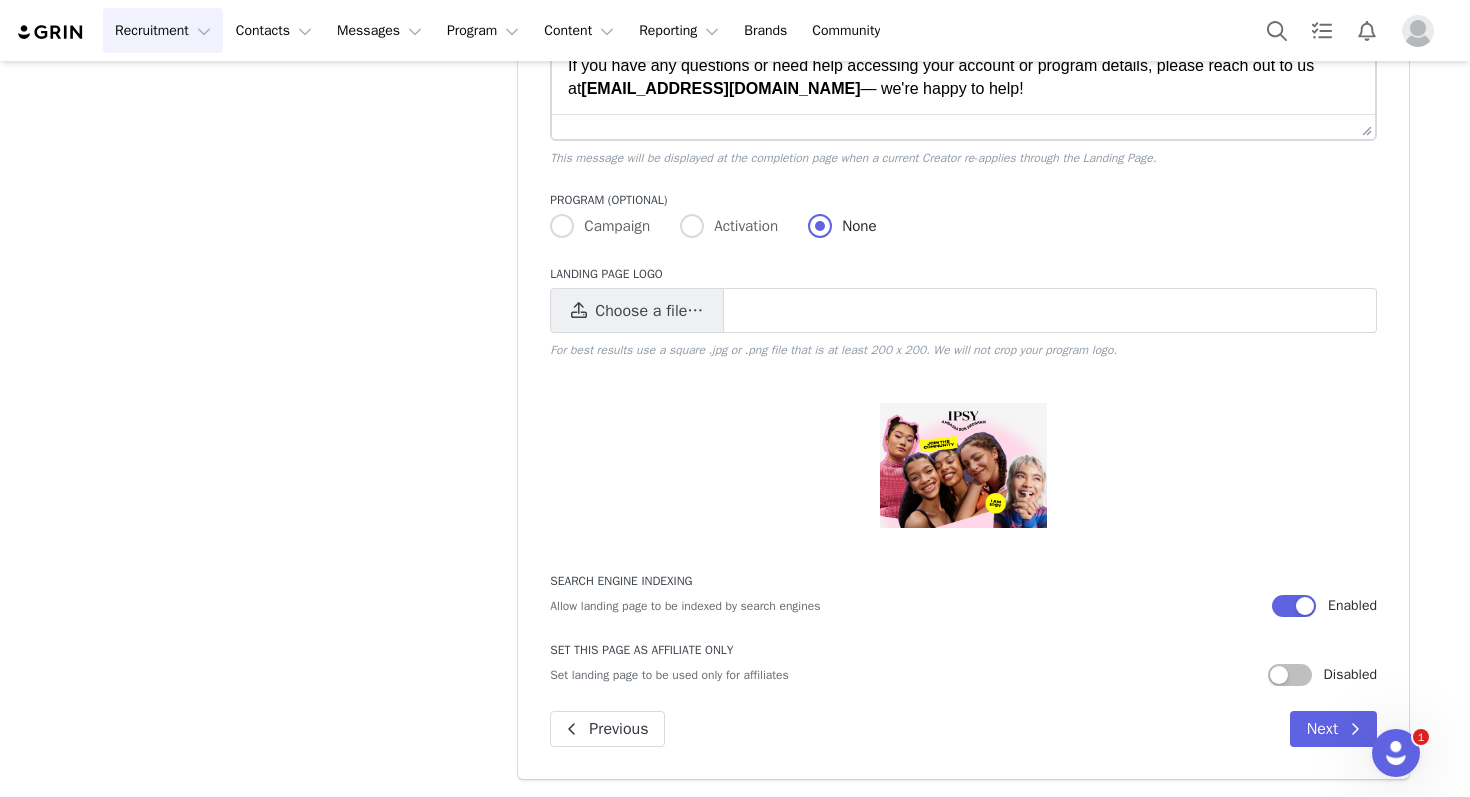 click at bounding box center [963, 465] 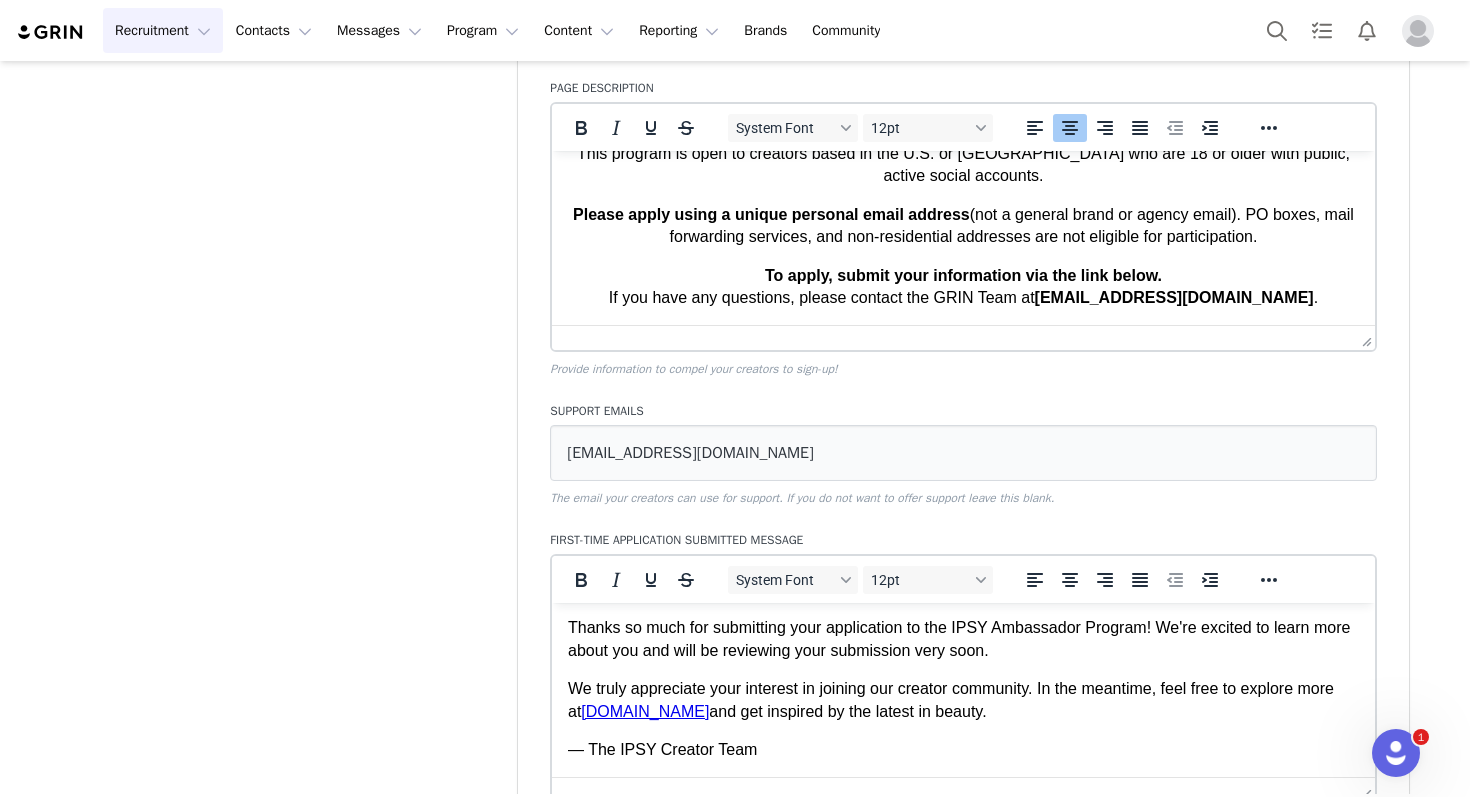 scroll, scrollTop: 0, scrollLeft: 0, axis: both 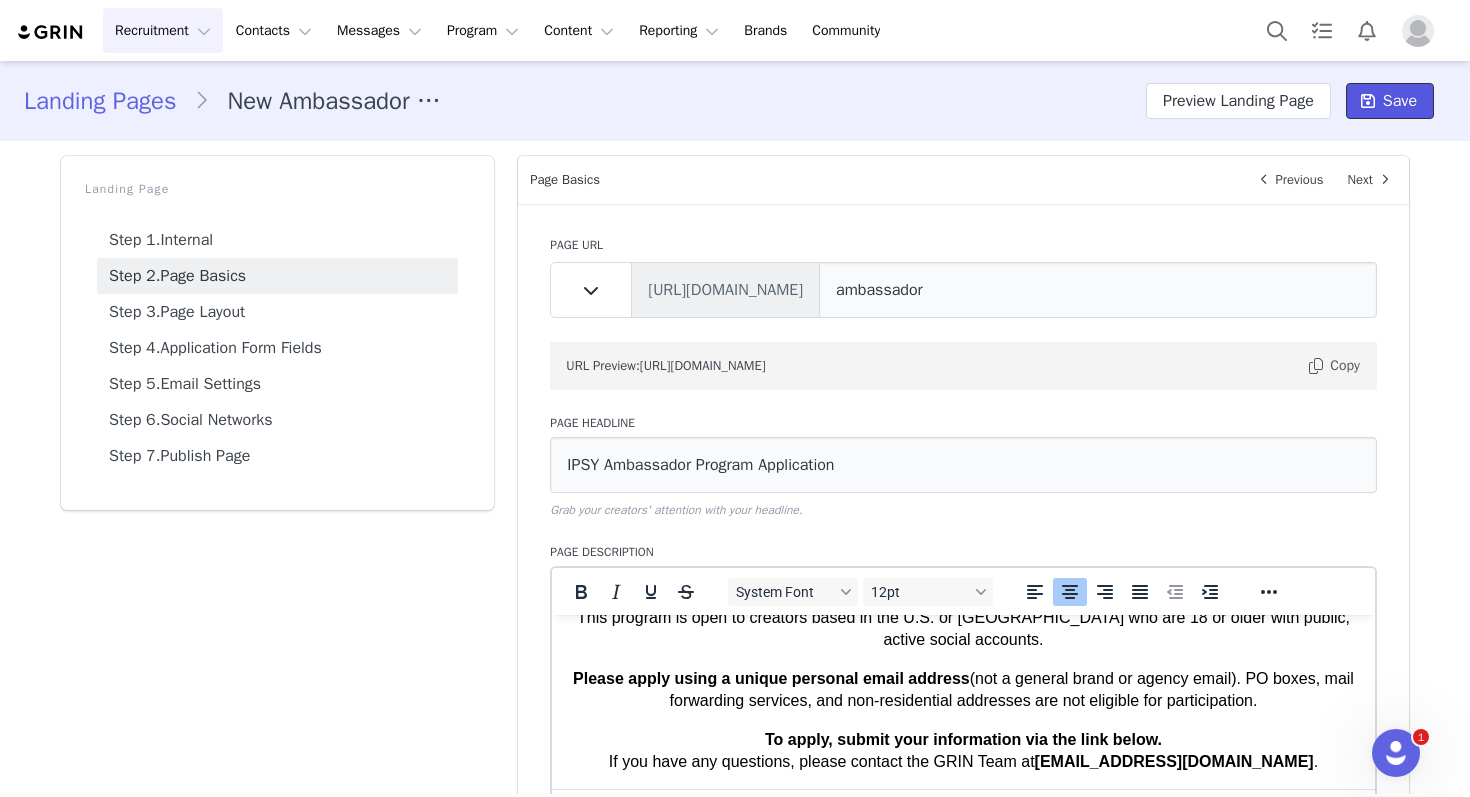 click on "Save" at bounding box center (1390, 101) 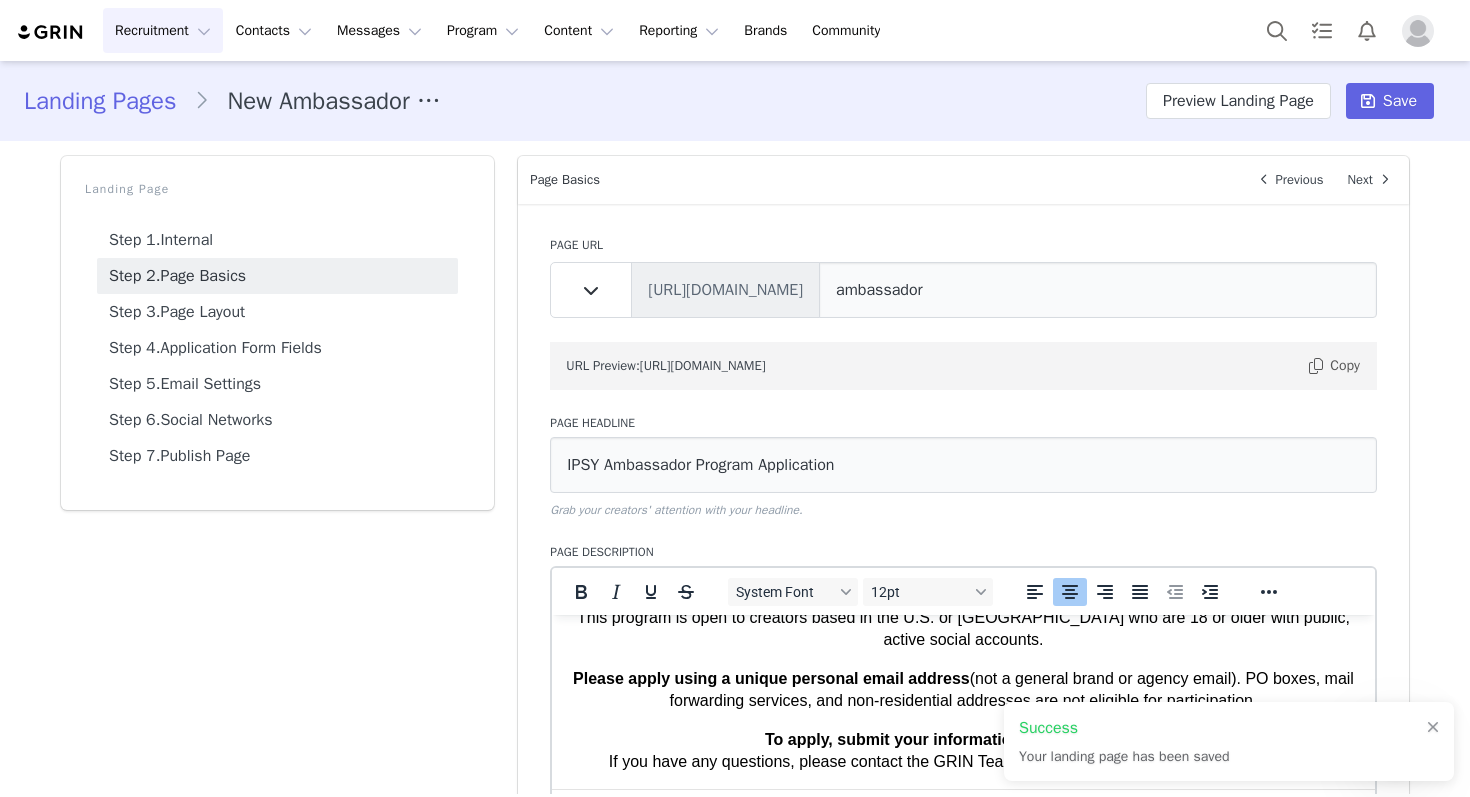 click on "Landing Pages" at bounding box center [109, 101] 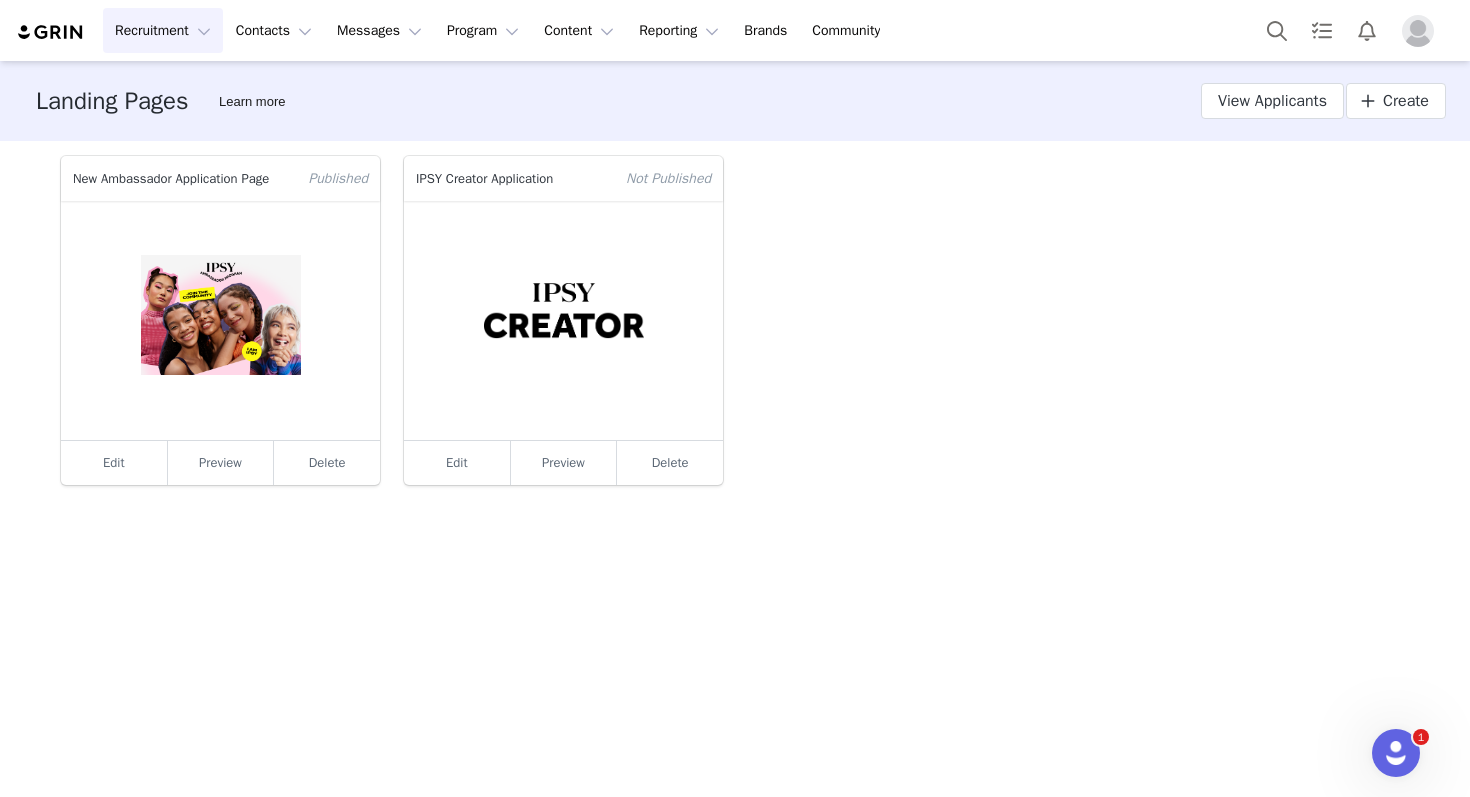 click at bounding box center (563, 320) 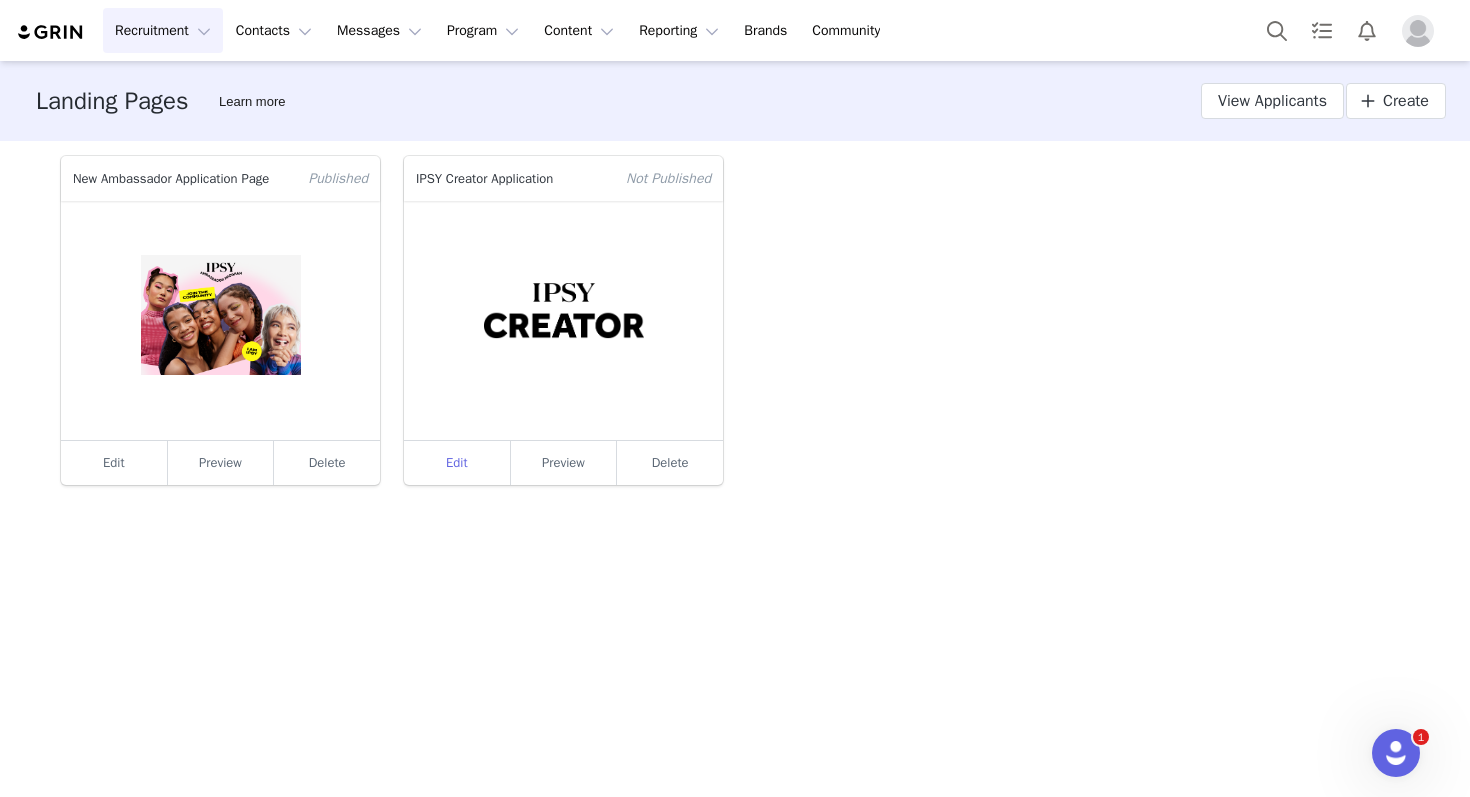 click on "Edit" at bounding box center [457, 463] 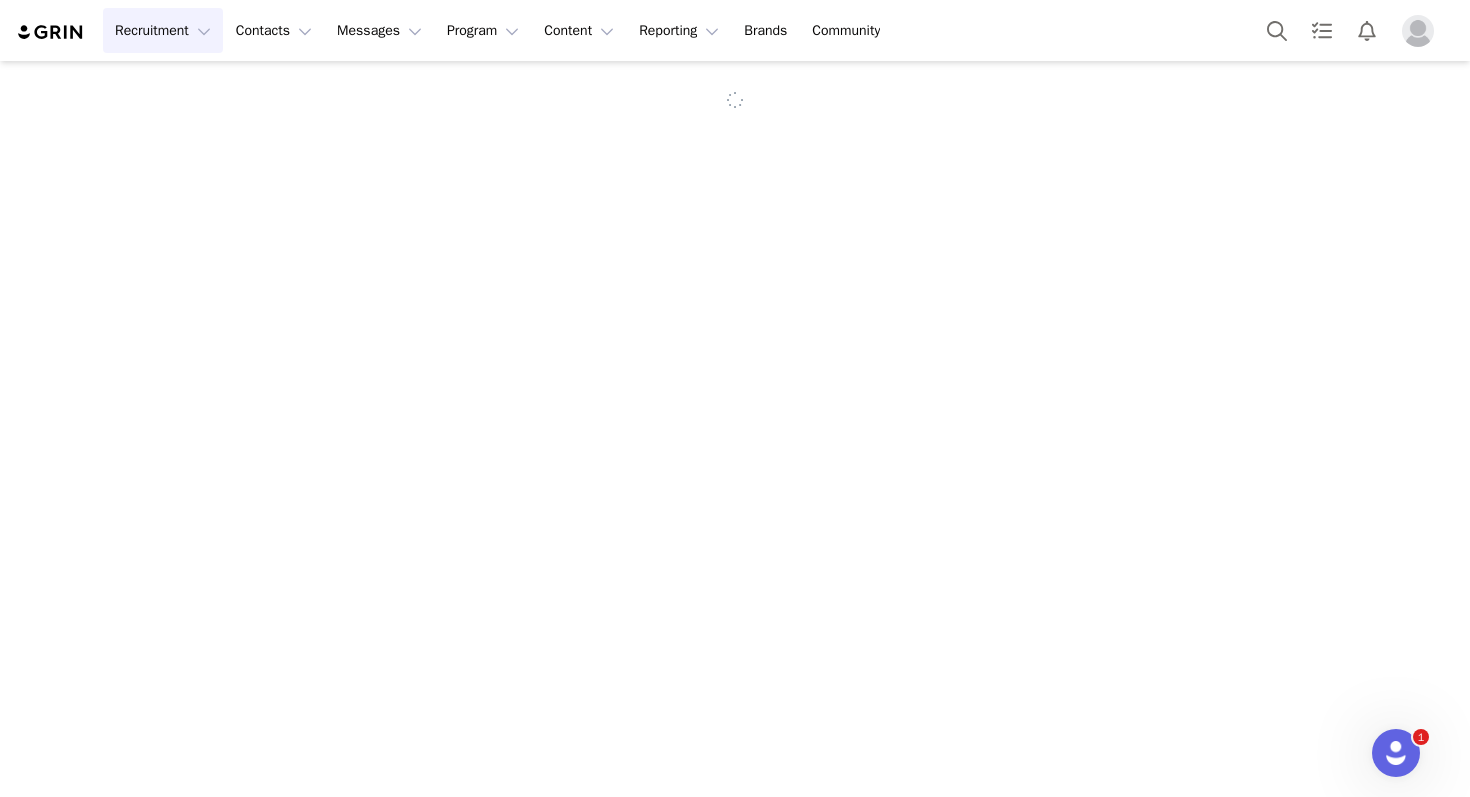 scroll, scrollTop: 0, scrollLeft: 0, axis: both 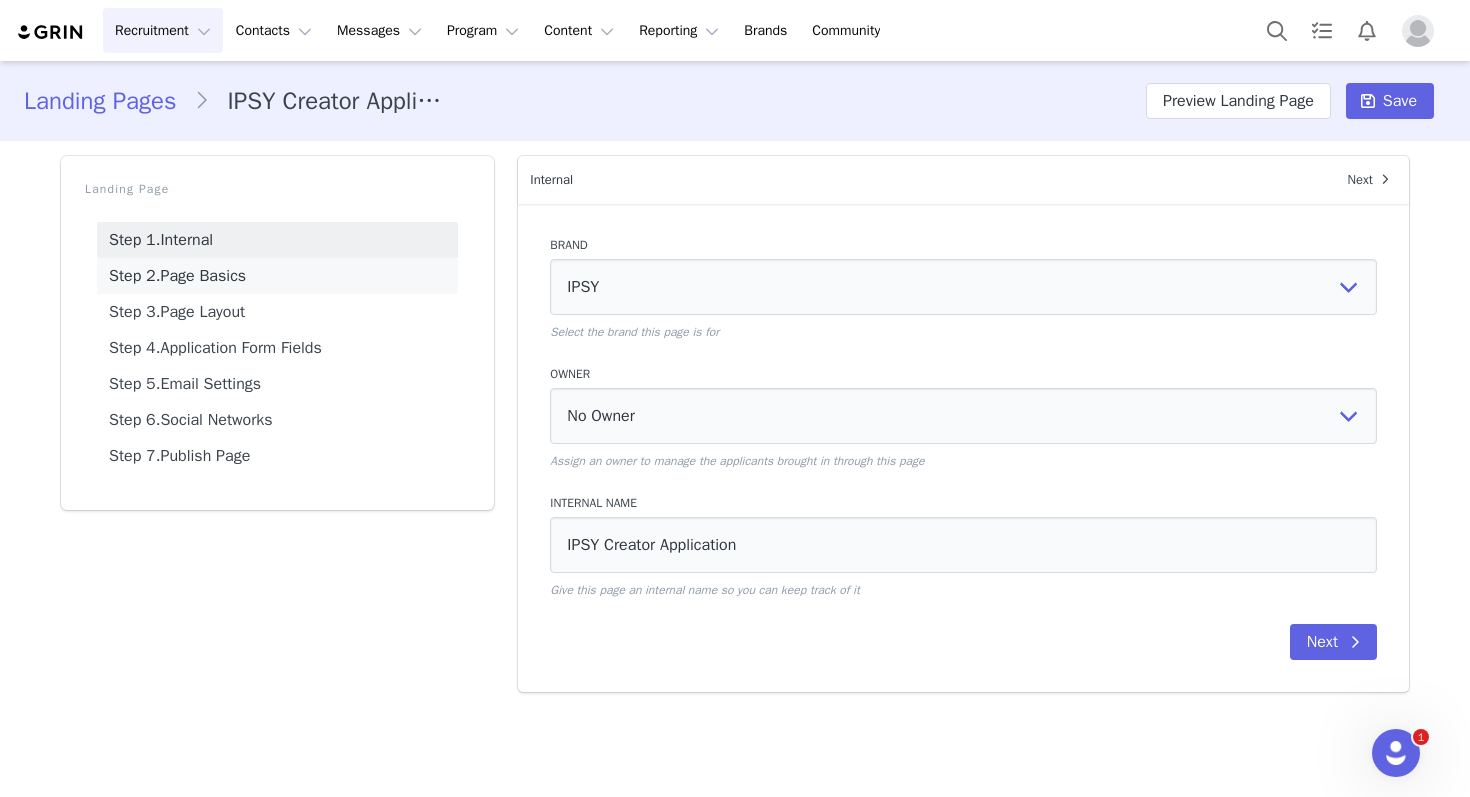 click on "Step 2.  Page Basics" at bounding box center (277, 276) 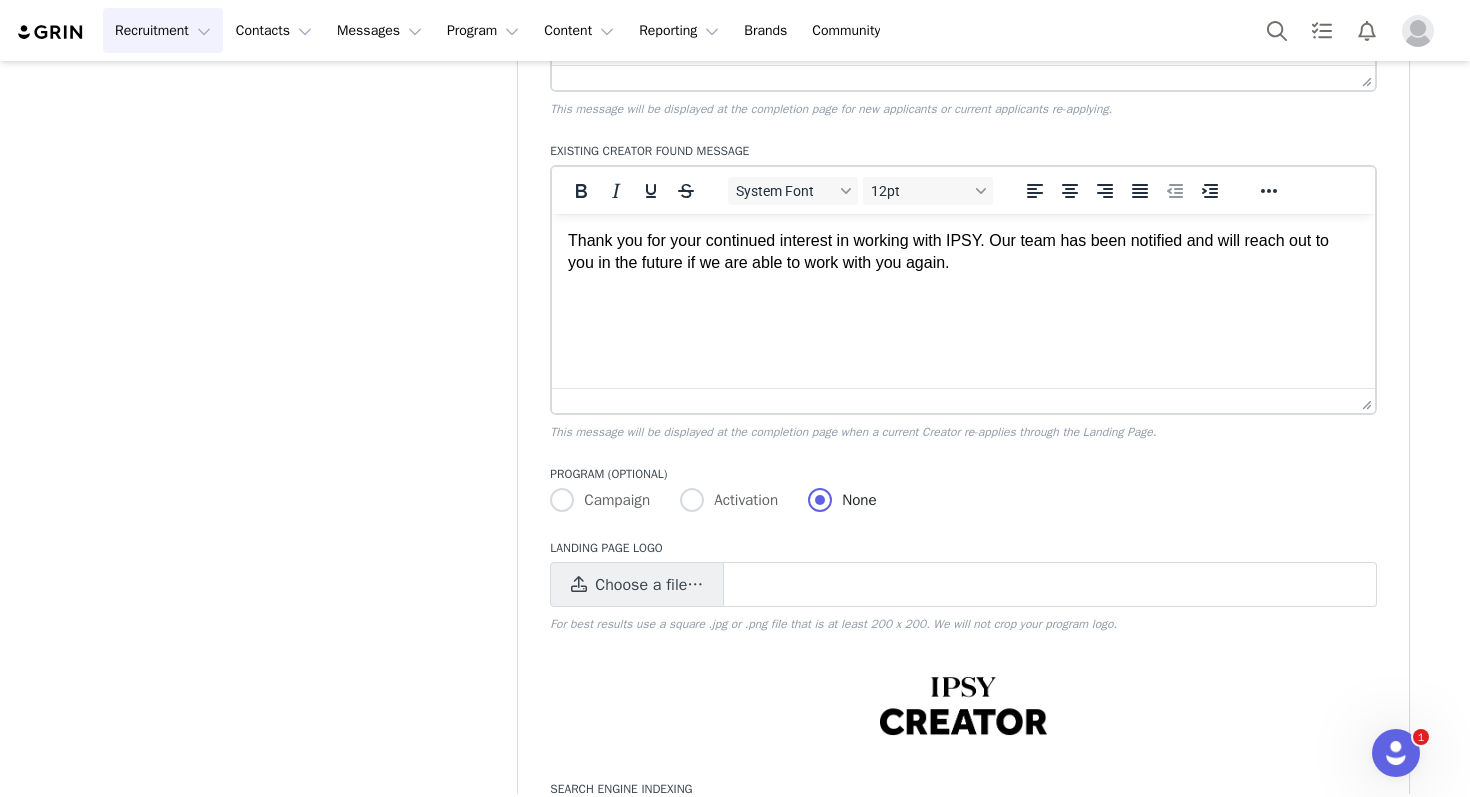scroll, scrollTop: 1384, scrollLeft: 0, axis: vertical 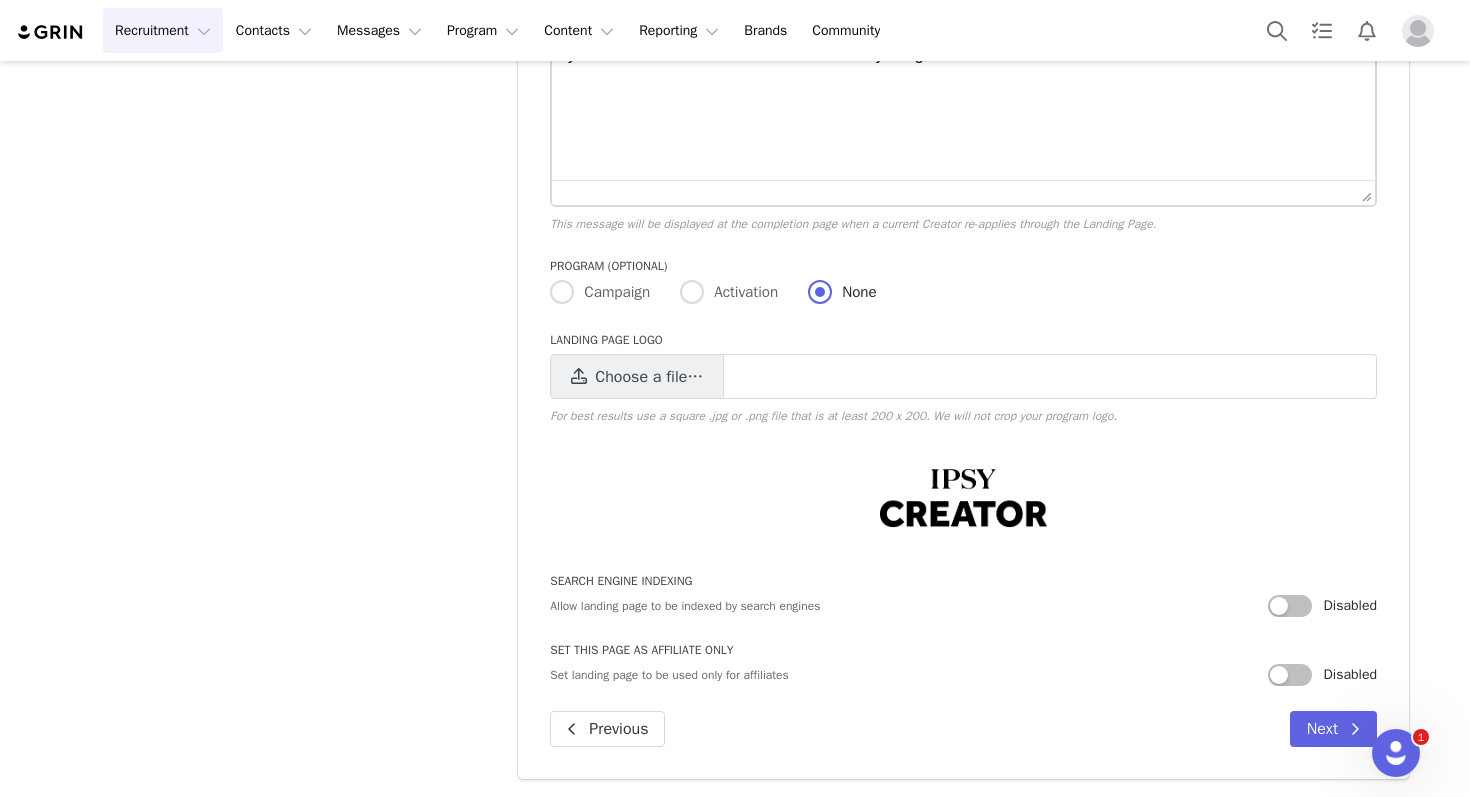 click at bounding box center [963, 498] 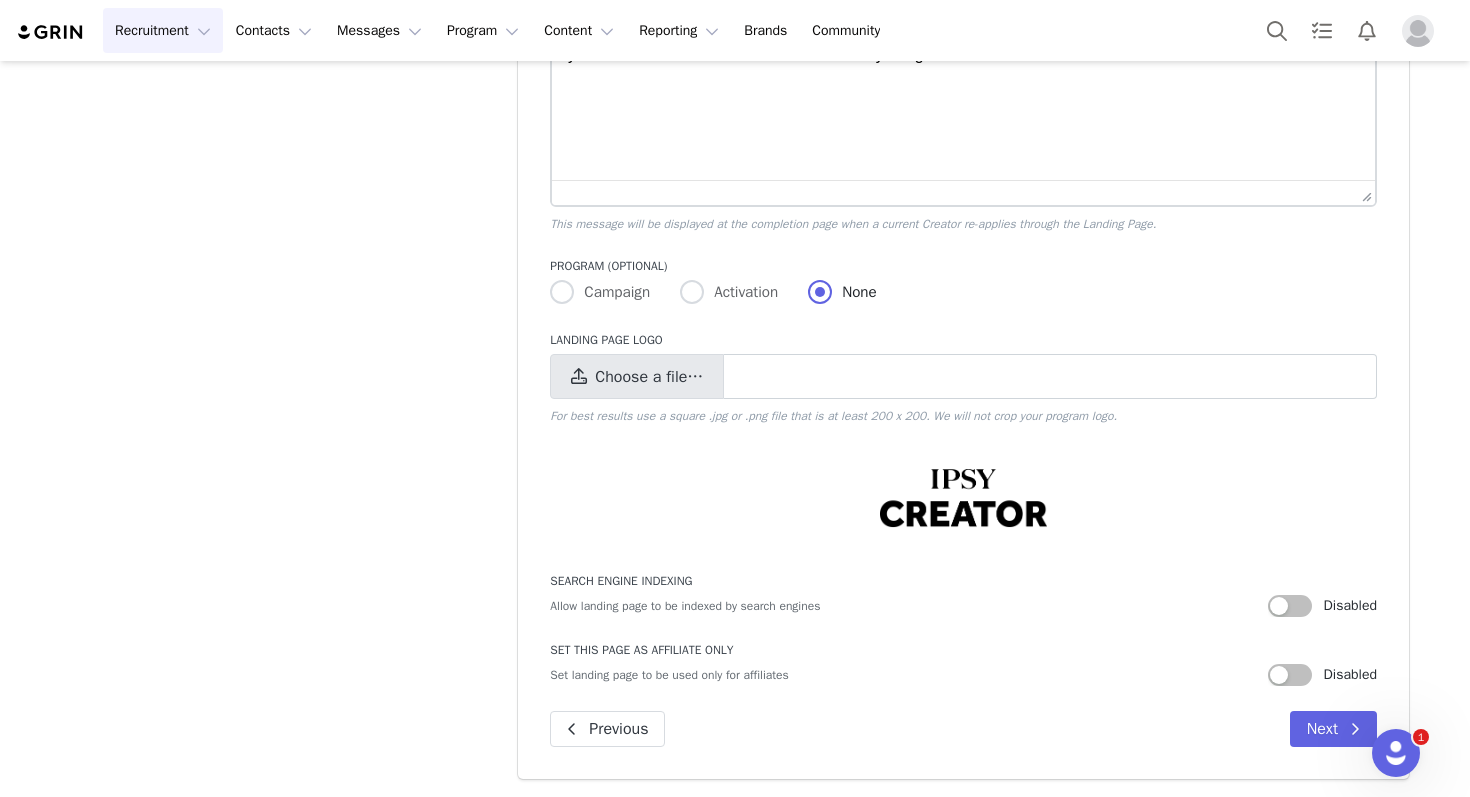 click on "Choose a file…" at bounding box center [649, 377] 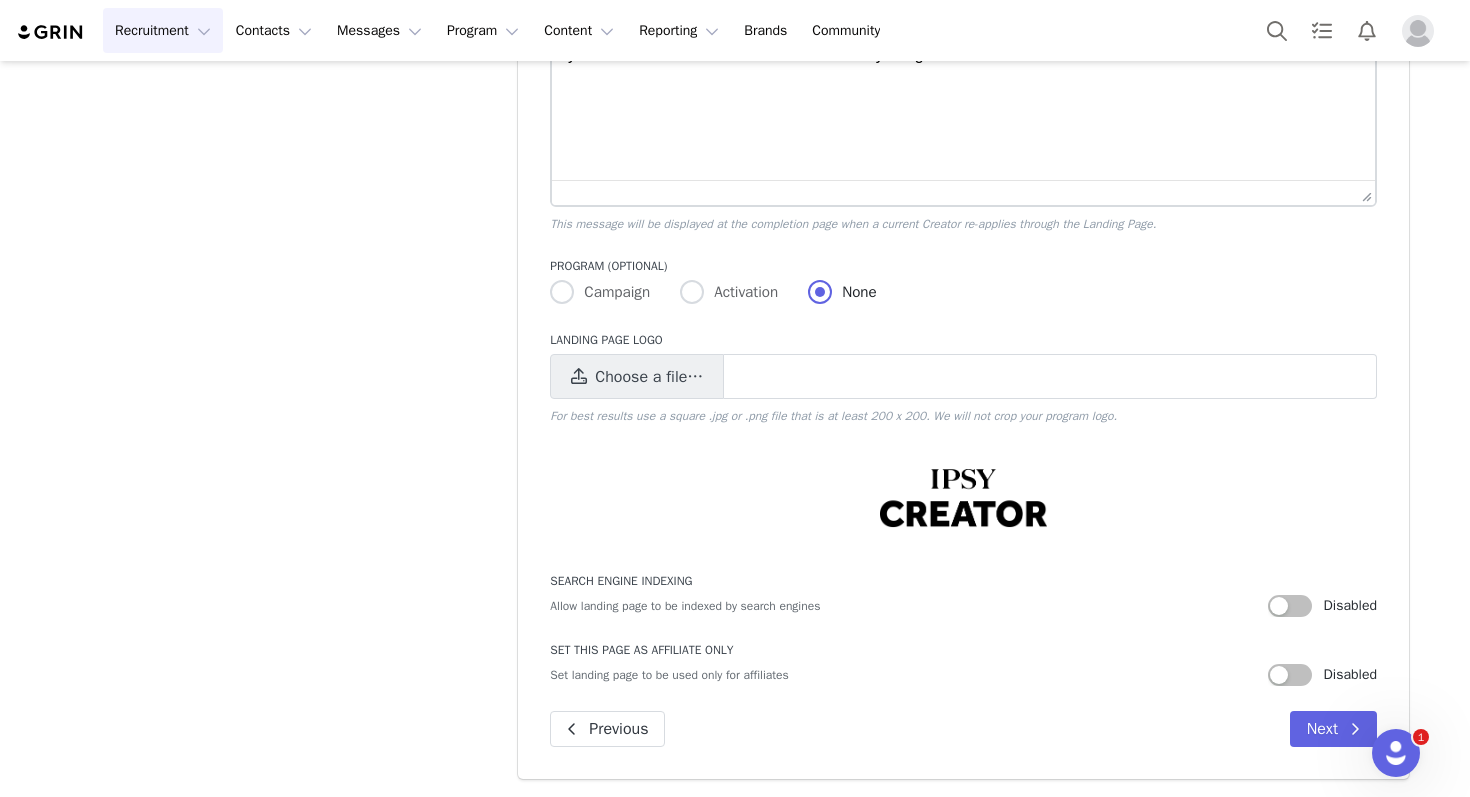 click at bounding box center (963, 498) 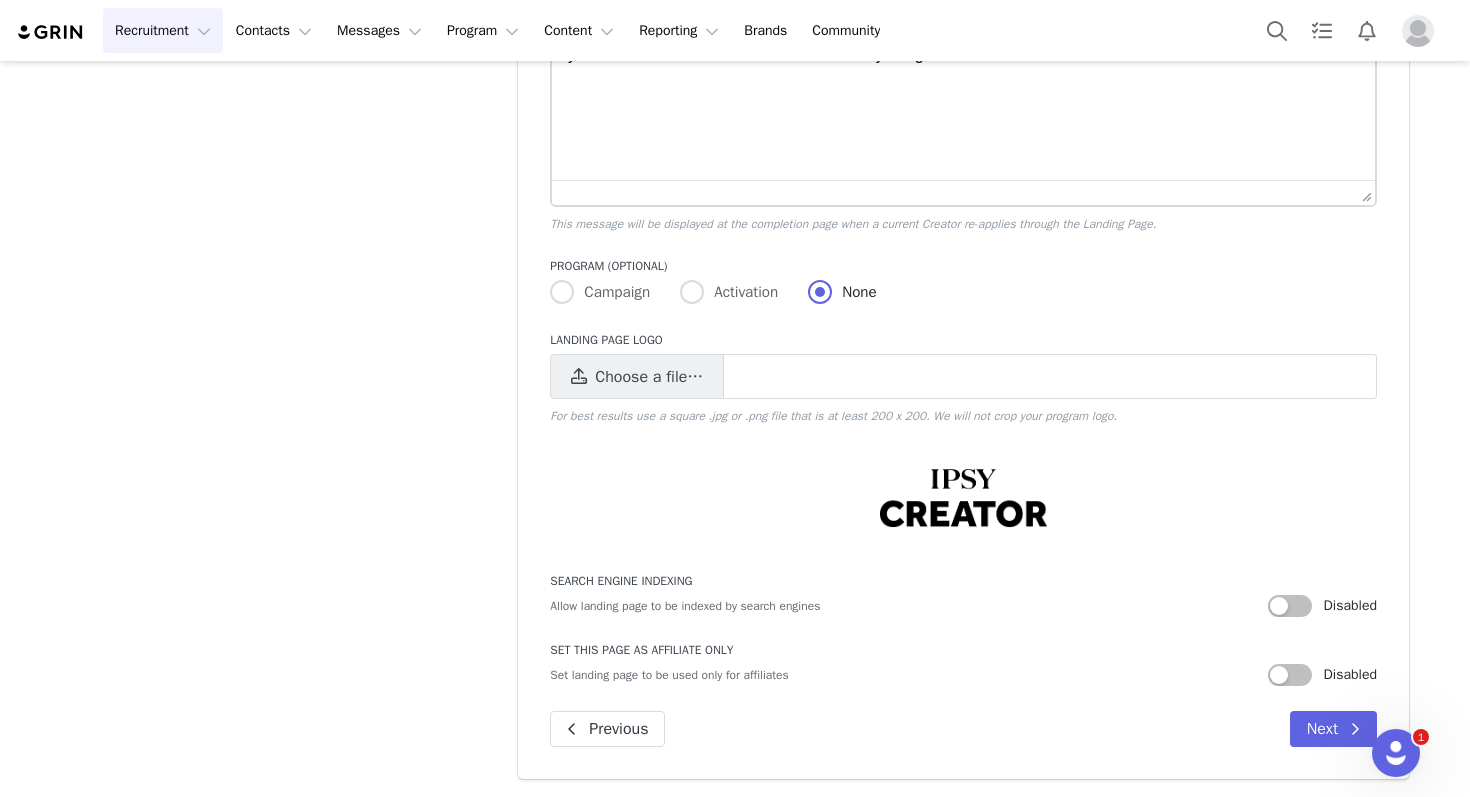click on "Page URL Create New [URL][DOMAIN_NAME] creator URL Preview: [URL][DOMAIN_NAME] Copy  Page Headline  IPSY Creator Grab your creators' attention with your headline.  Page Description  System Font 12pt To open the popup, press Shift+Enter To open the popup, press Shift+Enter To open the popup, press Shift+Enter To open the popup, press Shift+Enter Provide information to compel your creators to sign-up!  Support Emails  [EMAIL_ADDRESS][DOMAIN_NAME]  The email your creators can use for support. If you do not want to offer support leave this blank.   First-Time Application Submitted Message  System Font 12pt To open the popup, press Shift+Enter To open the popup, press Shift+Enter To open the popup, press Shift+Enter To open the popup, press Shift+Enter  This message will be displayed at the completion page for new applicants or current applicants re-applying.   Existing Creator Found Message  System Font 12pt To open the popup, press Shift+Enter To open the popup, press Shift+Enter  Program (optional)" at bounding box center [963, -201] 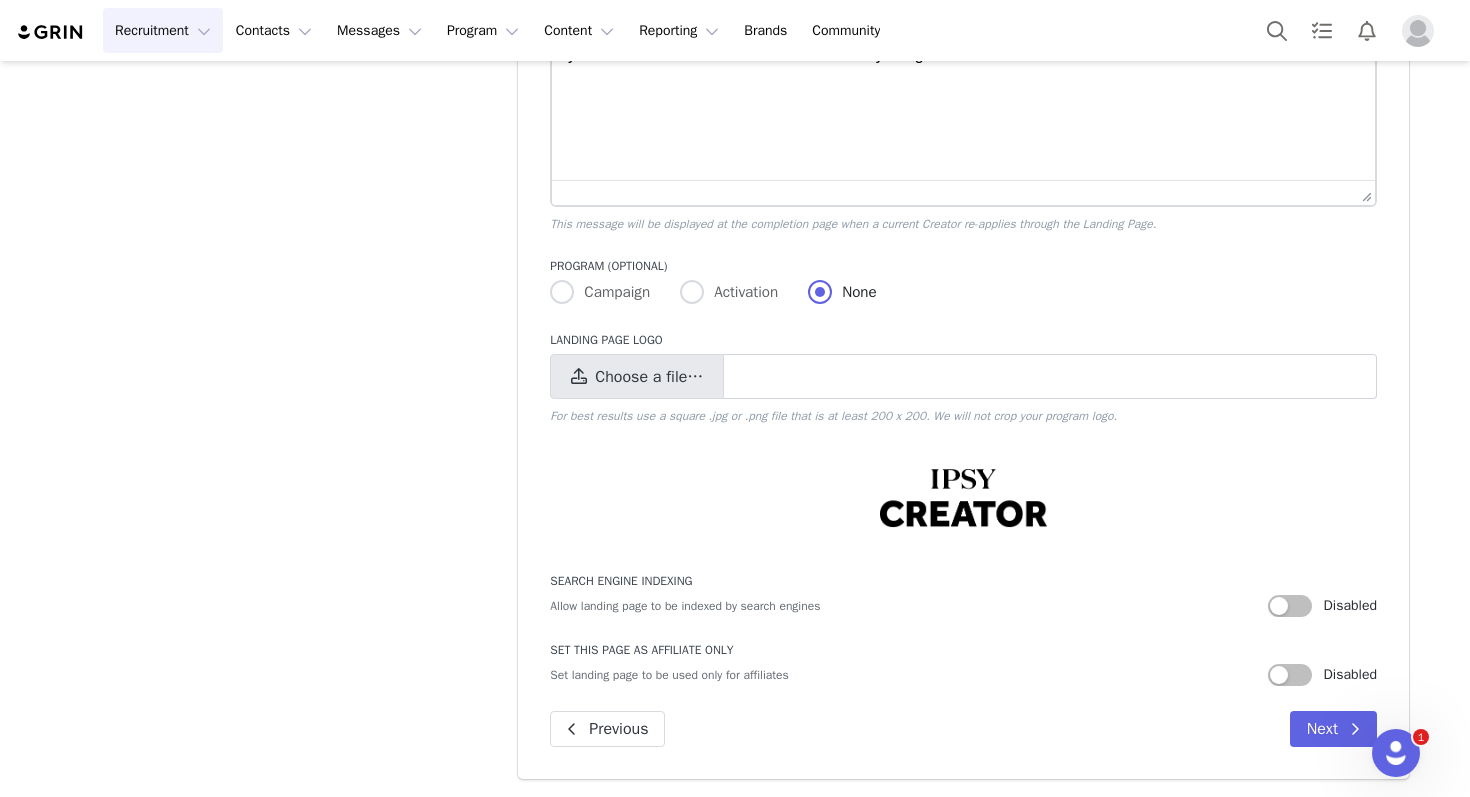 click on "Choose a file…" at bounding box center [637, 376] 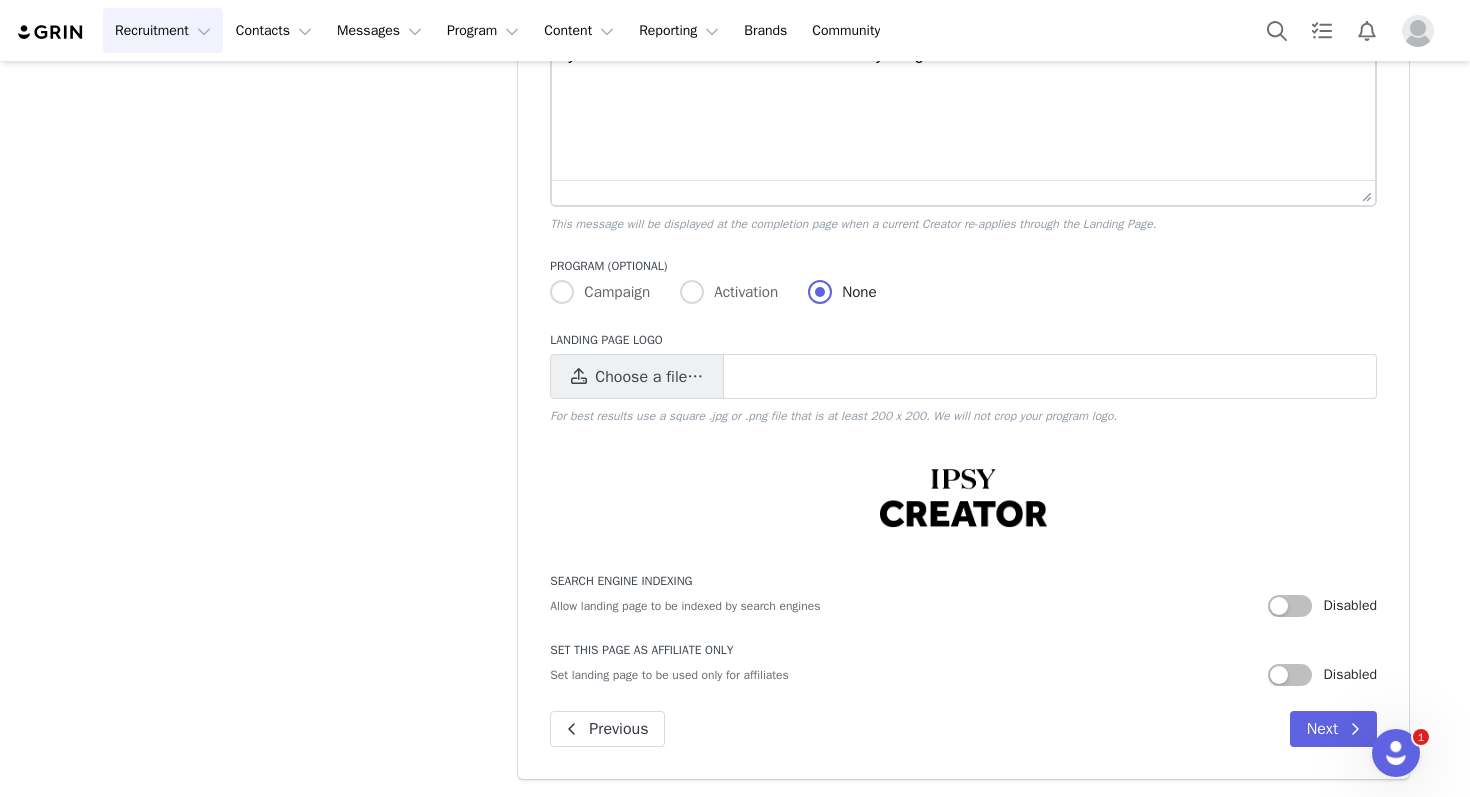 click on "Search Engine Indexing" at bounding box center (963, 581) 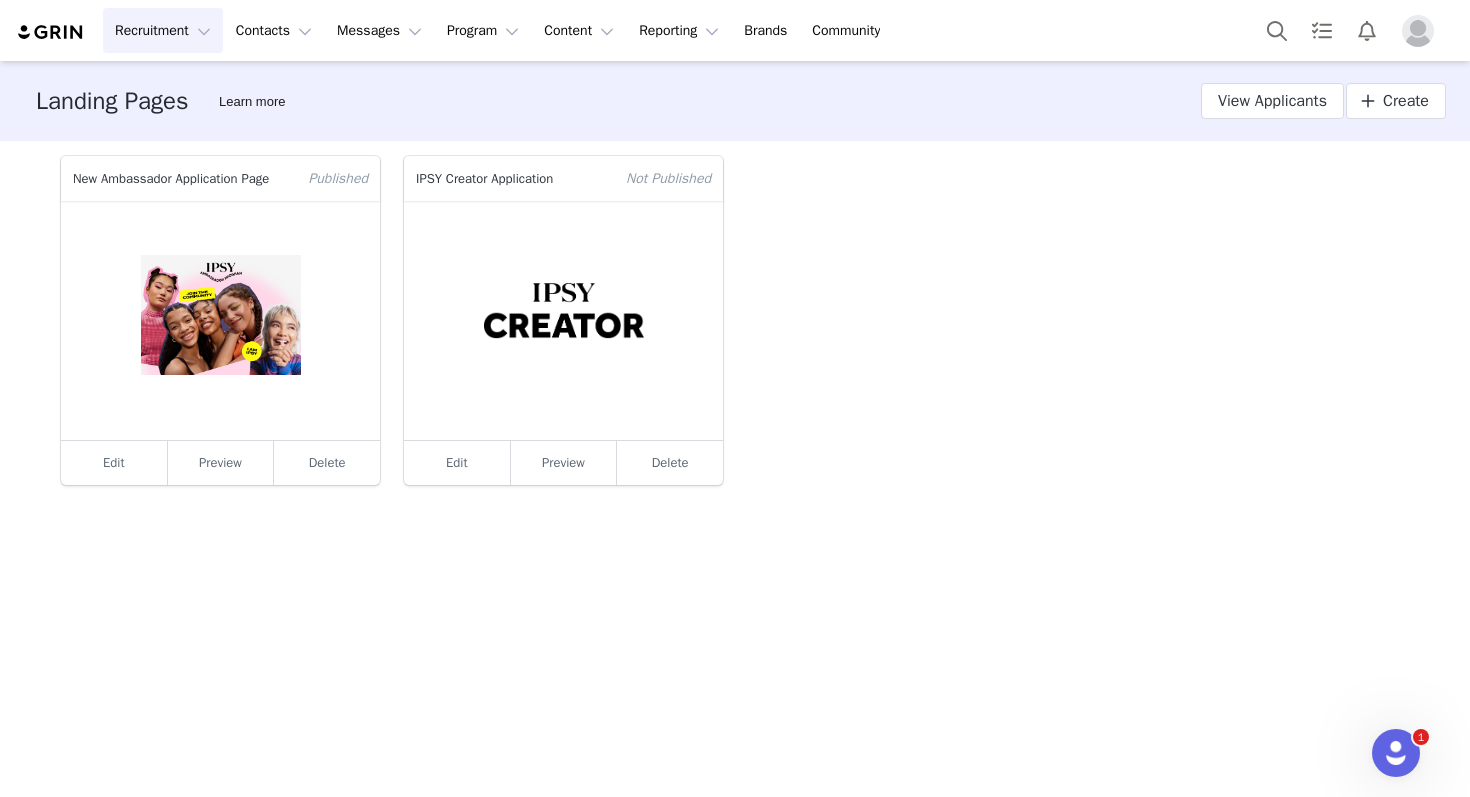 click at bounding box center (563, 320) 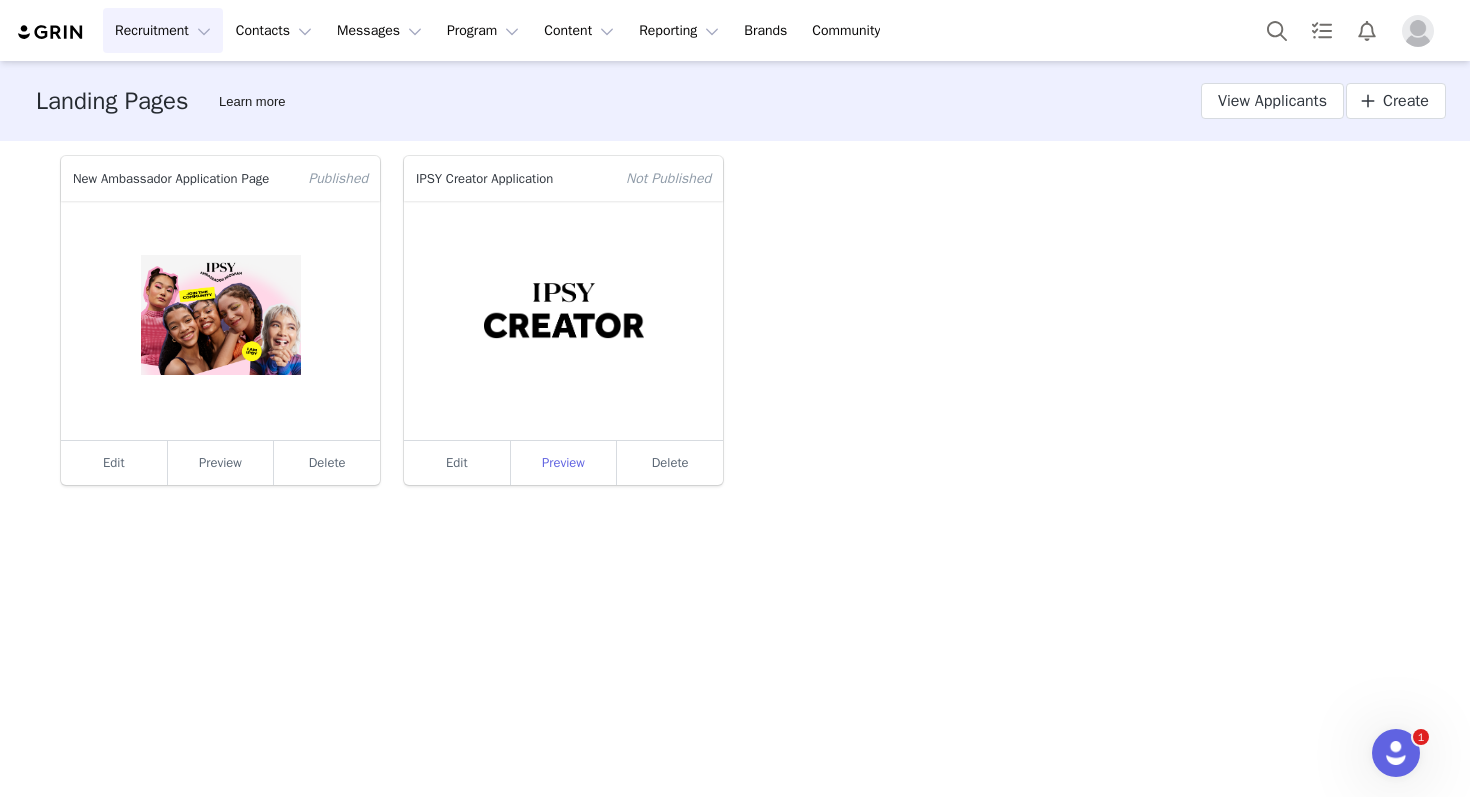 click on "Preview" at bounding box center [564, 463] 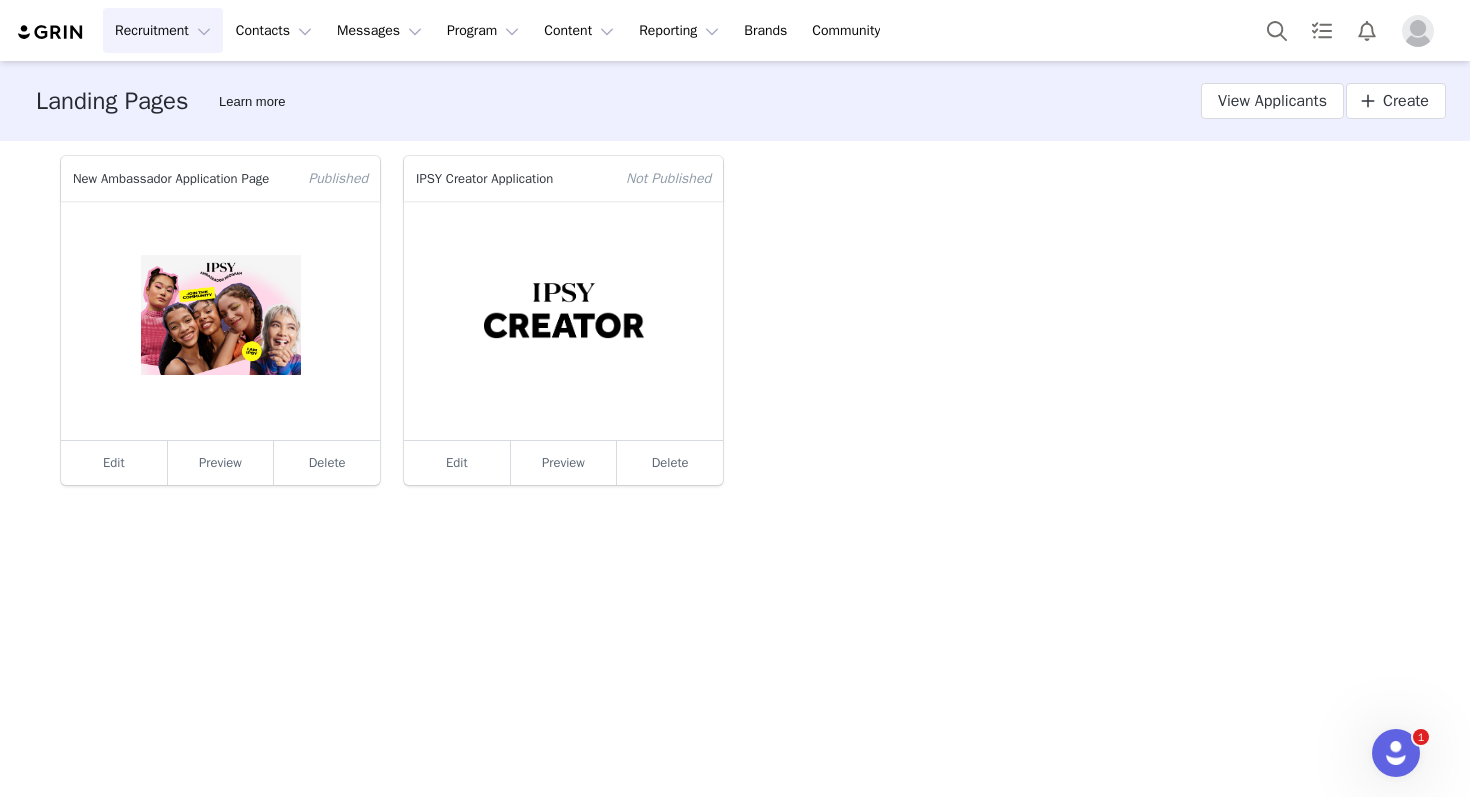 click at bounding box center [563, 320] 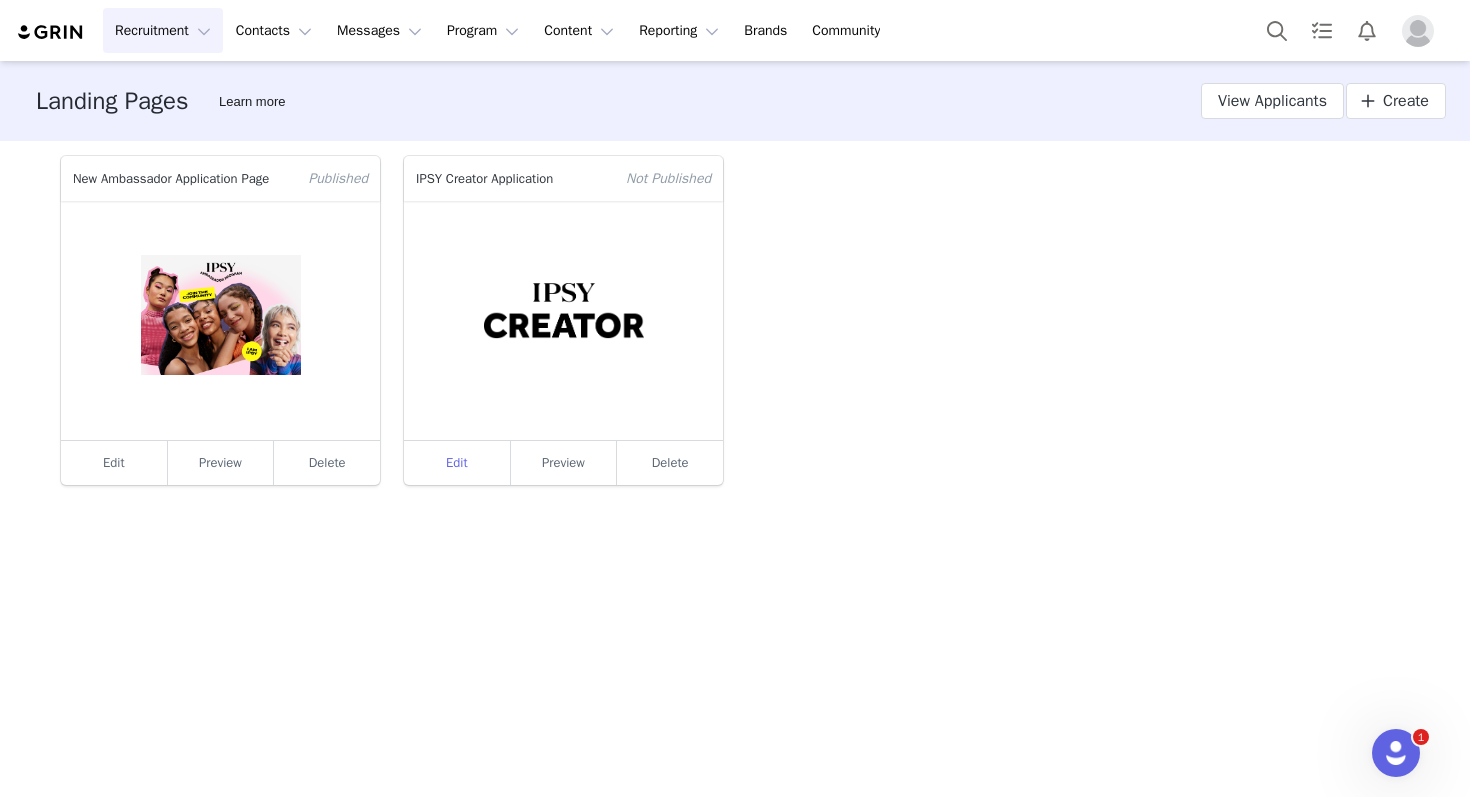 click on "Edit" at bounding box center (457, 463) 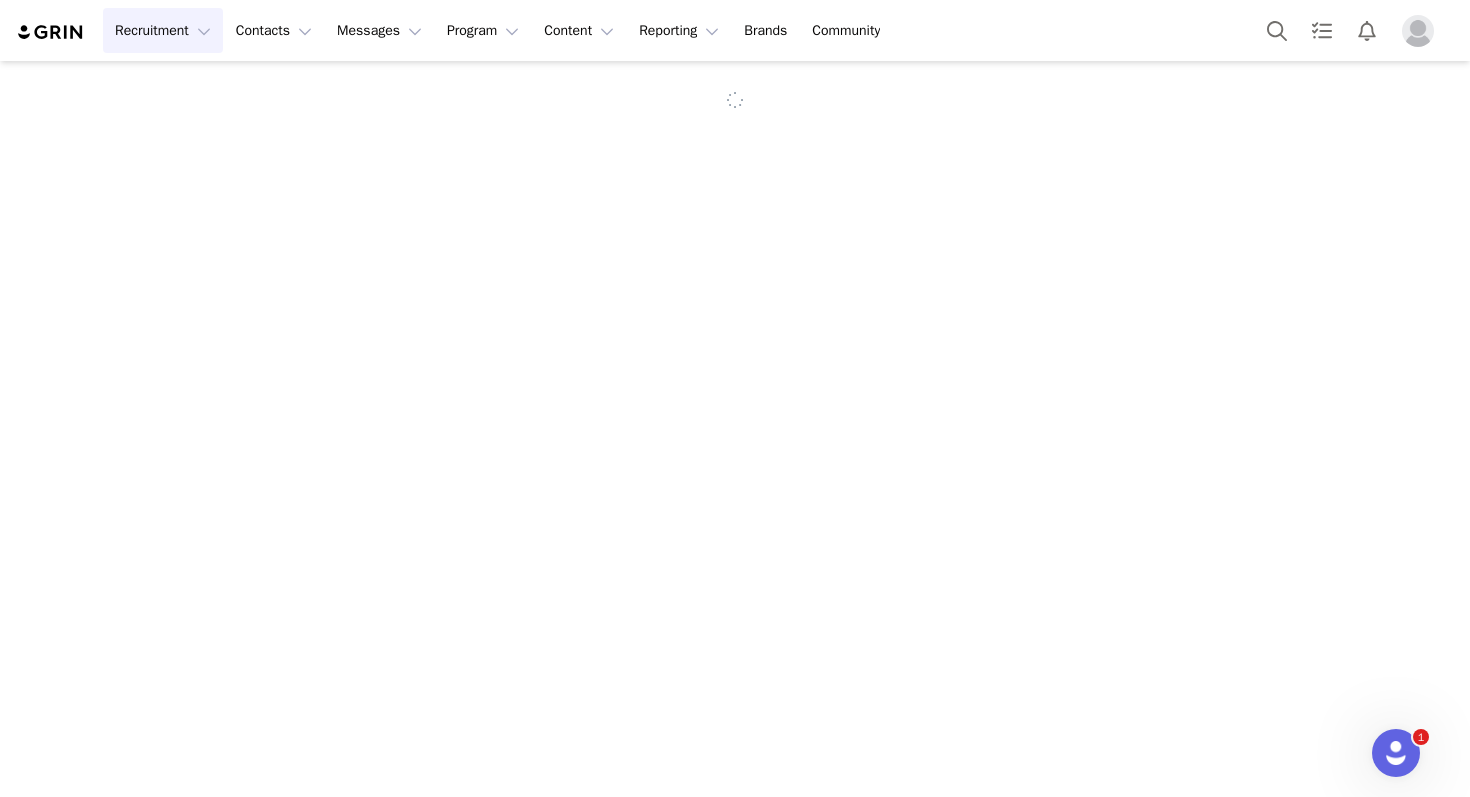 scroll, scrollTop: 0, scrollLeft: 0, axis: both 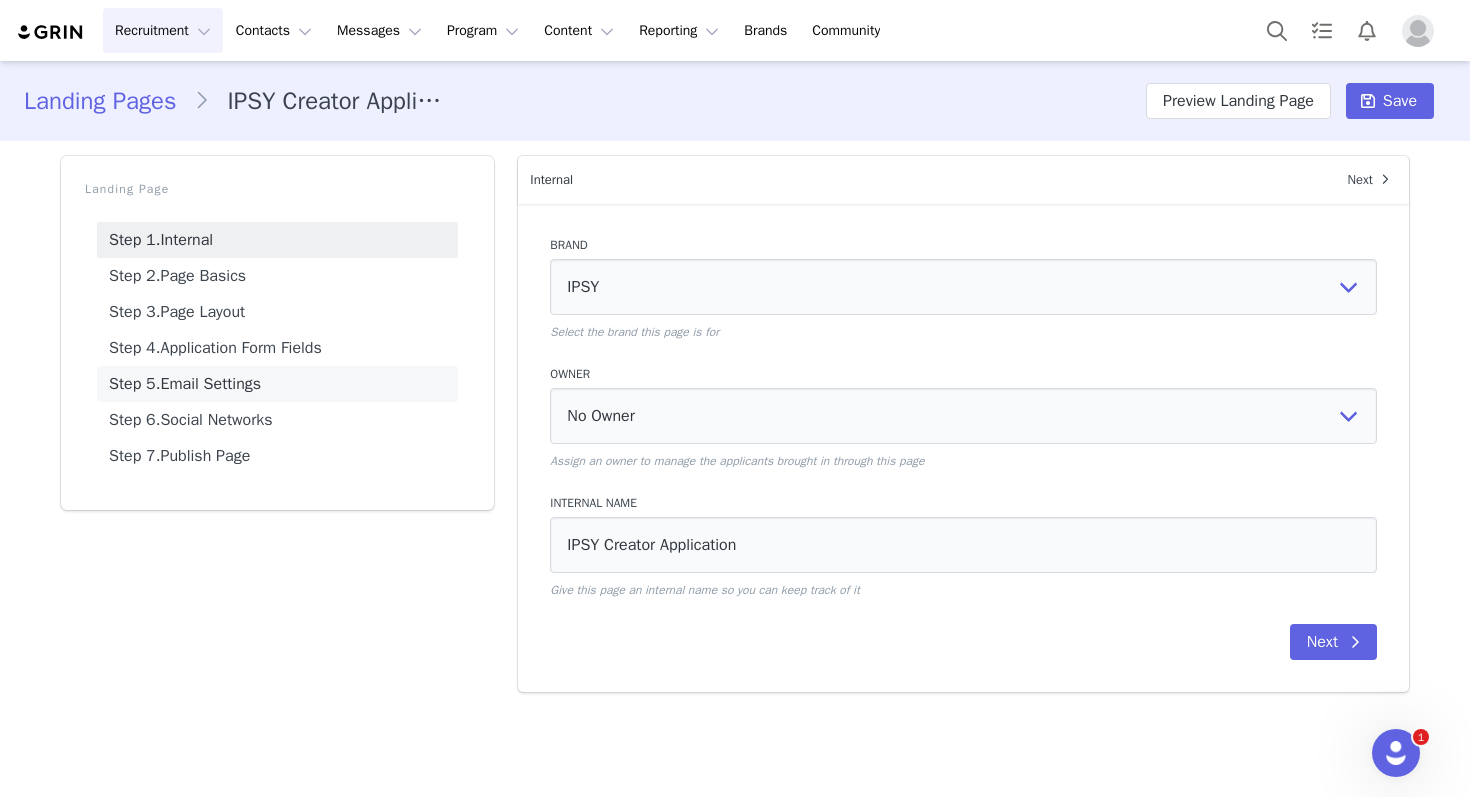 click on "Step 5.  Email Settings" at bounding box center [277, 384] 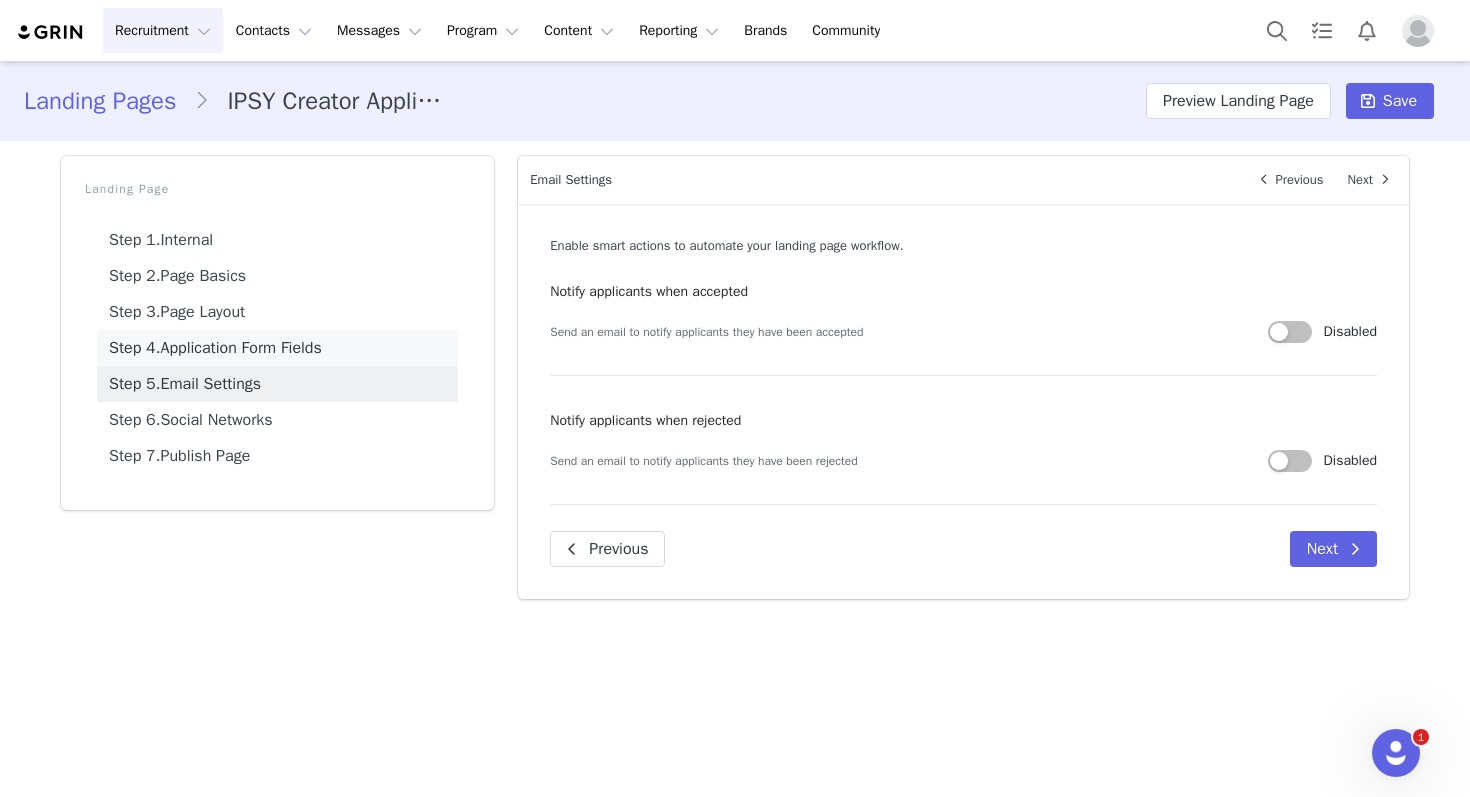 click on "Step 4.  Application Form Fields" at bounding box center (277, 348) 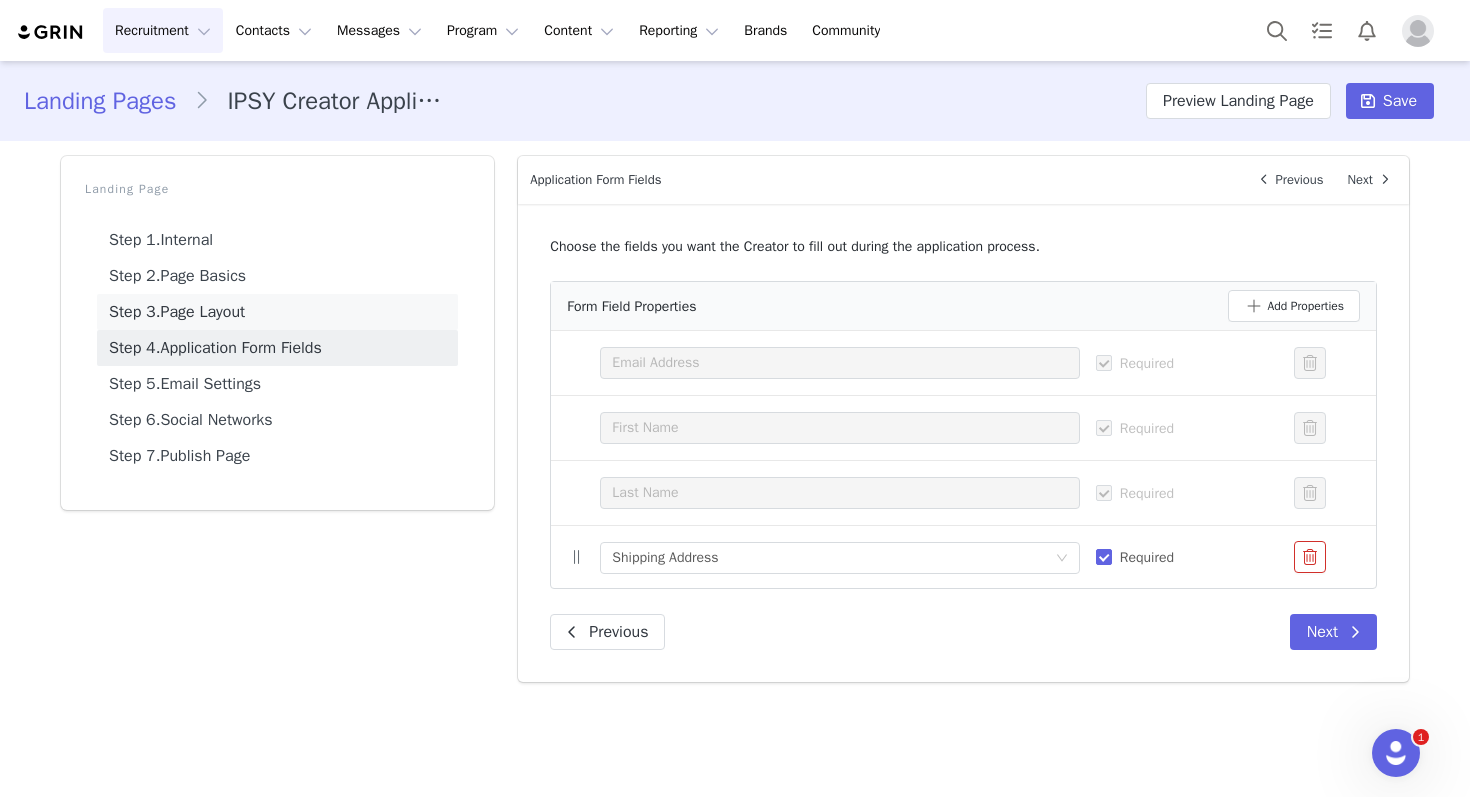 click on "Step 3.  Page Layout" at bounding box center (277, 312) 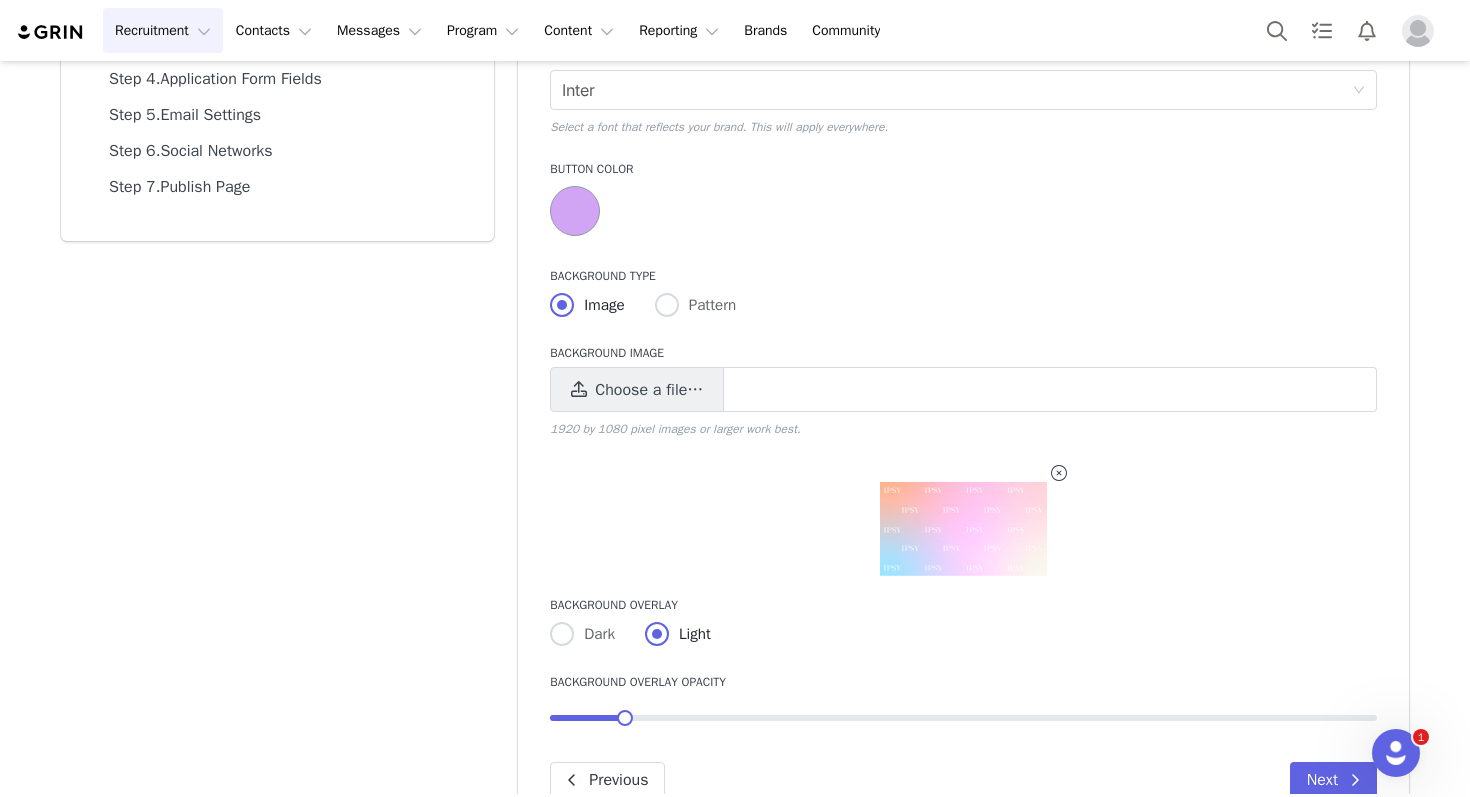 scroll, scrollTop: 268, scrollLeft: 0, axis: vertical 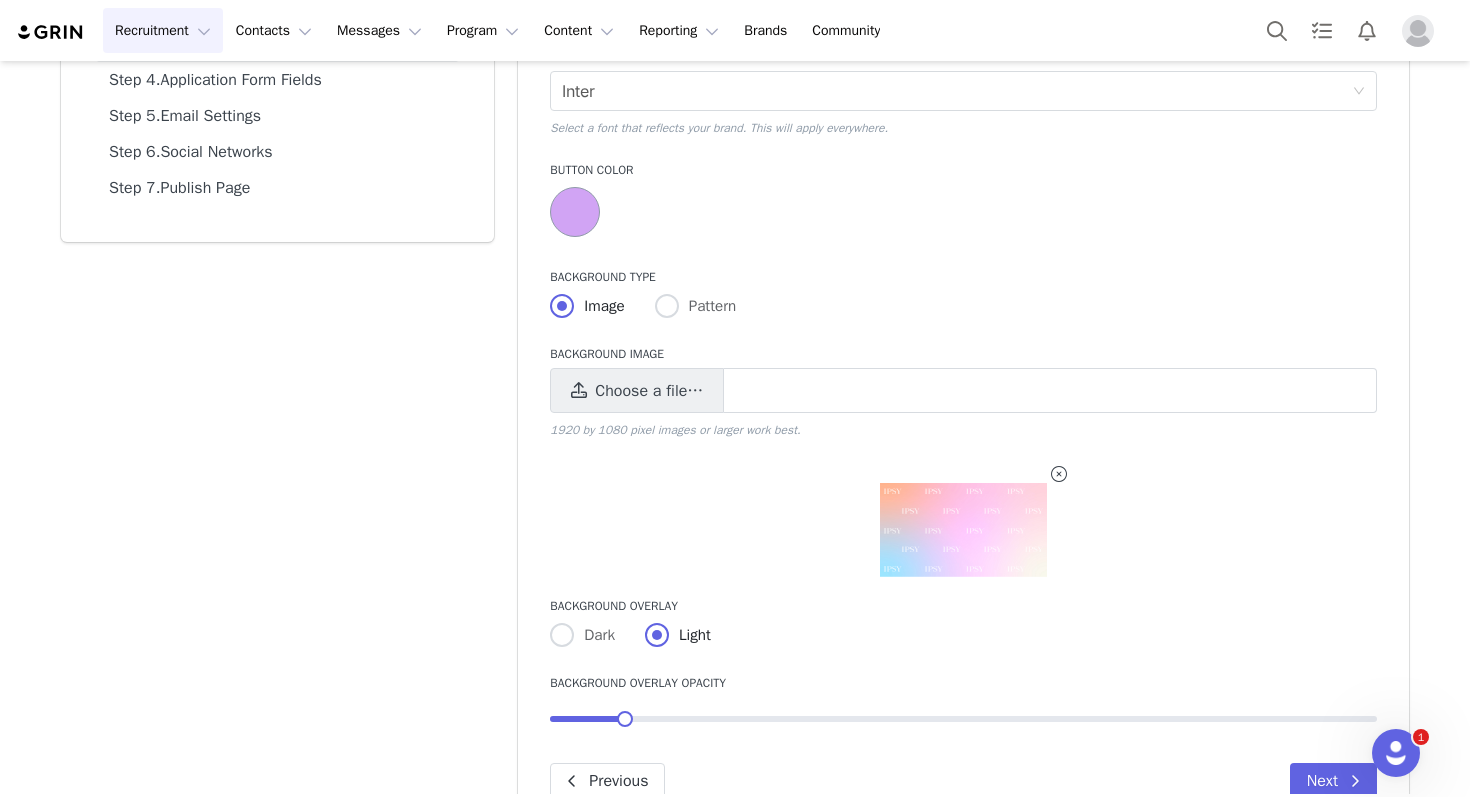 click at bounding box center (963, 530) 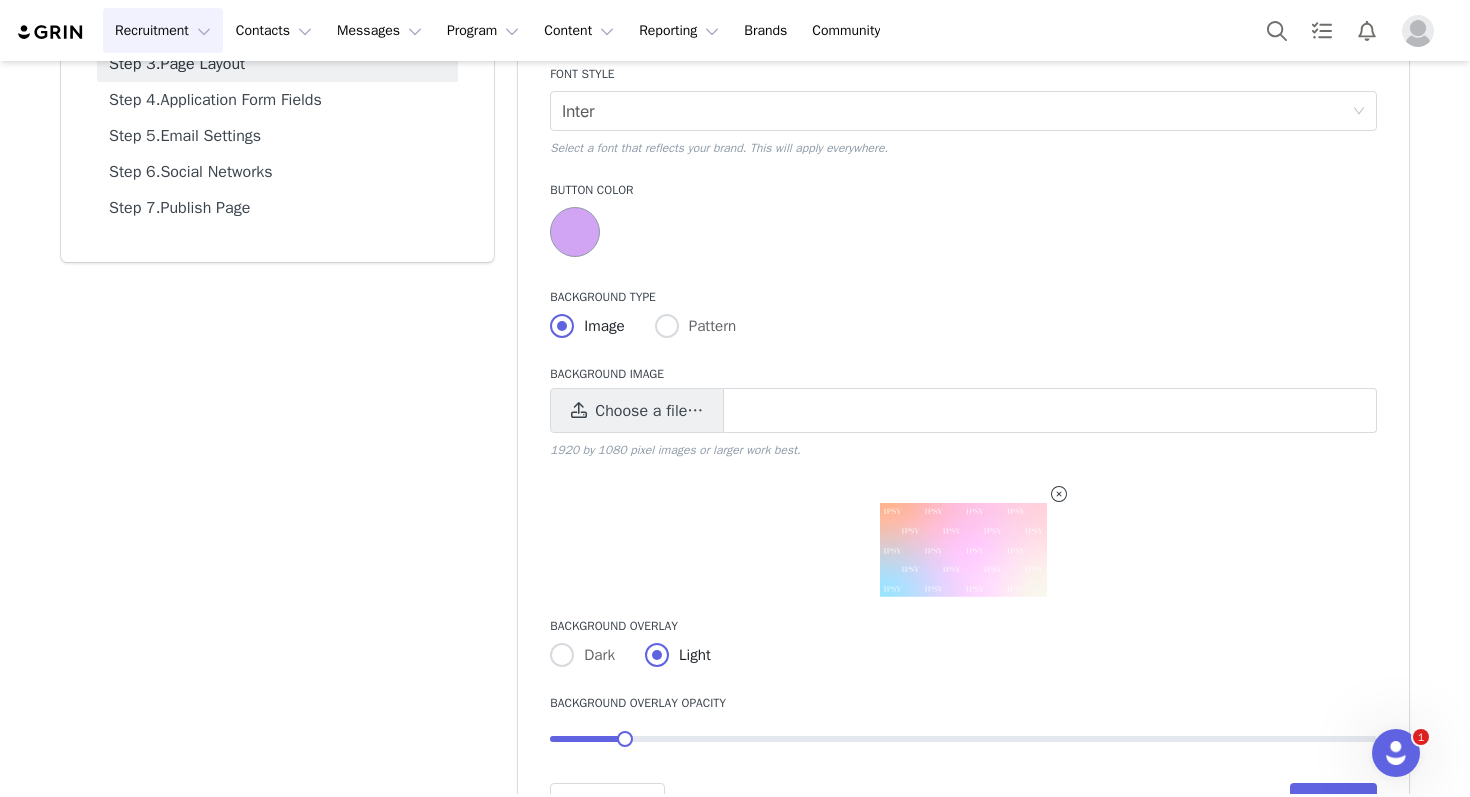 scroll, scrollTop: 0, scrollLeft: 0, axis: both 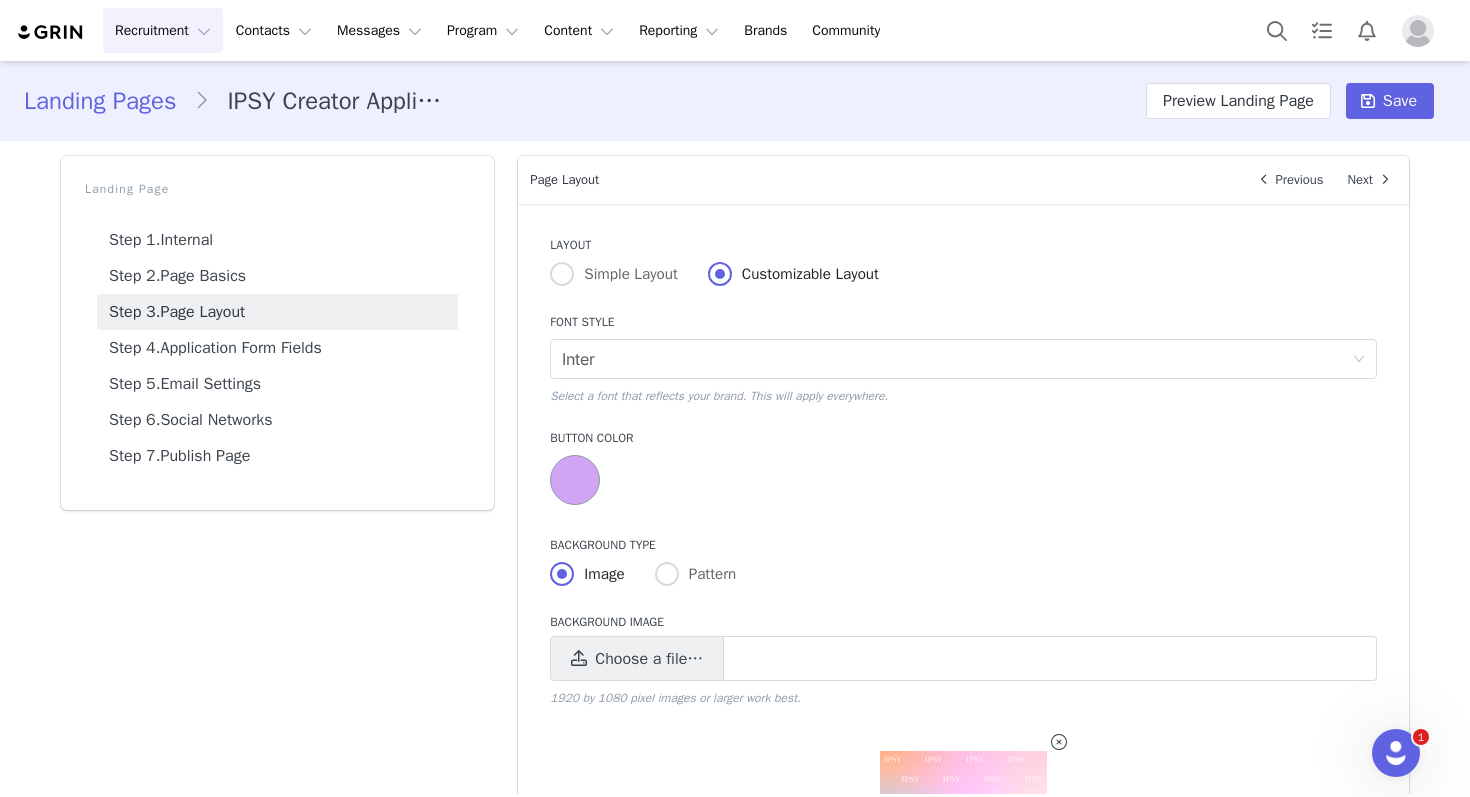 click on "Step 3.  Page Layout" at bounding box center (277, 312) 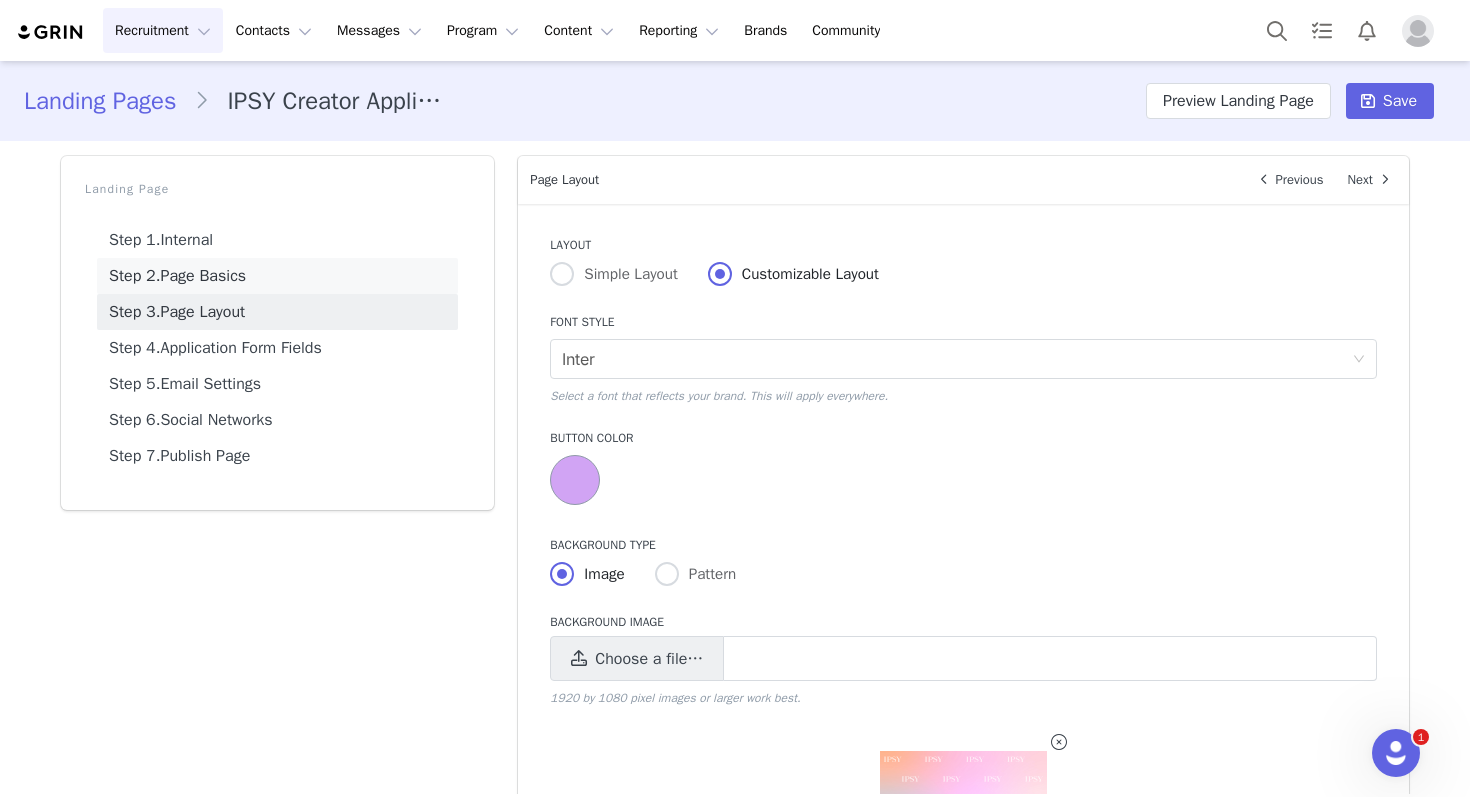 click on "Step 2.  Page Basics" at bounding box center [277, 276] 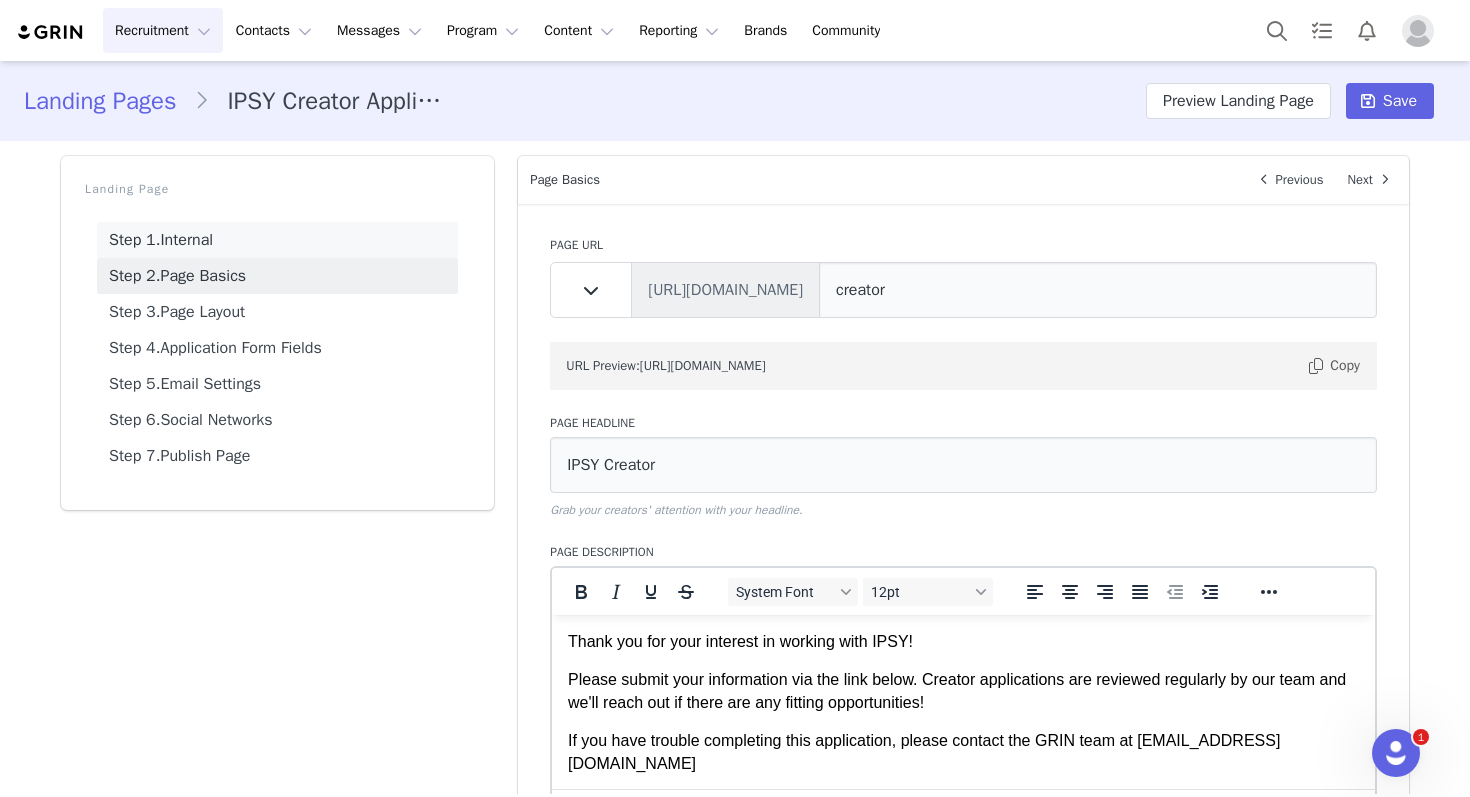 click on "Step 1.  Internal" at bounding box center (277, 240) 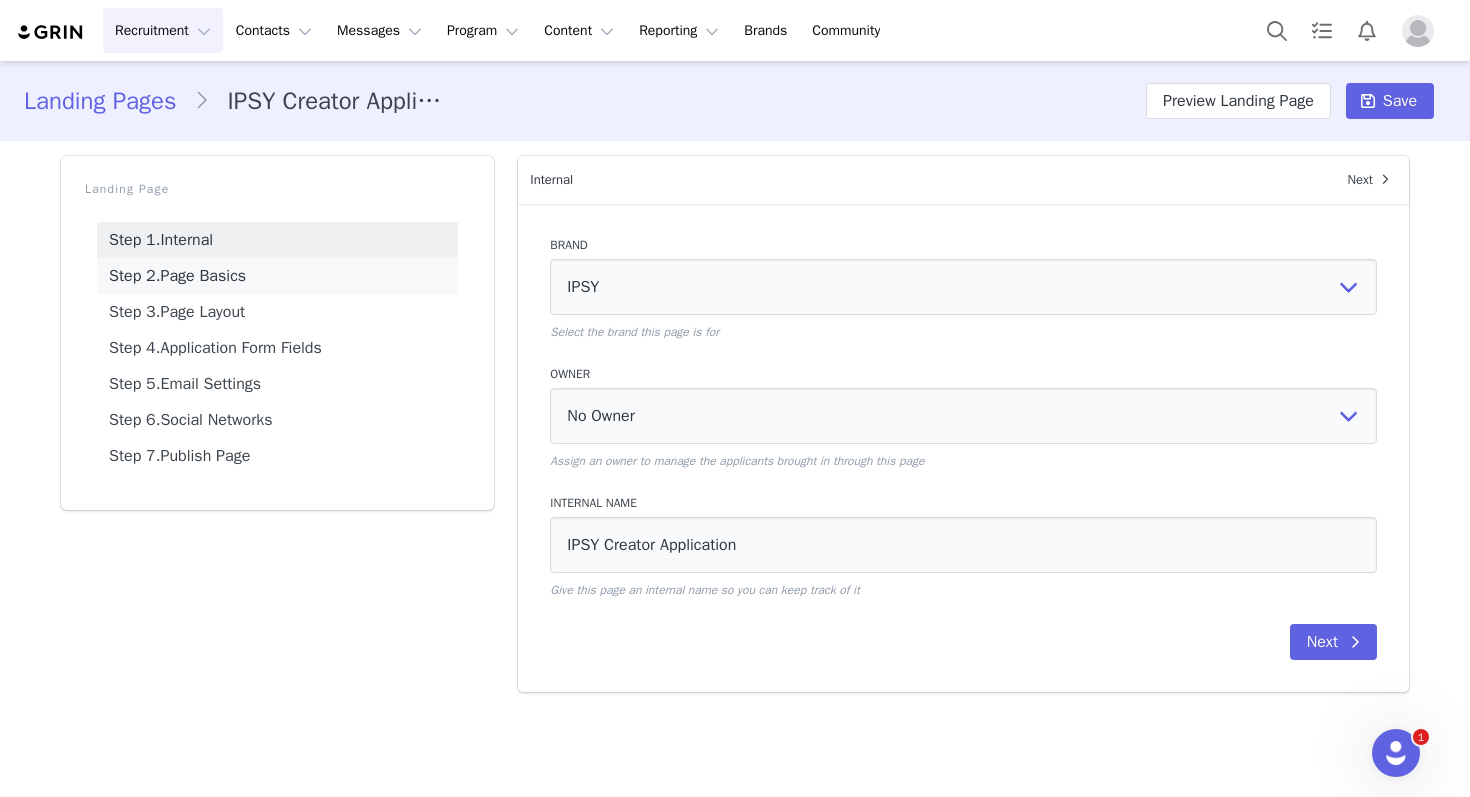 click on "Step 2.  Page Basics" at bounding box center (277, 276) 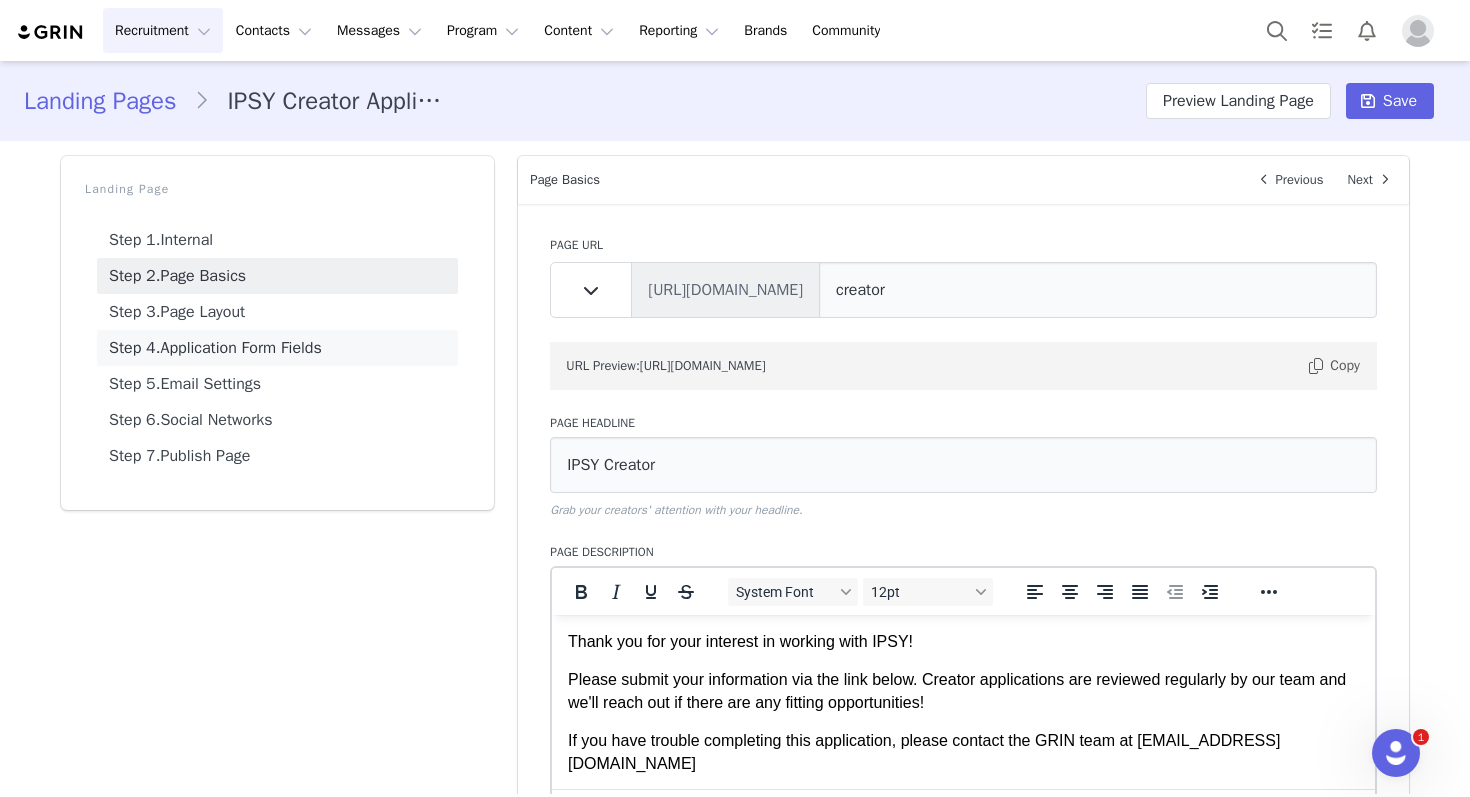 click on "Step 4.  Application Form Fields" at bounding box center (277, 348) 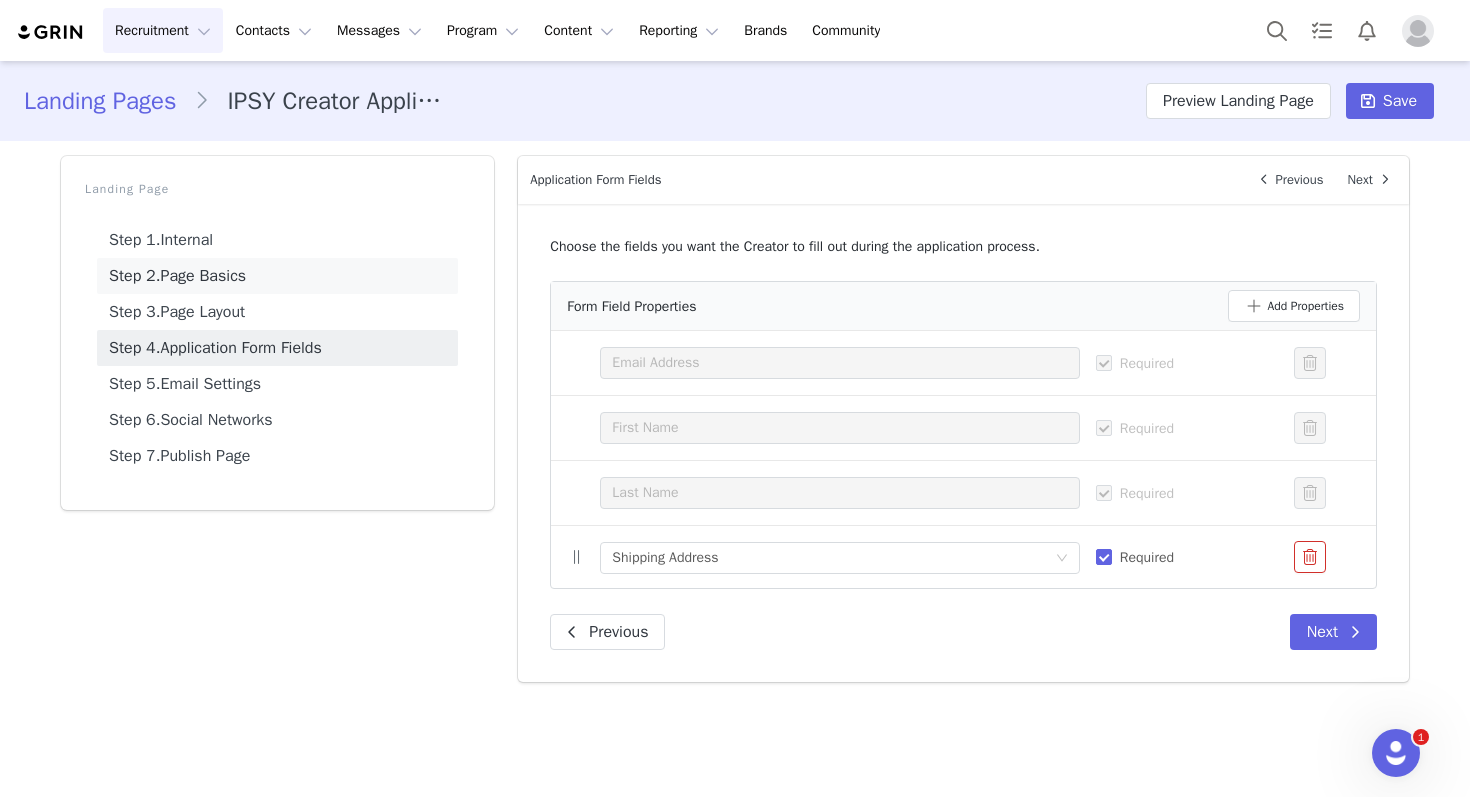 click on "Step 2.  Page Basics" at bounding box center [277, 276] 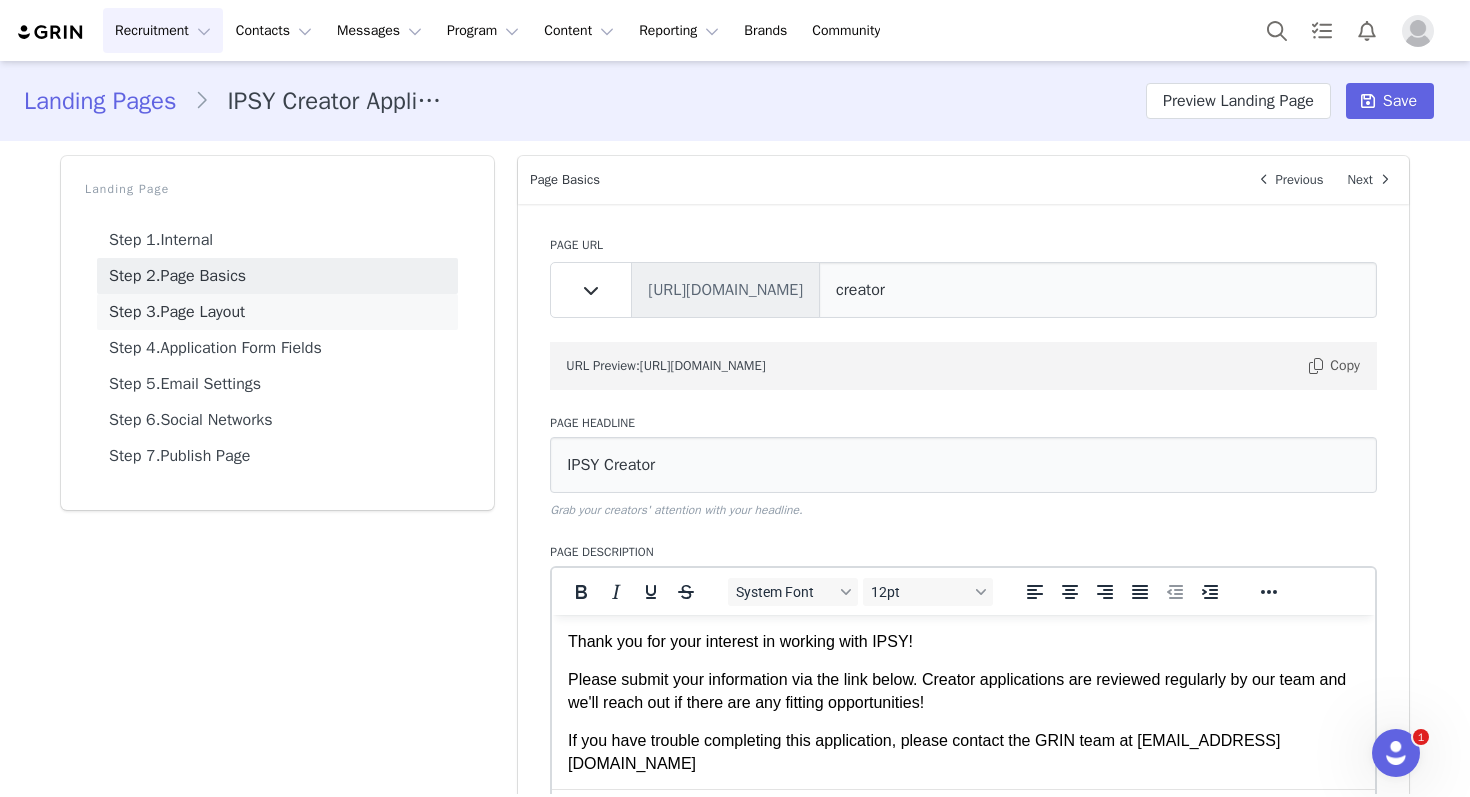 click on "Step 3." at bounding box center (134, 312) 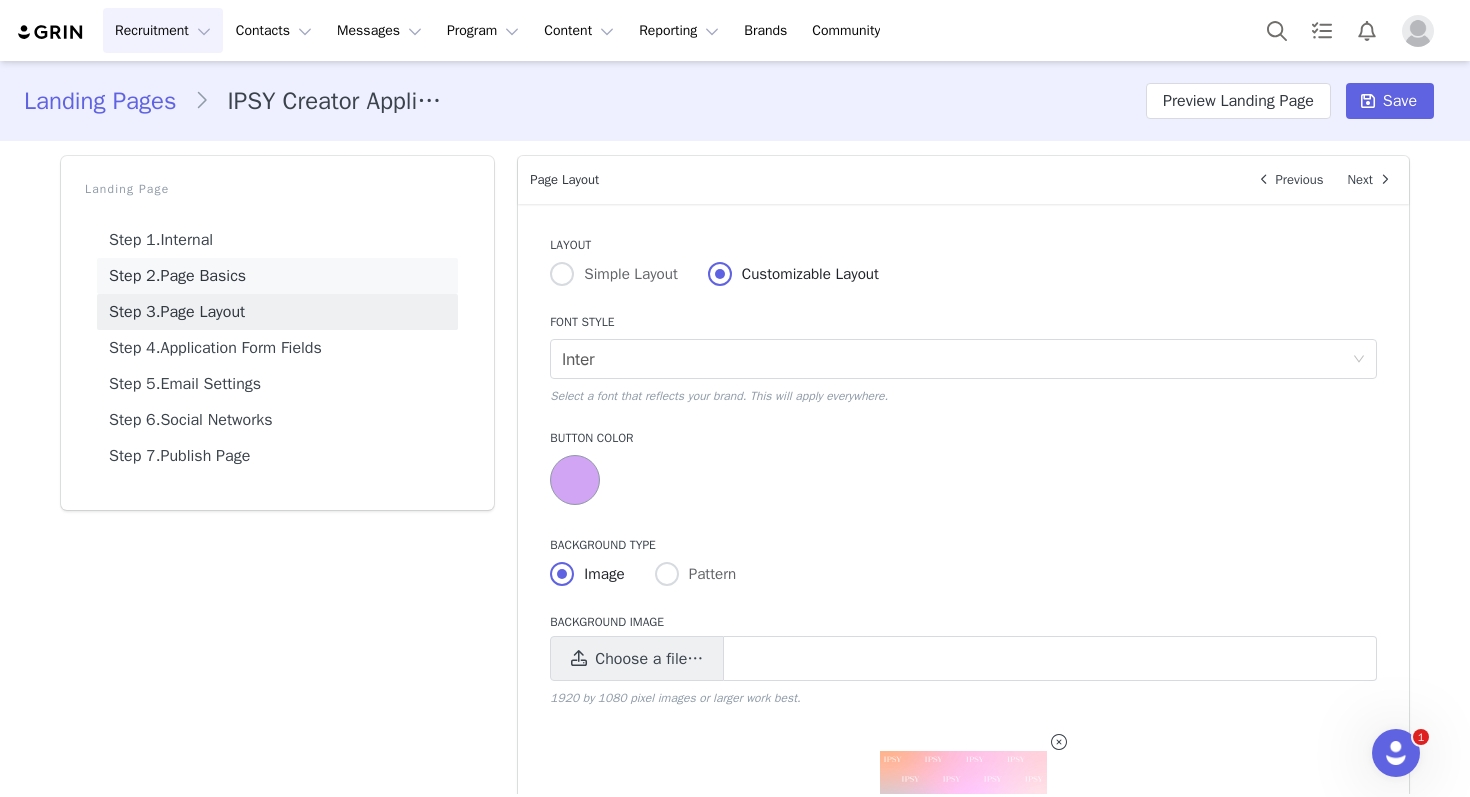 click on "Step 2.  Page Basics" at bounding box center (277, 276) 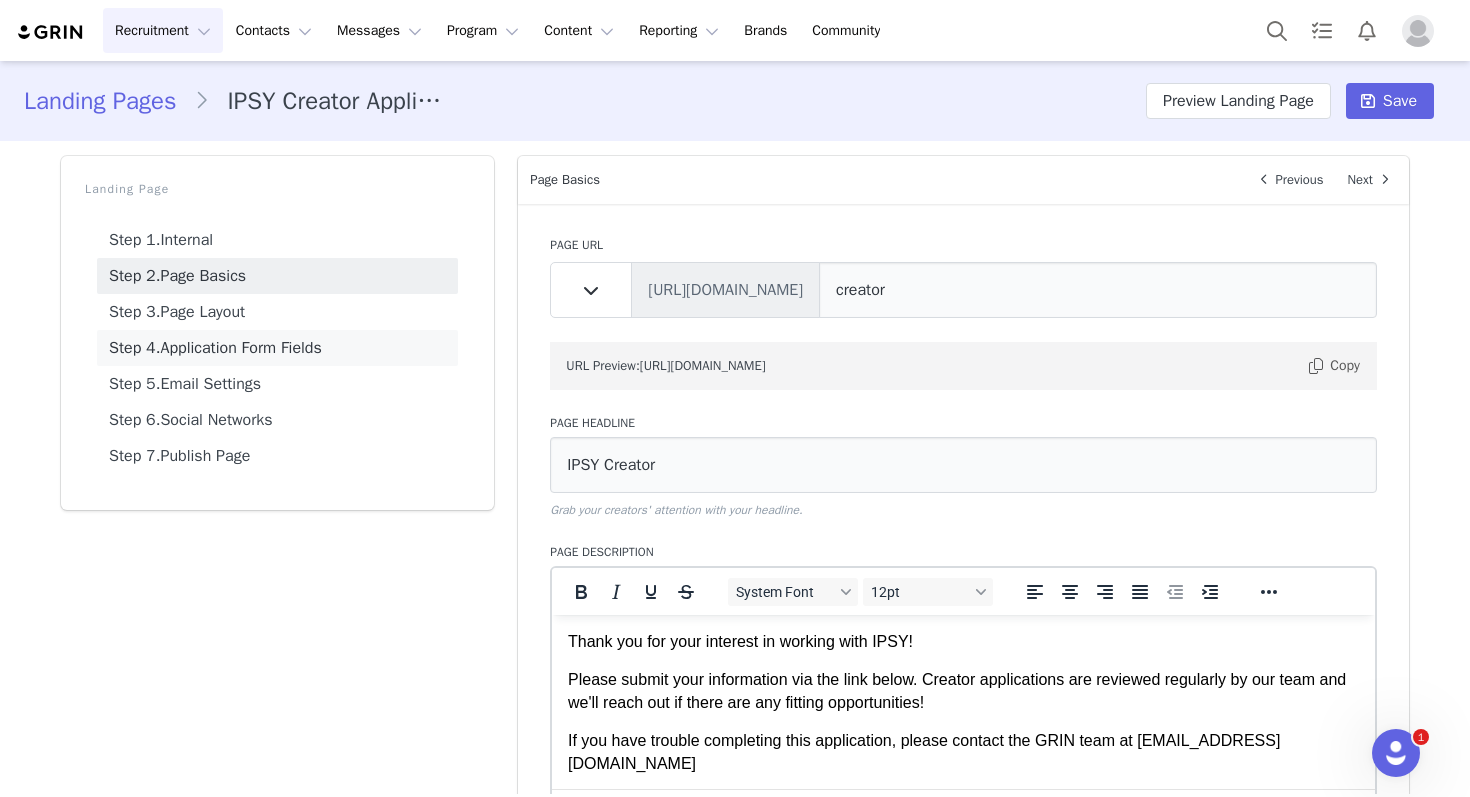click on "Step 4.  Application Form Fields" at bounding box center (277, 348) 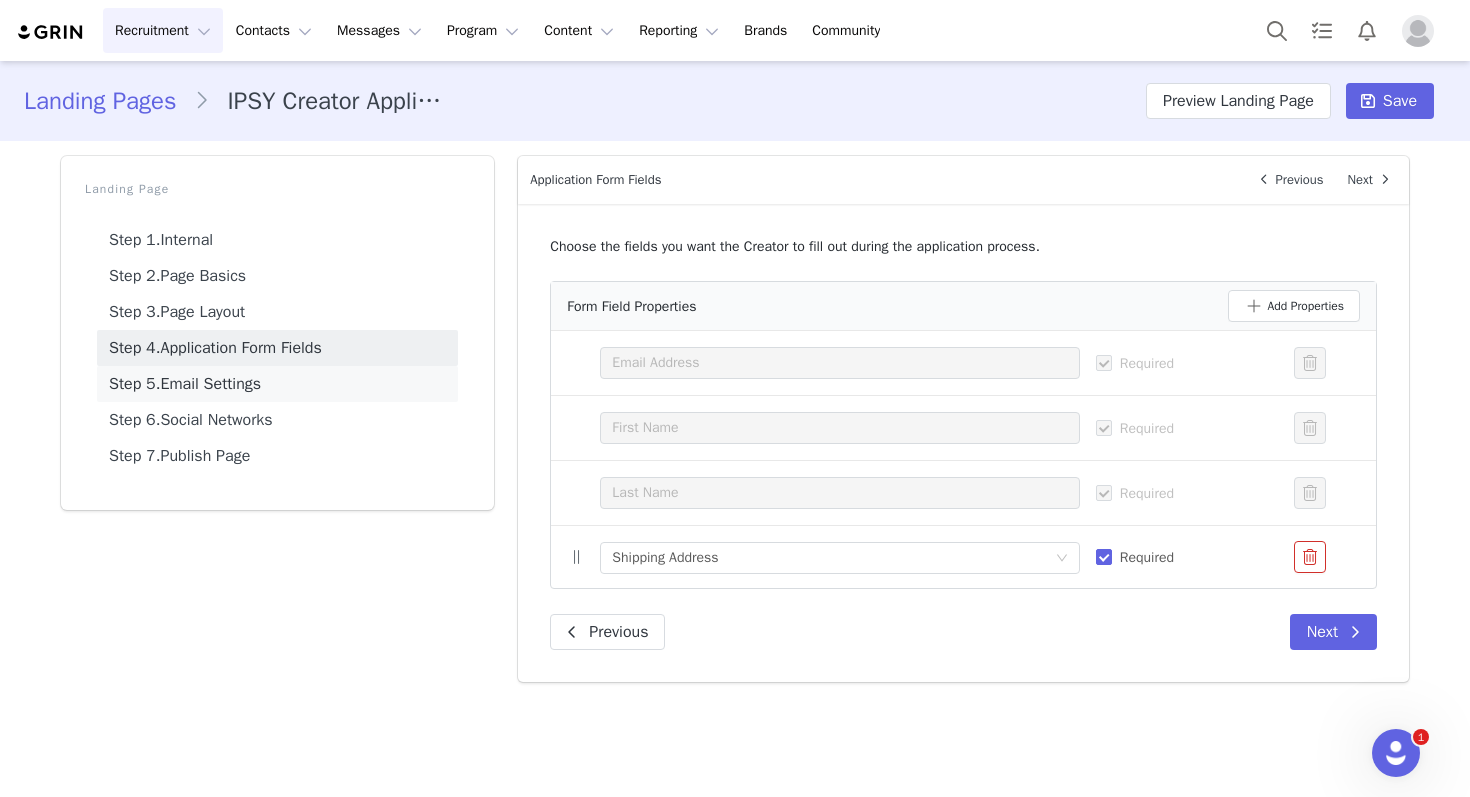 click on "Step 5.  Email Settings" at bounding box center (277, 384) 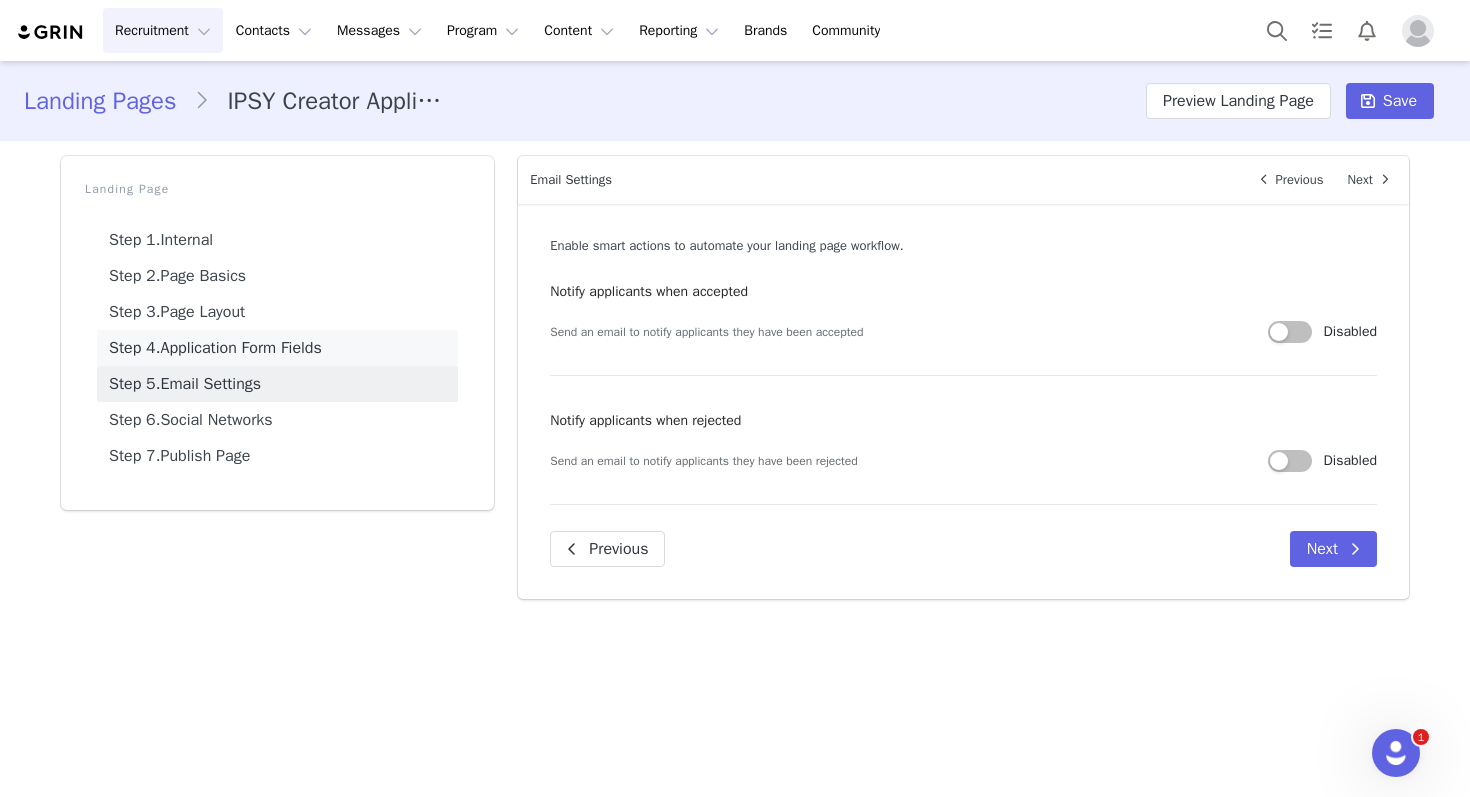 click on "Step 4.  Application Form Fields" at bounding box center (277, 348) 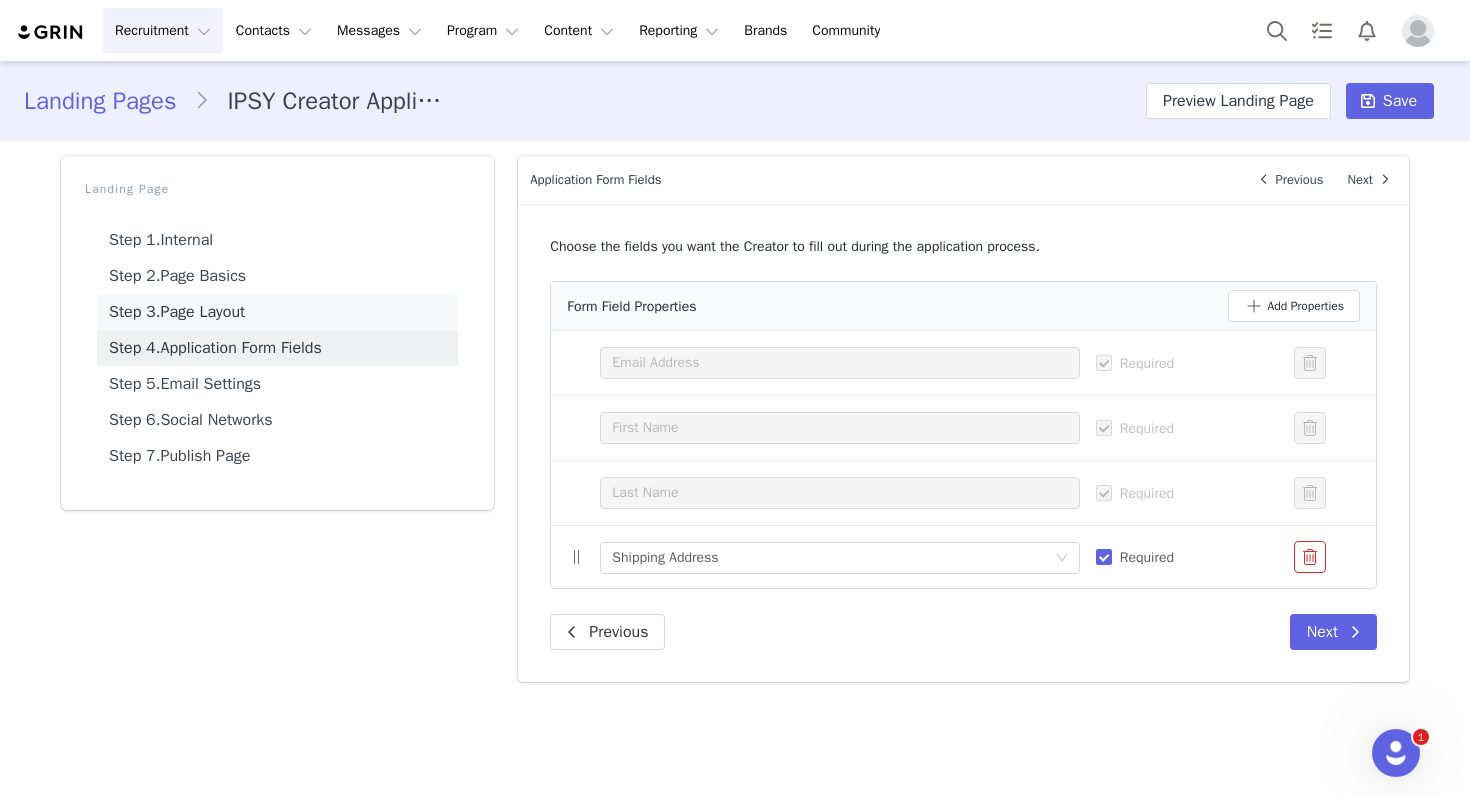 click on "Step 3." at bounding box center [134, 312] 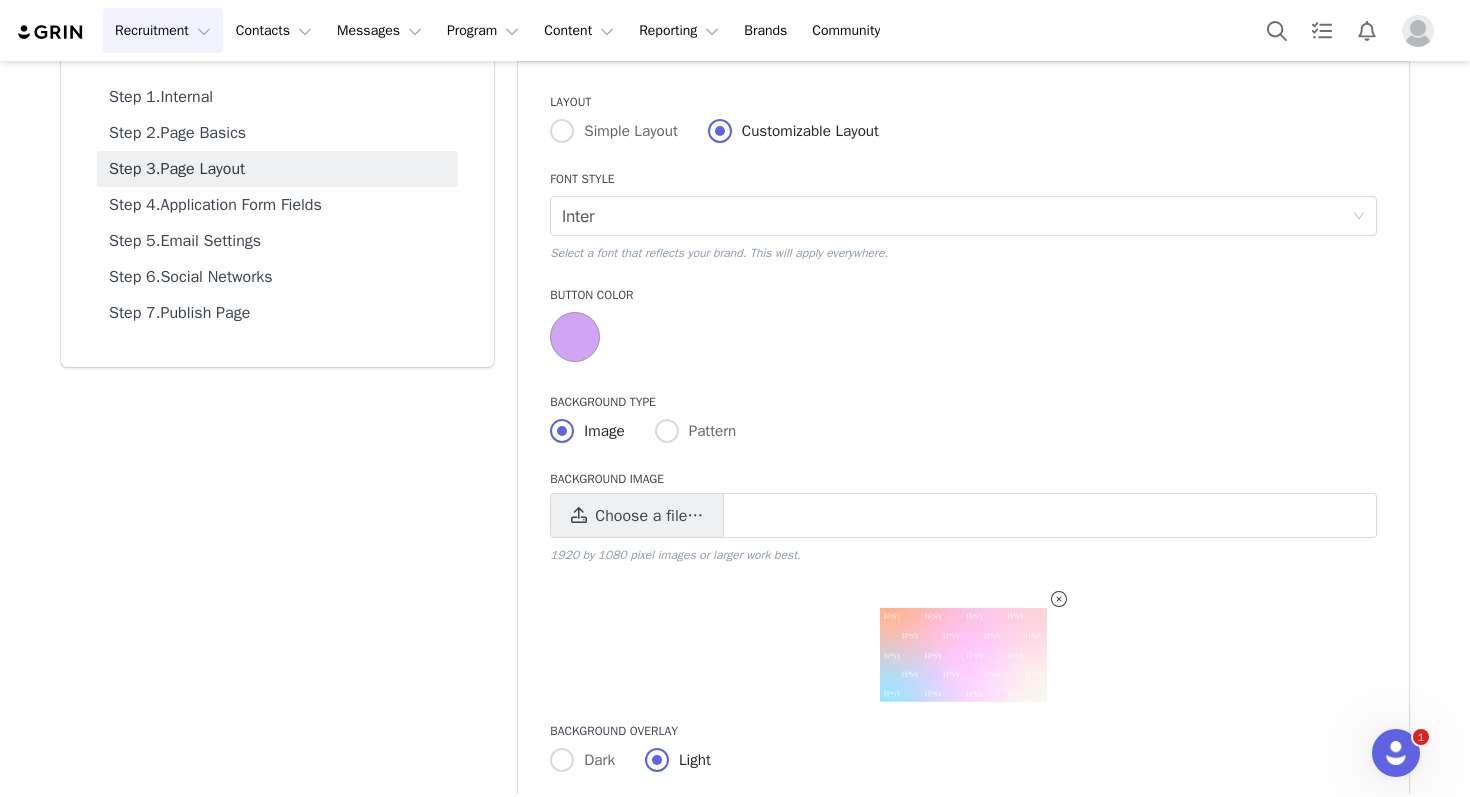 scroll, scrollTop: 173, scrollLeft: 0, axis: vertical 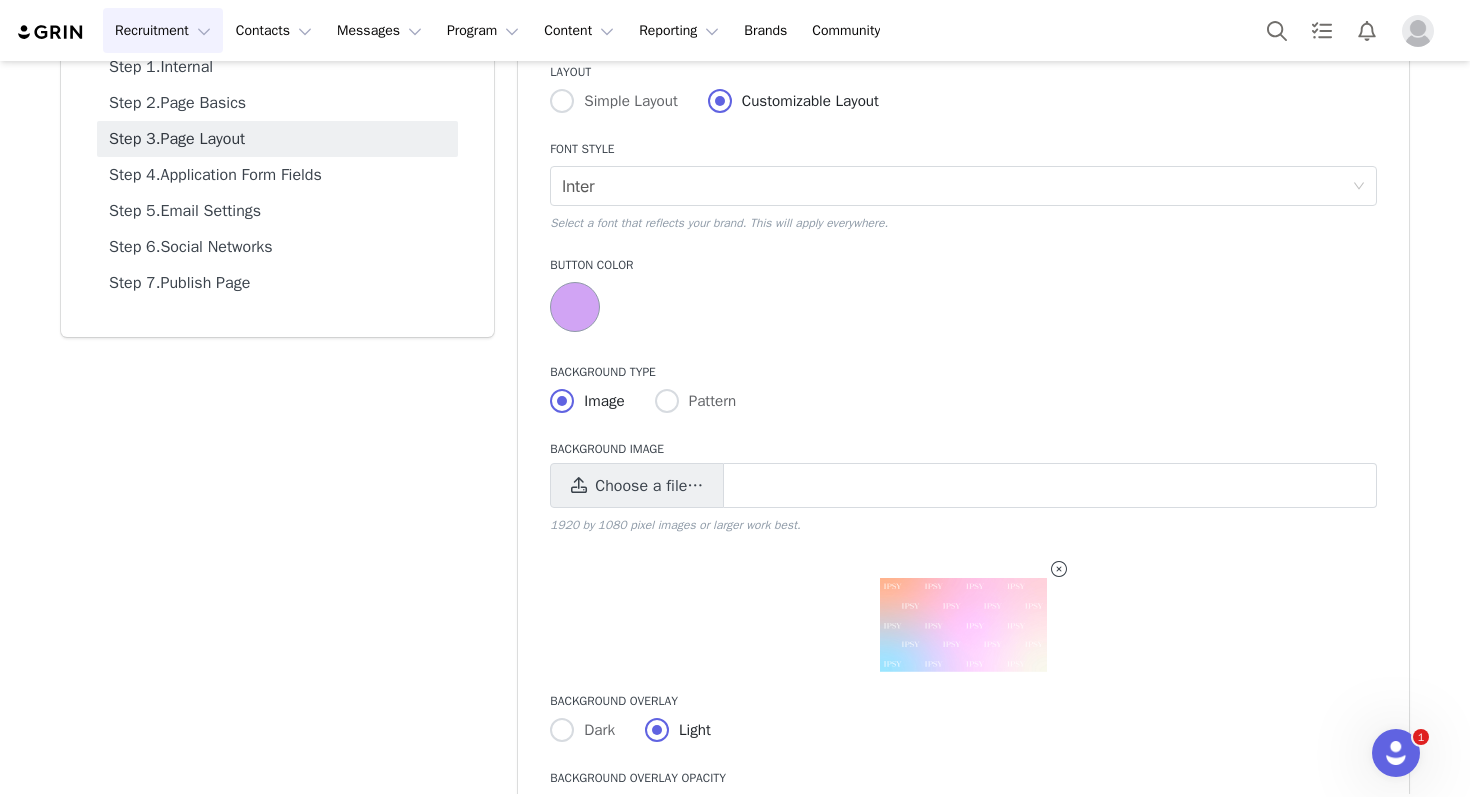 click at bounding box center [963, 625] 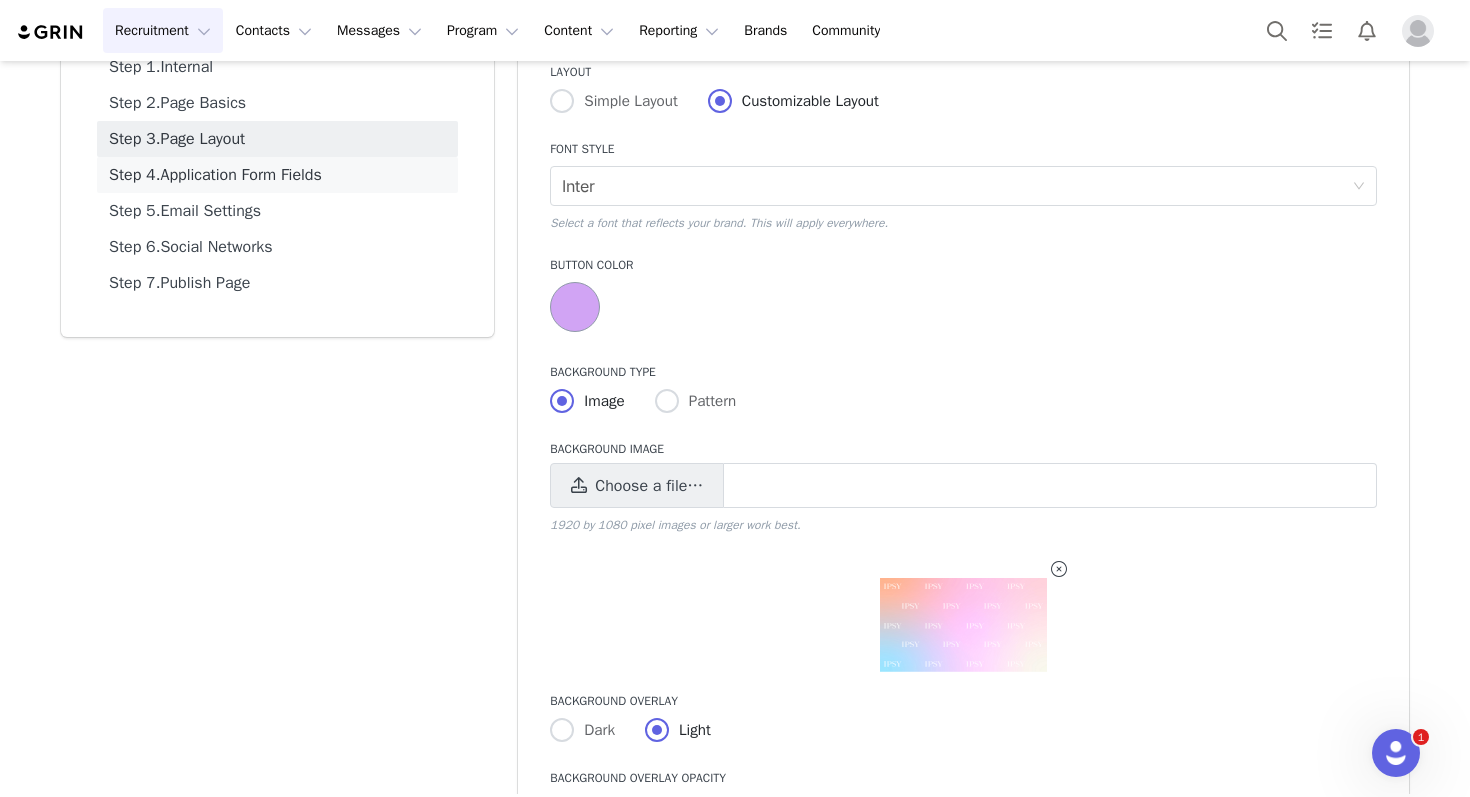 click on "Step 4.  Application Form Fields" at bounding box center (277, 175) 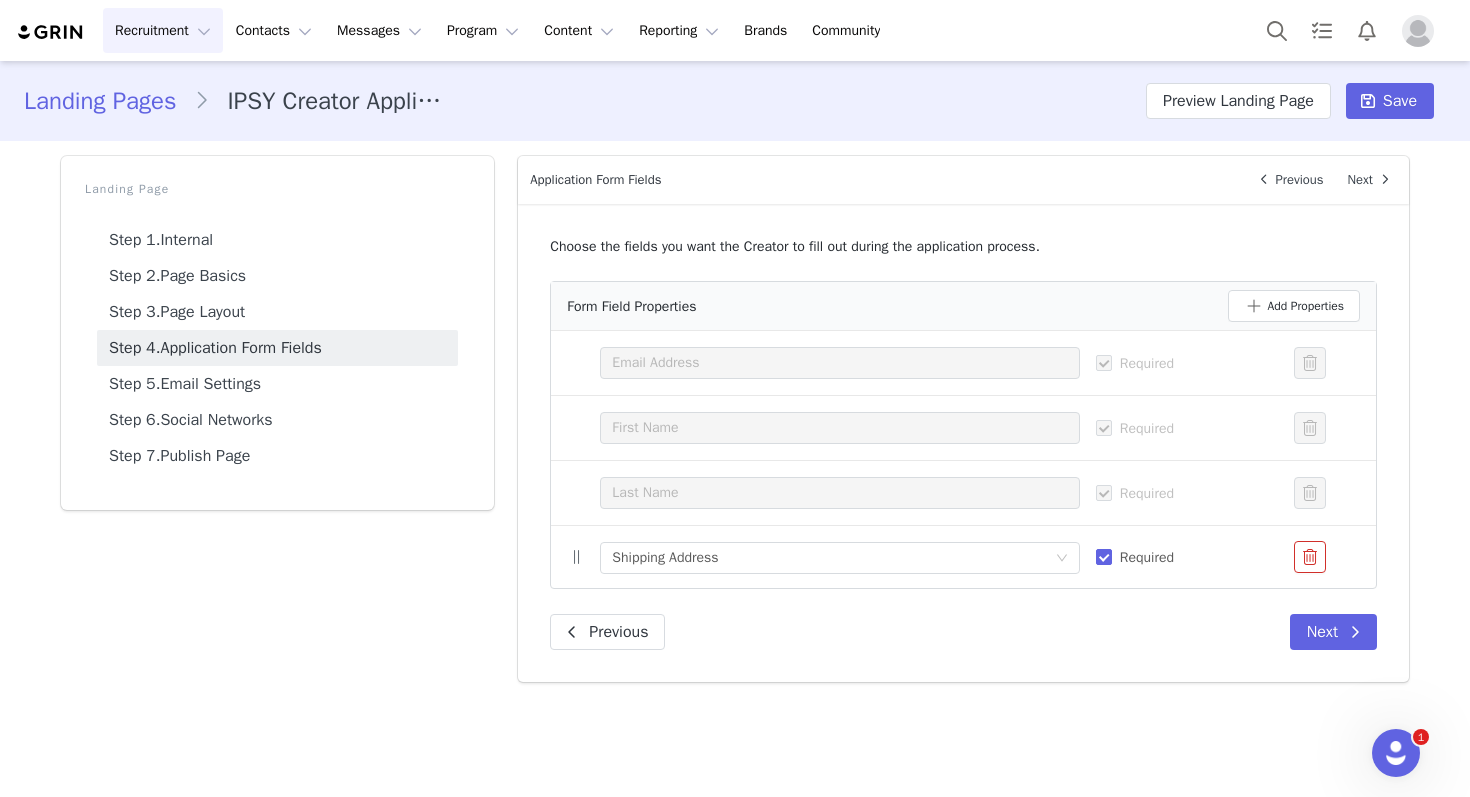 scroll, scrollTop: 0, scrollLeft: 0, axis: both 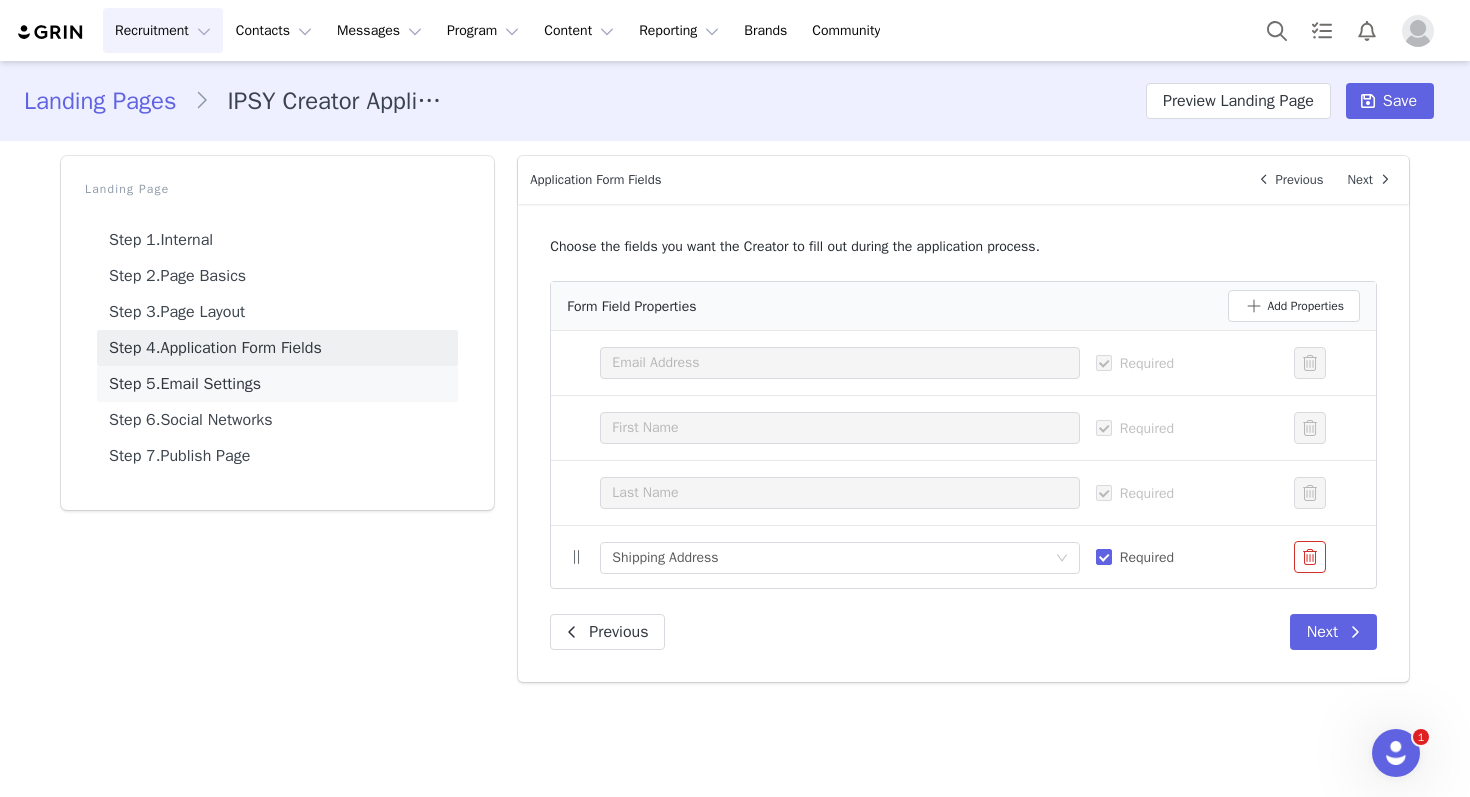 click on "Step 5.  Email Settings" at bounding box center [277, 384] 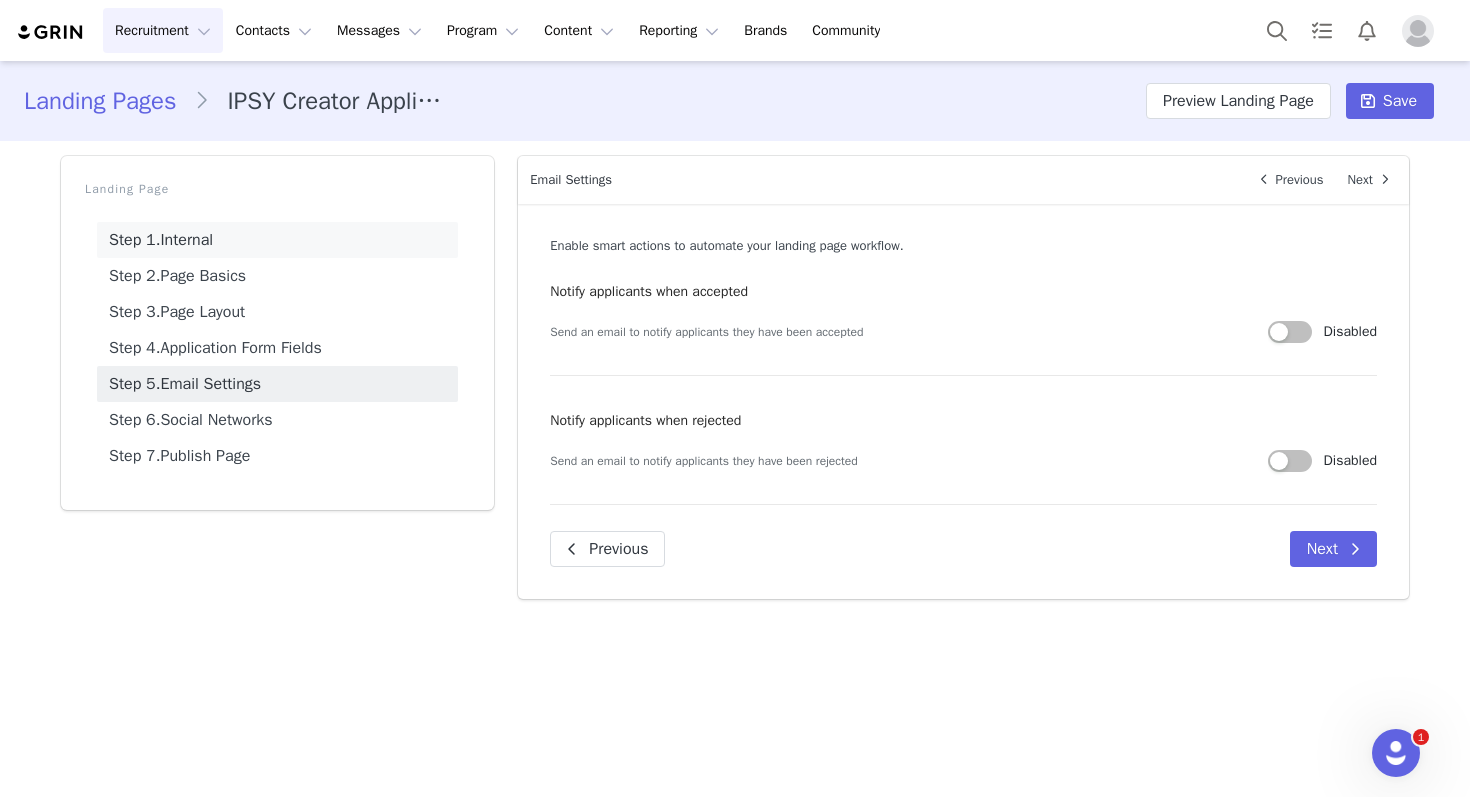 click on "Step 1.  Internal" at bounding box center [277, 240] 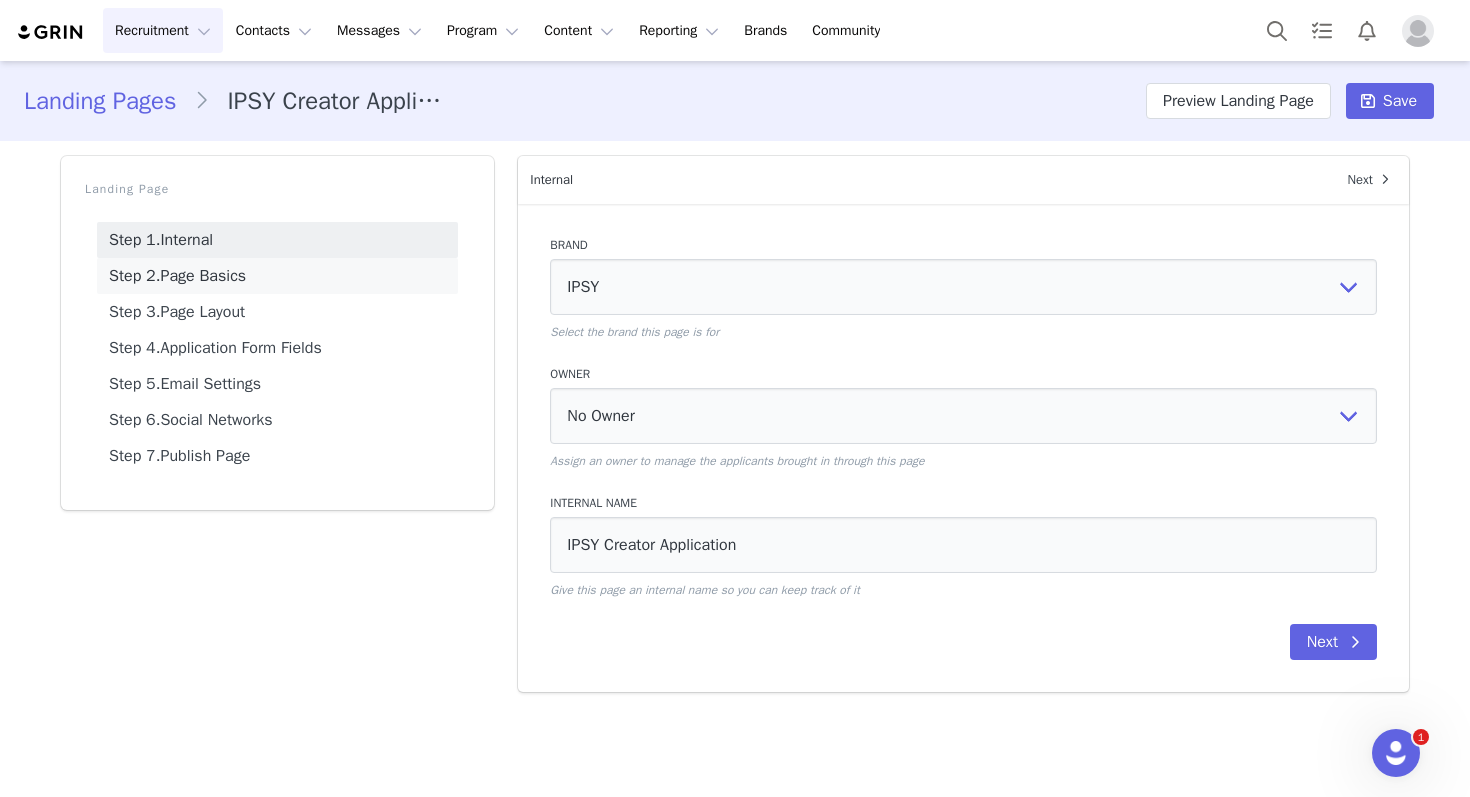 click on "Step 2.  Page Basics" at bounding box center (277, 276) 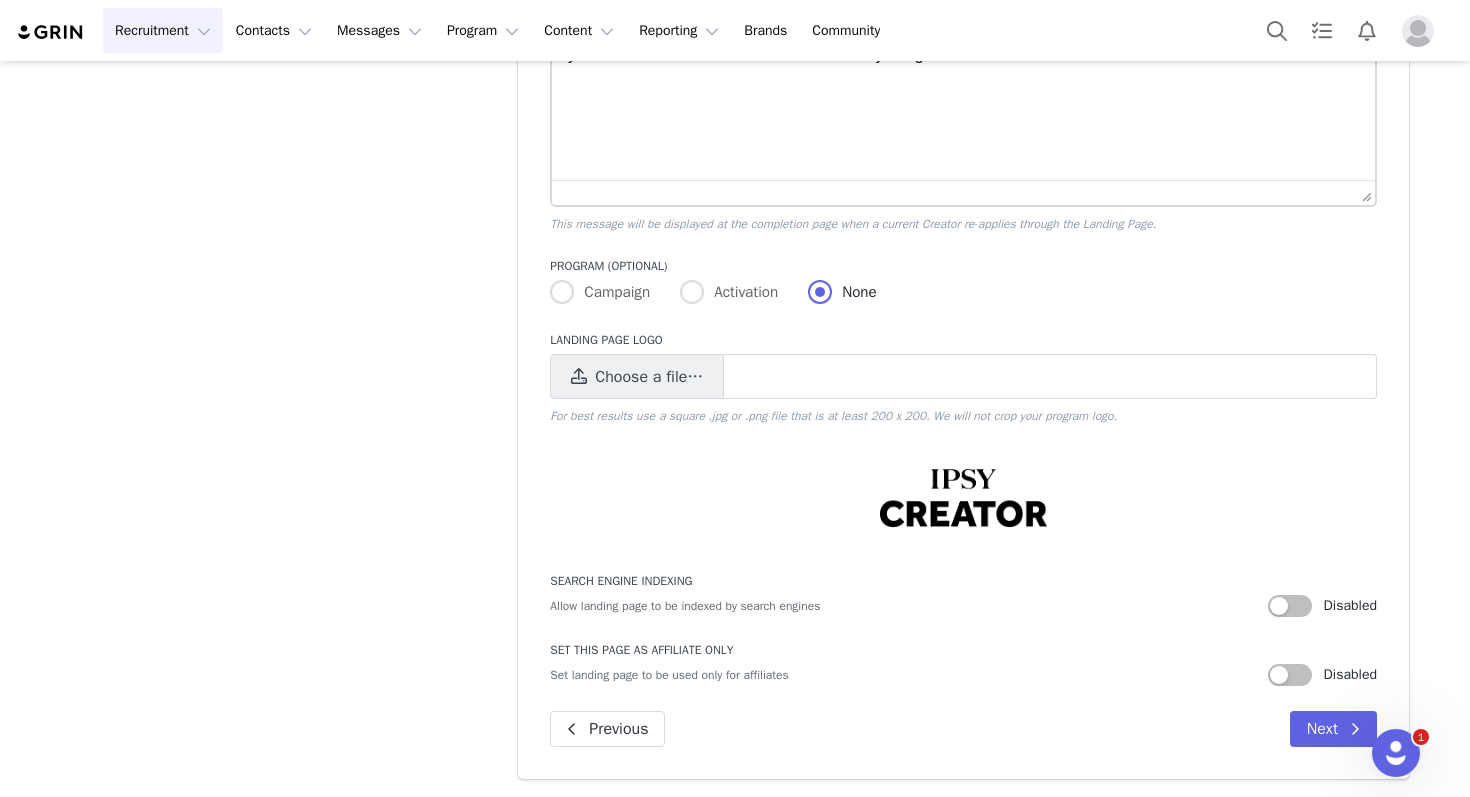 scroll, scrollTop: 1374, scrollLeft: 0, axis: vertical 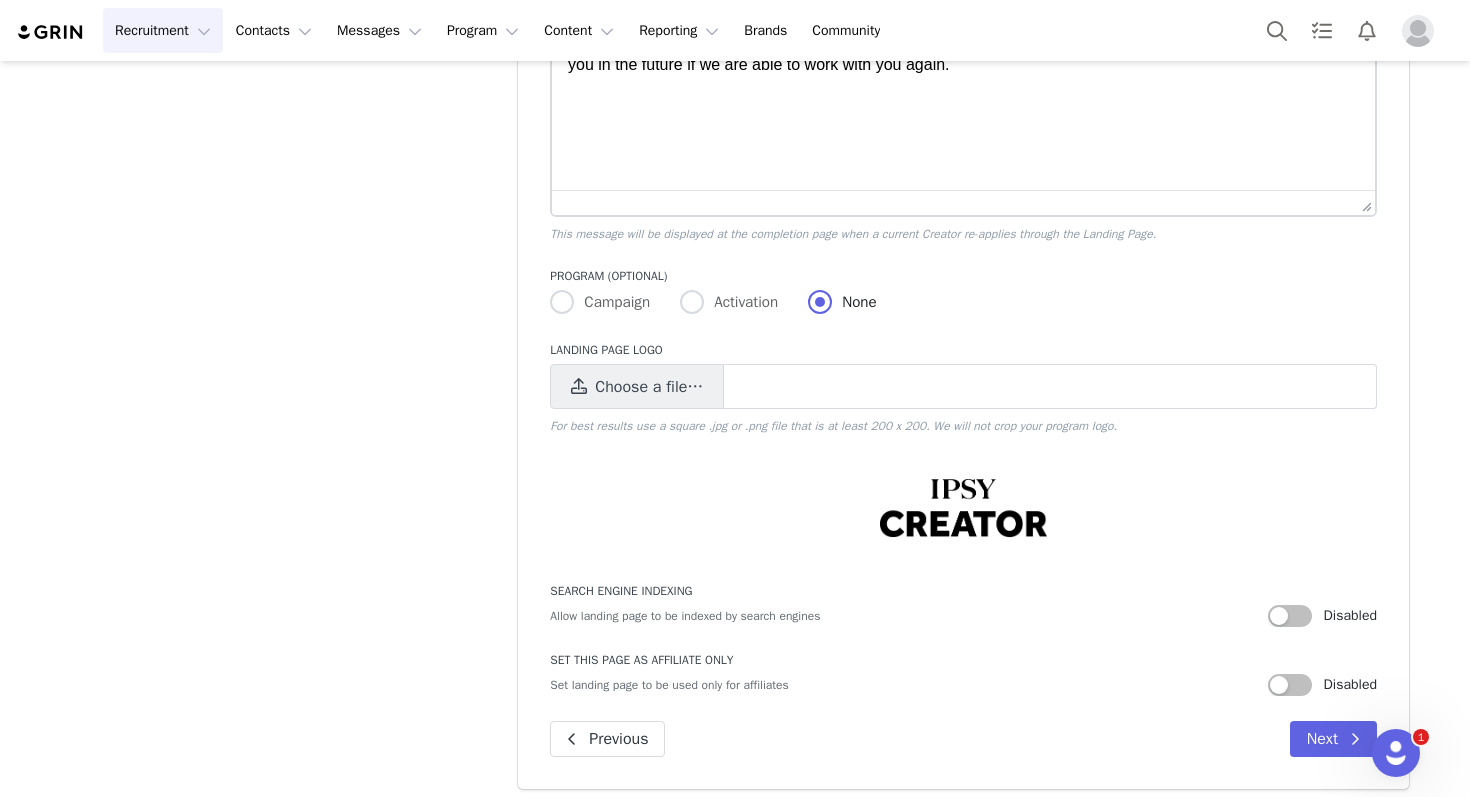 click at bounding box center (963, 508) 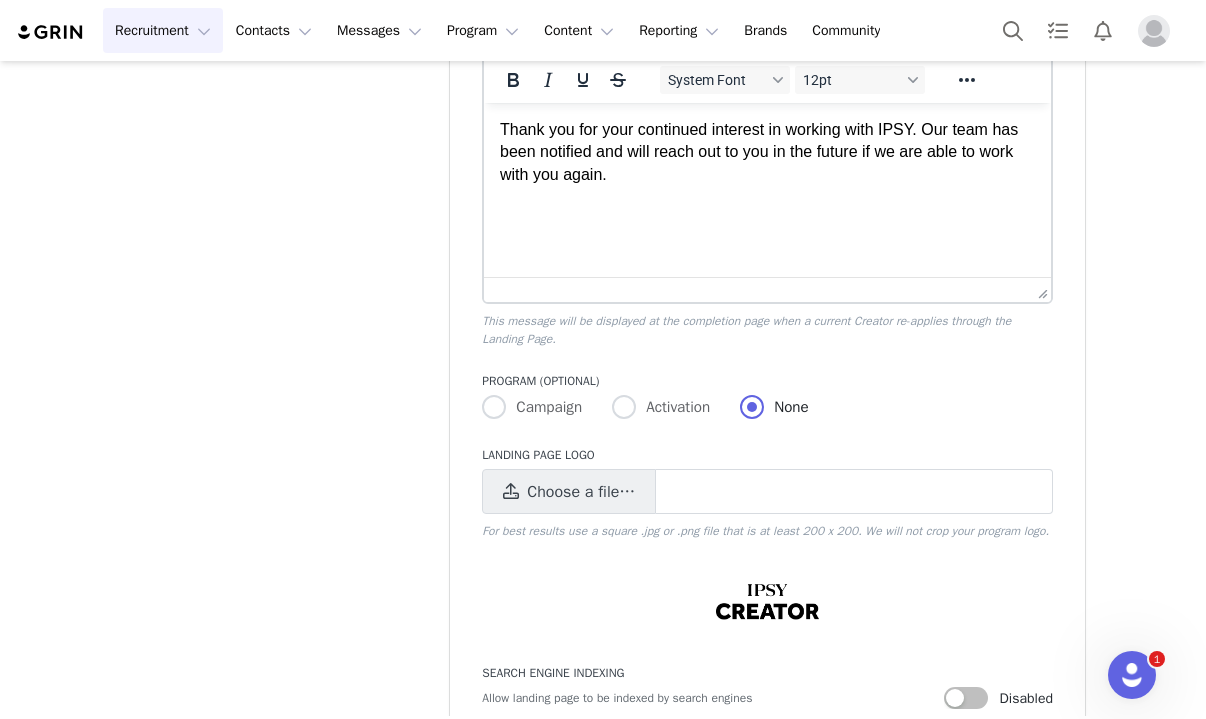 scroll, scrollTop: 1287, scrollLeft: 0, axis: vertical 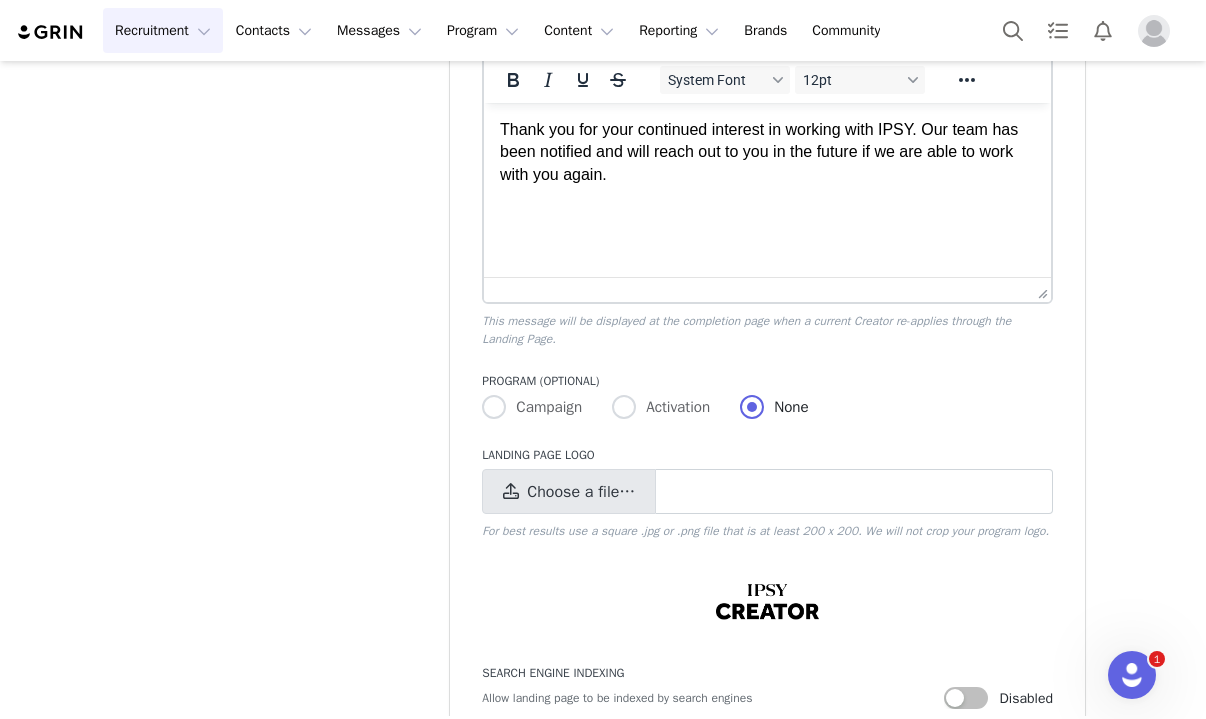 click on "Choose a file…" at bounding box center [581, 492] 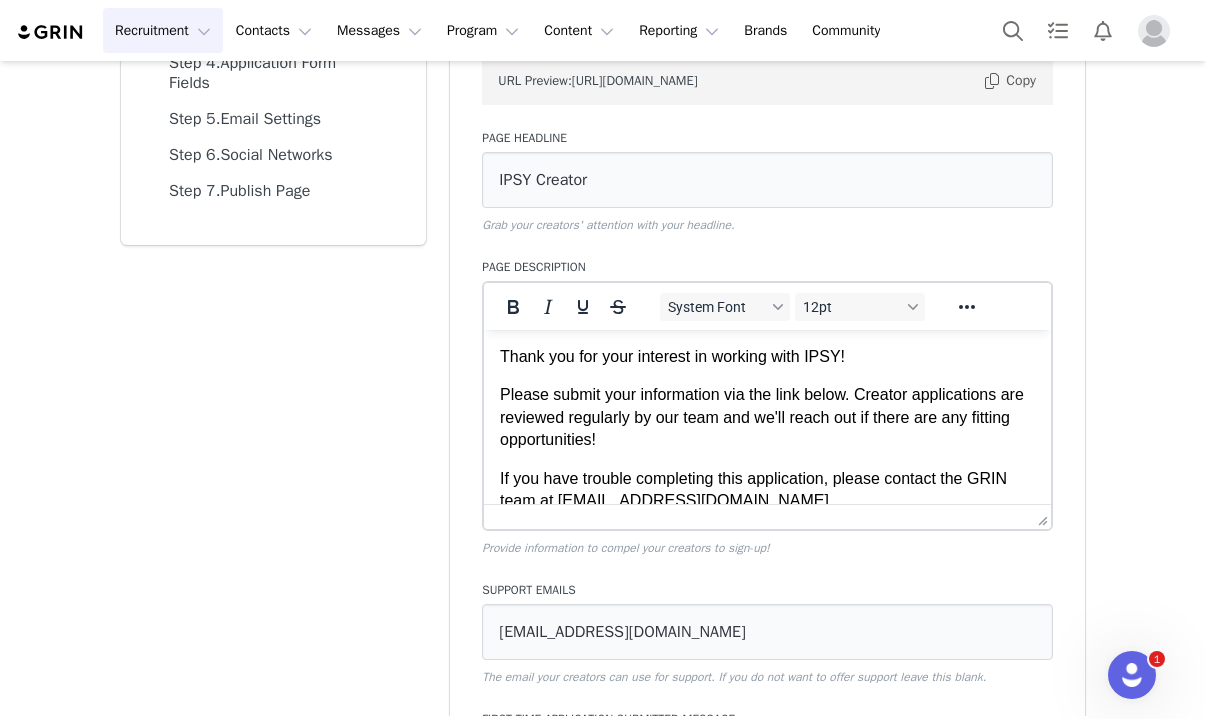 scroll, scrollTop: 2, scrollLeft: 0, axis: vertical 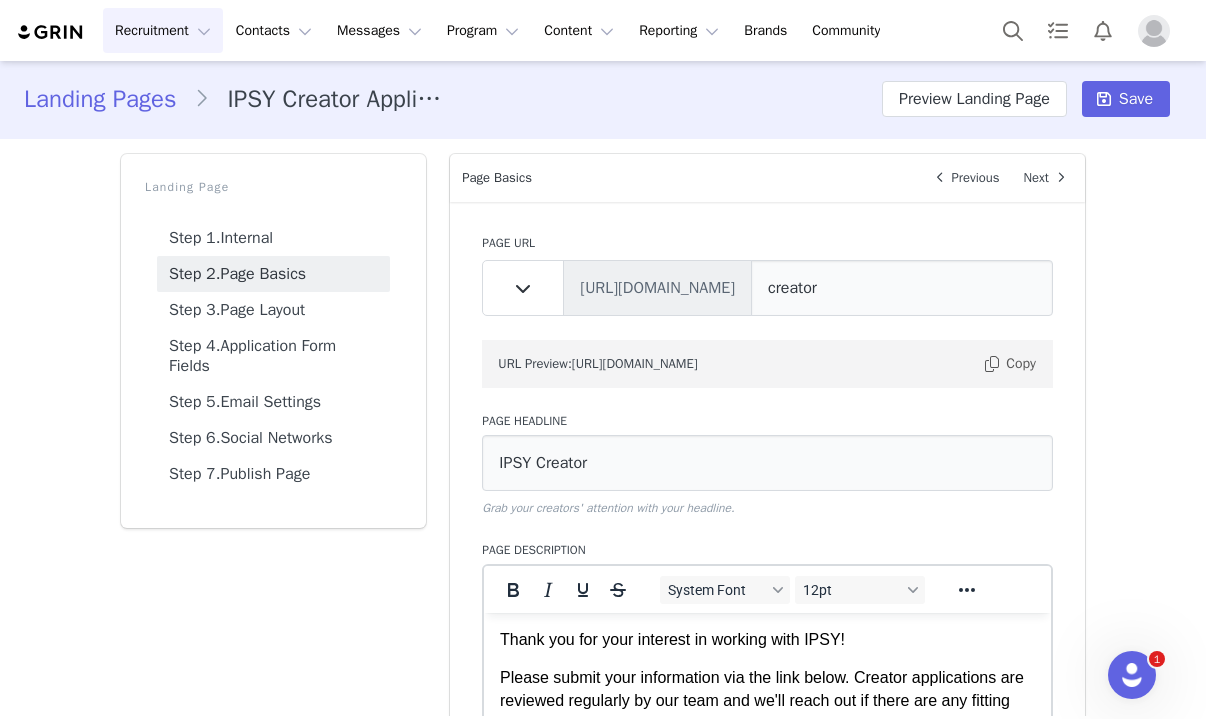 click on "Landing Pages" at bounding box center (109, 99) 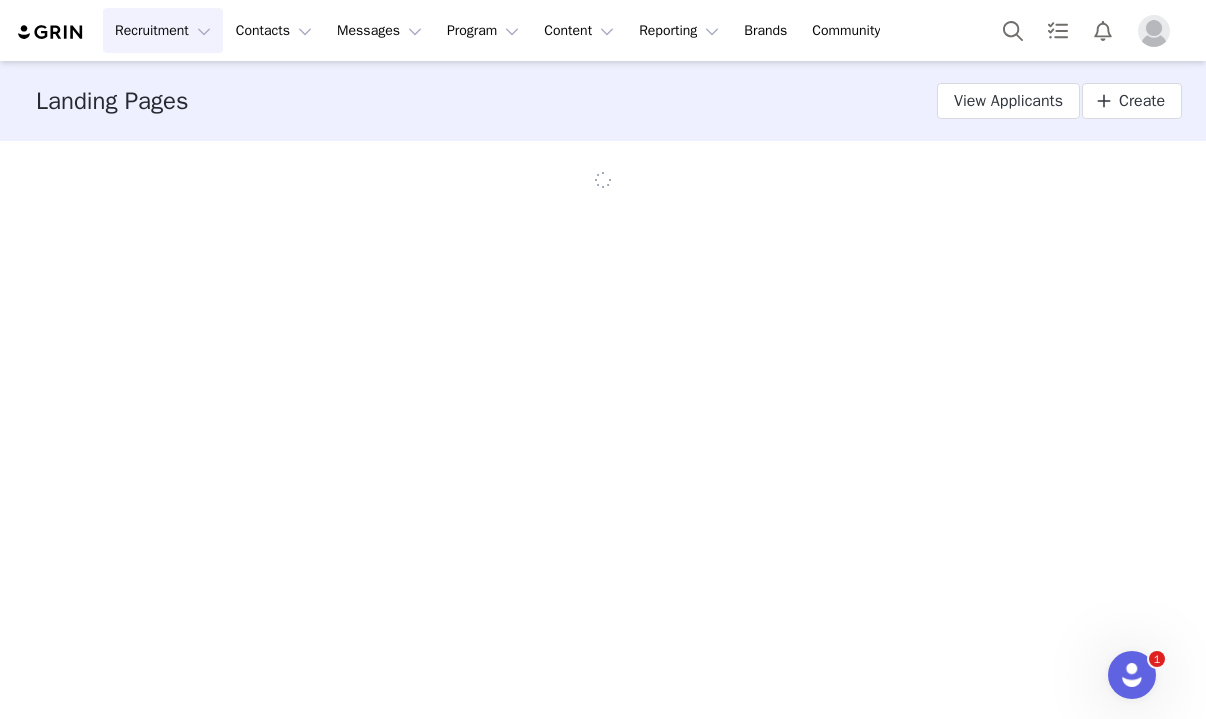 scroll, scrollTop: 0, scrollLeft: 0, axis: both 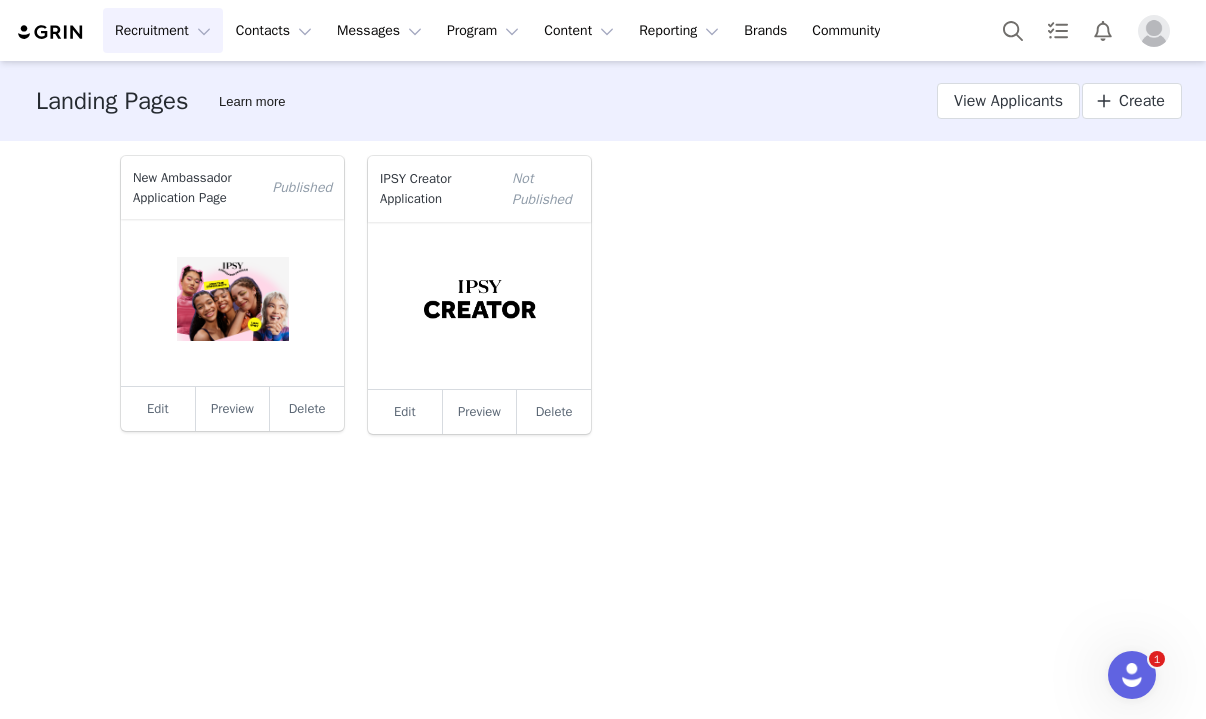click at bounding box center (232, 302) 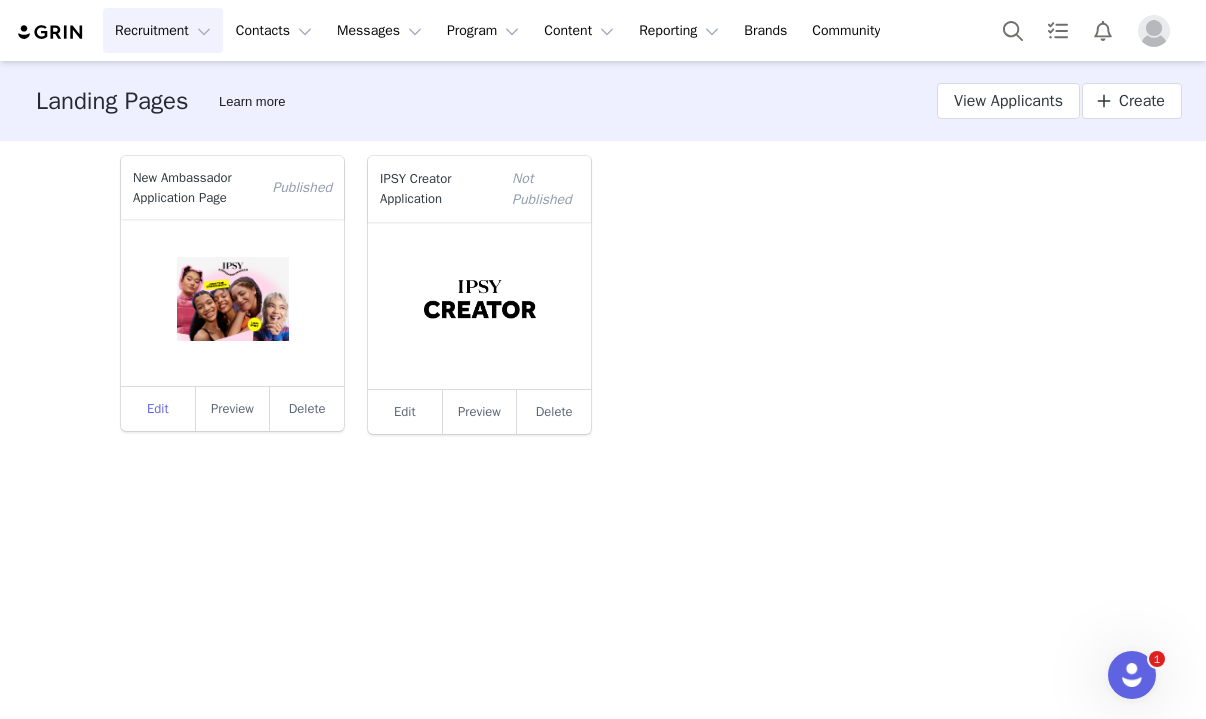 click on "Edit" at bounding box center (158, 409) 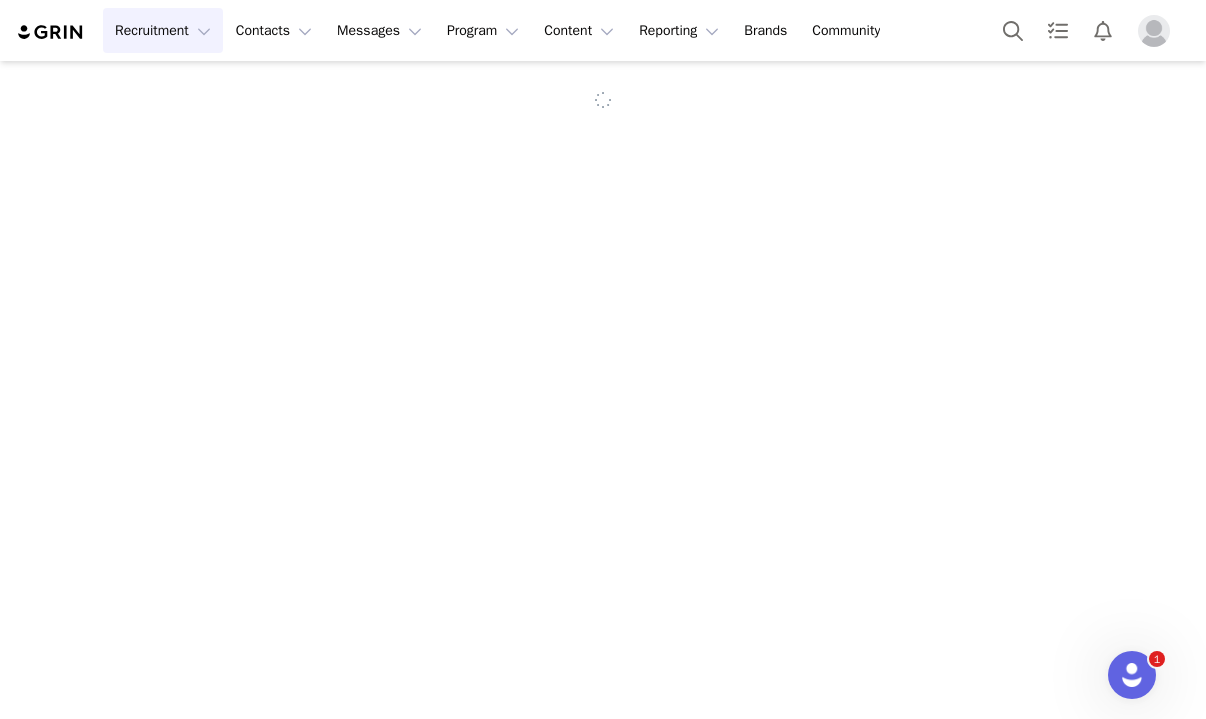 scroll, scrollTop: 0, scrollLeft: 0, axis: both 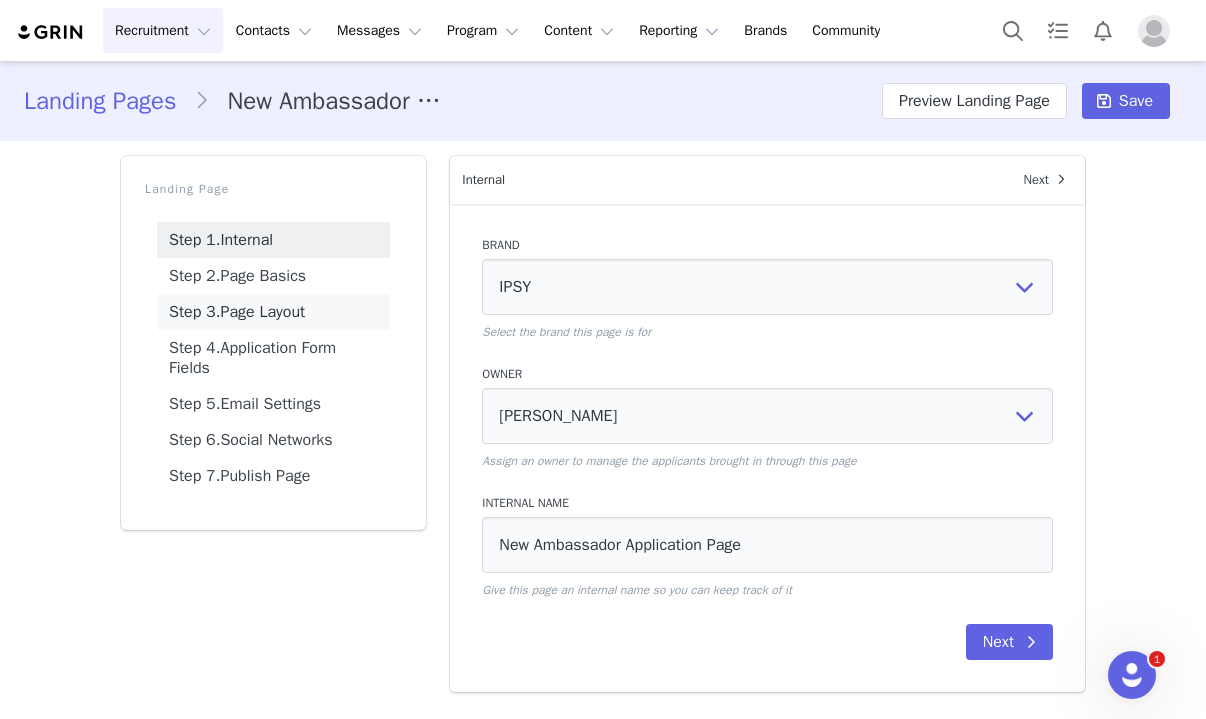 click on "Step 3.  Page Layout" at bounding box center (273, 312) 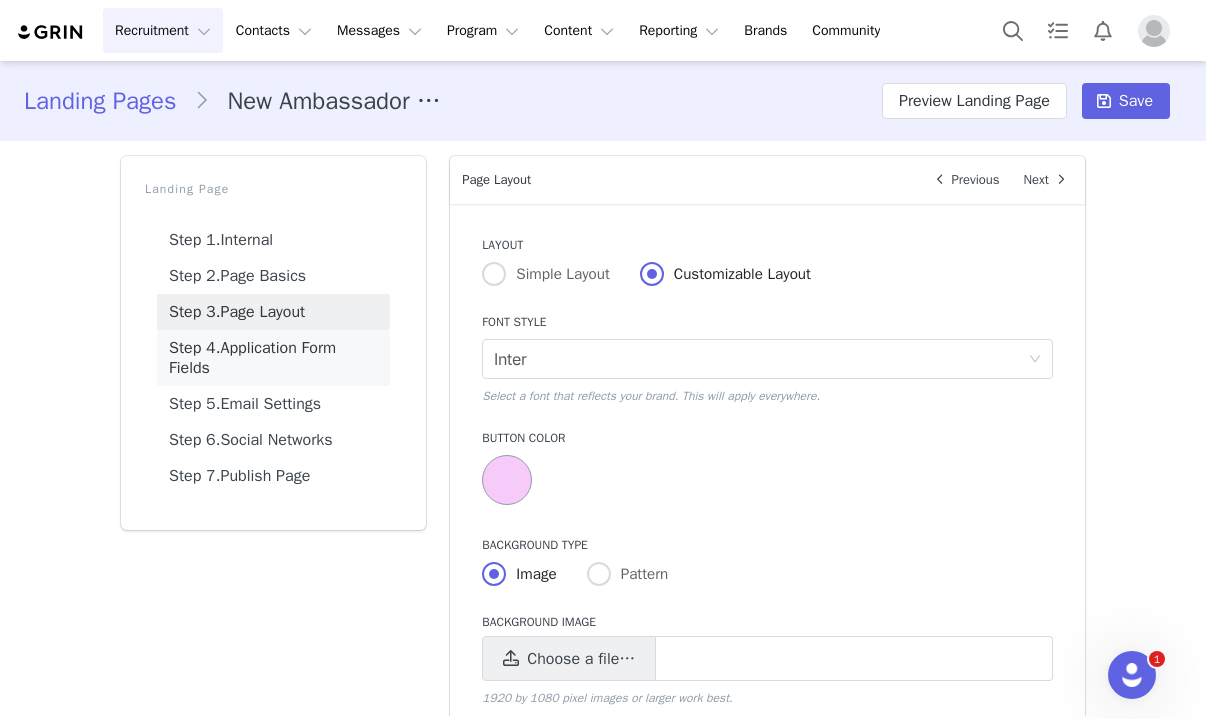 click on "Step 4.  Application Form Fields" at bounding box center (273, 358) 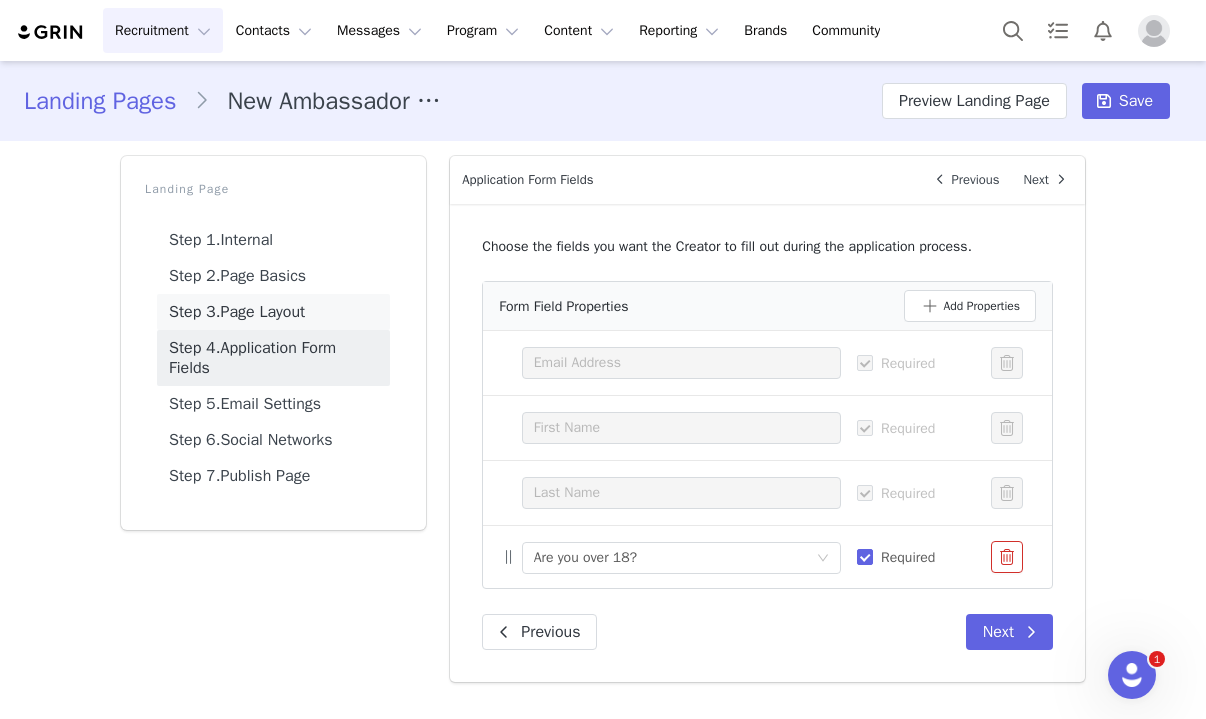 click on "Step 3.  Page Layout" at bounding box center (273, 312) 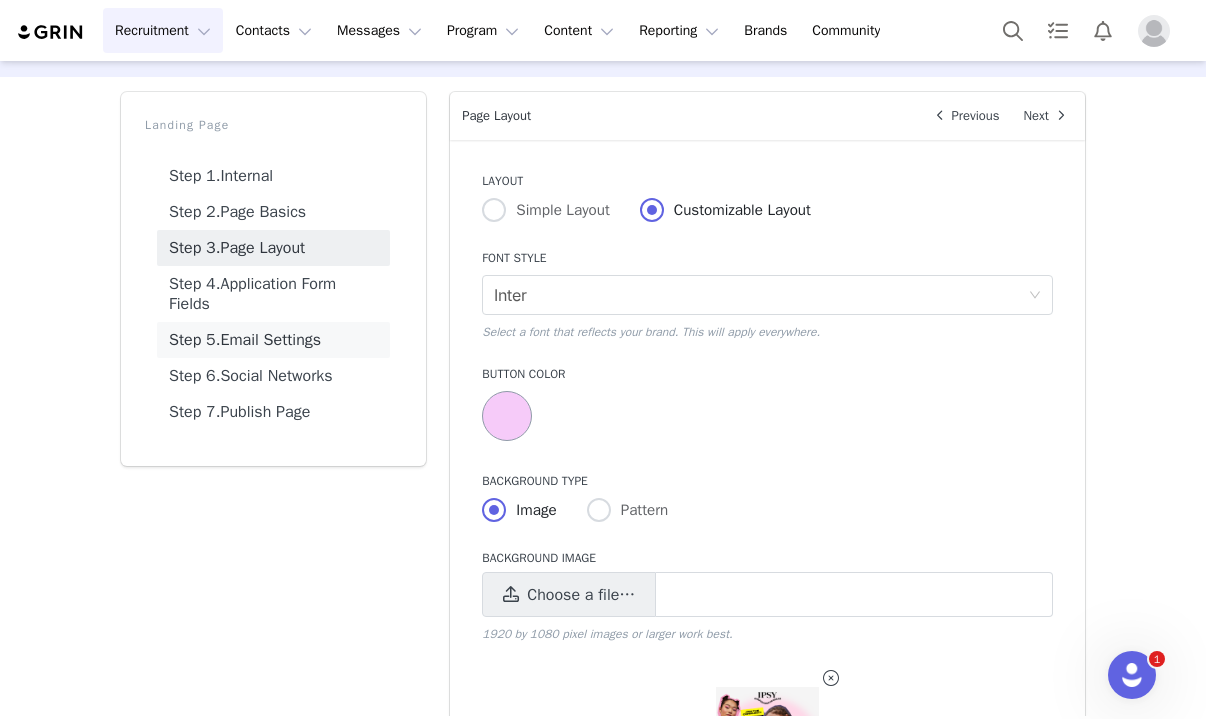 scroll, scrollTop: 63, scrollLeft: 0, axis: vertical 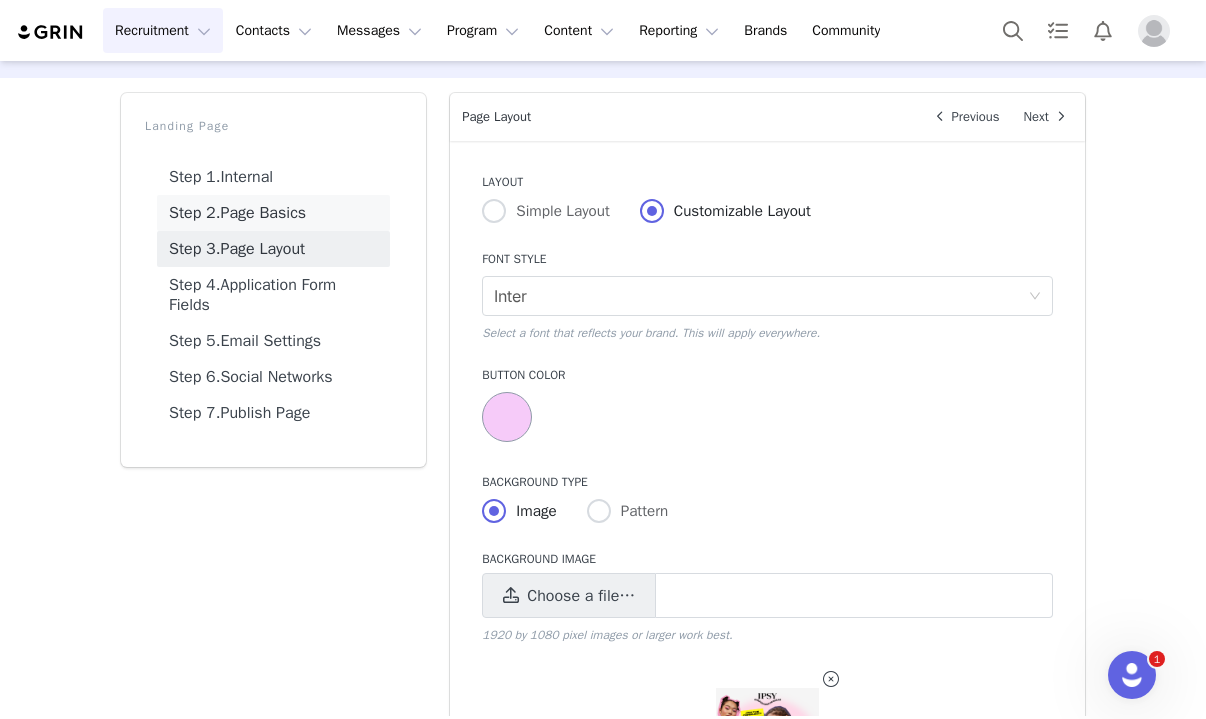 click on "Step 2.  Page Basics" at bounding box center [273, 213] 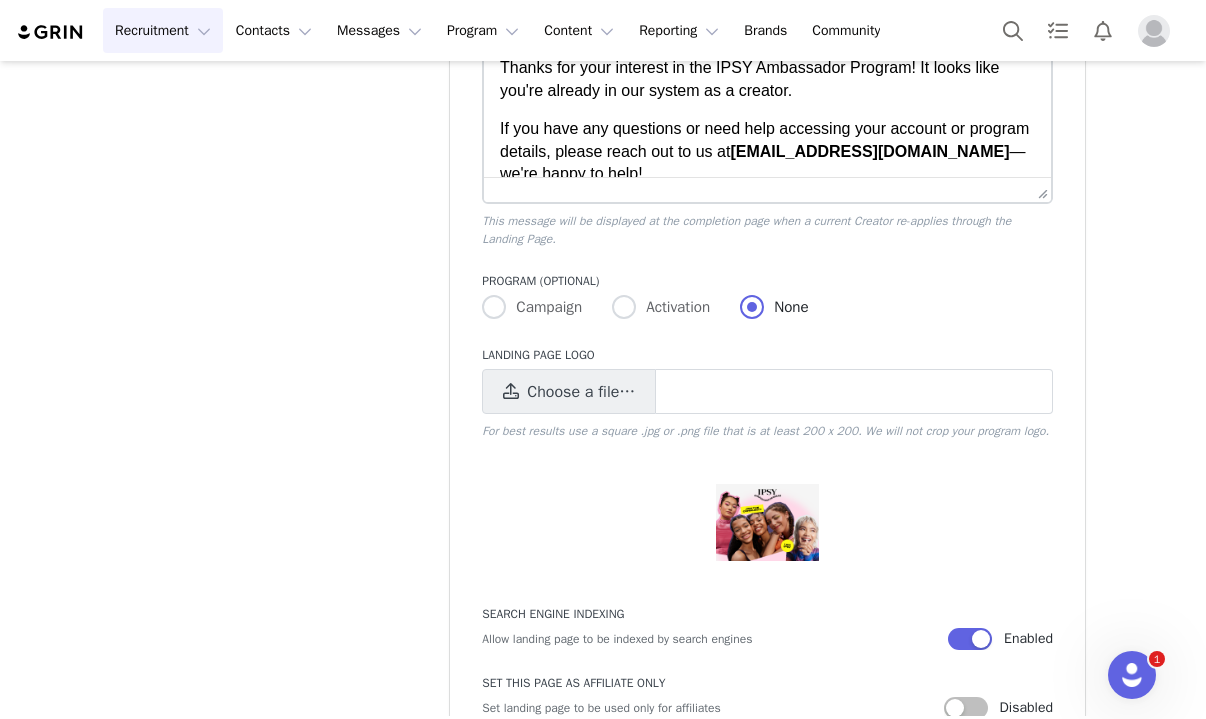 scroll, scrollTop: 1534, scrollLeft: 0, axis: vertical 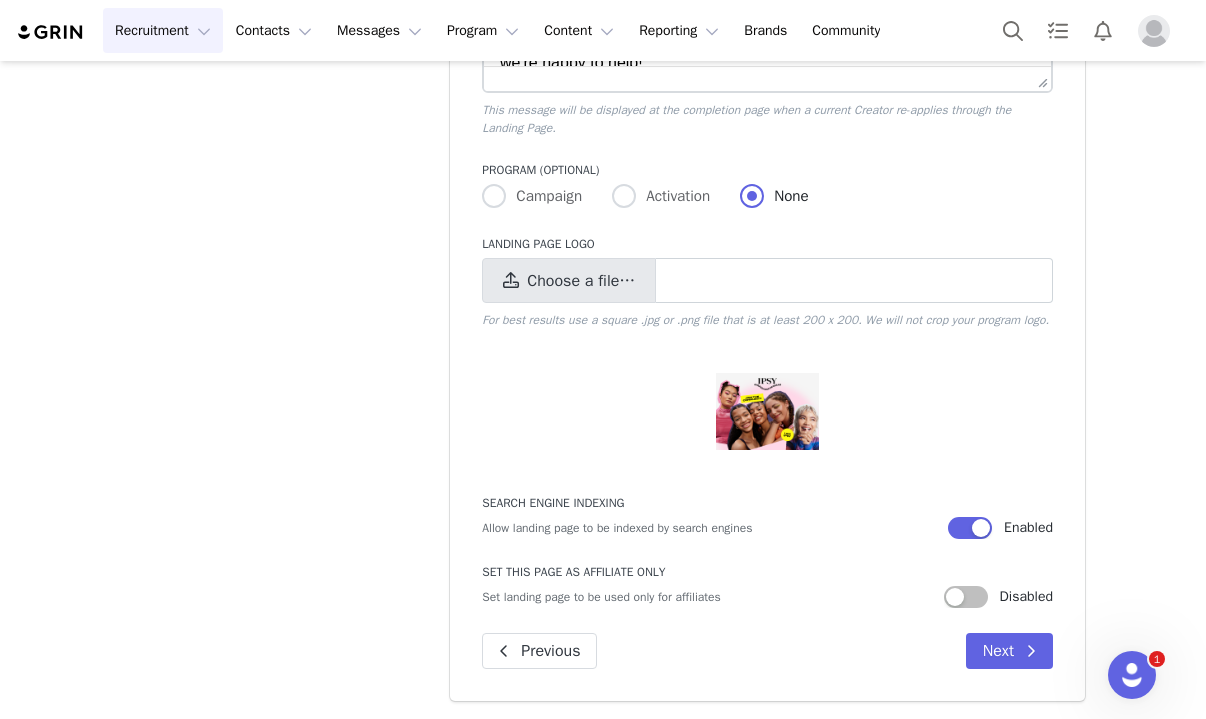 click on "Choose a file…" at bounding box center [581, 281] 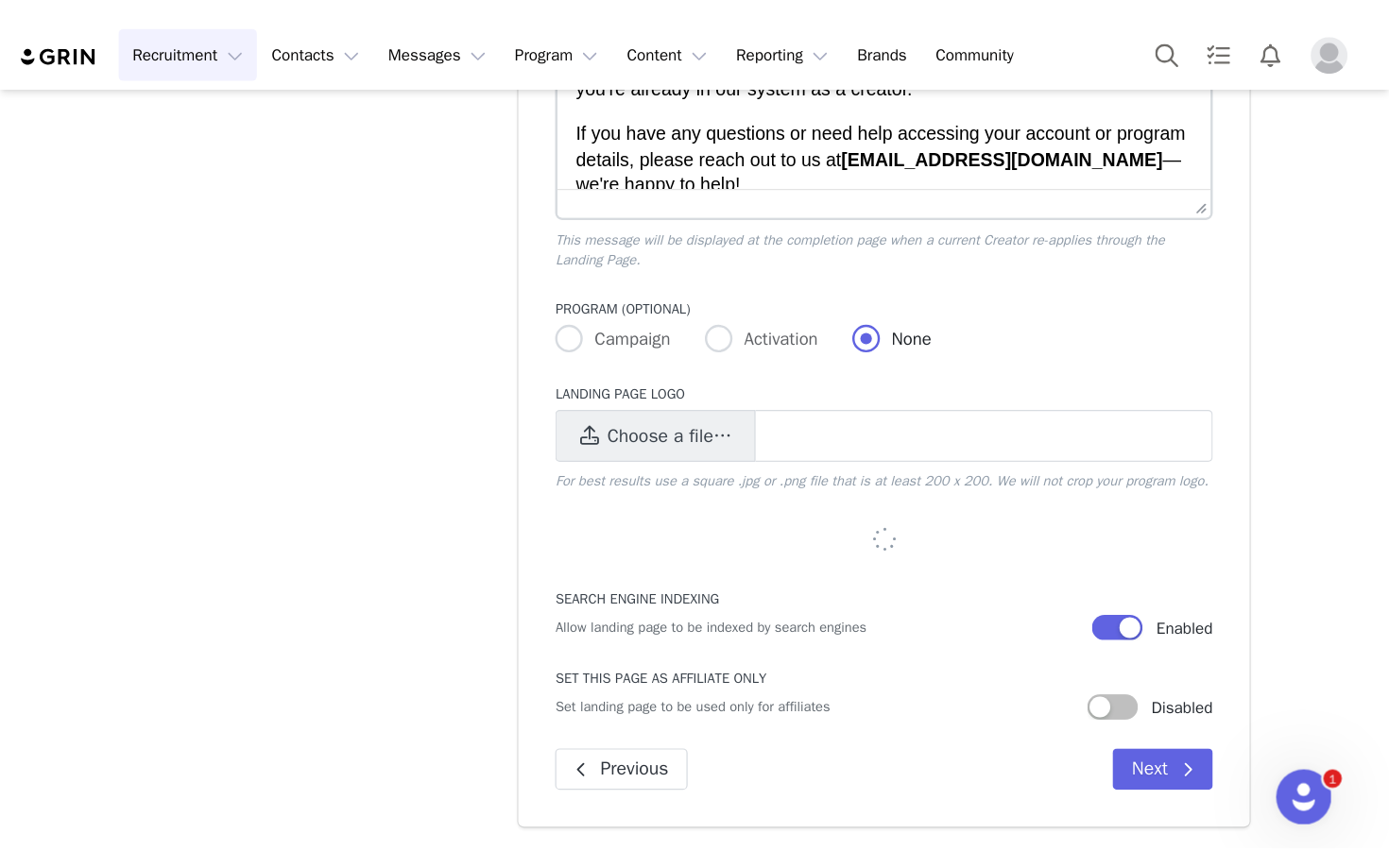 scroll, scrollTop: 1372, scrollLeft: 0, axis: vertical 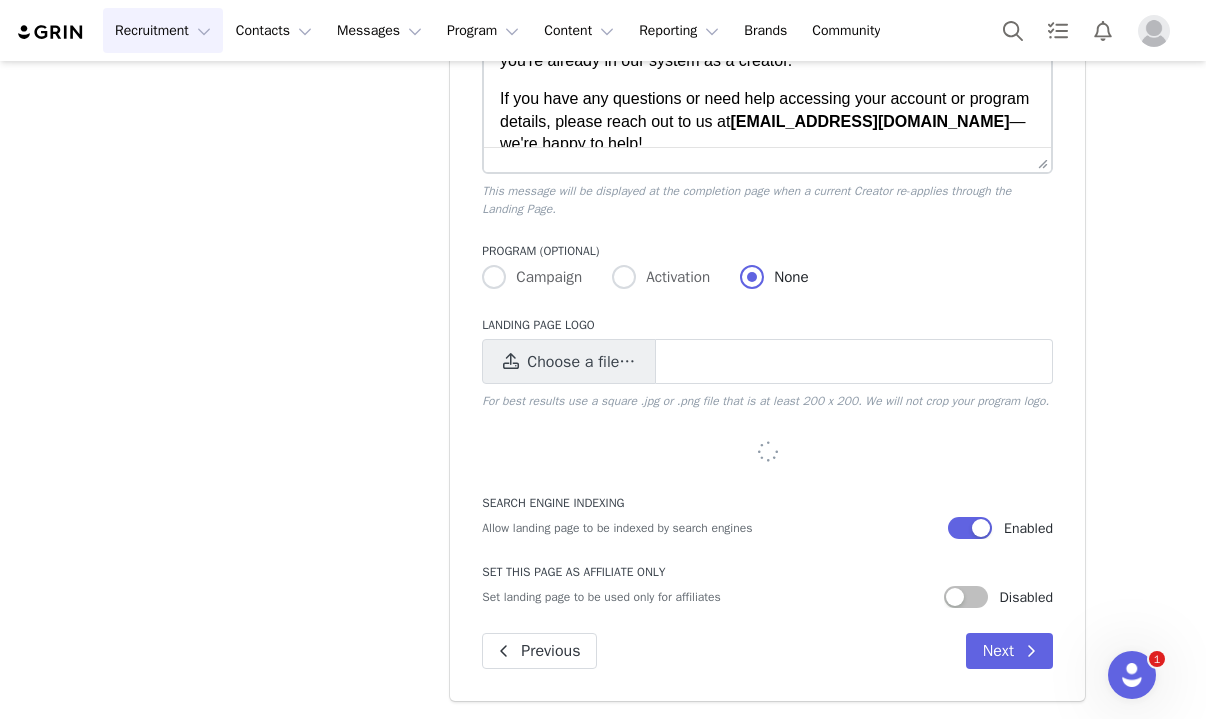click on "Page URL Create New [URL][DOMAIN_NAME] ambassador URL Preview: [URL][DOMAIN_NAME] Copy  Page Headline  IPSY Ambassador Program Application Grab your creators' attention with your headline.  Page Description  System Font 12pt To open the popup, press Shift+Enter To open the popup, press Shift+Enter To open the popup, press Shift+Enter To open the popup, press Shift+Enter Provide information to compel your creators to sign-up!  Support Emails  [EMAIL_ADDRESS][DOMAIN_NAME]  The email your creators can use for support. If you do not want to offer support leave this blank.   First-Time Application Submitted Message  System Font 12pt To open the popup, press Shift+Enter To open the popup, press Shift+Enter To open the popup, press Shift+Enter To open the popup, press Shift+Enter  This message will be displayed at the completion page for new applicants or current applicants re-applying.   Existing Creator Found Message  System Font 12pt To open the popup, press Shift+Enter  Program (optional)  Campaign" at bounding box center (767, -256) 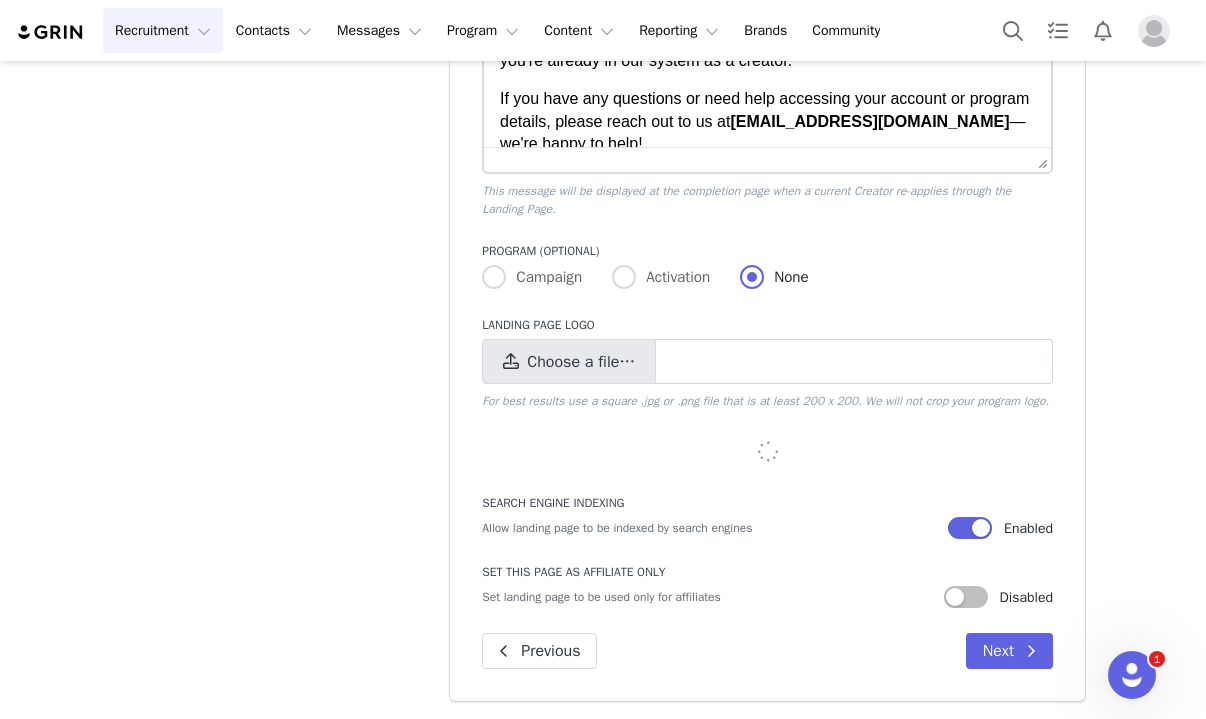 click on "Choose a file…" at bounding box center (569, 361) 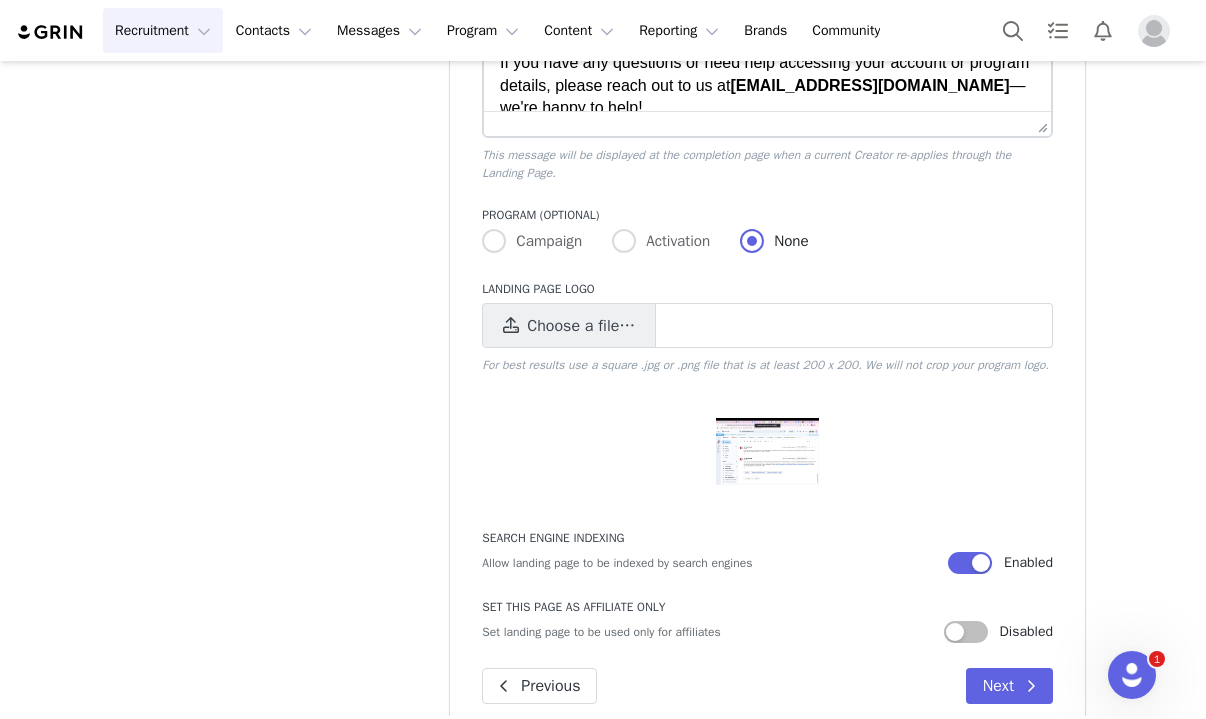 click at bounding box center [767, 451] 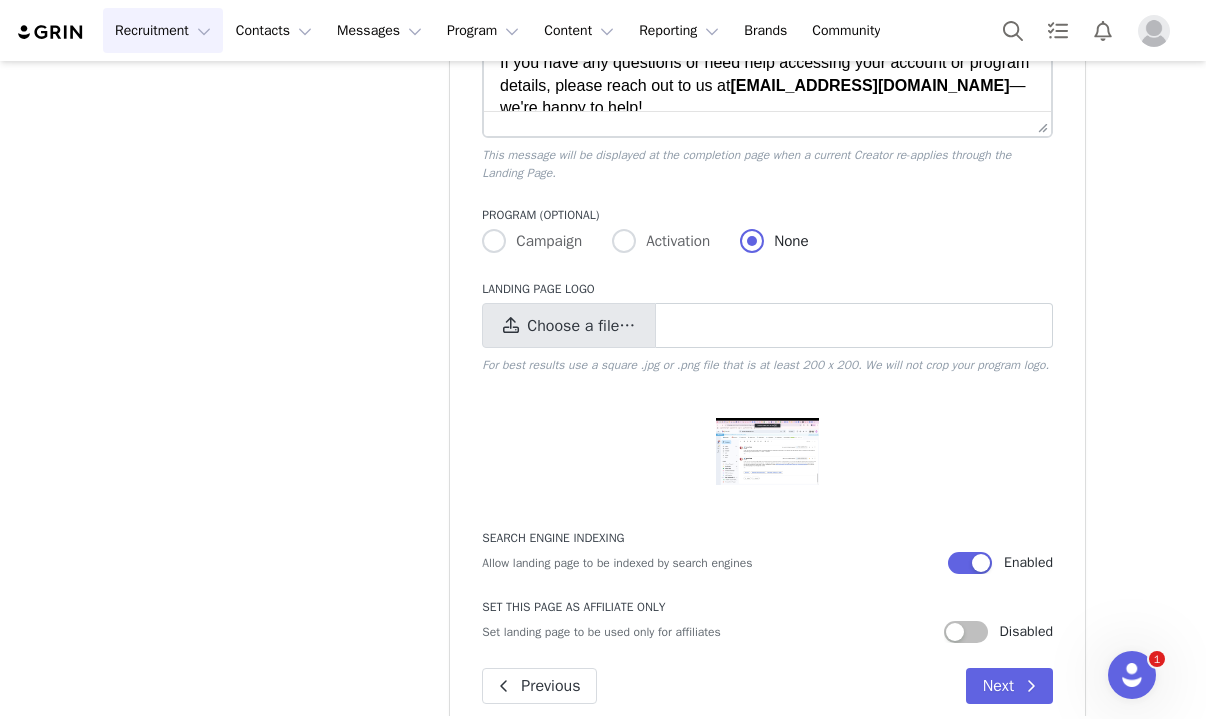 click on "Choose a file…" at bounding box center (581, 326) 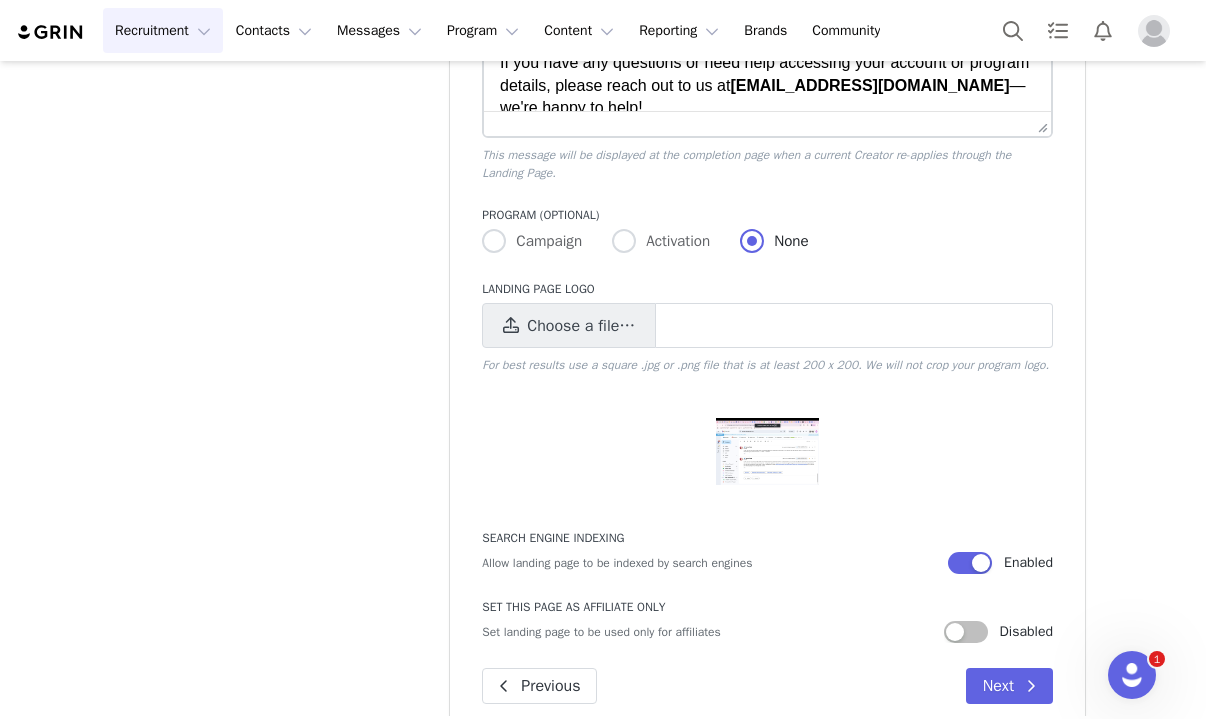 type on "C:\fakepath\D6D55A0A-2900-484E-888A-9048B4D05F7A_1_201_a.jpeg" 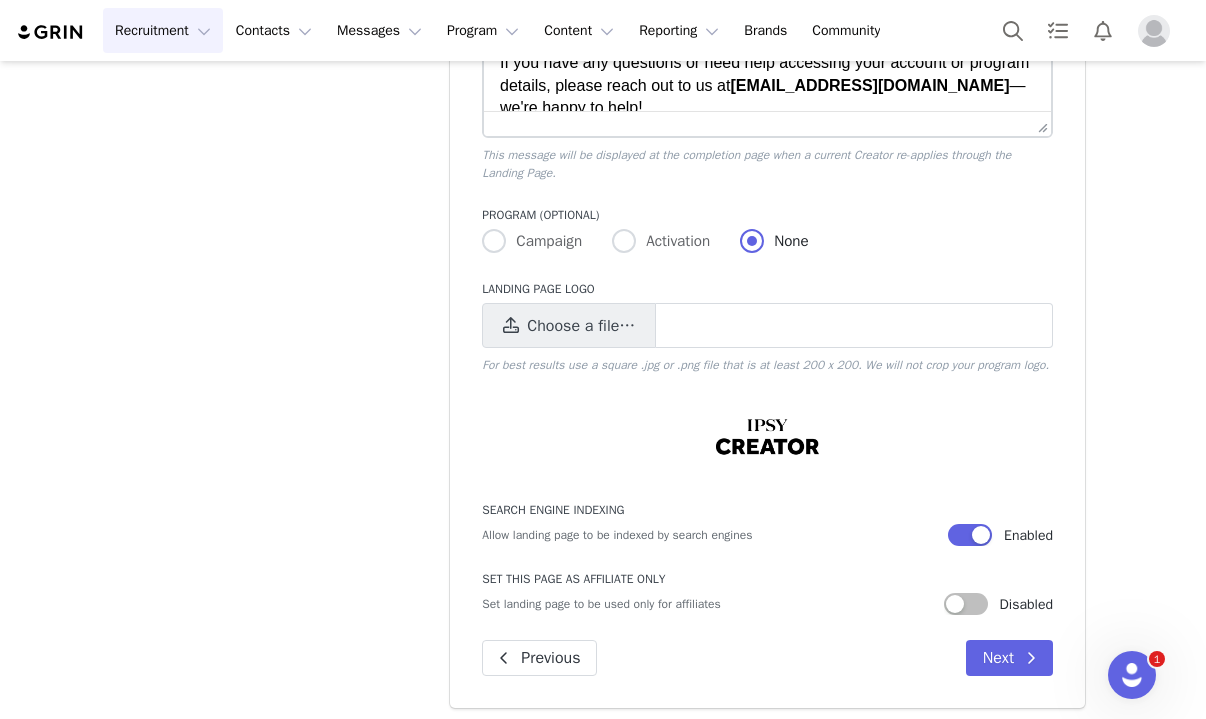 drag, startPoint x: 1114, startPoint y: 211, endPoint x: 1431, endPoint y: 205, distance: 317.05676 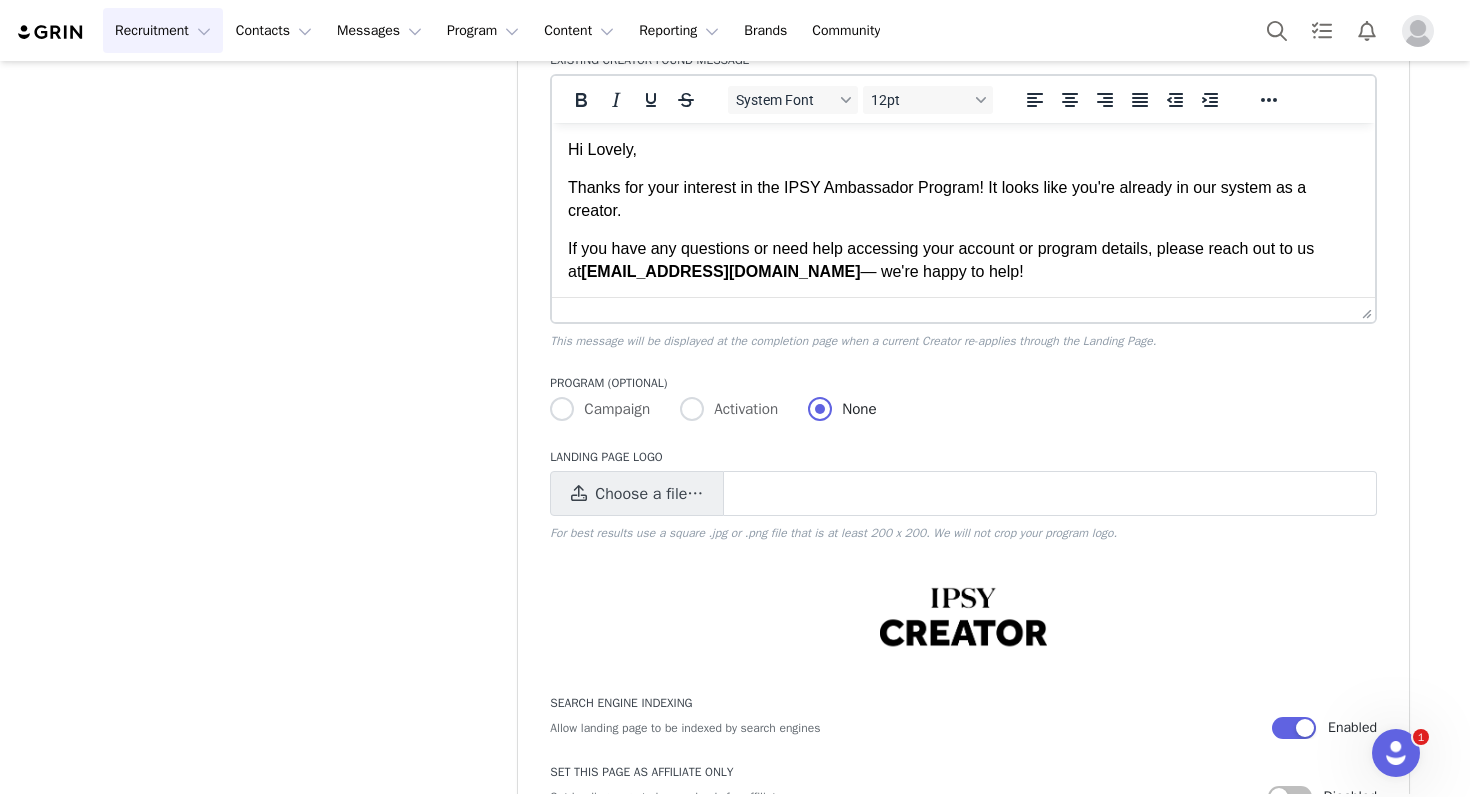 scroll, scrollTop: 1389, scrollLeft: 0, axis: vertical 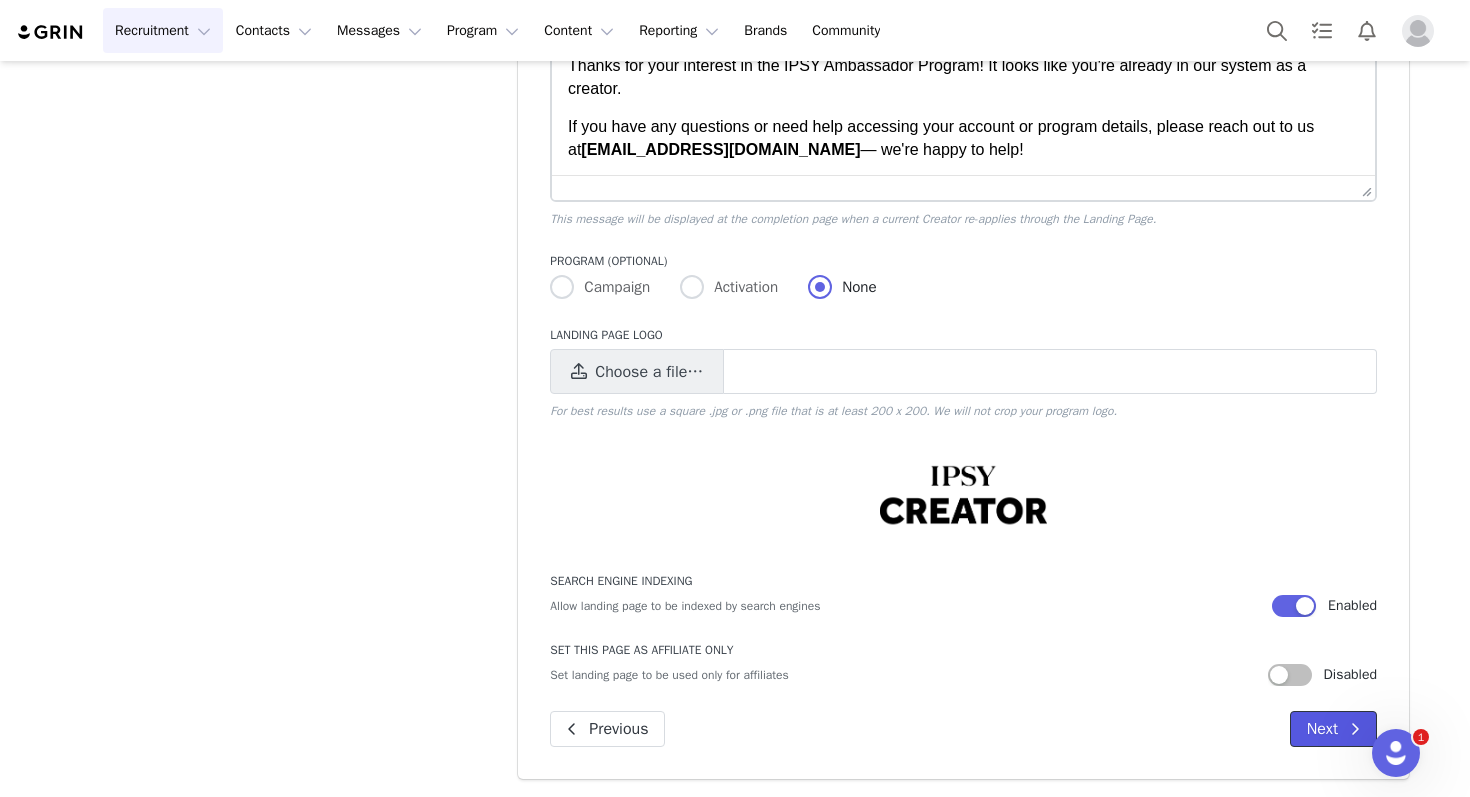 click on "Next" at bounding box center (1333, 729) 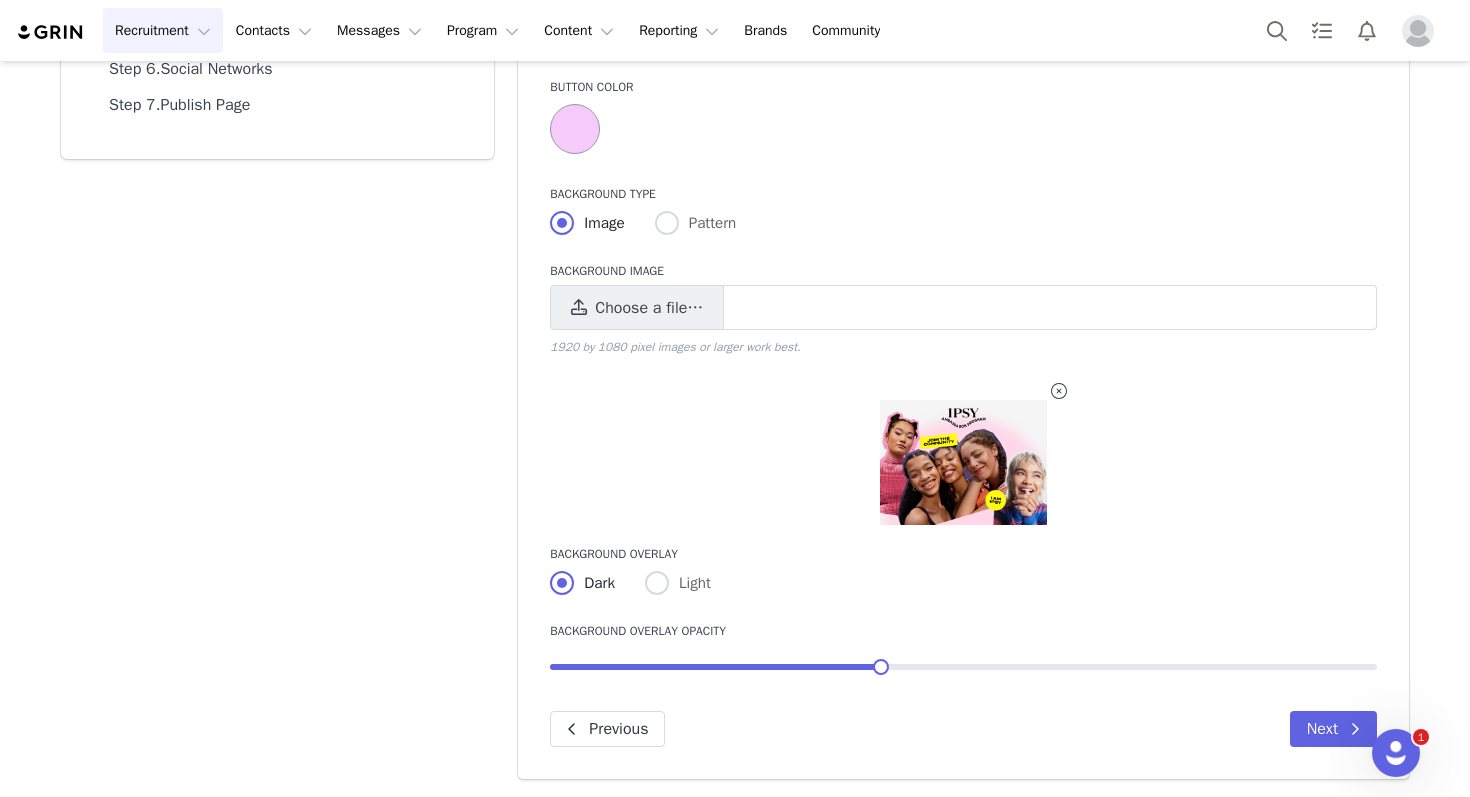 scroll, scrollTop: 0, scrollLeft: 0, axis: both 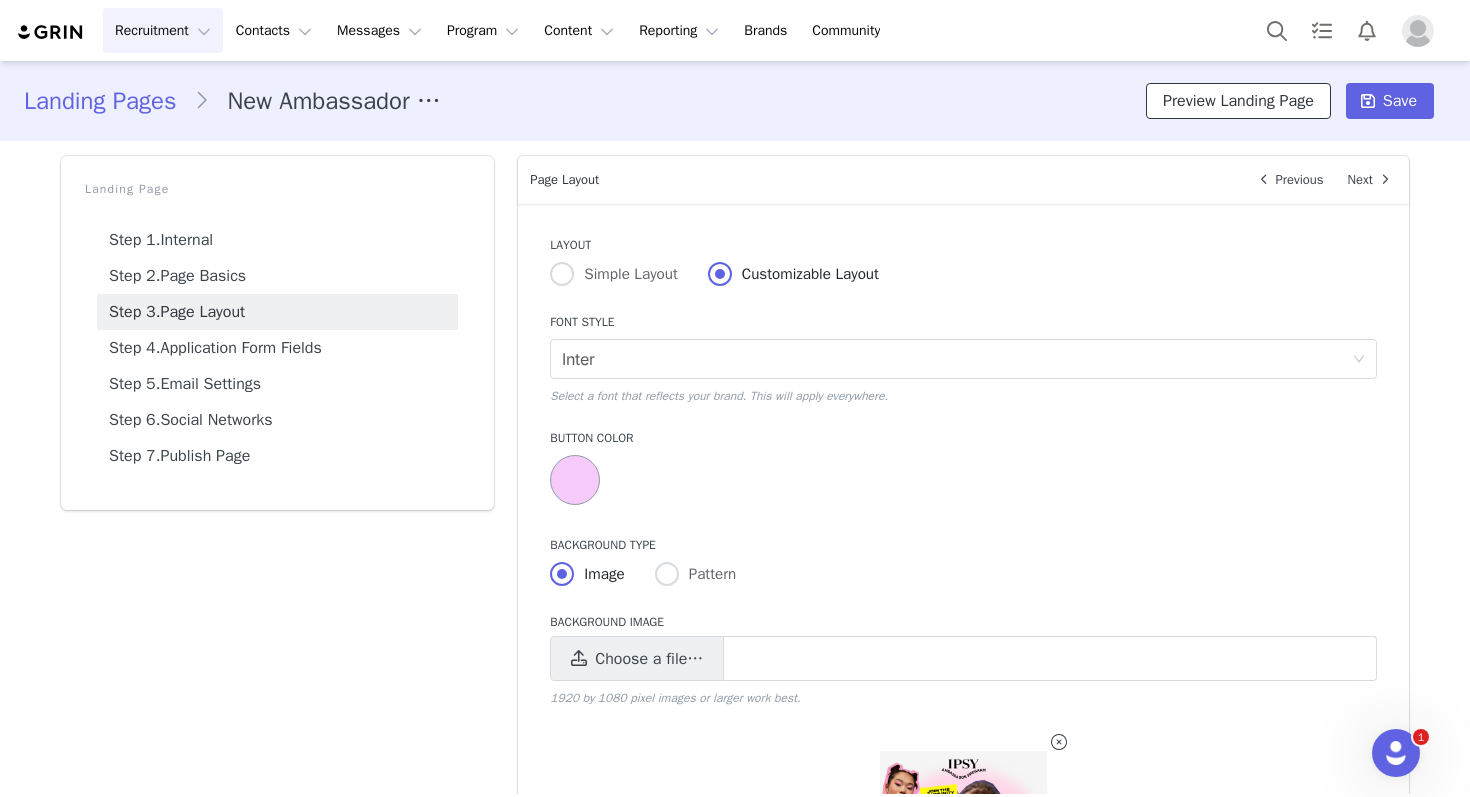click on "Preview Landing Page" at bounding box center [1238, 101] 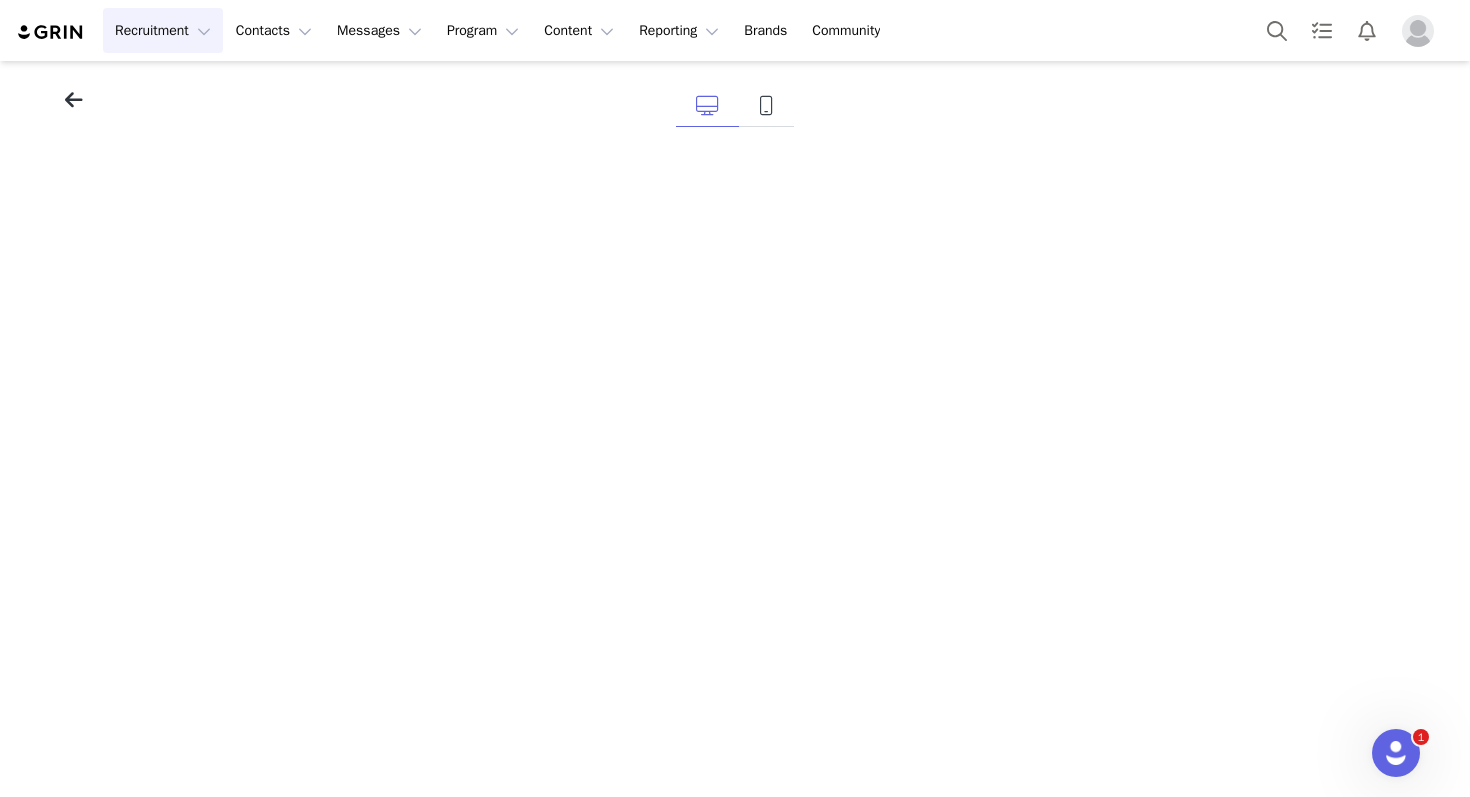 click at bounding box center [74, 100] 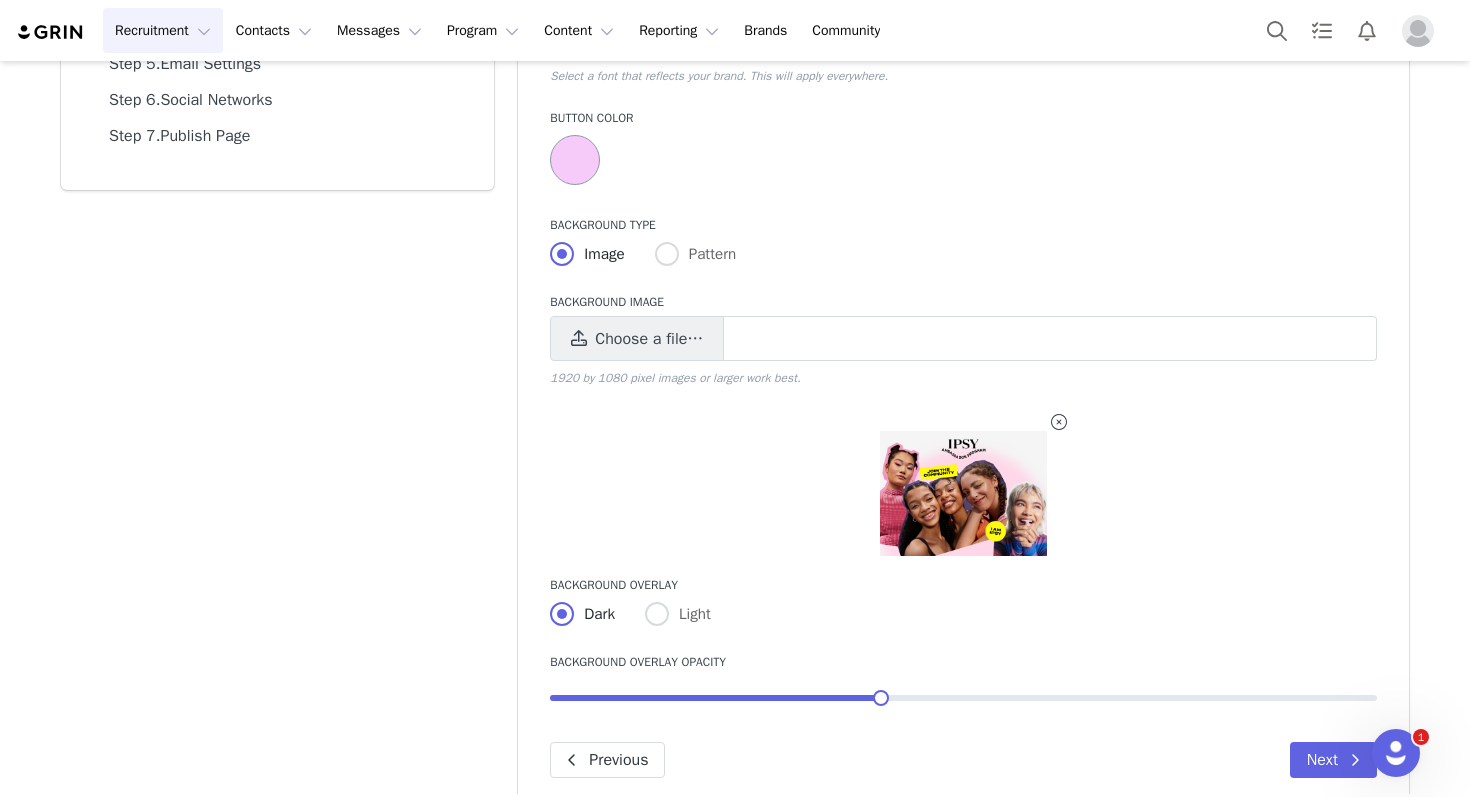 scroll, scrollTop: 351, scrollLeft: 0, axis: vertical 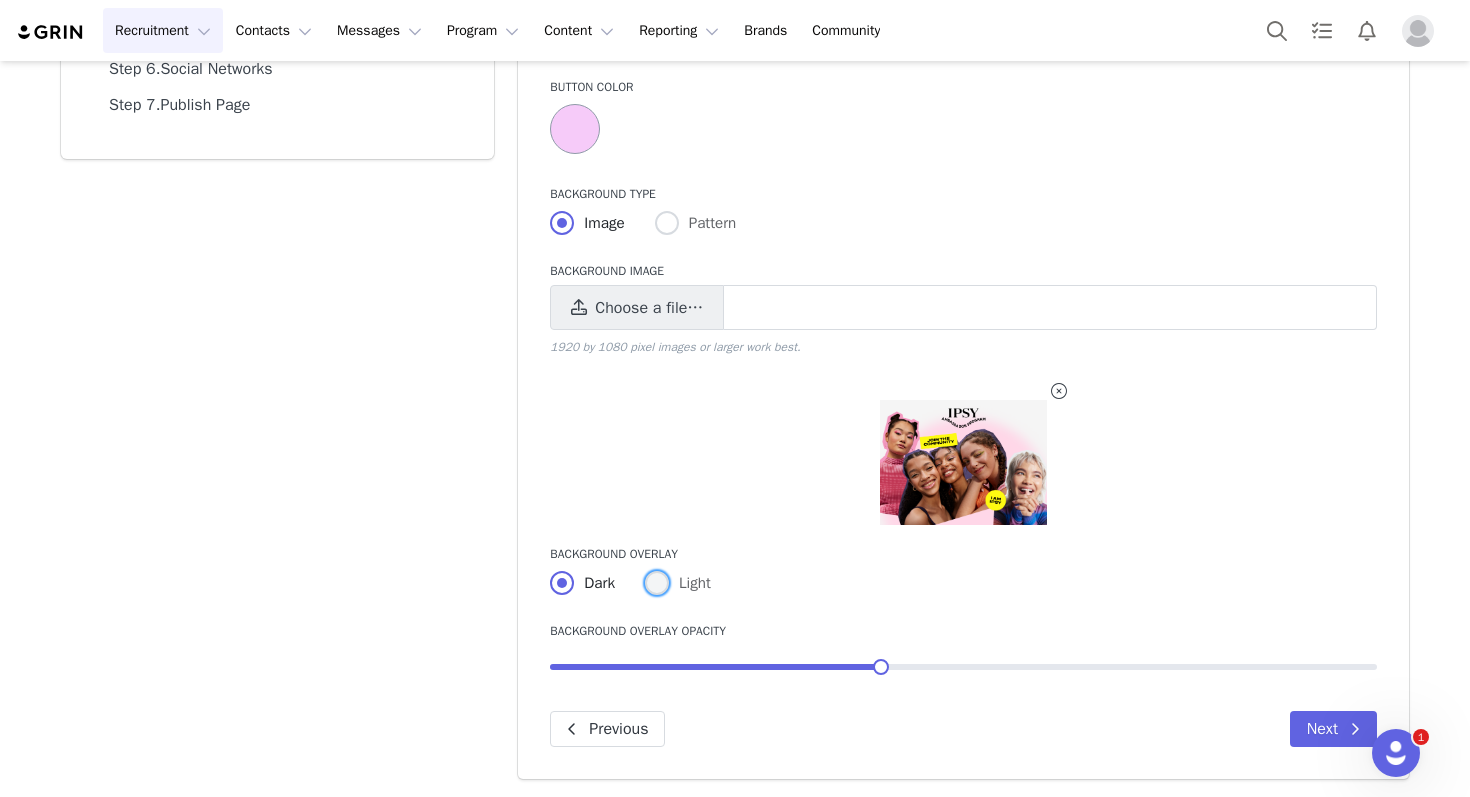 click at bounding box center (657, 583) 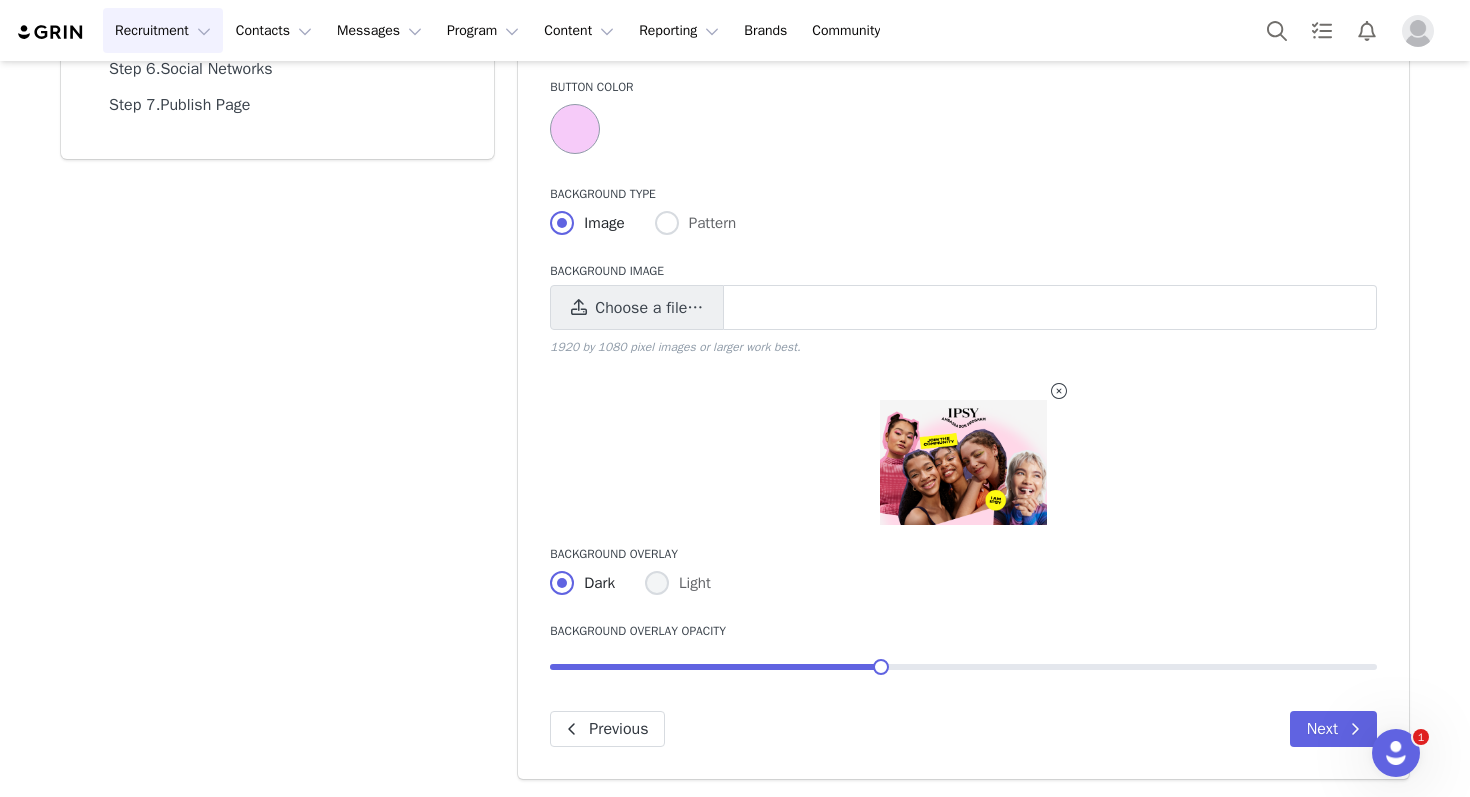 click on "Light" at bounding box center (657, 584) 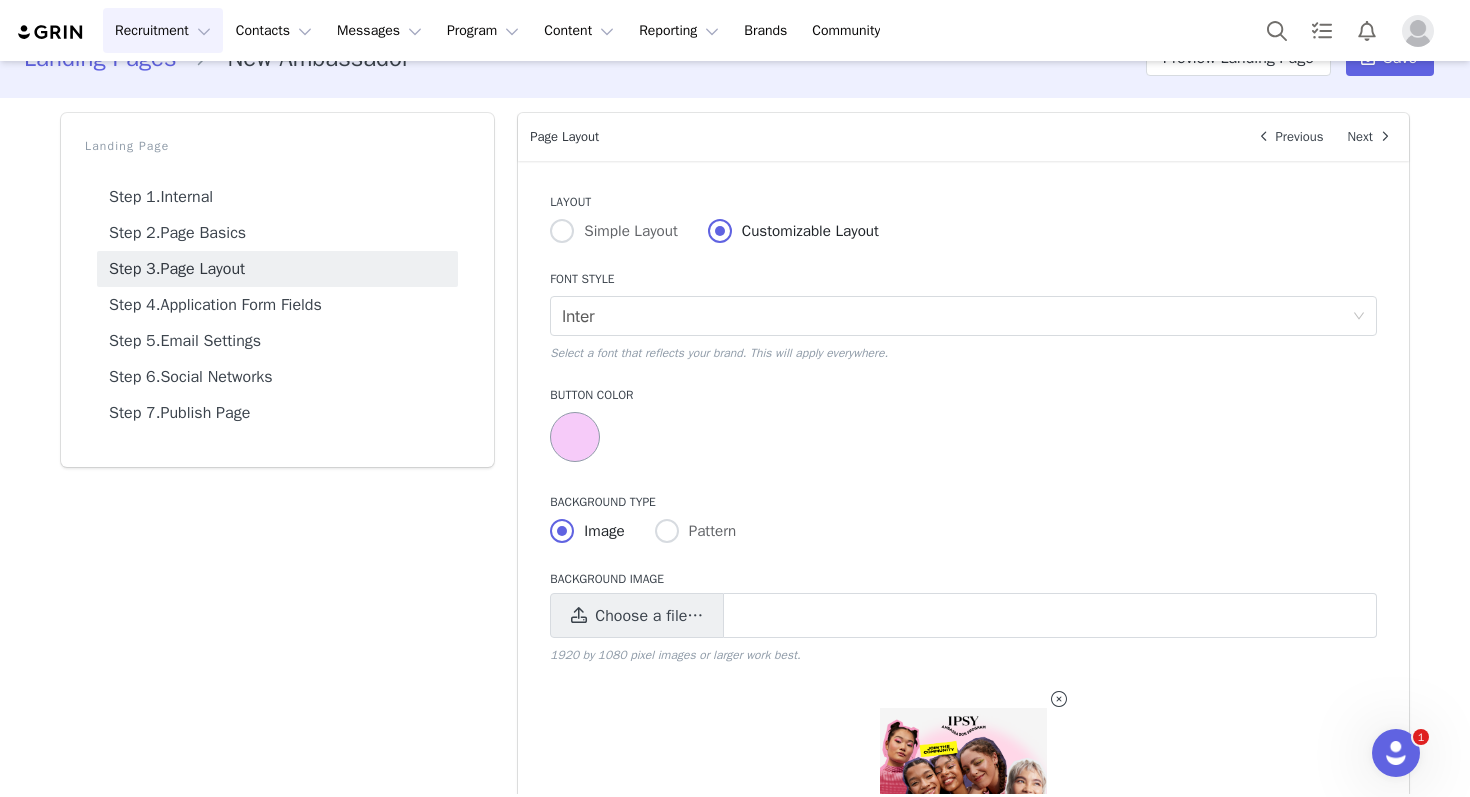 scroll, scrollTop: 38, scrollLeft: 0, axis: vertical 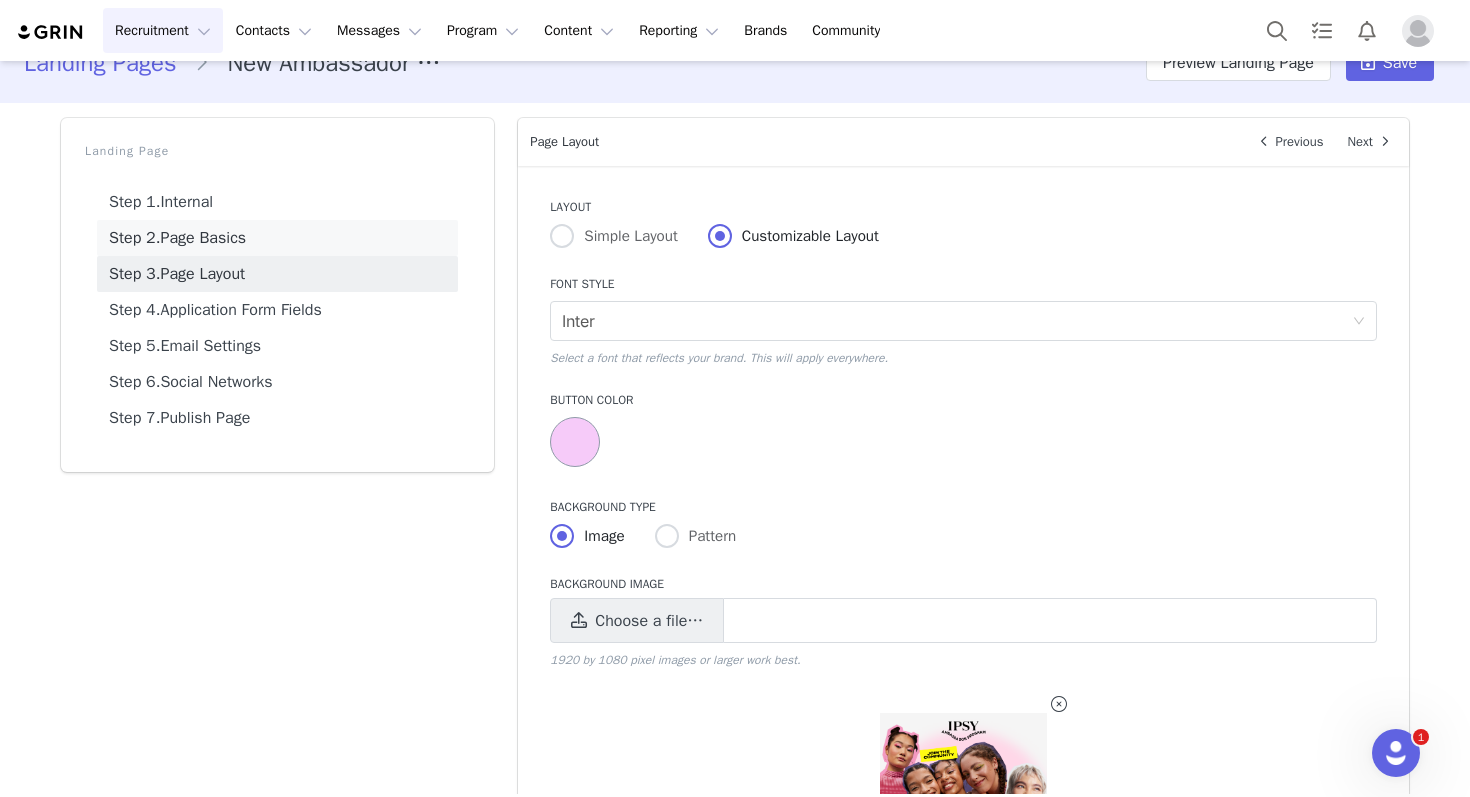 click on "Step 2.  Page Basics" at bounding box center (277, 238) 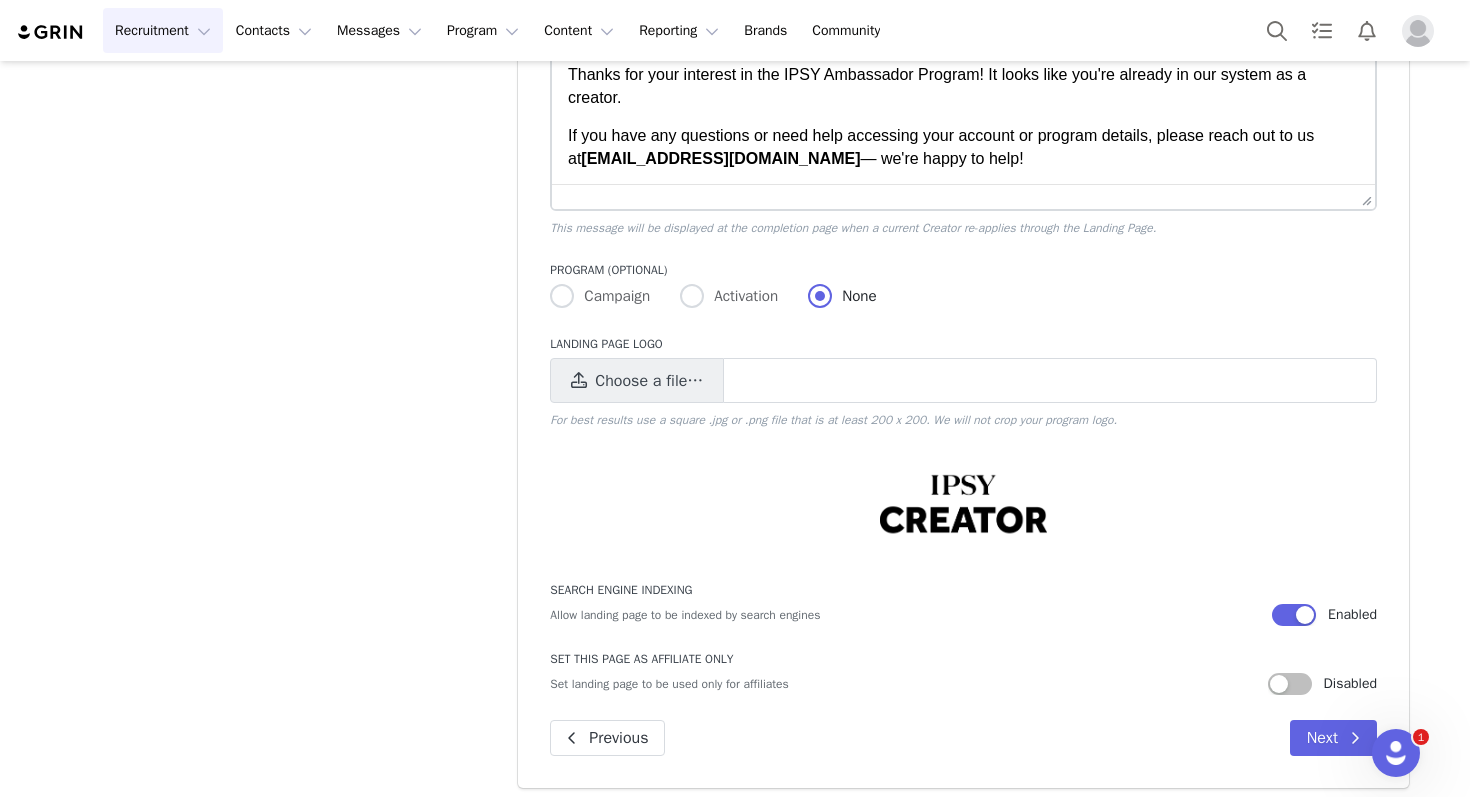 scroll, scrollTop: 1389, scrollLeft: 0, axis: vertical 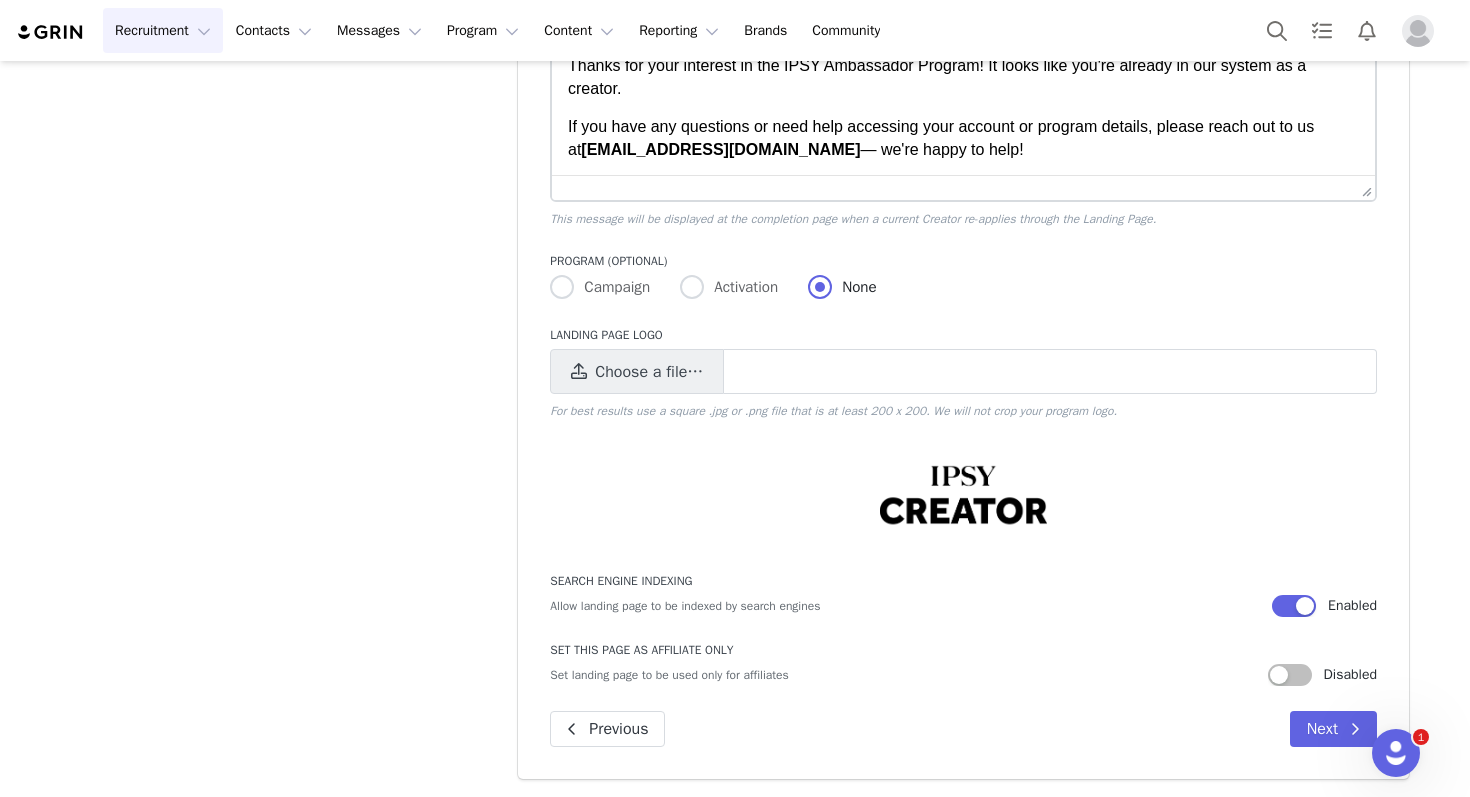 click at bounding box center [963, 496] 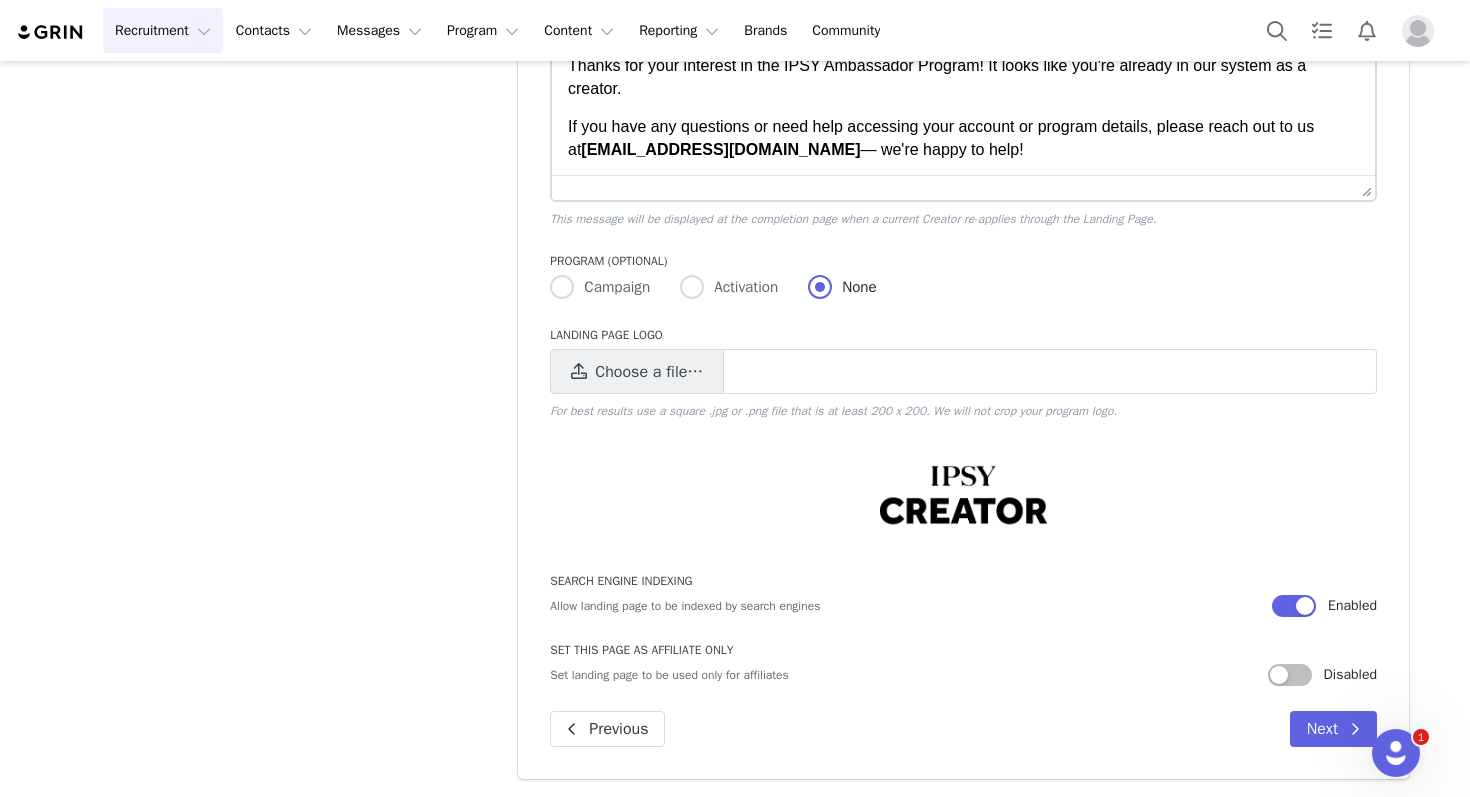 click at bounding box center [963, 496] 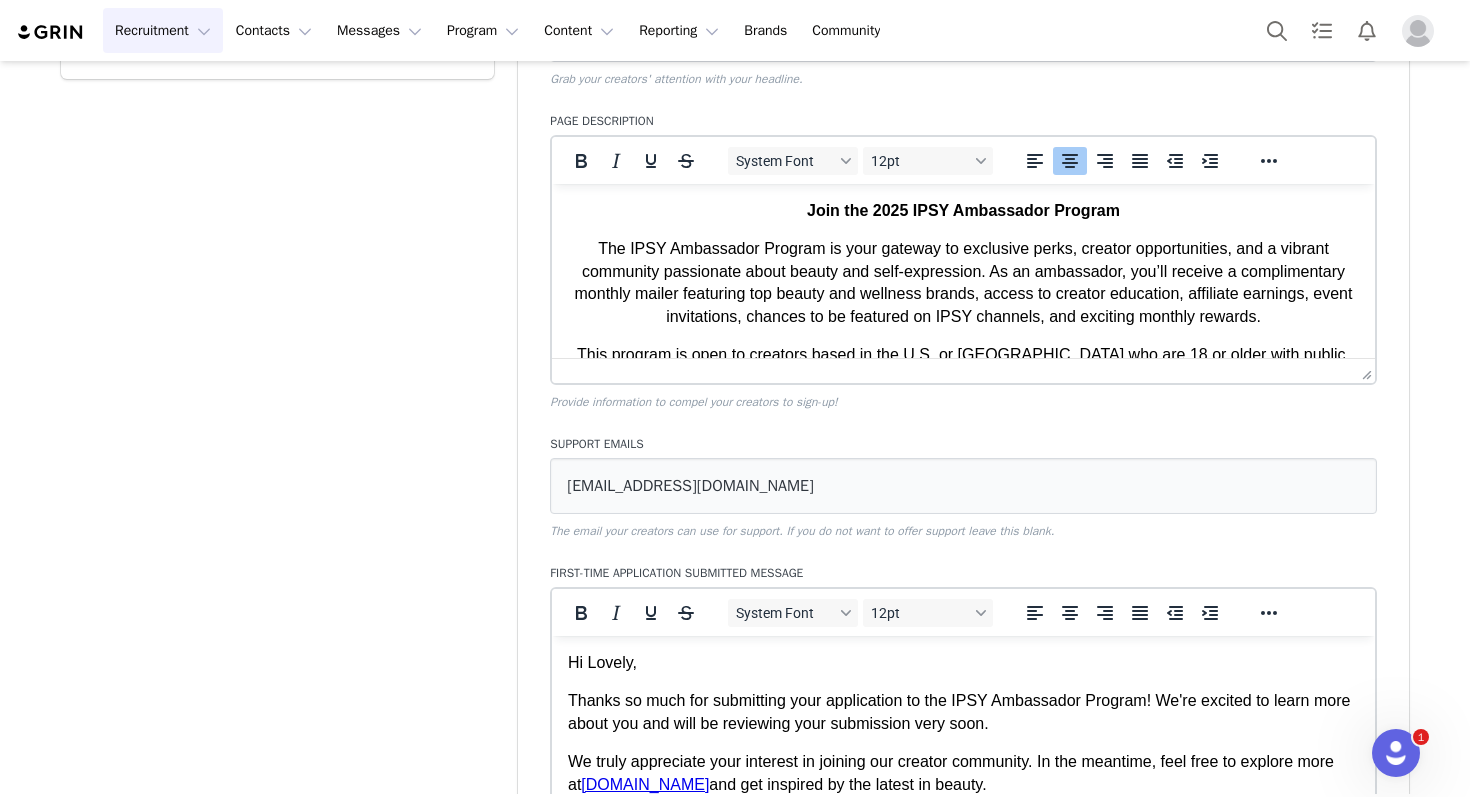 scroll, scrollTop: 0, scrollLeft: 0, axis: both 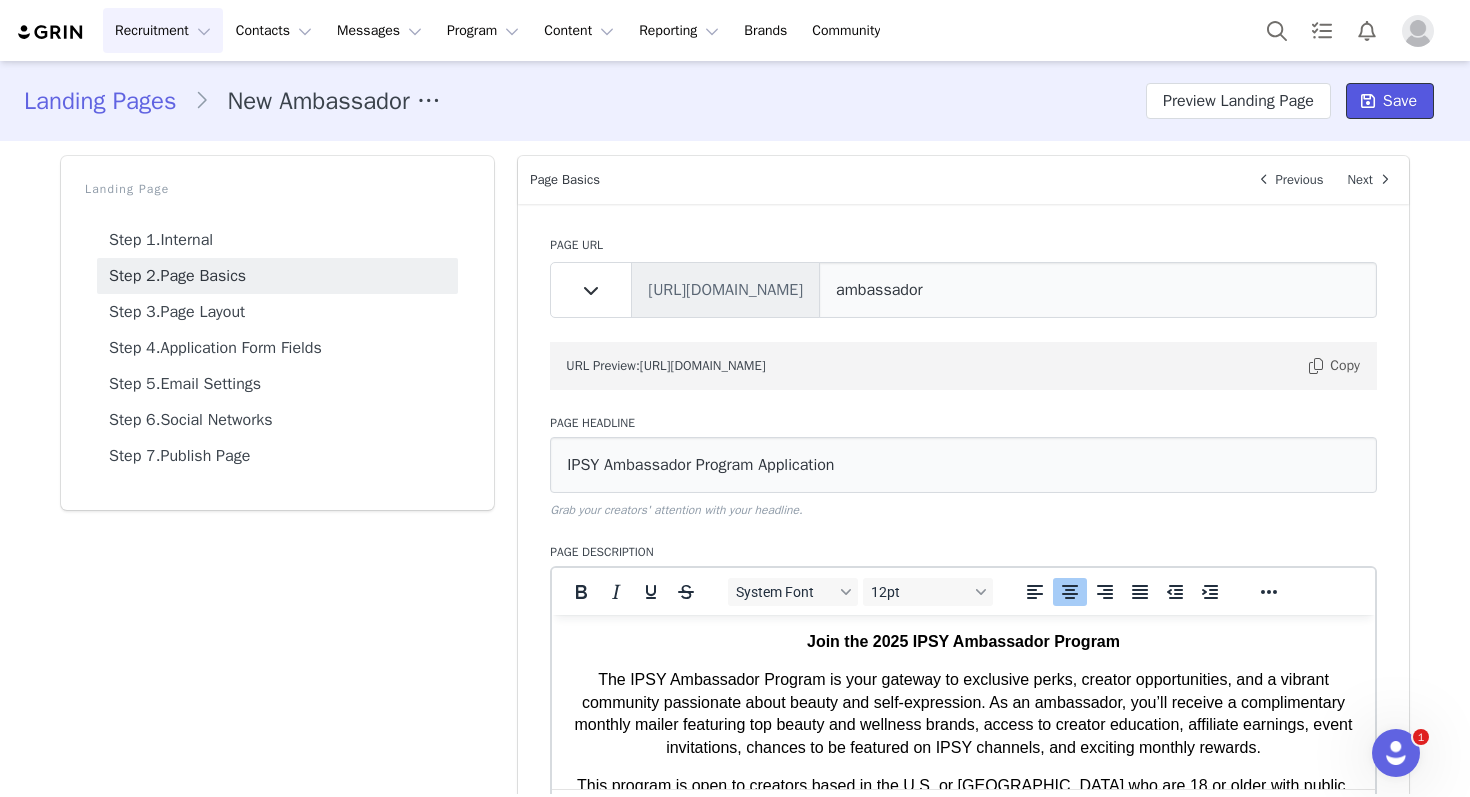 click at bounding box center [1368, 101] 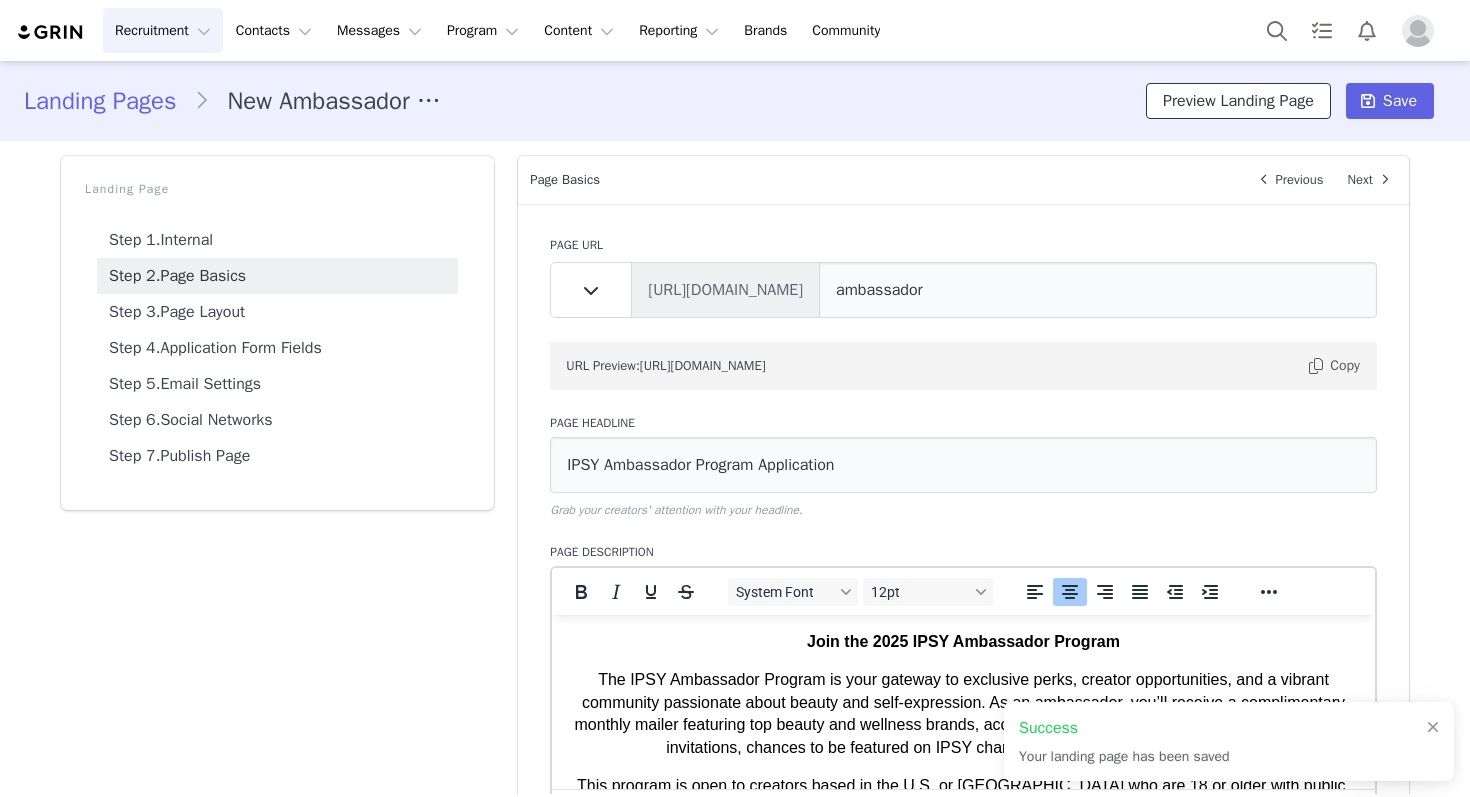 click on "Preview Landing Page" at bounding box center [1238, 101] 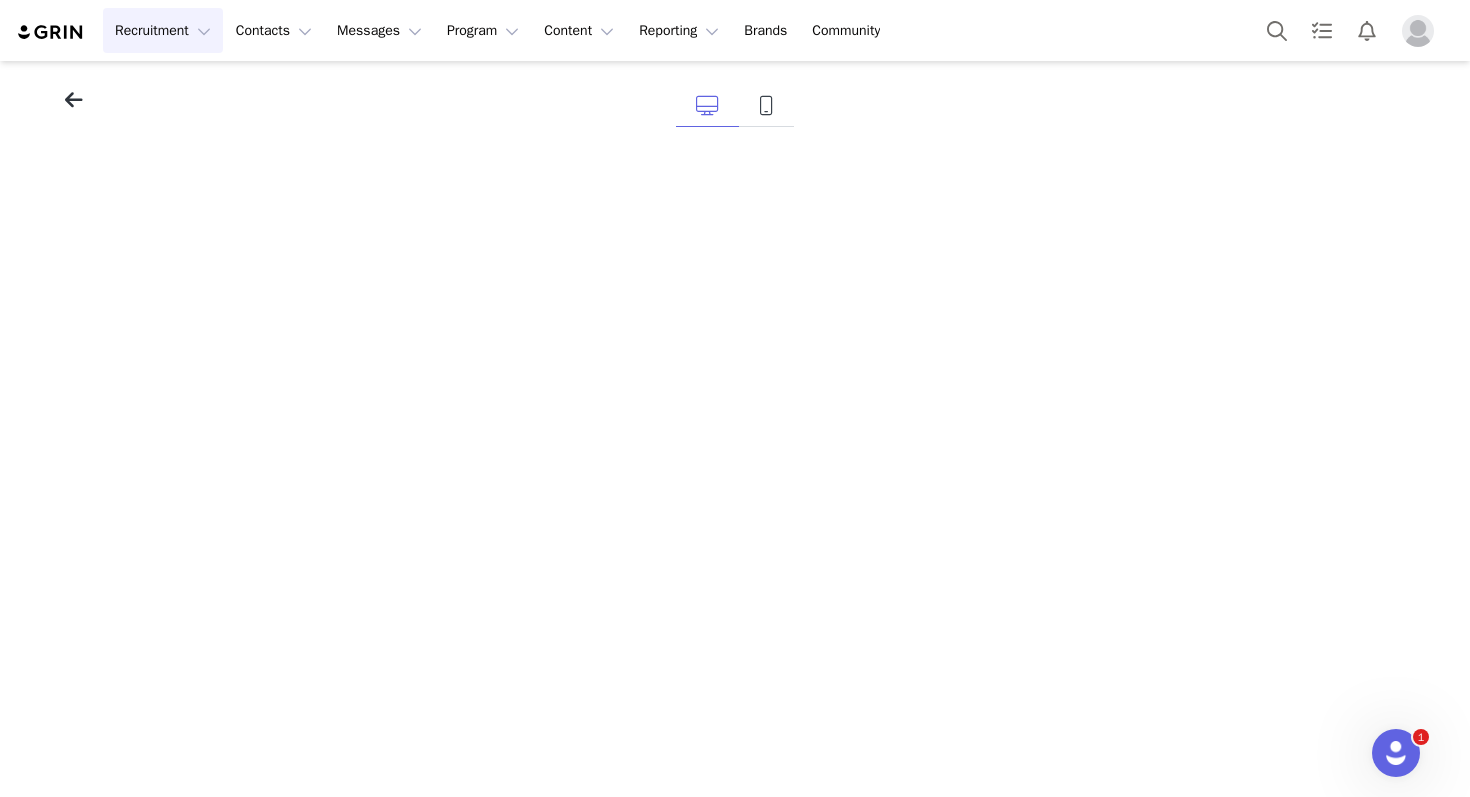 click at bounding box center (74, 100) 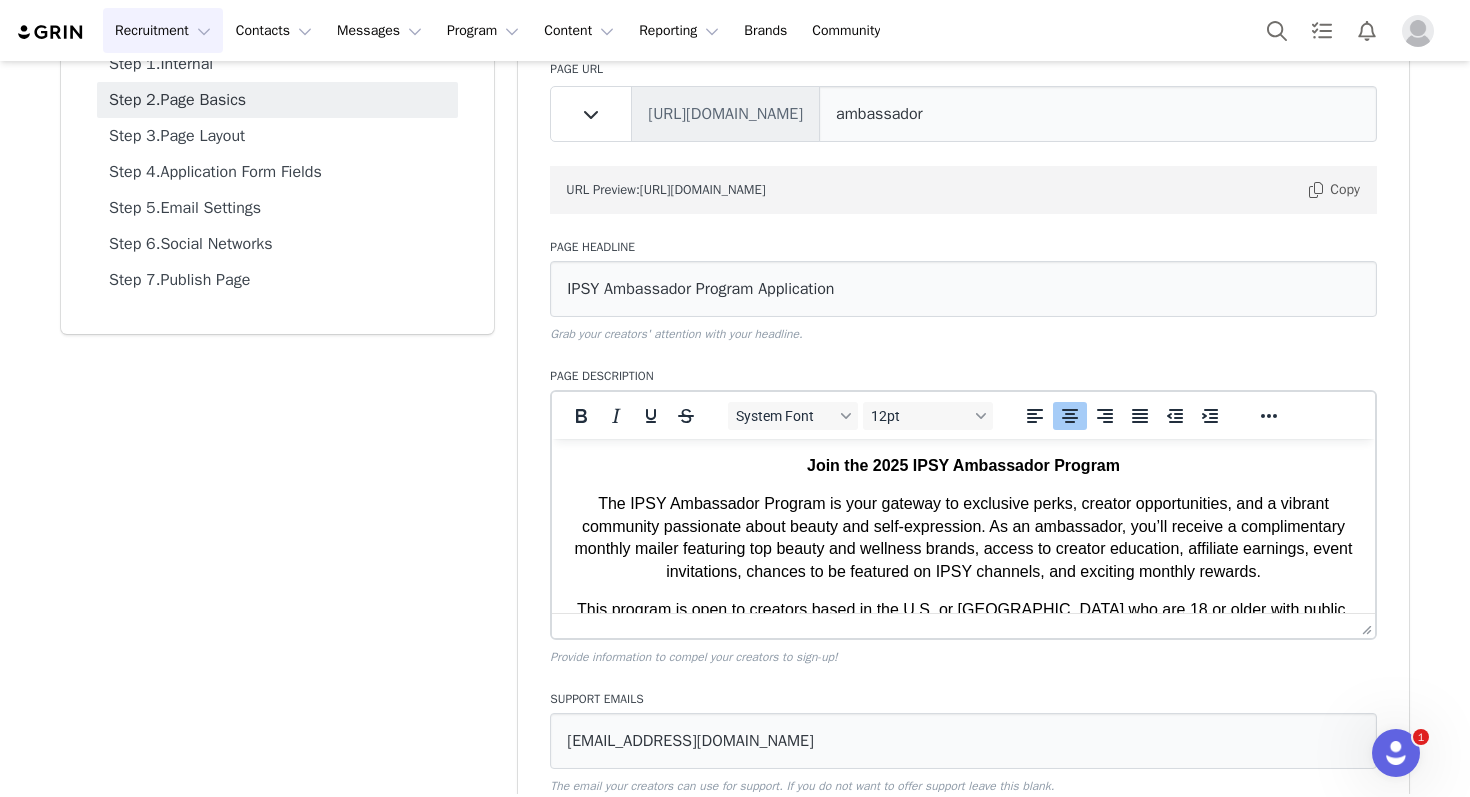 scroll, scrollTop: 0, scrollLeft: 0, axis: both 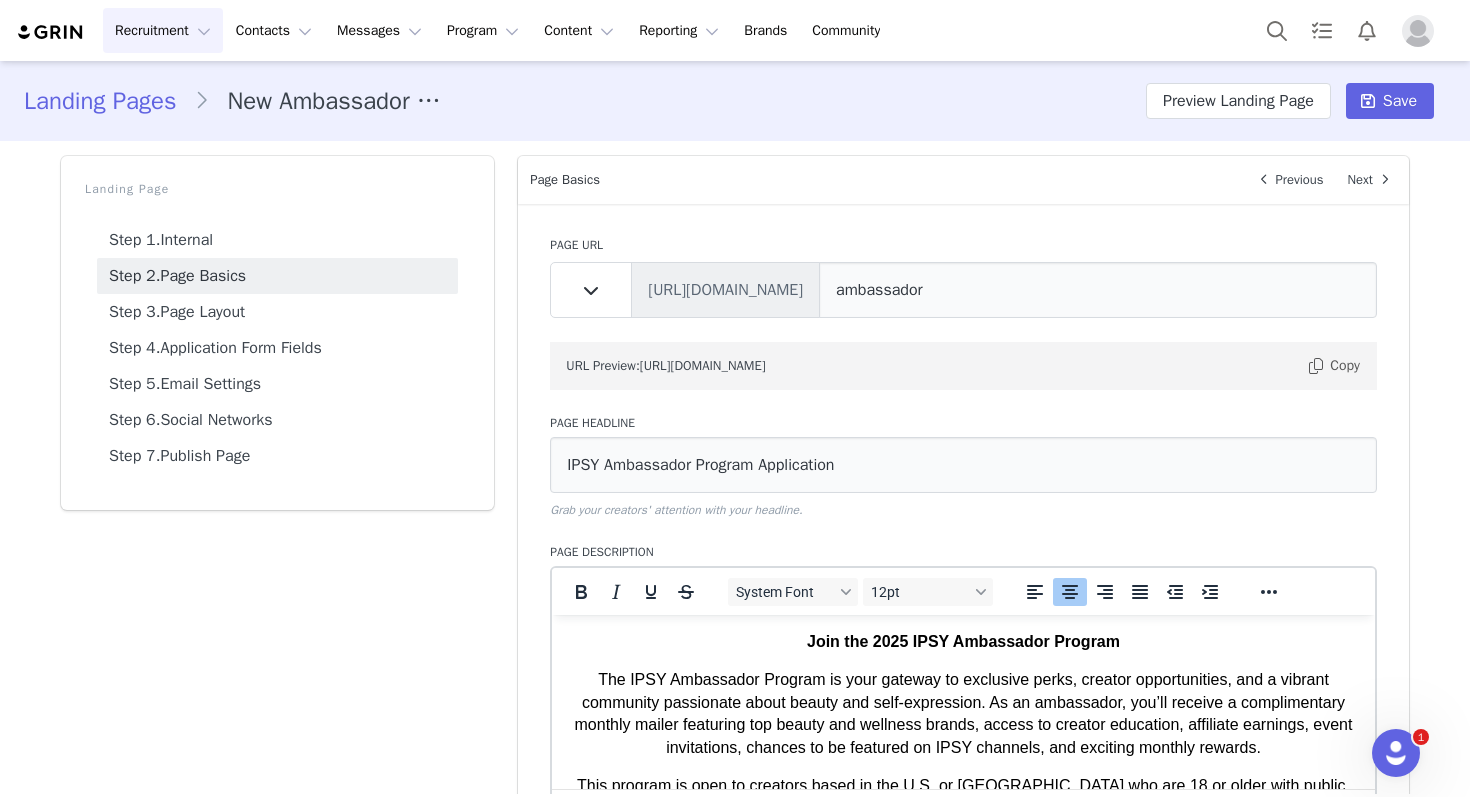 click on "Landing Pages" at bounding box center [109, 101] 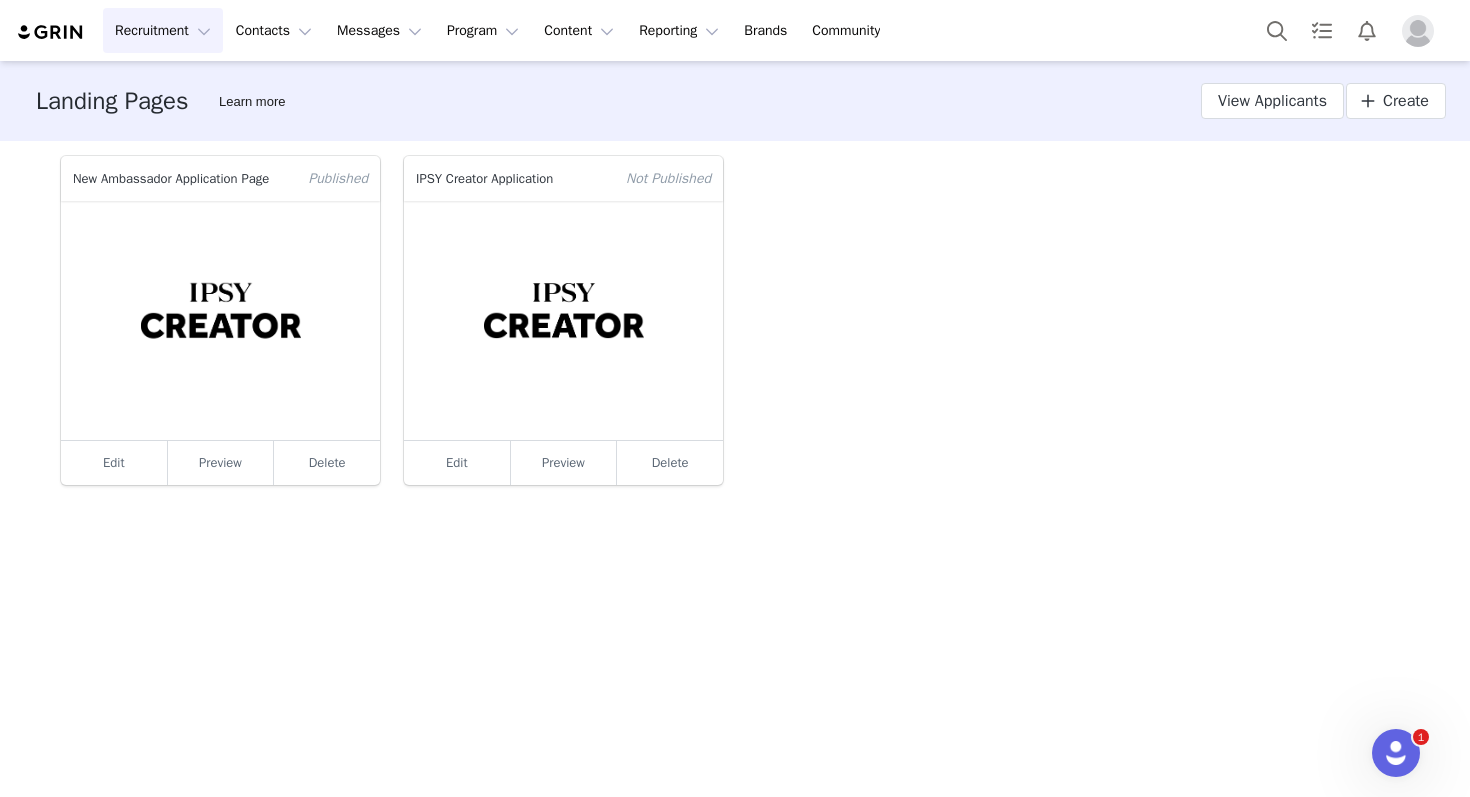 click at bounding box center (563, 320) 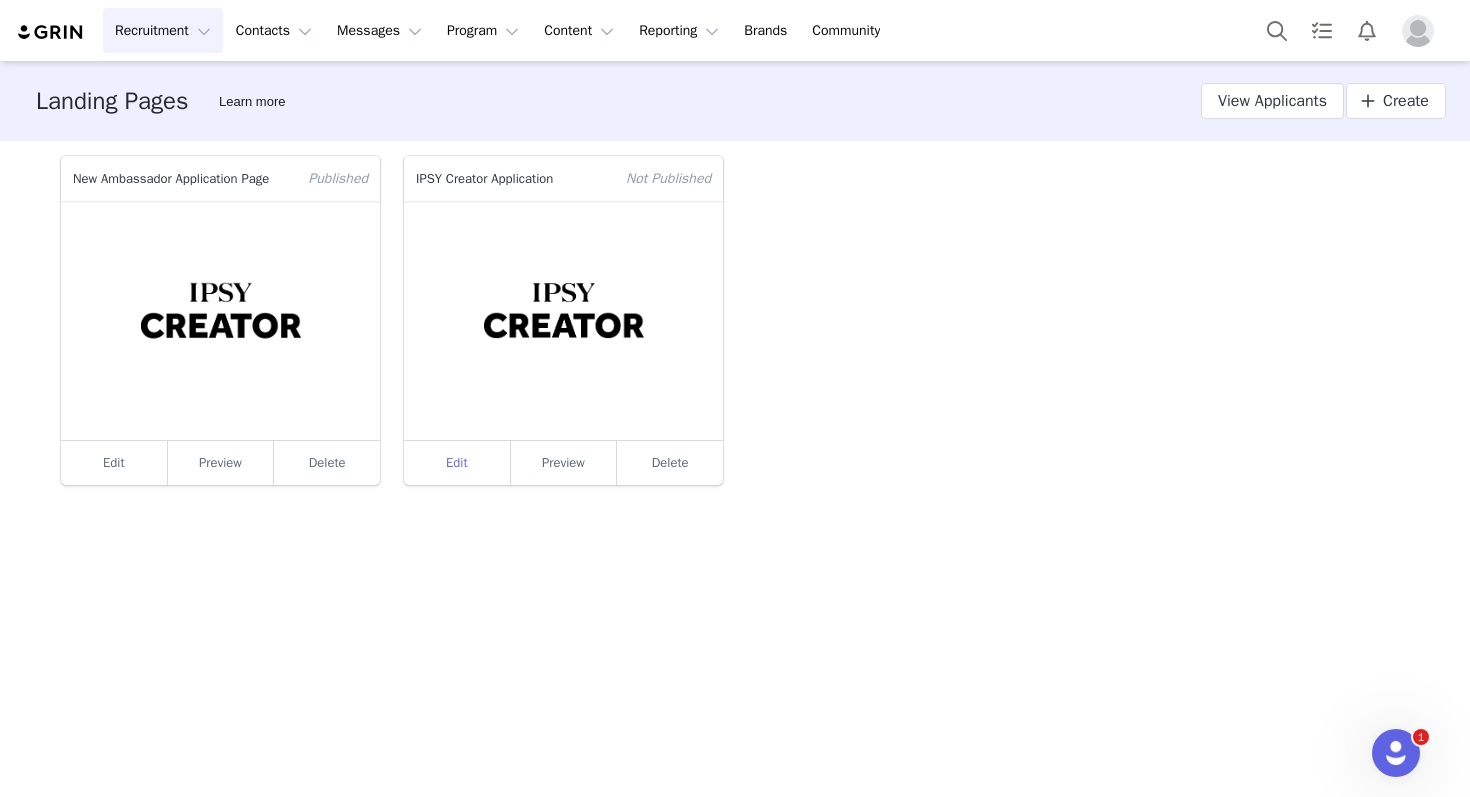 click on "Edit" at bounding box center (457, 463) 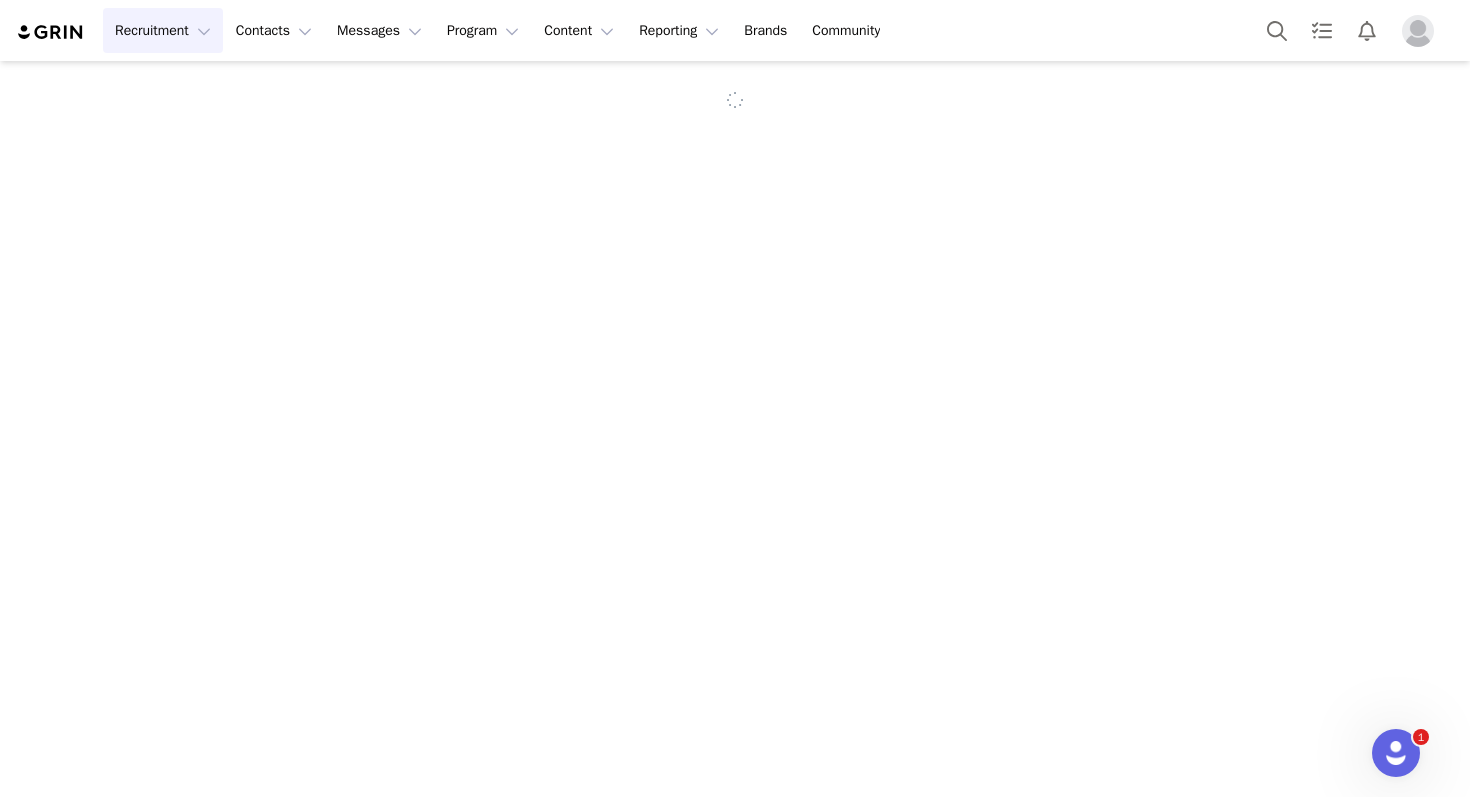 scroll, scrollTop: 0, scrollLeft: 0, axis: both 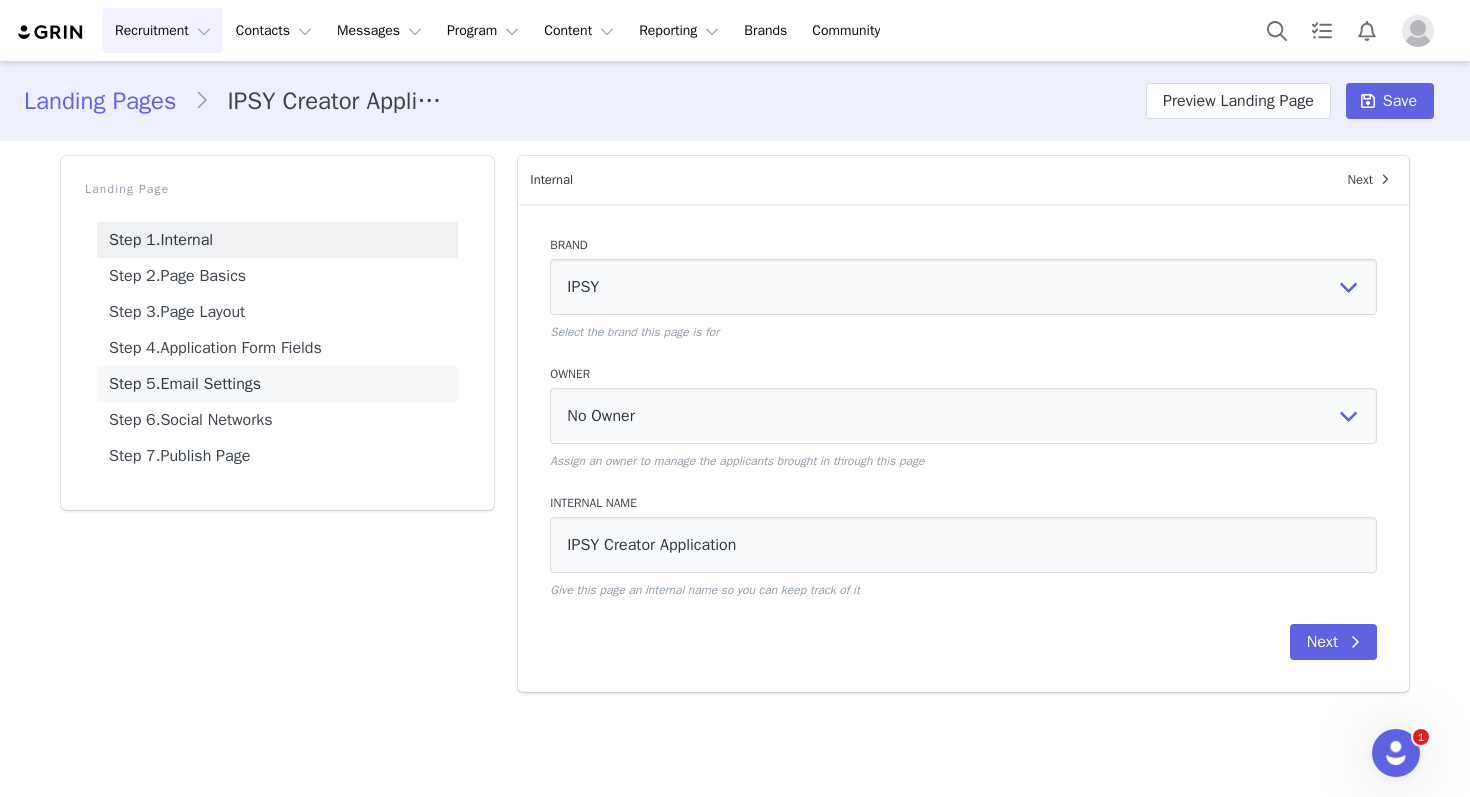 click on "Step 5.  Email Settings" at bounding box center (277, 384) 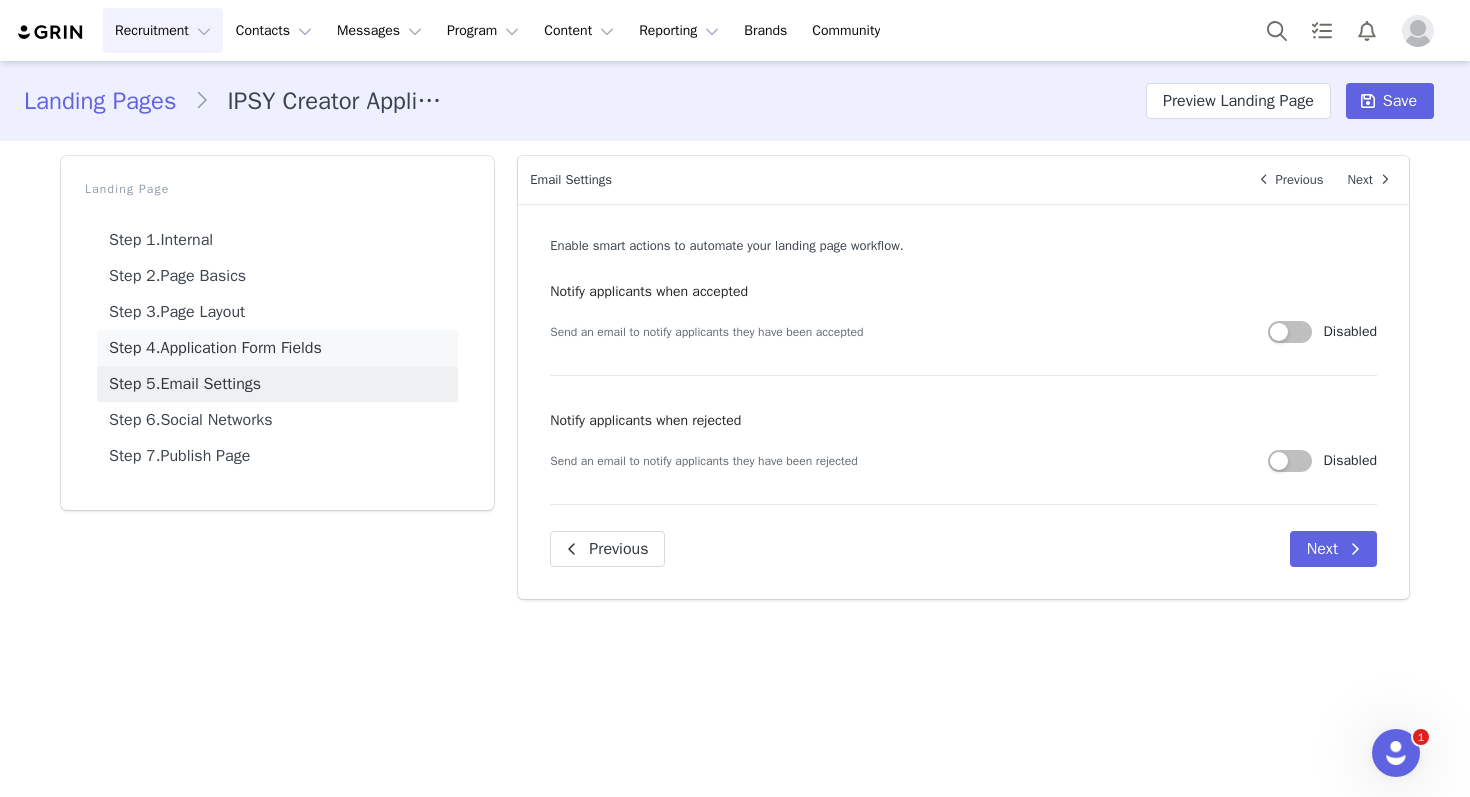click on "Step 4.  Application Form Fields" at bounding box center [277, 348] 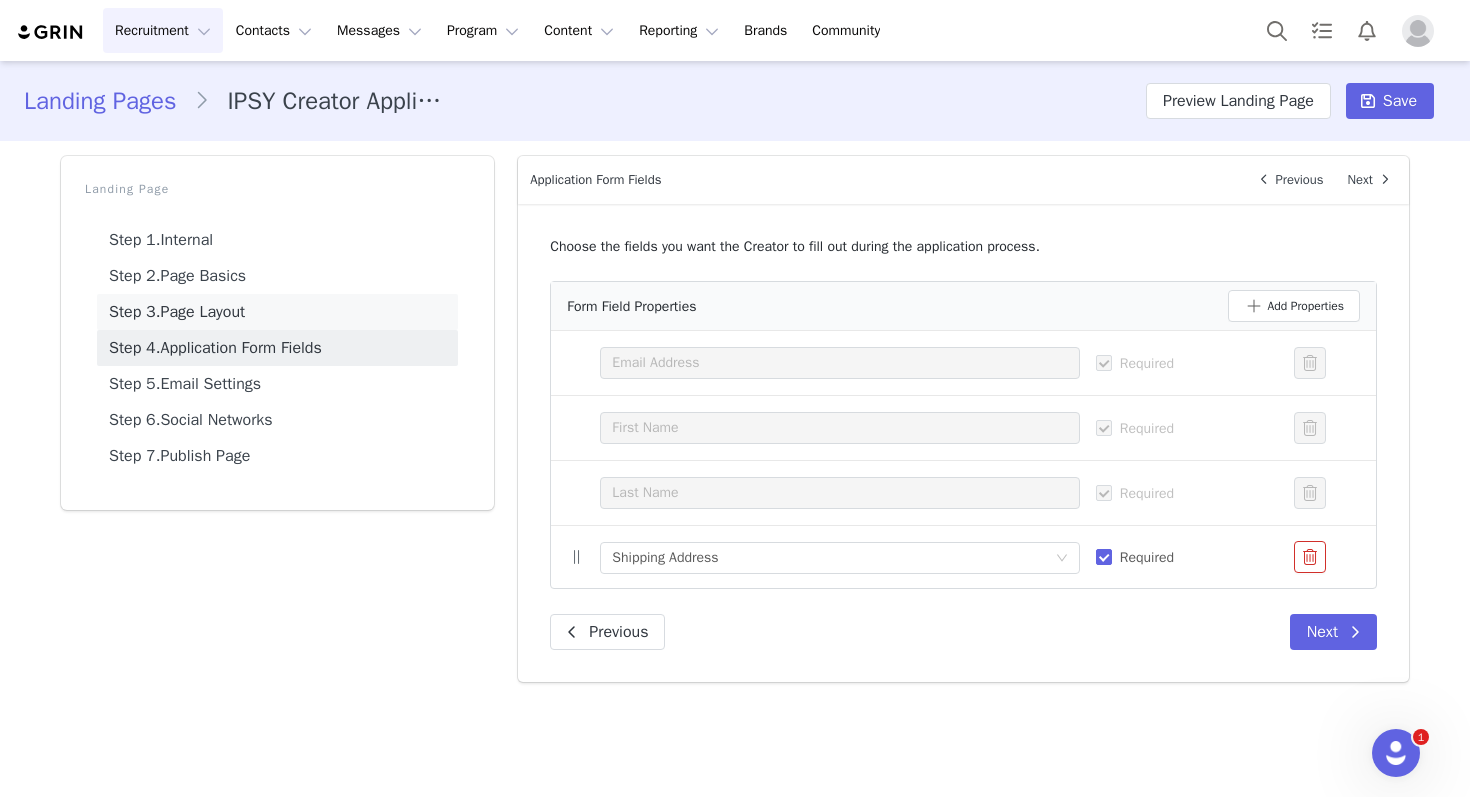 click on "Step 3.  Page Layout" at bounding box center [277, 312] 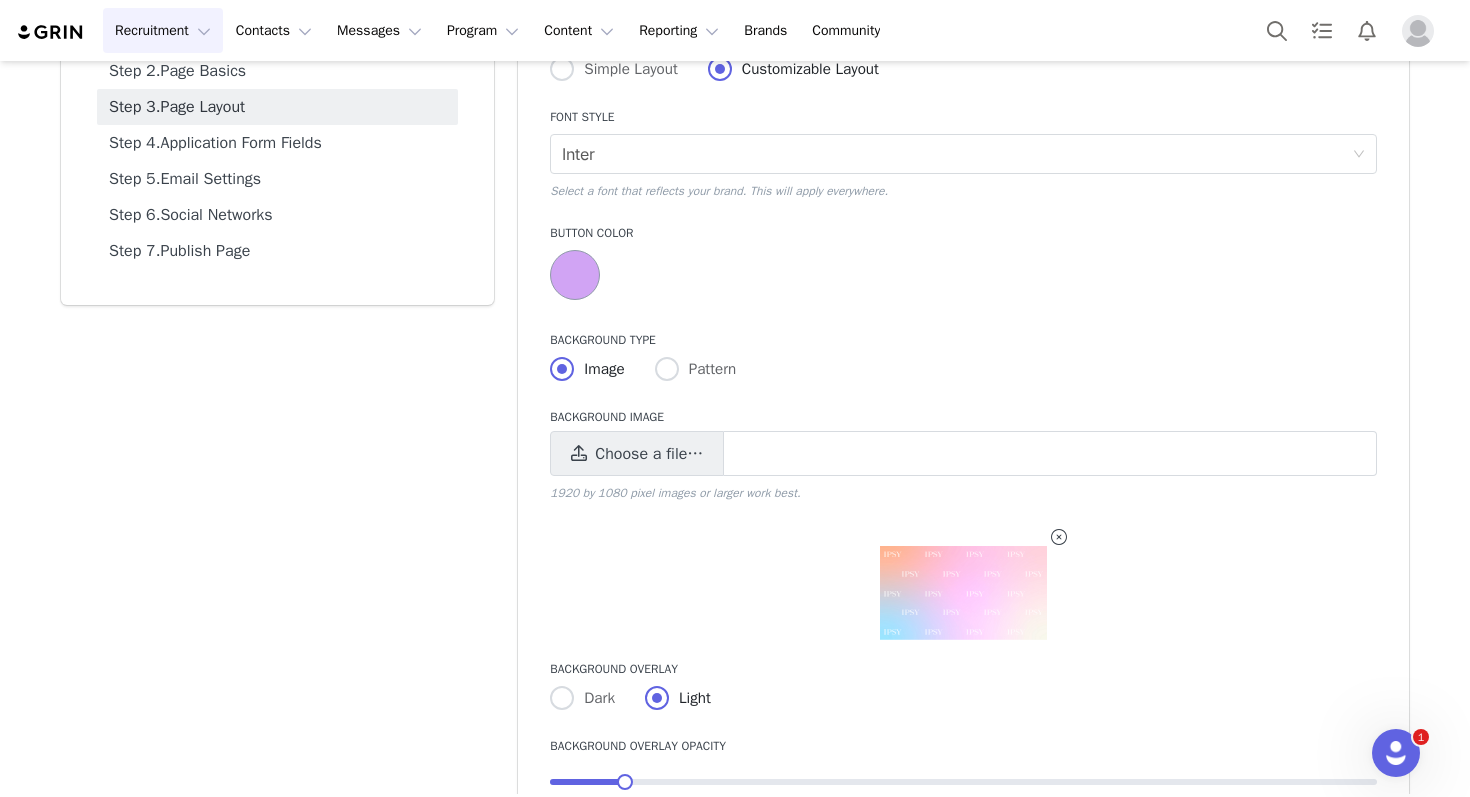scroll, scrollTop: 230, scrollLeft: 0, axis: vertical 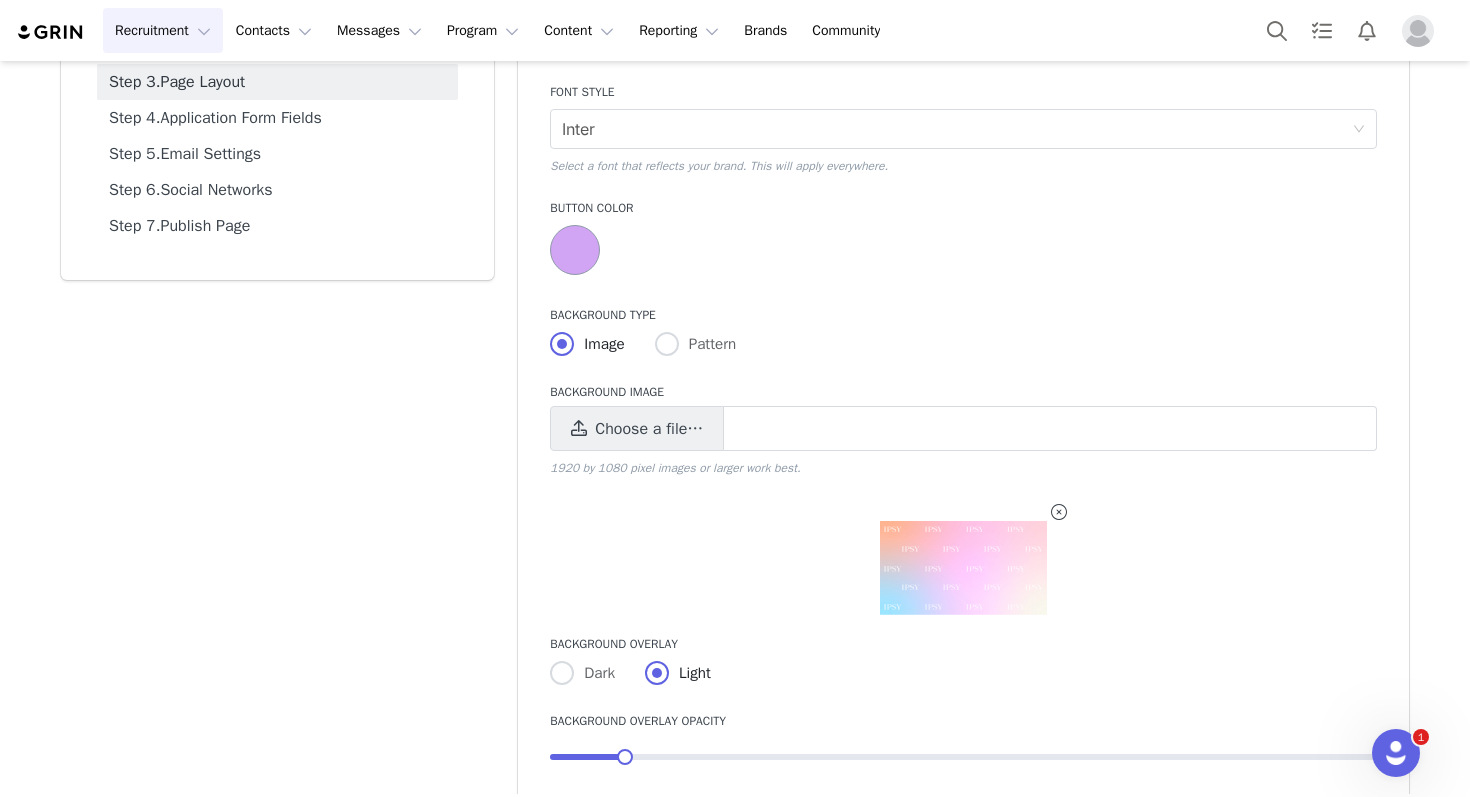 click at bounding box center [963, 568] 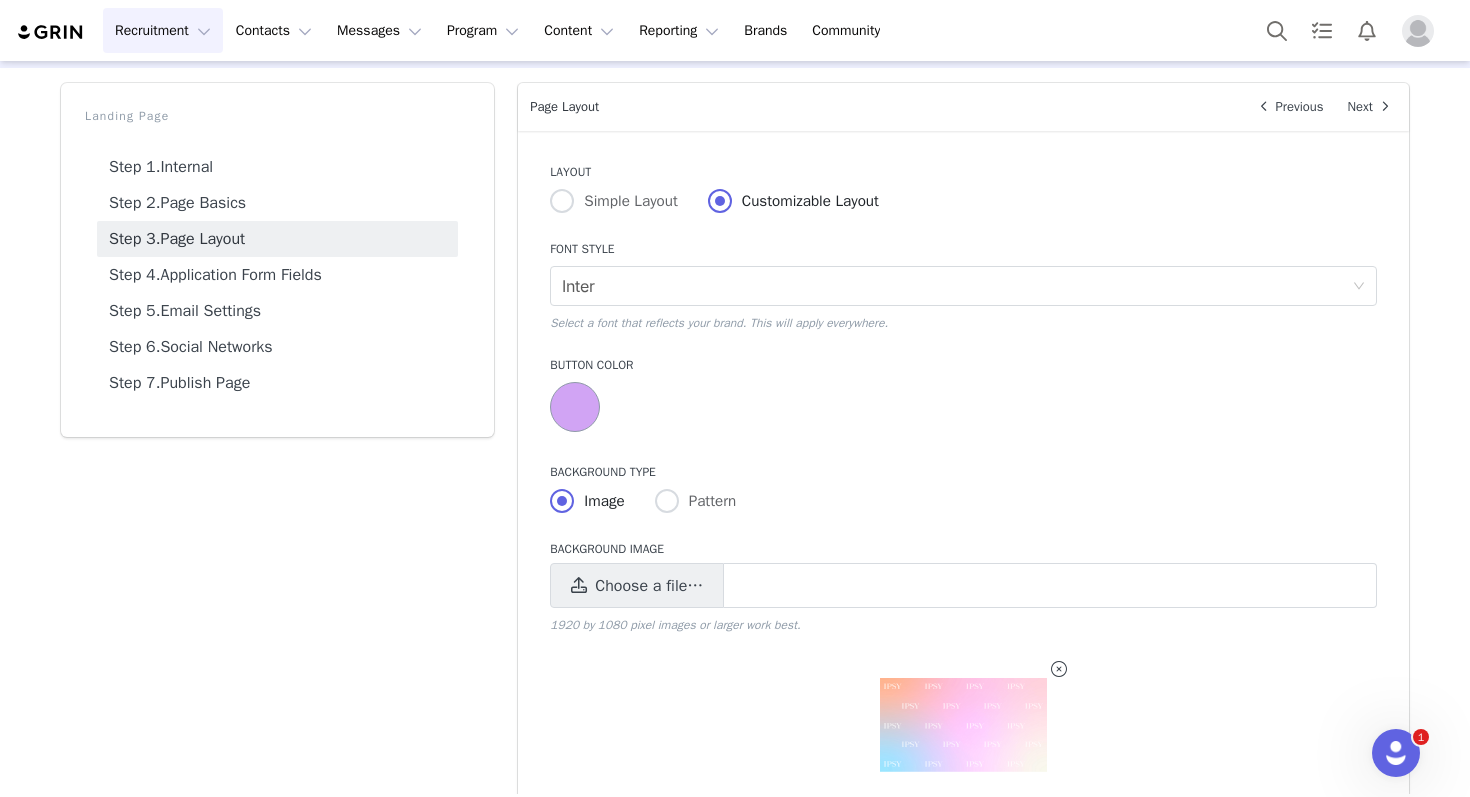 scroll, scrollTop: 0, scrollLeft: 0, axis: both 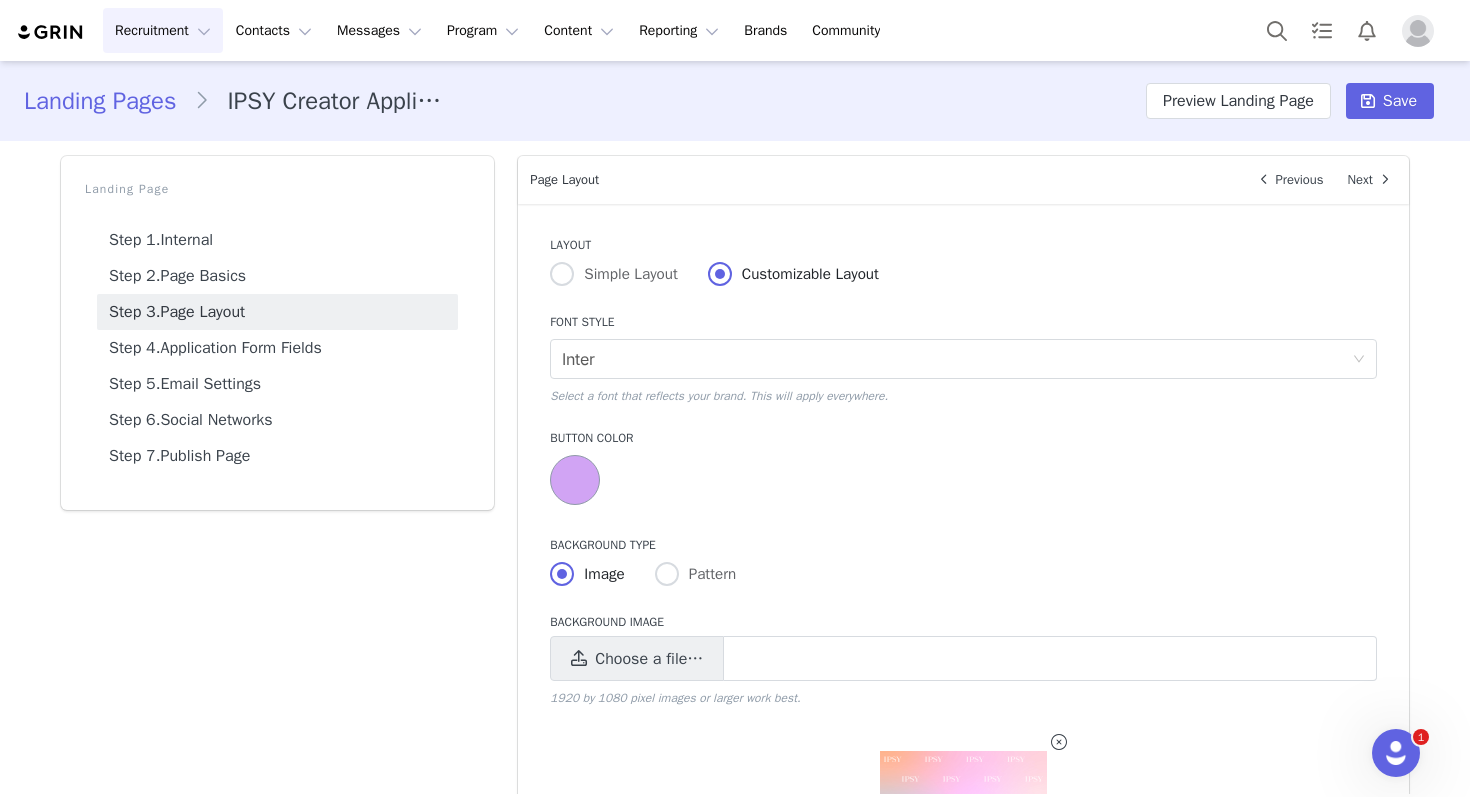 click on "Landing Pages IPSY Creator Application Preview Landing Page Save" at bounding box center (735, 101) 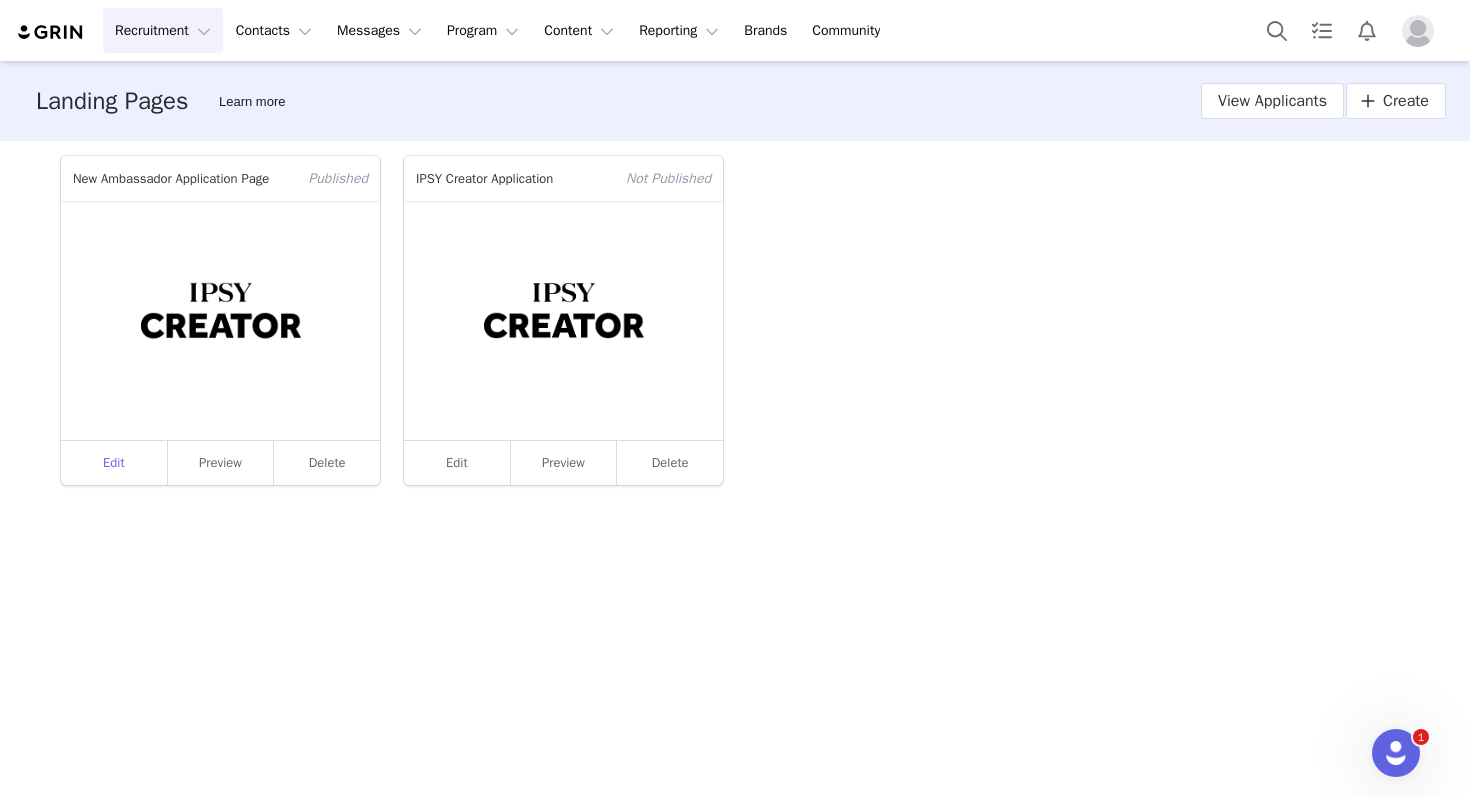 click on "Edit" at bounding box center [114, 463] 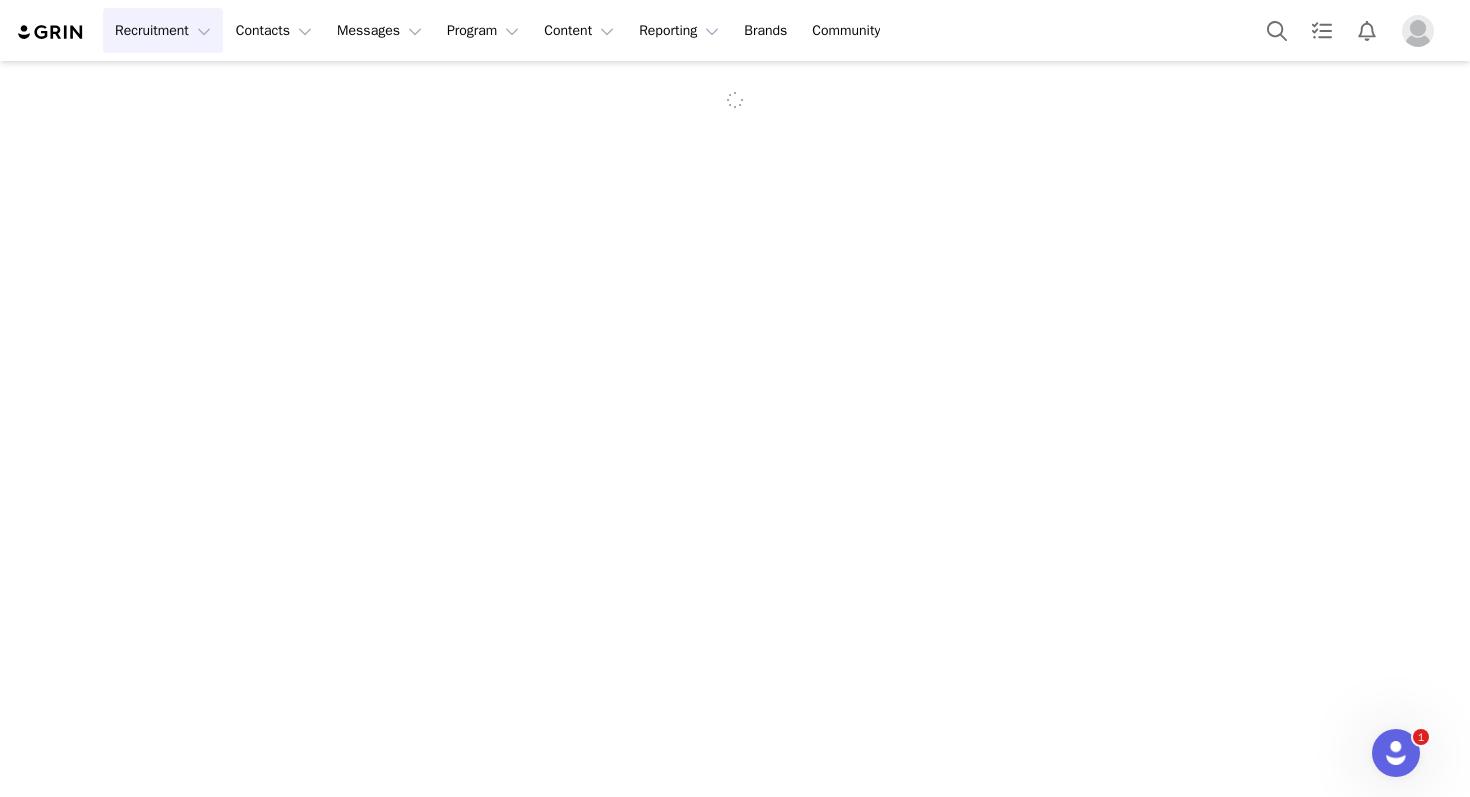 scroll, scrollTop: 0, scrollLeft: 0, axis: both 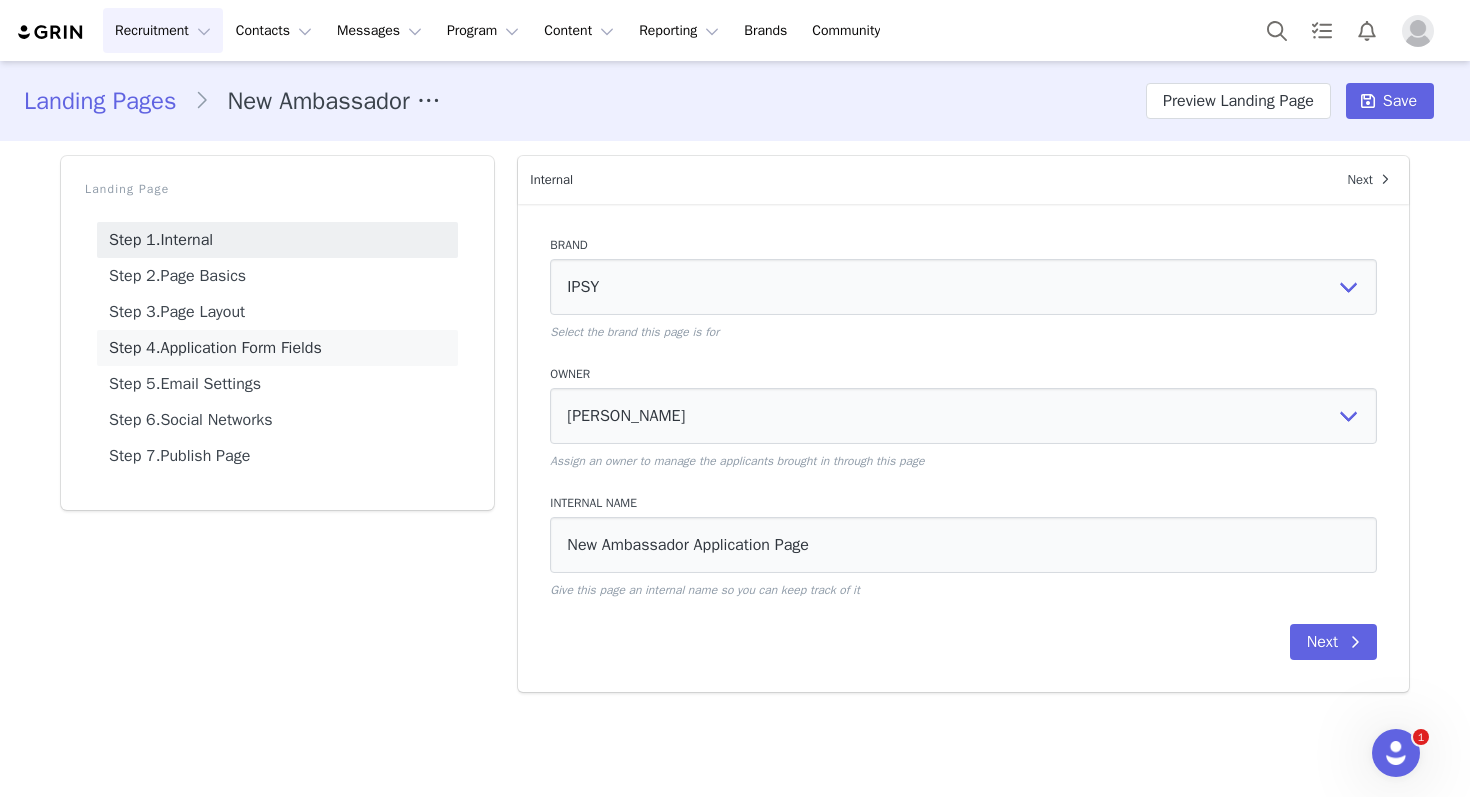 click on "Step 4.  Application Form Fields" at bounding box center [277, 348] 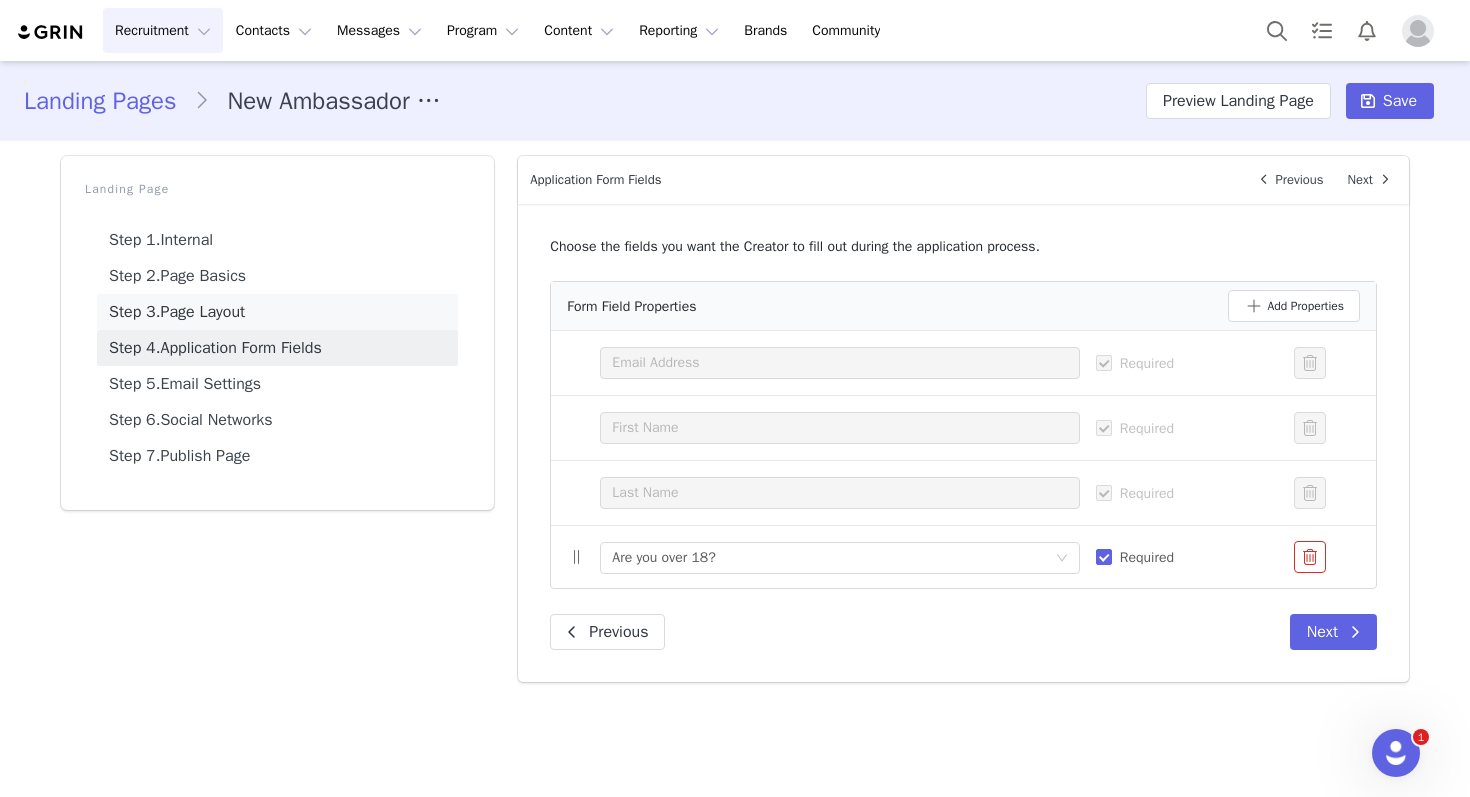 click on "Step 3.  Page Layout" at bounding box center (277, 312) 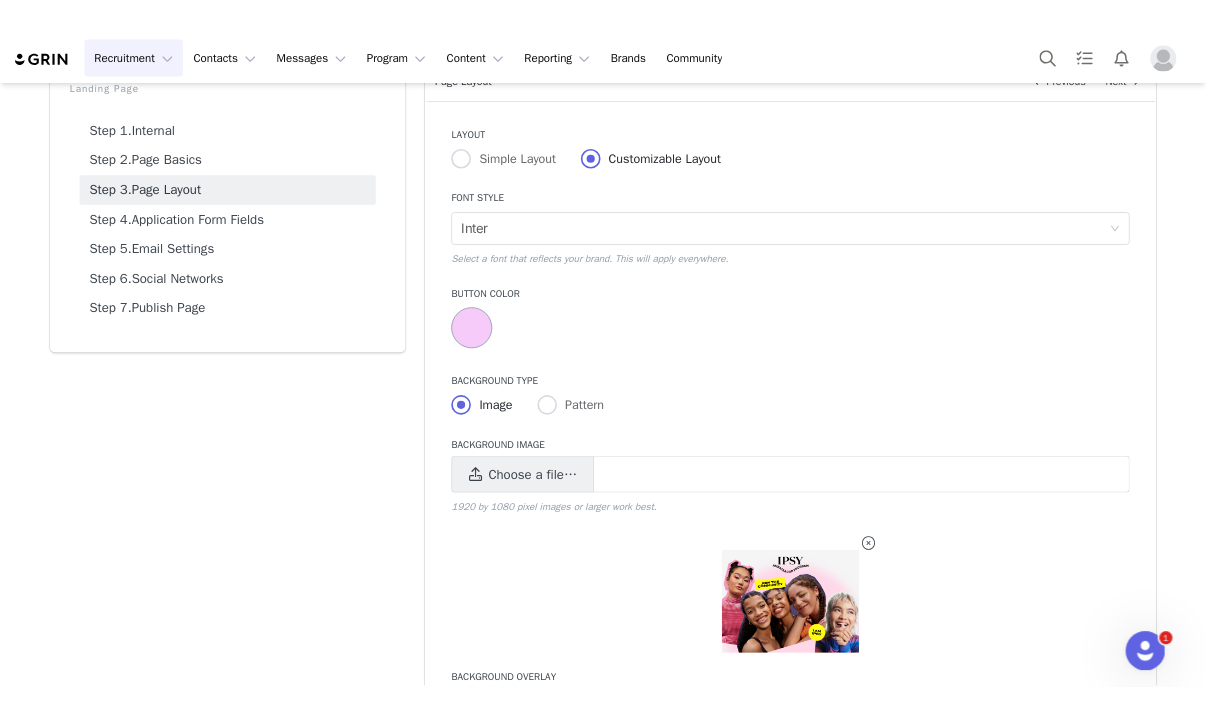 scroll, scrollTop: 0, scrollLeft: 0, axis: both 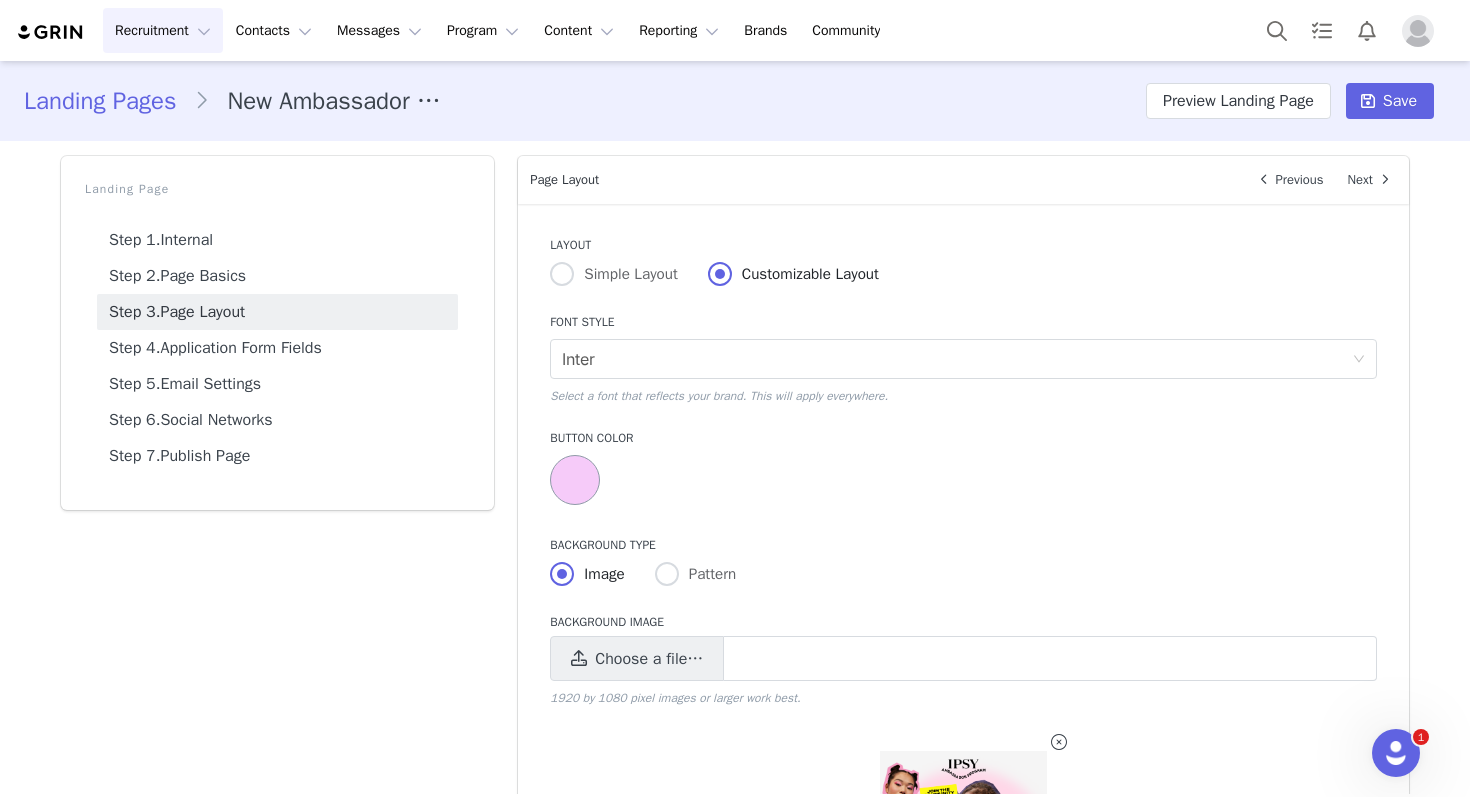 click on "Landing Pages" at bounding box center (109, 101) 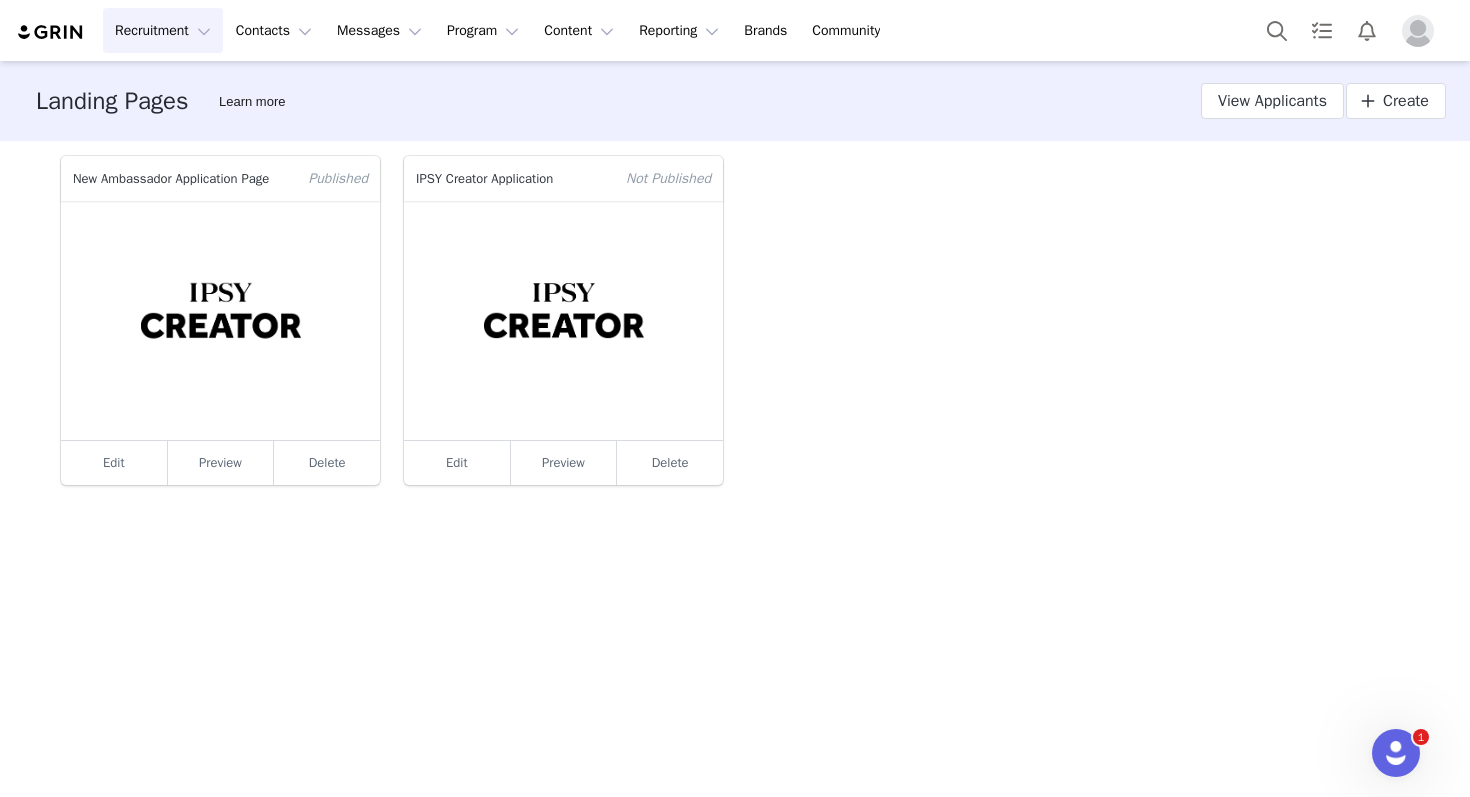 click at bounding box center [563, 320] 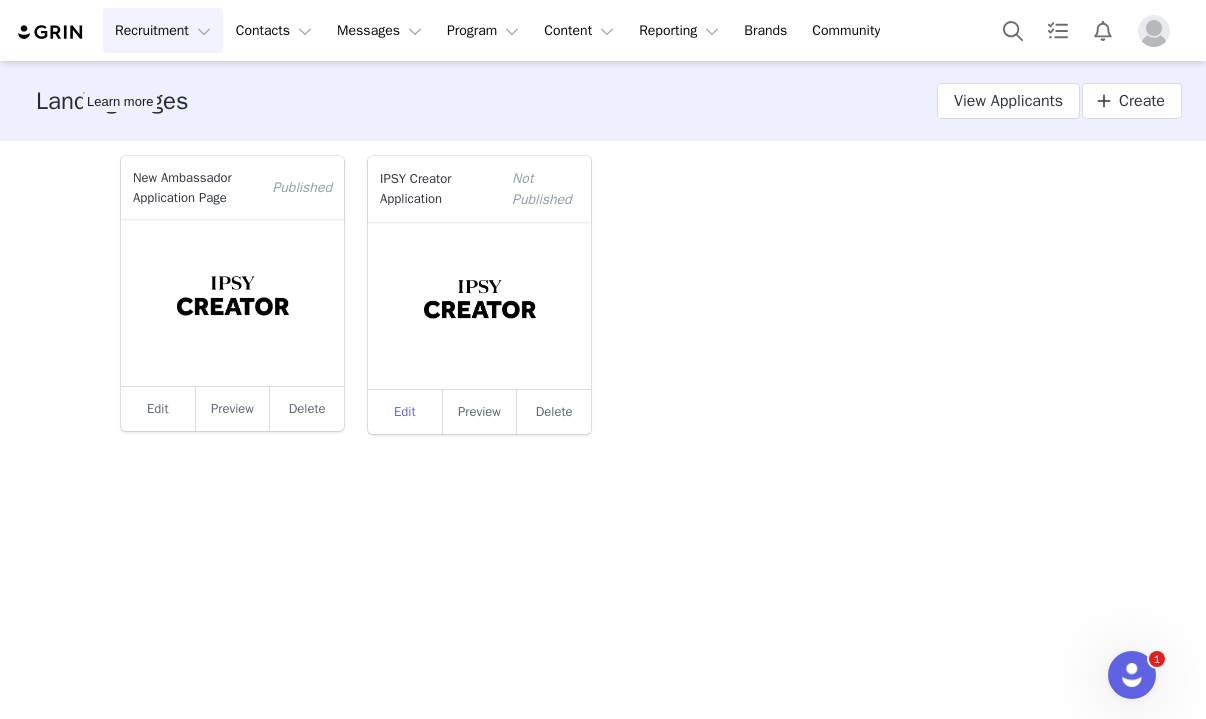 click on "Edit" at bounding box center (405, 412) 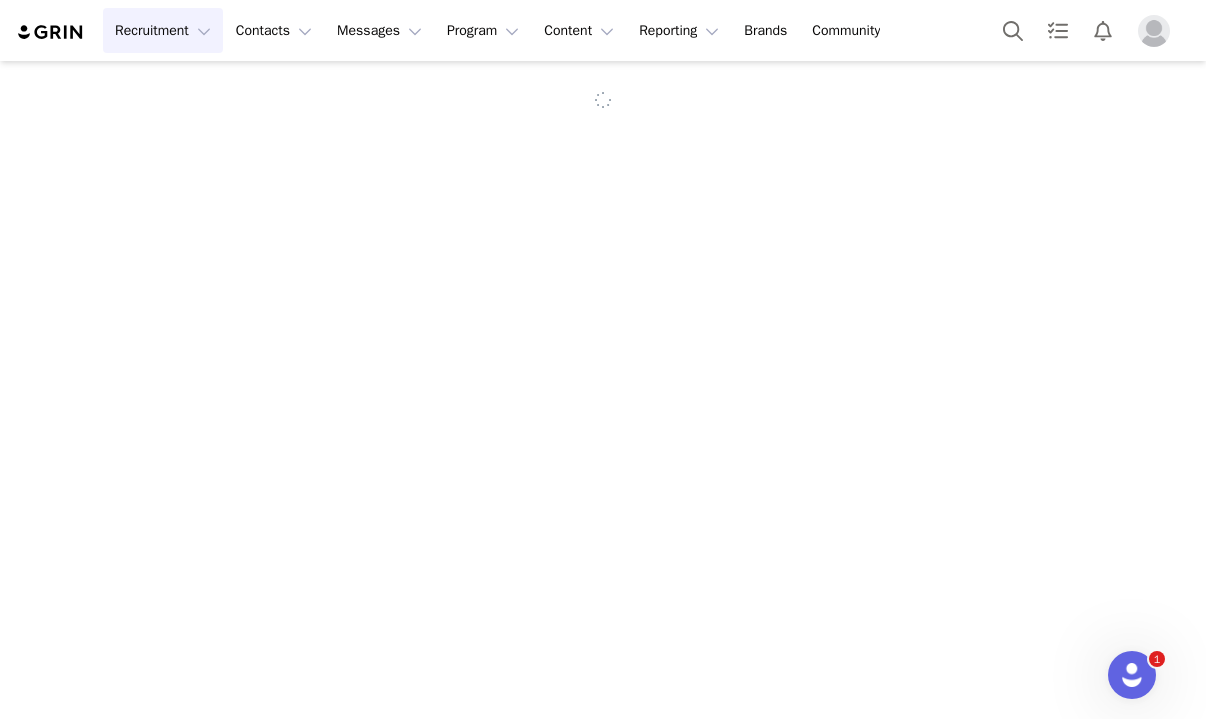 scroll, scrollTop: 0, scrollLeft: 0, axis: both 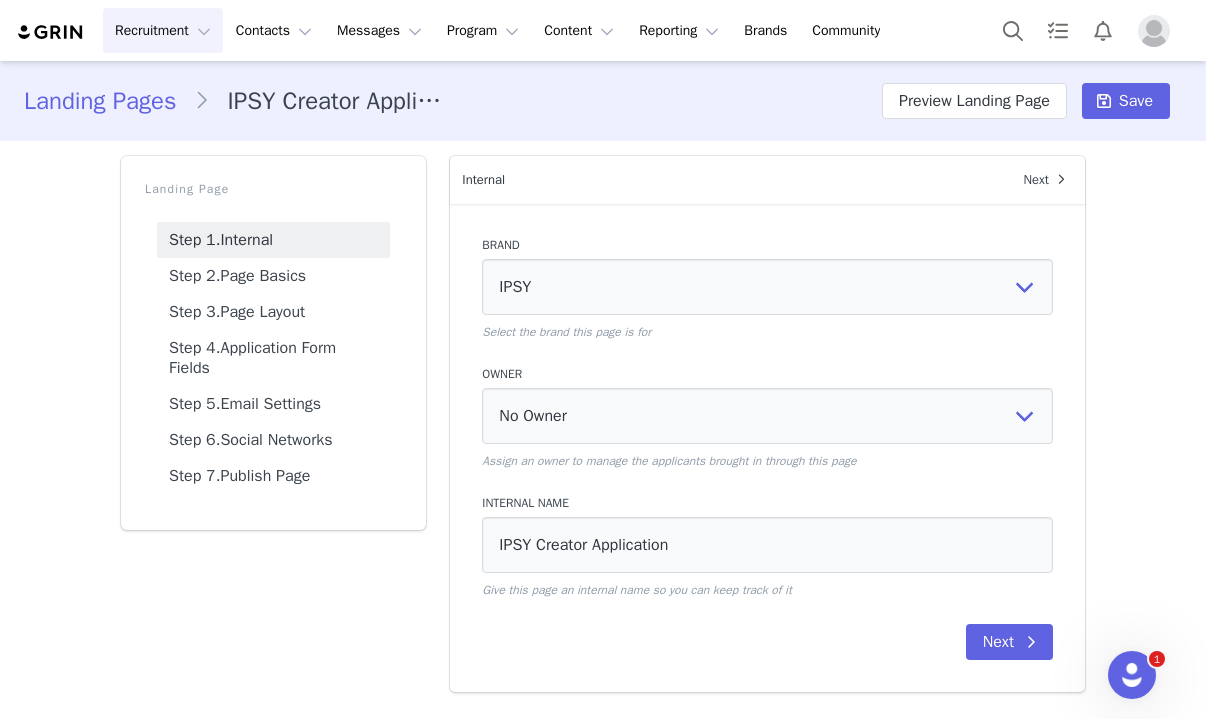 click on "Owner  No Owner  [PERSON_NAME]   Finance Team   [PERSON_NAME]   IPSY Creator Team   [PERSON_NAME]   [PERSON_NAME] [PERSON_NAME]   [PERSON_NAME]   [PERSON_NAME]   [PERSON_NAME]   [PERSON_NAME]   Assign an owner to manage the applicants brought in through this page" at bounding box center (767, 417) 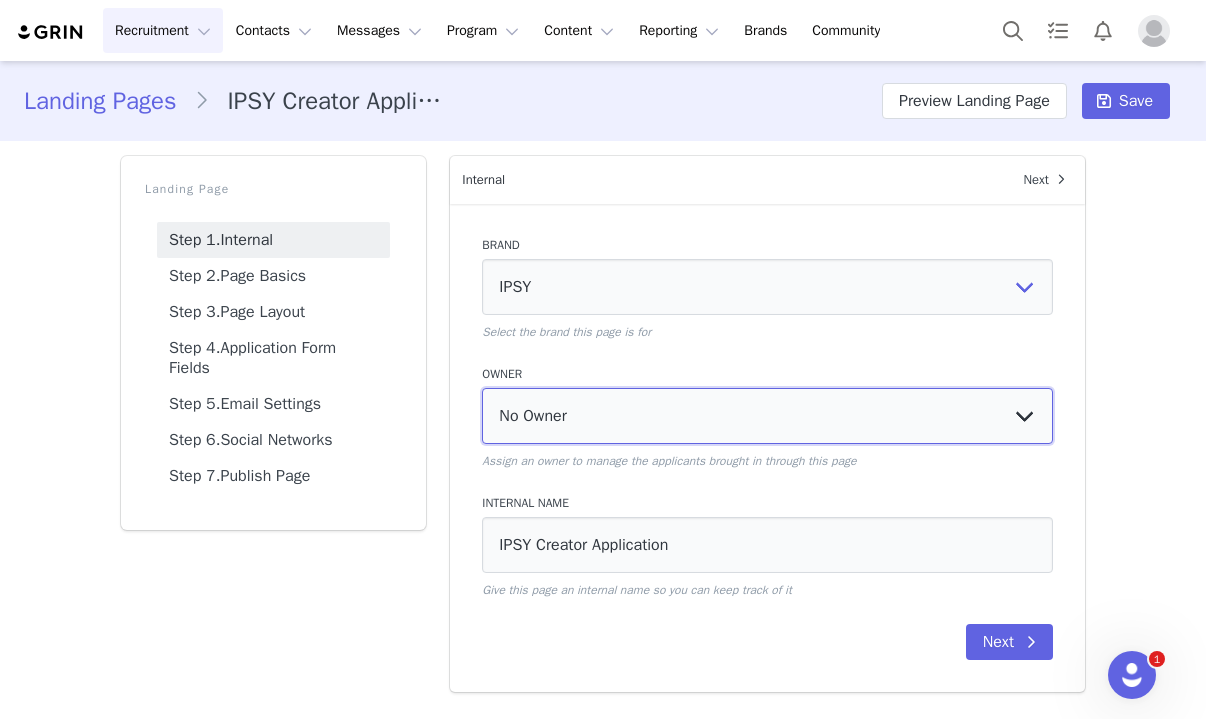 click on "No Owner  [PERSON_NAME]   Finance Team   [PERSON_NAME]   IPSY Creator Team   [PERSON_NAME]   [PERSON_NAME]   [PERSON_NAME]   [PERSON_NAME]   [PERSON_NAME]   [PERSON_NAME]   [PERSON_NAME]" at bounding box center [767, 416] 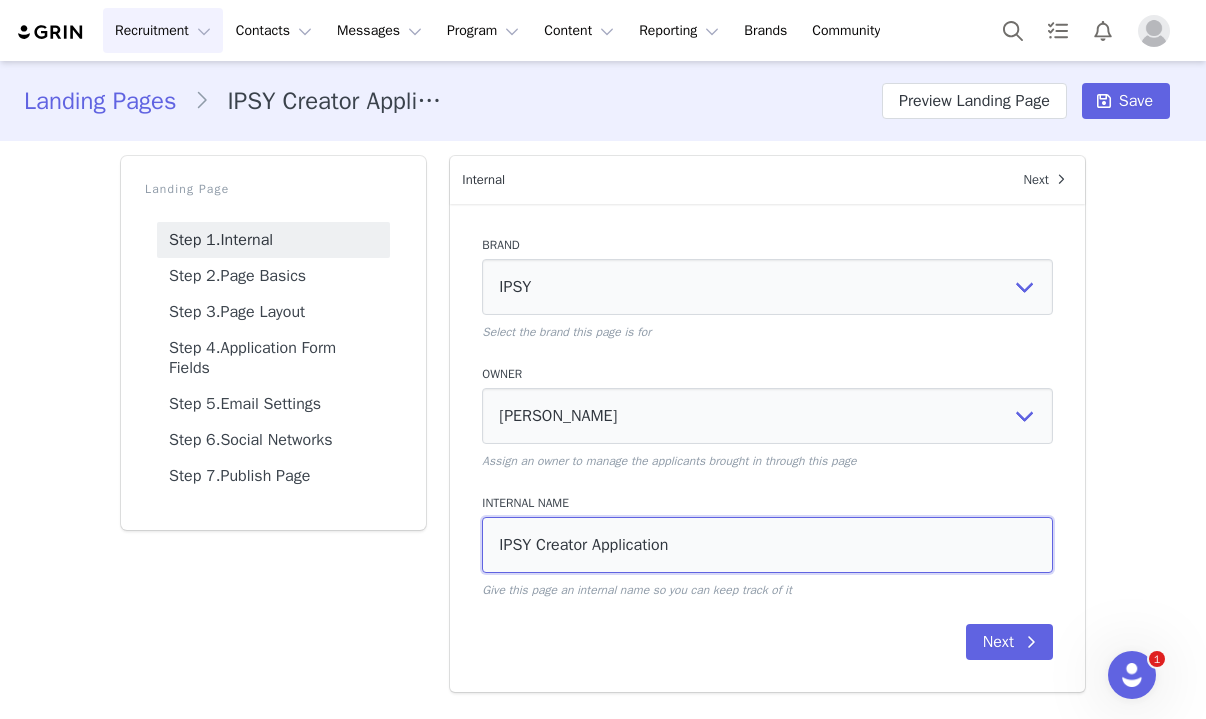 click on "IPSY Creator Application" at bounding box center (767, 545) 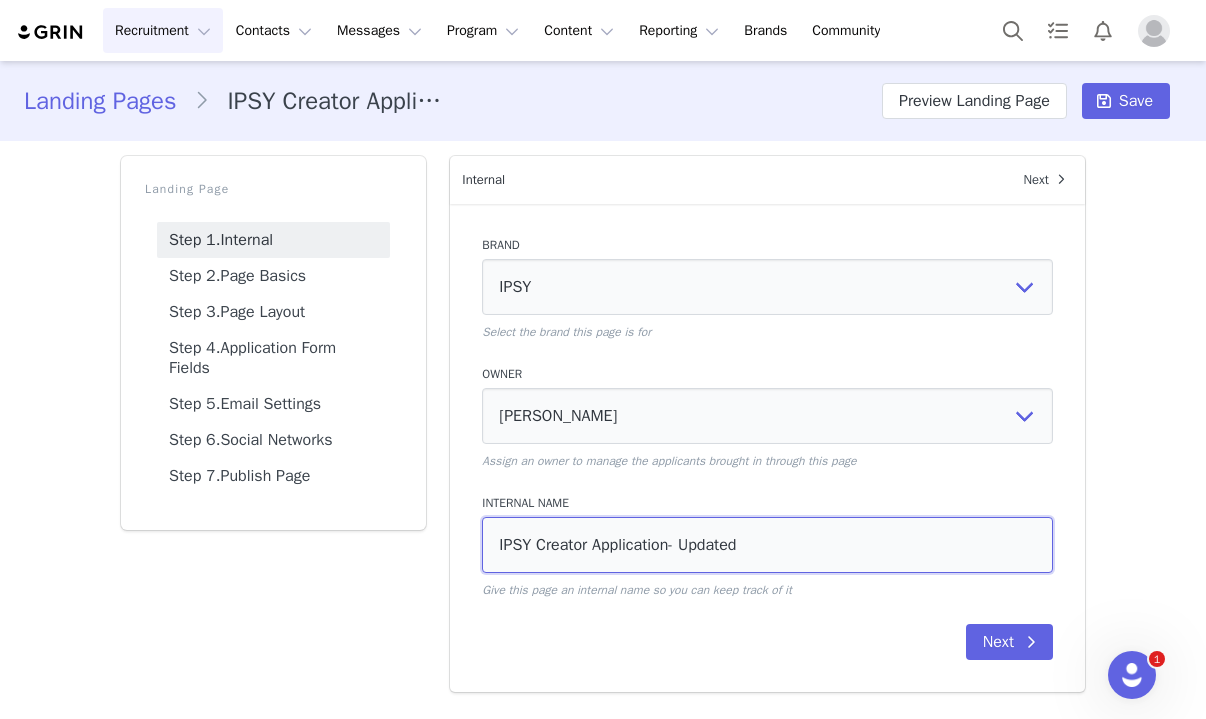 drag, startPoint x: 689, startPoint y: 552, endPoint x: 764, endPoint y: 551, distance: 75.00667 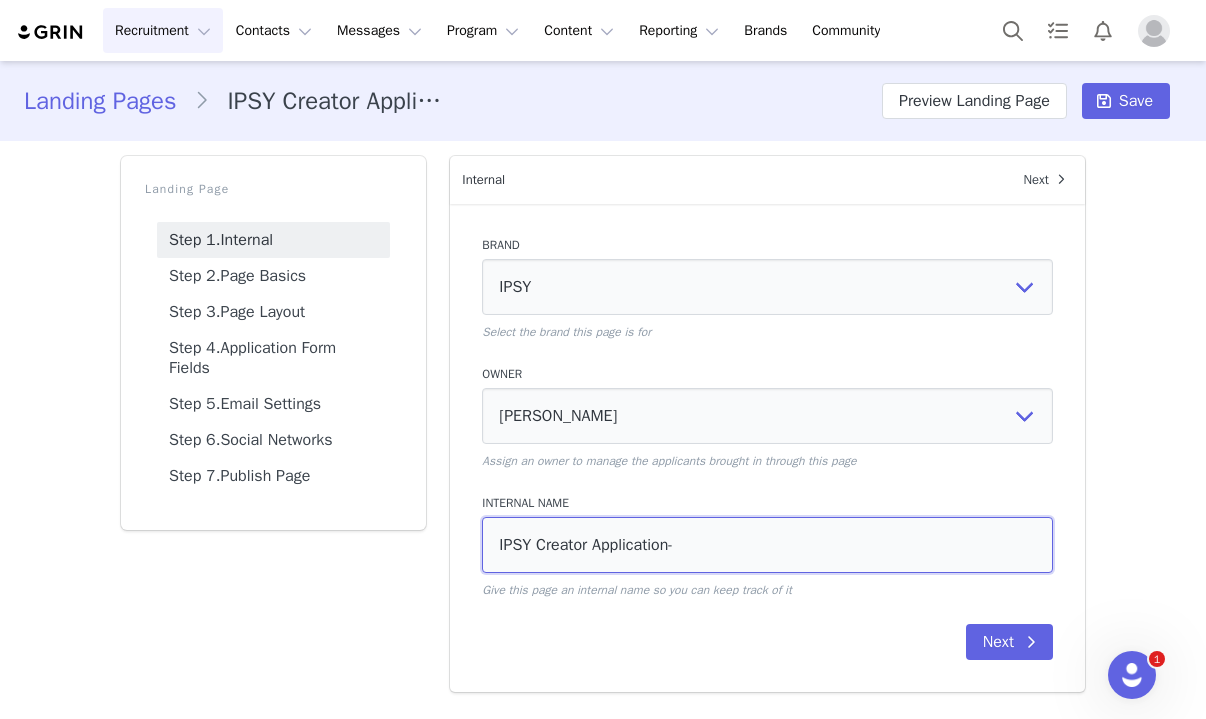 type on "IPSY Creator Application" 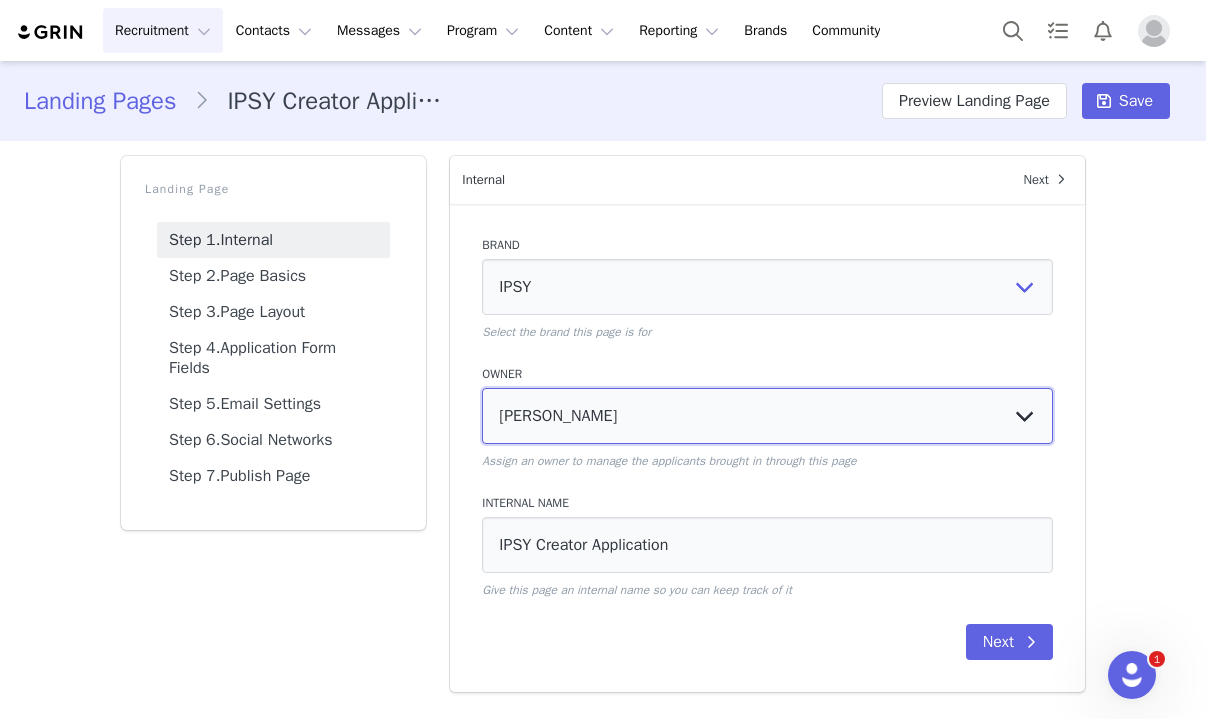 click on "No Owner  [PERSON_NAME]   Finance Team   [PERSON_NAME]   IPSY Creator Team   [PERSON_NAME]   [PERSON_NAME]   [PERSON_NAME]   [PERSON_NAME]   [PERSON_NAME]   [PERSON_NAME]   [PERSON_NAME]" at bounding box center [767, 416] 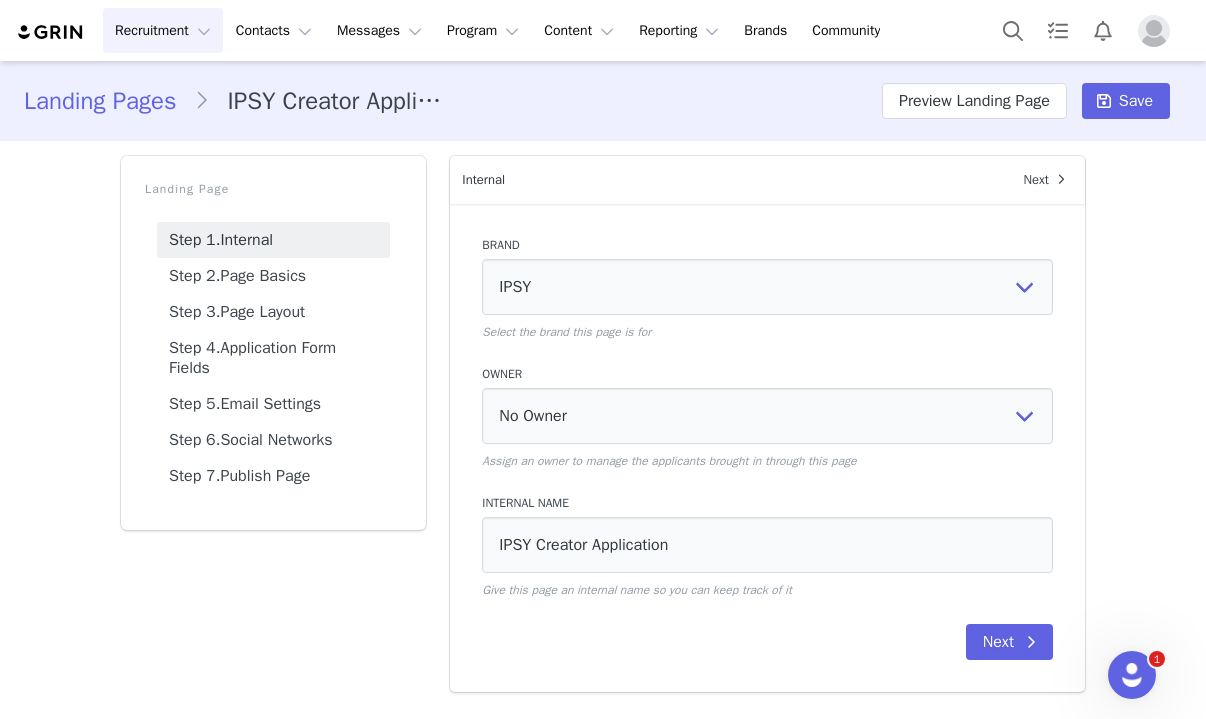 click on "Landing Pages" at bounding box center (109, 101) 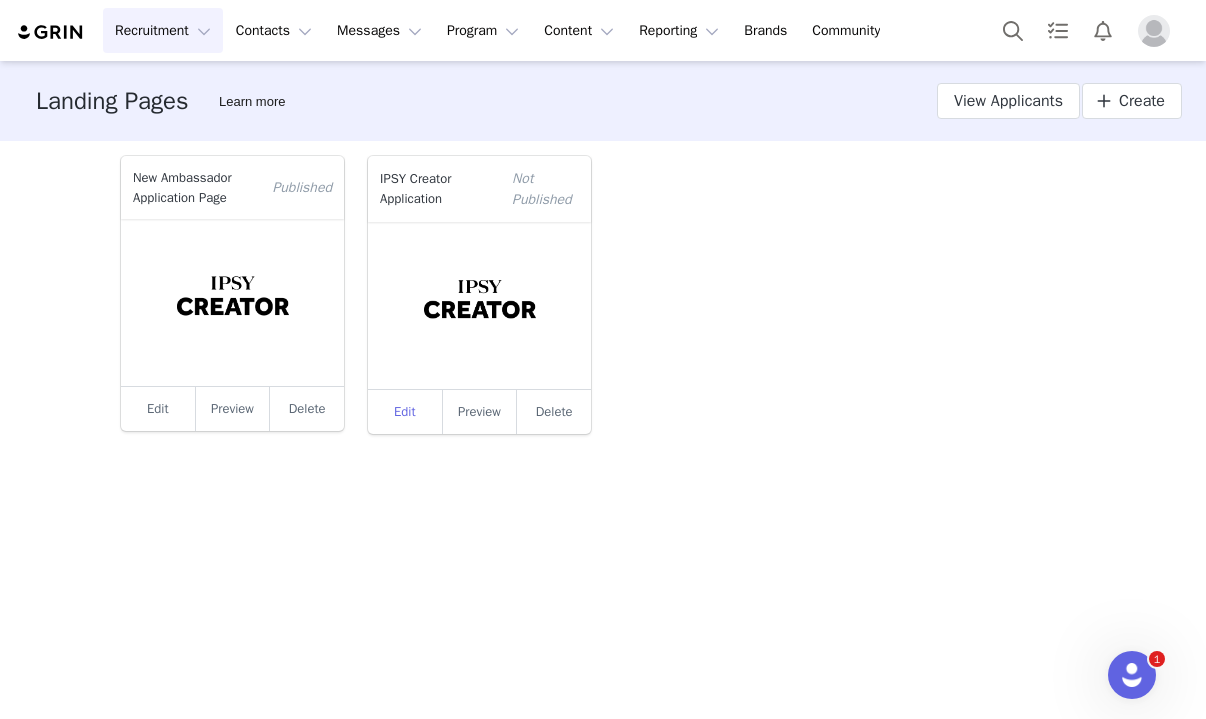 click on "Edit" at bounding box center (405, 412) 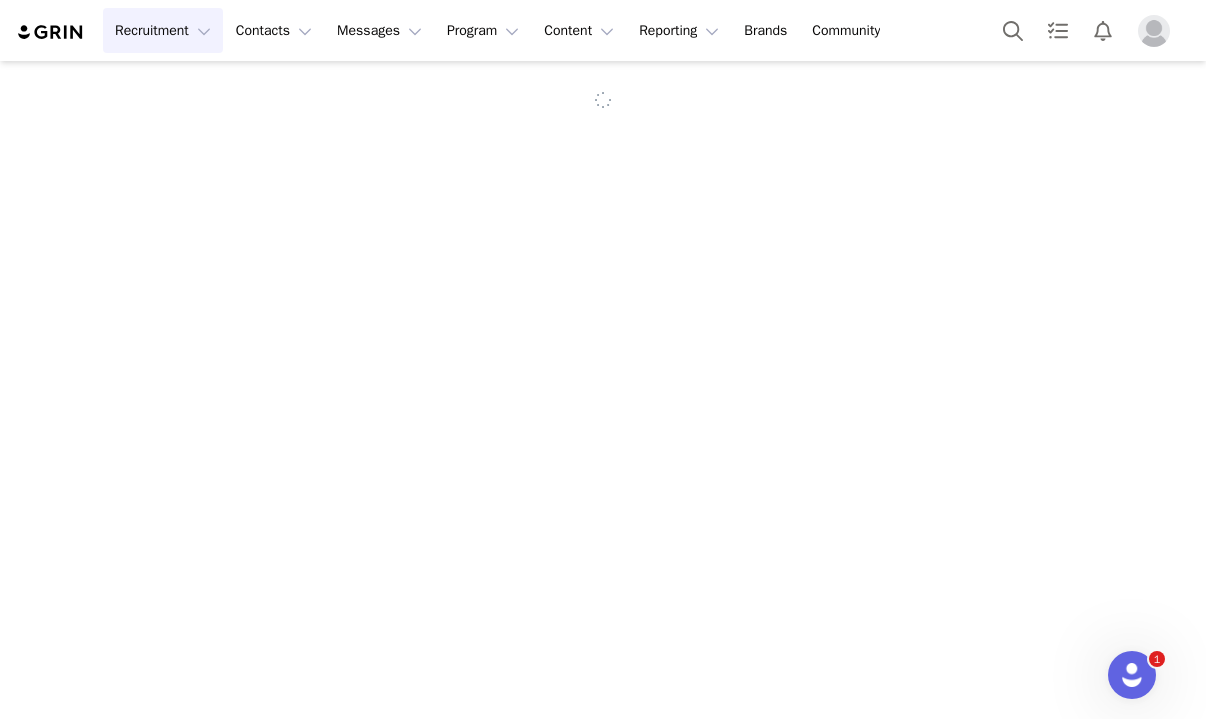 scroll, scrollTop: 0, scrollLeft: 0, axis: both 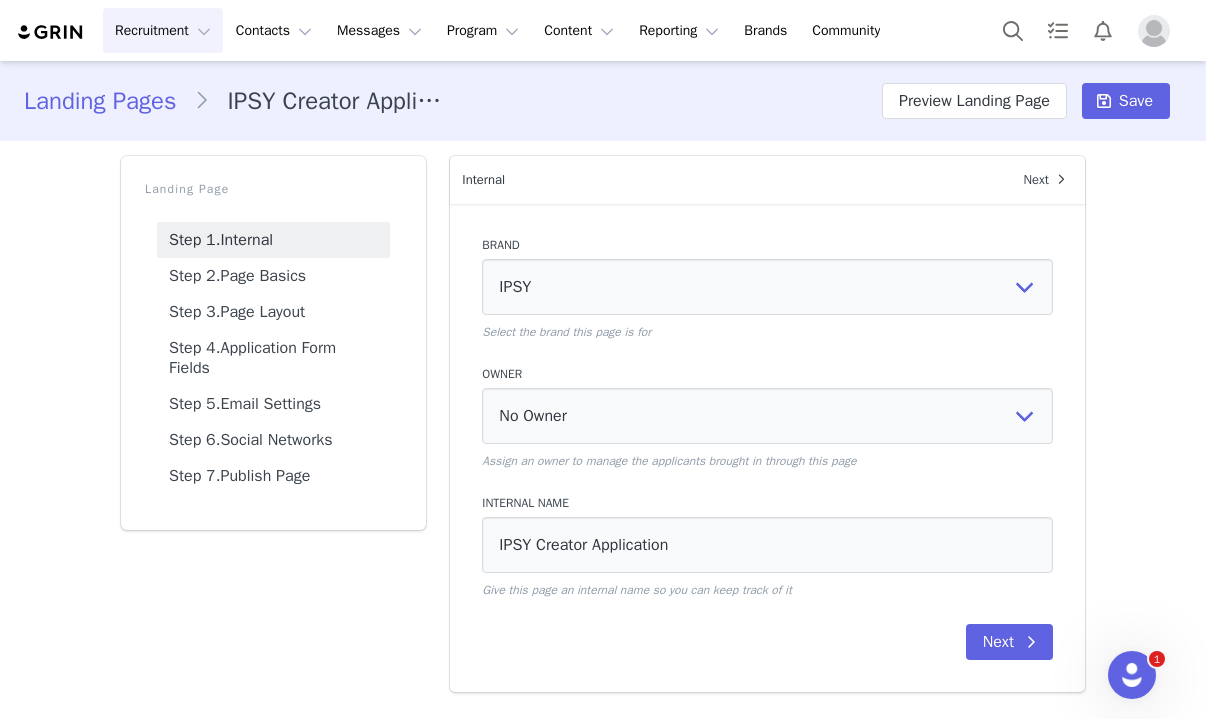 click on "Internal" at bounding box center [730, 180] 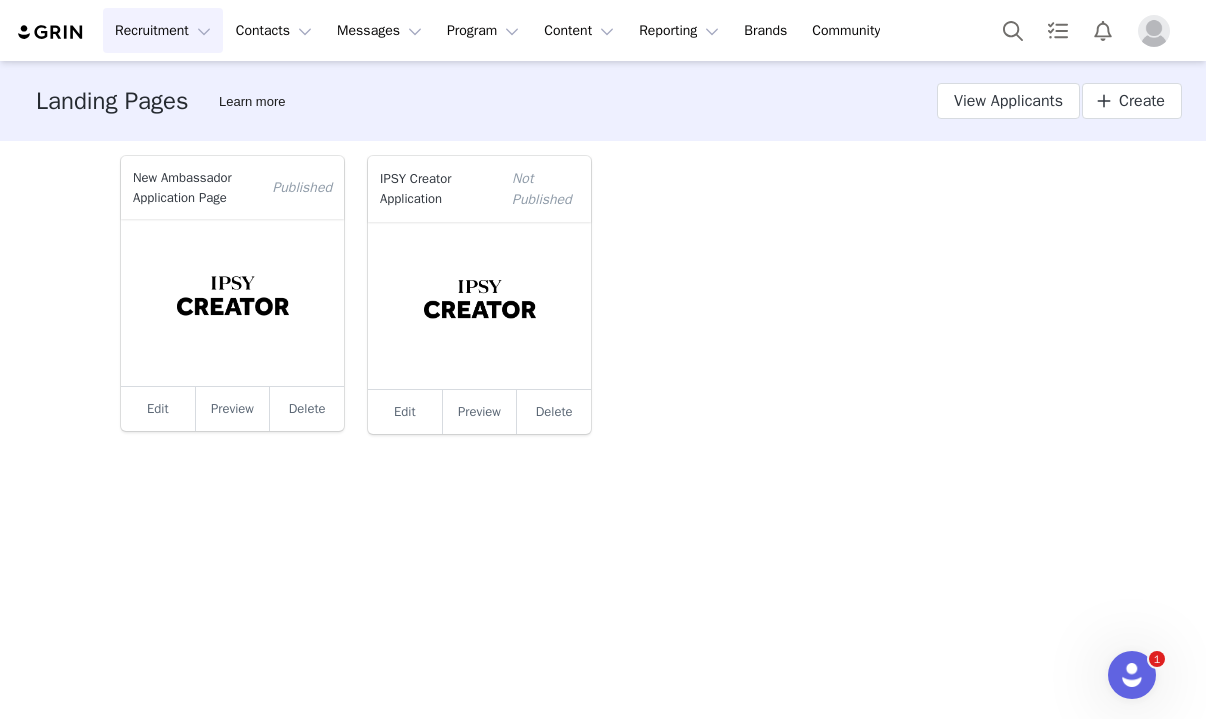 click on "Landing Pages     Learn more View Applicants Create New Ambassador Application Page  Published   Edit   Preview  Delete this Page?    The page will no longer be accessible, this cannot be undone   Yes, delete this page  Delete IPSY Creator Application  Not Published   Edit   Preview  Delete this Page?    The page will no longer be accessible, this cannot be undone   Yes, delete this page  Delete" at bounding box center [603, 388] 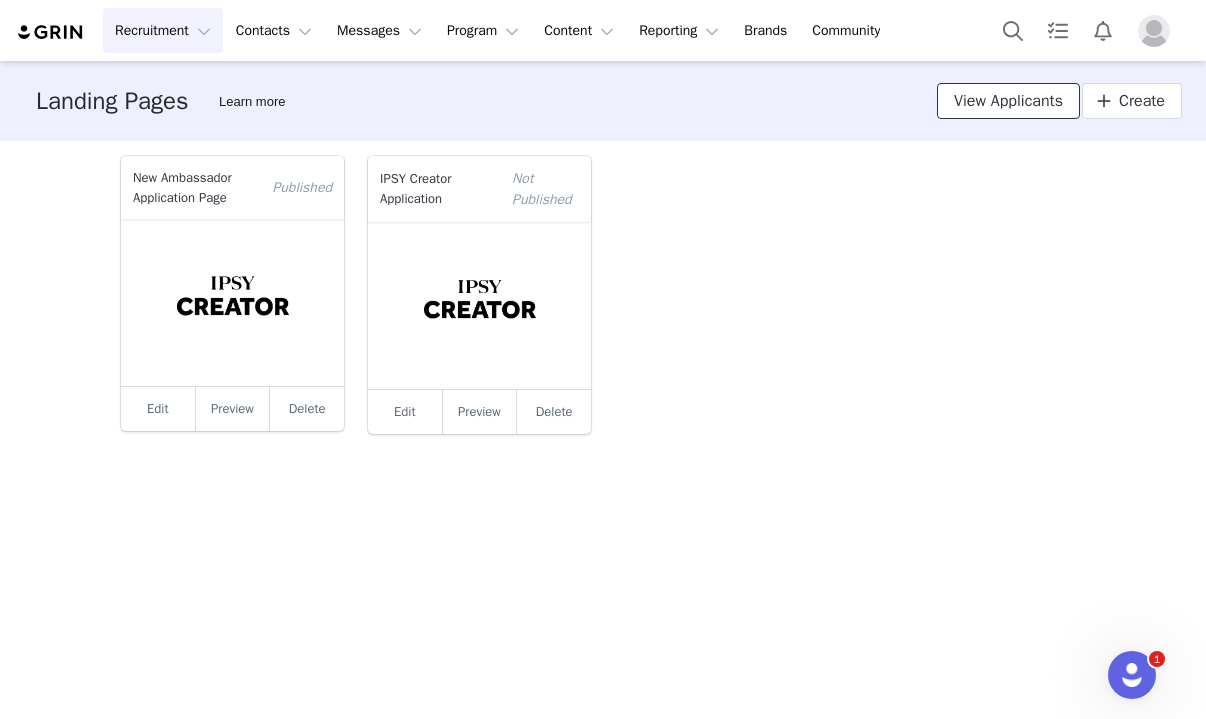click on "View Applicants" at bounding box center (1008, 101) 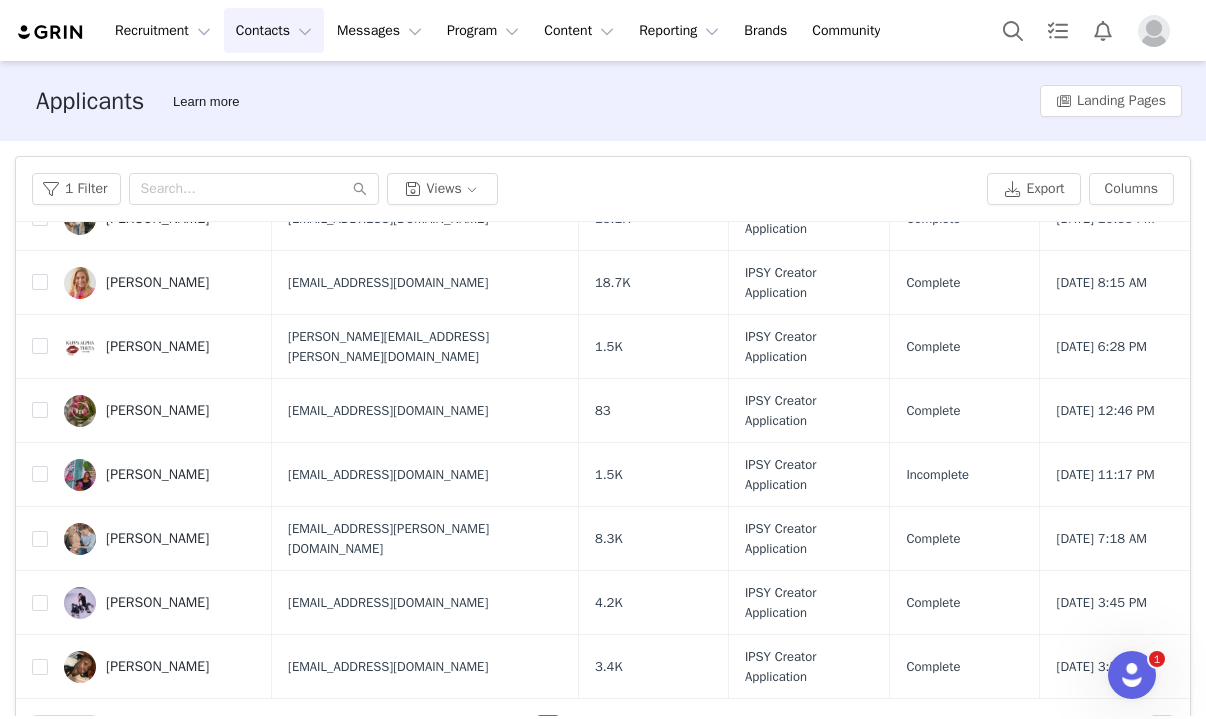 scroll, scrollTop: 0, scrollLeft: 0, axis: both 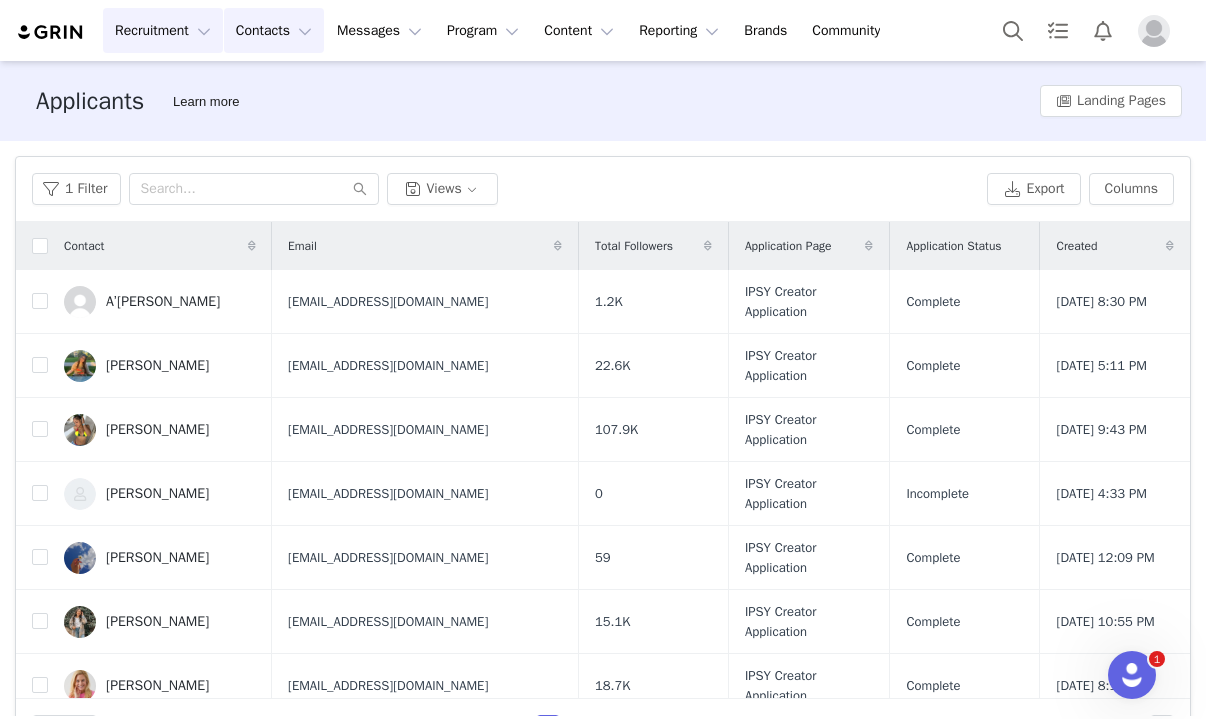 click on "Recruitment Recruitment" at bounding box center (163, 30) 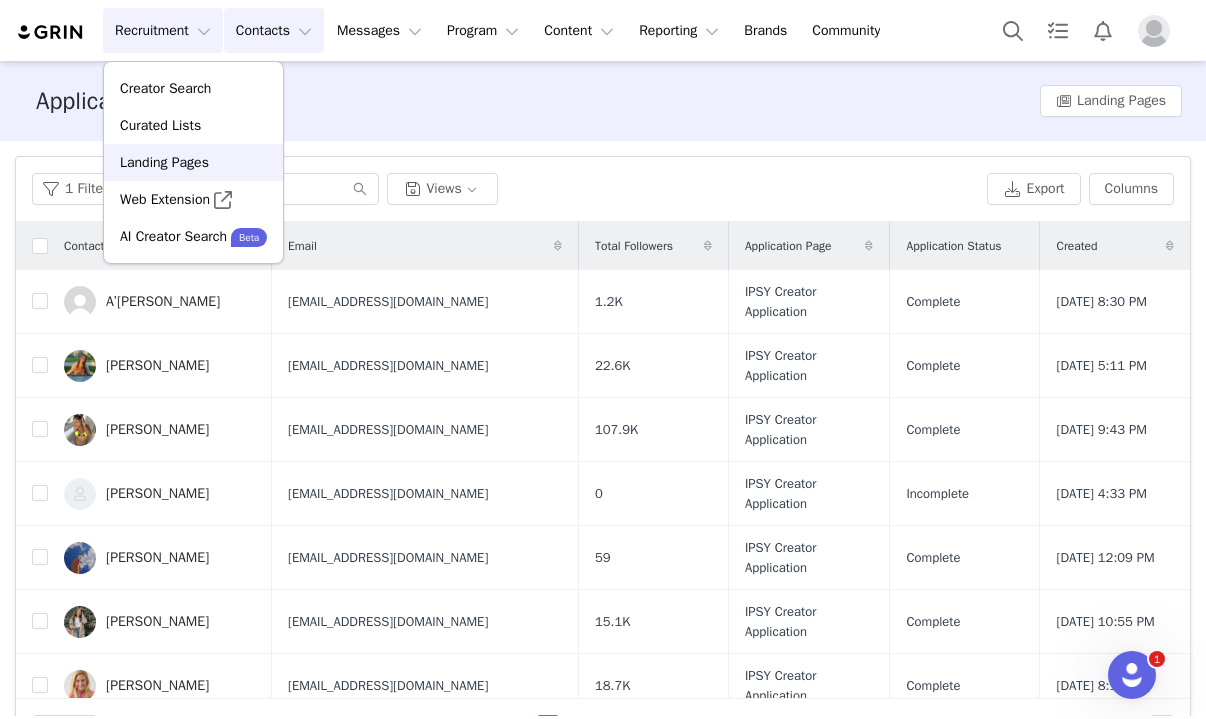 click on "Landing Pages" at bounding box center [164, 162] 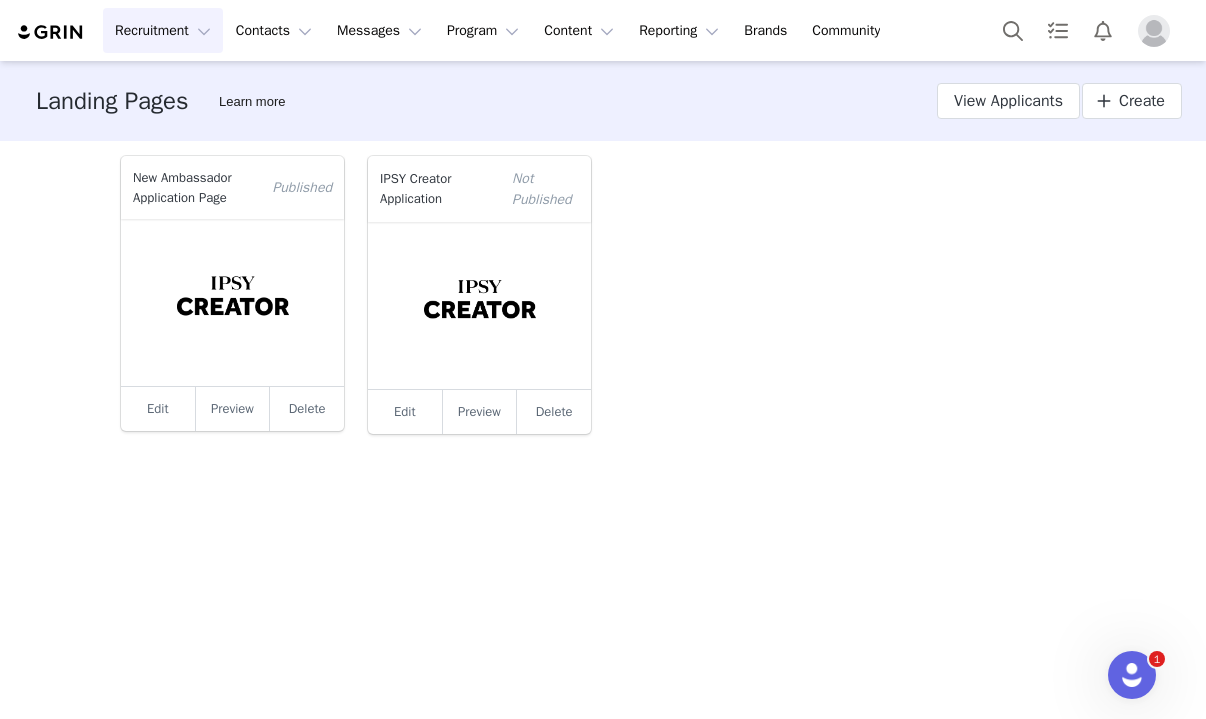 click at bounding box center (479, 305) 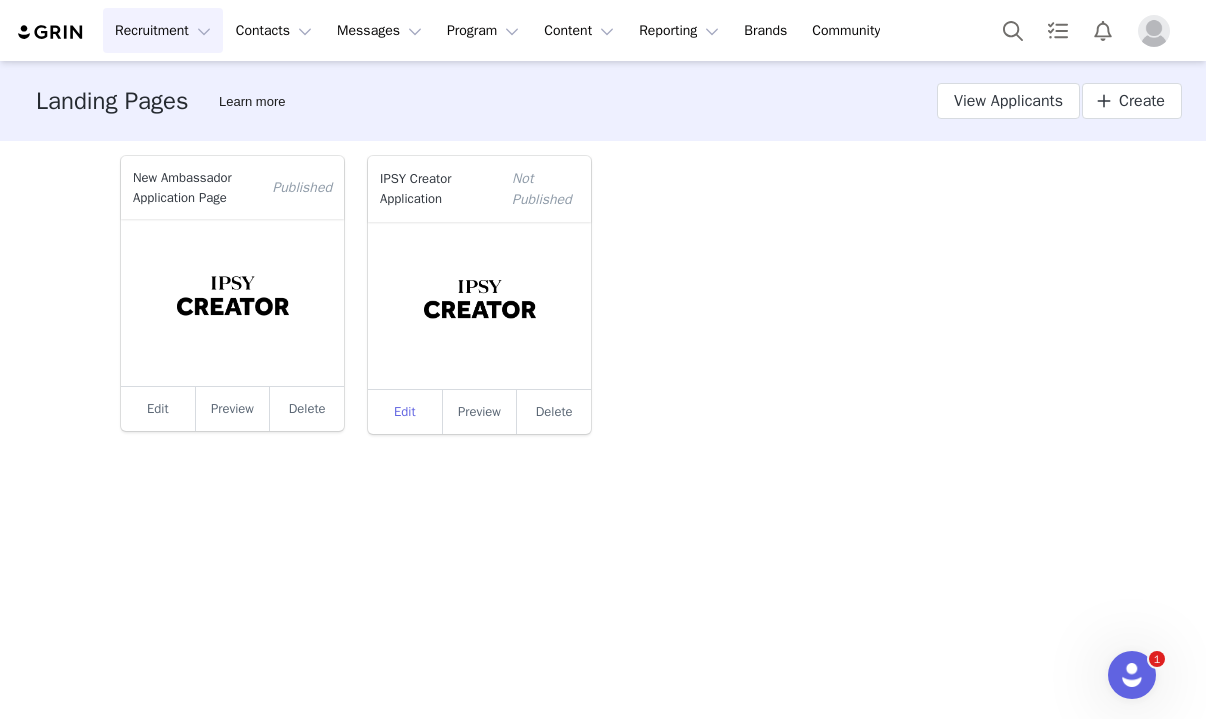 click on "Edit" at bounding box center (405, 412) 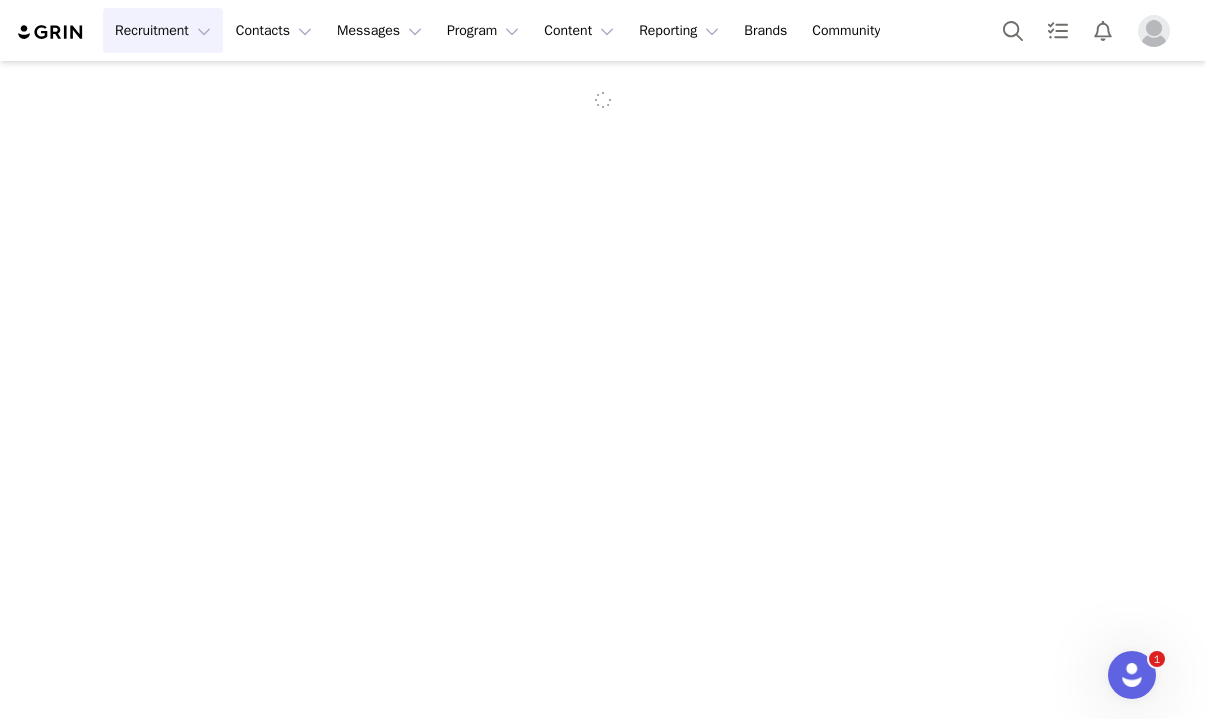 select on "5337f59a-ce76-4b02-8c89-f777169a8b77" 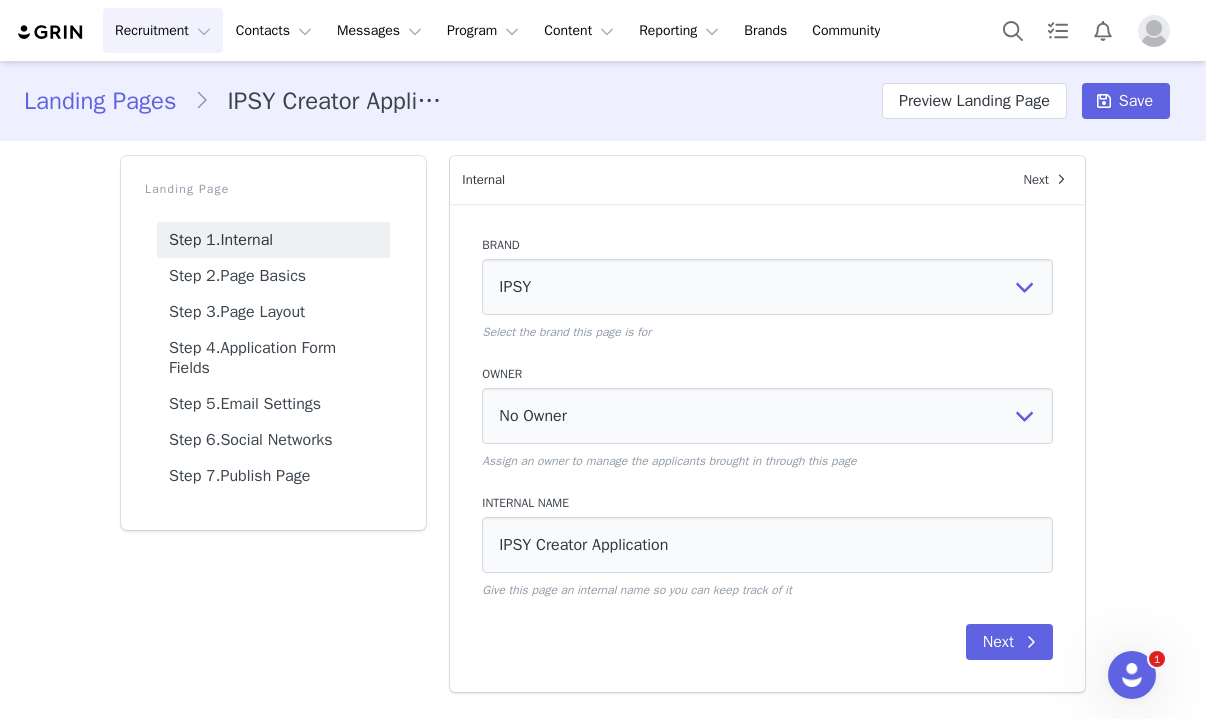 click on "Landing Pages" at bounding box center [109, 101] 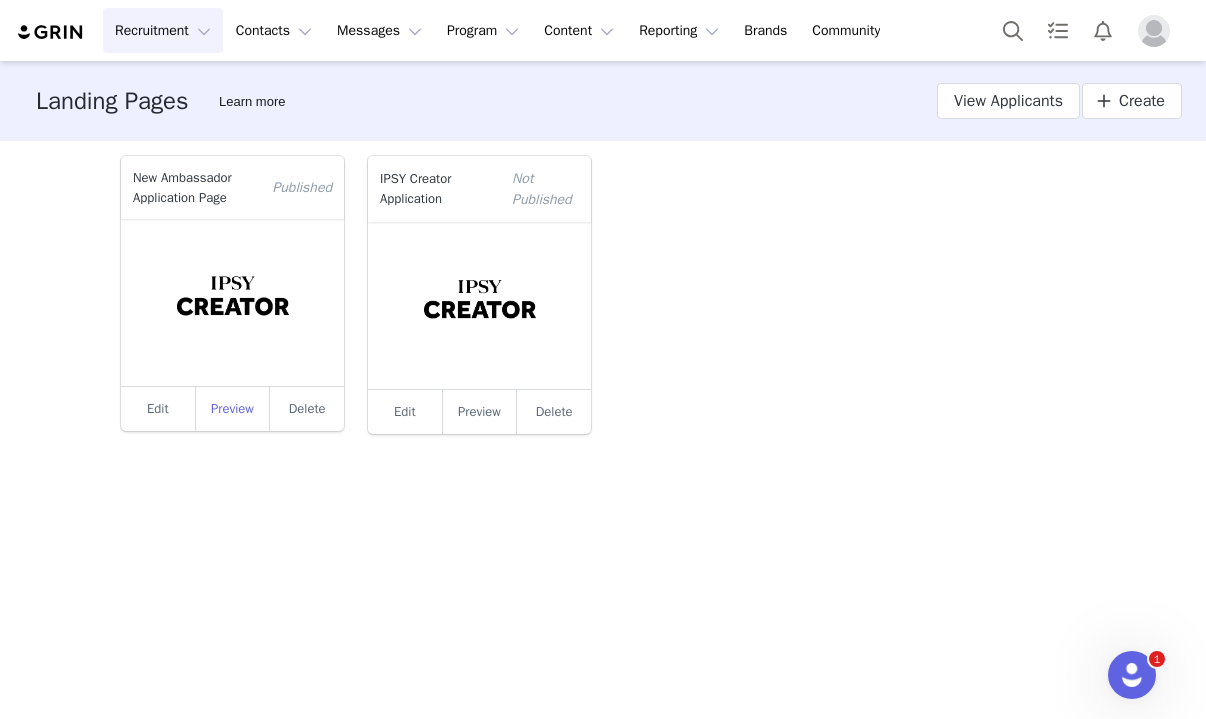 click on "Preview" at bounding box center (233, 409) 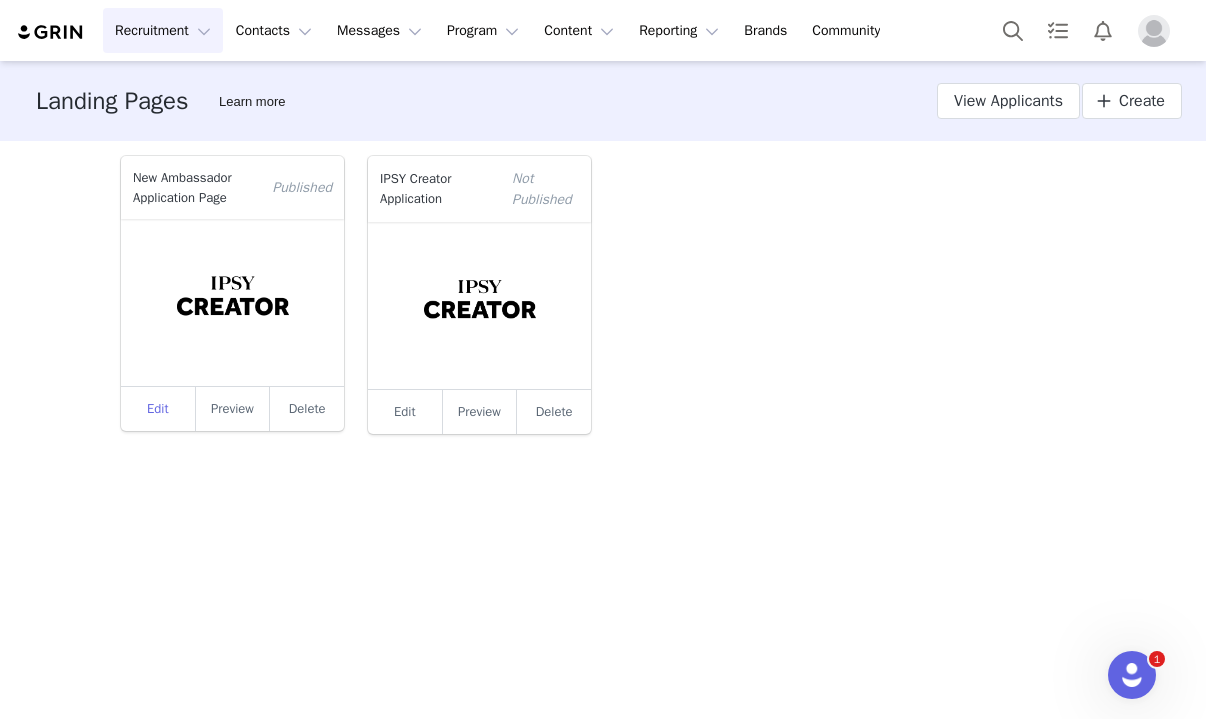 click on "Edit" at bounding box center (158, 409) 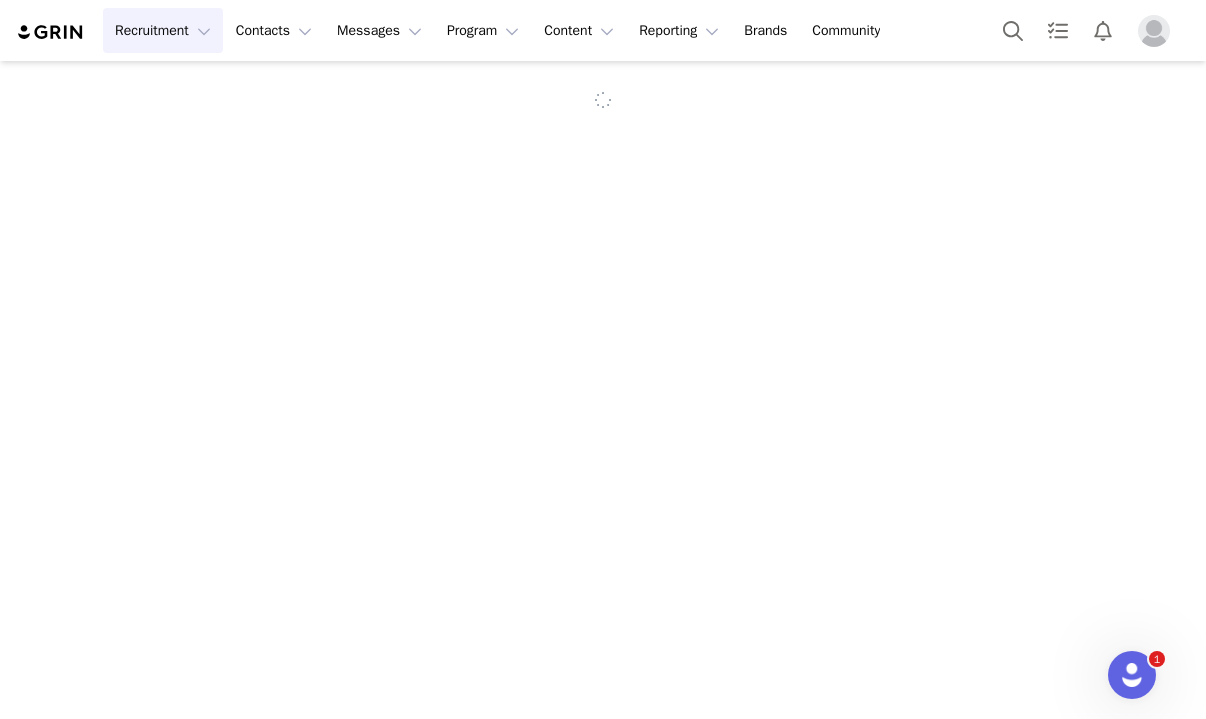 scroll, scrollTop: 0, scrollLeft: 0, axis: both 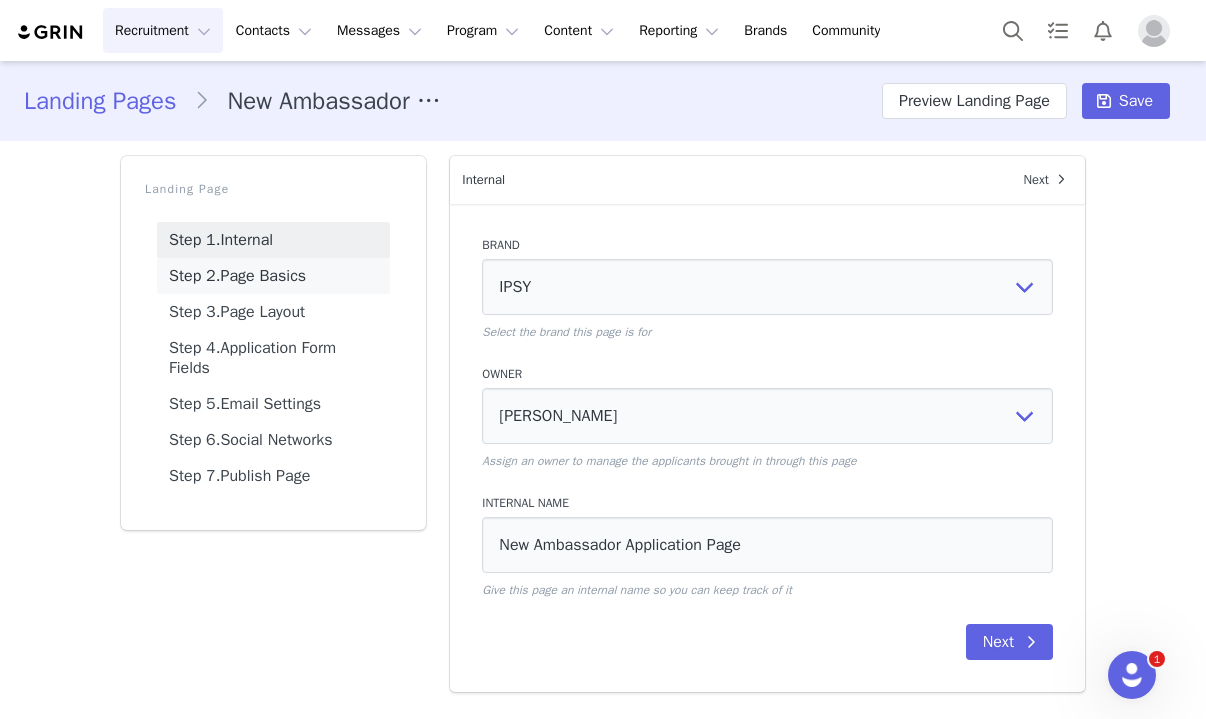 click on "Step 2.  Page Basics" at bounding box center (273, 276) 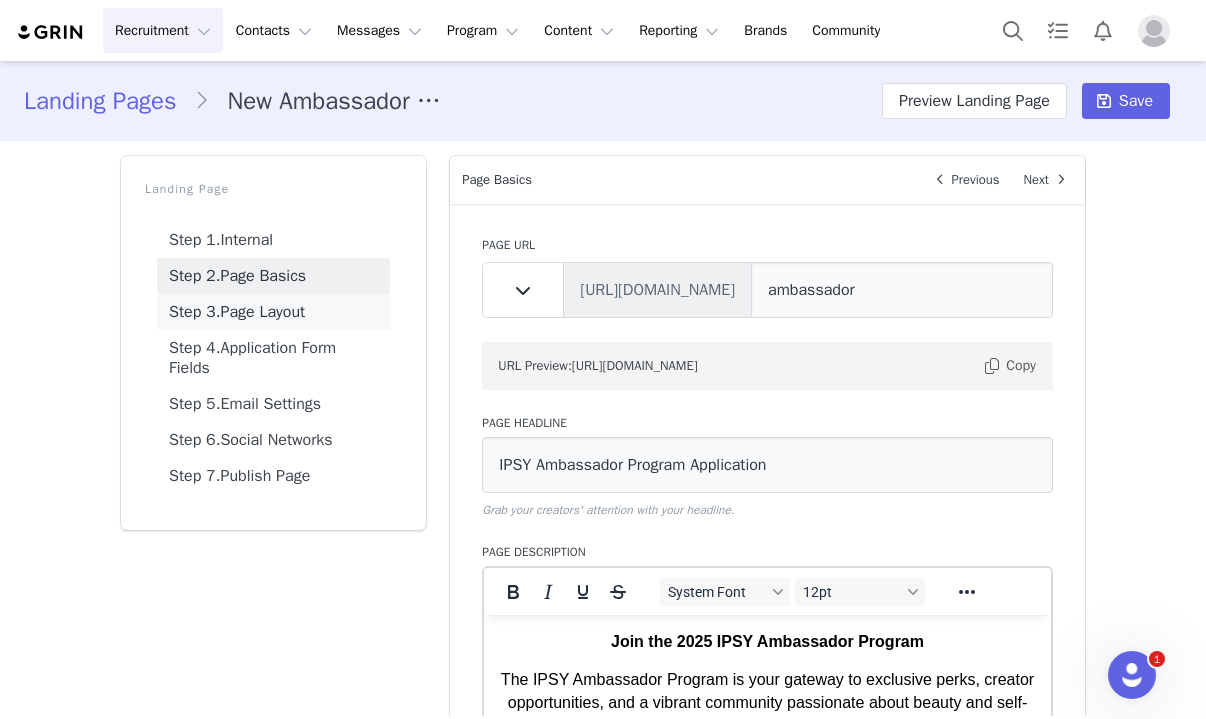 click on "Step 3.  Page Layout" at bounding box center (273, 312) 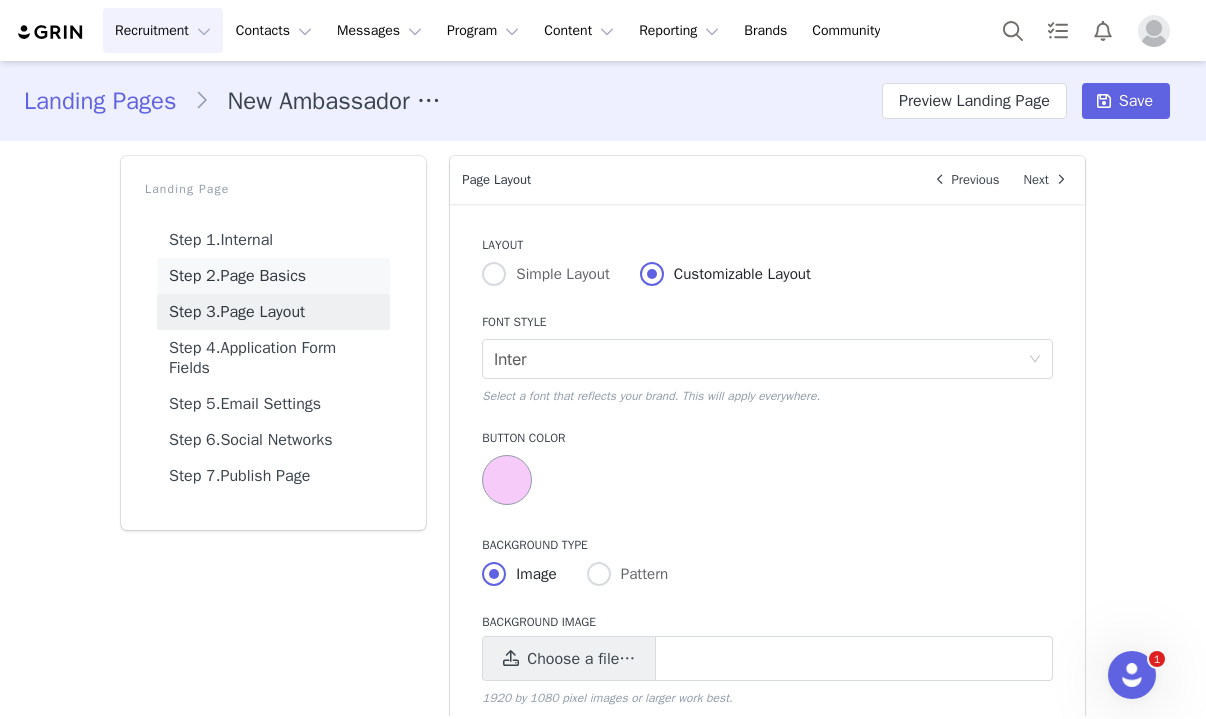 click on "Step 2.  Page Basics" at bounding box center (273, 276) 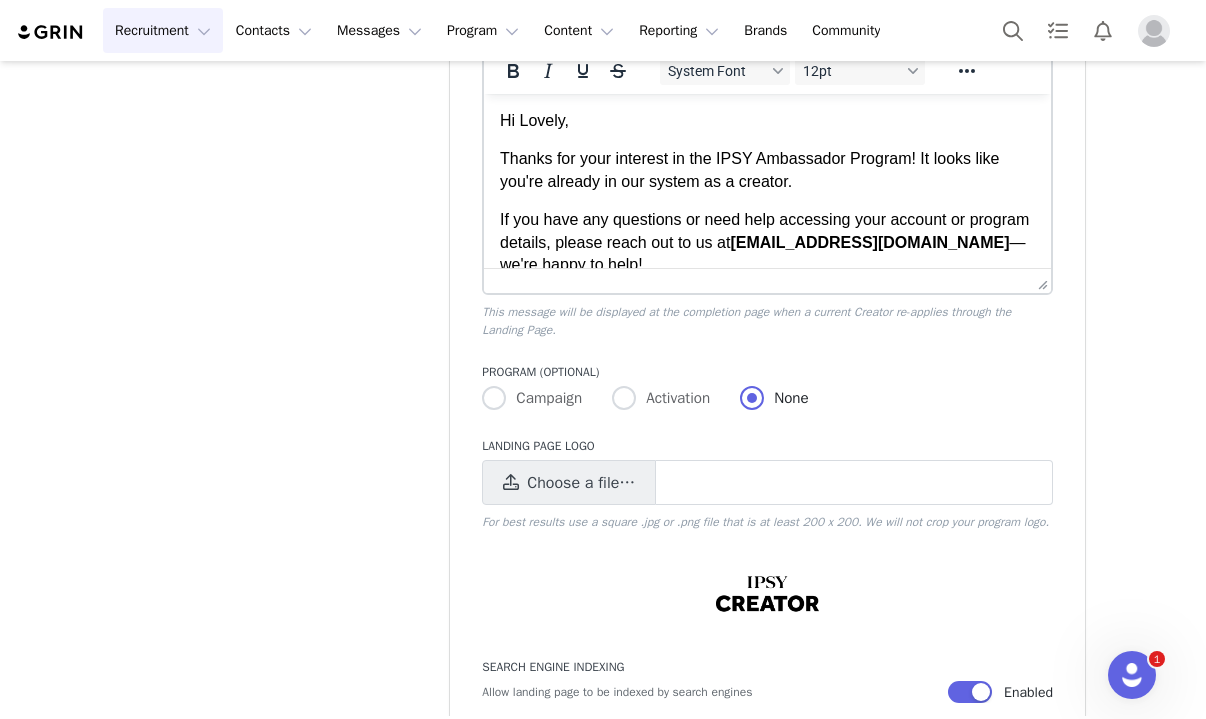 scroll, scrollTop: 1316, scrollLeft: 0, axis: vertical 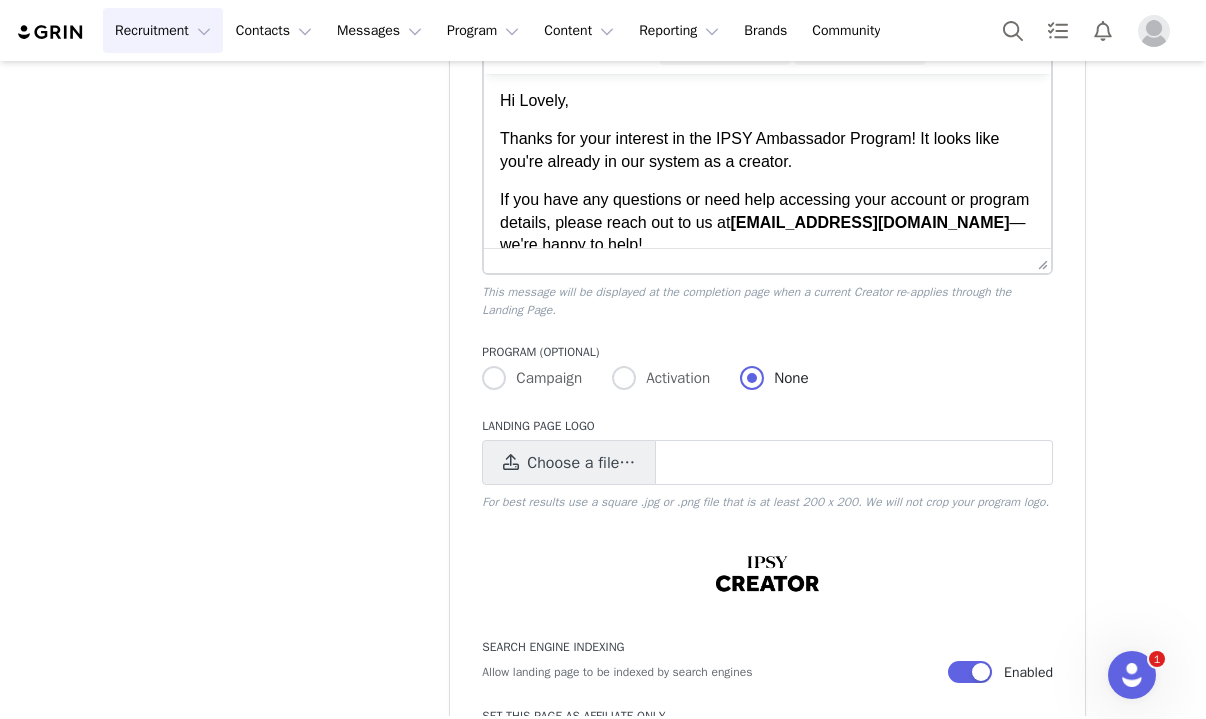 click at bounding box center (767, 574) 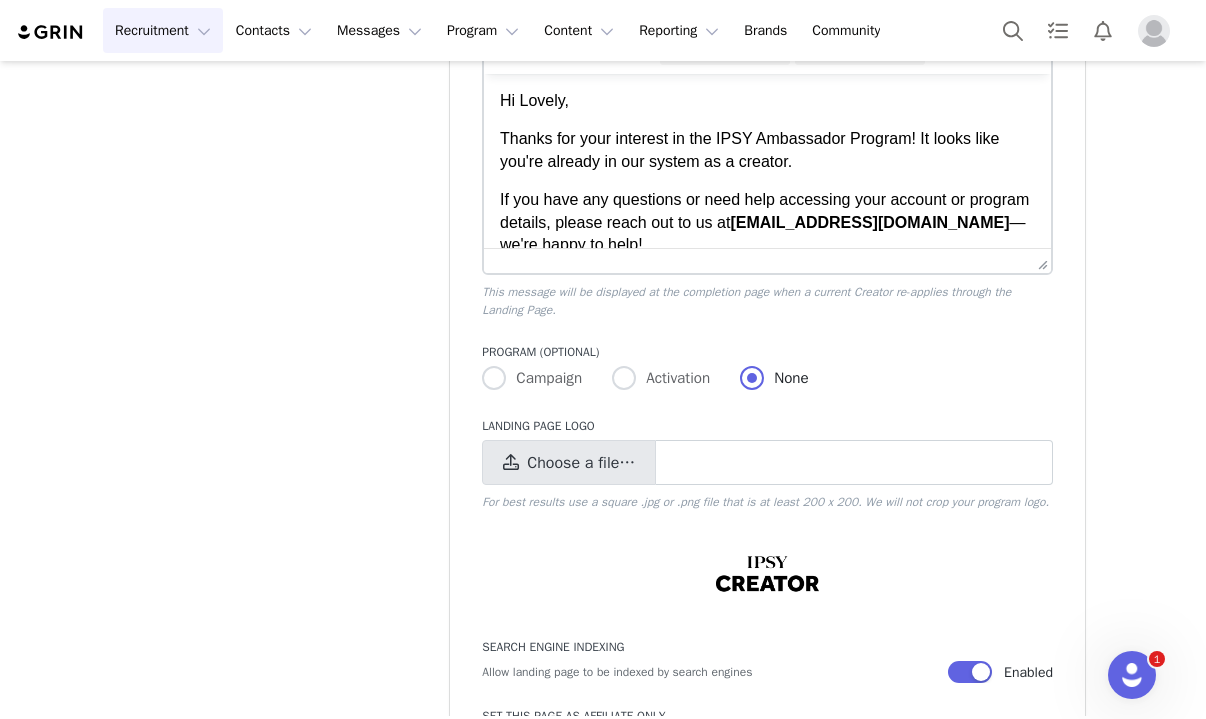 scroll, scrollTop: 1496, scrollLeft: 0, axis: vertical 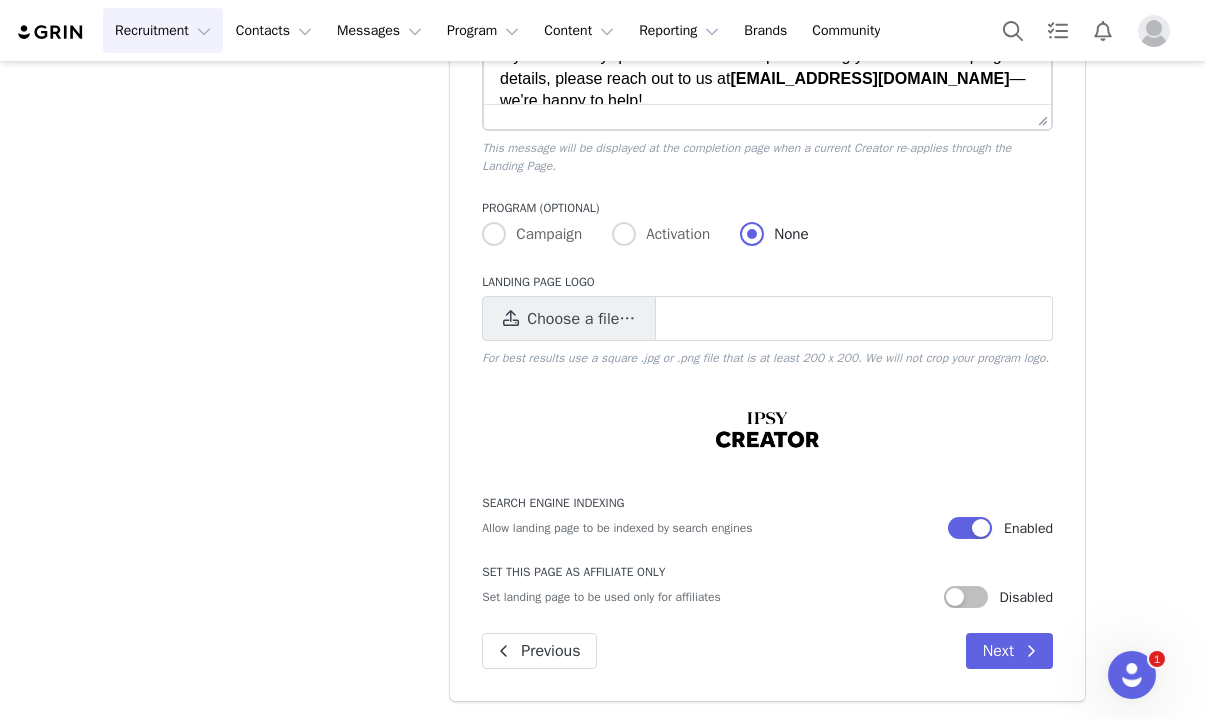 click on "Landing Pages New Ambassador Application Page Preview Landing Page Save Landing Page Step 1.  Internal  Step 2.  Page Basics  Step 3.  Page Layout  Step 4.  Application Form Fields  Step 5.  Email Settings  Step 6.  Social Networks  Step 7.  Publish Page  Internal  Next   Brand  Select Brand  IPSY  Select the brand this page is for  Owner  No Owner  [PERSON_NAME]   Finance Team   [PERSON_NAME]   IPSY Creator Team   [PERSON_NAME]   [PERSON_NAME]   [PERSON_NAME]   [PERSON_NAME]   [PERSON_NAME]   [PERSON_NAME]   [PERSON_NAME]   Assign an owner to manage the applicants brought in through this page   Internal Name  New Ambassador Application Page Give this page an internal name so you can keep track of it  Next  Page Basics  Previous   Next  Page URL Create New [URL][DOMAIN_NAME] ambassador URL Preview: [URL][DOMAIN_NAME] Copy  Page Headline  IPSY Ambassador Program Application Grab your creators' attention with your headline.  Page Description  System Font 12pt  Support Emails  System Font" at bounding box center (603, -342) 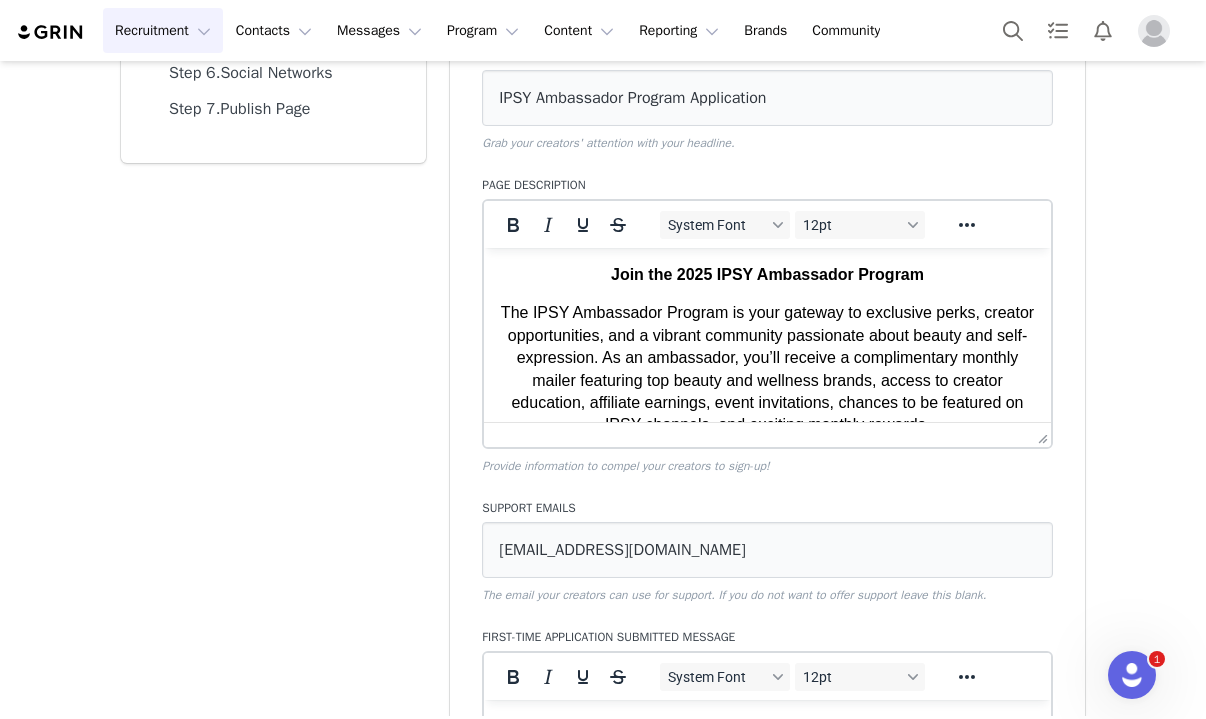 scroll, scrollTop: 363, scrollLeft: 0, axis: vertical 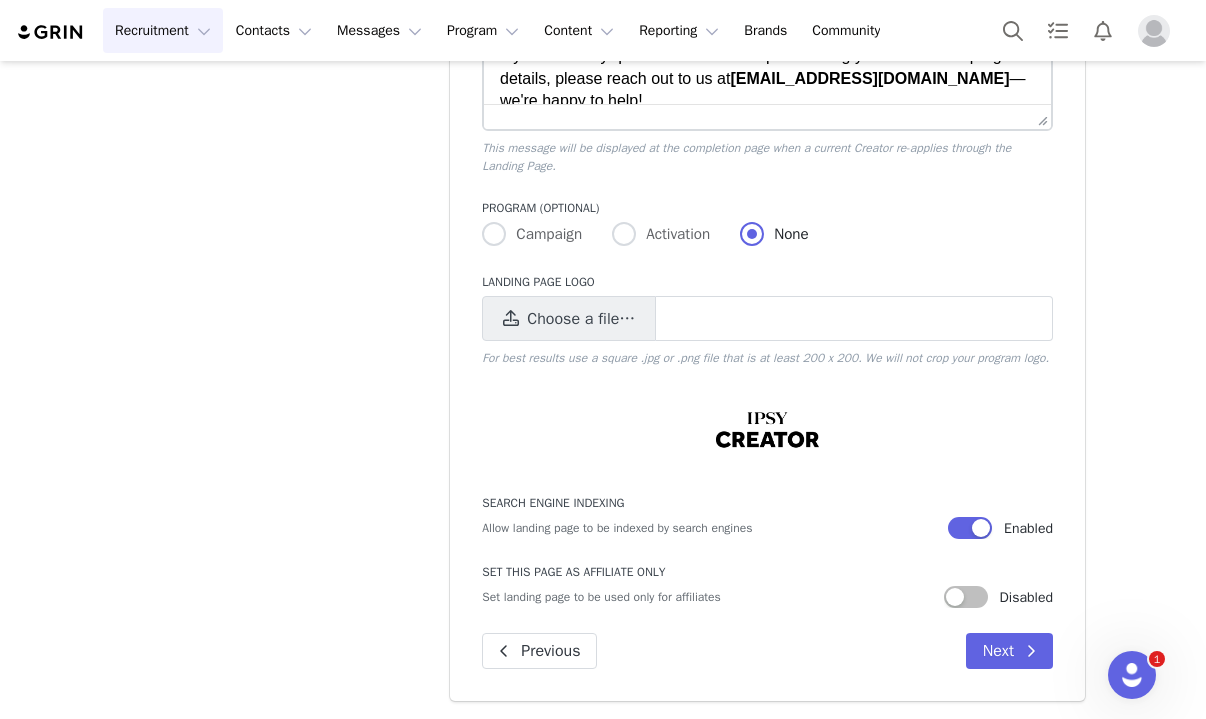 click at bounding box center [767, 430] 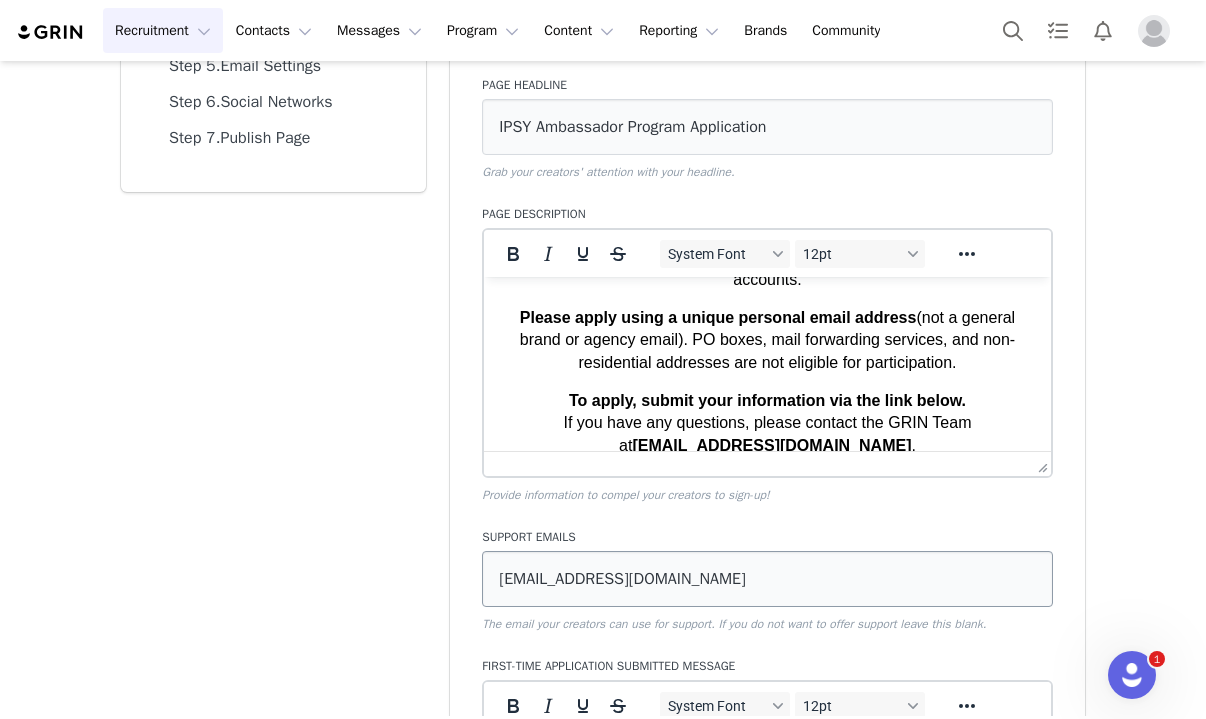 scroll, scrollTop: 241, scrollLeft: 0, axis: vertical 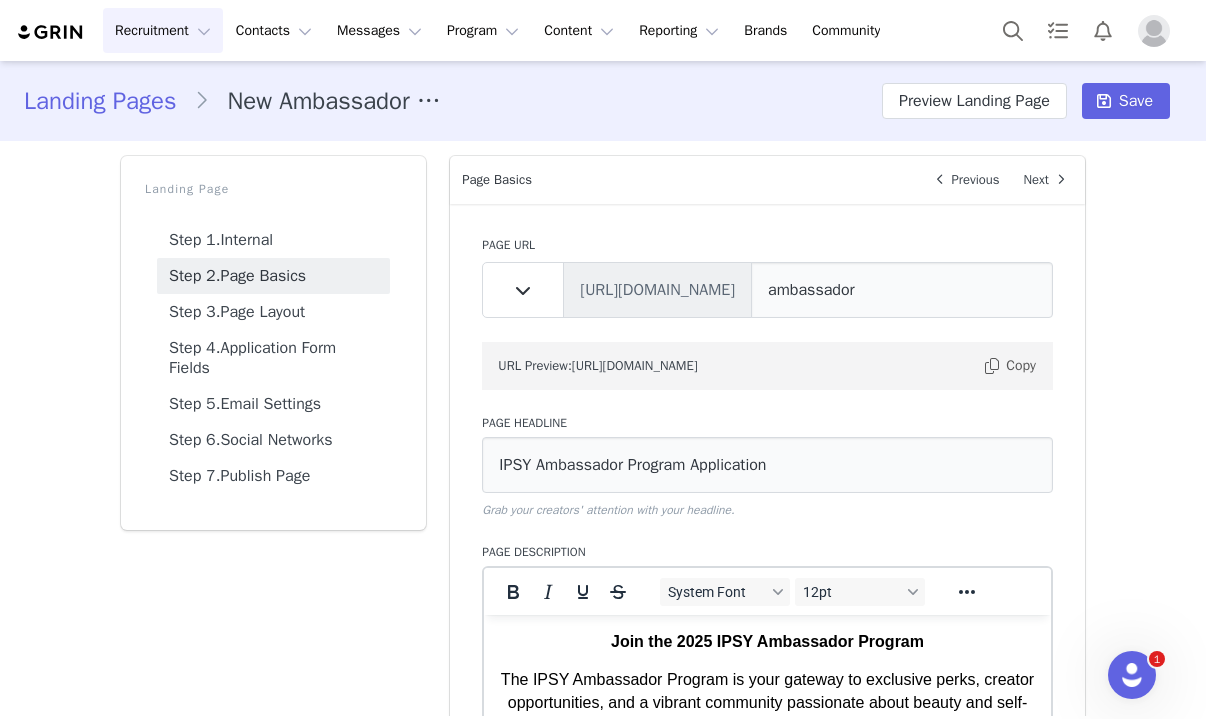 click on "Landing Pages" at bounding box center [109, 101] 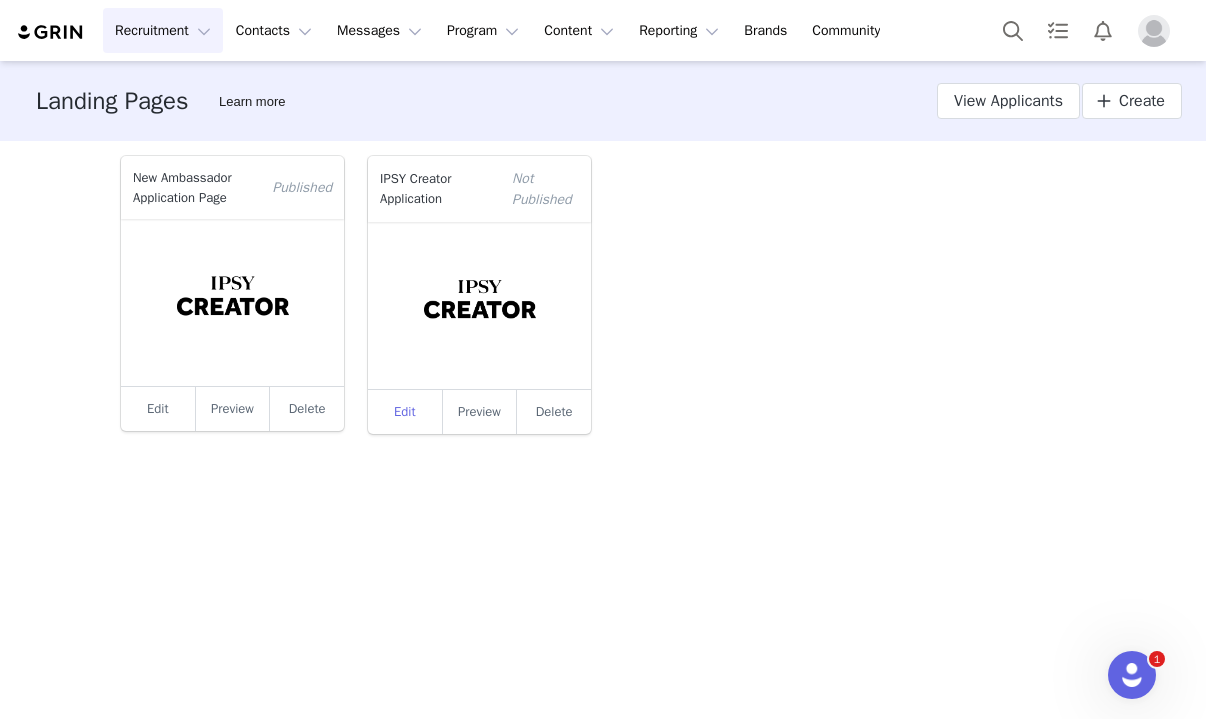 click on "Edit" at bounding box center [405, 412] 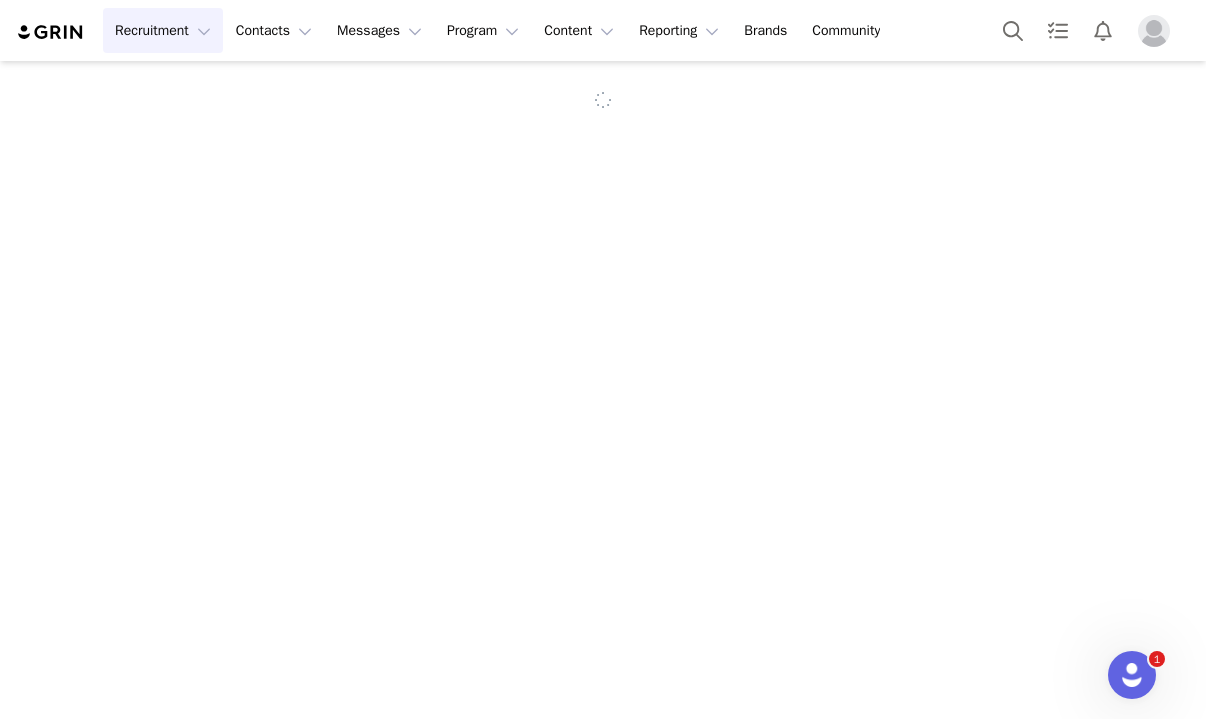 select on "5337f59a-ce76-4b02-8c89-f777169a8b77" 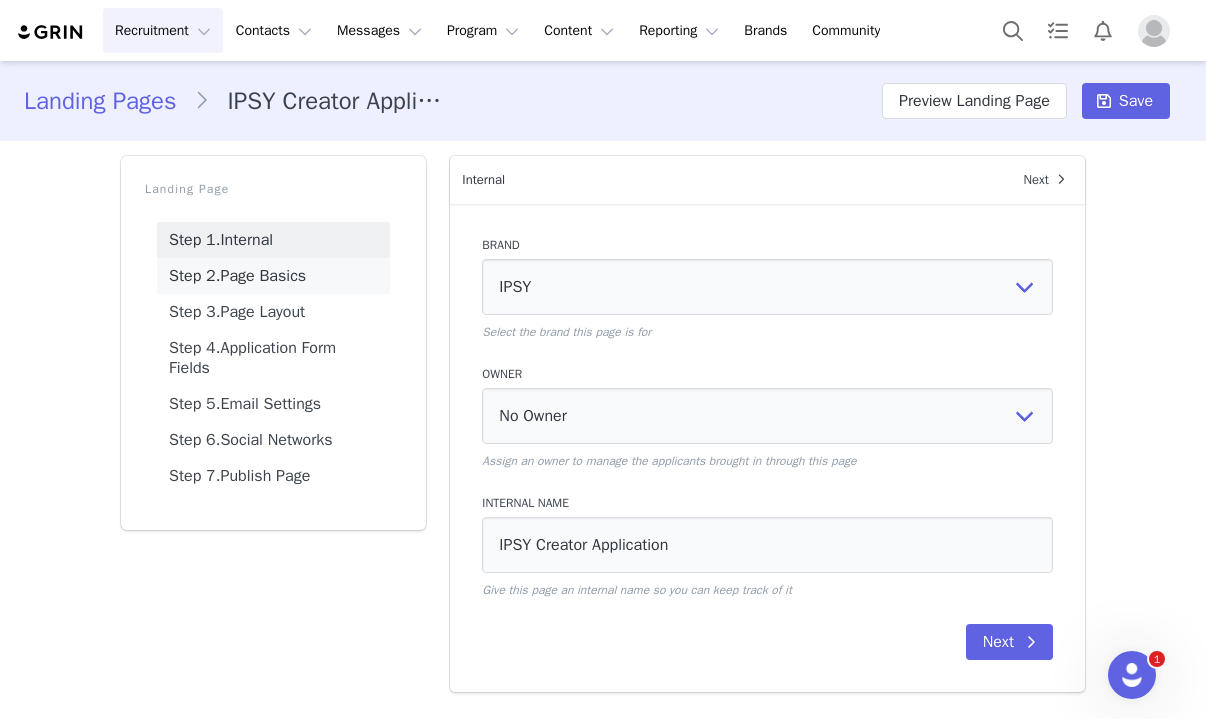 click on "Step 2.  Page Basics" at bounding box center [273, 276] 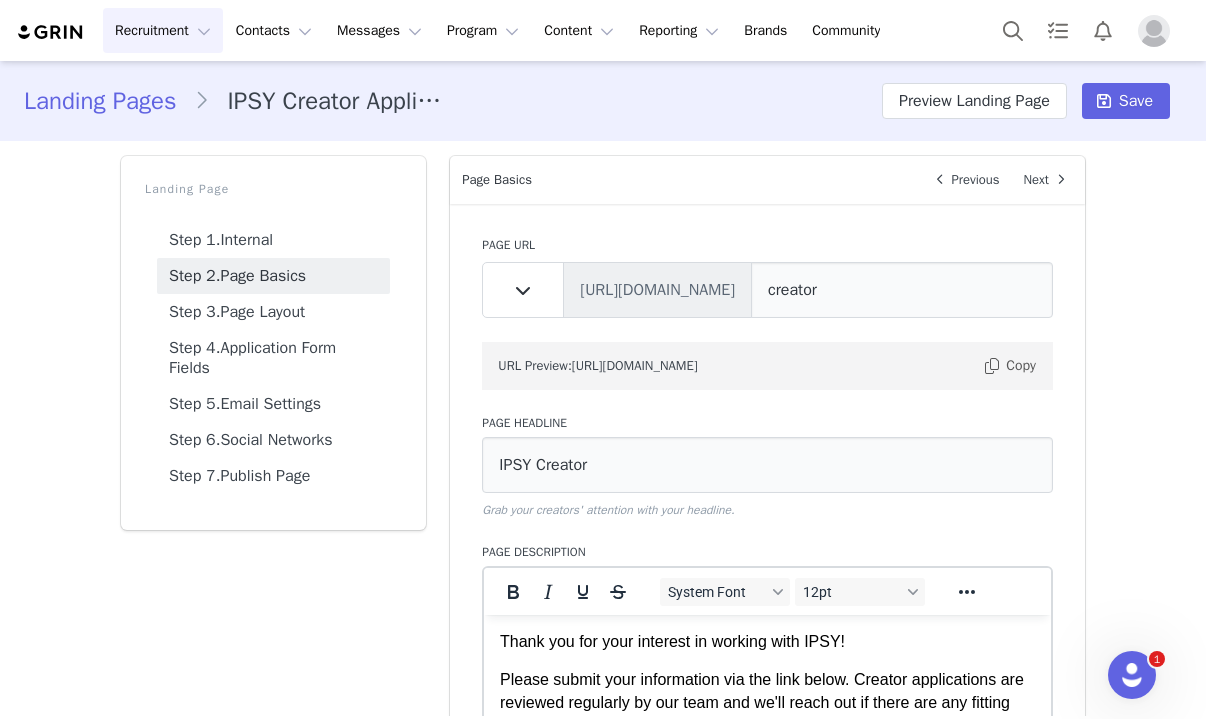 scroll, scrollTop: 24, scrollLeft: 0, axis: vertical 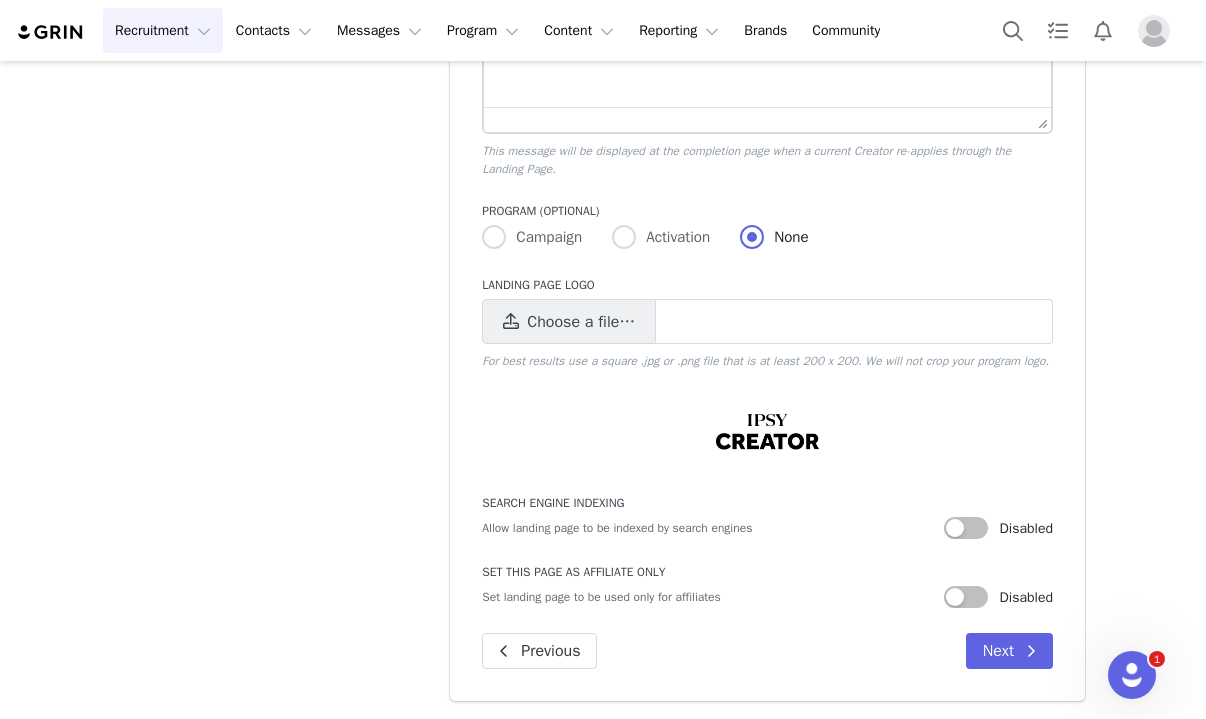 click at bounding box center [767, 432] 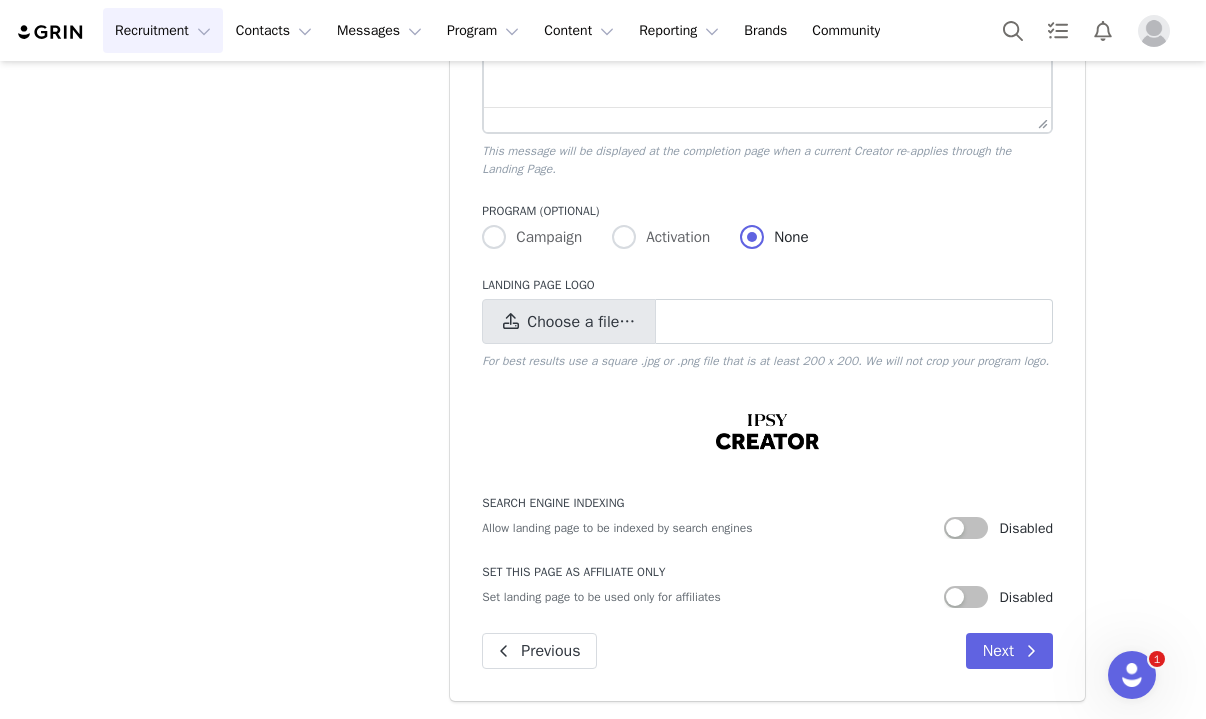 click at bounding box center (854, 321) 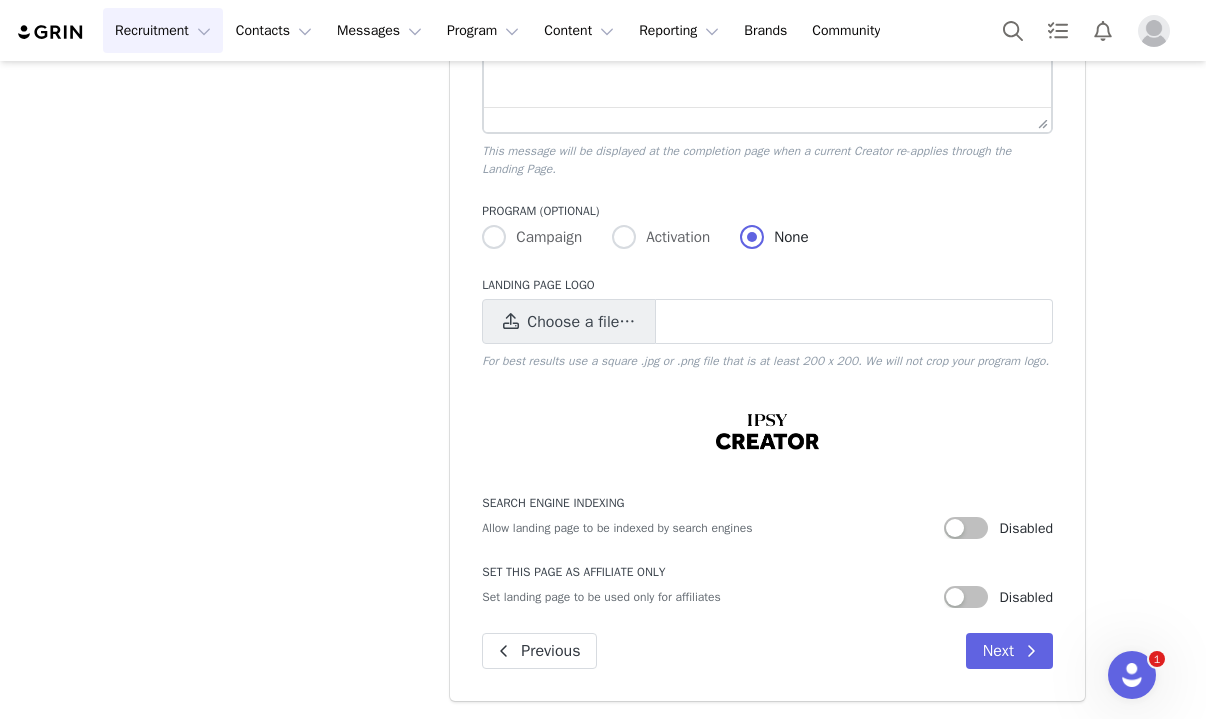 click on "Landing Pages IPSY Creator Application Preview Landing Page Save Landing Page Step 1.  Internal  Step 2.  Page Basics  Step 3.  Page Layout  Step 4.  Application Form Fields  Step 5.  Email Settings  Step 6.  Social Networks  Step 7.  Publish Page  Internal  Next   Brand  Select Brand  IPSY  Select the brand this page is for  Owner  No Owner  [PERSON_NAME]   Finance Team   [PERSON_NAME]   IPSY Creator Team   [PERSON_NAME]   [PERSON_NAME]   [PERSON_NAME]   [PERSON_NAME]   [PERSON_NAME]   [PERSON_NAME]   [PERSON_NAME]   Assign an owner to manage the applicants brought in through this page   Internal Name  IPSY Creator Application Give this page an internal name so you can keep track of it  Next  Page Basics  Previous   Next  Page URL Create New [URL][DOMAIN_NAME] creator URL Preview: [URL][DOMAIN_NAME] Copy  Page Headline  IPSY Creator Grab your creators' attention with your headline.  Page Description  System Font 12pt To open the popup, press Shift+Enter To open the popup, press Shift+Enter" at bounding box center [603, -340] 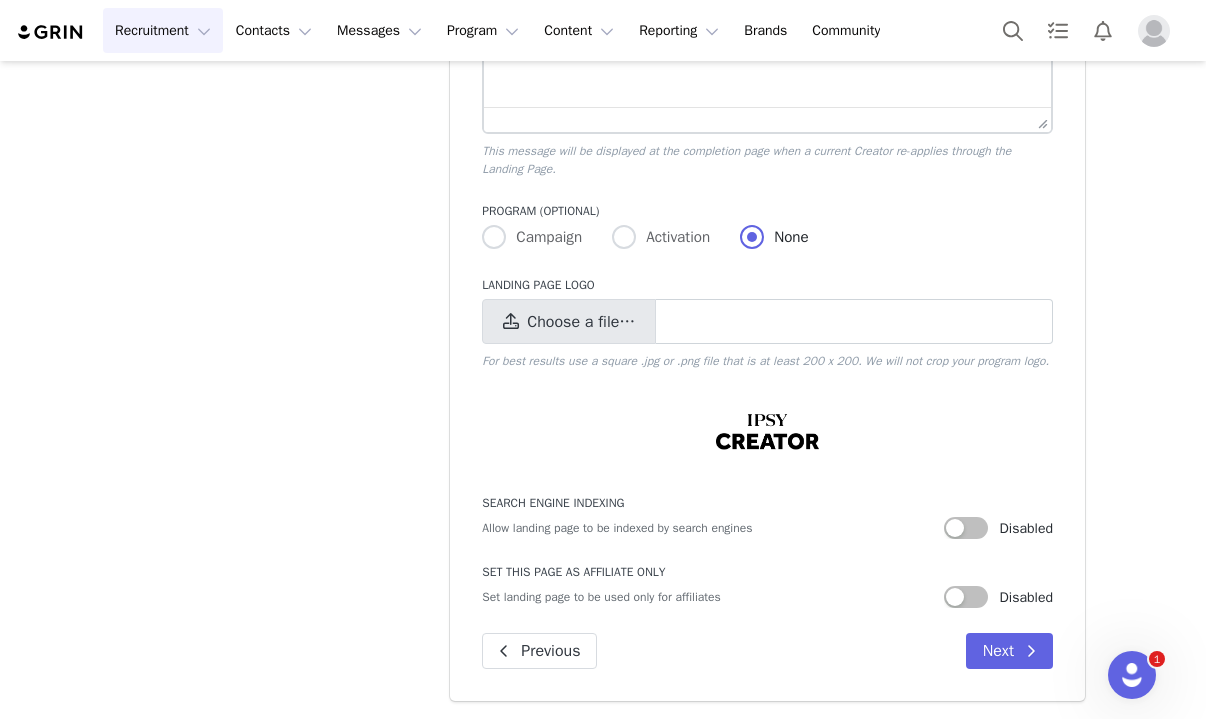 click at bounding box center [854, 321] 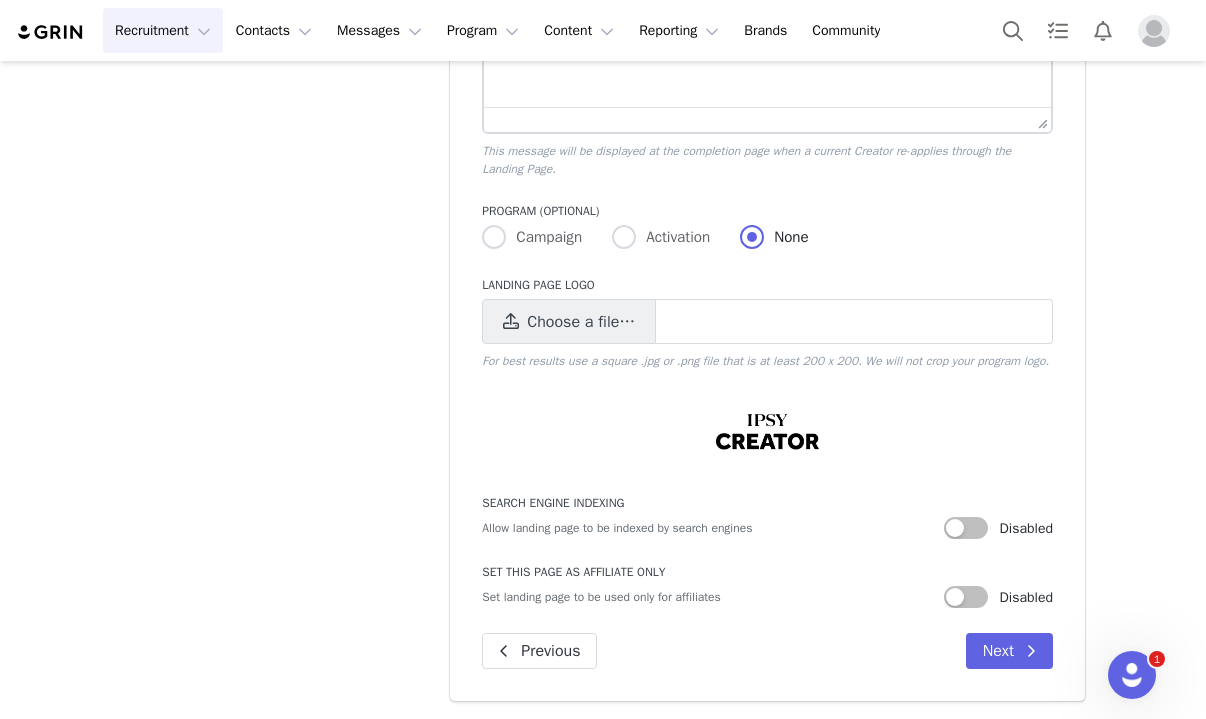 click on "Landing Page Logo  Choose a file…  For best results use a square .jpg or .png file that is at least 200 x 200. We will not crop your program logo." at bounding box center [767, 323] 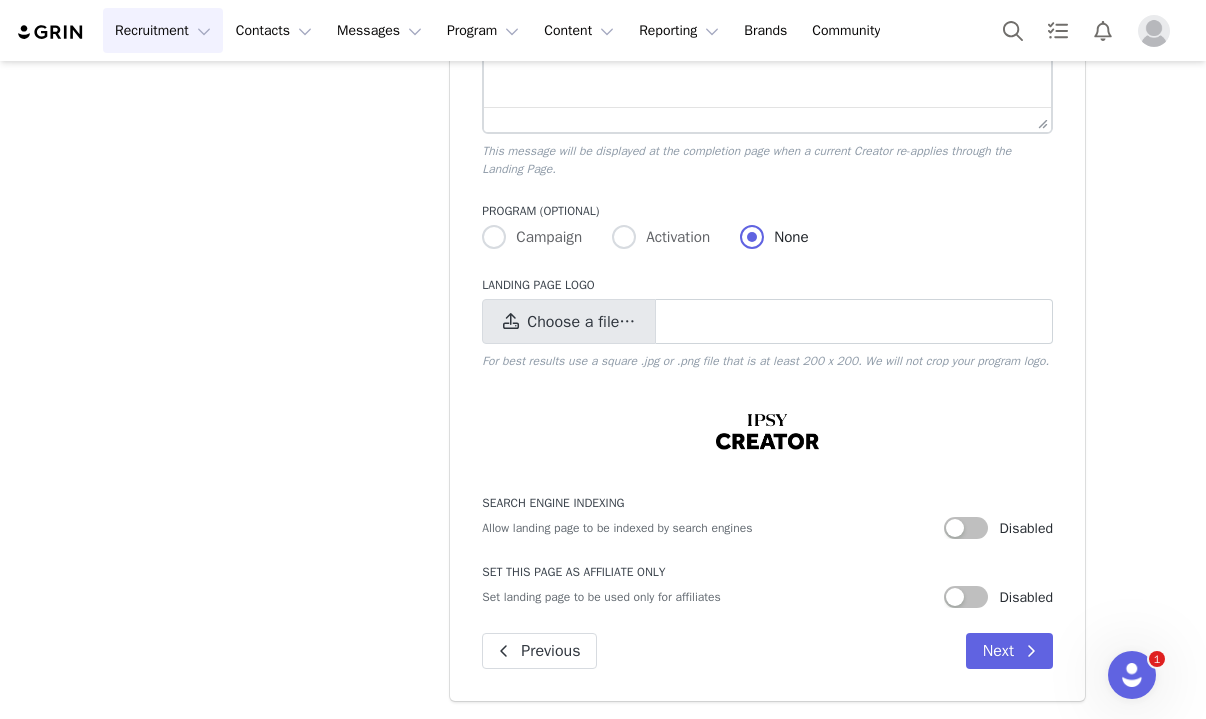 click on "Choose a file…" at bounding box center (581, 322) 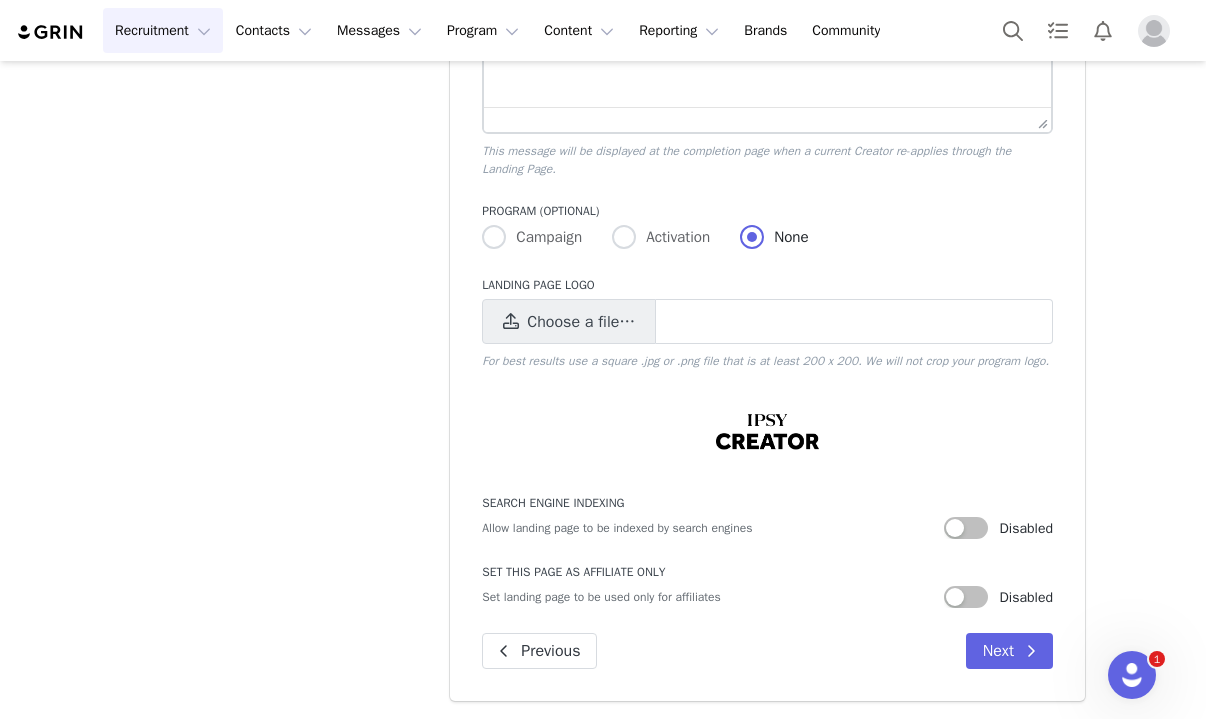 type on "C:\fakepath\D6D55A0A-2900-484E-888A-9048B4D05F7A_1_201_a.jpeg" 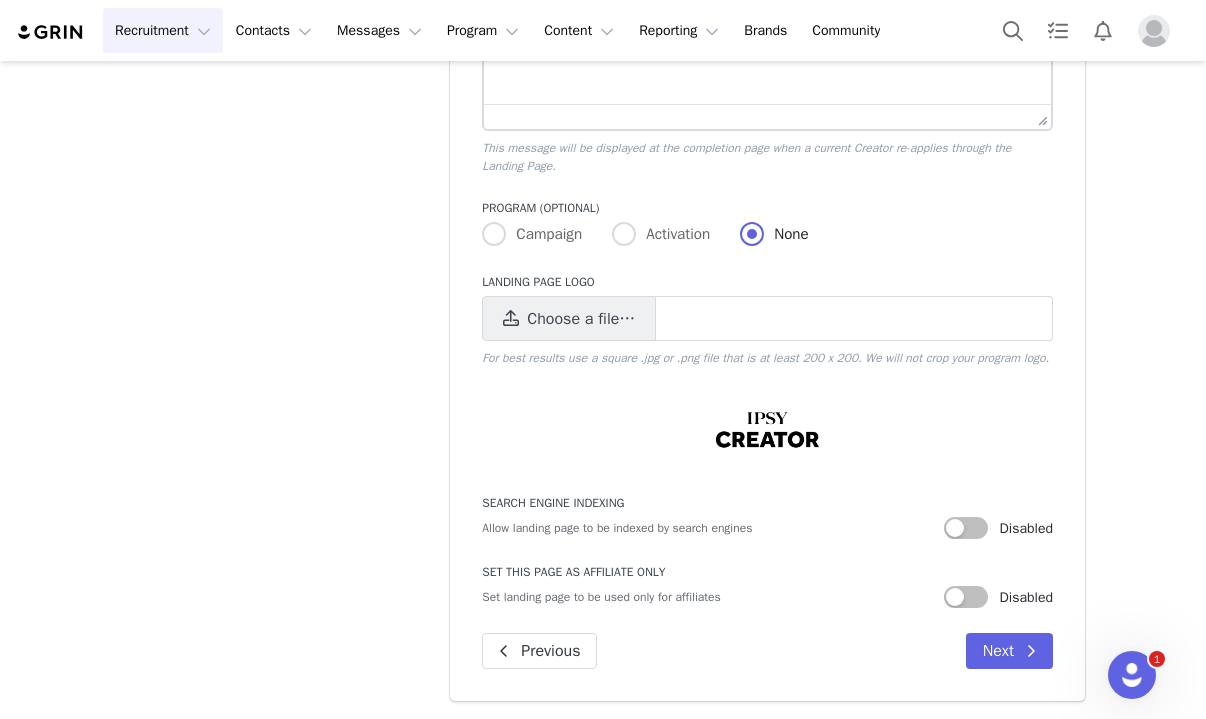 scroll, scrollTop: 1493, scrollLeft: 0, axis: vertical 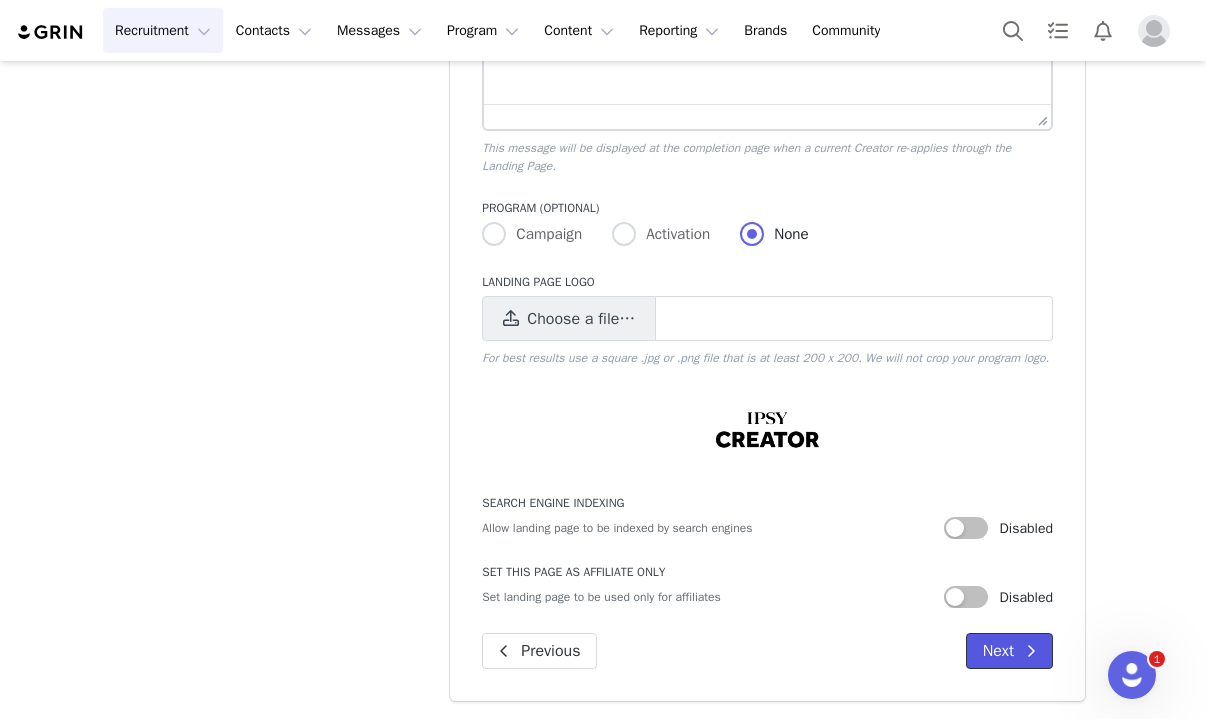 click on "Next" at bounding box center (1009, 651) 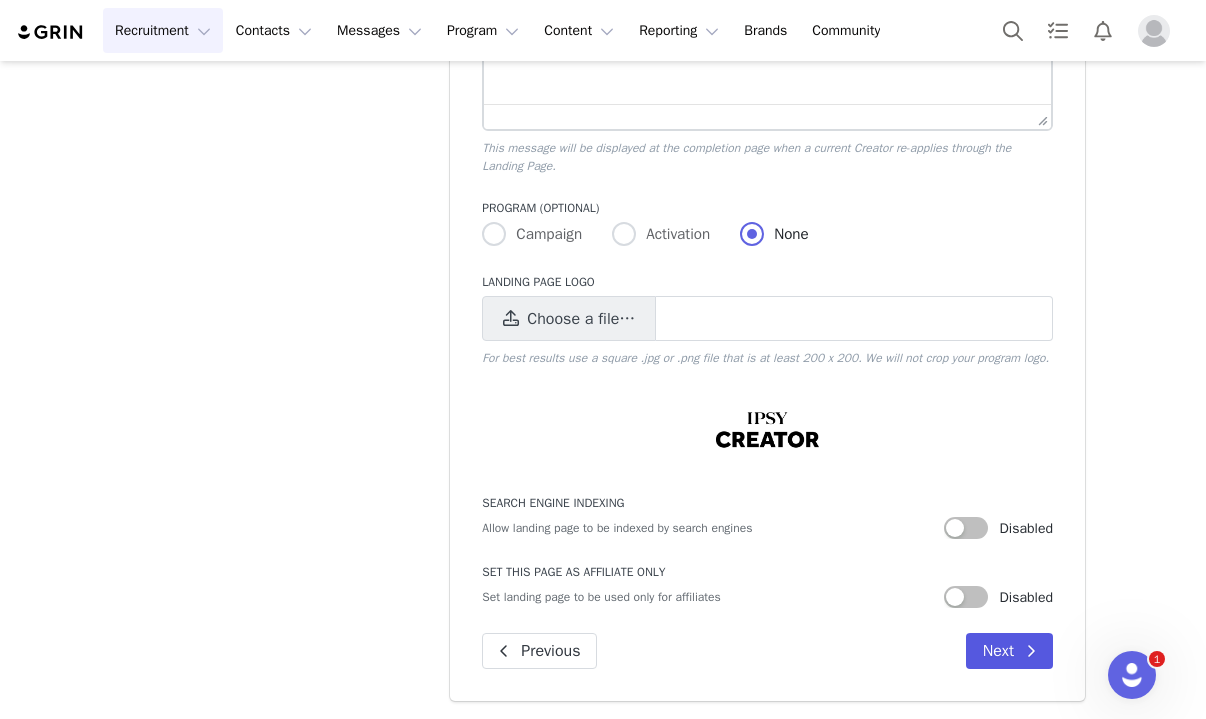 scroll, scrollTop: 0, scrollLeft: 0, axis: both 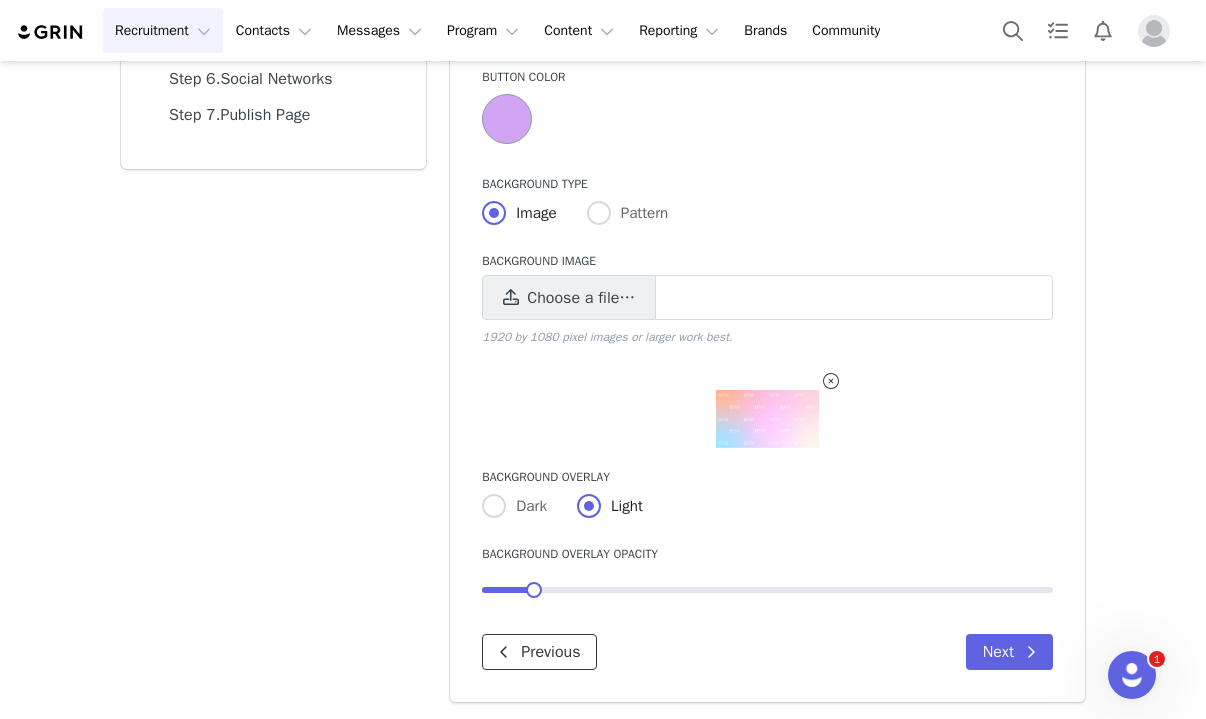 click on "Previous" at bounding box center (539, 652) 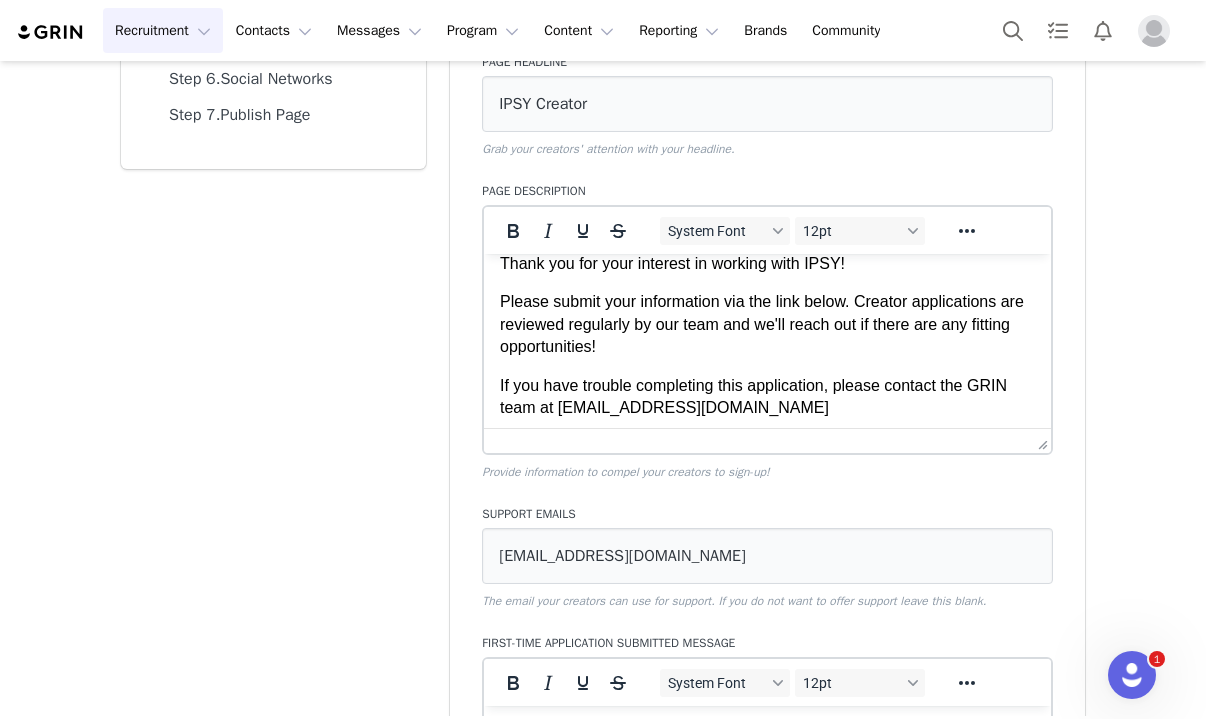 scroll, scrollTop: 0, scrollLeft: 0, axis: both 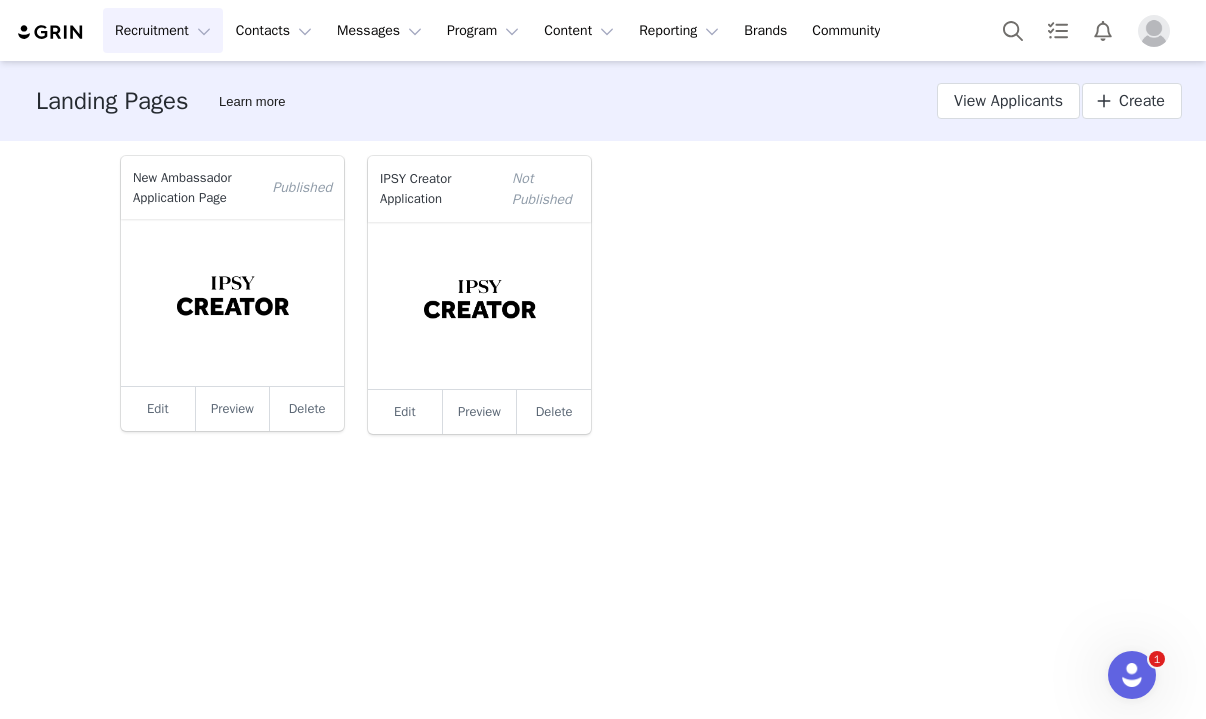 click at bounding box center (232, 302) 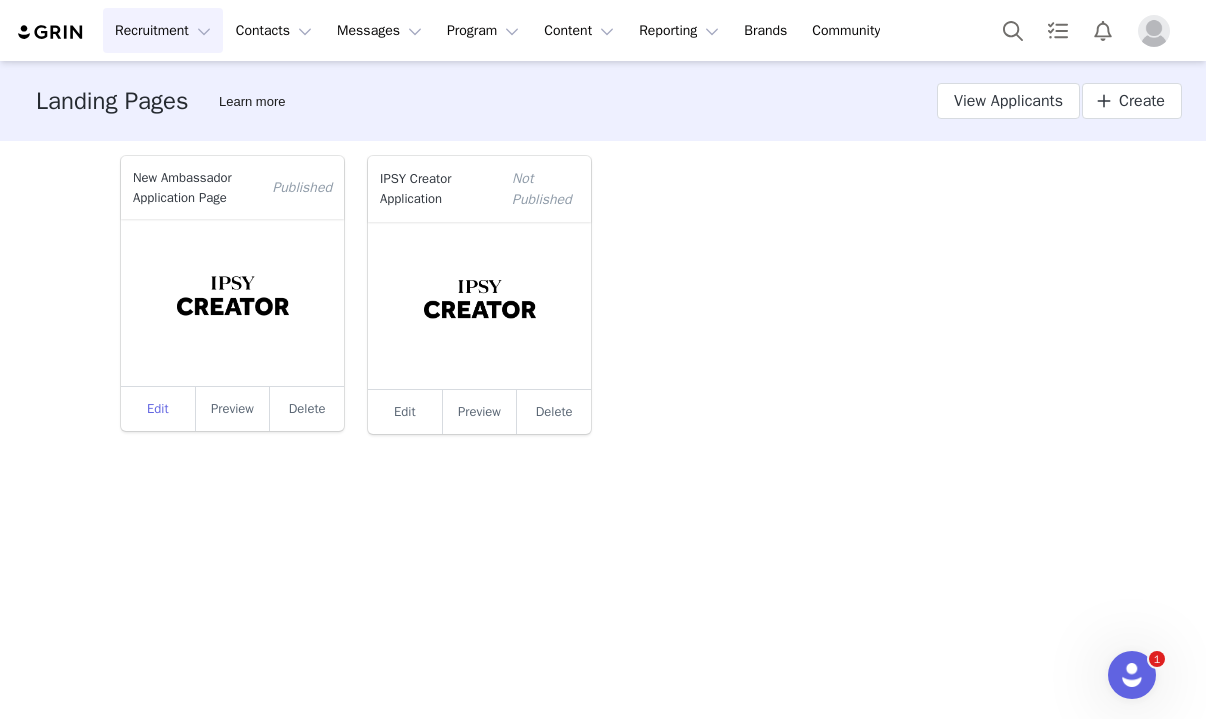 click on "Edit" at bounding box center (158, 409) 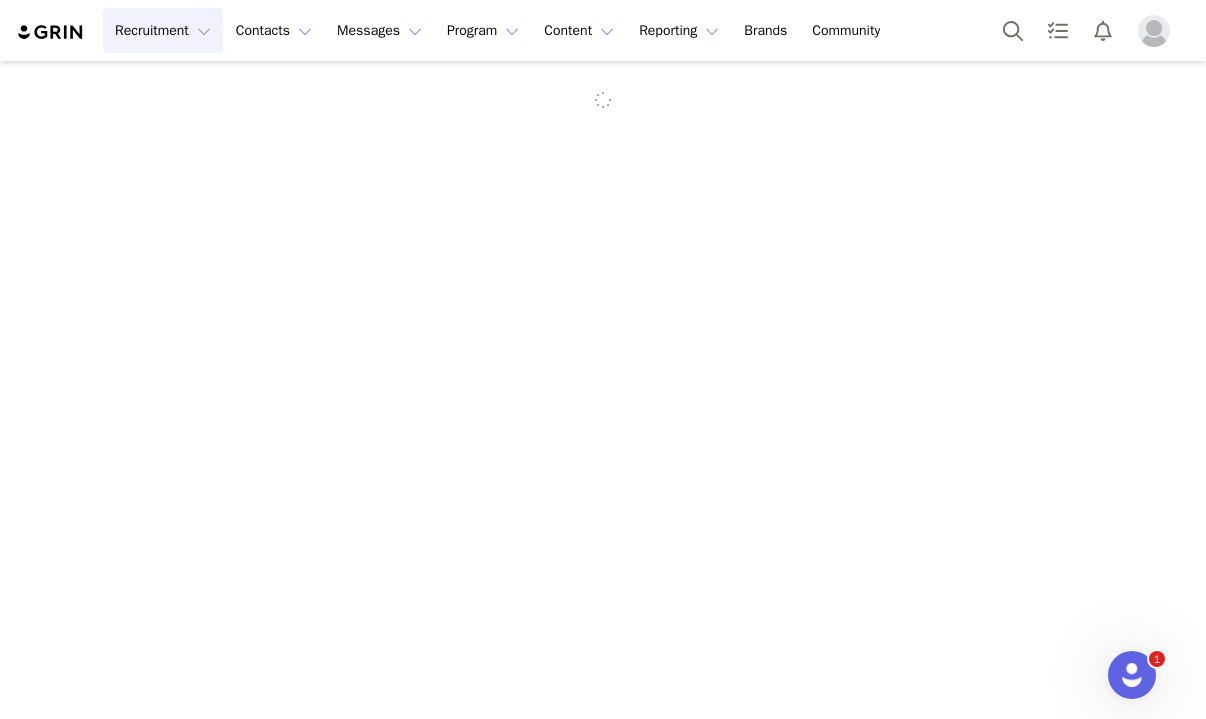 scroll, scrollTop: 0, scrollLeft: 0, axis: both 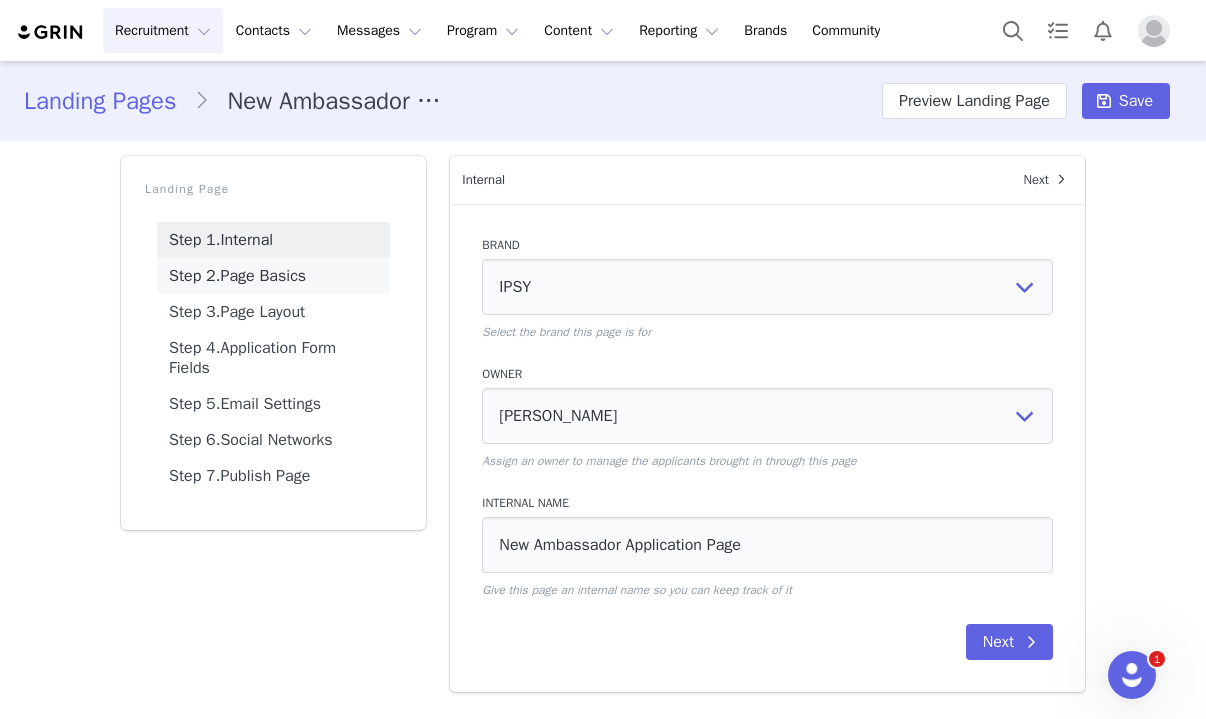 click on "Step 2.  Page Basics" at bounding box center [273, 276] 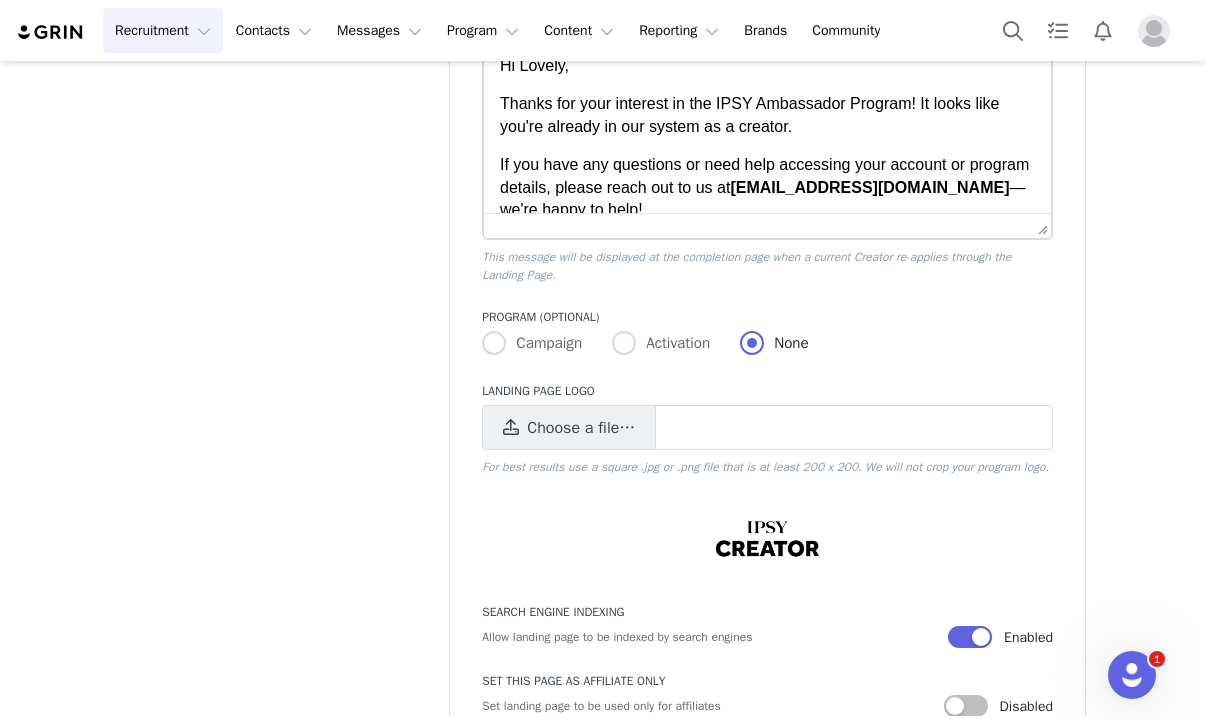 scroll, scrollTop: 1496, scrollLeft: 0, axis: vertical 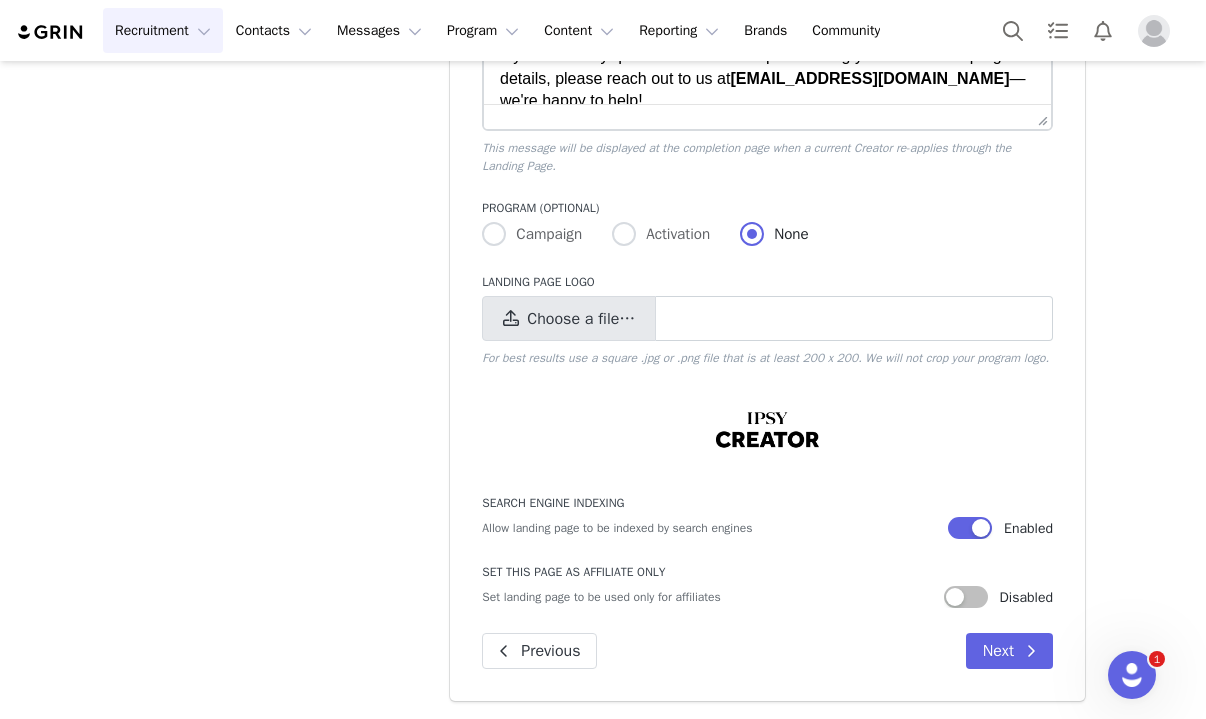 click on "Choose a file…" at bounding box center (581, 319) 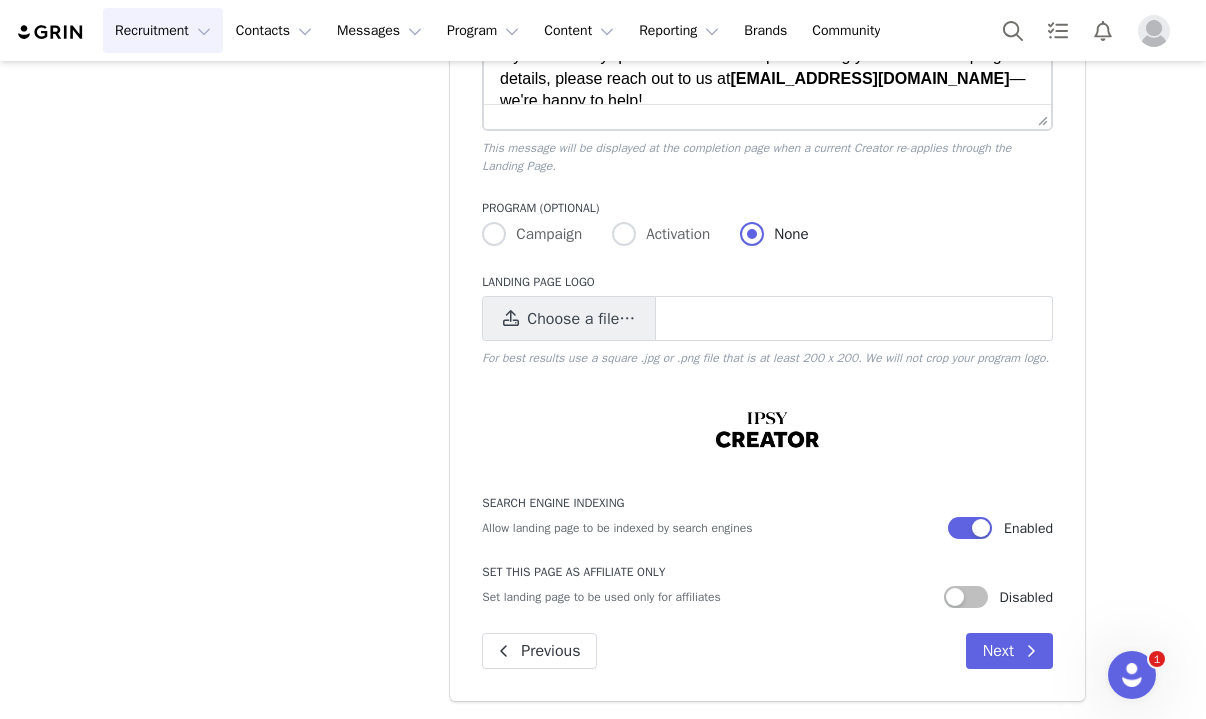 scroll, scrollTop: 1496, scrollLeft: 0, axis: vertical 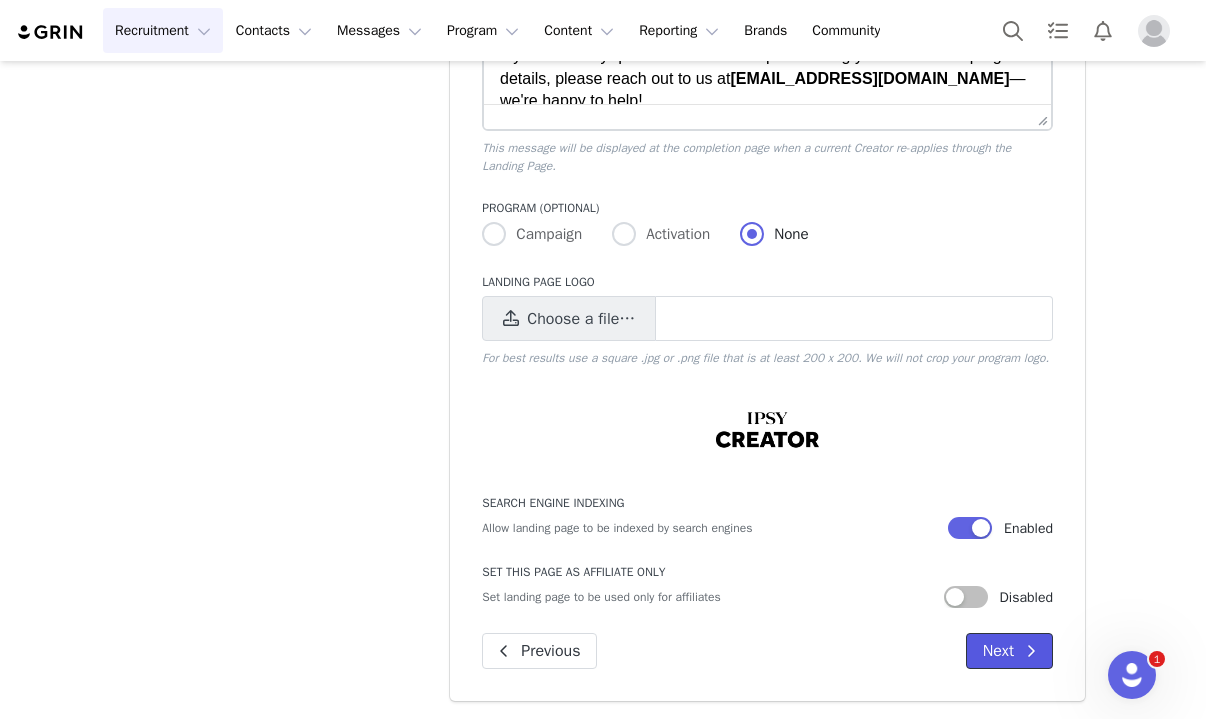 click on "Next" at bounding box center (1009, 651) 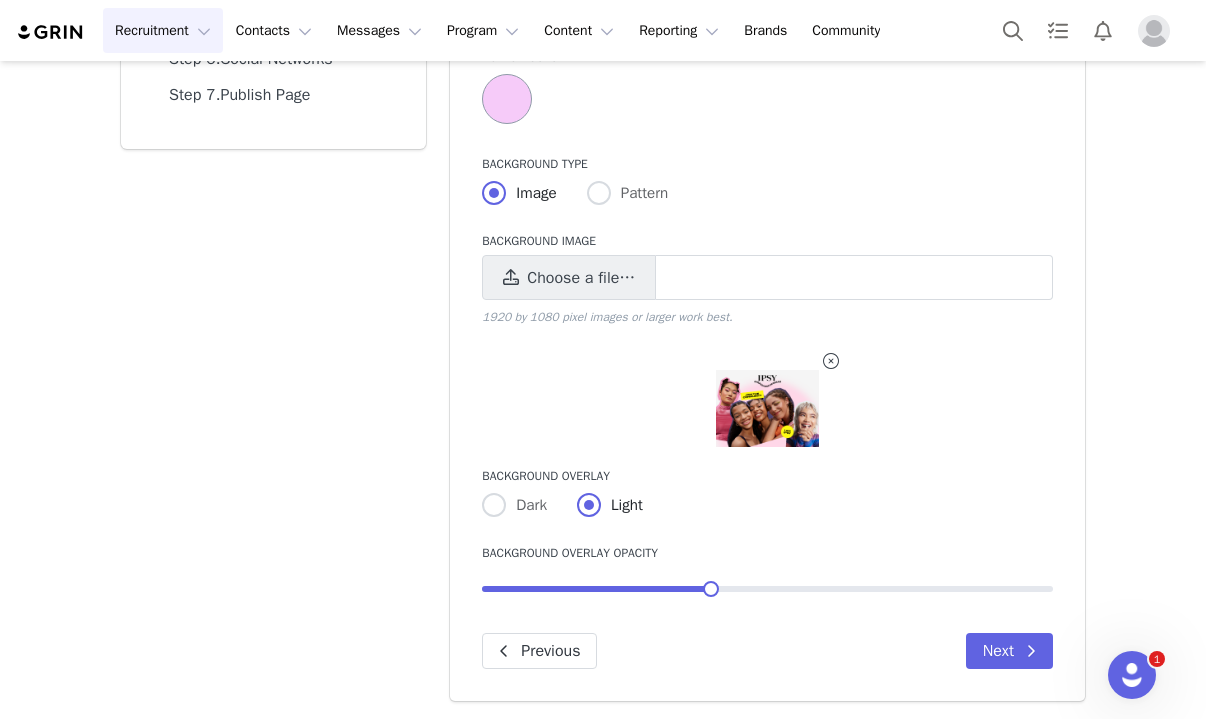 scroll, scrollTop: 0, scrollLeft: 0, axis: both 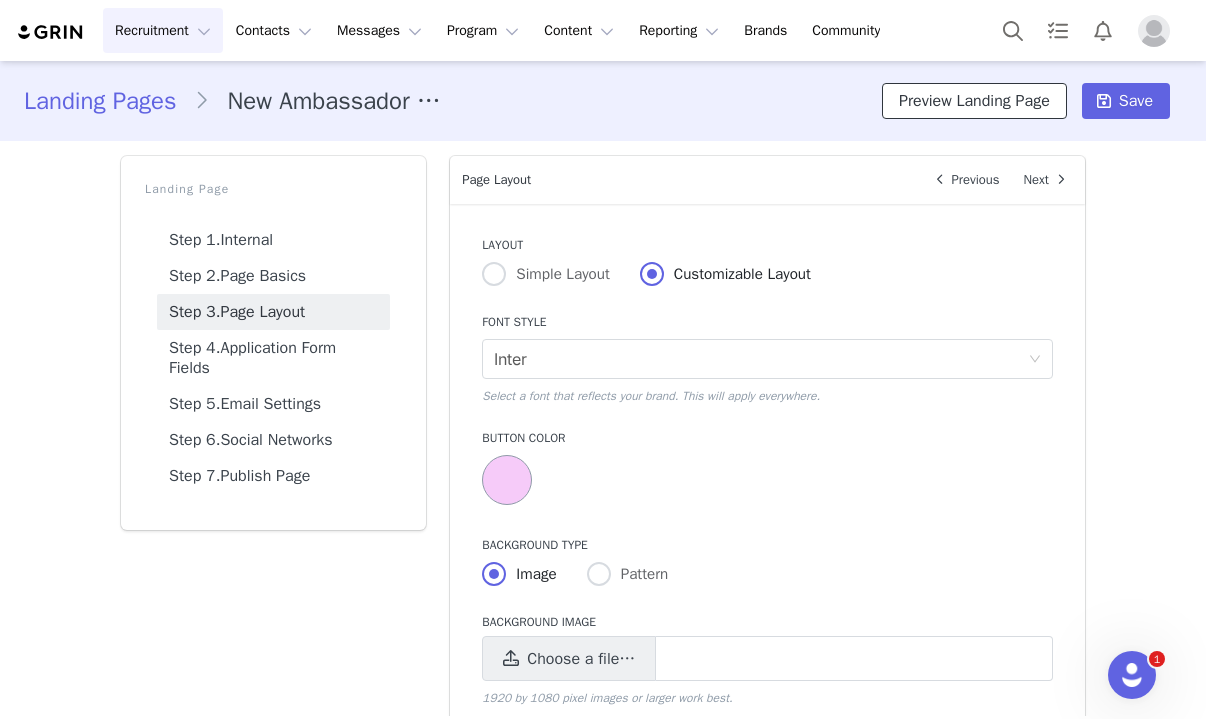 click on "Preview Landing Page" at bounding box center (974, 101) 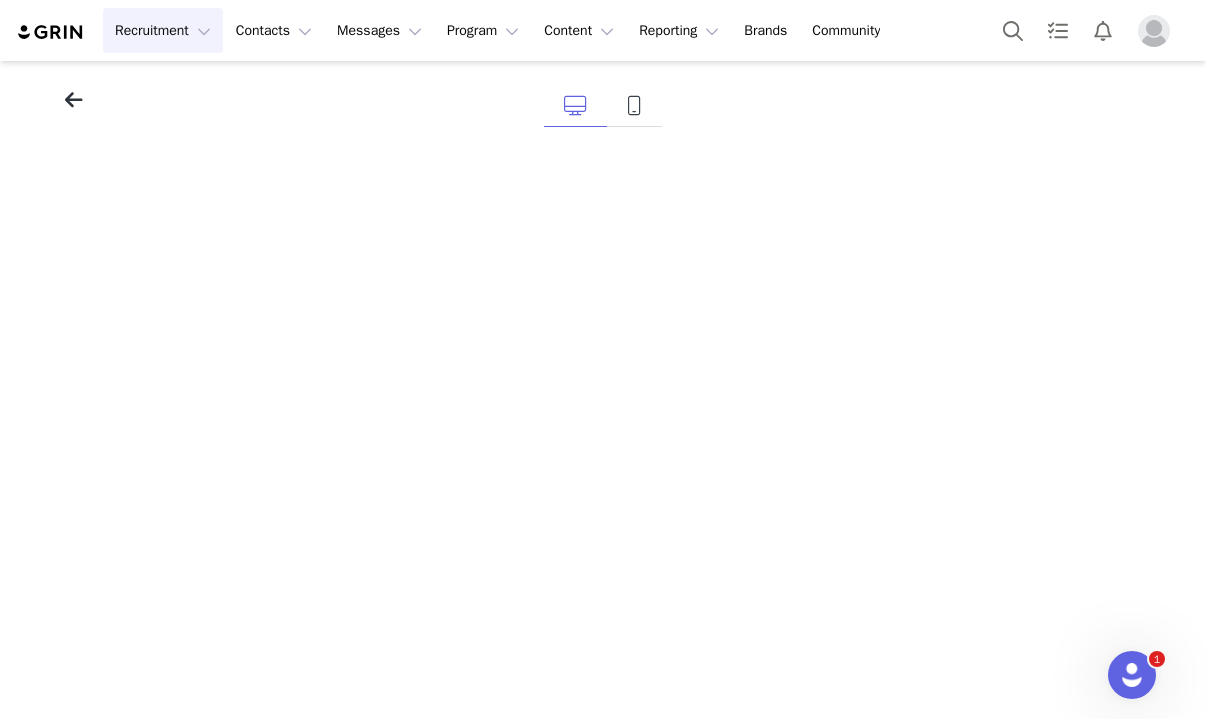 click at bounding box center [74, 100] 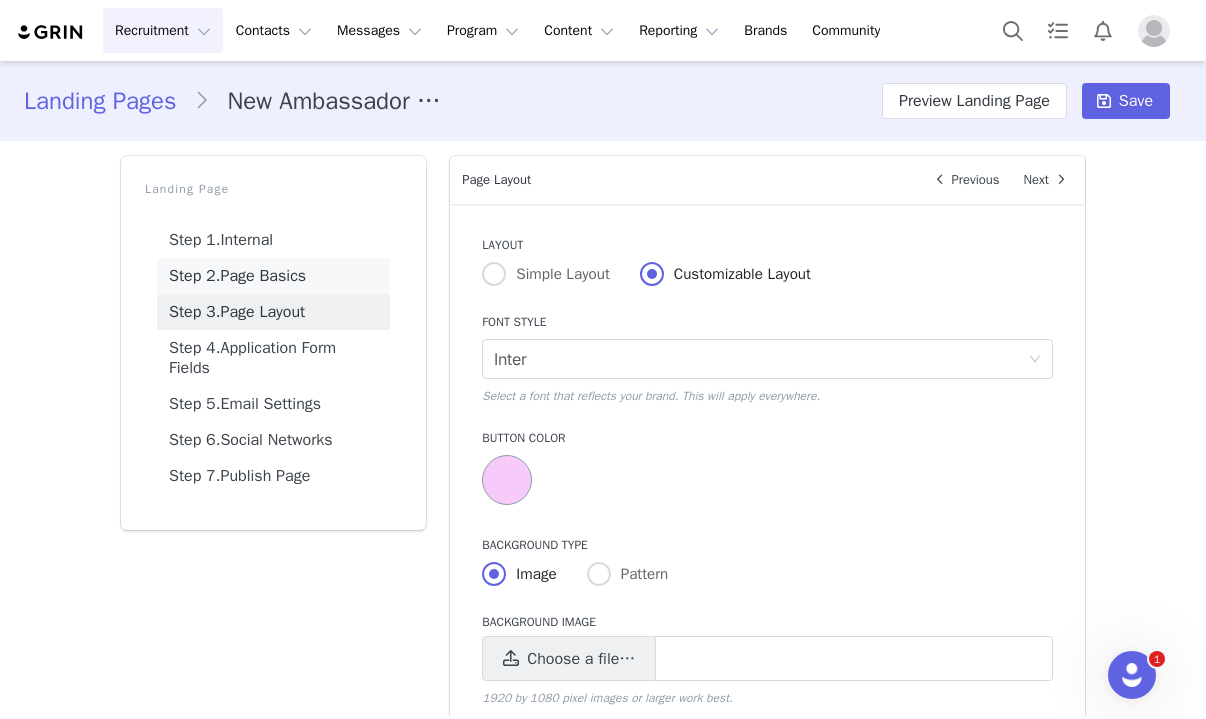 click on "Step 2.  Page Basics" at bounding box center (273, 276) 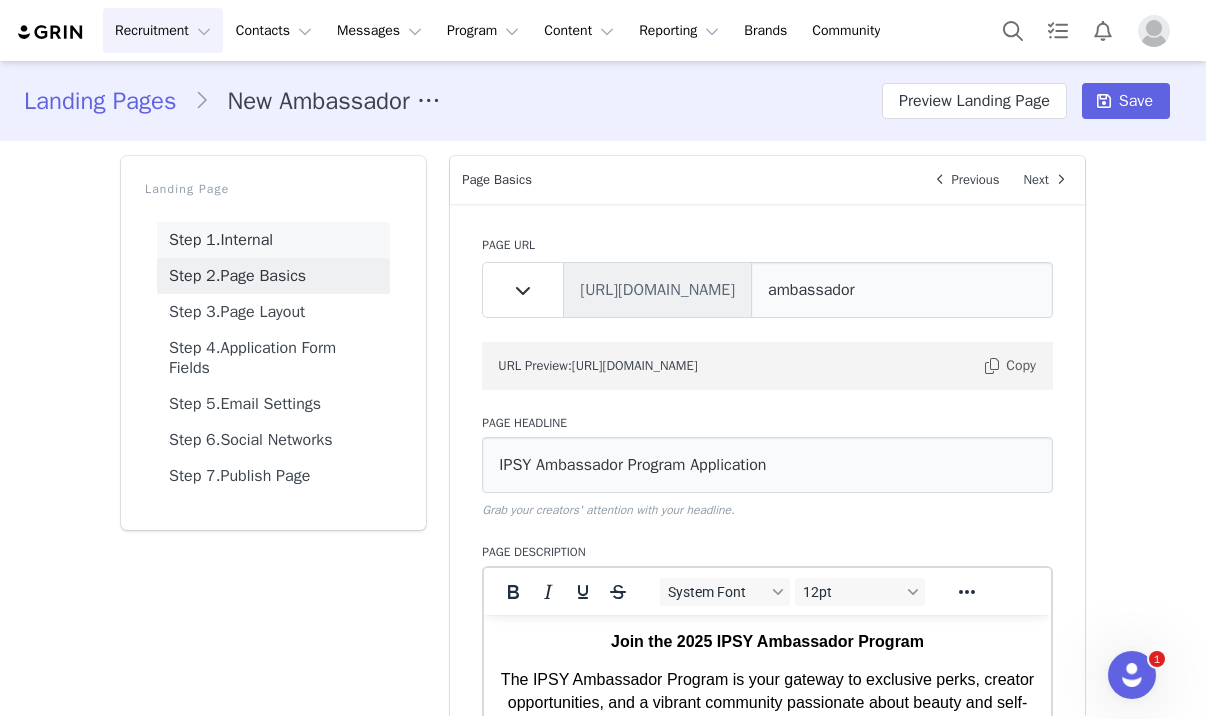 click on "Step 1.  Internal" at bounding box center [273, 240] 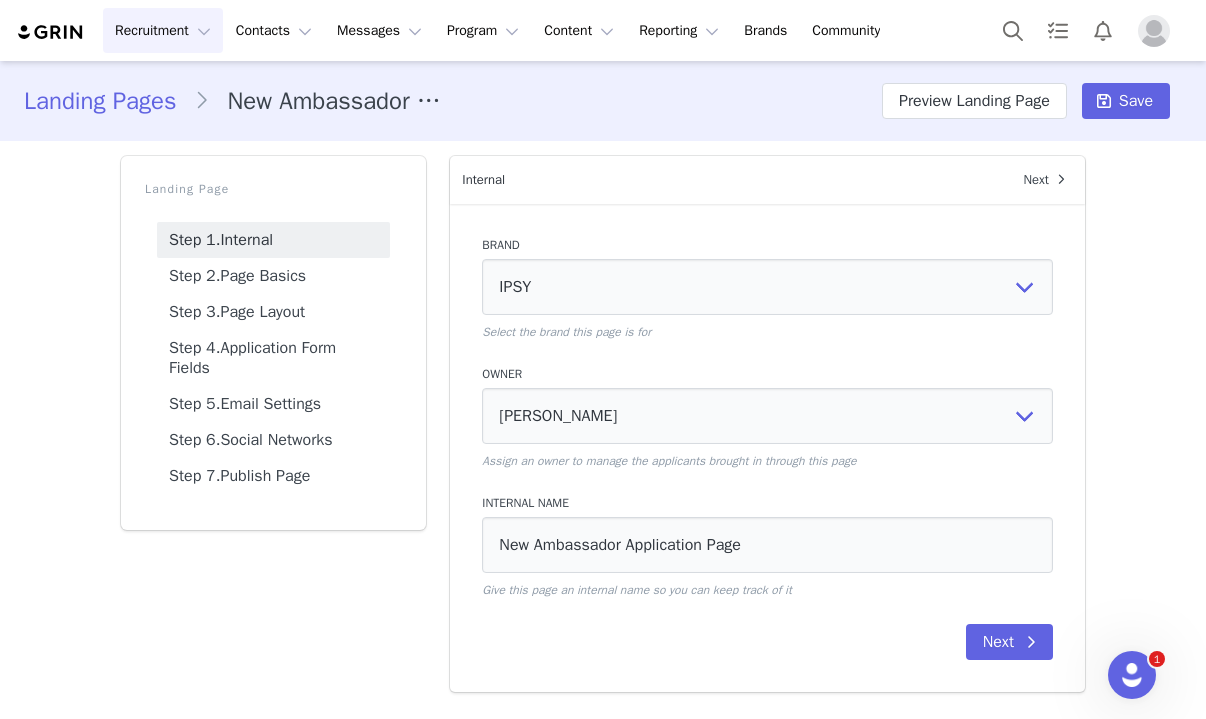 click on "Landing Pages" at bounding box center [109, 101] 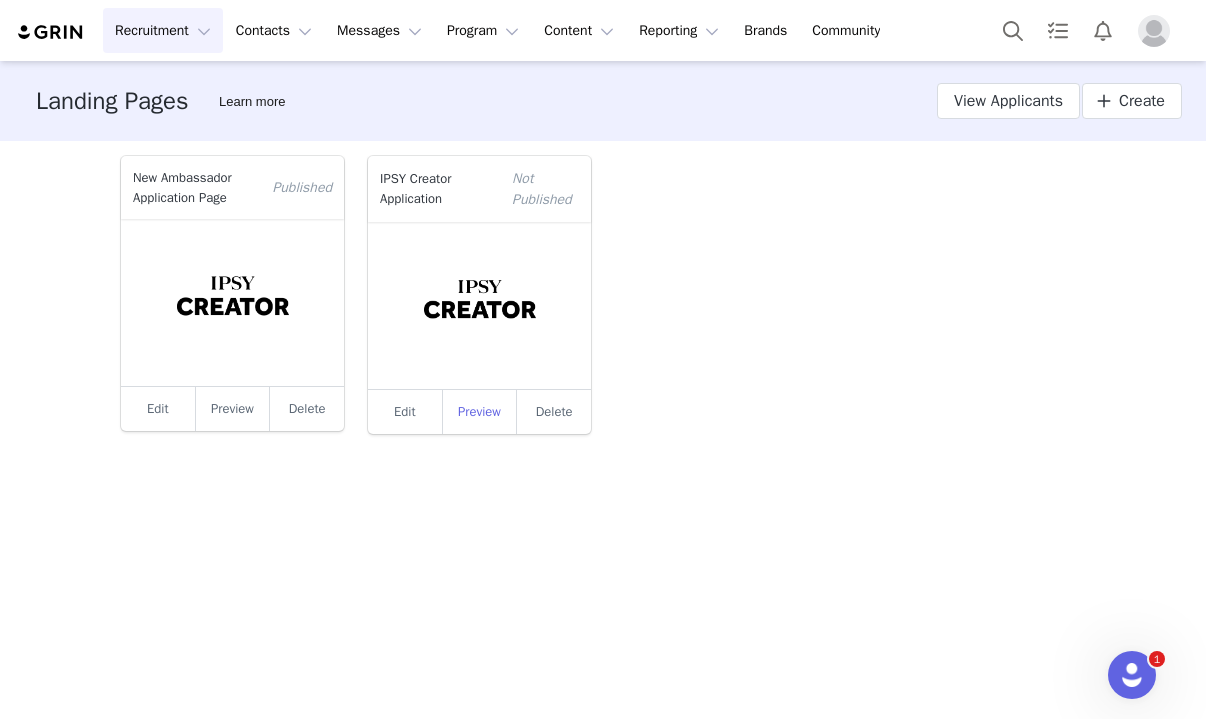click on "Preview" at bounding box center (480, 412) 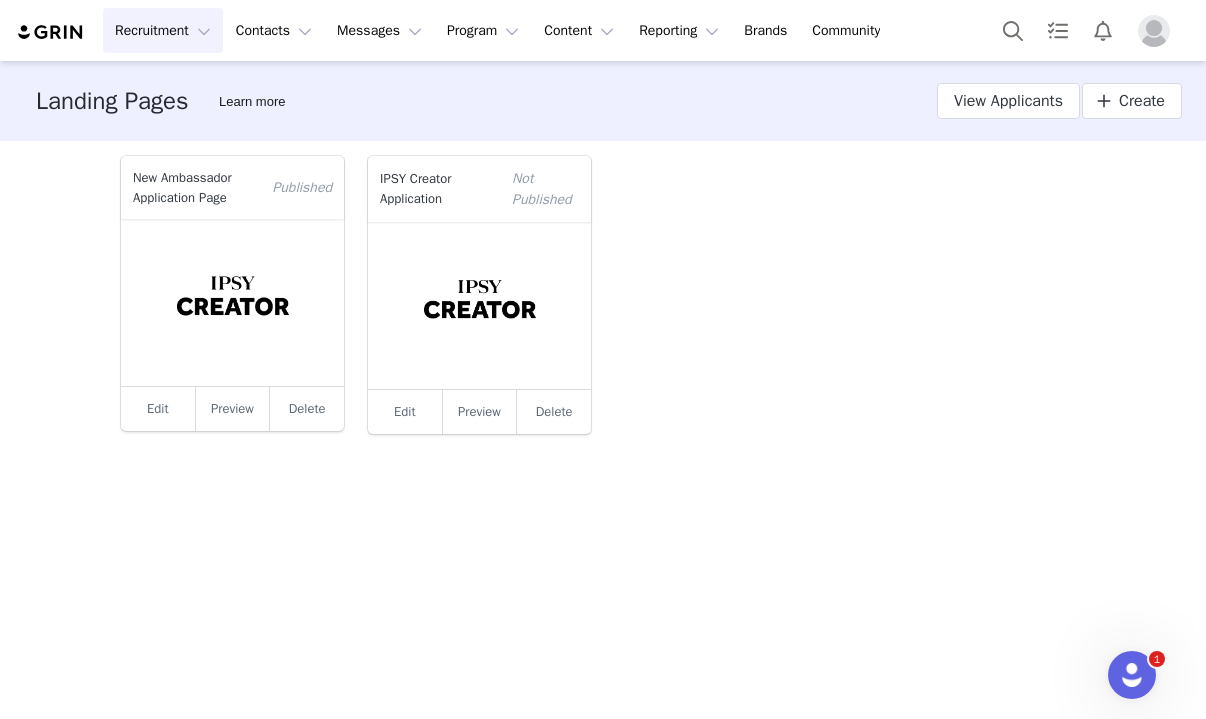 click at bounding box center [479, 305] 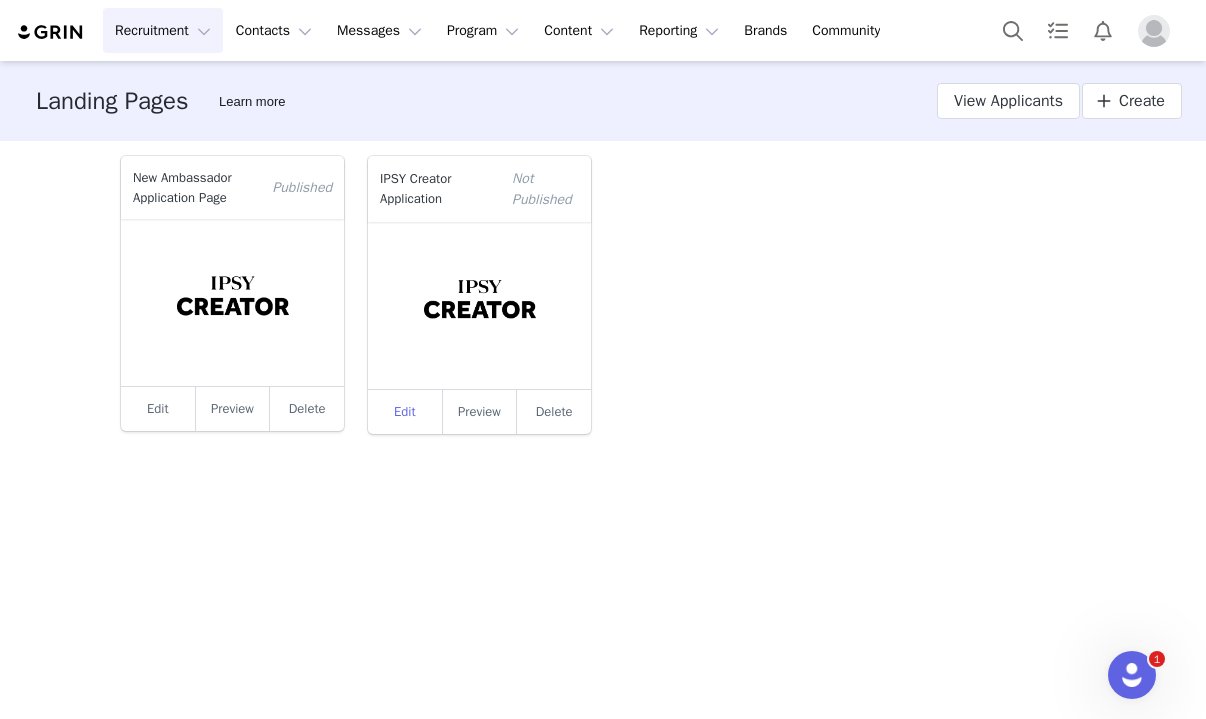 click on "Edit" at bounding box center (405, 412) 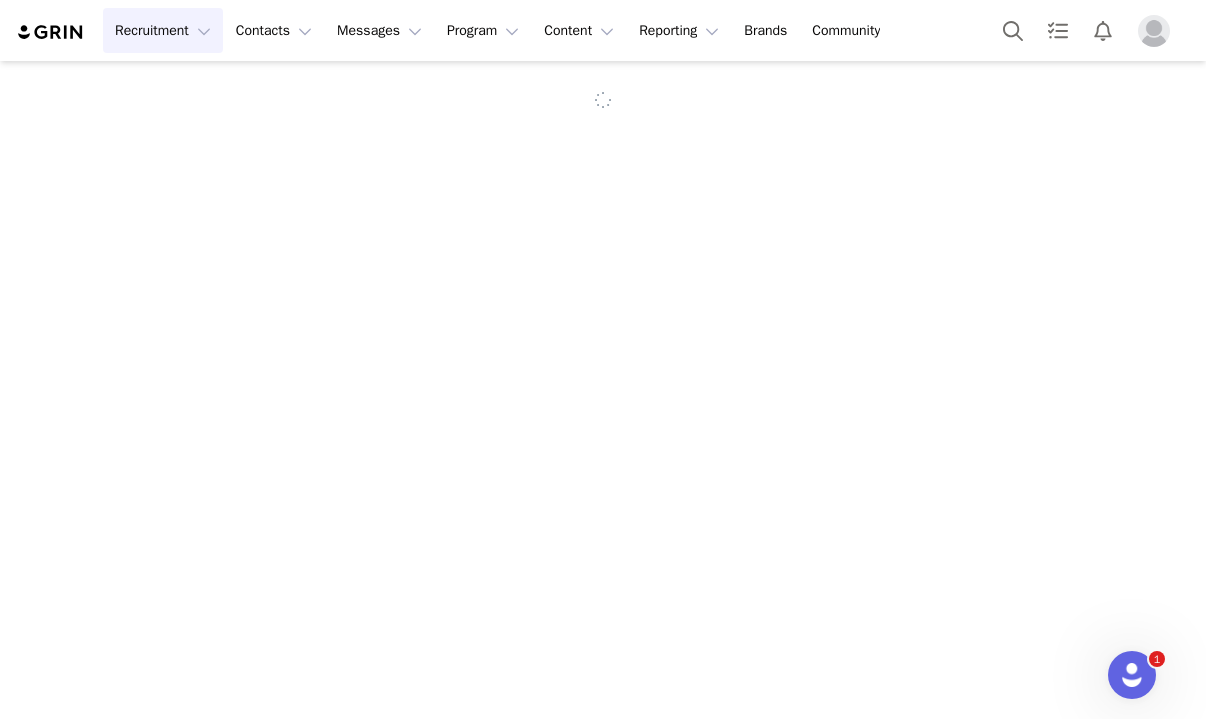 scroll, scrollTop: 0, scrollLeft: 0, axis: both 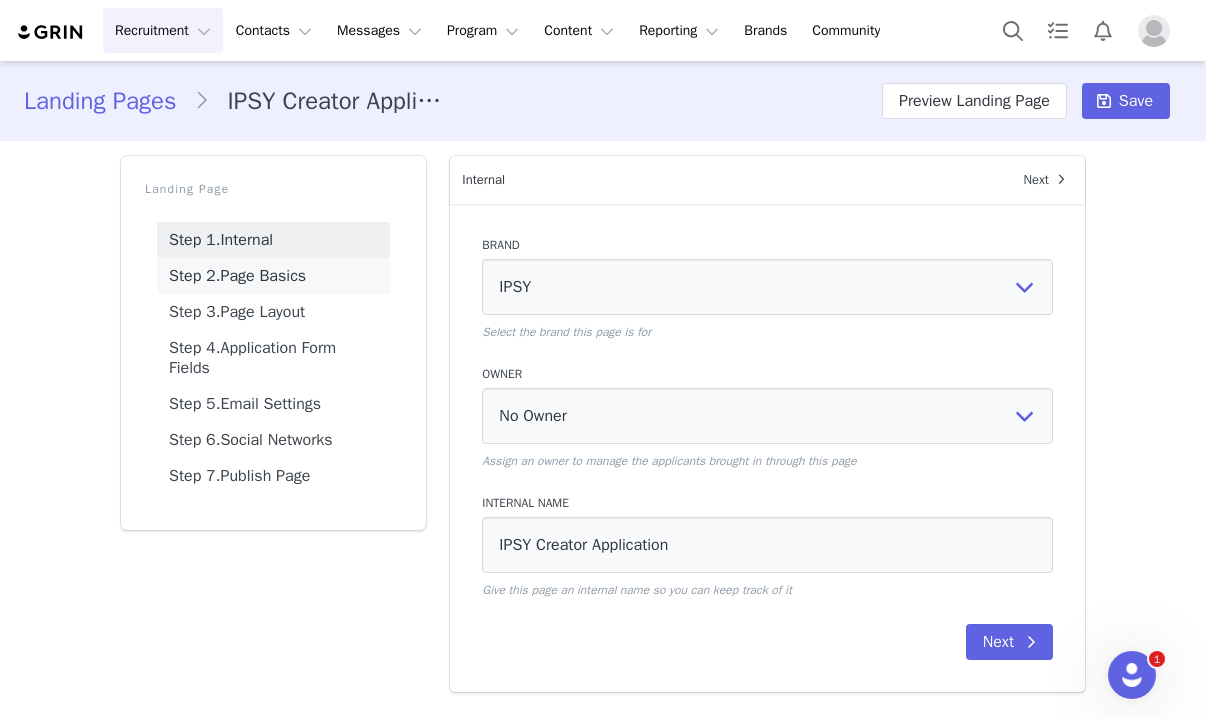 click on "Step 2.  Page Basics" at bounding box center [273, 276] 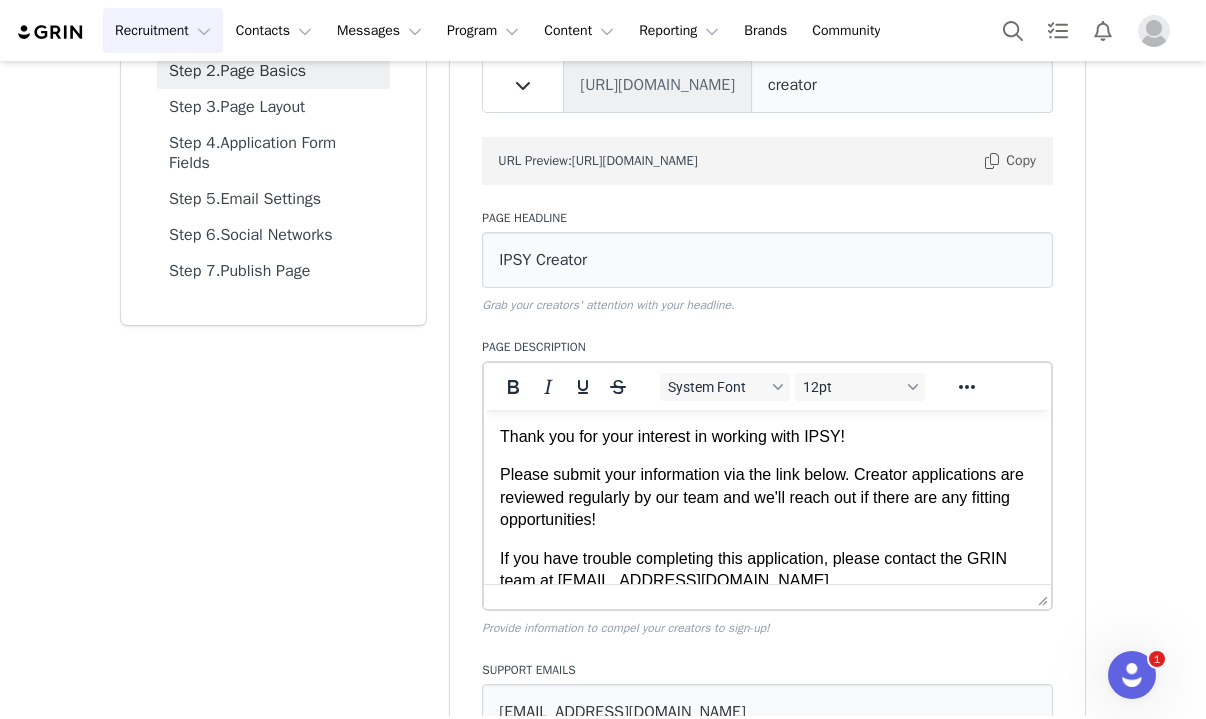 scroll, scrollTop: 204, scrollLeft: 0, axis: vertical 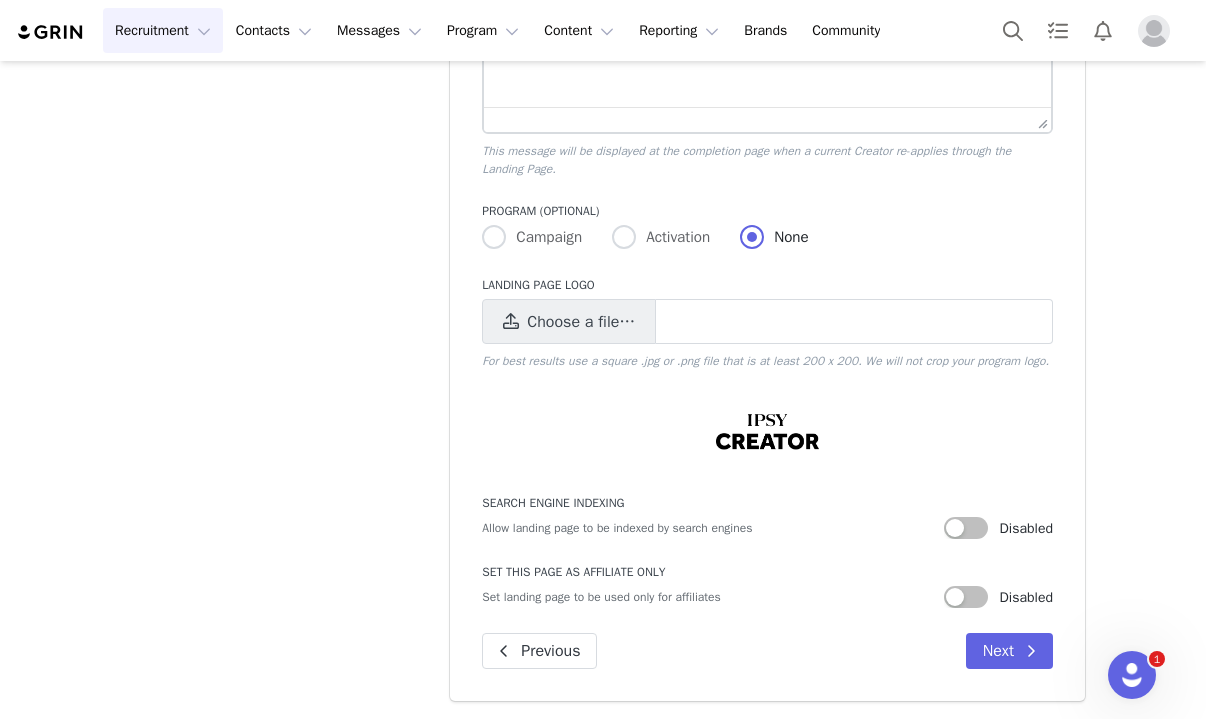click at bounding box center (767, 432) 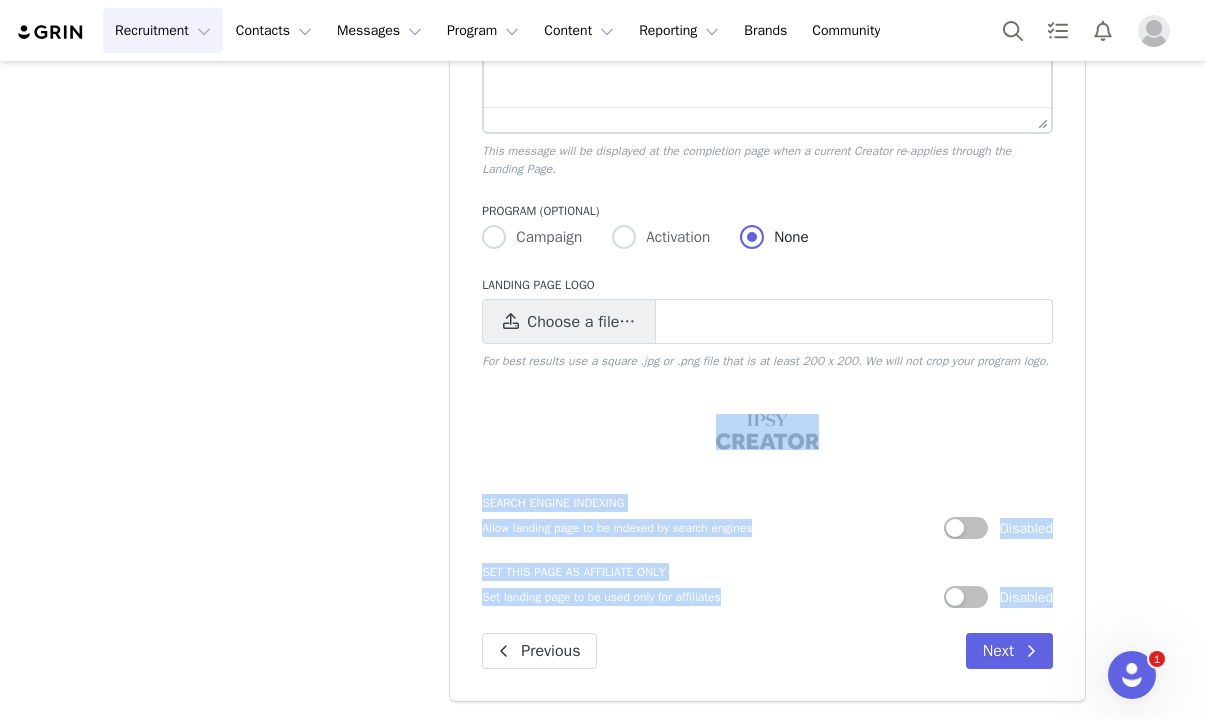 drag, startPoint x: 771, startPoint y: 464, endPoint x: 1274, endPoint y: 643, distance: 533.90076 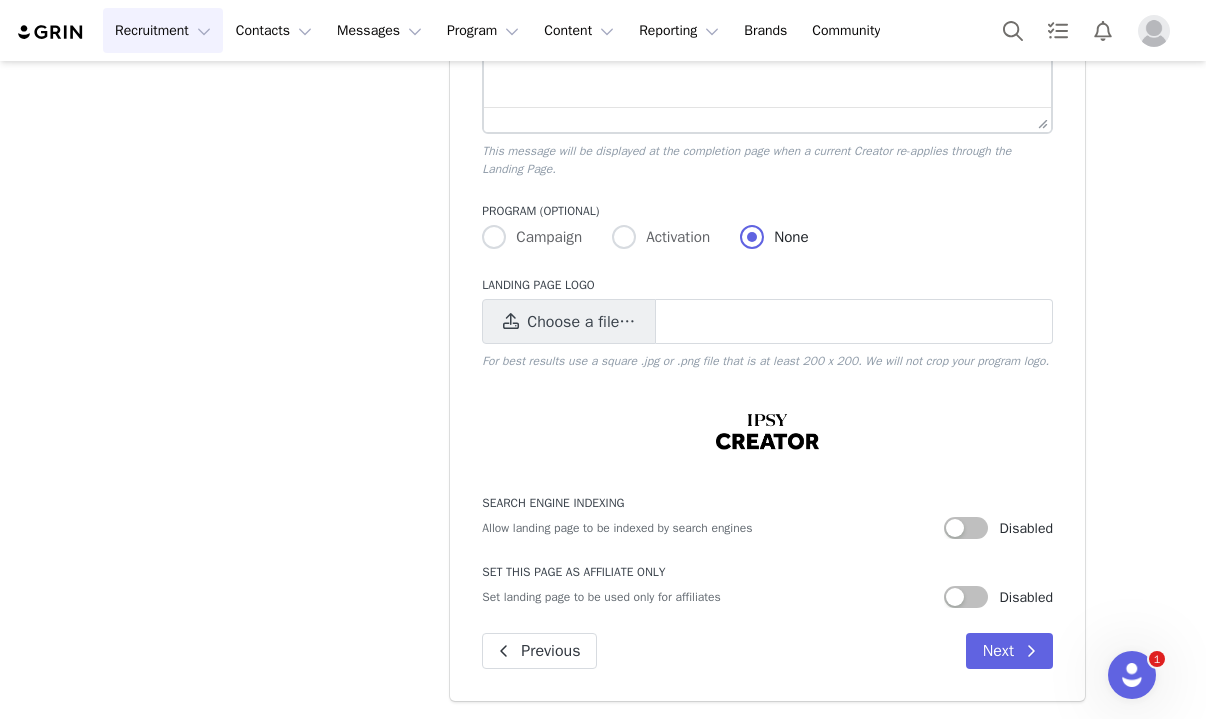 click on "Landing Page Logo  Choose a file…  For best results use a square .jpg or .png file that is at least 200 x 200. We will not crop your program logo." at bounding box center (767, 373) 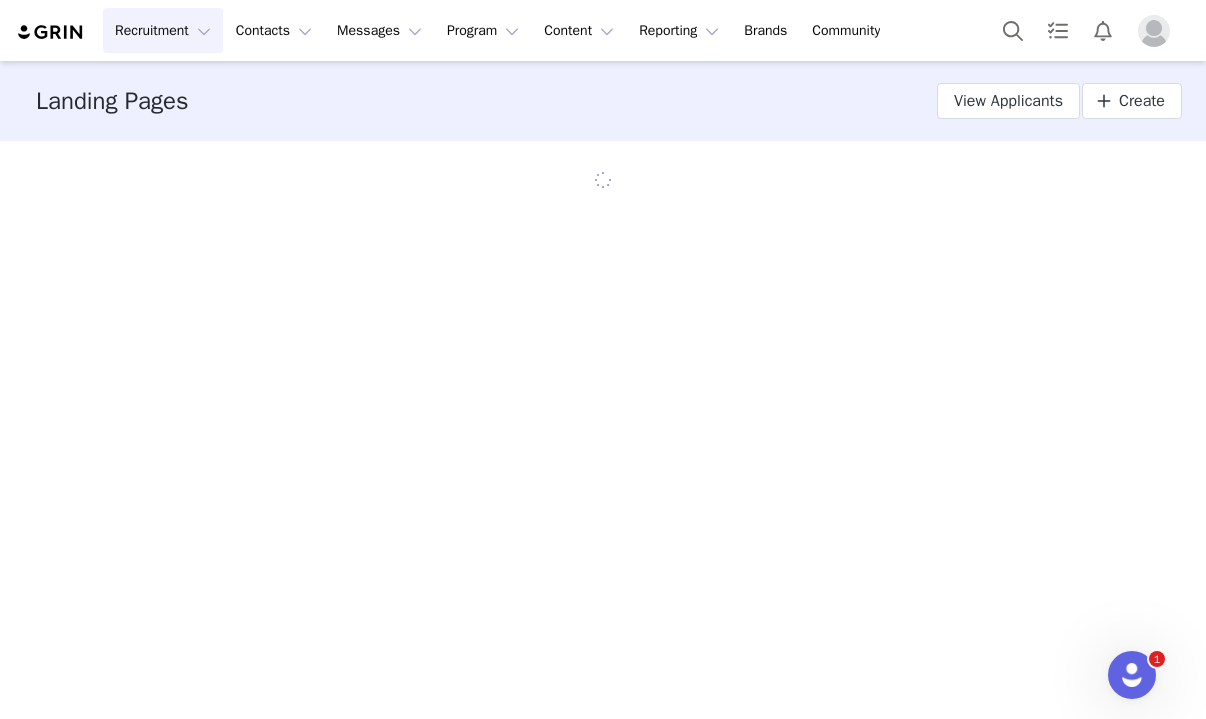 scroll, scrollTop: 0, scrollLeft: 0, axis: both 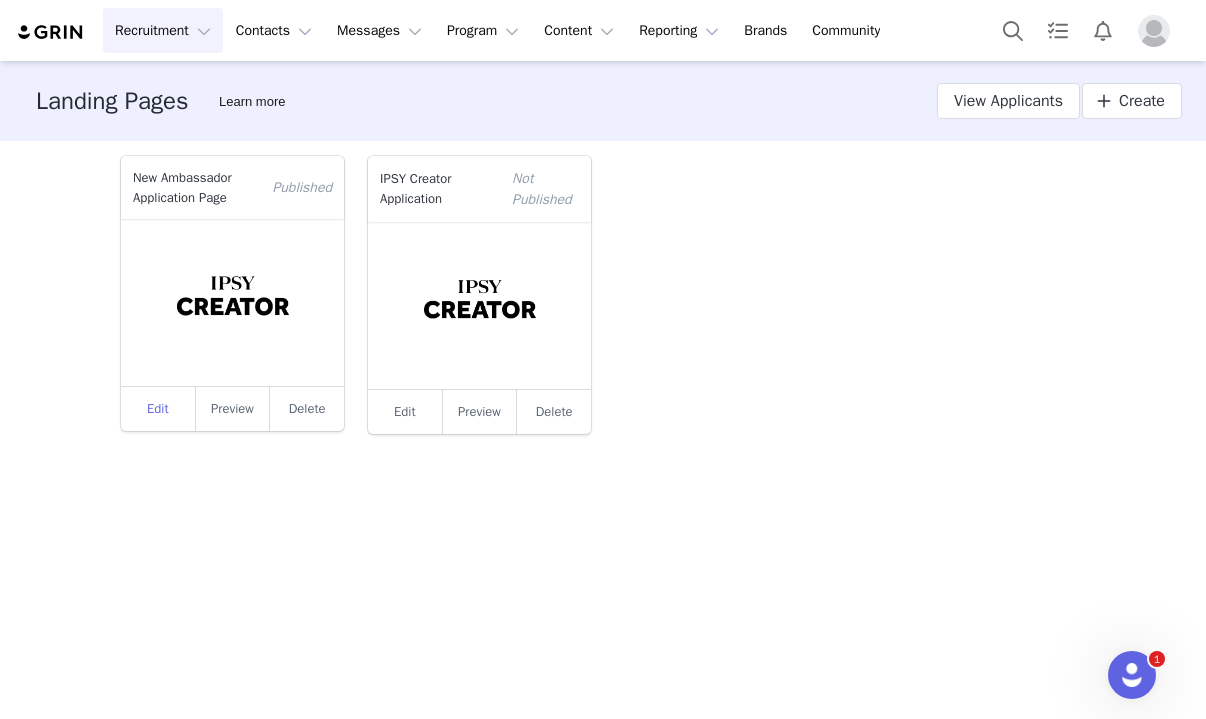 click on "Edit" at bounding box center [158, 409] 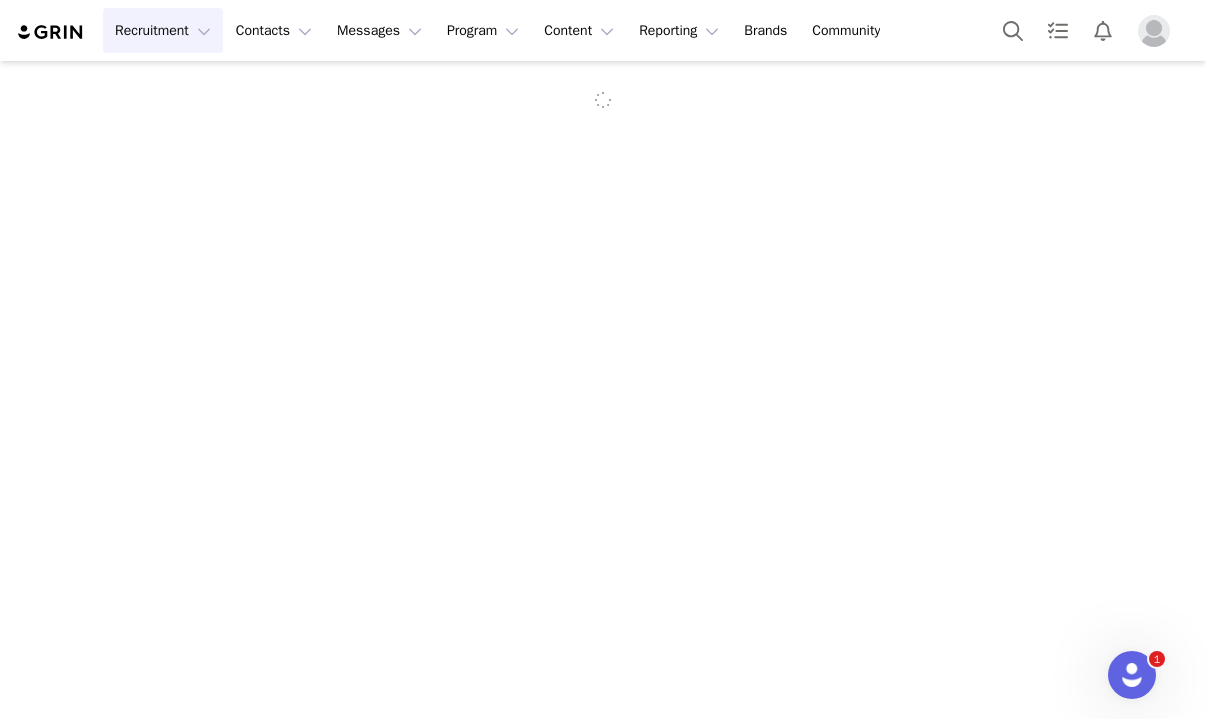scroll, scrollTop: 0, scrollLeft: 0, axis: both 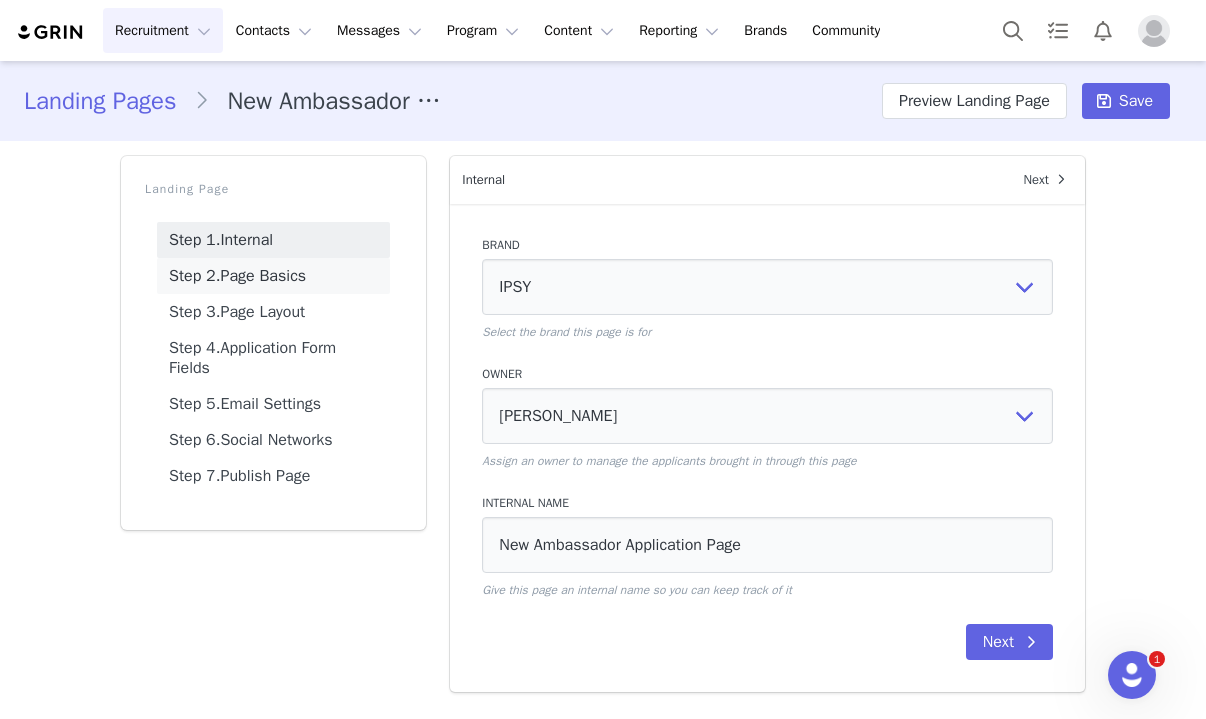 click on "Step 2.  Page Basics" at bounding box center [273, 276] 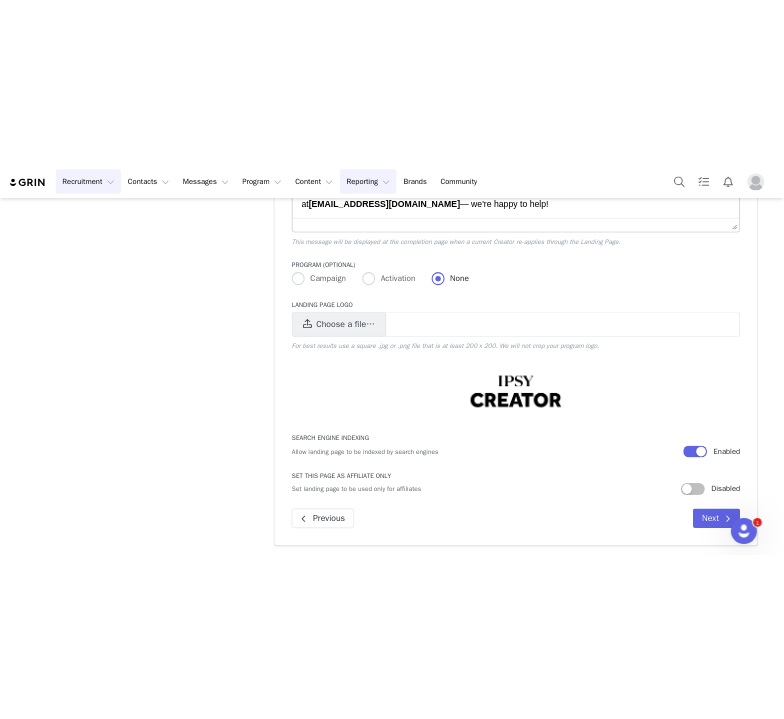 scroll, scrollTop: 1454, scrollLeft: 0, axis: vertical 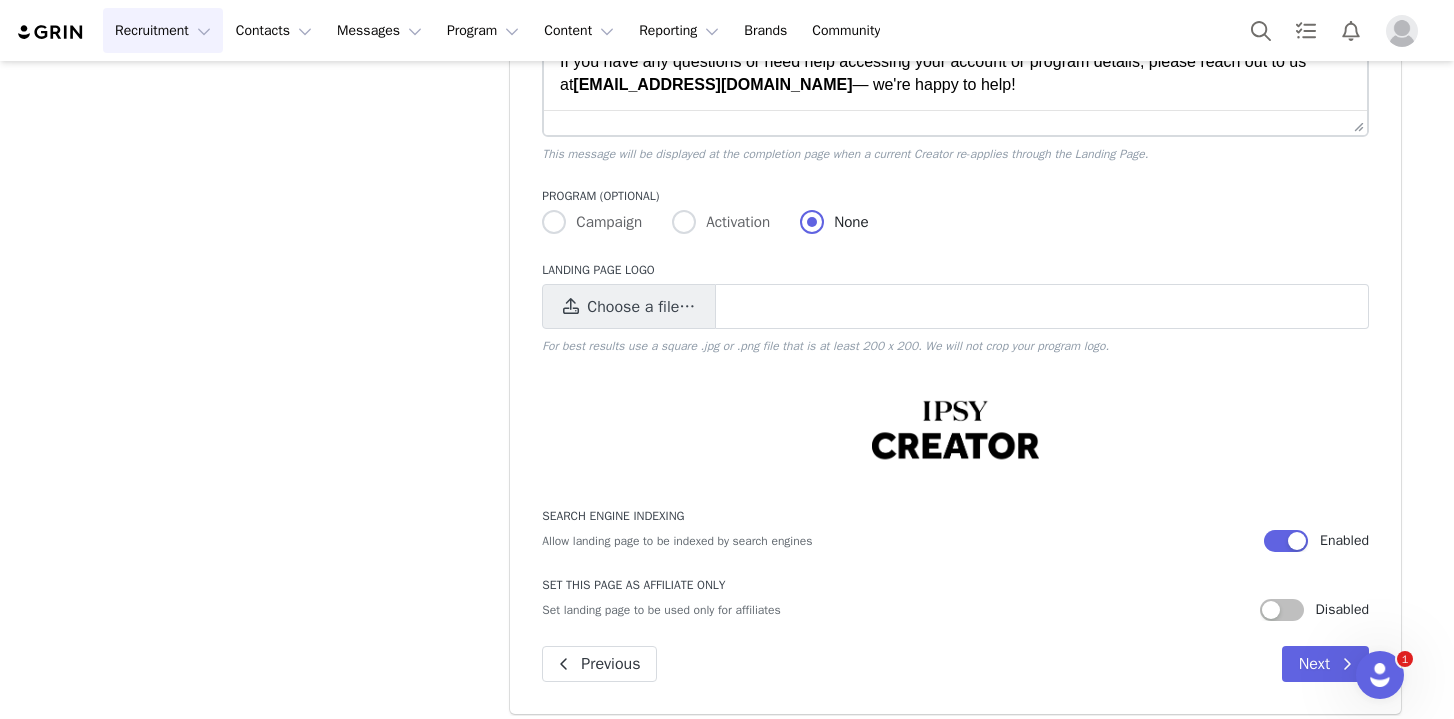 drag, startPoint x: 1450, startPoint y: 474, endPoint x: 775, endPoint y: 374, distance: 682.3672 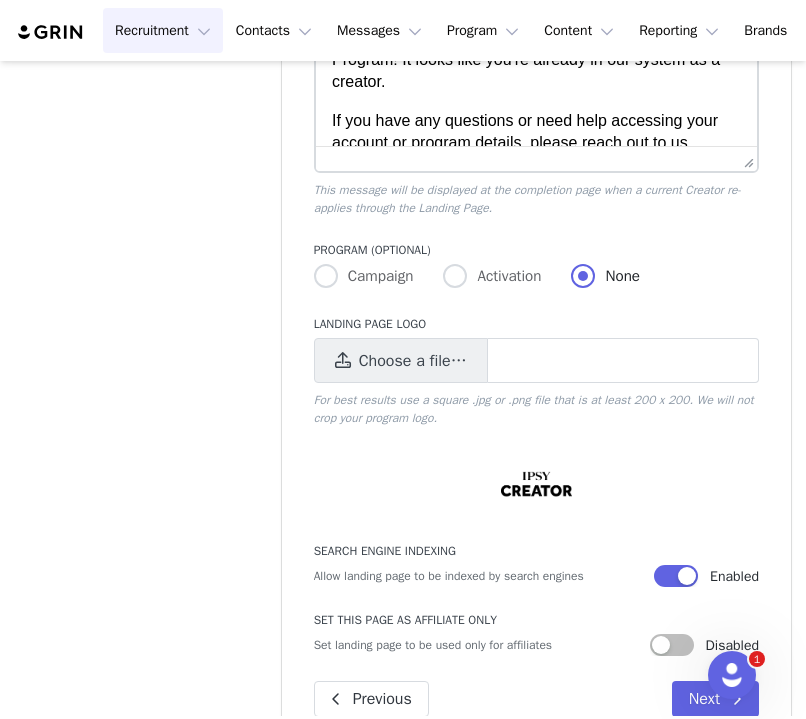 click on "Landing Page Logo  Choose a file…  For best results use a square .jpg or .png file that is at least 200 x 200. We will not crop your program logo." at bounding box center [536, 416] 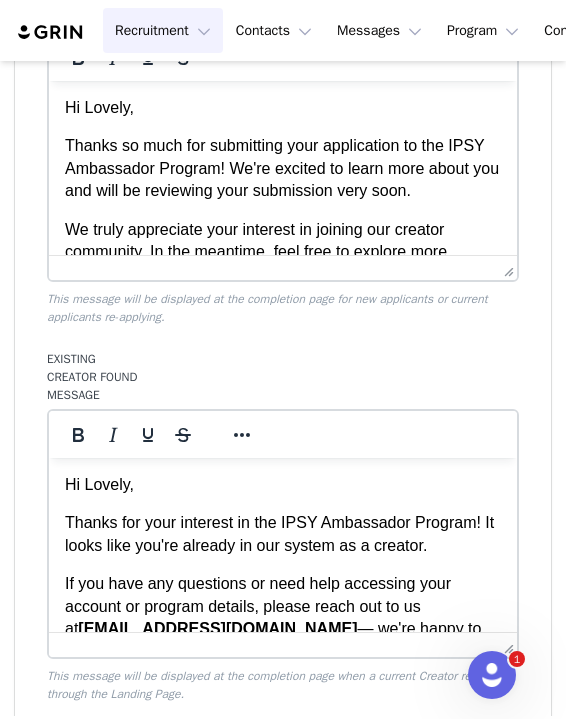 drag, startPoint x: 562, startPoint y: 407, endPoint x: 852, endPoint y: 403, distance: 290.0276 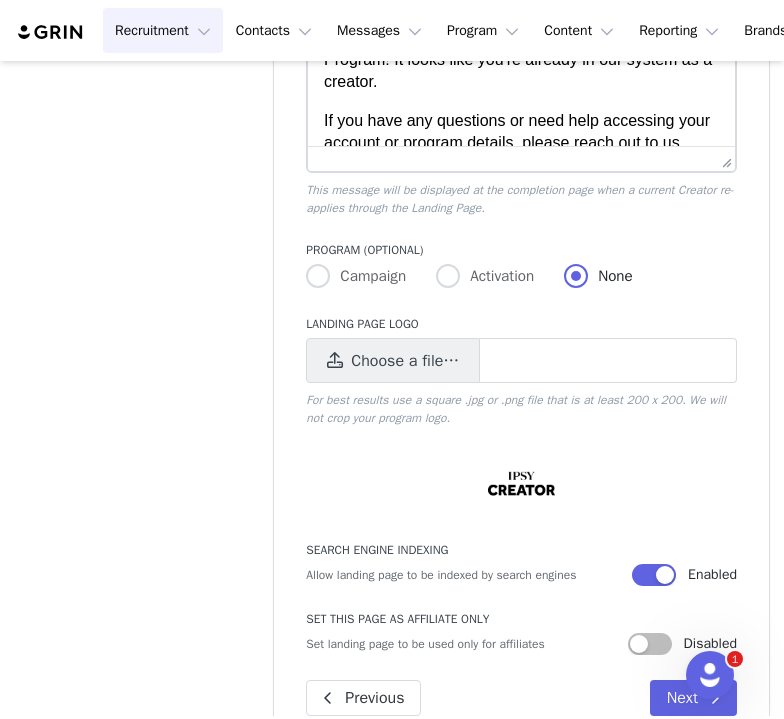 scroll, scrollTop: 1502, scrollLeft: 0, axis: vertical 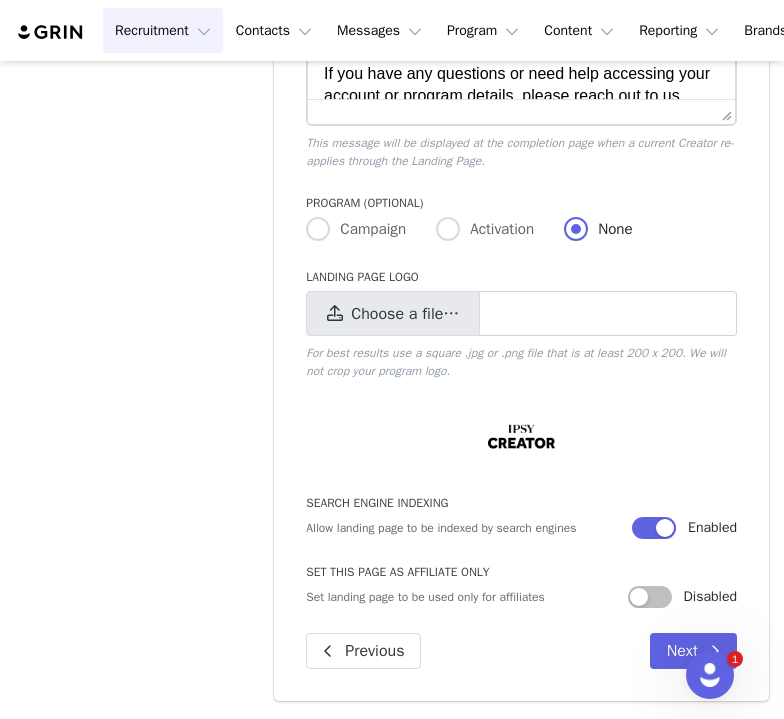 click at bounding box center (608, 313) 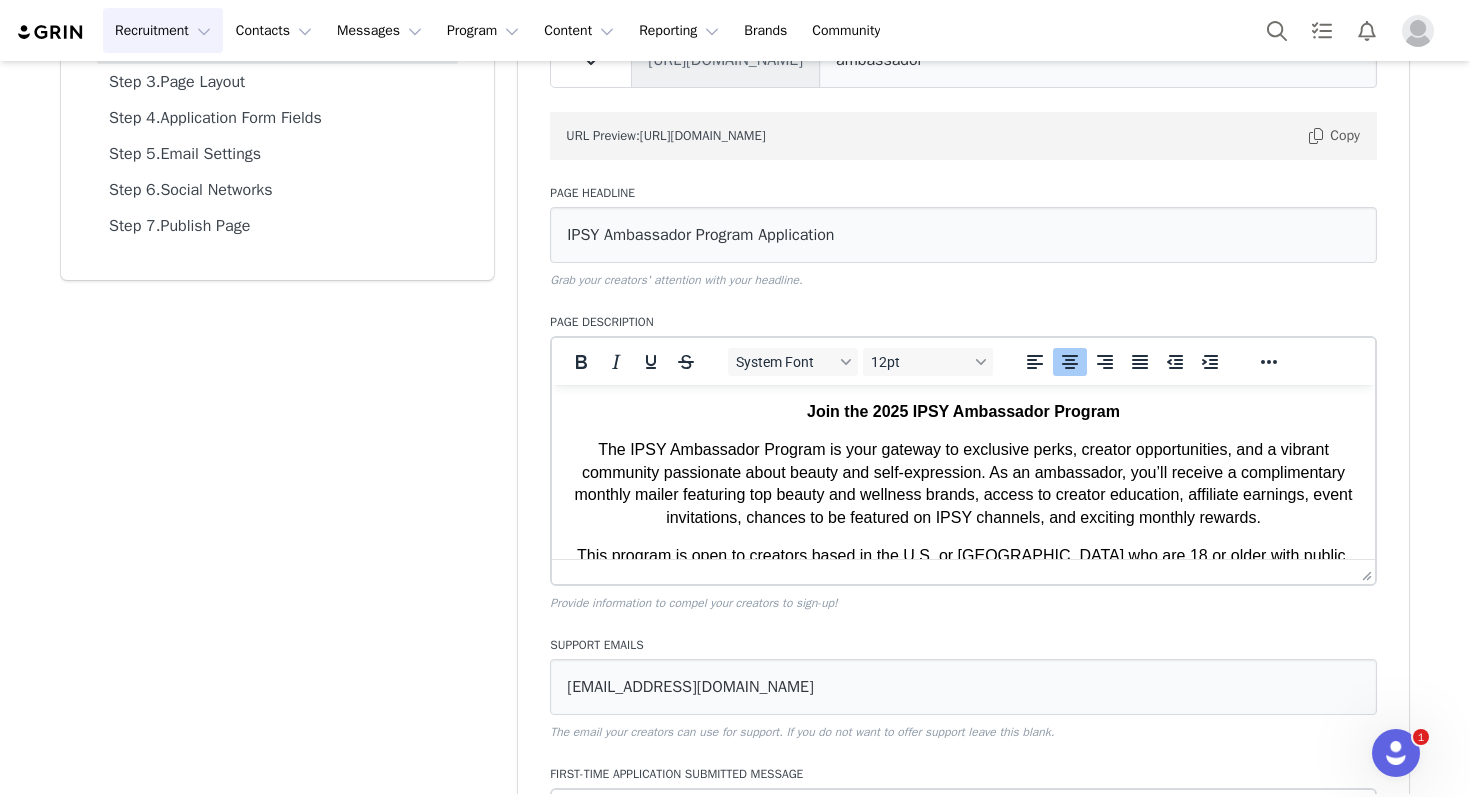 scroll, scrollTop: 0, scrollLeft: 0, axis: both 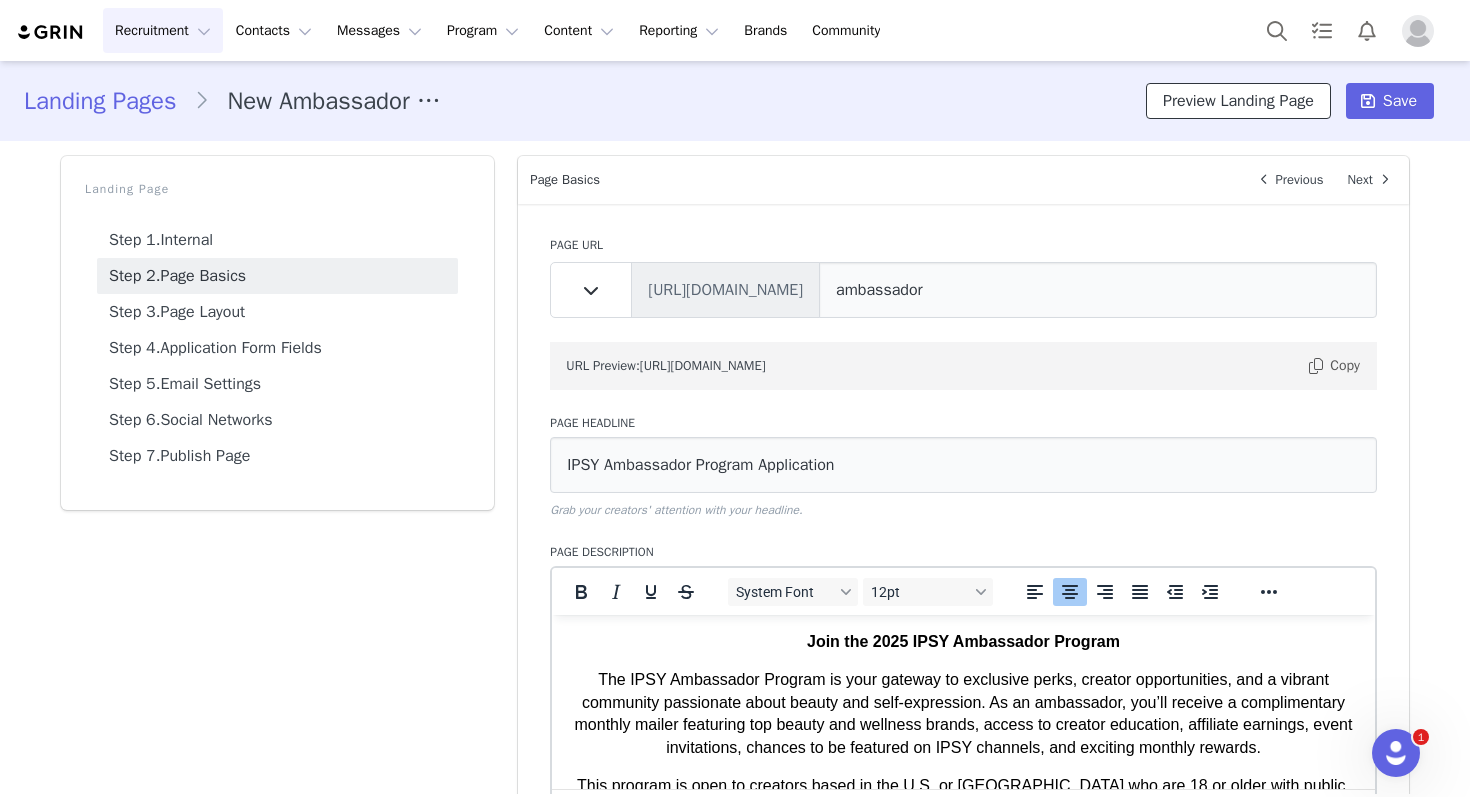 click on "Preview Landing Page" at bounding box center (1238, 101) 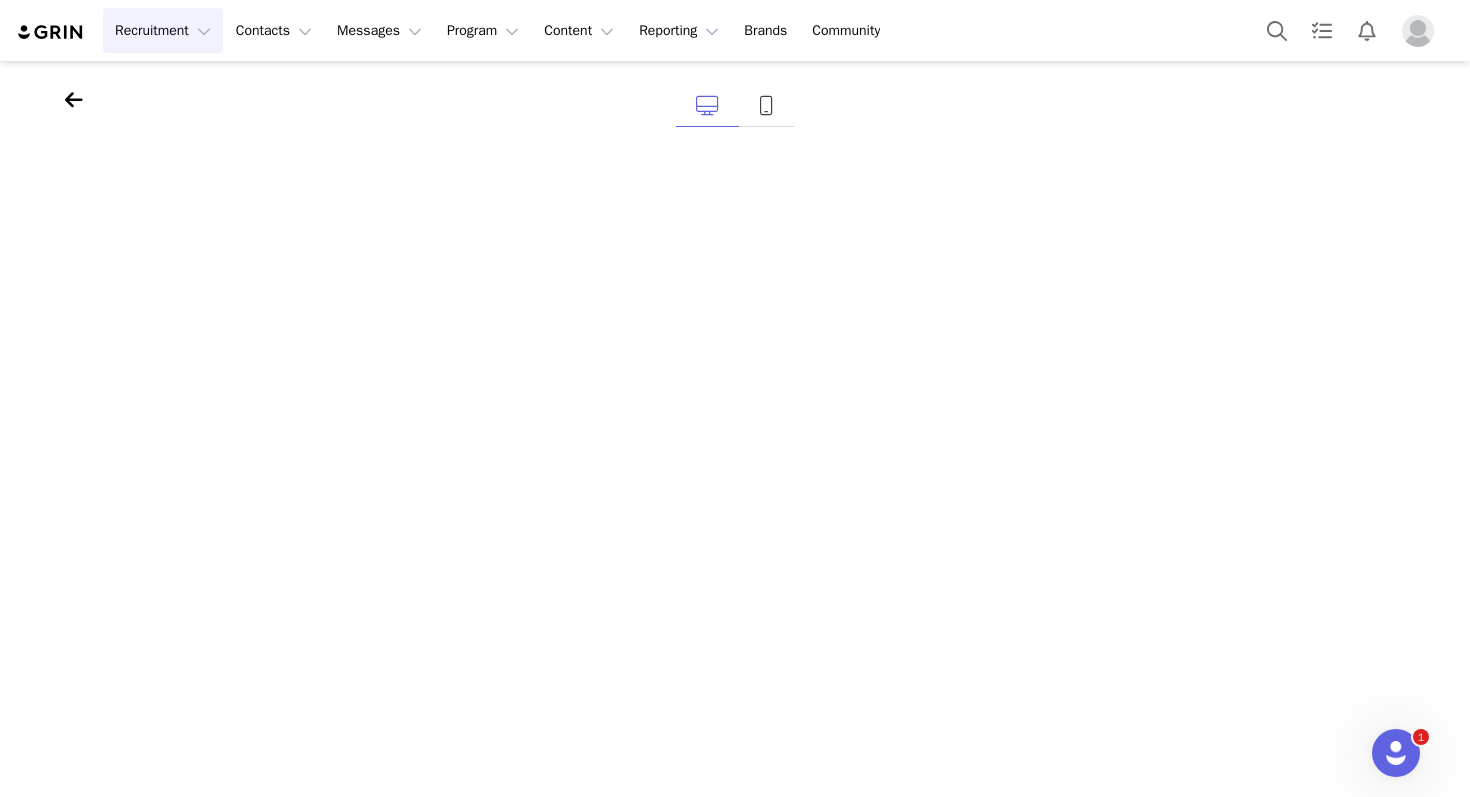 click at bounding box center (735, 111) 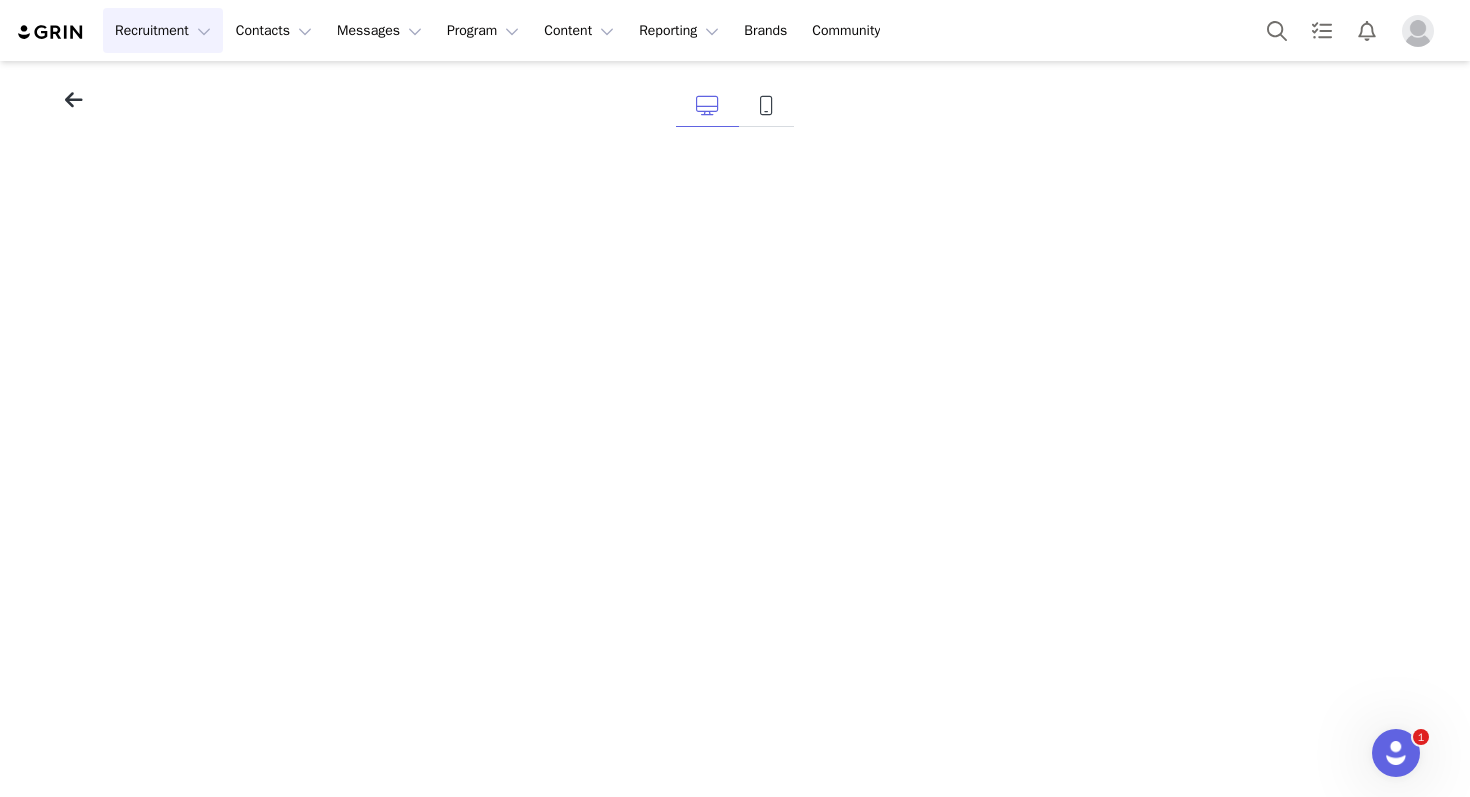 click at bounding box center [74, 100] 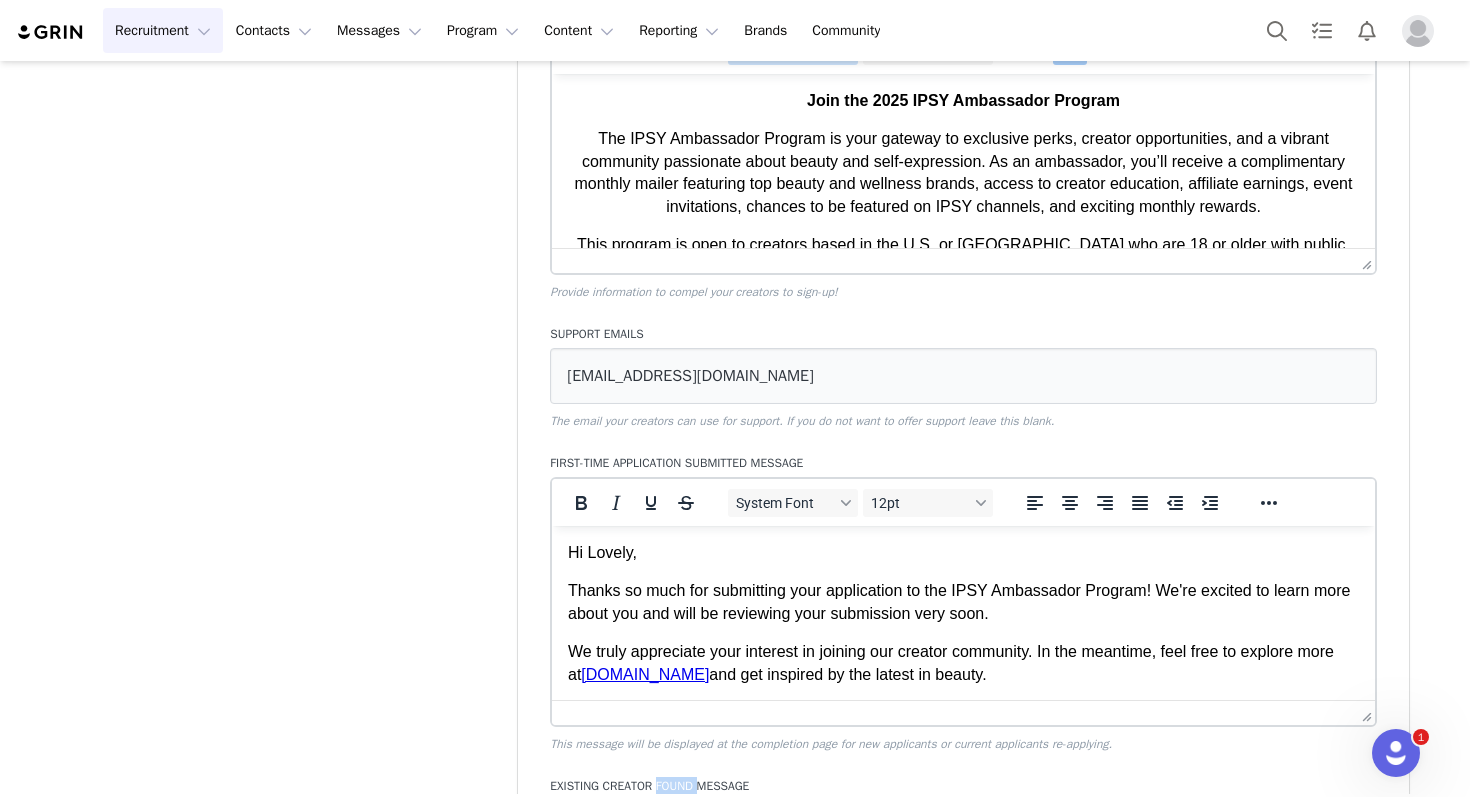 scroll, scrollTop: 549, scrollLeft: 0, axis: vertical 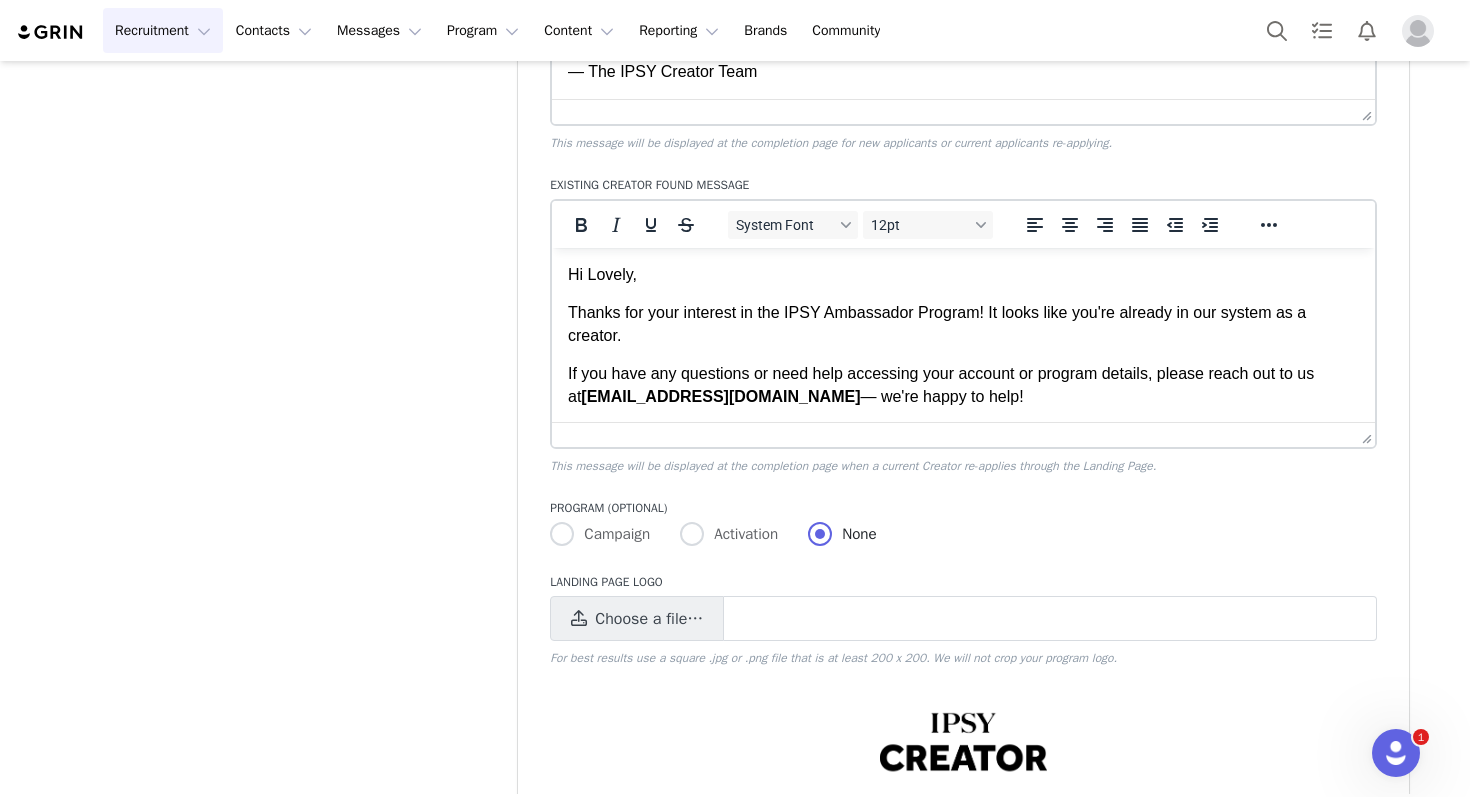 click on "Page URL Create New [URL][DOMAIN_NAME] ambassador URL Preview: [URL][DOMAIN_NAME] Copy  Page Headline  IPSY Ambassador Program Application Grab your creators' attention with your headline.  Page Description  System Font 12pt To open the popup, press Shift+Enter To open the popup, press Shift+Enter To open the popup, press Shift+Enter To open the popup, press Shift+Enter Provide information to compel your creators to sign-up!  Support Emails  [EMAIL_ADDRESS][DOMAIN_NAME]  The email your creators can use for support. If you do not want to offer support leave this blank.   First-Time Application Submitted Message  System Font 12pt To open the popup, press Shift+Enter To open the popup, press Shift+Enter To open the popup, press Shift+Enter To open the popup, press Shift+Enter  This message will be displayed at the completion page for new applicants or current applicants re-applying.   Existing Creator Found Message  System Font 12pt To open the popup, press Shift+Enter  Program (optional)  Campaign" at bounding box center [963, 44] 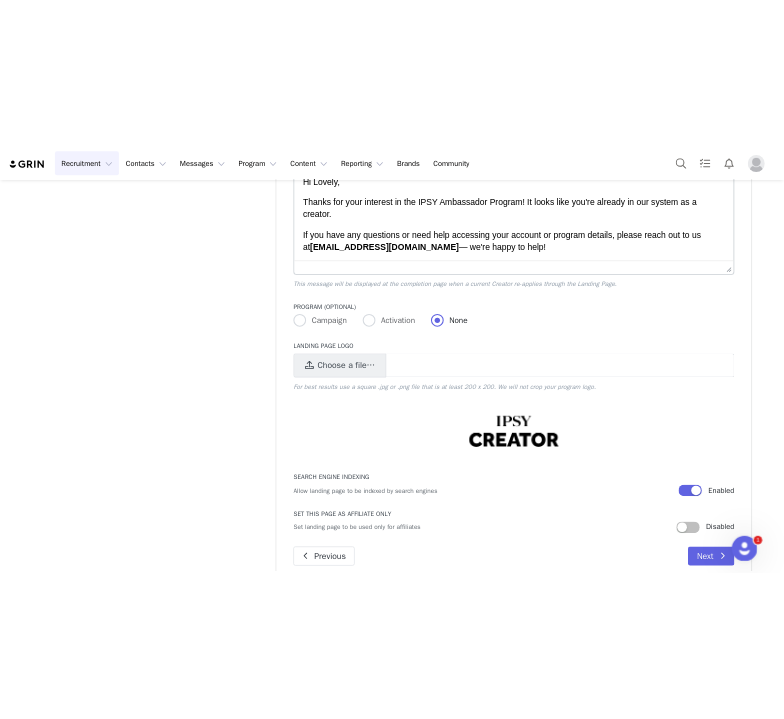 scroll, scrollTop: 1389, scrollLeft: 0, axis: vertical 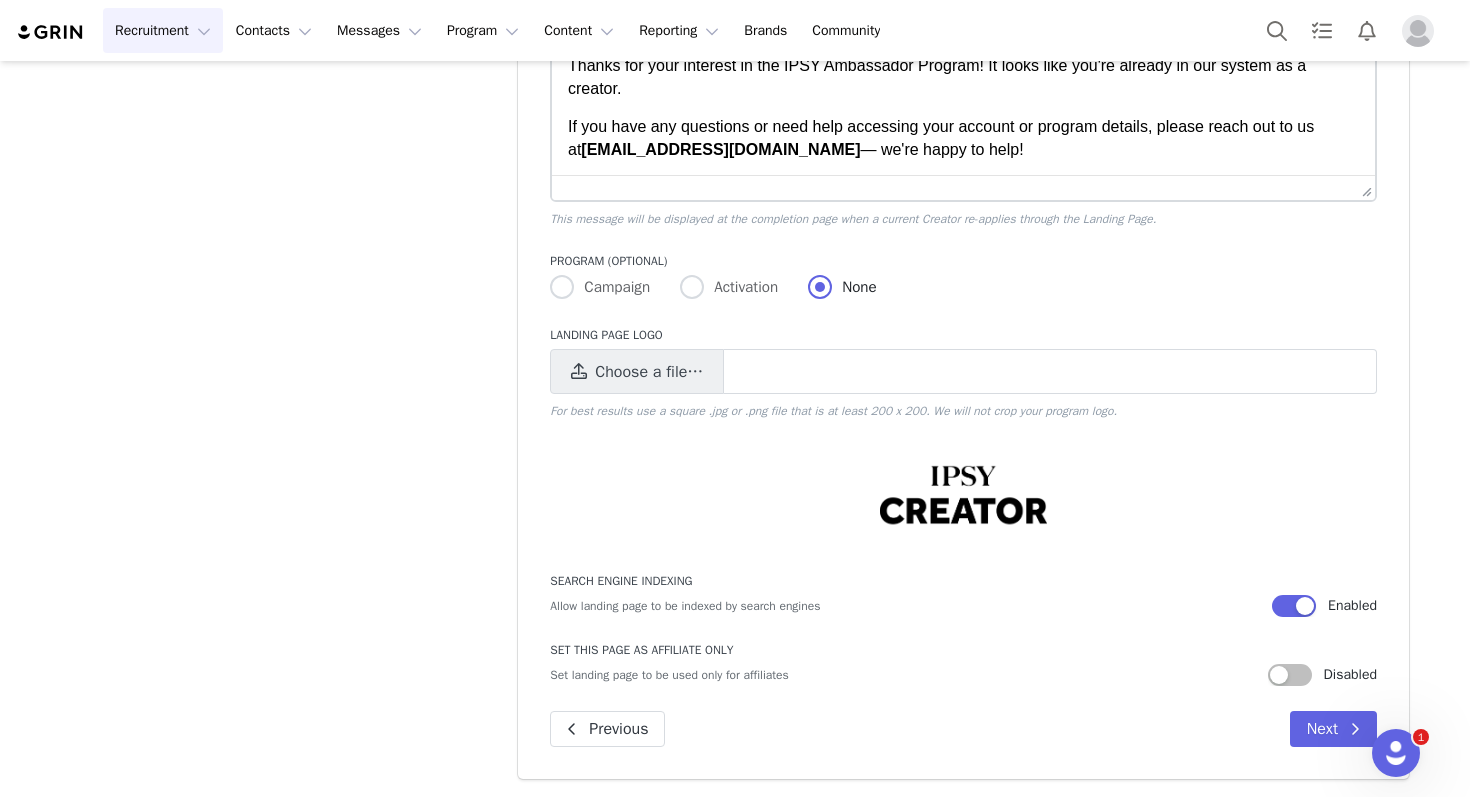 click at bounding box center (963, 496) 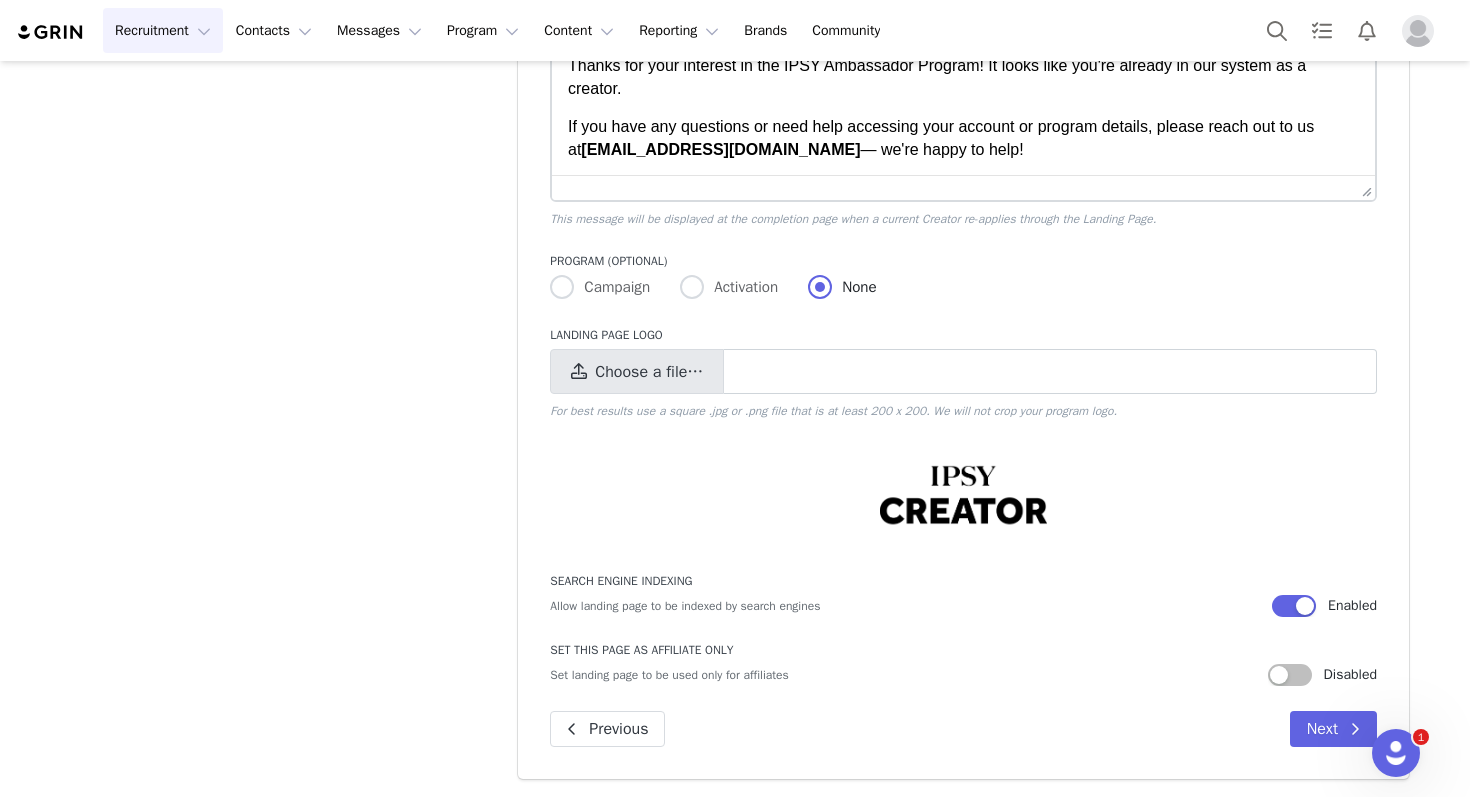 click on "Choose a file…" at bounding box center [637, 371] 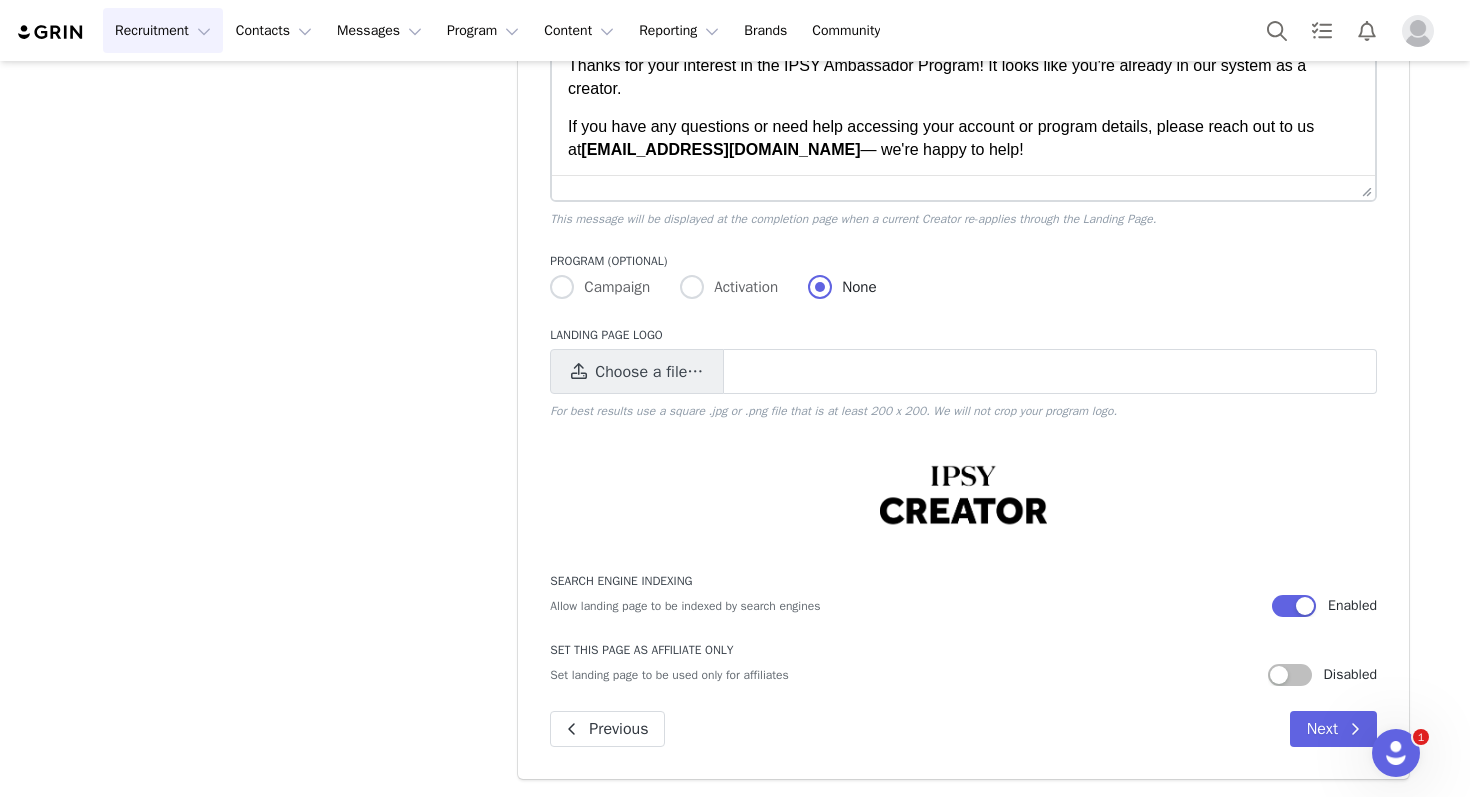 click at bounding box center [963, 496] 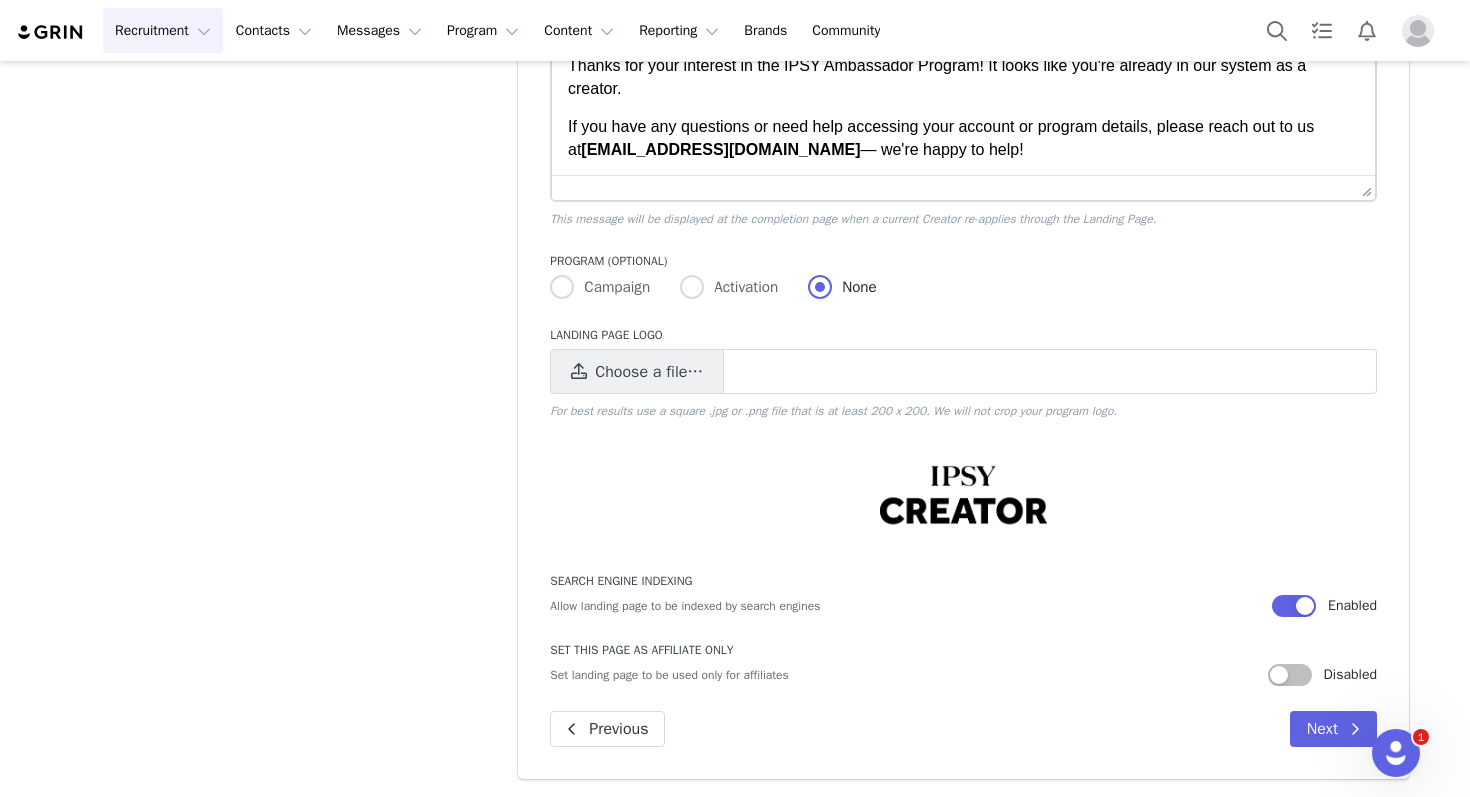 scroll, scrollTop: 1388, scrollLeft: 0, axis: vertical 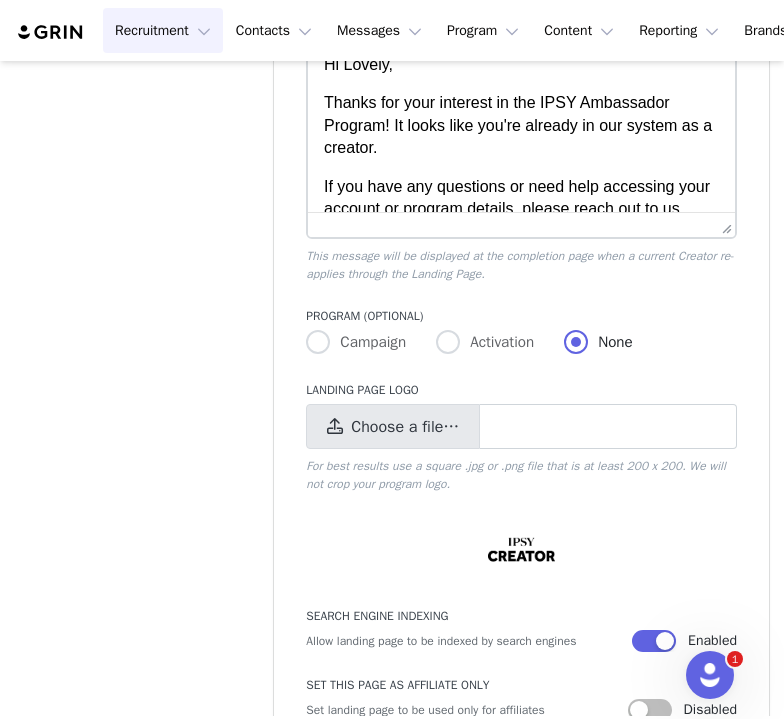 click on "Choose a file…" at bounding box center [405, 427] 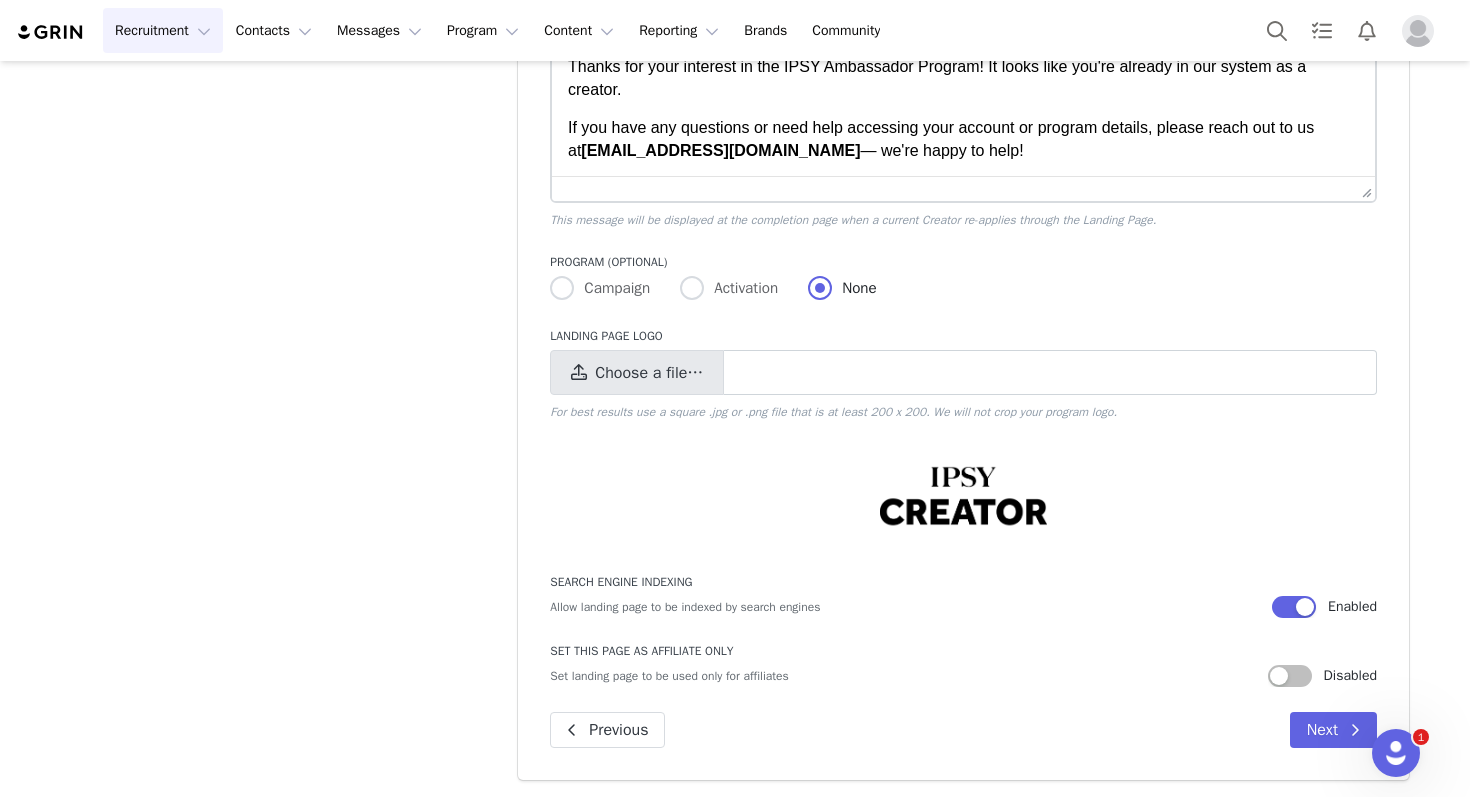 click on "Choose a file…" at bounding box center (649, 373) 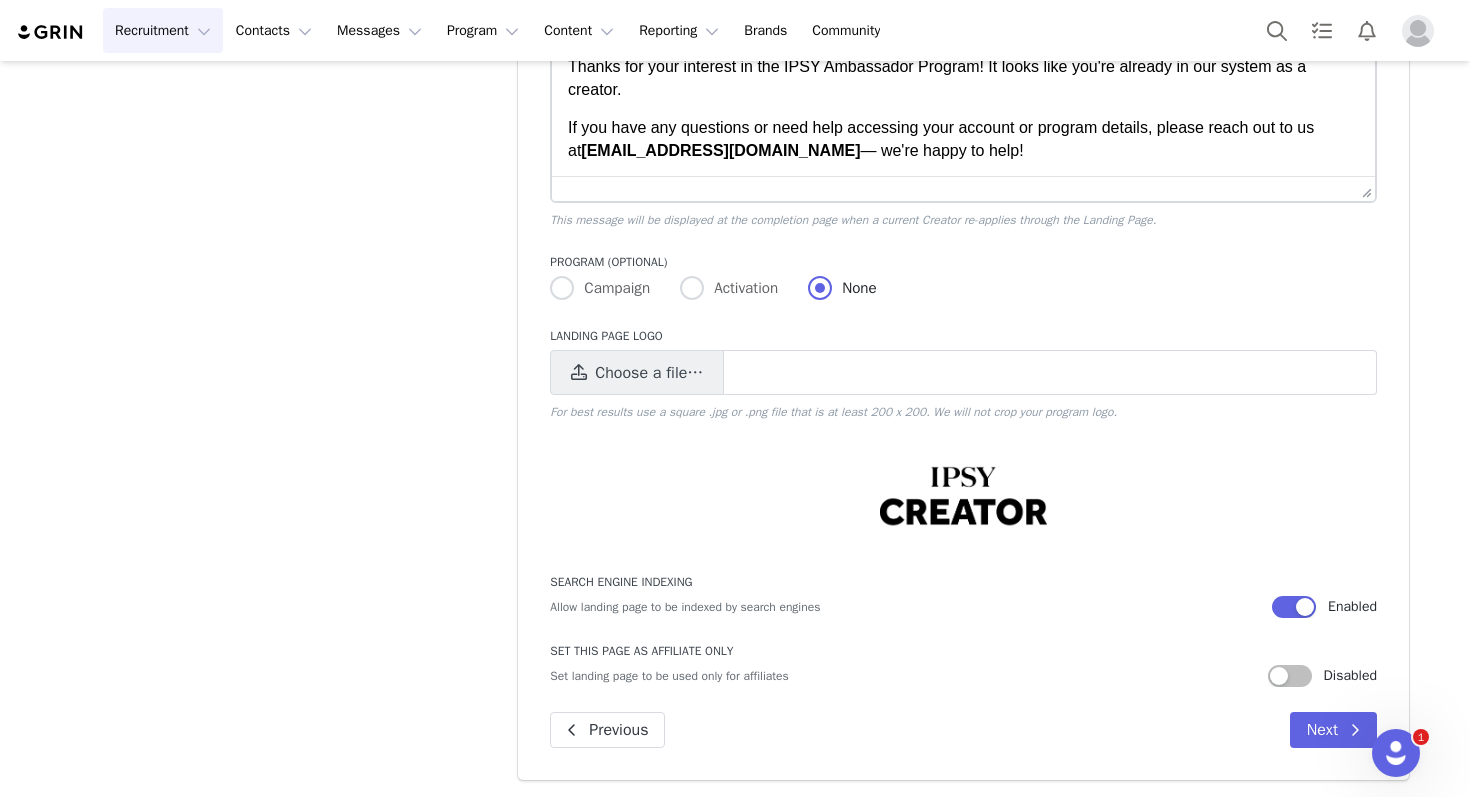 click on "Page URL Create New [URL][DOMAIN_NAME] ambassador URL Preview: [URL][DOMAIN_NAME] Copy  Page Headline  IPSY Ambassador Program Application Grab your creators' attention with your headline.  Page Description  System Font 12pt To open the popup, press Shift+Enter To open the popup, press Shift+Enter To open the popup, press Shift+Enter To open the popup, press Shift+Enter Provide information to compel your creators to sign-up!  Support Emails  [EMAIL_ADDRESS][DOMAIN_NAME]  The email your creators can use for support. If you do not want to offer support leave this blank.   First-Time Application Submitted Message  System Font 12pt To open the popup, press Shift+Enter To open the popup, press Shift+Enter To open the popup, press Shift+Enter To open the popup, press Shift+Enter  This message will be displayed at the completion page for new applicants or current applicants re-applying.   Existing Creator Found Message  System Font 12pt To open the popup, press Shift+Enter  Program (optional)  Campaign" at bounding box center [963, -202] 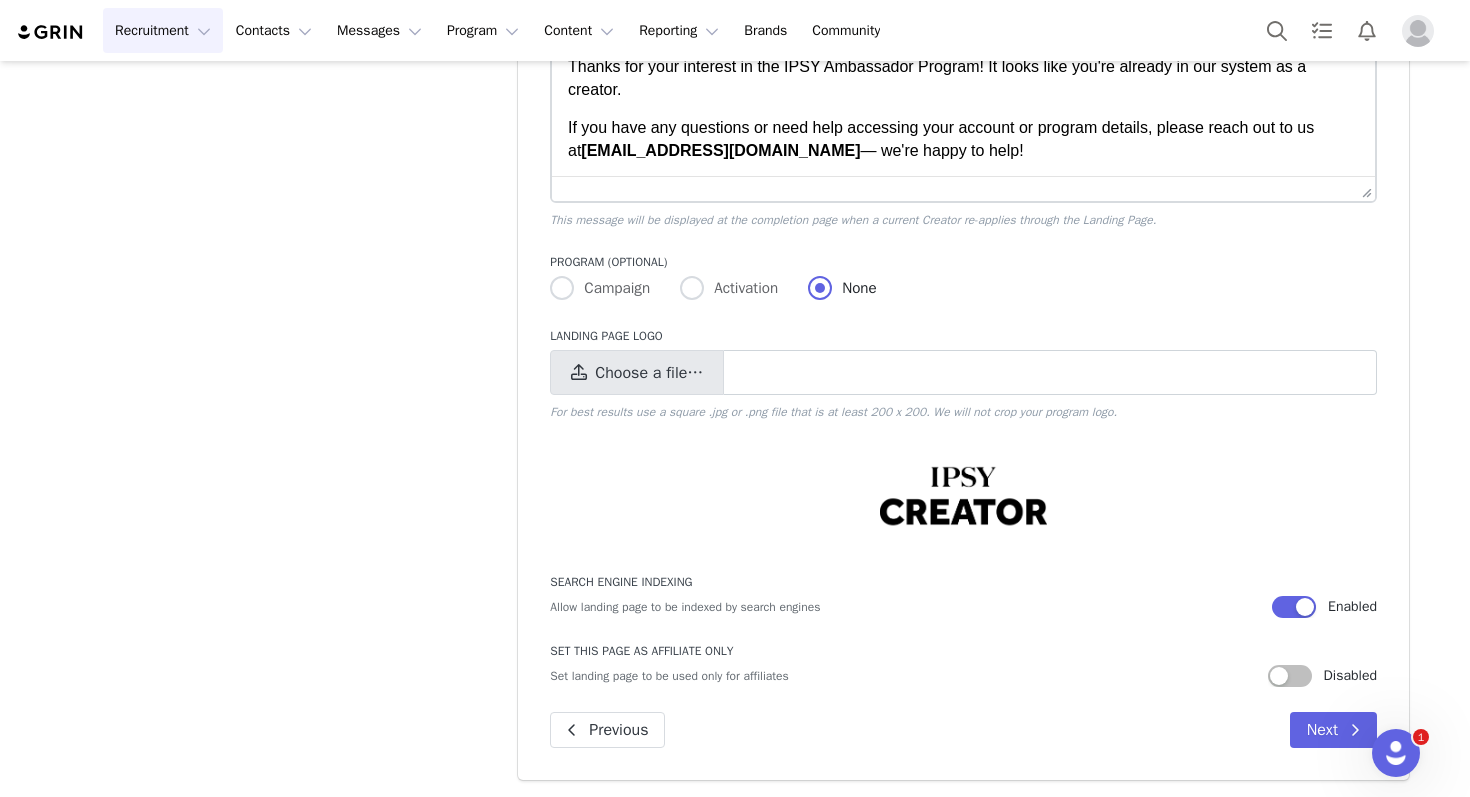 click on "Choose a file…" at bounding box center [637, 372] 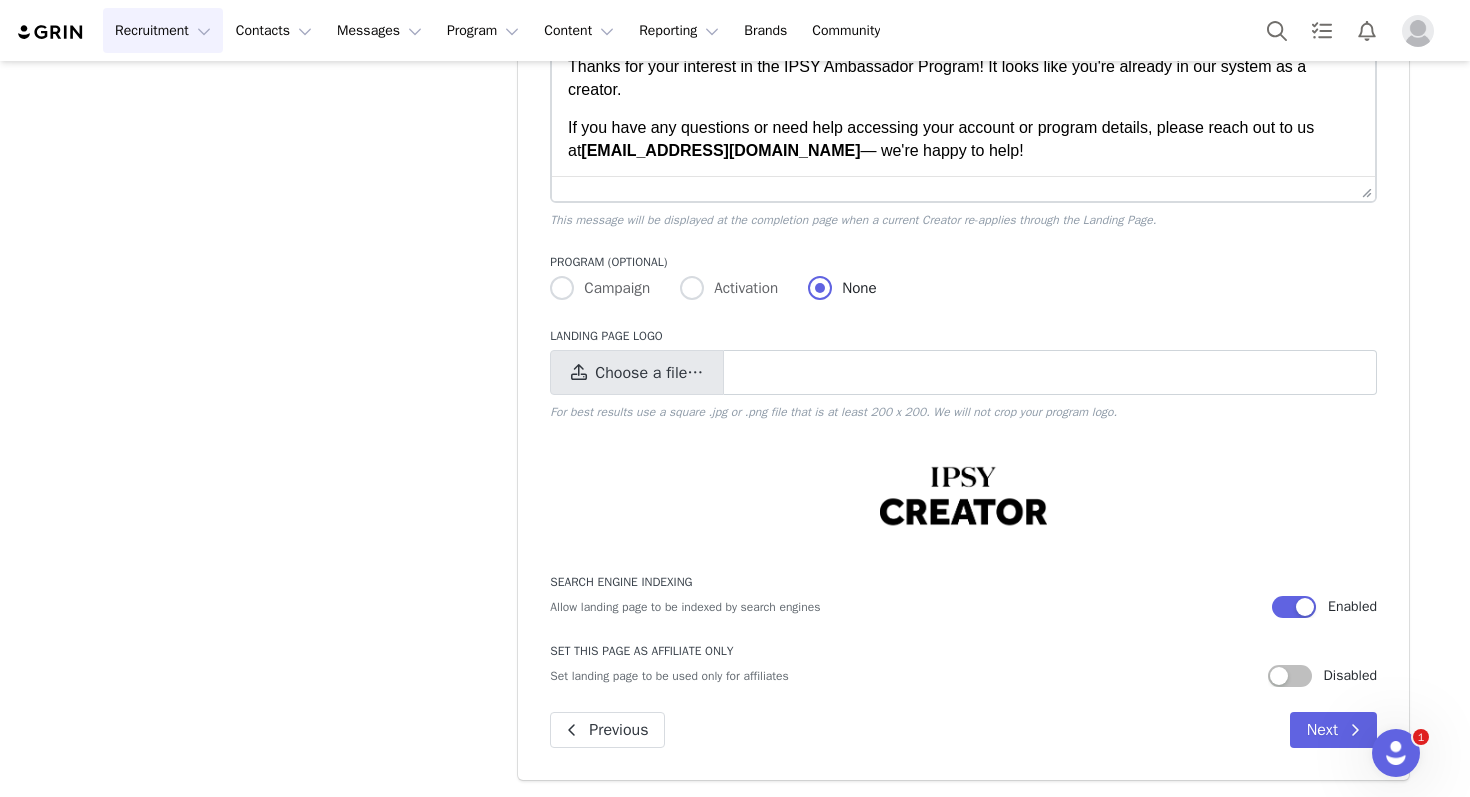 type on "C:\fakepath\89d48851-1026-429e-b17d-78a7e189753e.png" 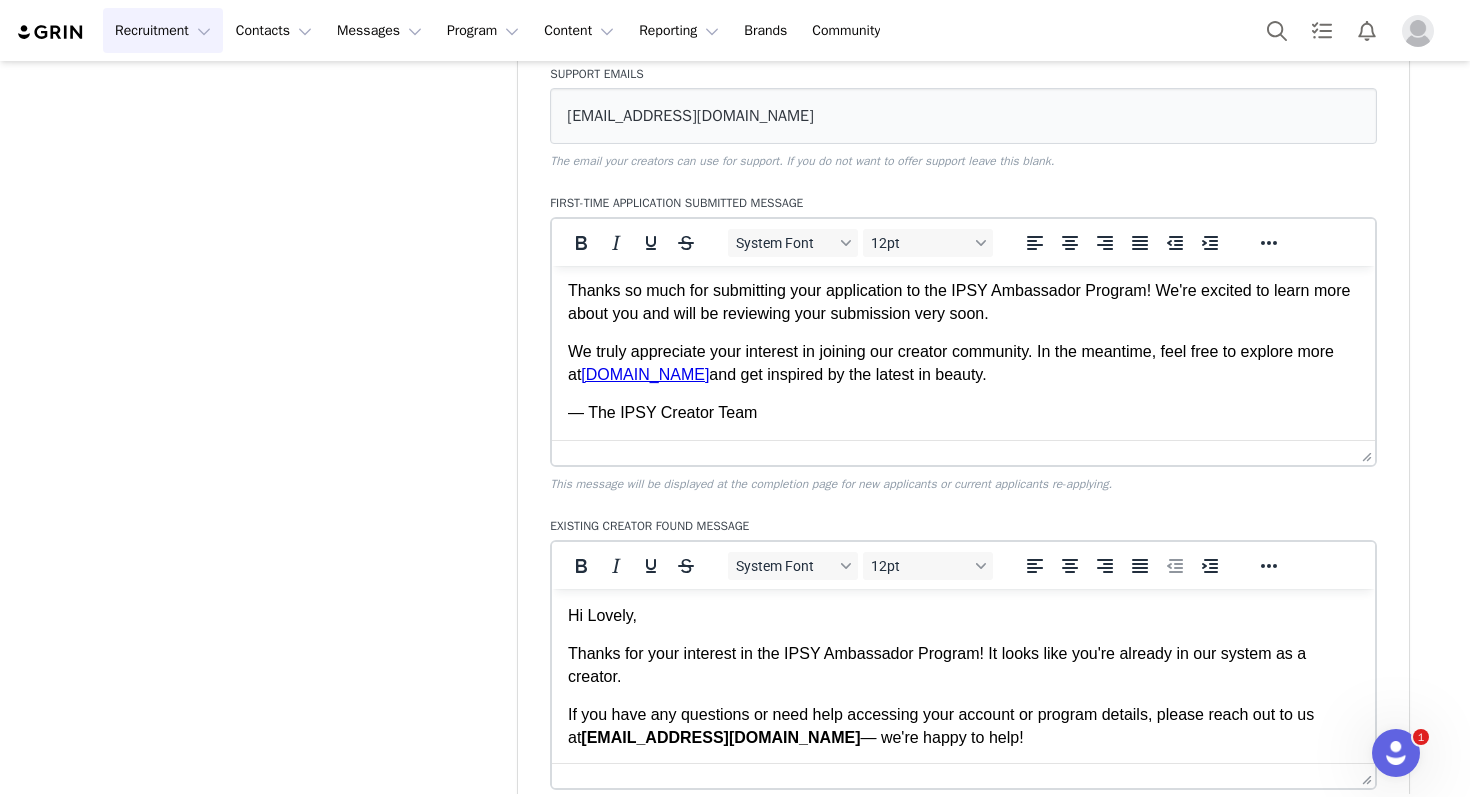 scroll, scrollTop: 0, scrollLeft: 0, axis: both 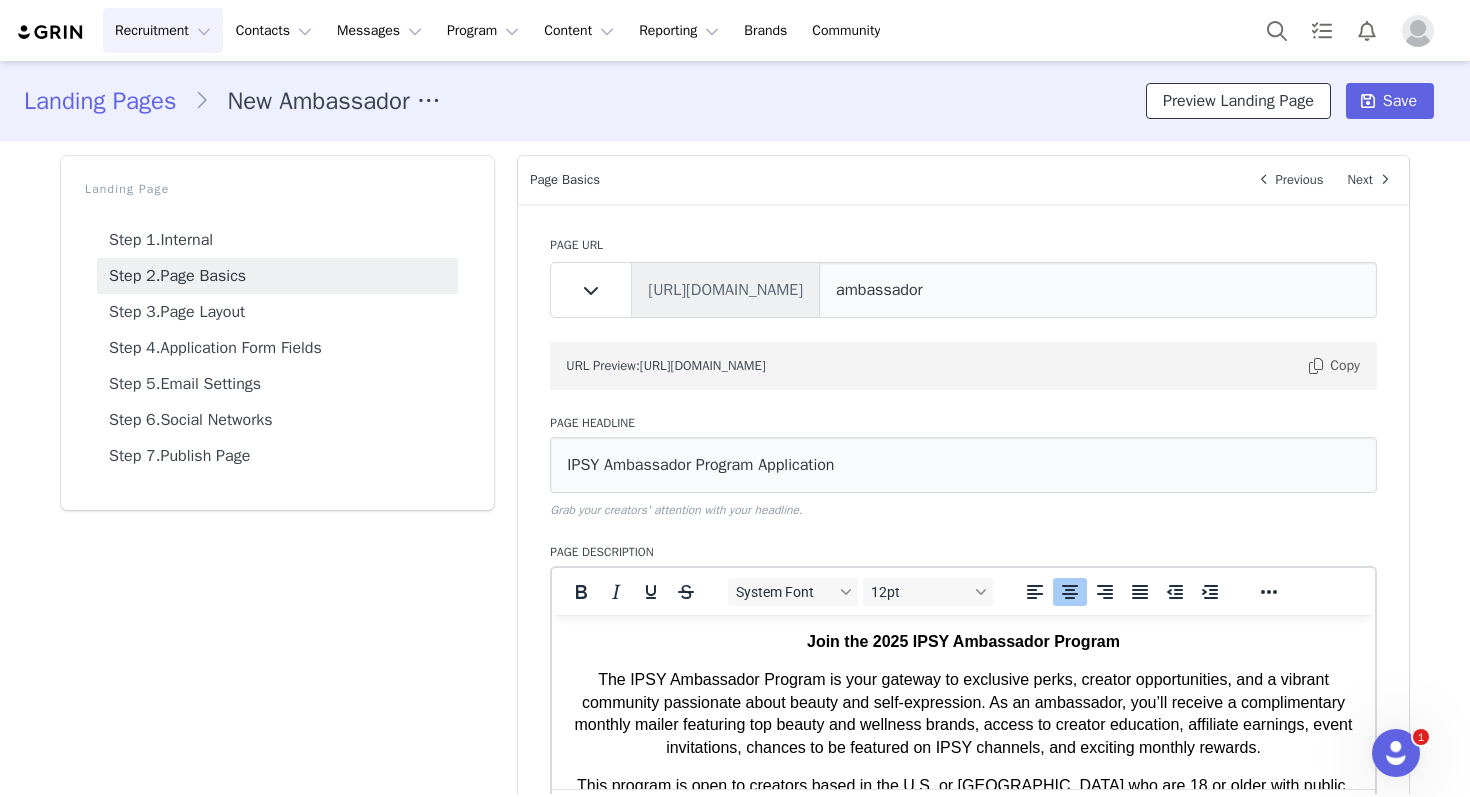 click on "Preview Landing Page" at bounding box center [1238, 101] 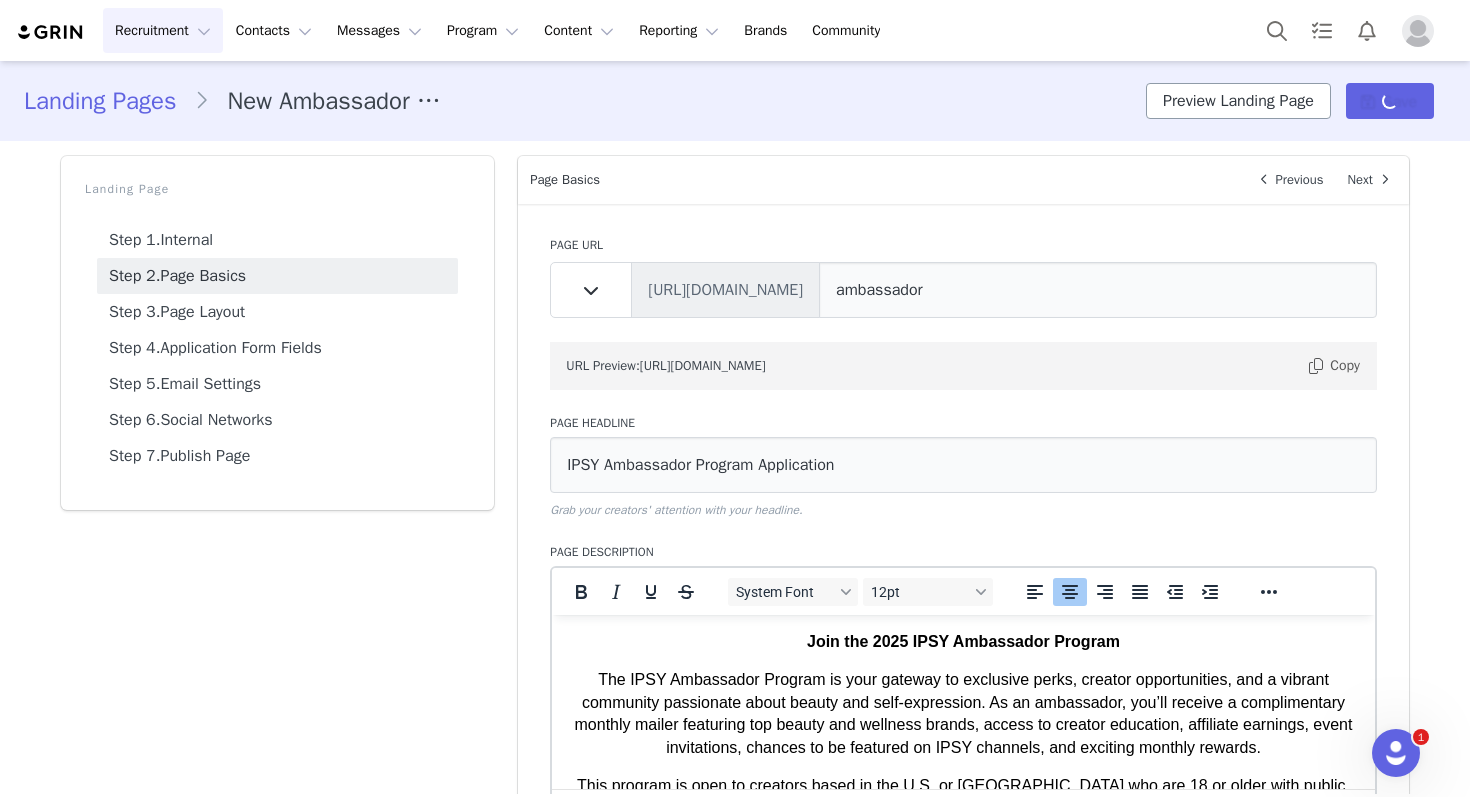 scroll, scrollTop: 0, scrollLeft: 0, axis: both 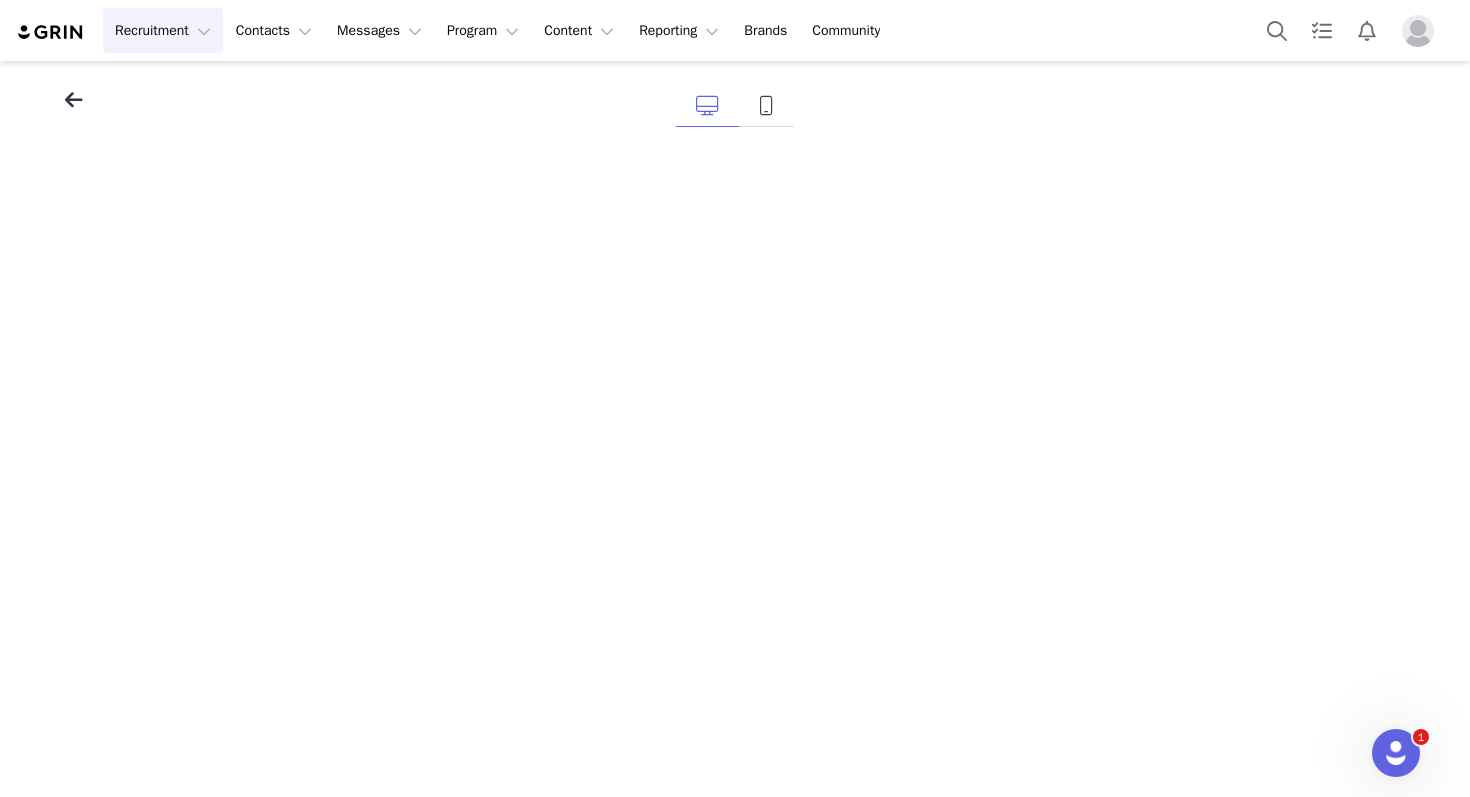 click at bounding box center [74, 100] 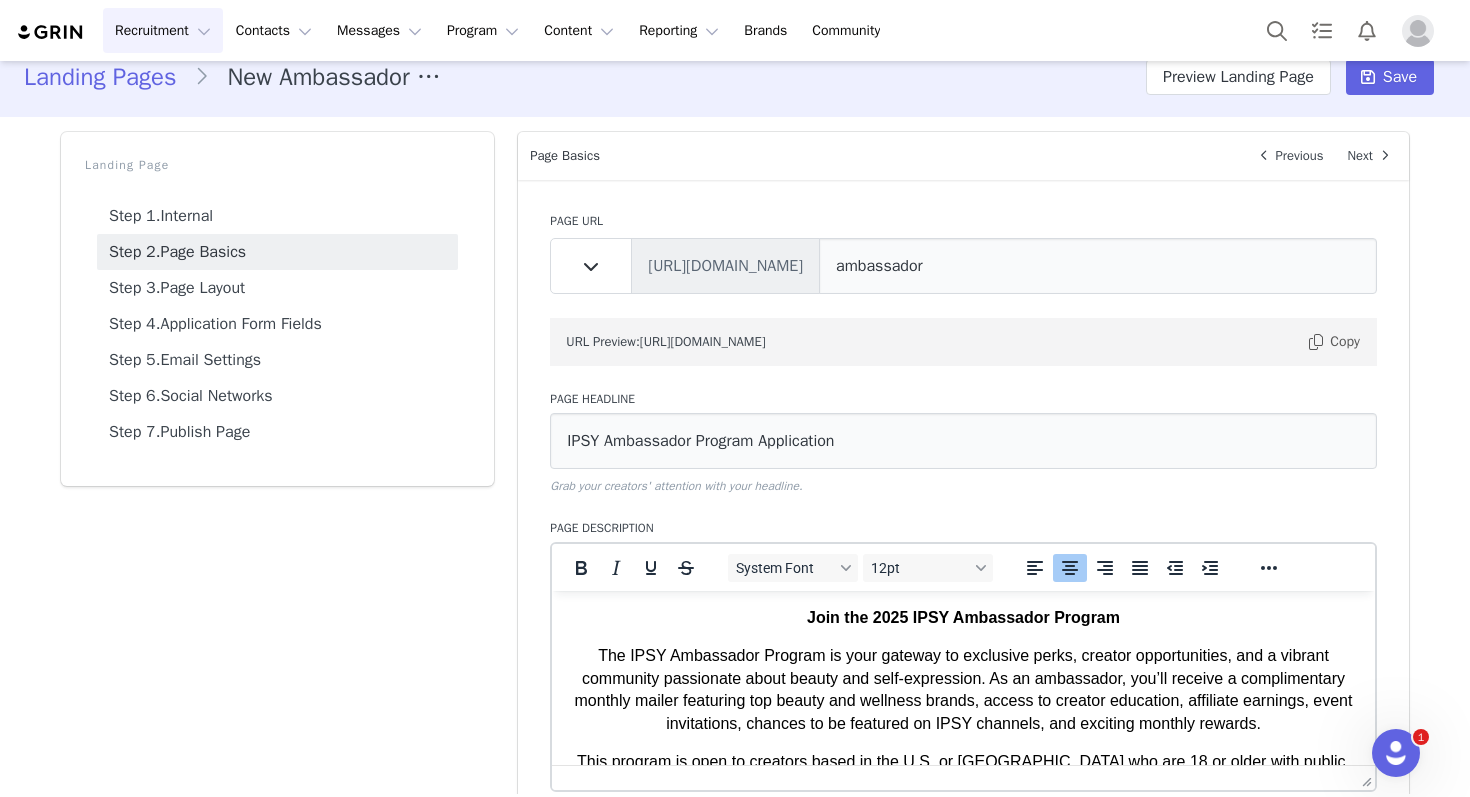 scroll, scrollTop: 30, scrollLeft: 0, axis: vertical 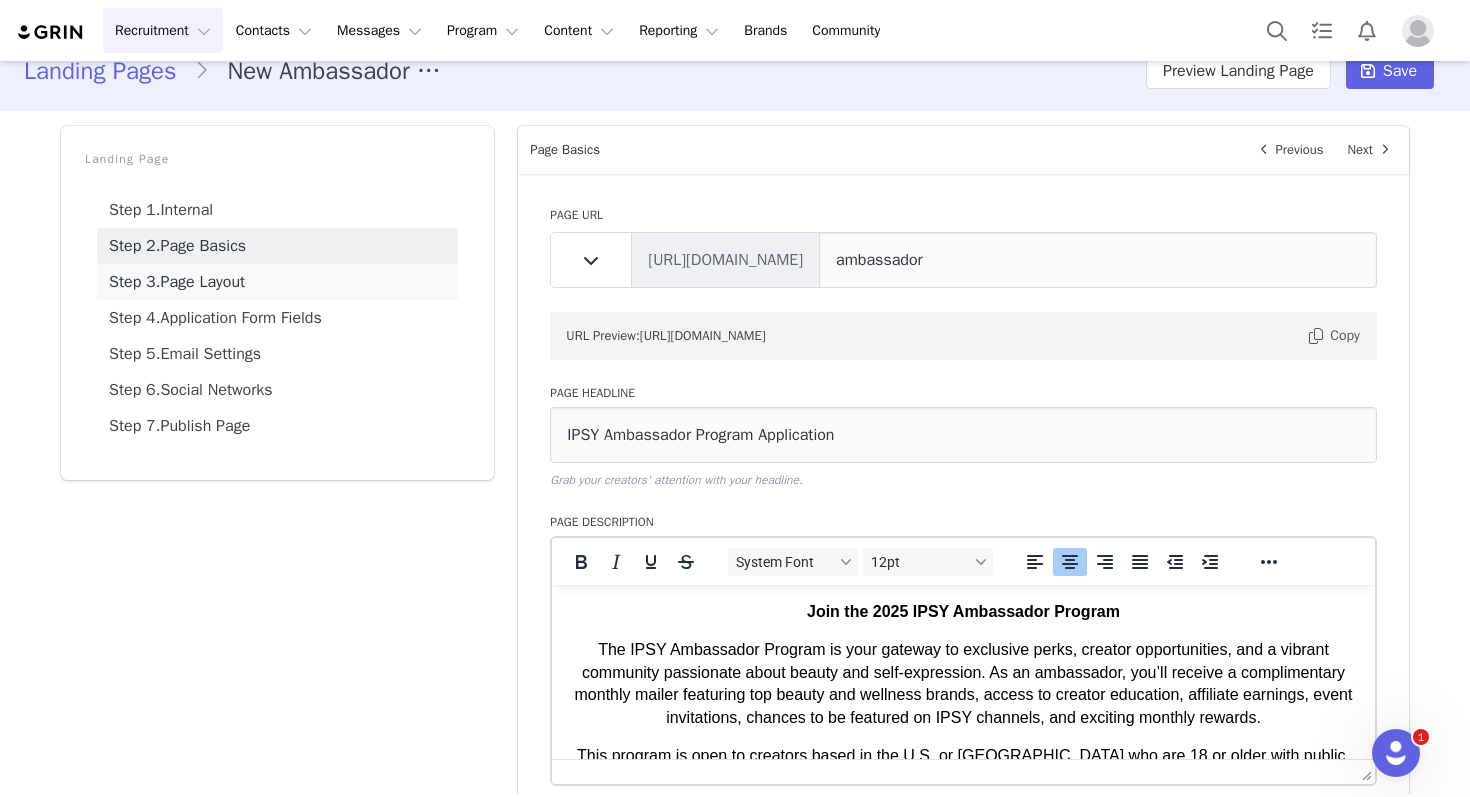click on "Step 3.  Page Layout" at bounding box center (277, 282) 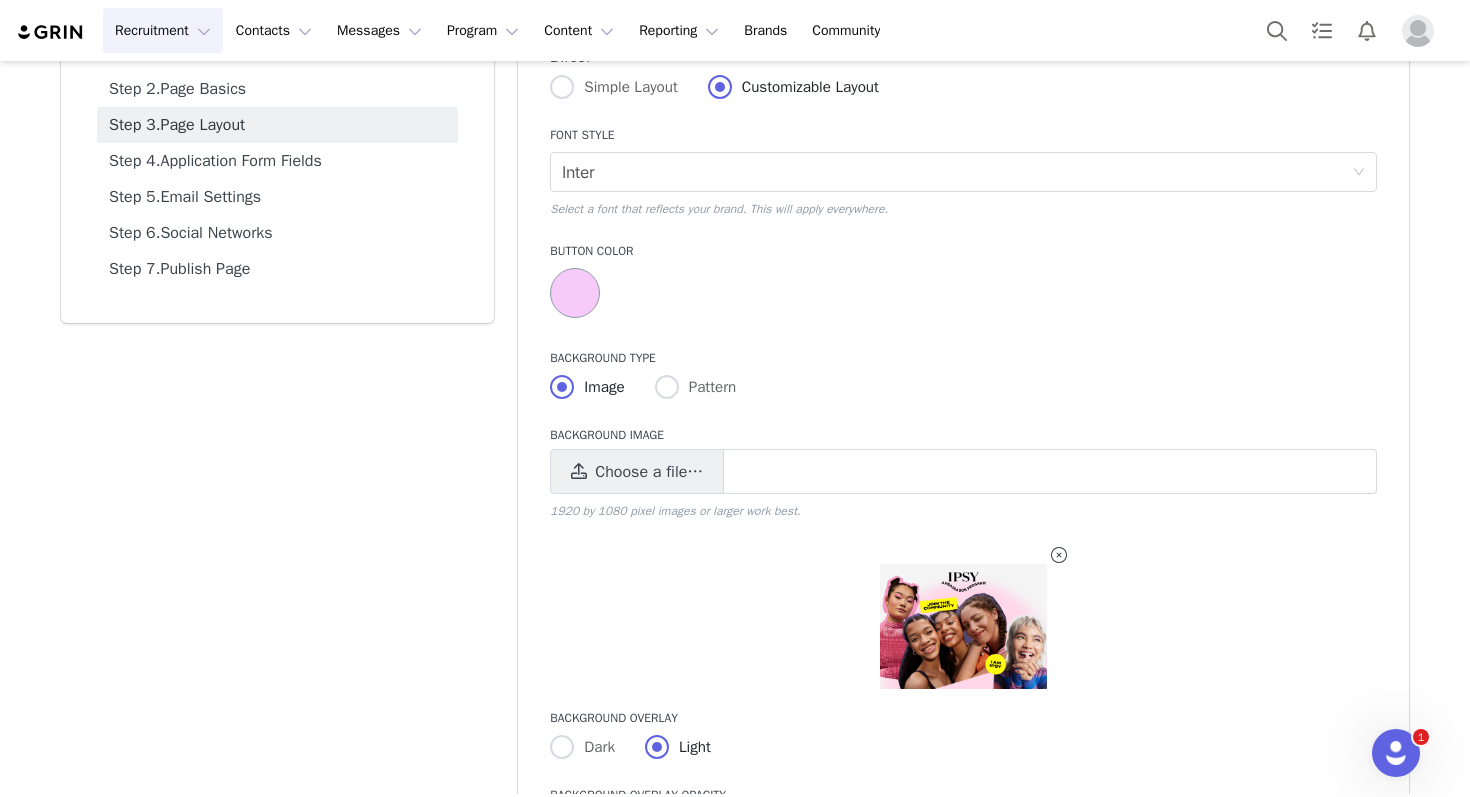 scroll, scrollTop: 186, scrollLeft: 0, axis: vertical 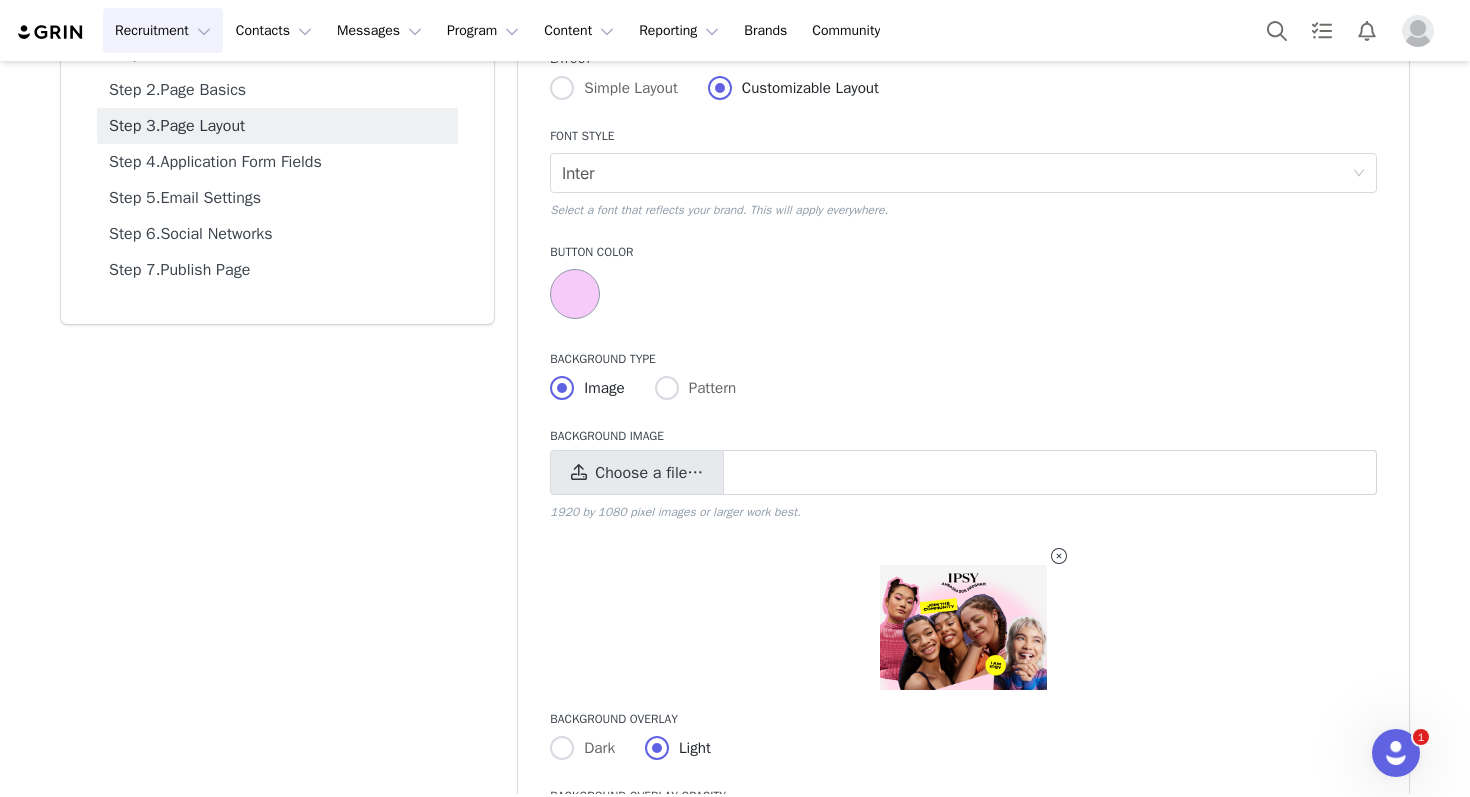 click on "Choose a file…" at bounding box center [649, 473] 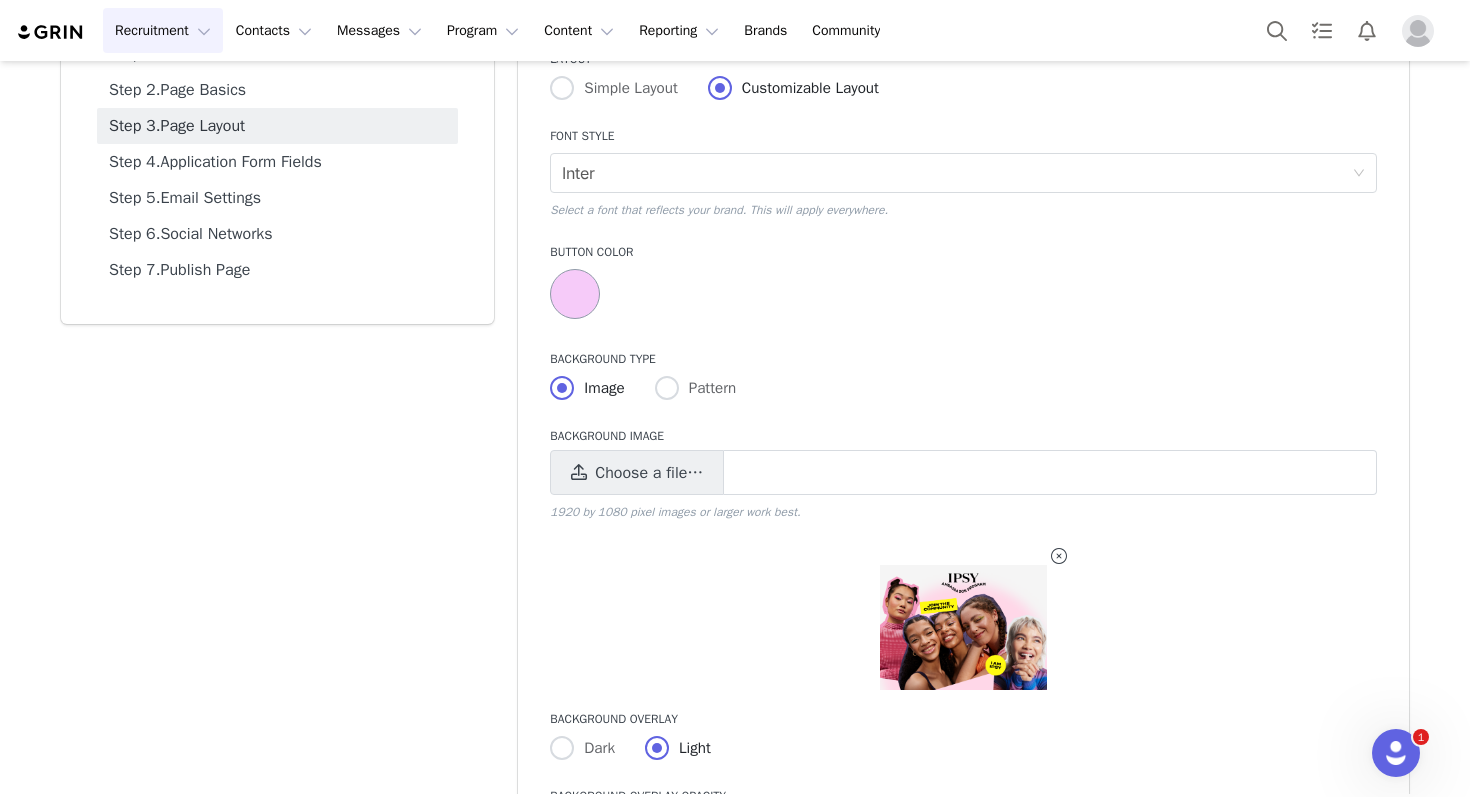 scroll, scrollTop: 350, scrollLeft: 0, axis: vertical 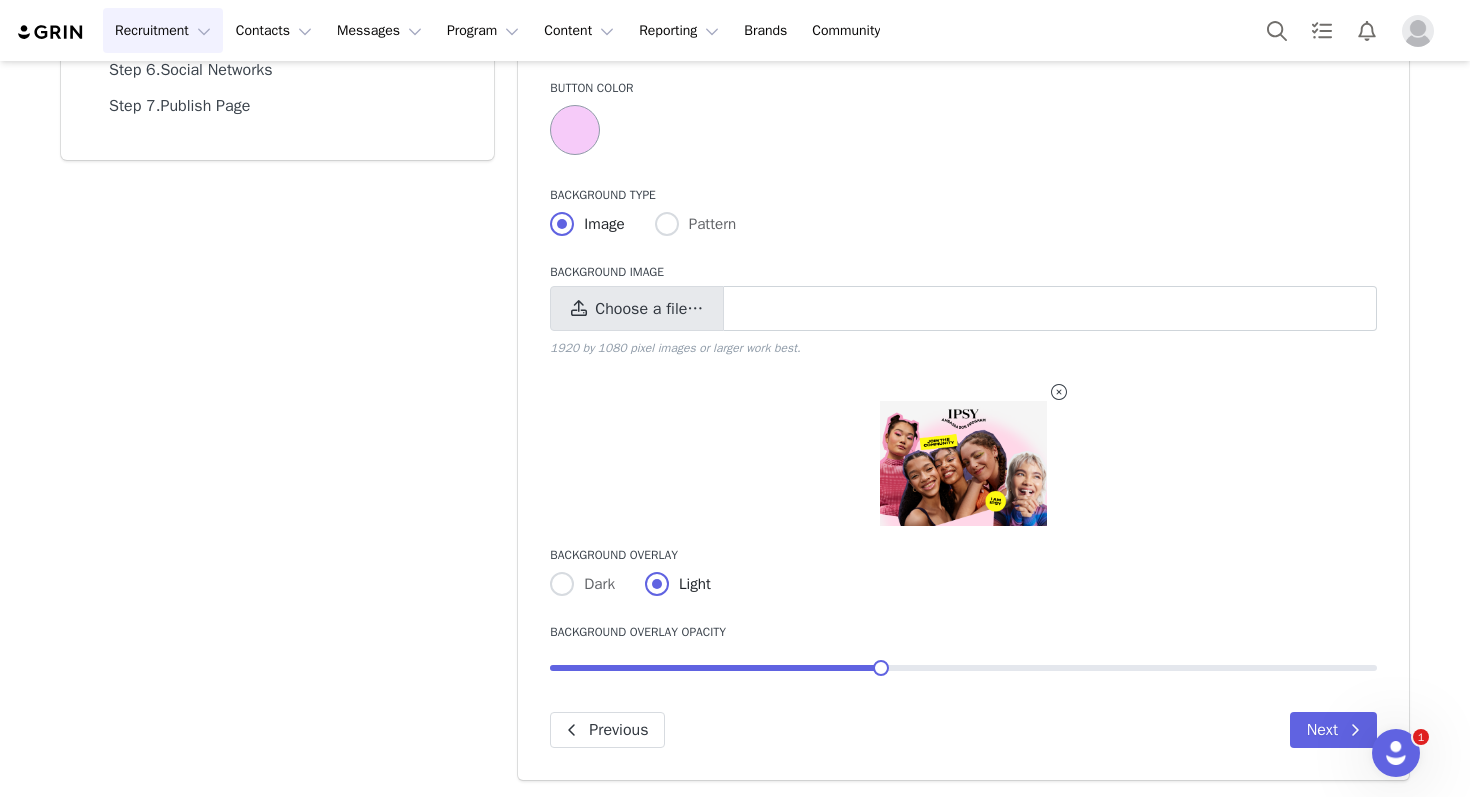click on "Choose a file…" at bounding box center (637, 308) 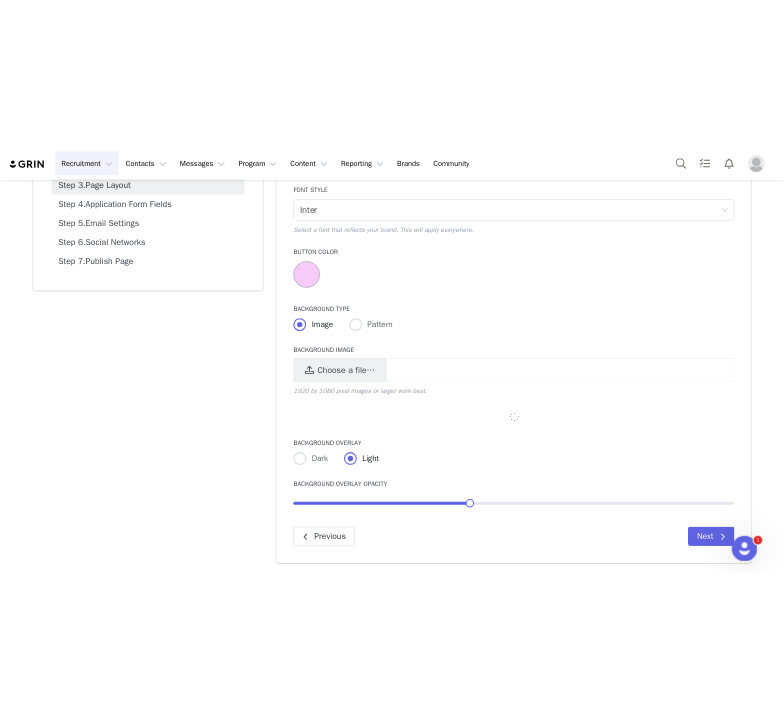scroll, scrollTop: 350, scrollLeft: 0, axis: vertical 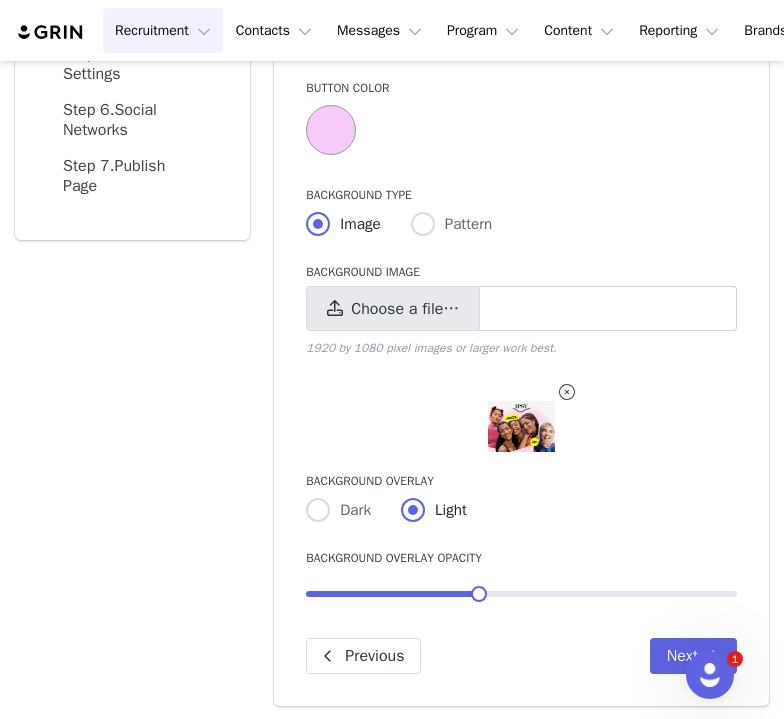 click on "Choose a file…" at bounding box center [405, 309] 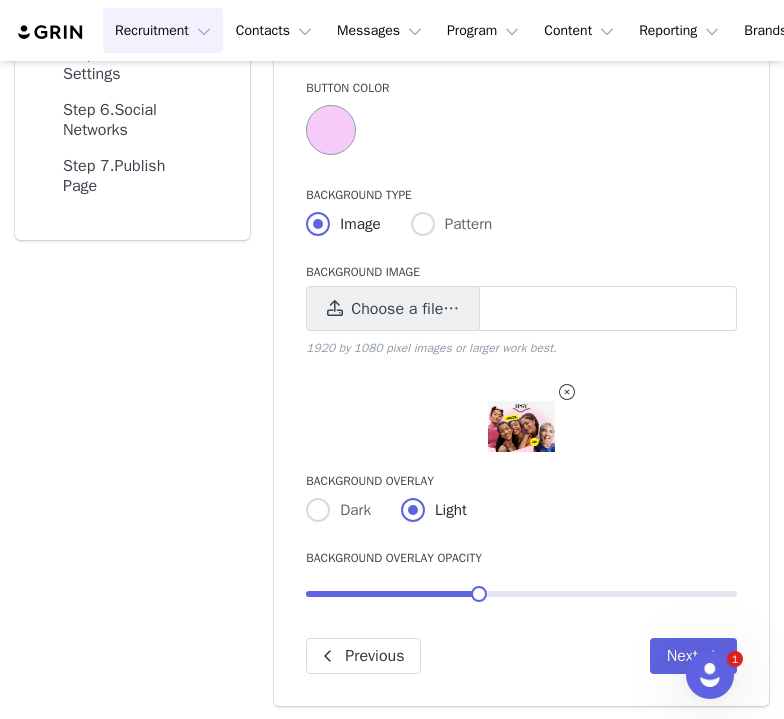 type on "C:\fakepath\IPSYPR_ZoomBG.psd.pdf" 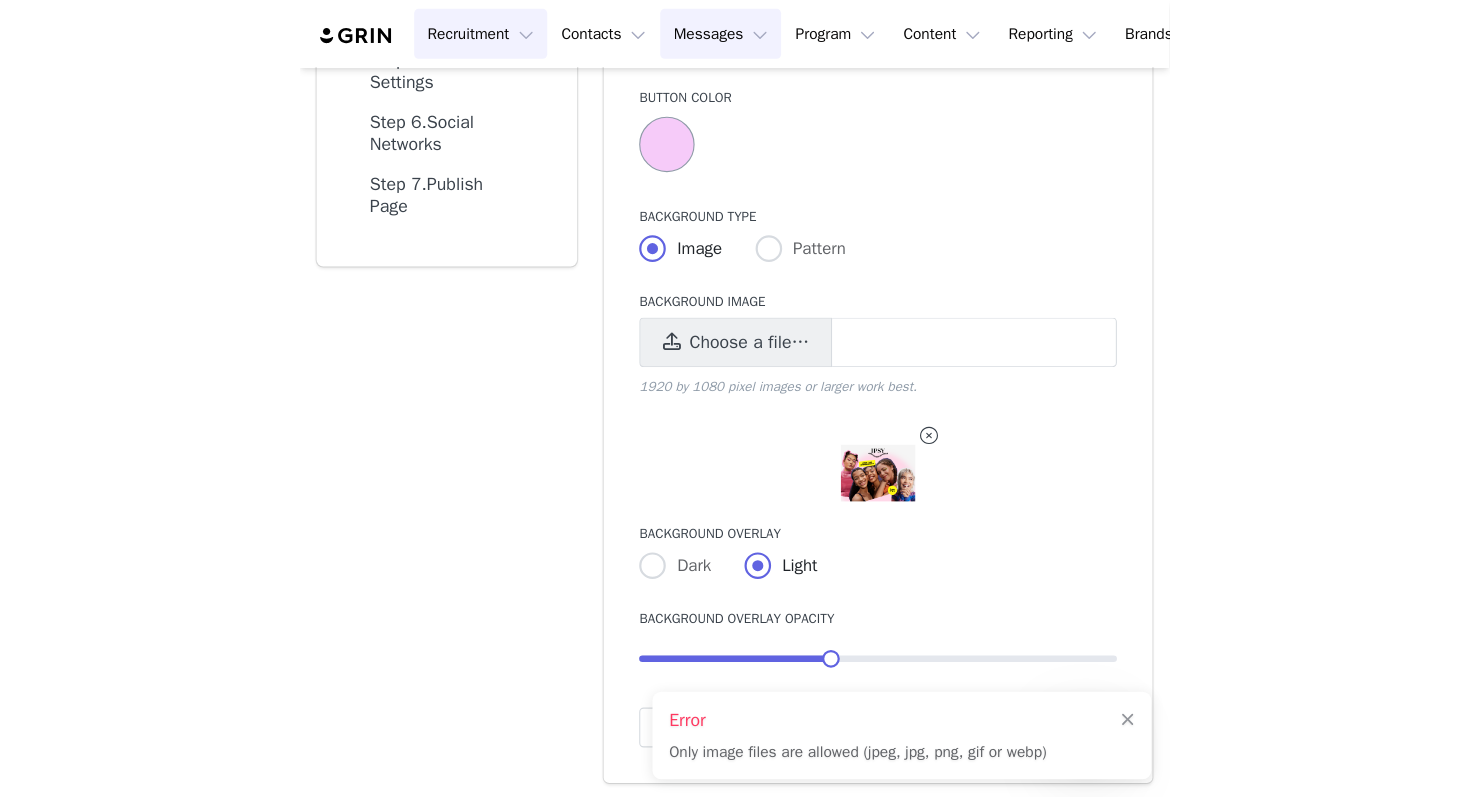 scroll, scrollTop: 229, scrollLeft: 0, axis: vertical 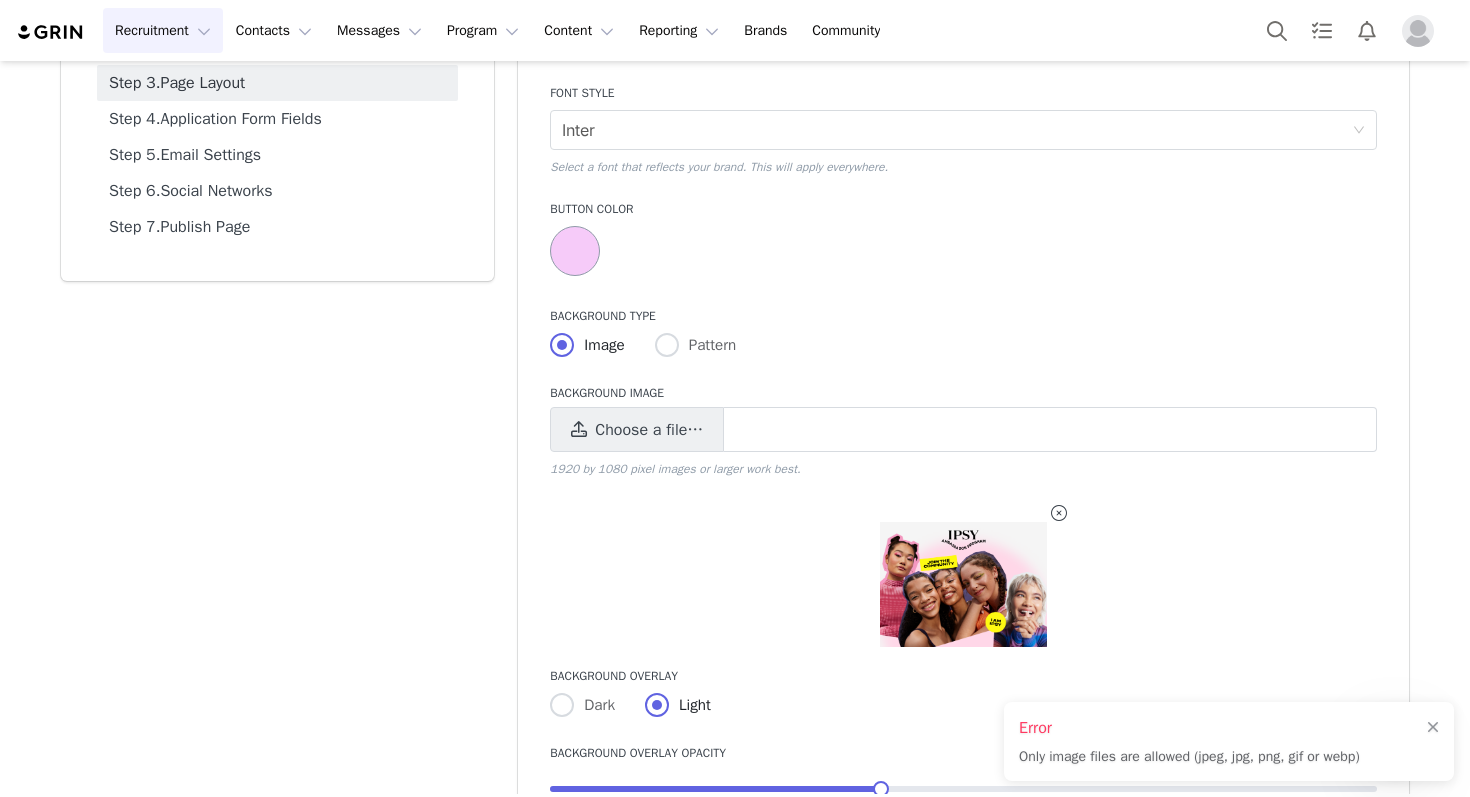 click on "Background Overlay" at bounding box center [963, 676] 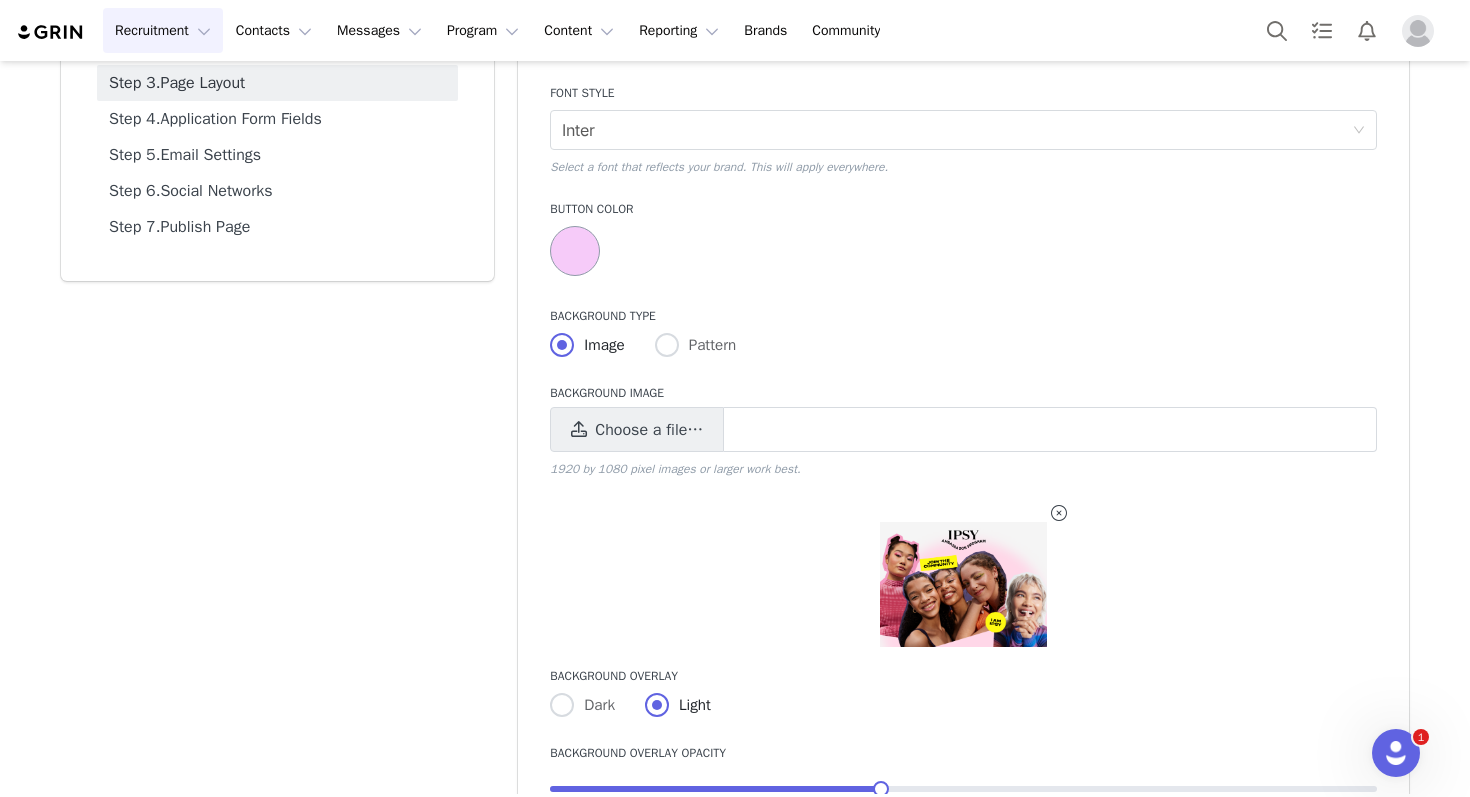 click at bounding box center (1059, 513) 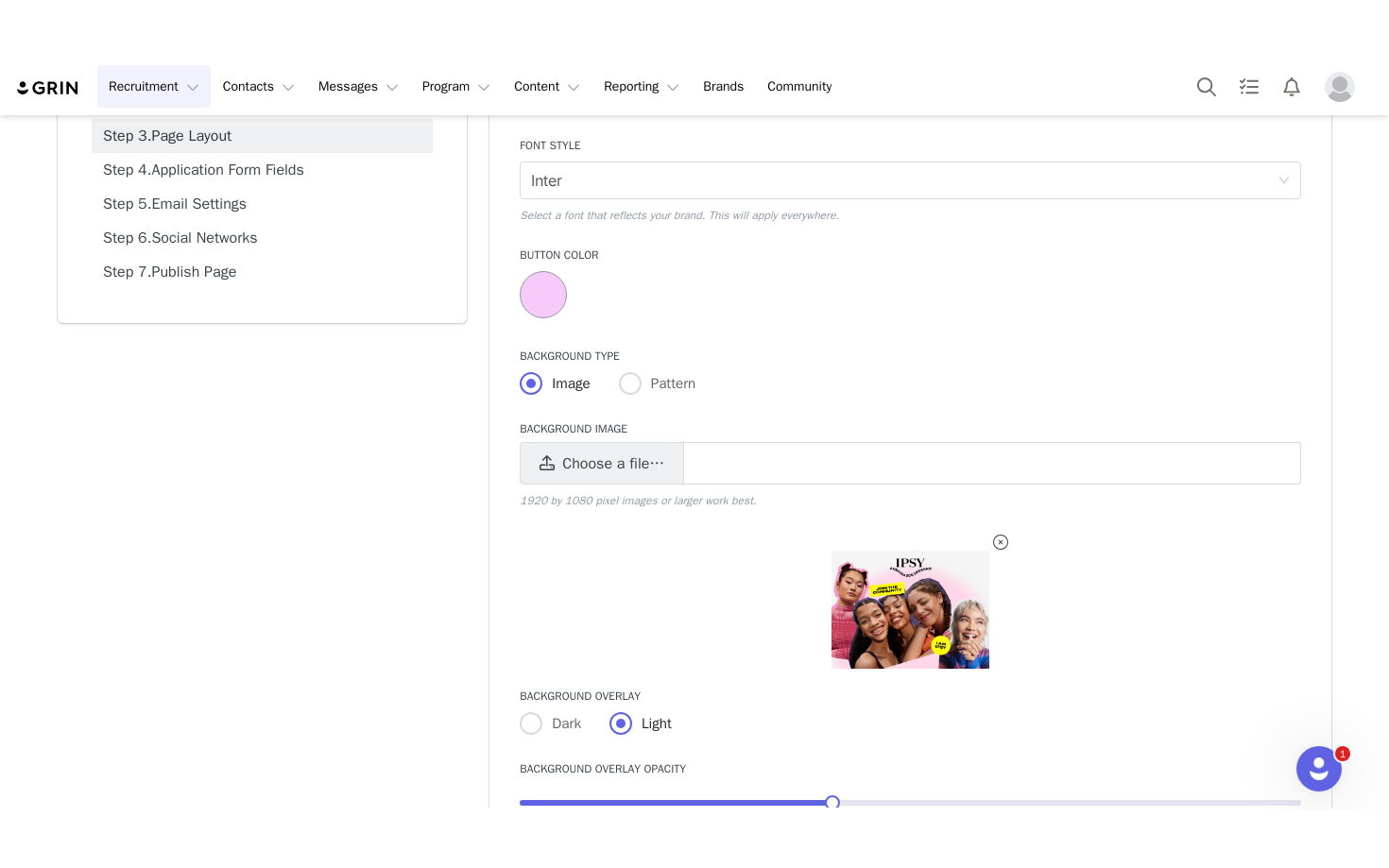 scroll, scrollTop: 210, scrollLeft: 0, axis: vertical 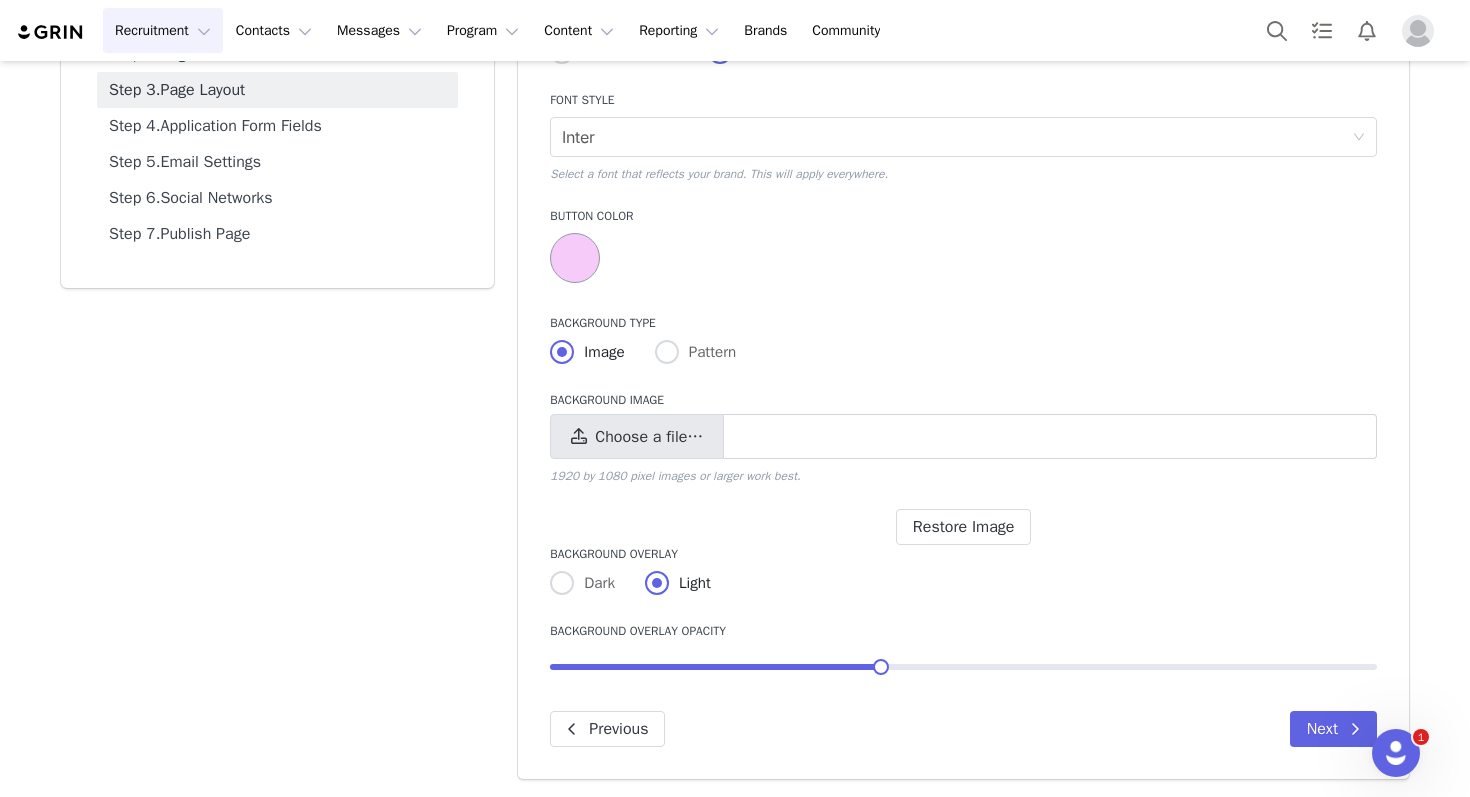 click on "Choose a file…" at bounding box center (649, 437) 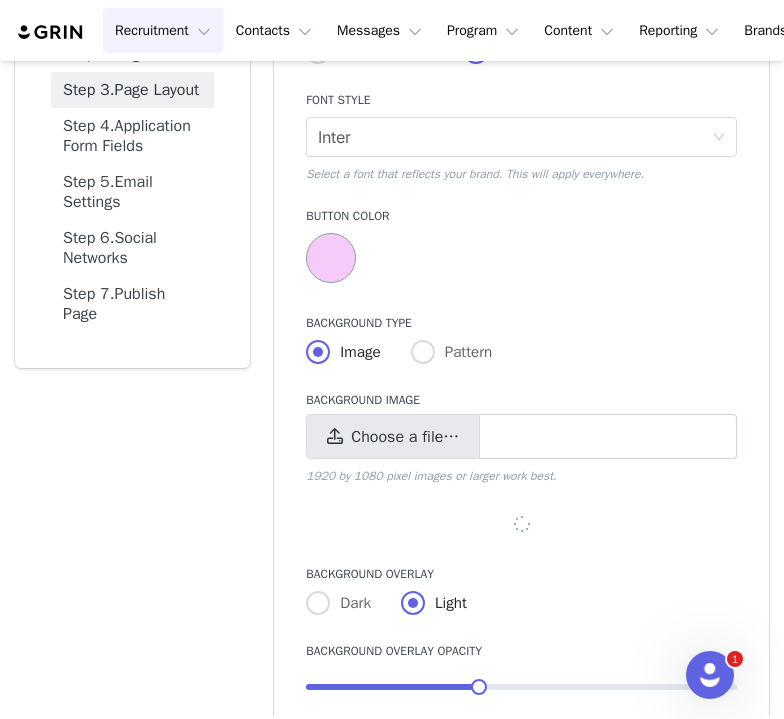 click on "Choose a file…" at bounding box center [405, 437] 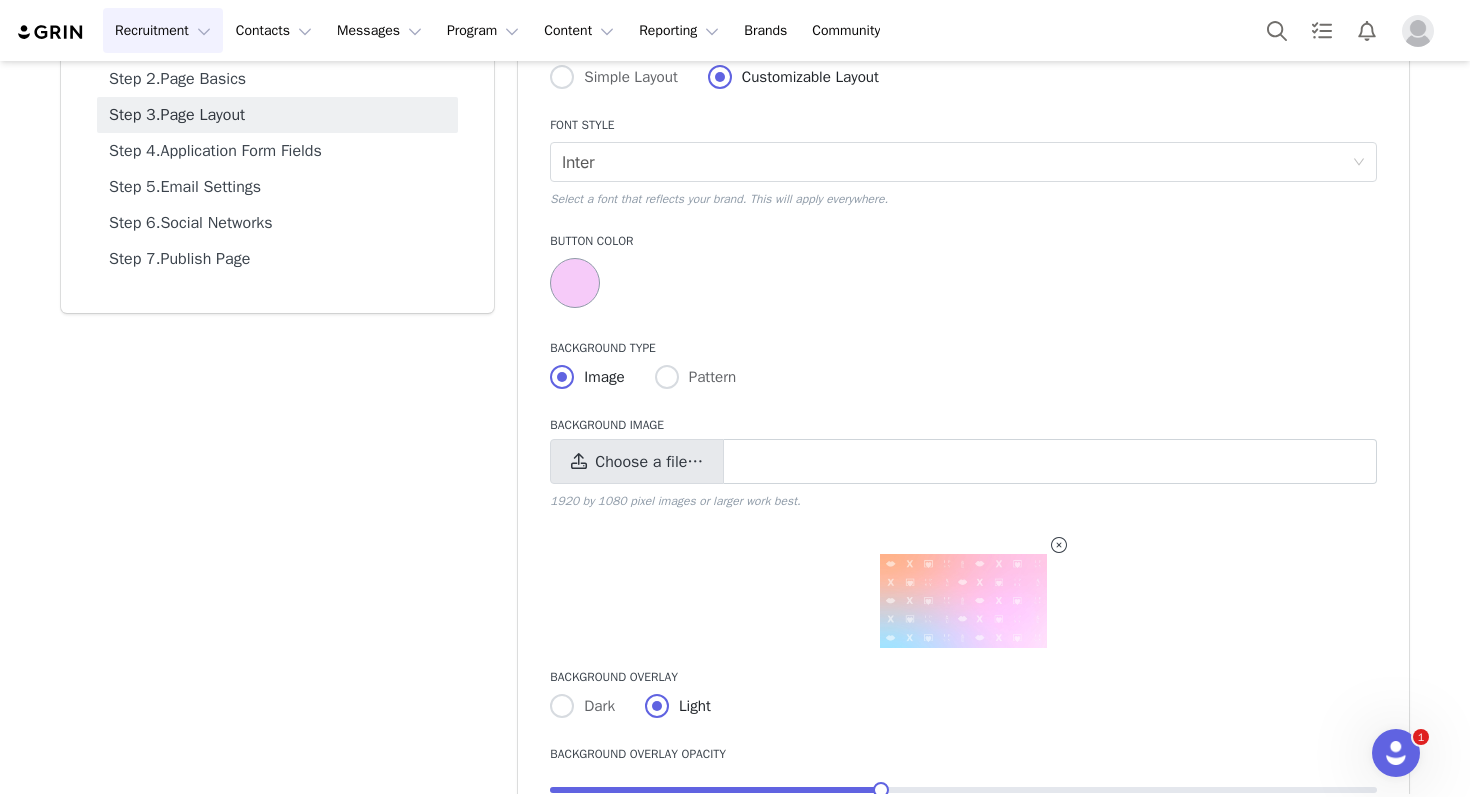 scroll, scrollTop: 0, scrollLeft: 0, axis: both 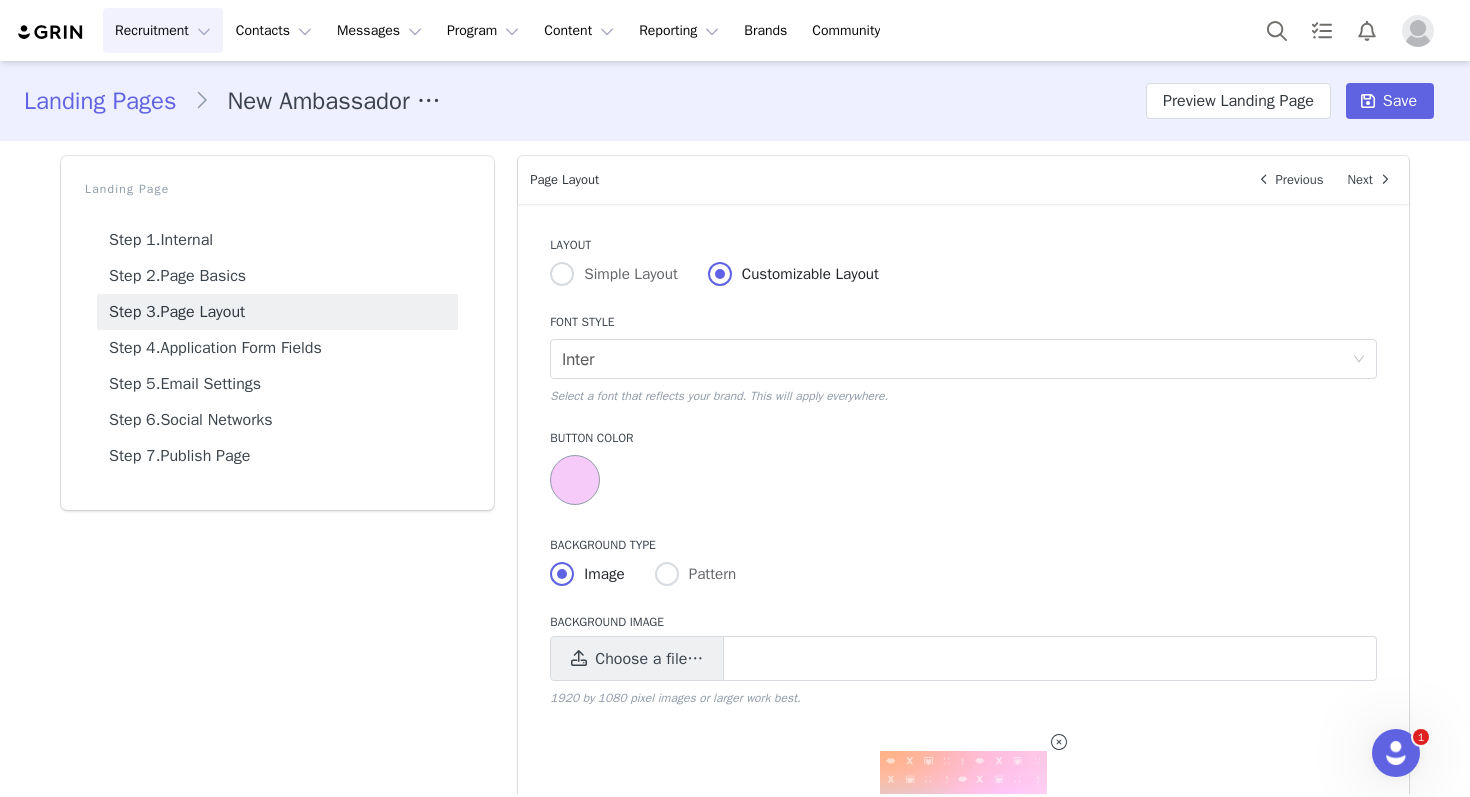 click at bounding box center [575, 480] 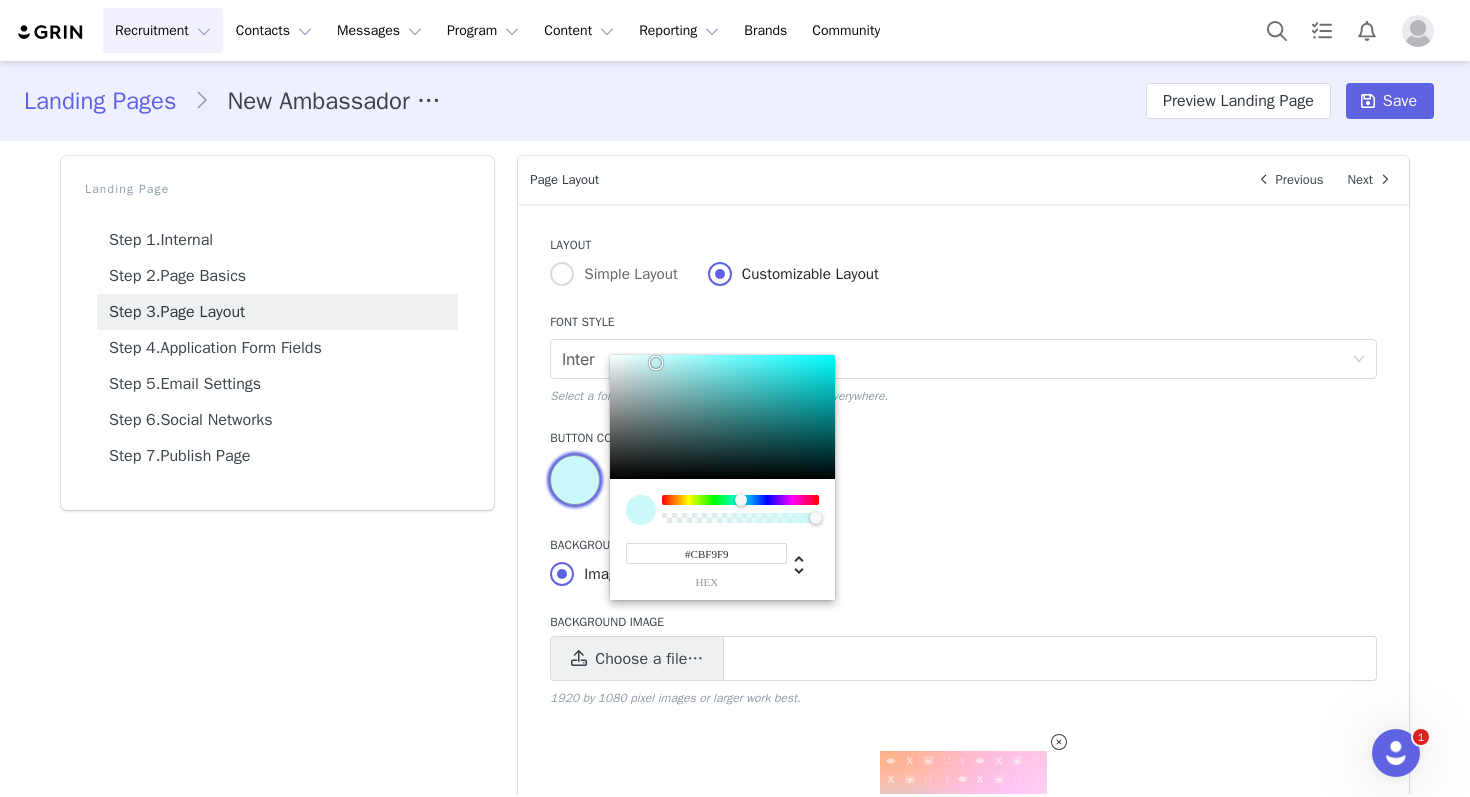 drag, startPoint x: 785, startPoint y: 498, endPoint x: 741, endPoint y: 501, distance: 44.102154 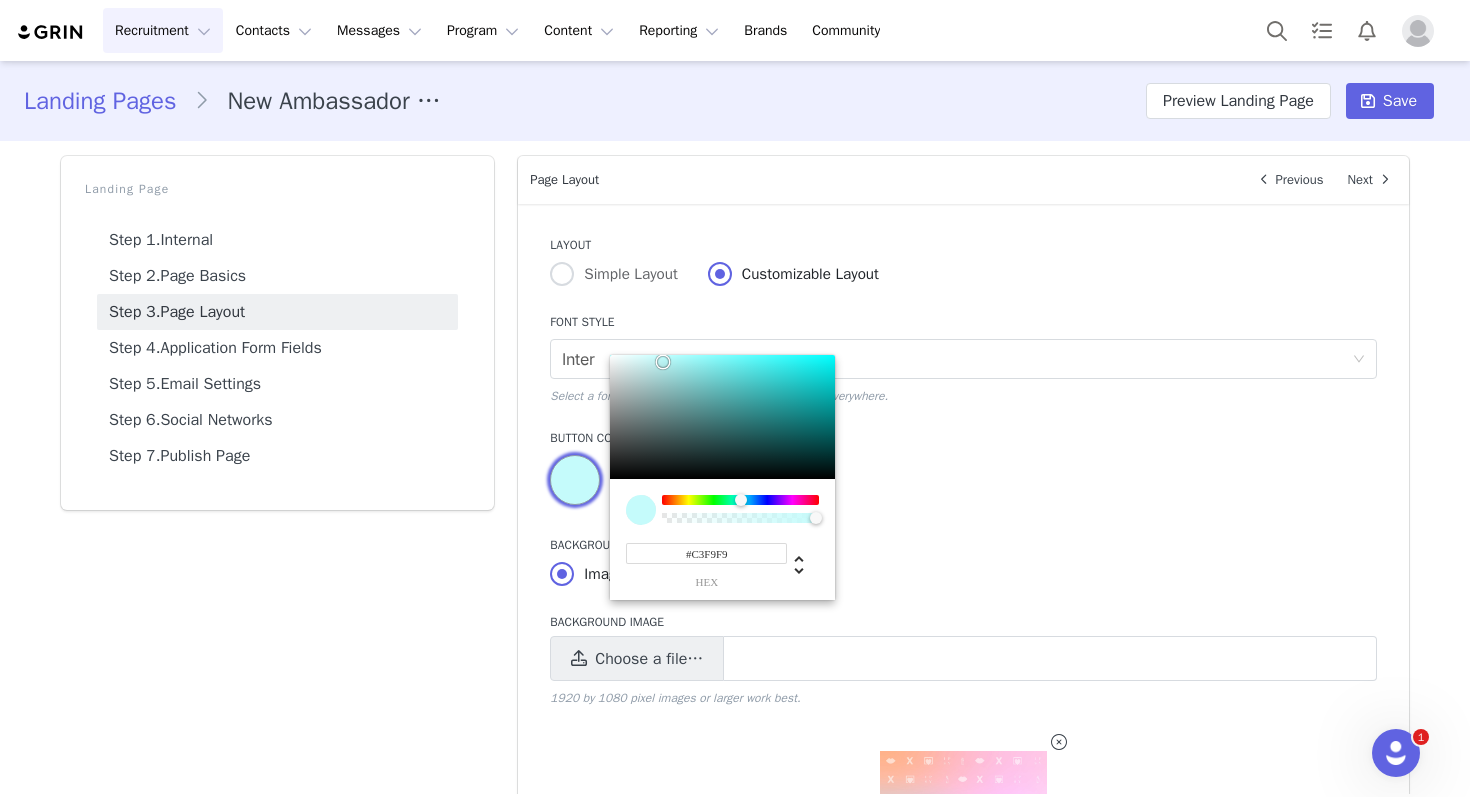 click at bounding box center [722, 417] 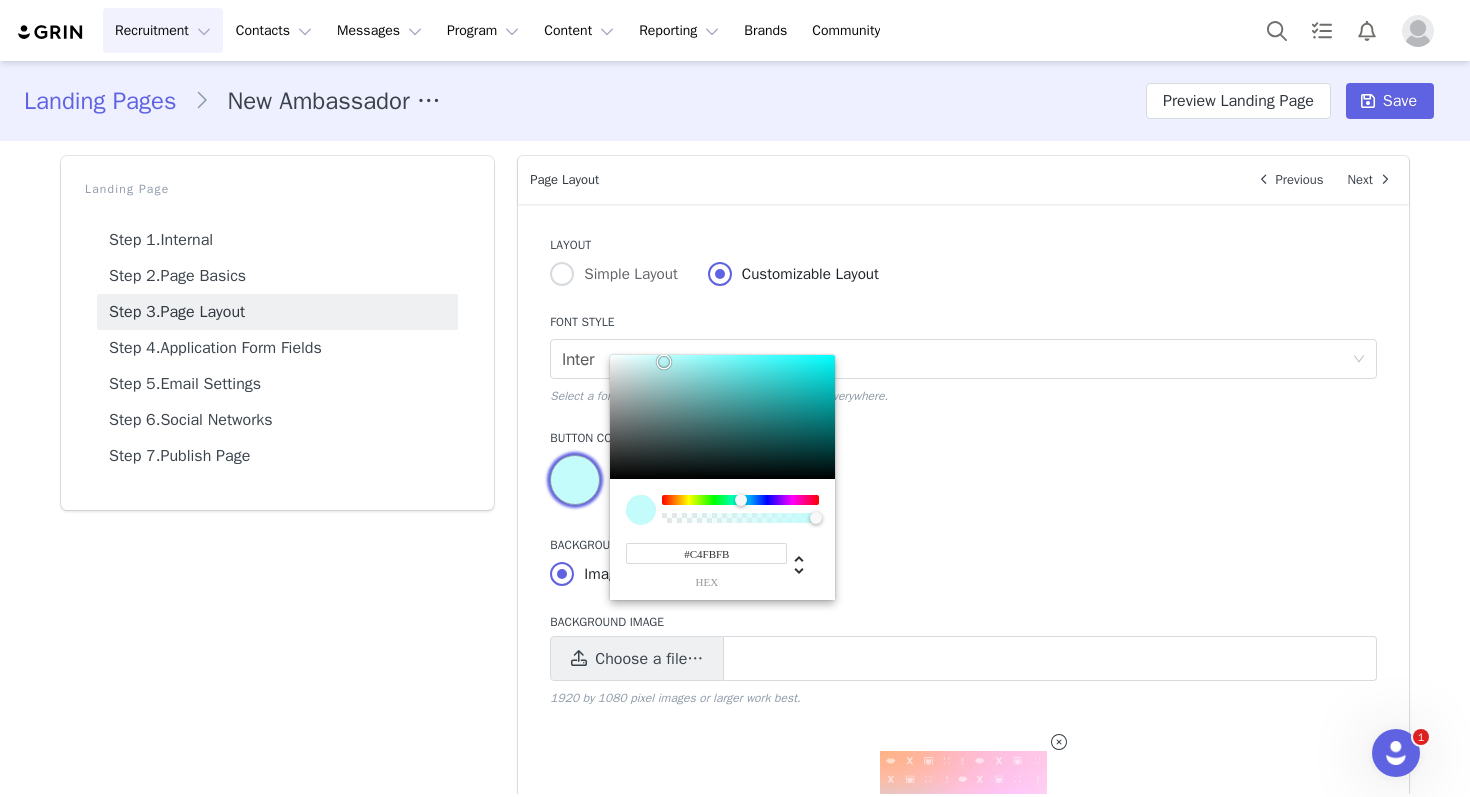 click on "Font Style Inter Select a font that reflects your brand. This will apply everywhere. Button Color                   #C4FBFB   hex       196   r     251   g     251   b     1   a     180   h     87%   s     88%   l     1   a       Background Type  Image   Pattern   Background Image  Choose a file…  1920 by 1080 pixel images or larger work best.  Background Overlay  Dark   Light  Background Overlay Opacity" at bounding box center [963, 659] 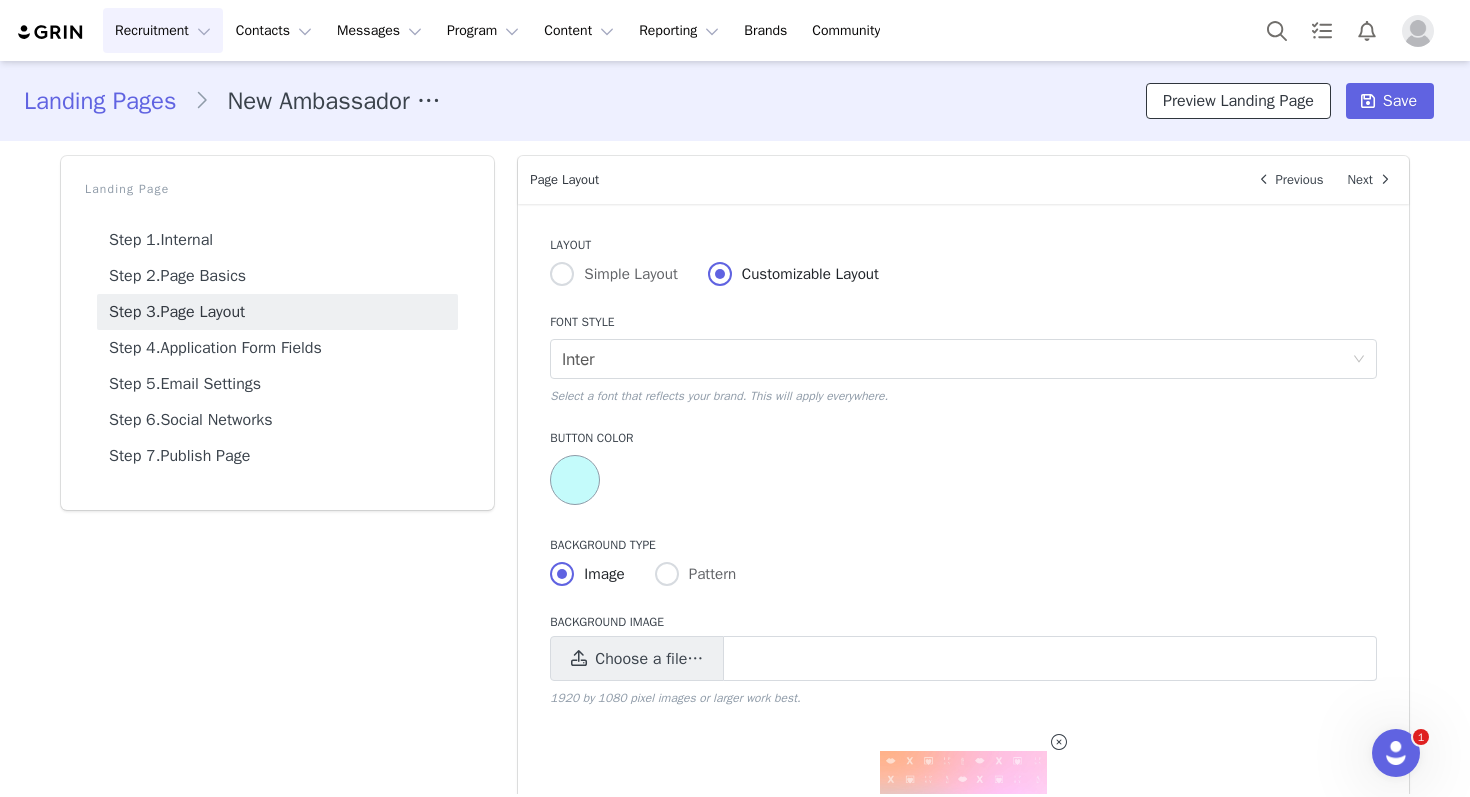click on "Preview Landing Page" at bounding box center (1238, 101) 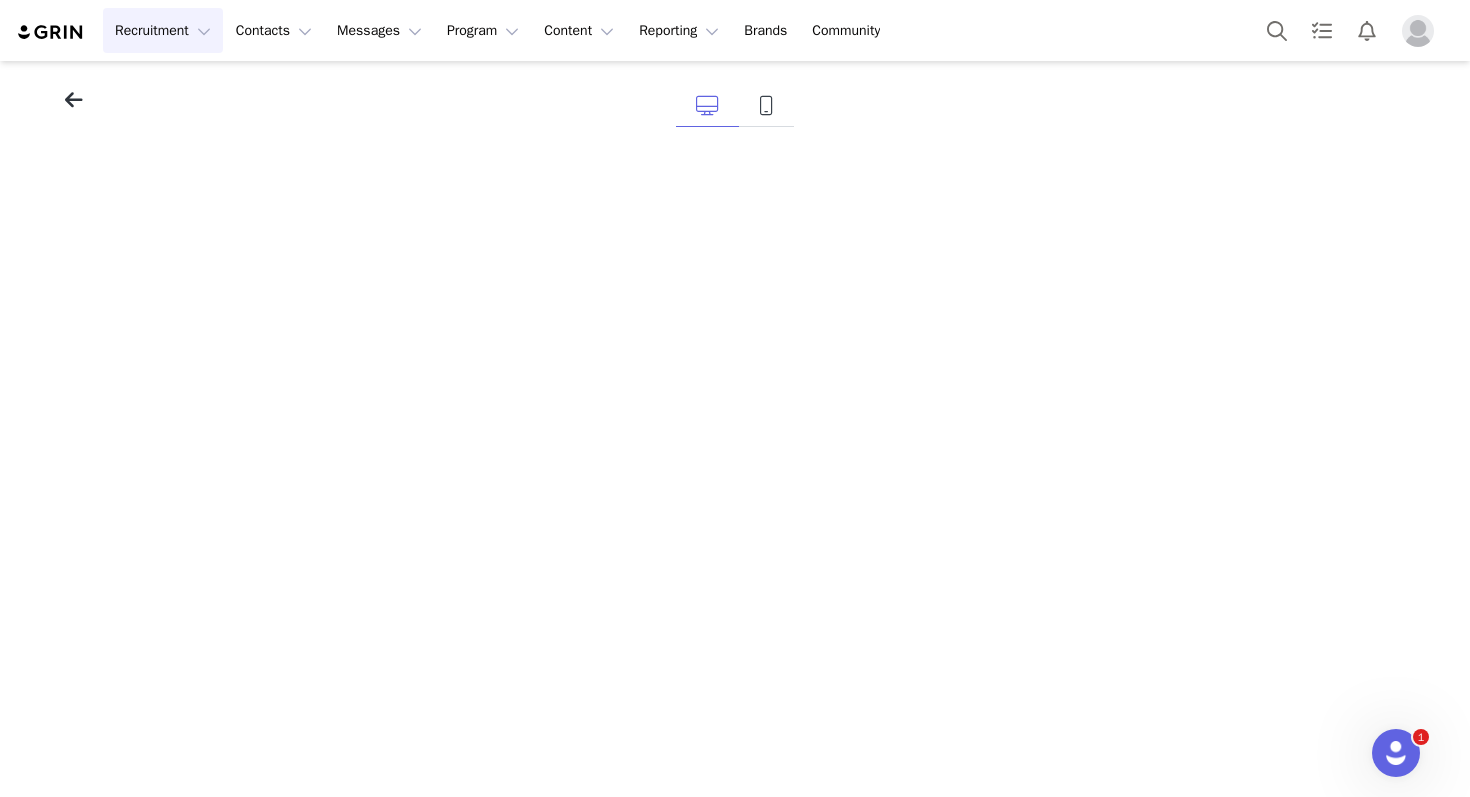 click at bounding box center (288, 111) 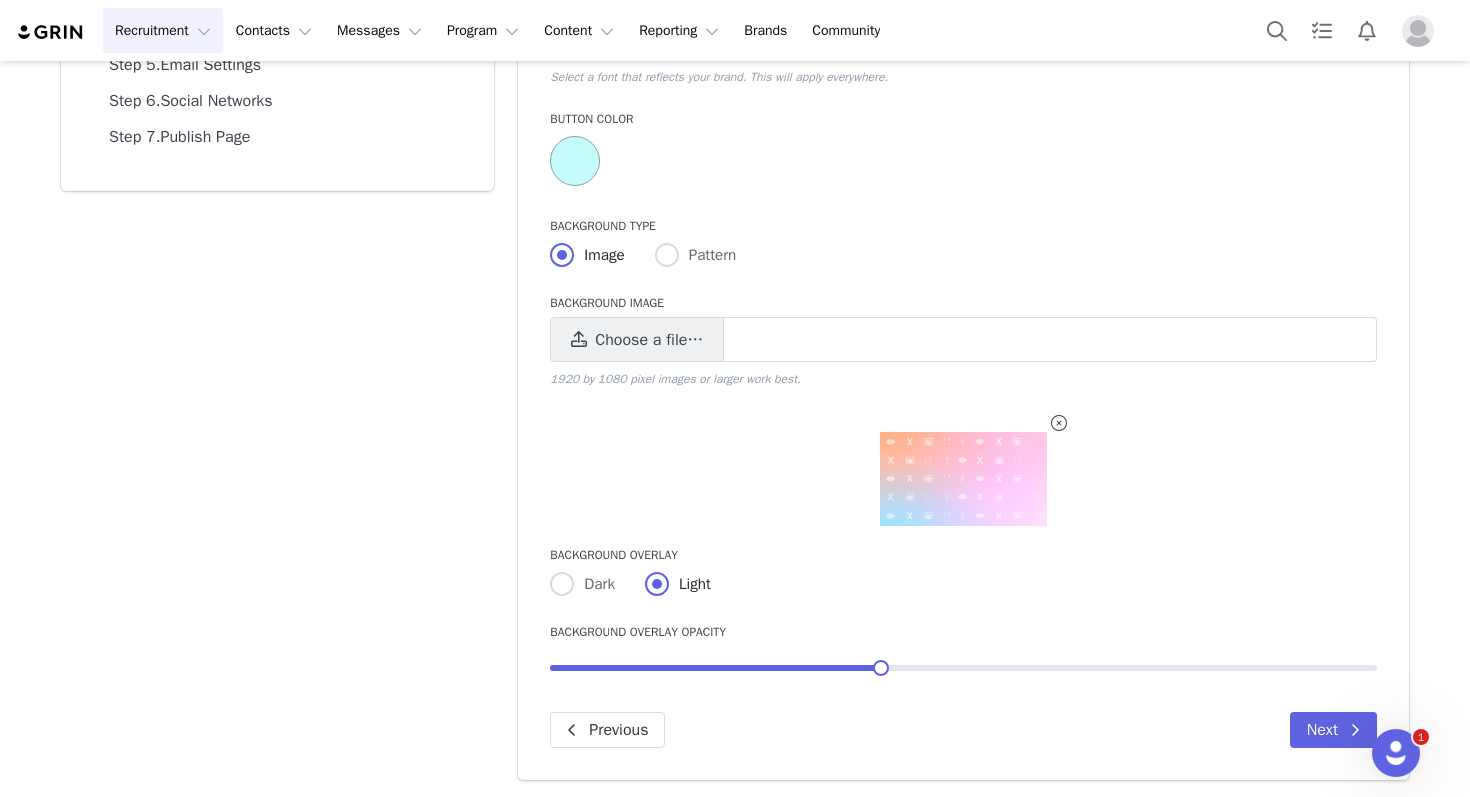 scroll, scrollTop: 318, scrollLeft: 0, axis: vertical 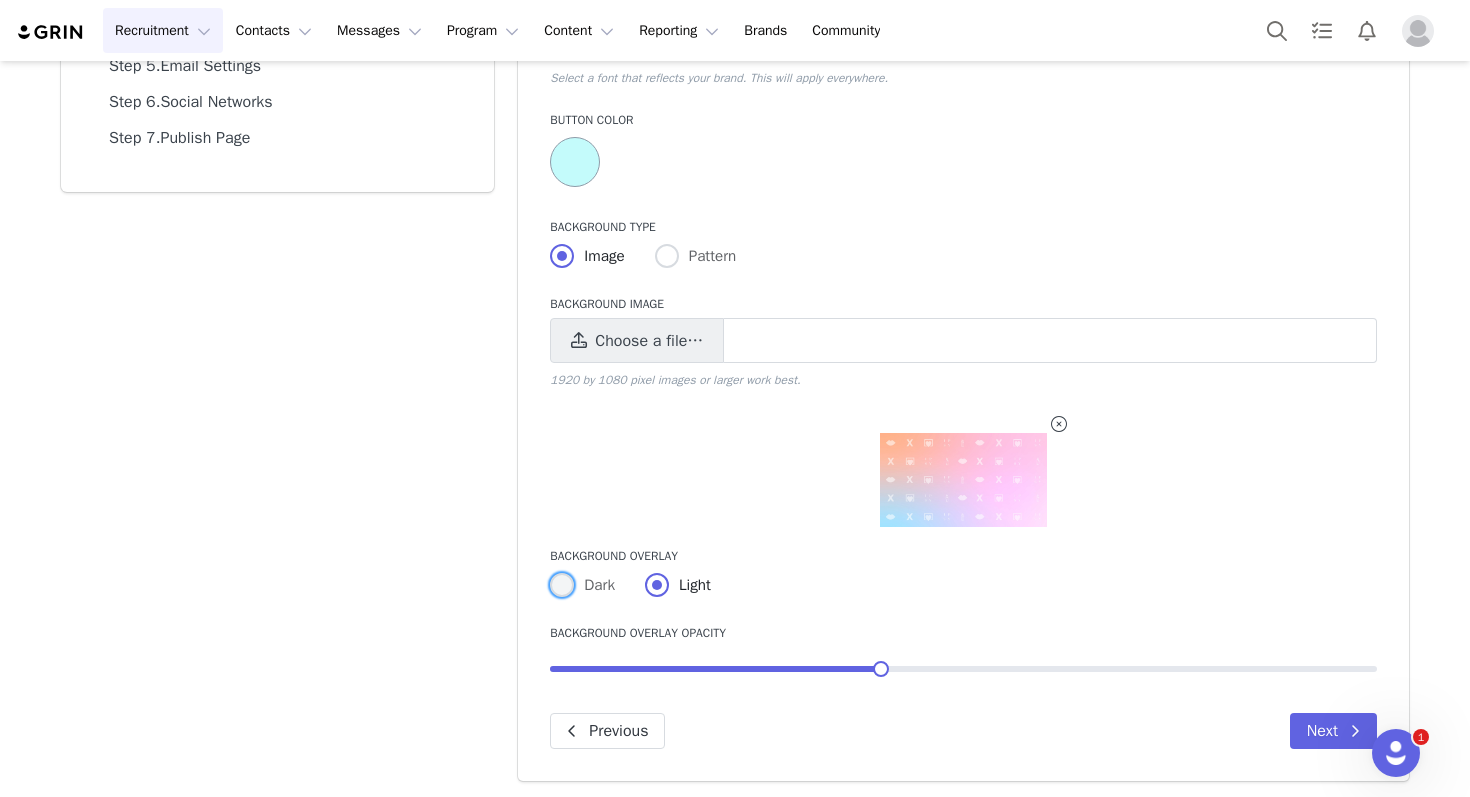 click on "Dark" at bounding box center [594, 585] 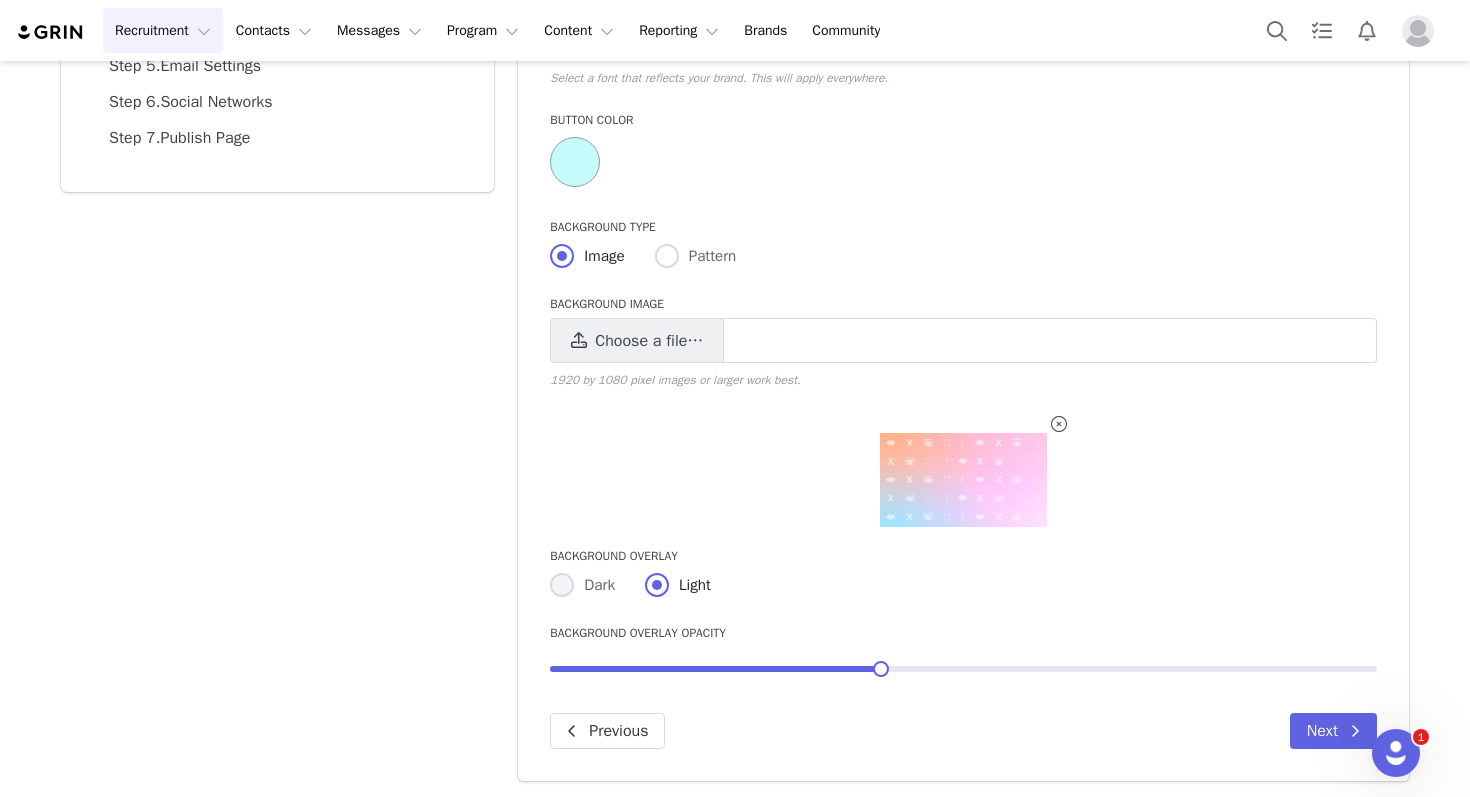click on "Dark" at bounding box center (562, 586) 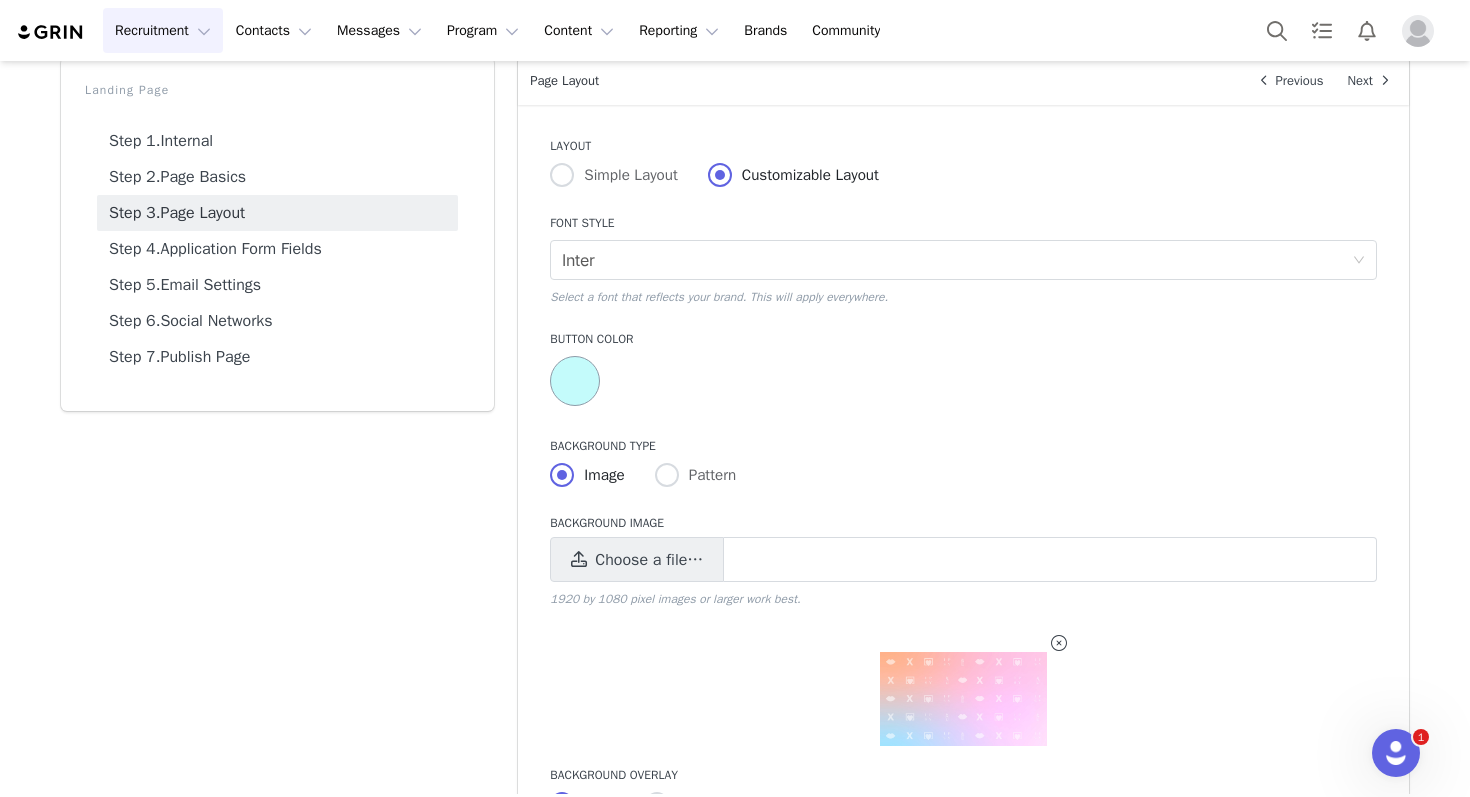 scroll, scrollTop: 75, scrollLeft: 0, axis: vertical 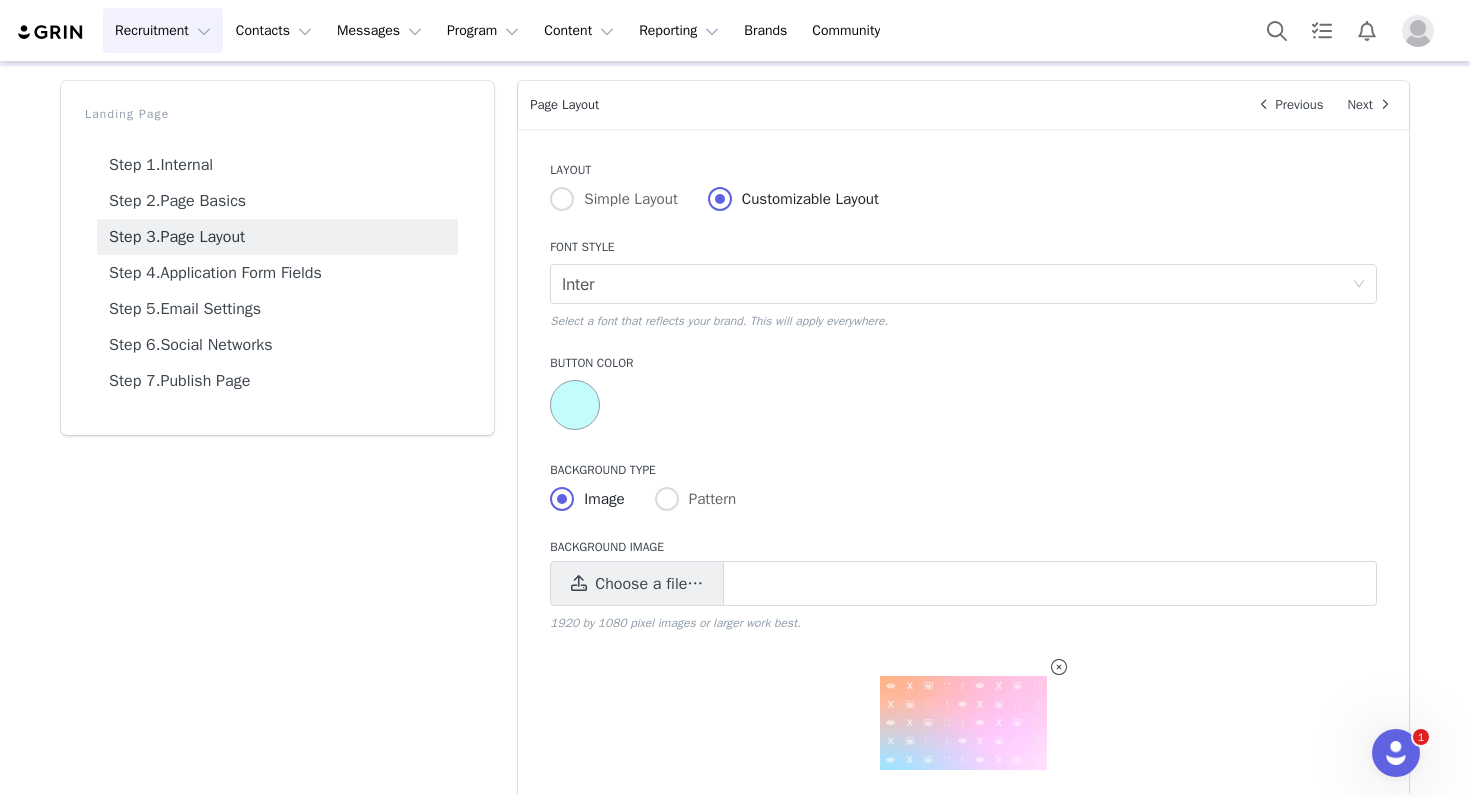 click at bounding box center [575, 405] 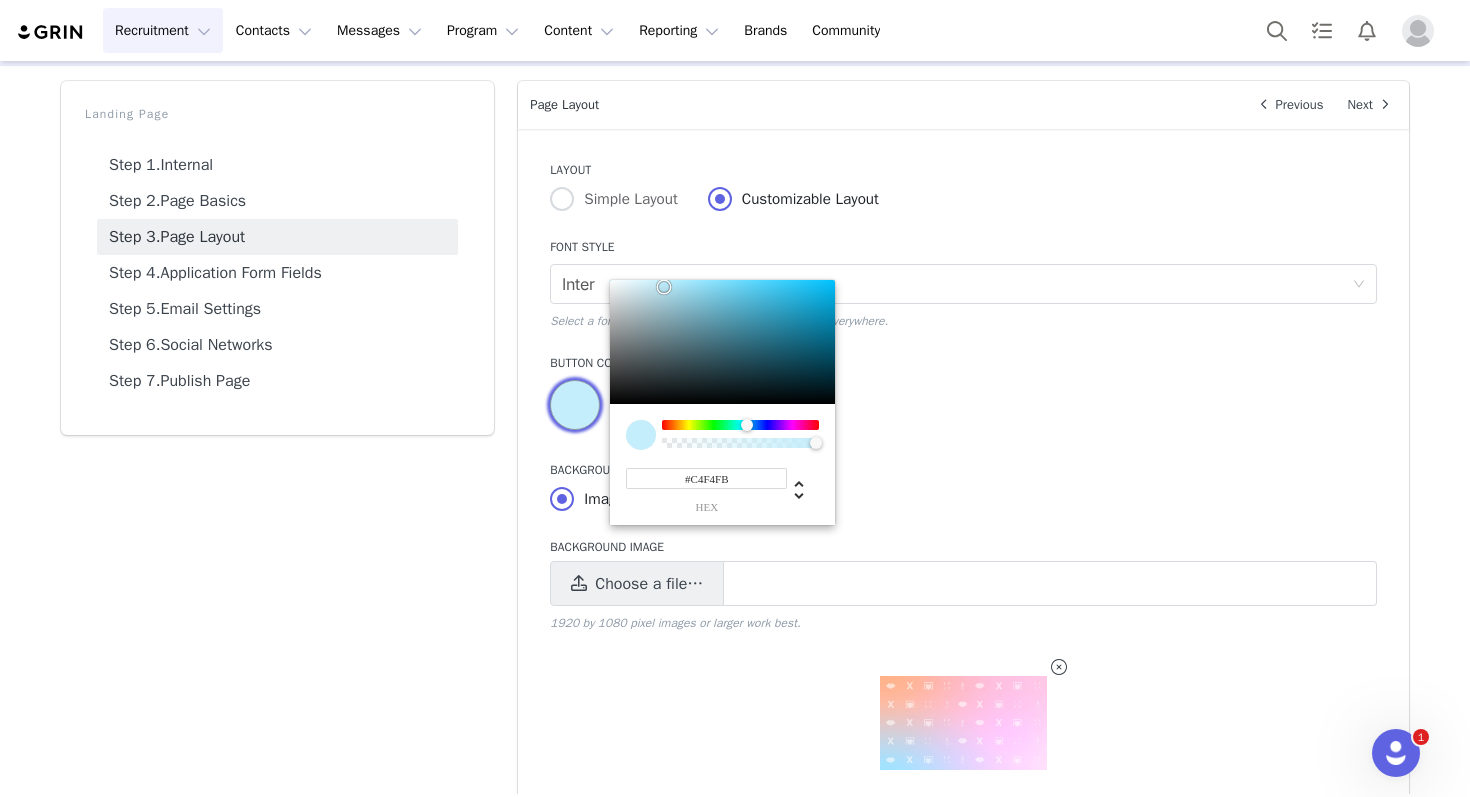 click at bounding box center [747, 425] 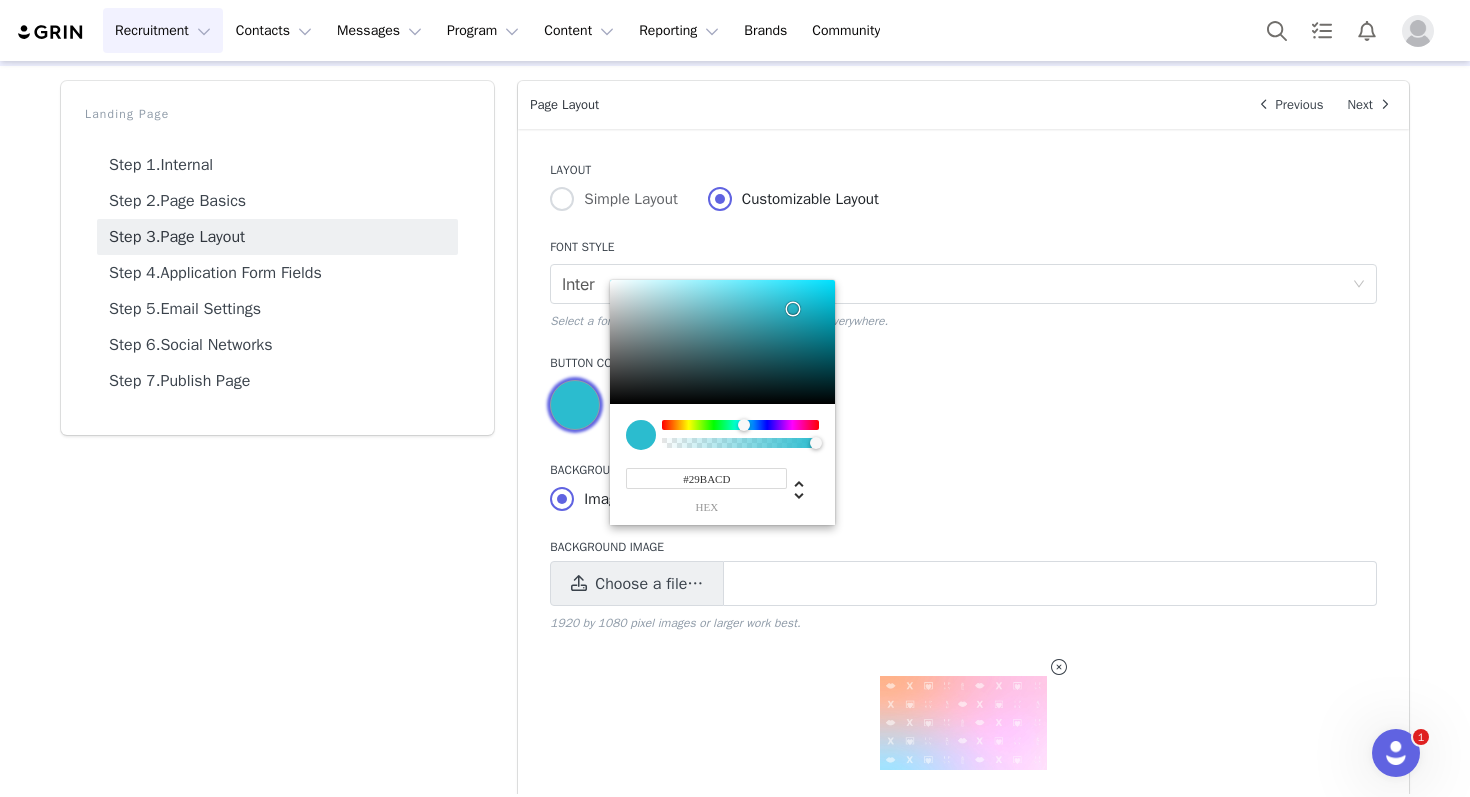 drag, startPoint x: 662, startPoint y: 279, endPoint x: 790, endPoint y: 303, distance: 130.23056 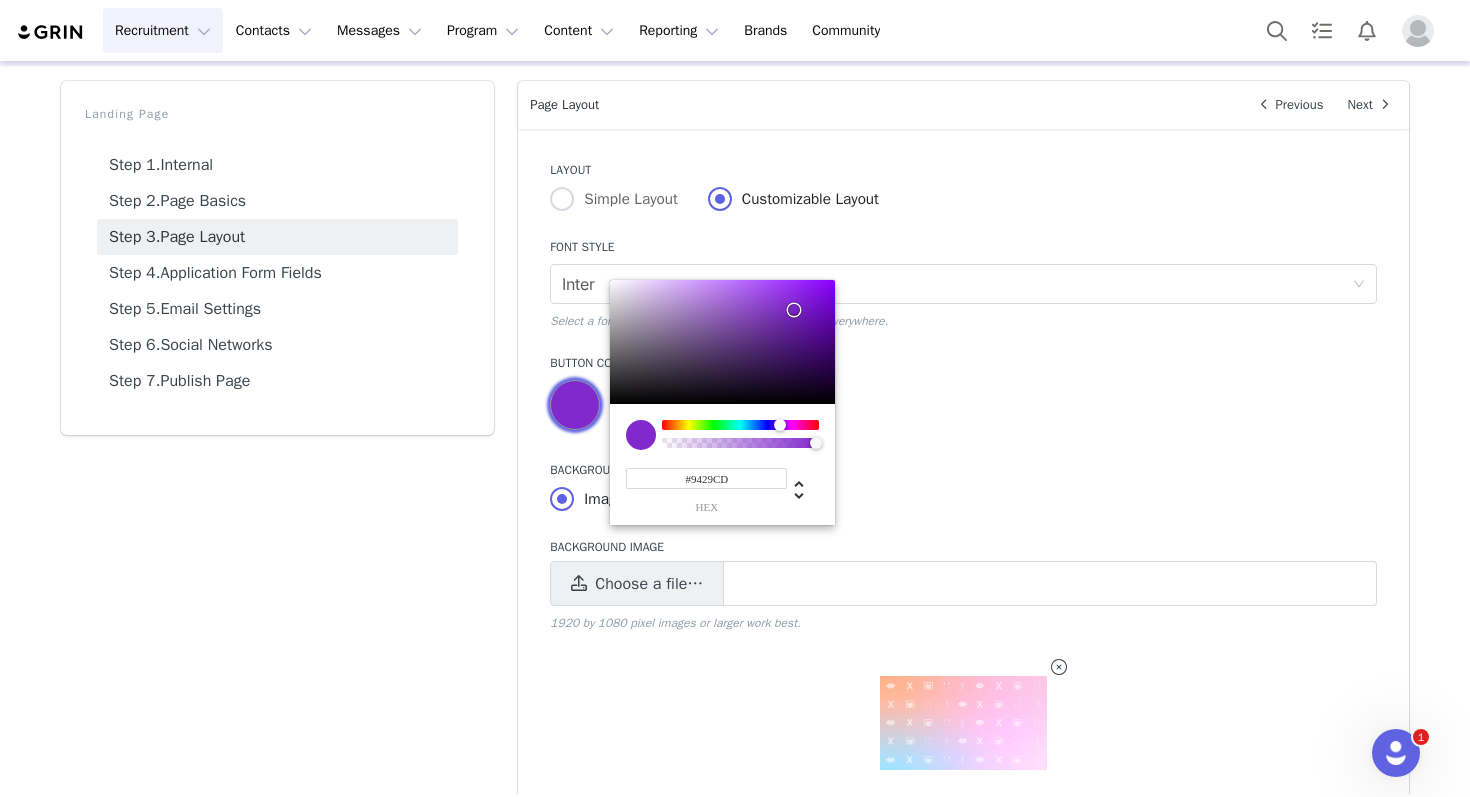 drag, startPoint x: 745, startPoint y: 424, endPoint x: 783, endPoint y: 423, distance: 38.013157 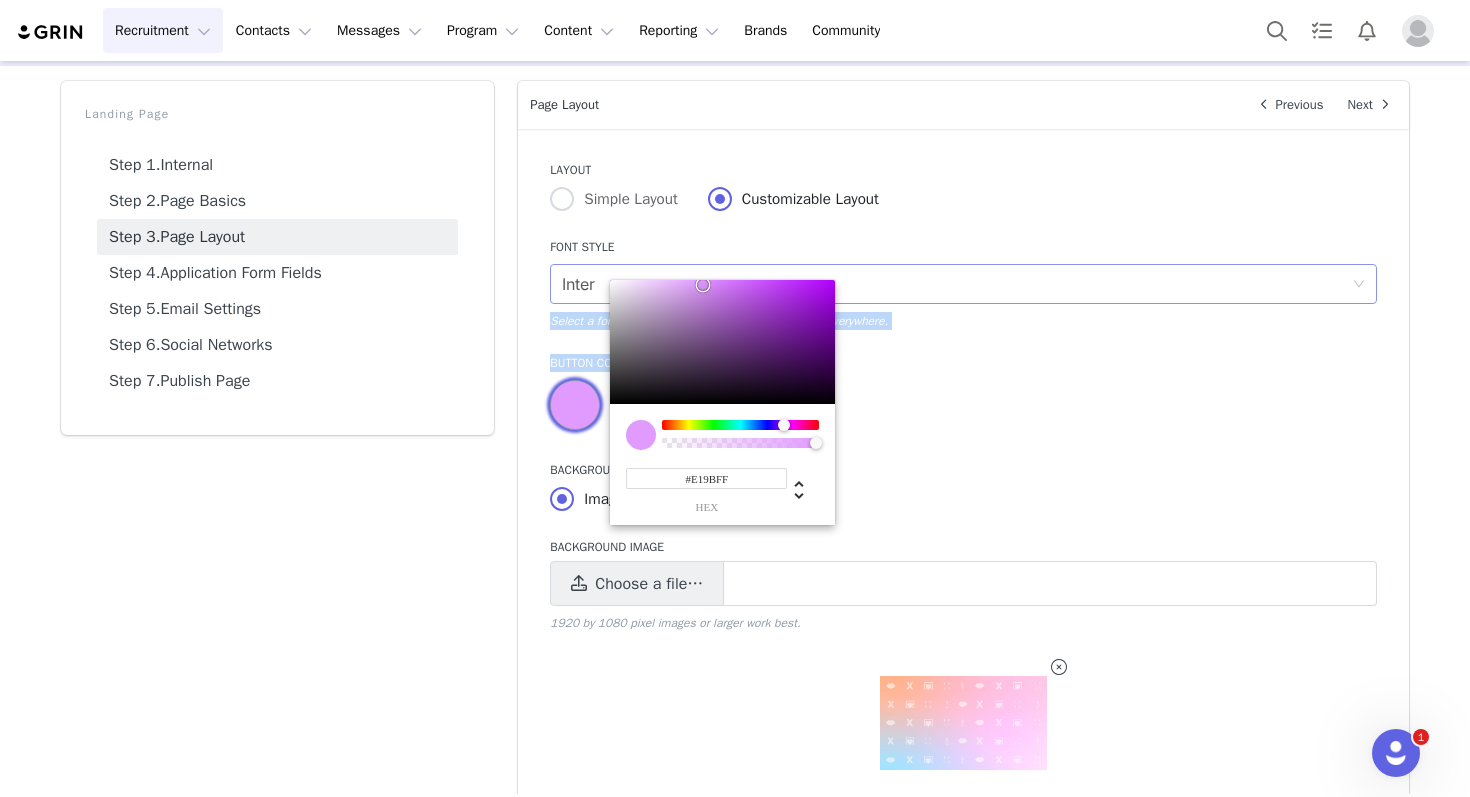 type on "#E19CFF" 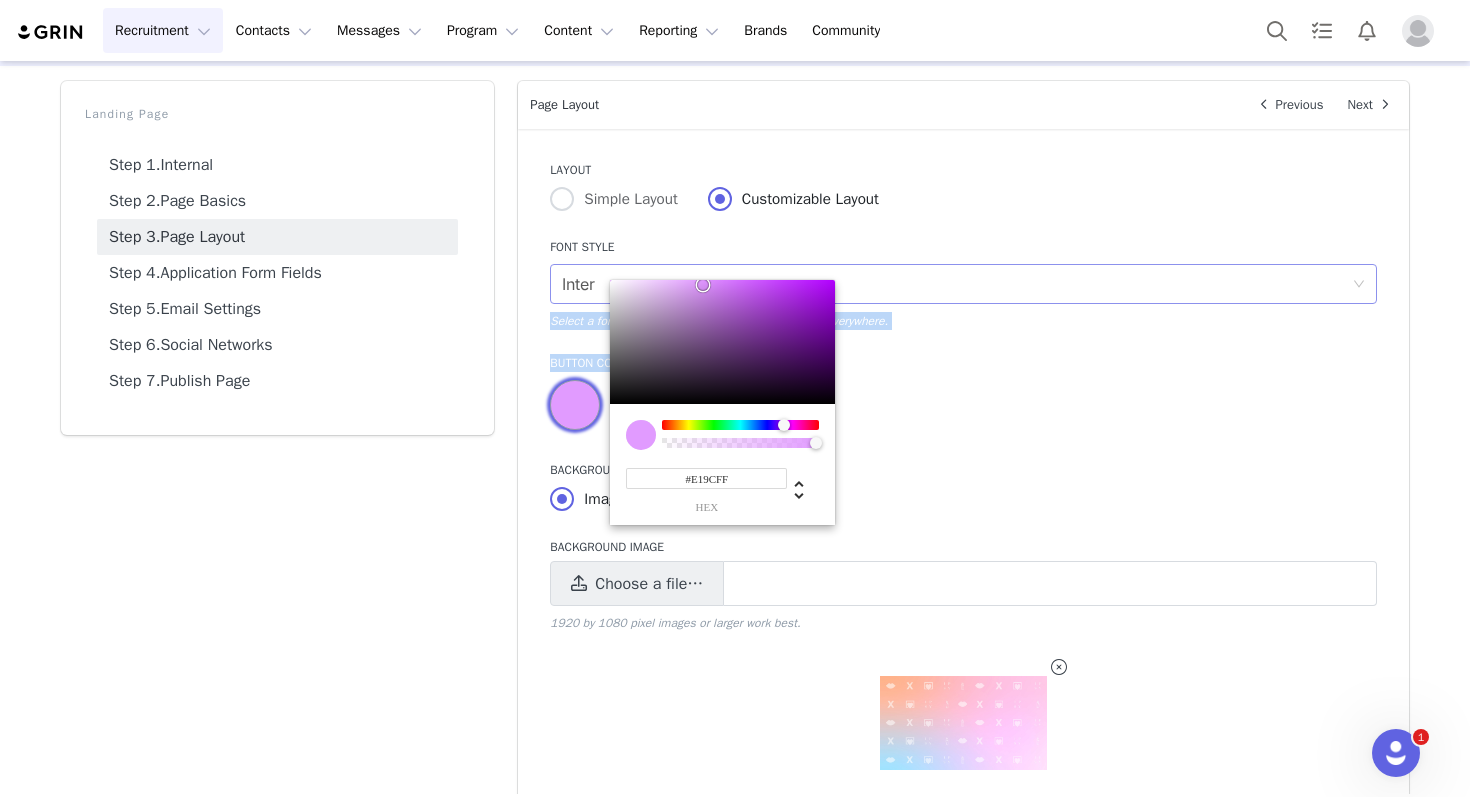 drag, startPoint x: 794, startPoint y: 307, endPoint x: 698, endPoint y: 275, distance: 101.19289 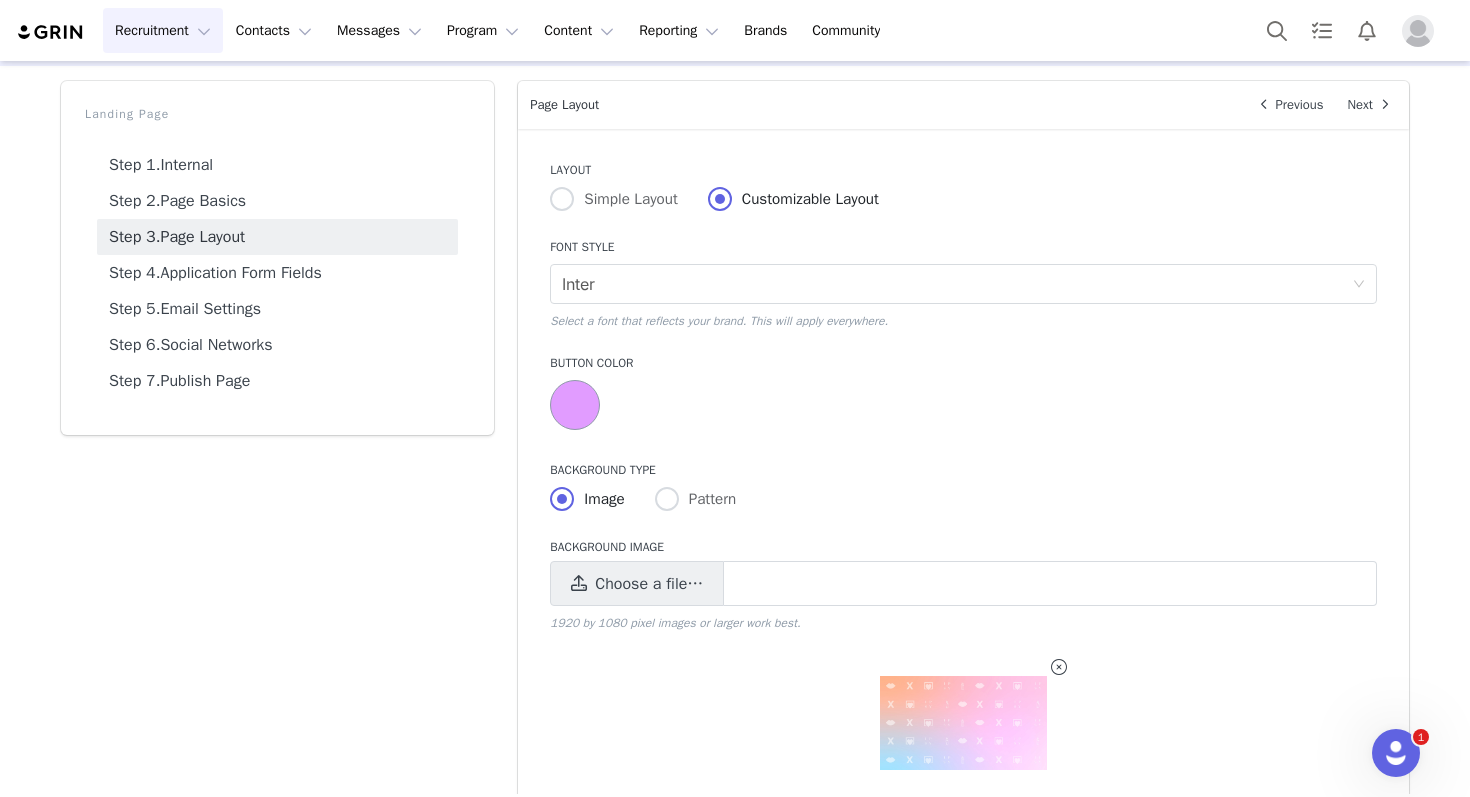 click at bounding box center [963, 408] 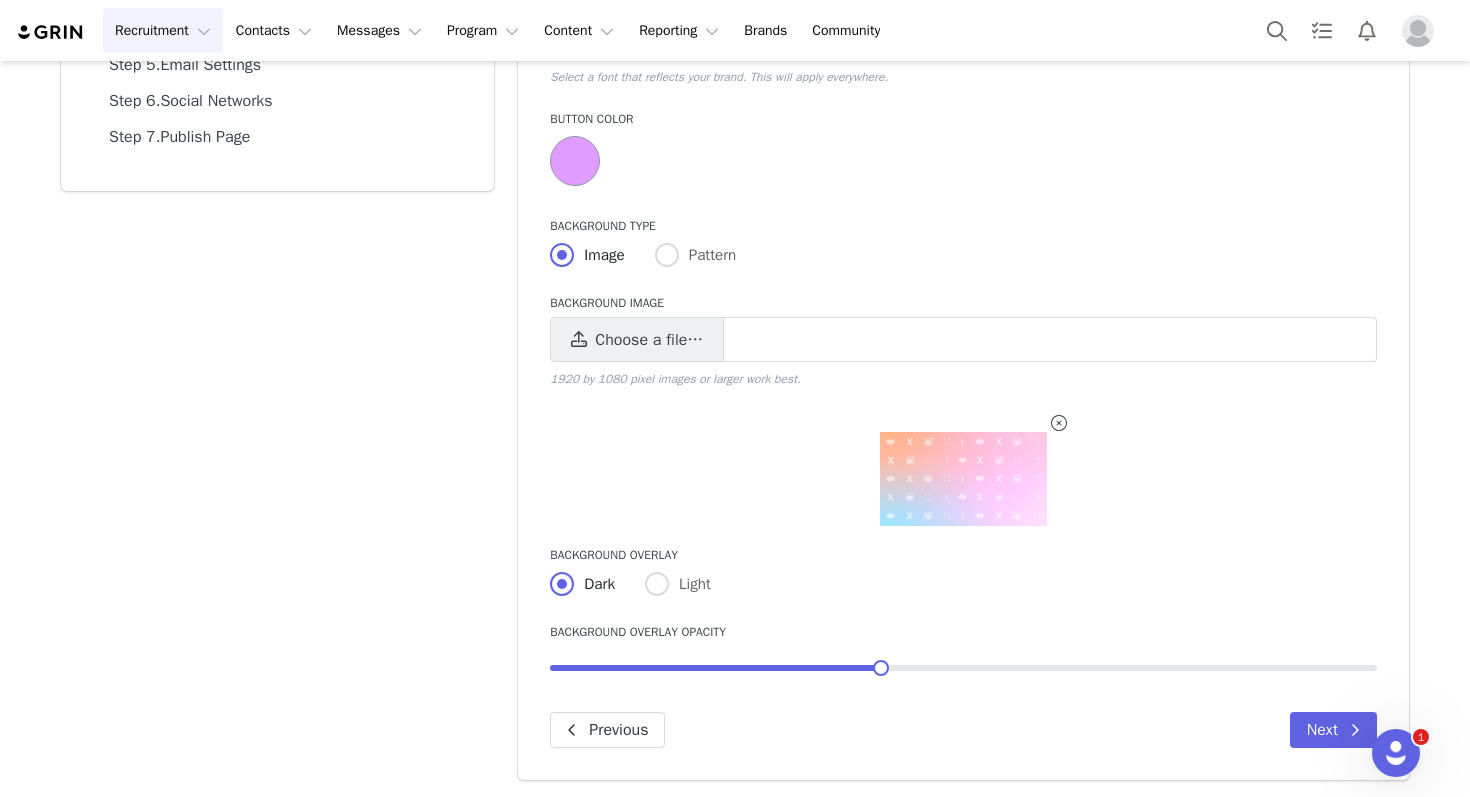 scroll, scrollTop: 0, scrollLeft: 0, axis: both 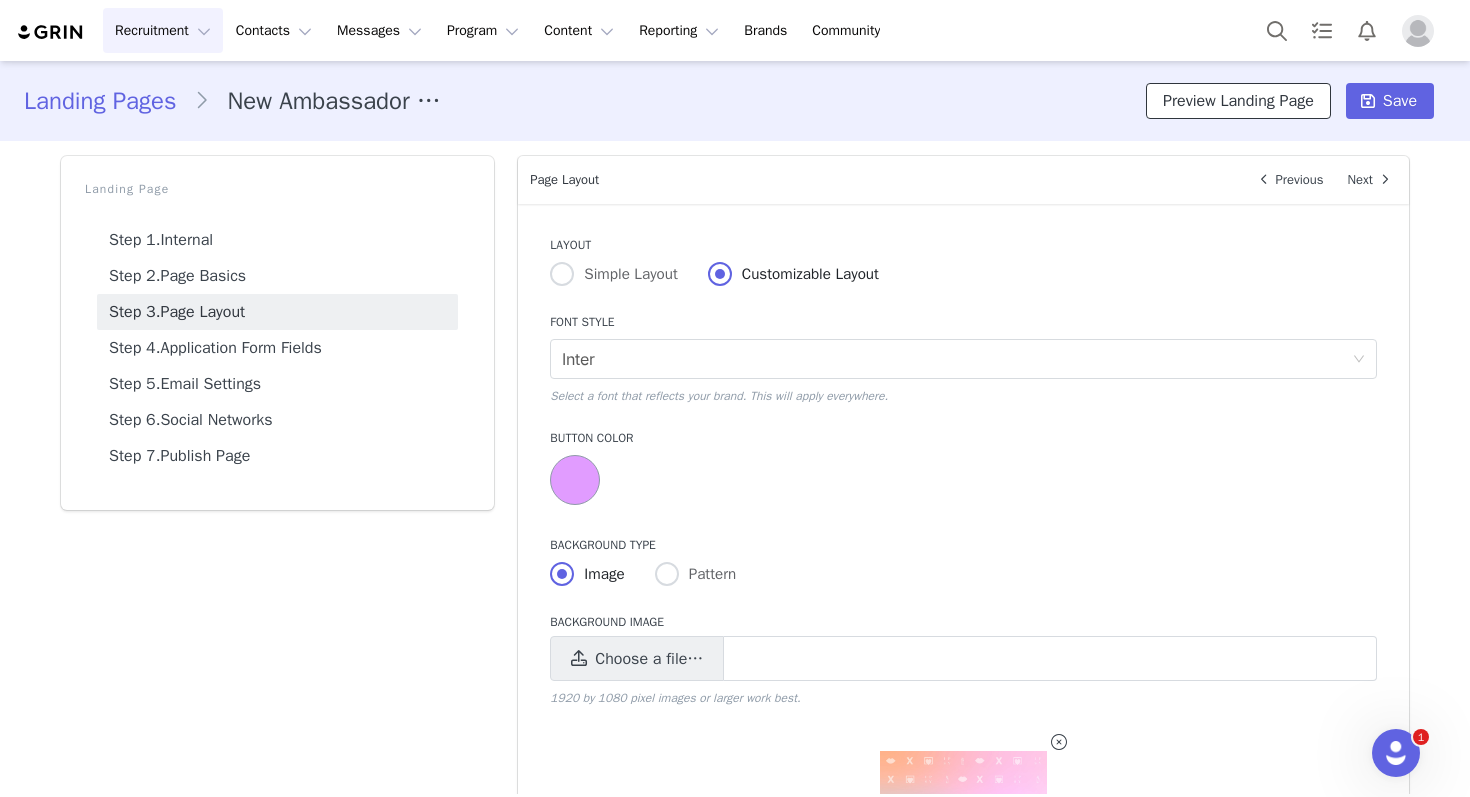 click on "Preview Landing Page" at bounding box center [1238, 101] 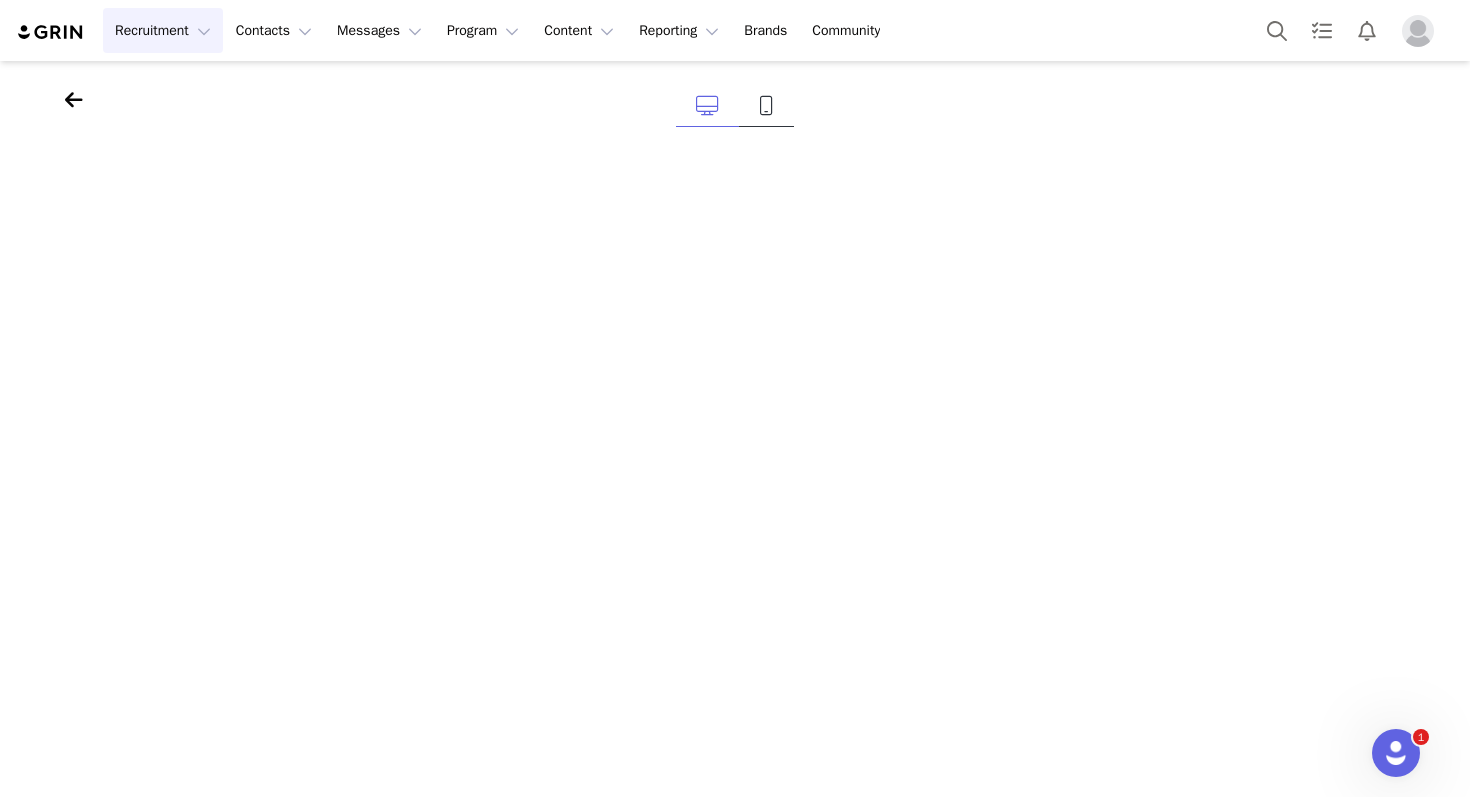 click at bounding box center [766, 106] 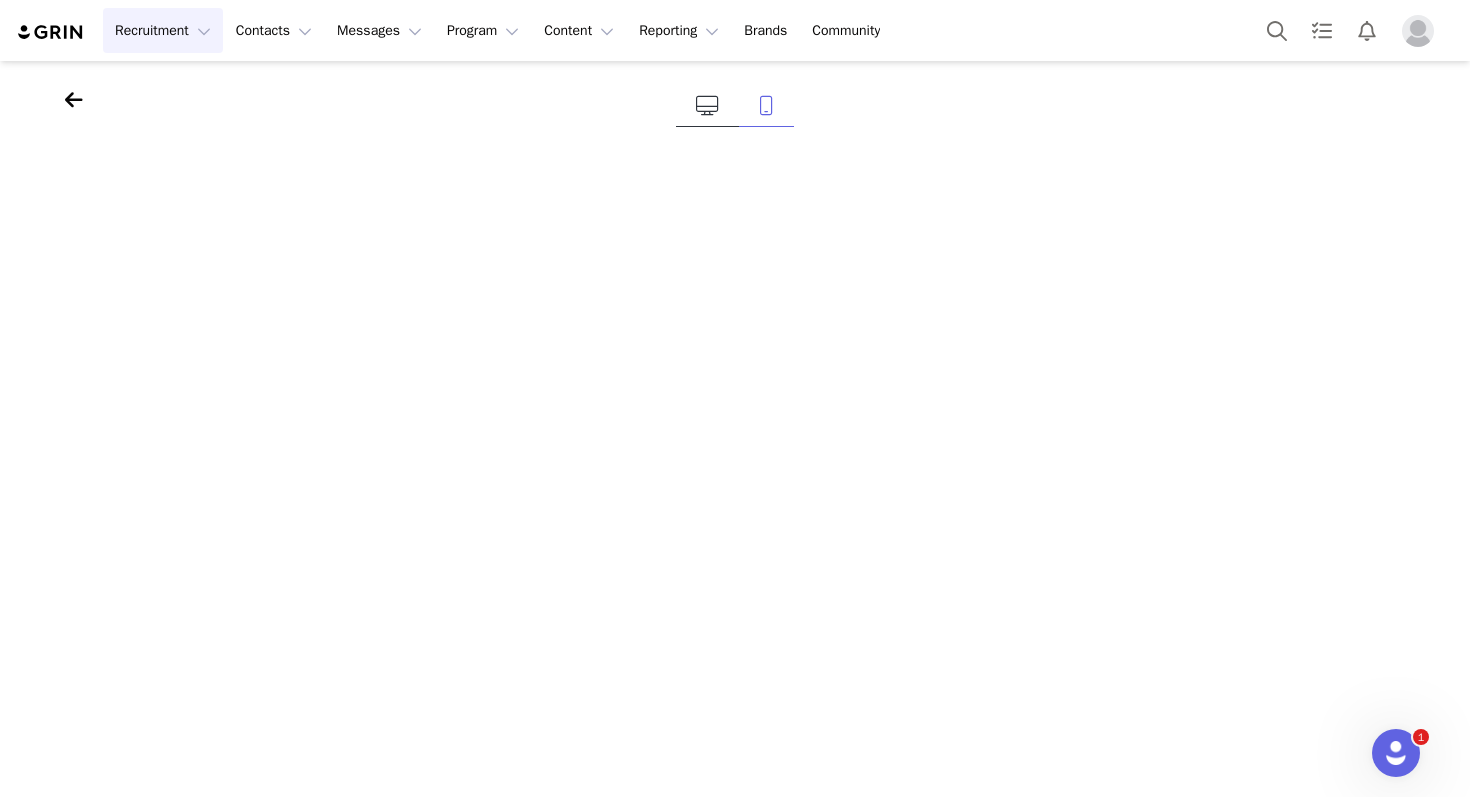 click at bounding box center (707, 106) 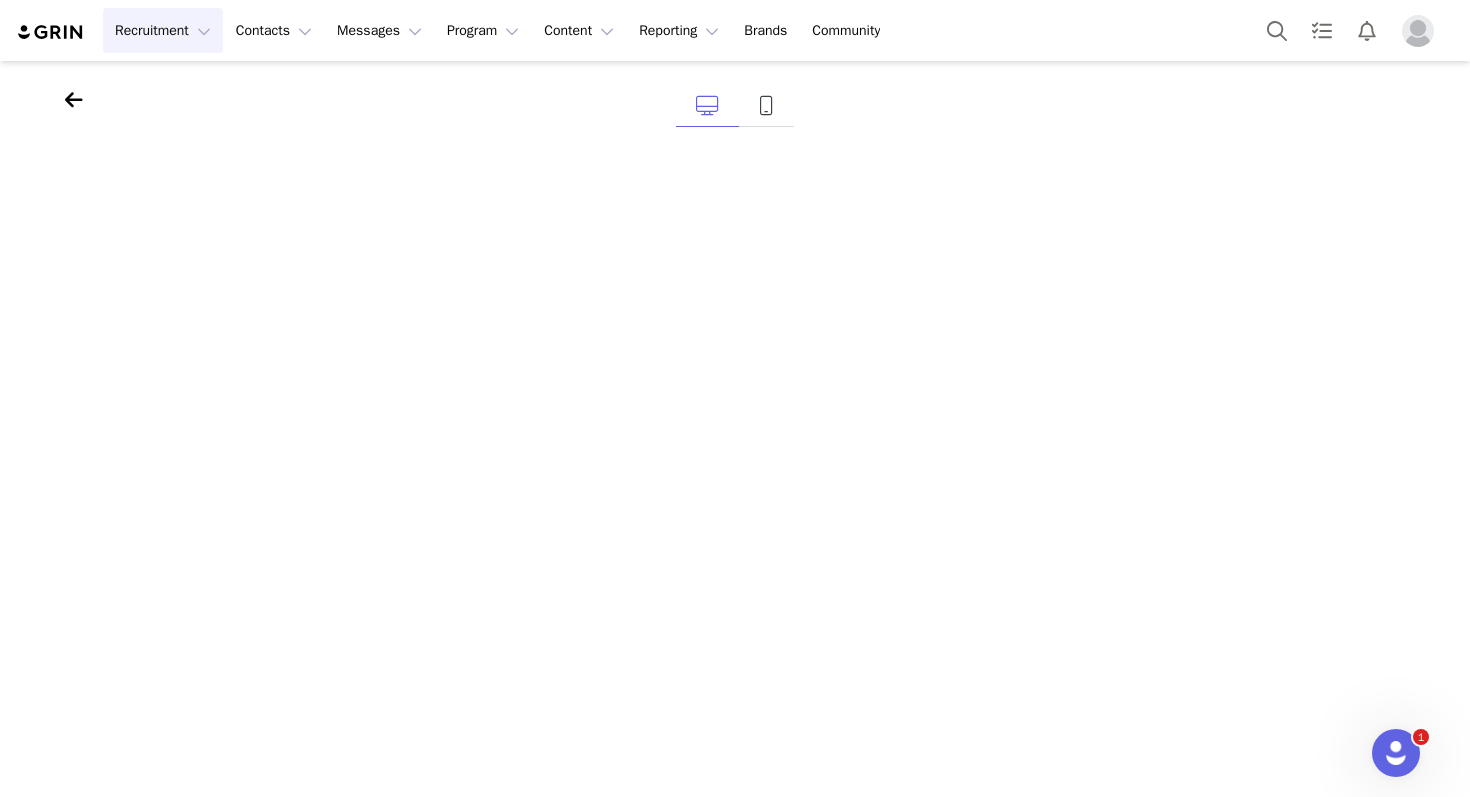 click at bounding box center (735, 111) 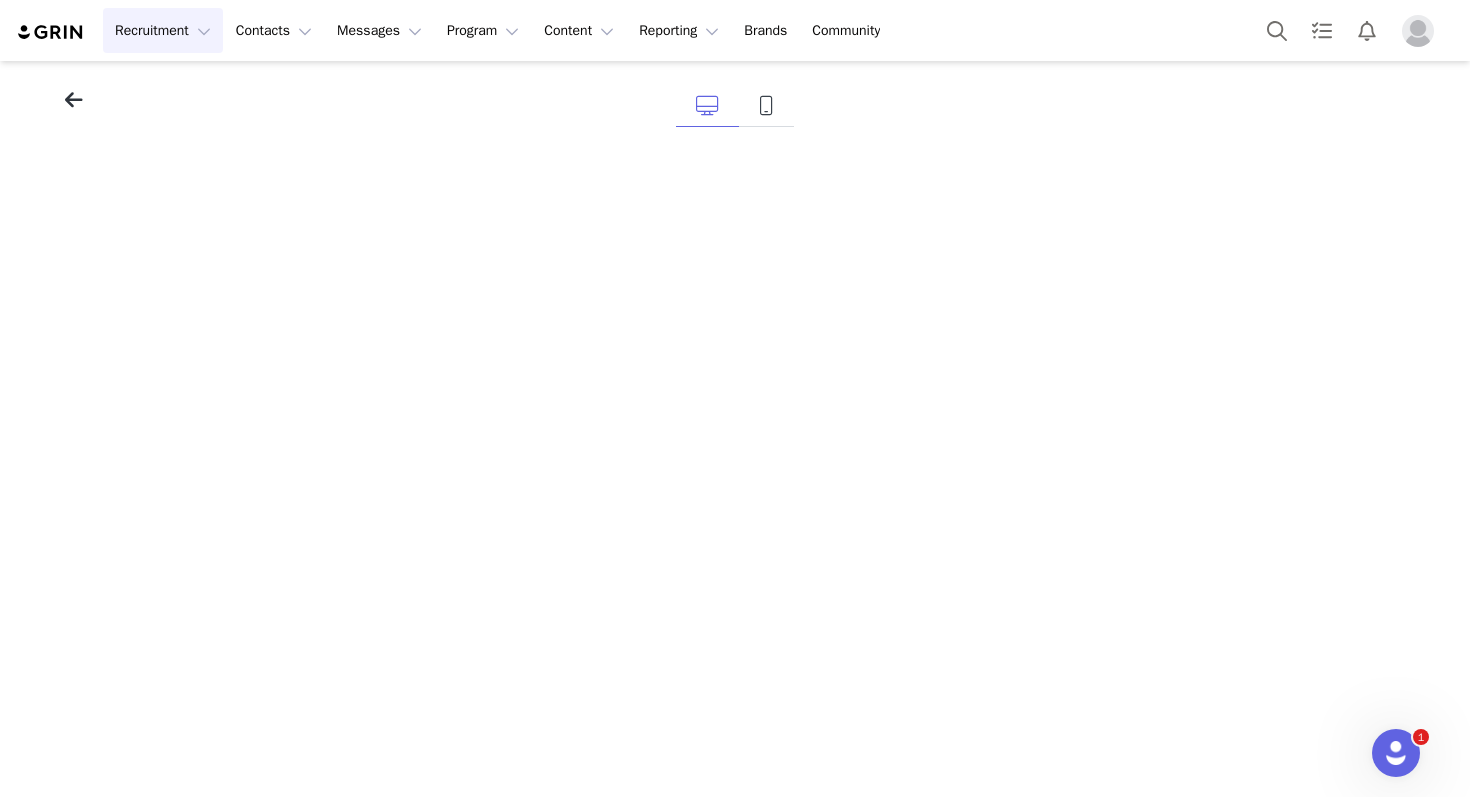 click at bounding box center (74, 100) 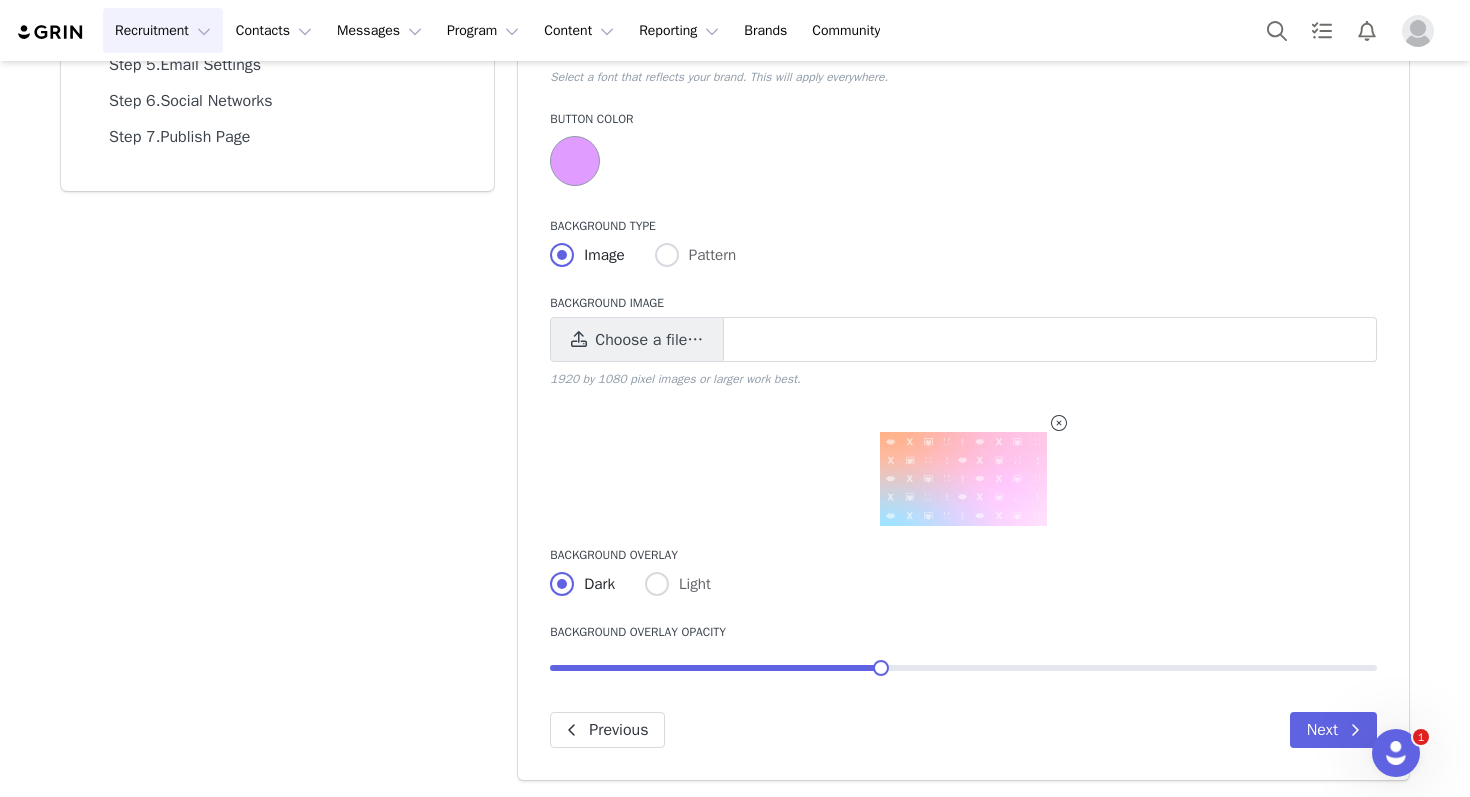 scroll, scrollTop: 316, scrollLeft: 0, axis: vertical 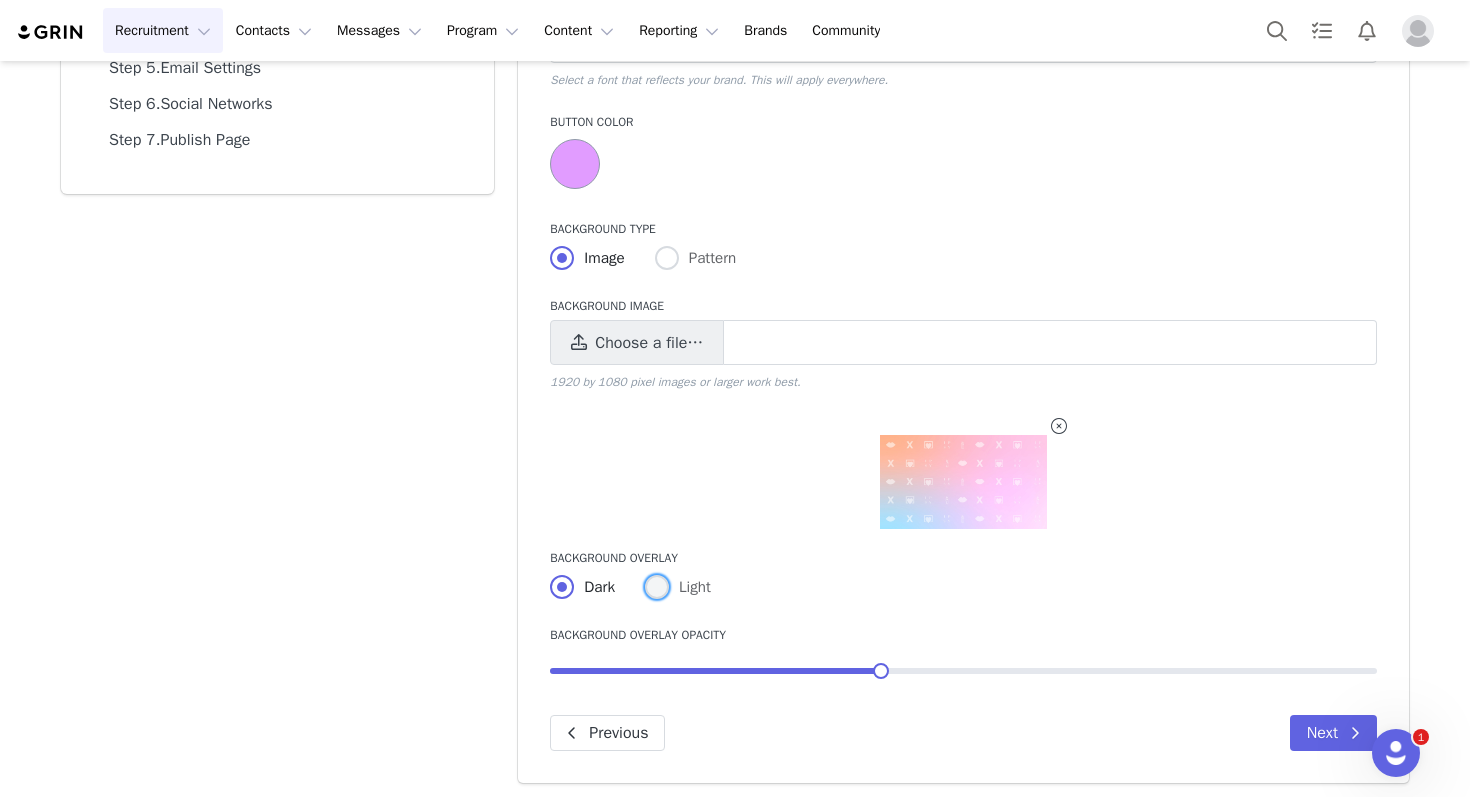 click on "Light" at bounding box center (678, 588) 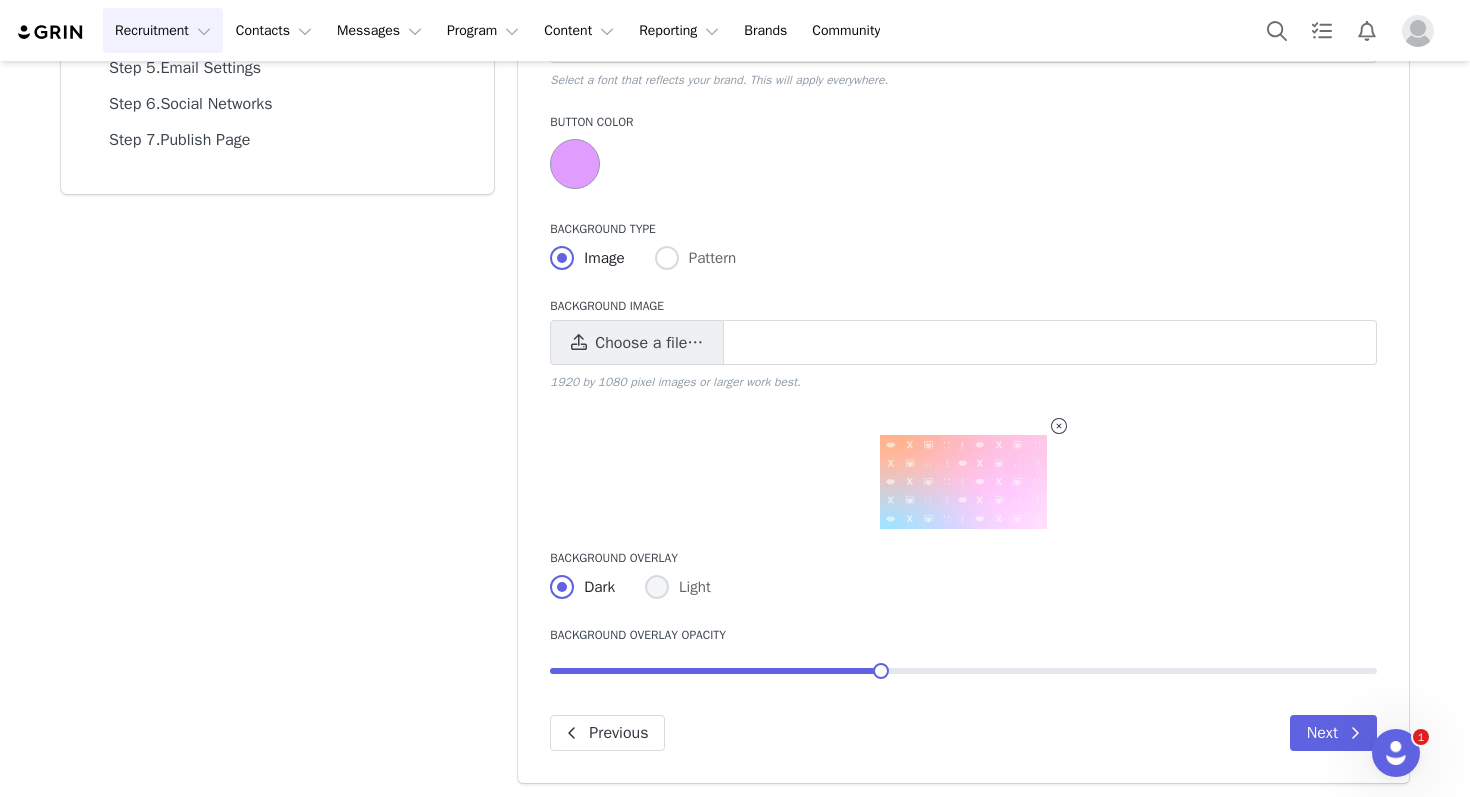 click on "Light" at bounding box center [657, 588] 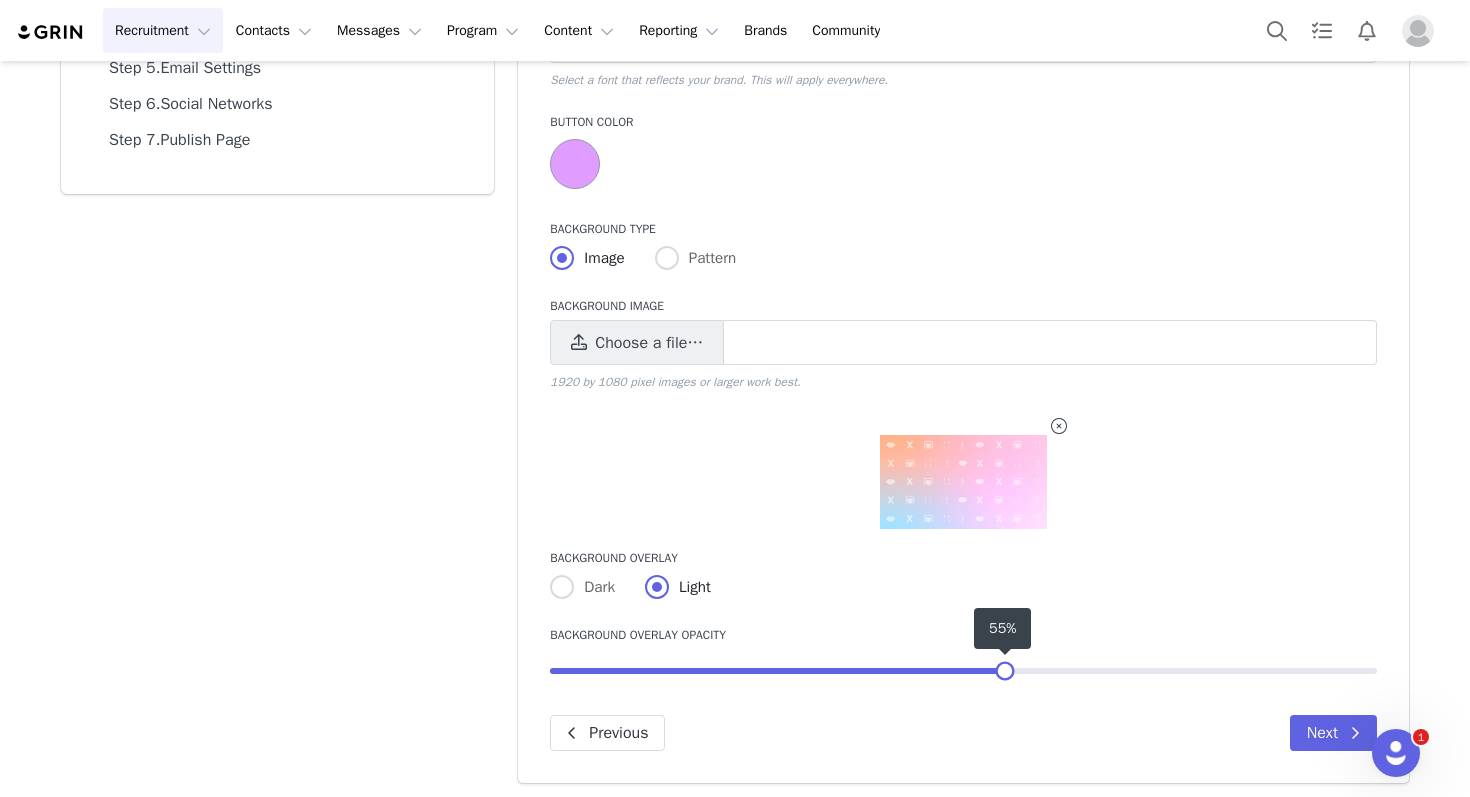 drag, startPoint x: 887, startPoint y: 672, endPoint x: 1011, endPoint y: 676, distance: 124.0645 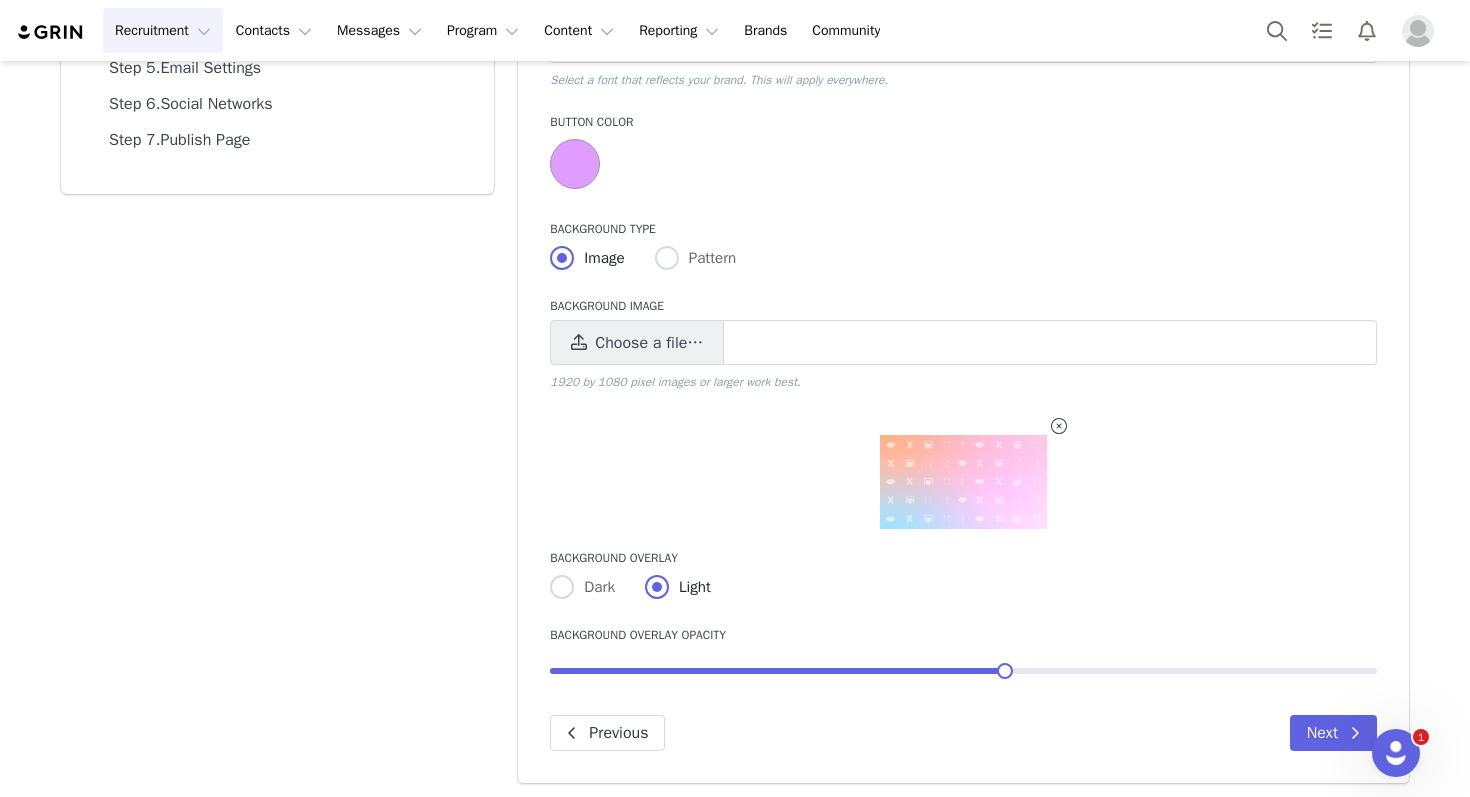 scroll, scrollTop: 0, scrollLeft: 0, axis: both 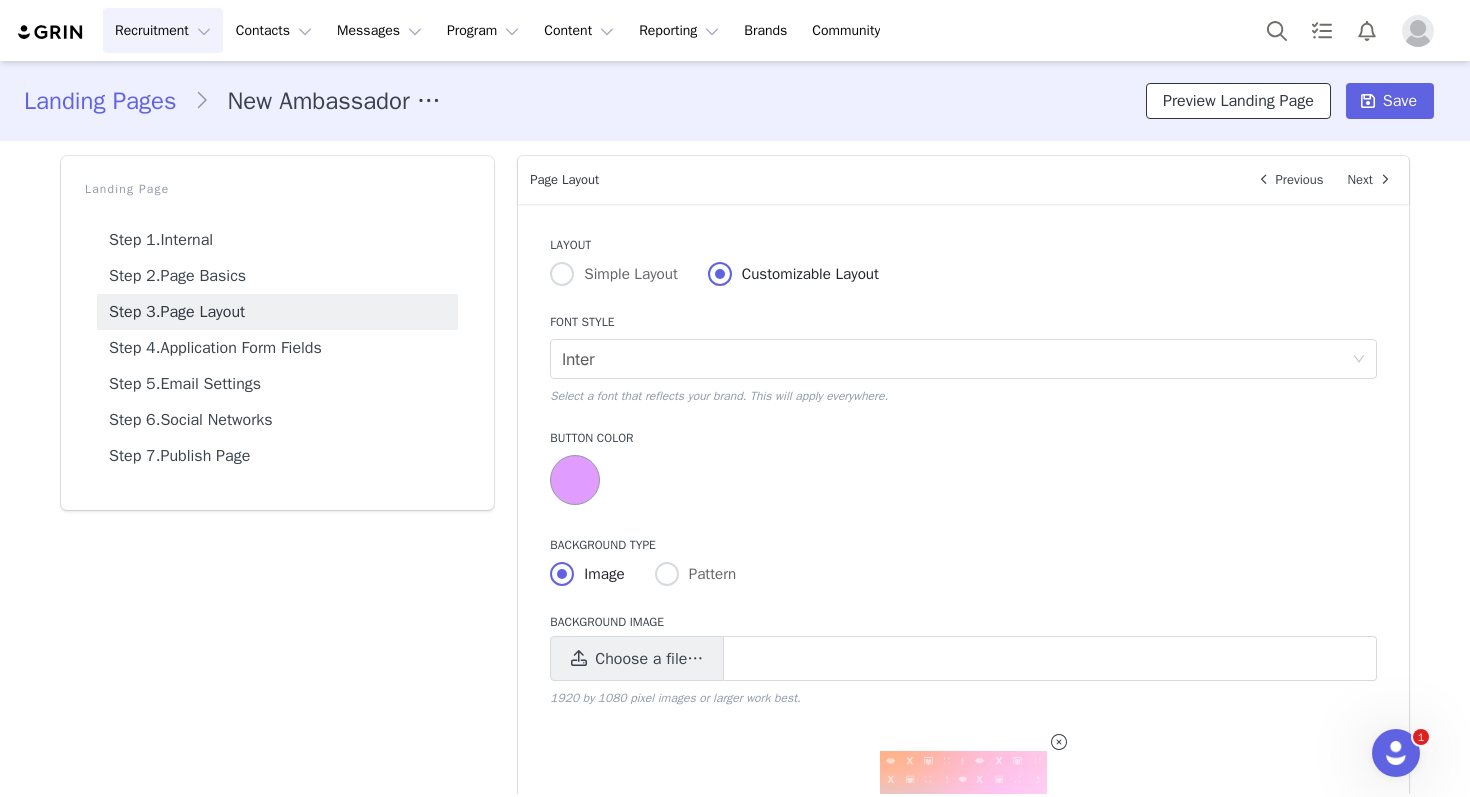 click on "Preview Landing Page" at bounding box center [1238, 101] 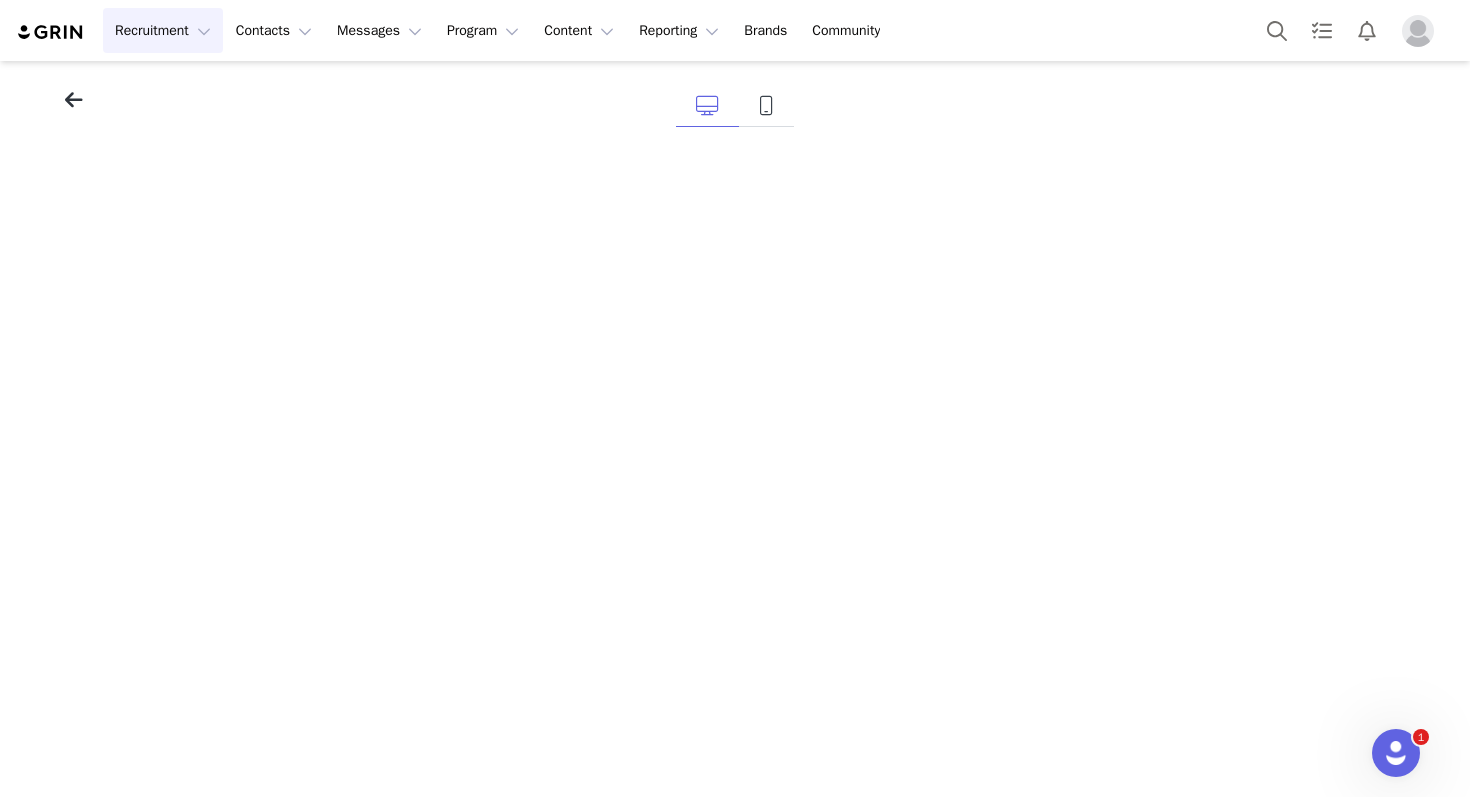 click at bounding box center [74, 100] 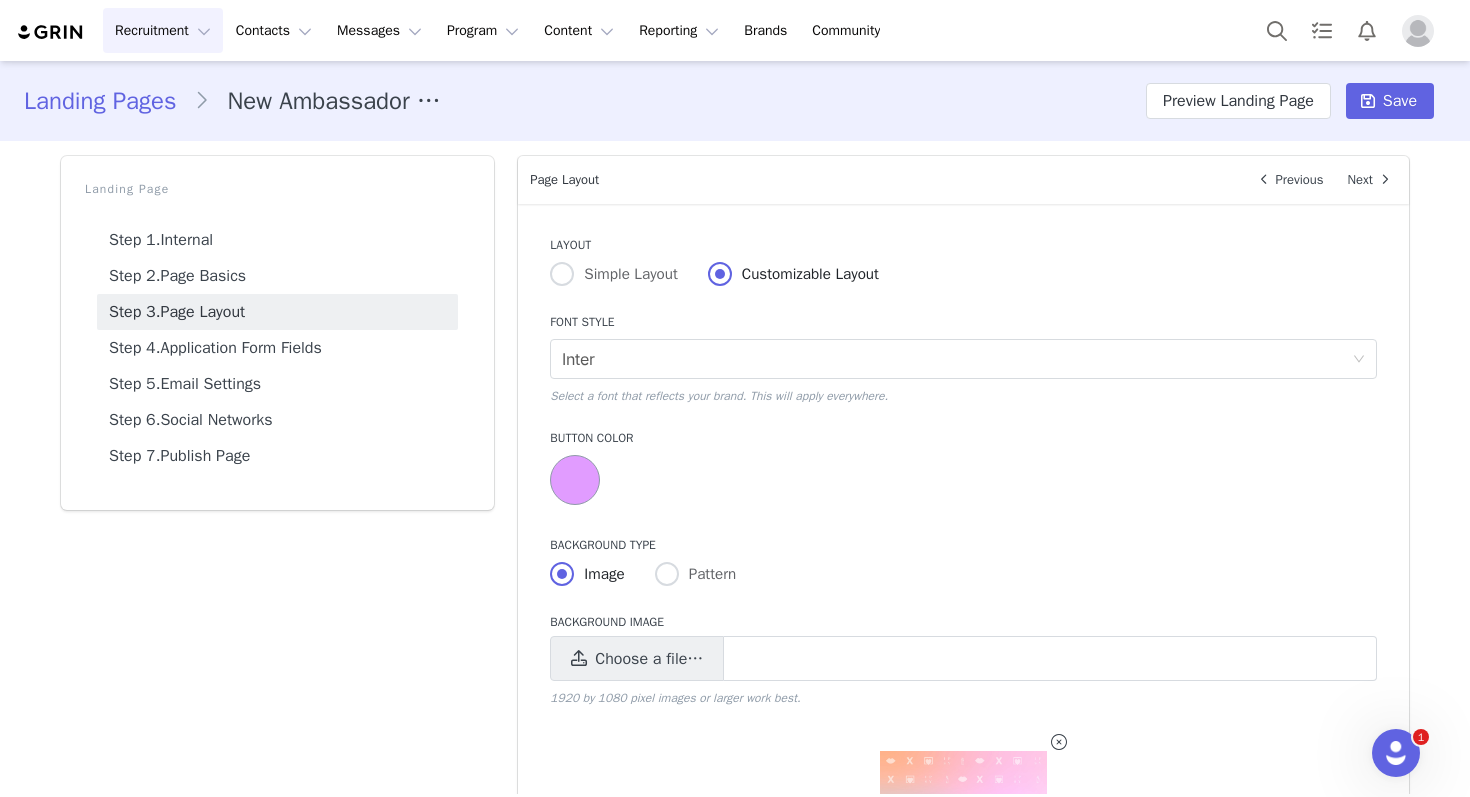 scroll, scrollTop: 319, scrollLeft: 0, axis: vertical 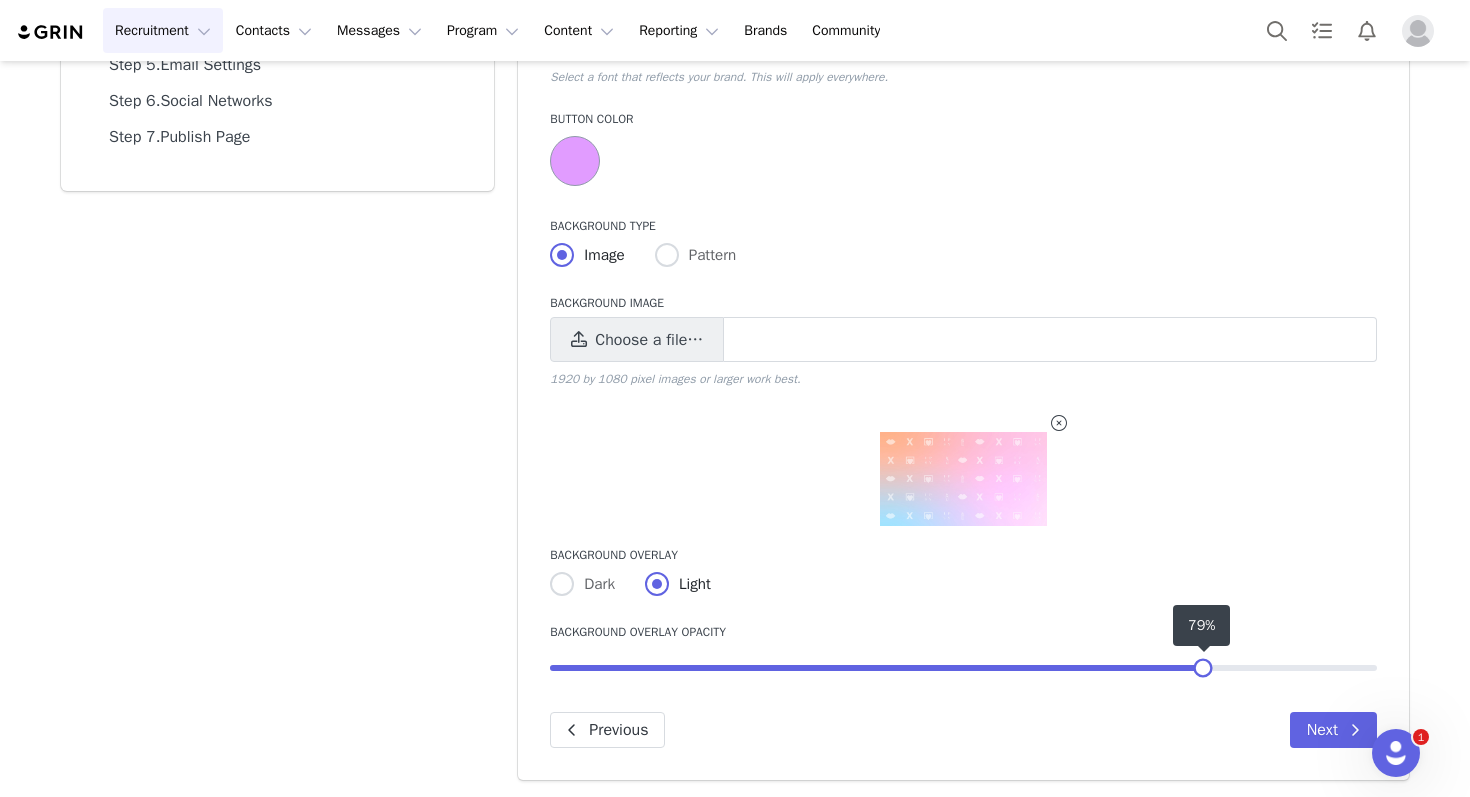 drag, startPoint x: 1014, startPoint y: 667, endPoint x: 1211, endPoint y: 667, distance: 197 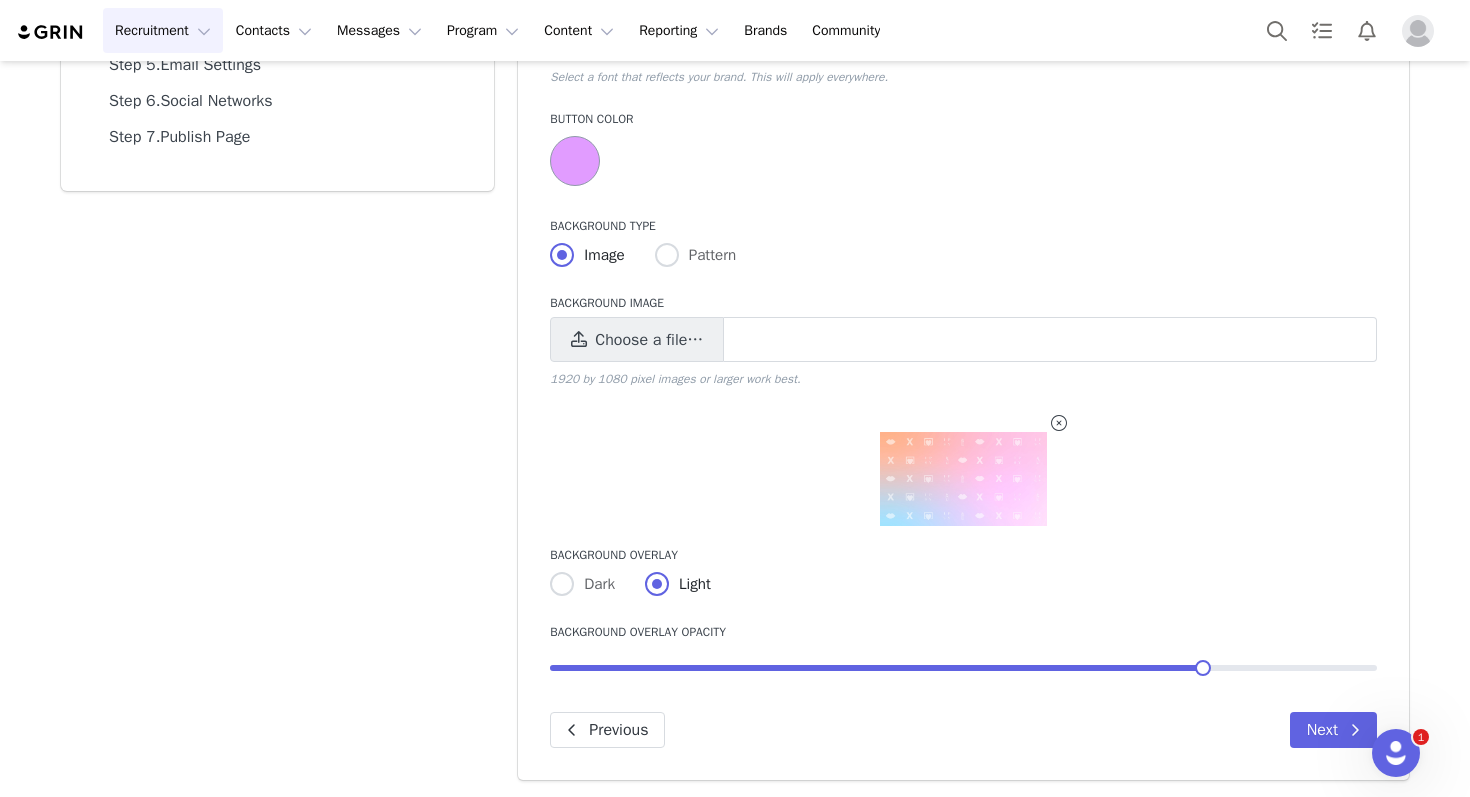 scroll, scrollTop: 0, scrollLeft: 0, axis: both 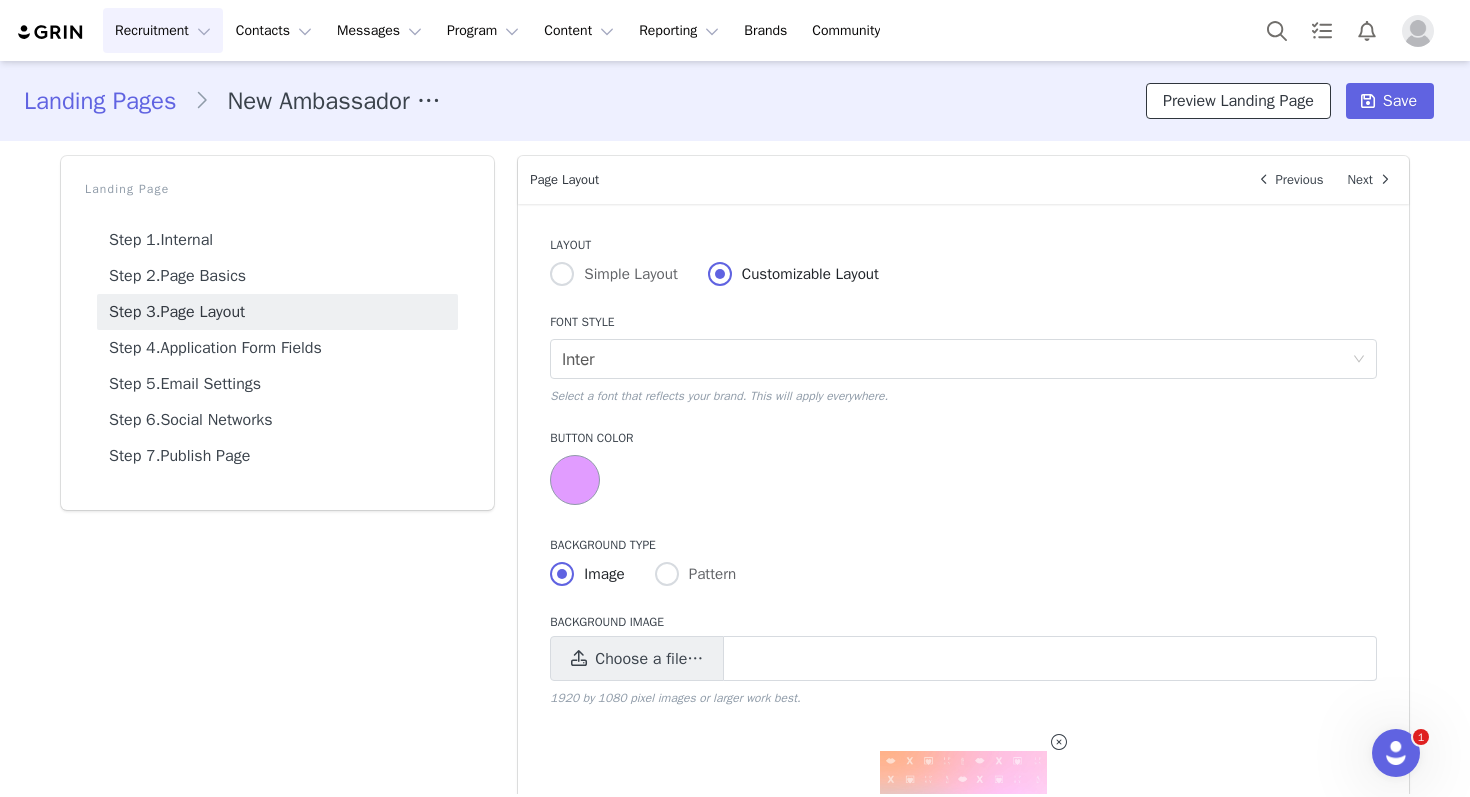 click on "Preview Landing Page" at bounding box center [1238, 101] 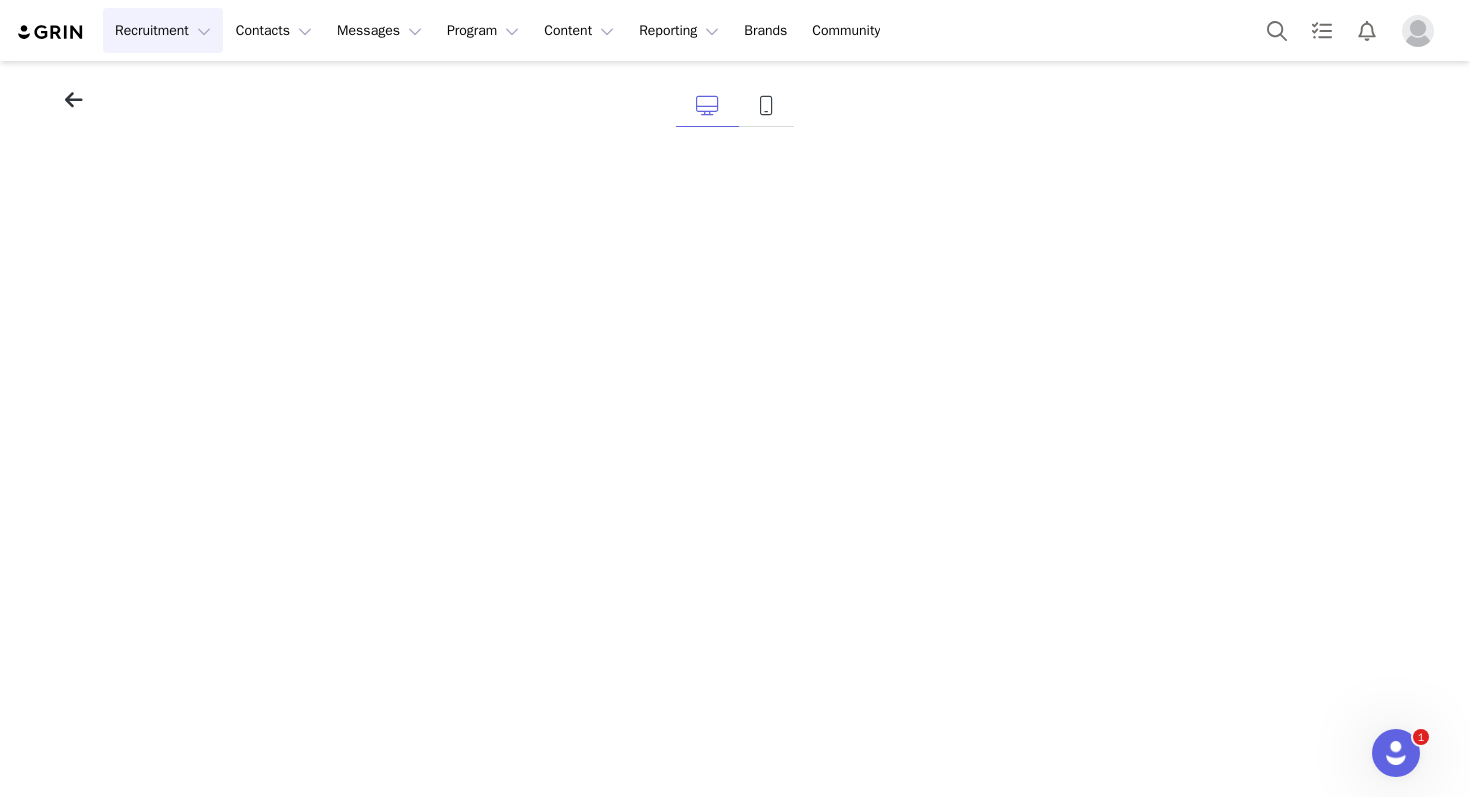click at bounding box center (74, 100) 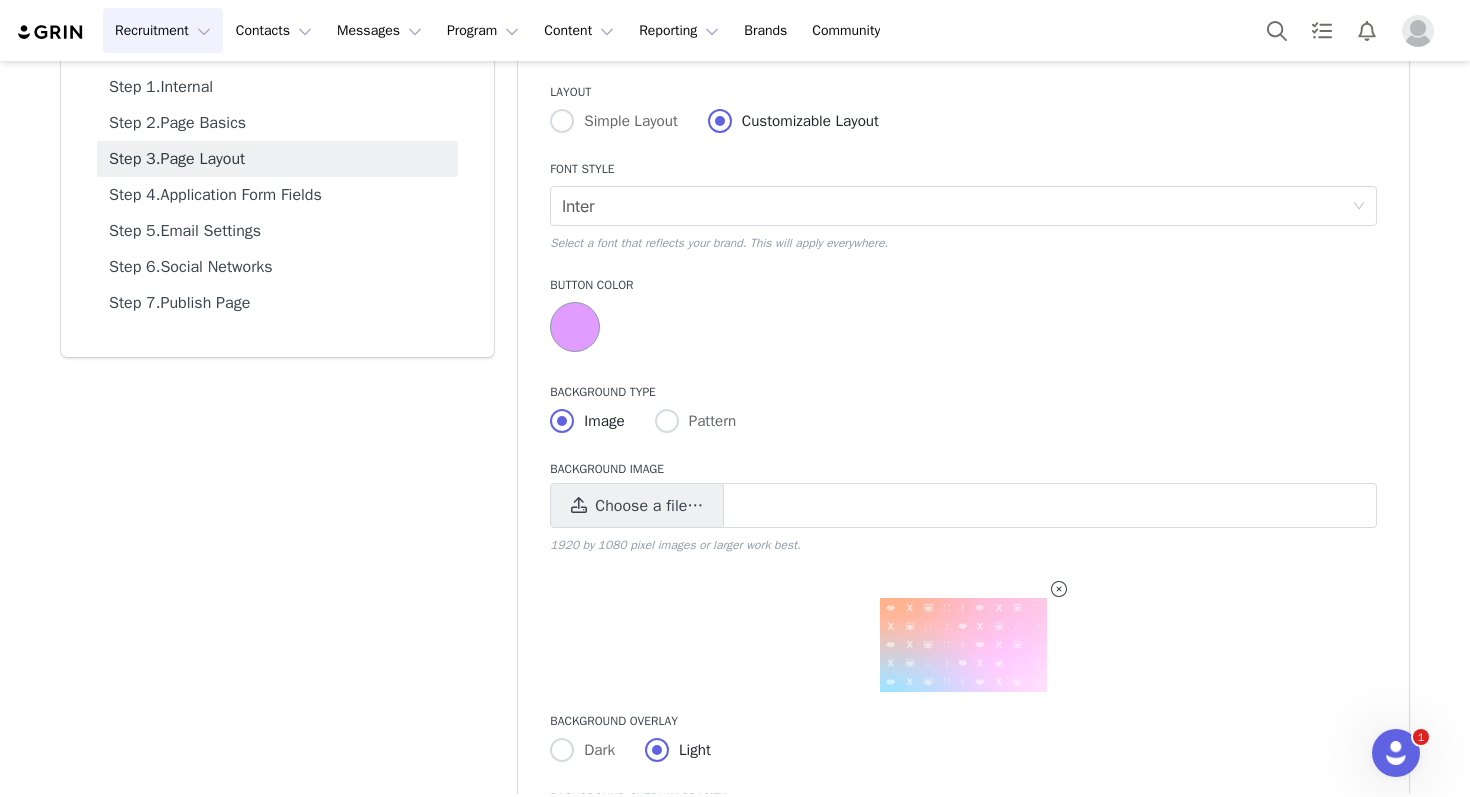 scroll, scrollTop: 319, scrollLeft: 0, axis: vertical 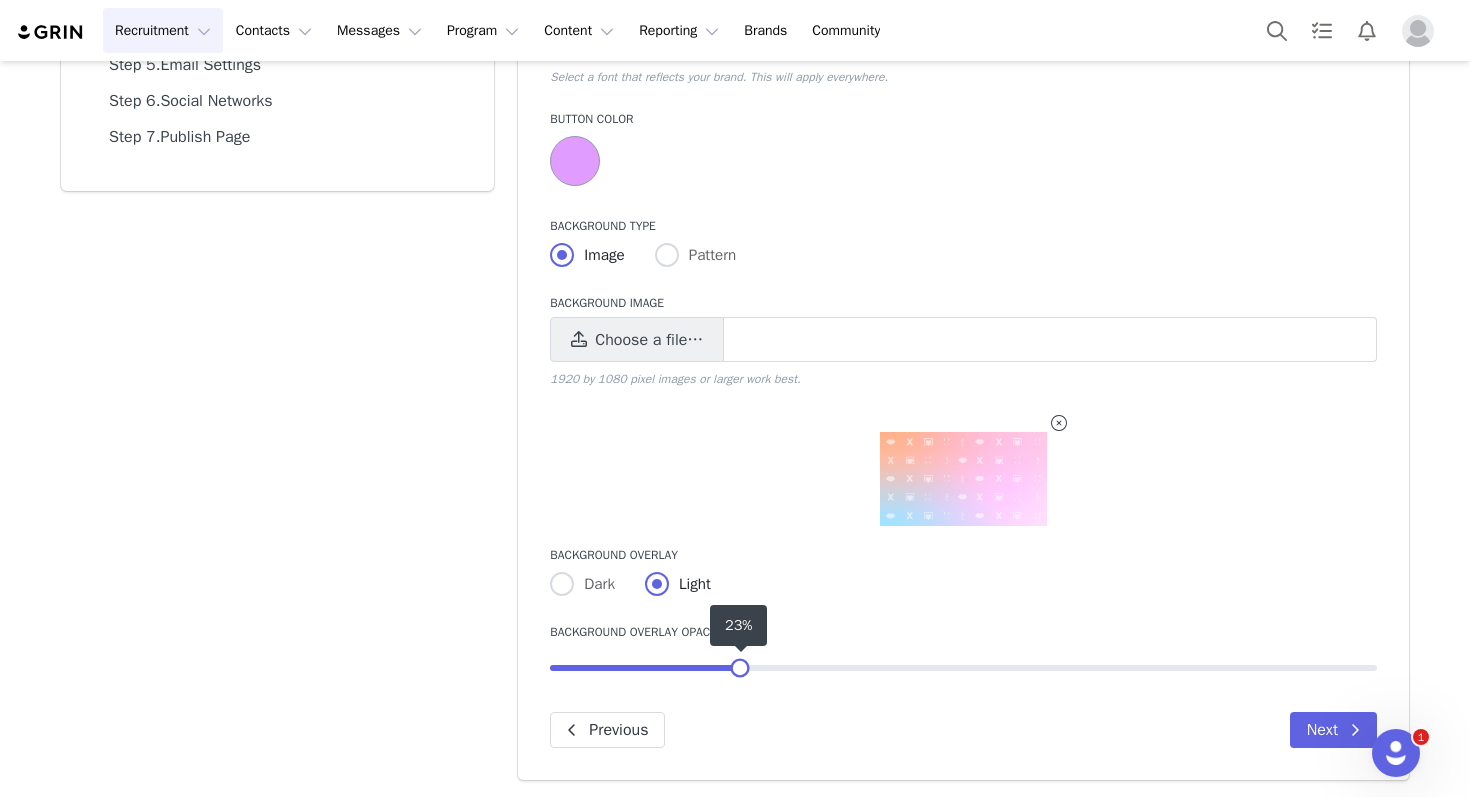 drag, startPoint x: 1204, startPoint y: 669, endPoint x: 719, endPoint y: 683, distance: 485.20203 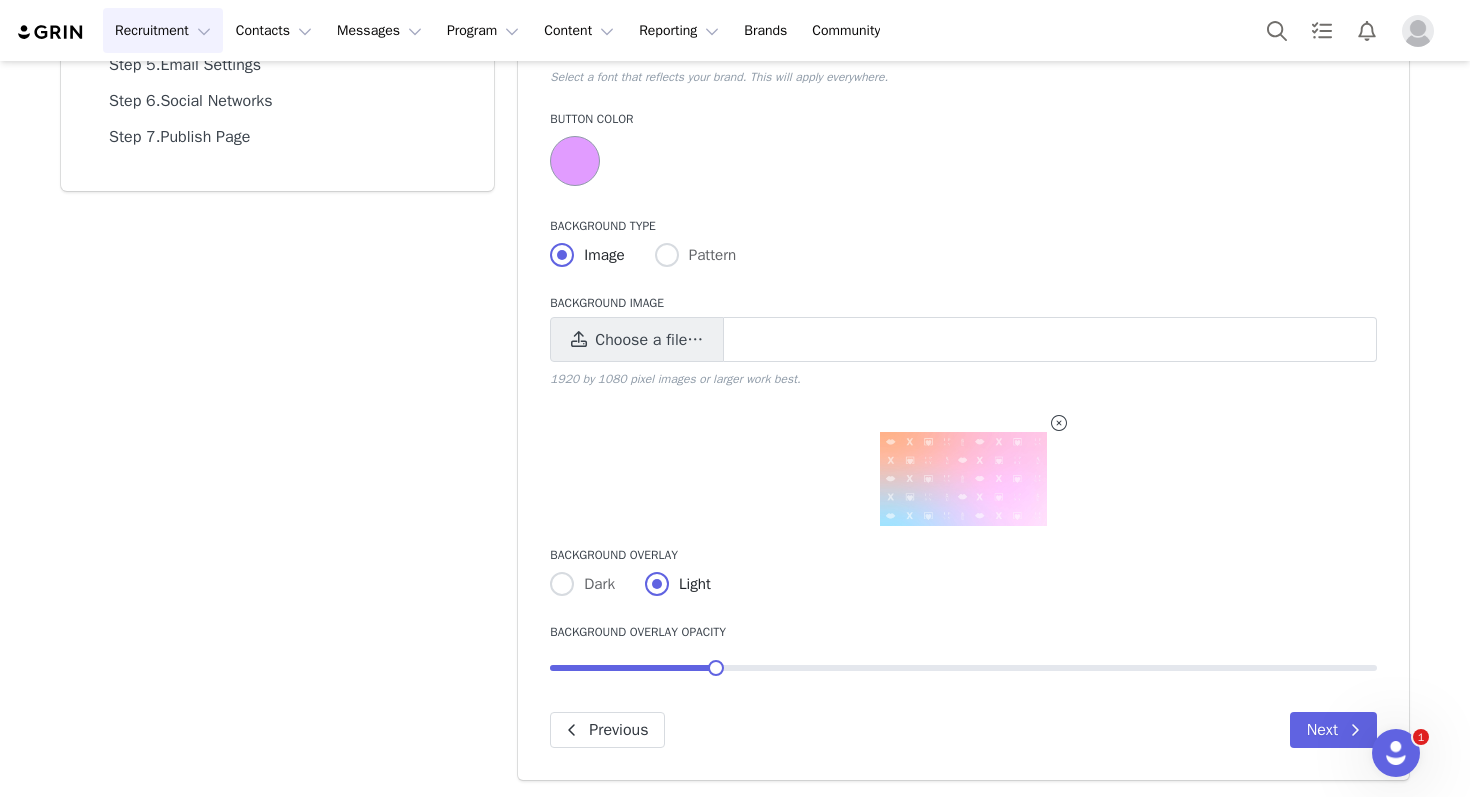 scroll, scrollTop: 0, scrollLeft: 0, axis: both 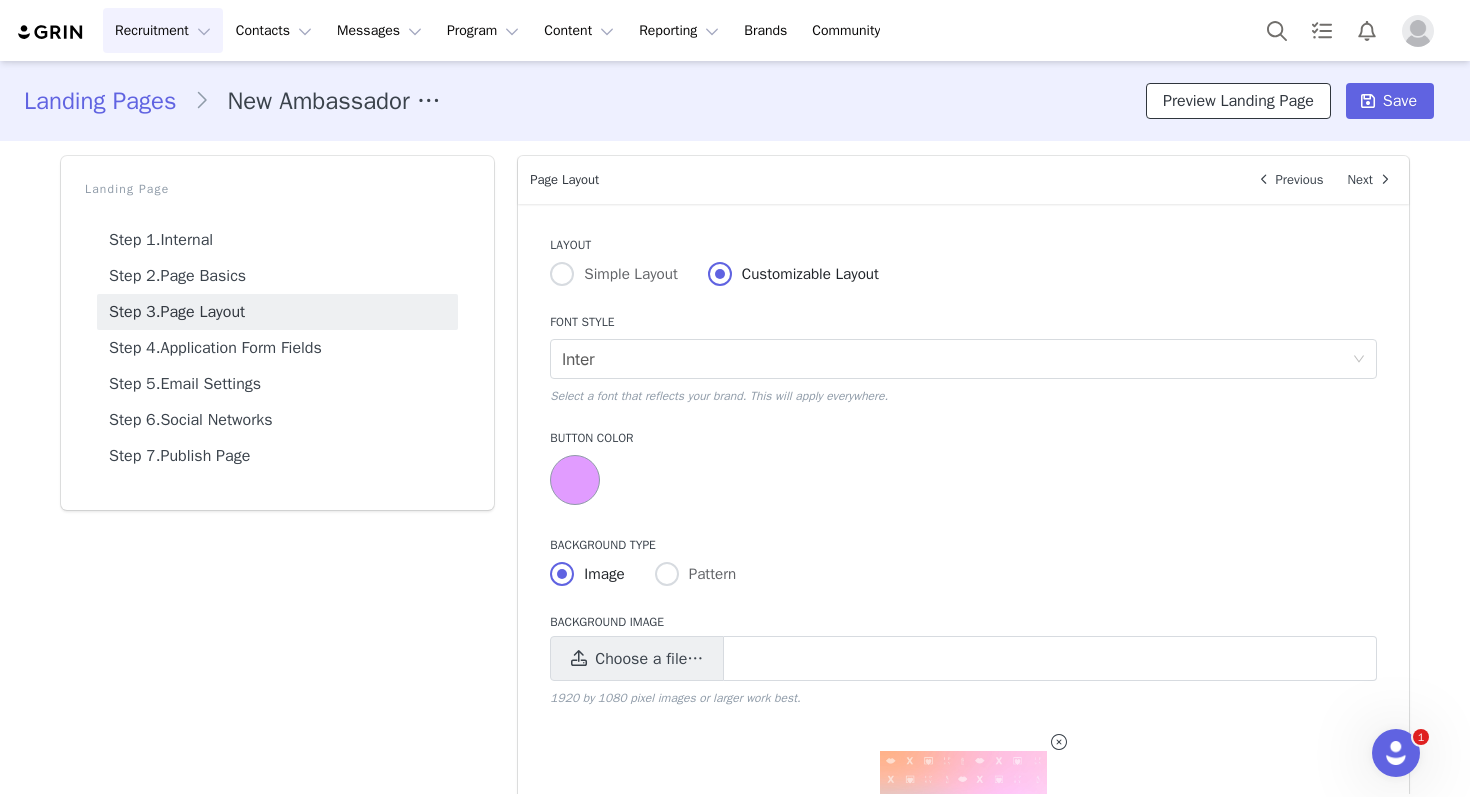 click on "Preview Landing Page" at bounding box center (1238, 101) 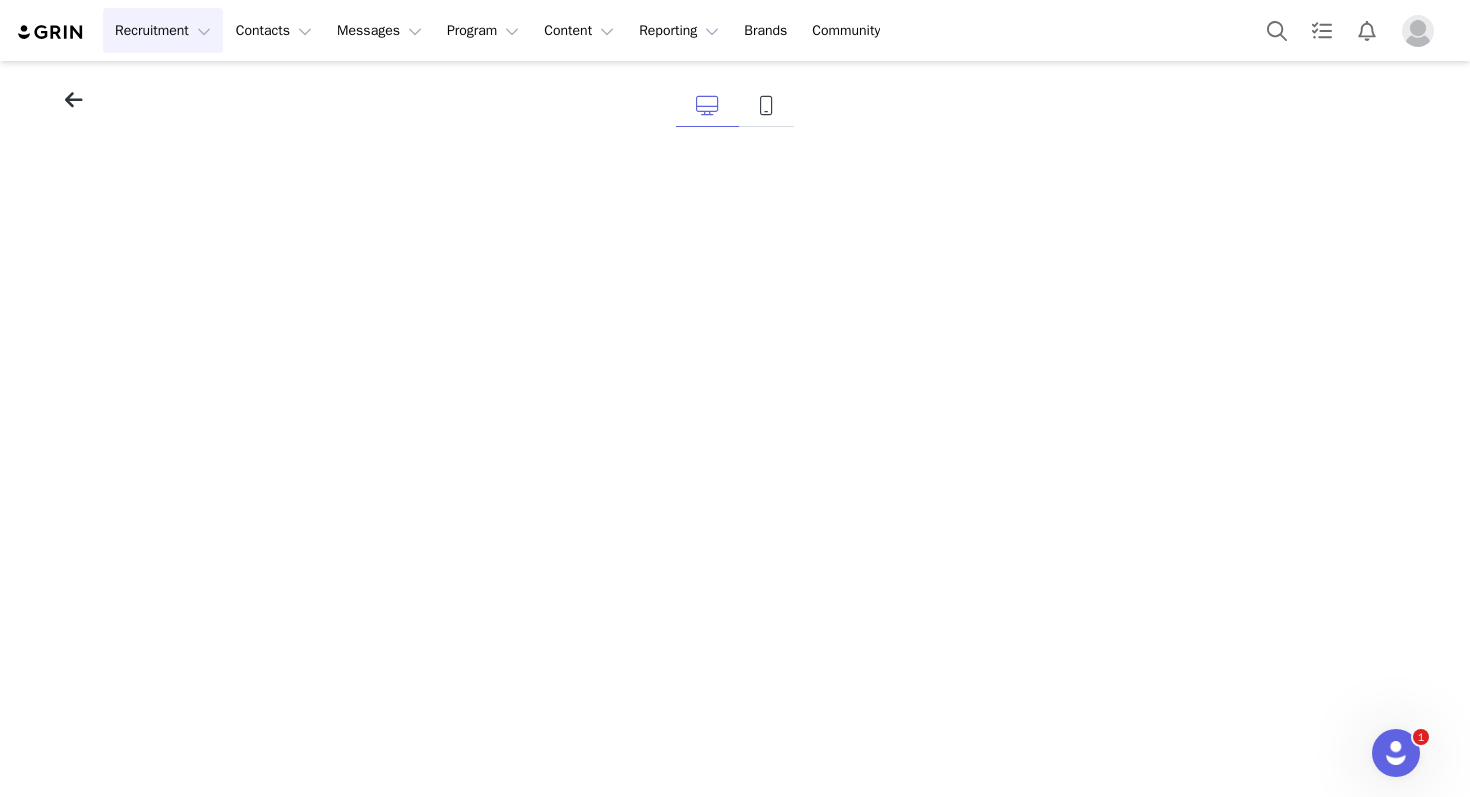 click at bounding box center [74, 100] 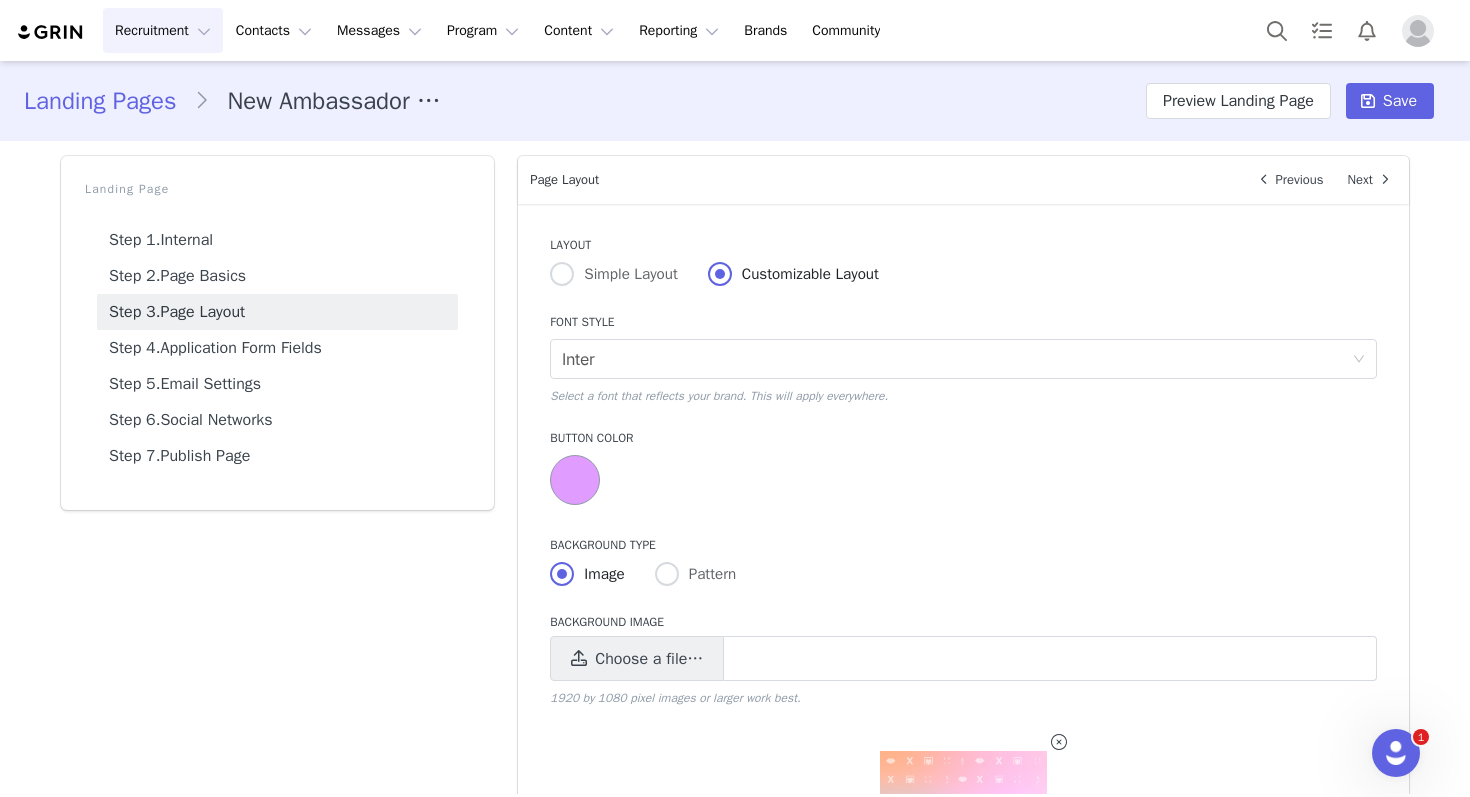 click at bounding box center [575, 480] 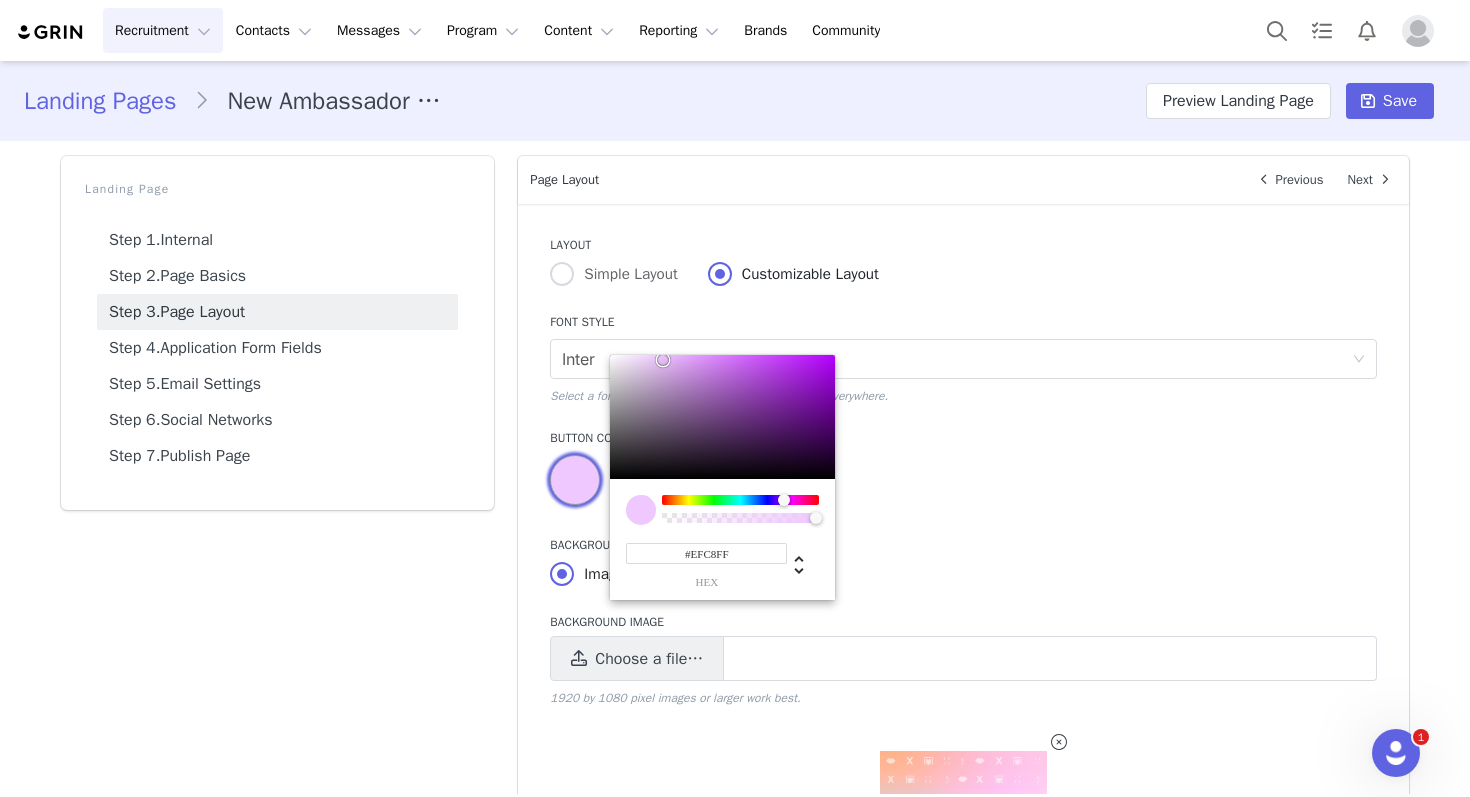 drag, startPoint x: 701, startPoint y: 360, endPoint x: 659, endPoint y: 355, distance: 42.296574 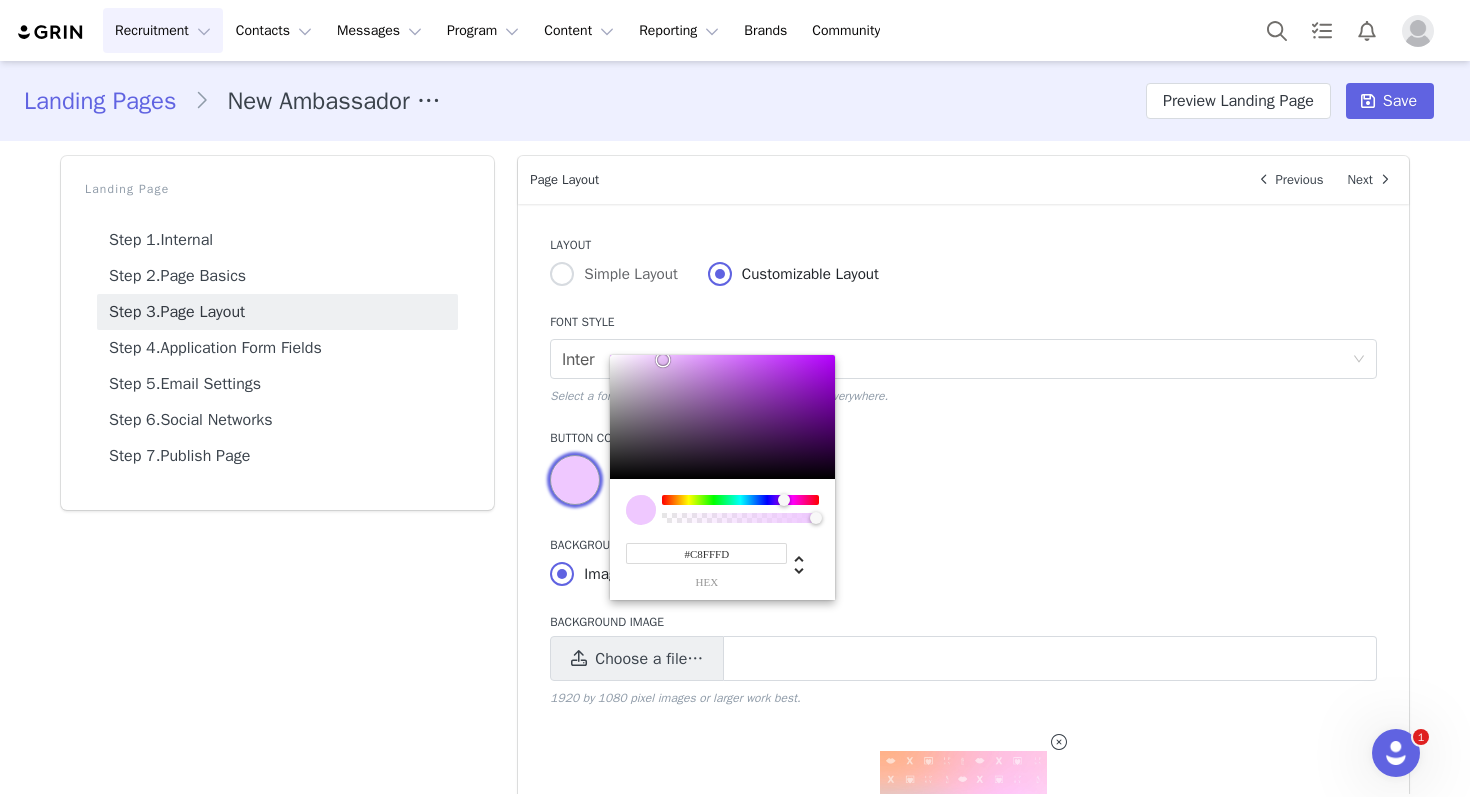 click at bounding box center (740, 500) 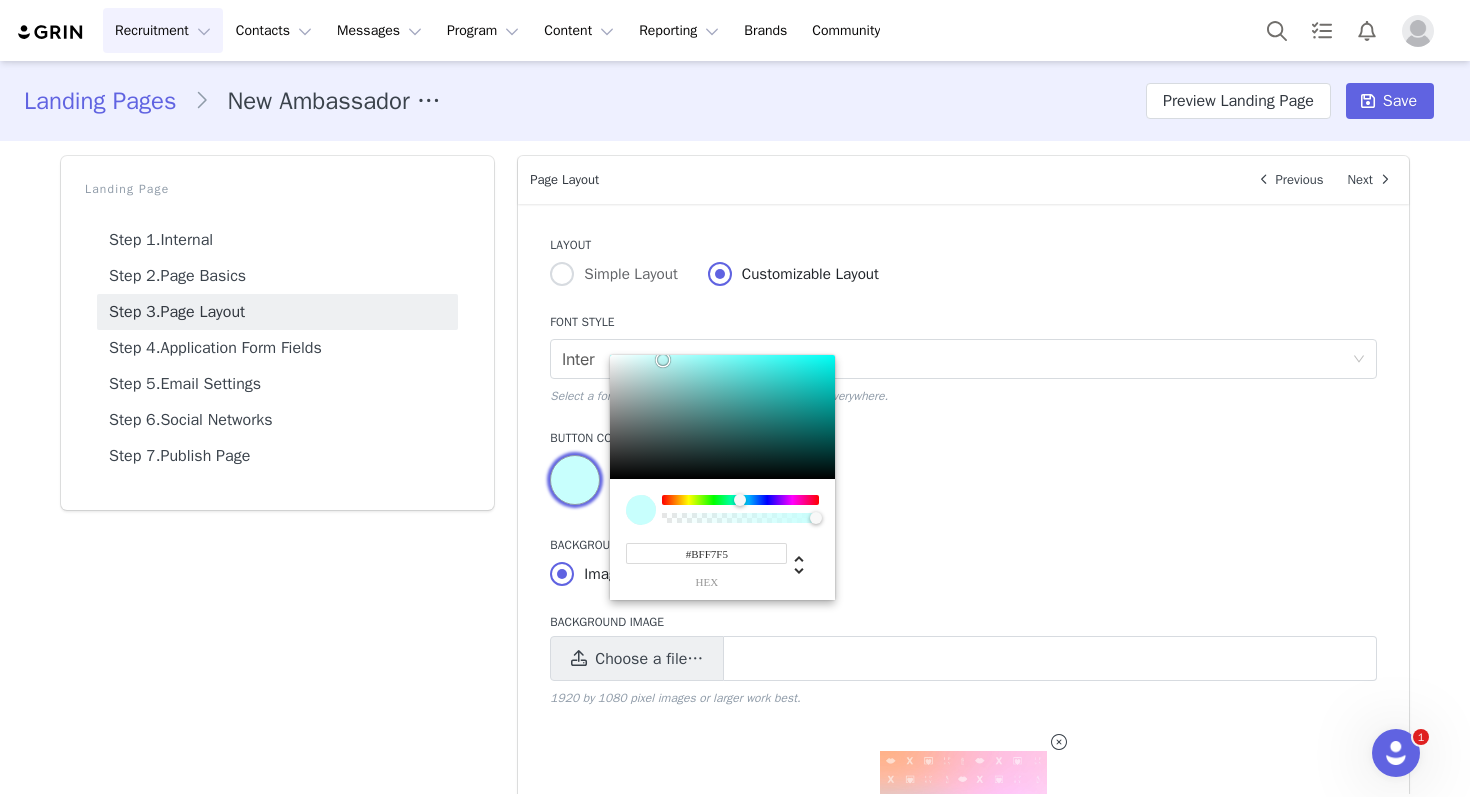 click at bounding box center [722, 417] 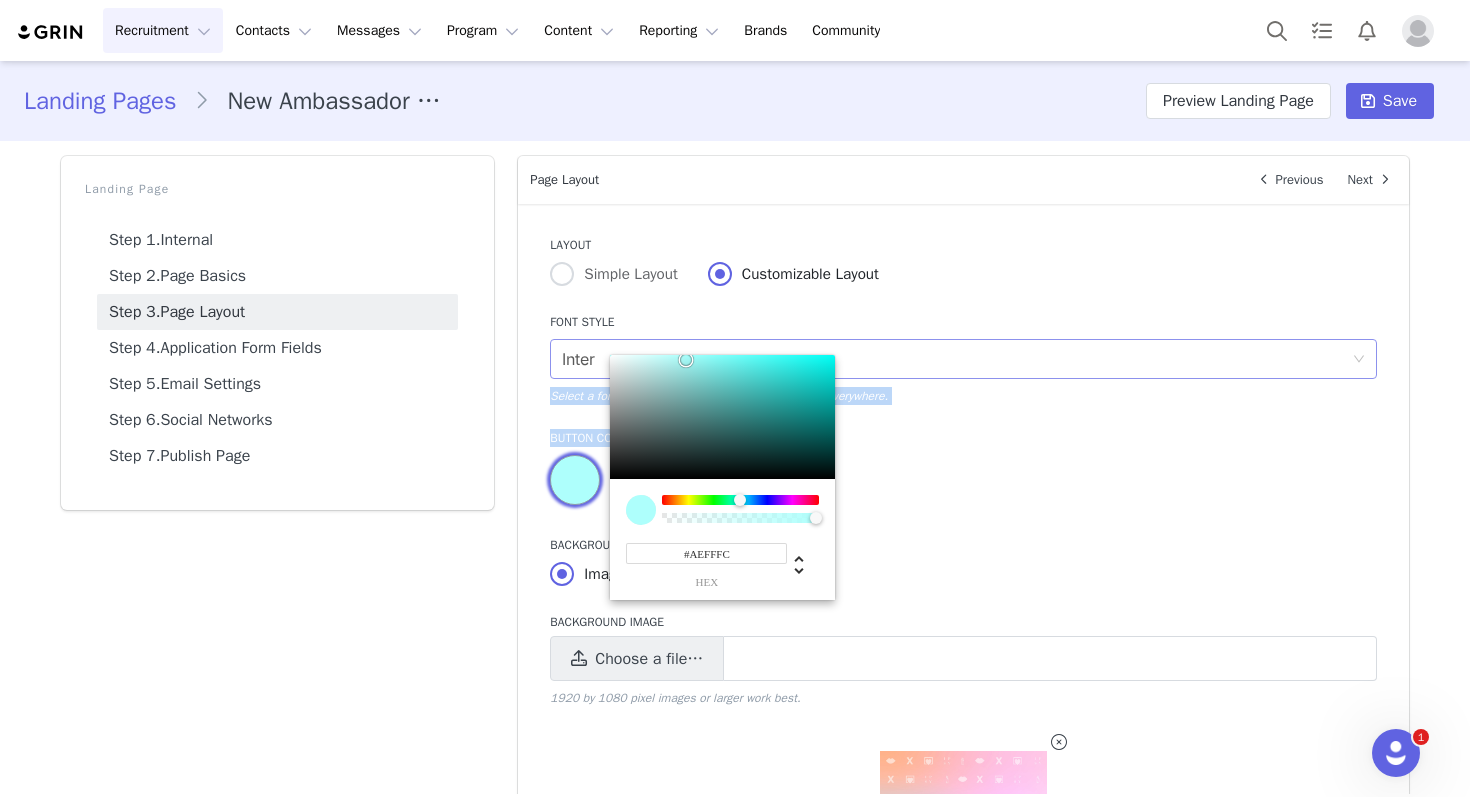 type on "#AFFFFC" 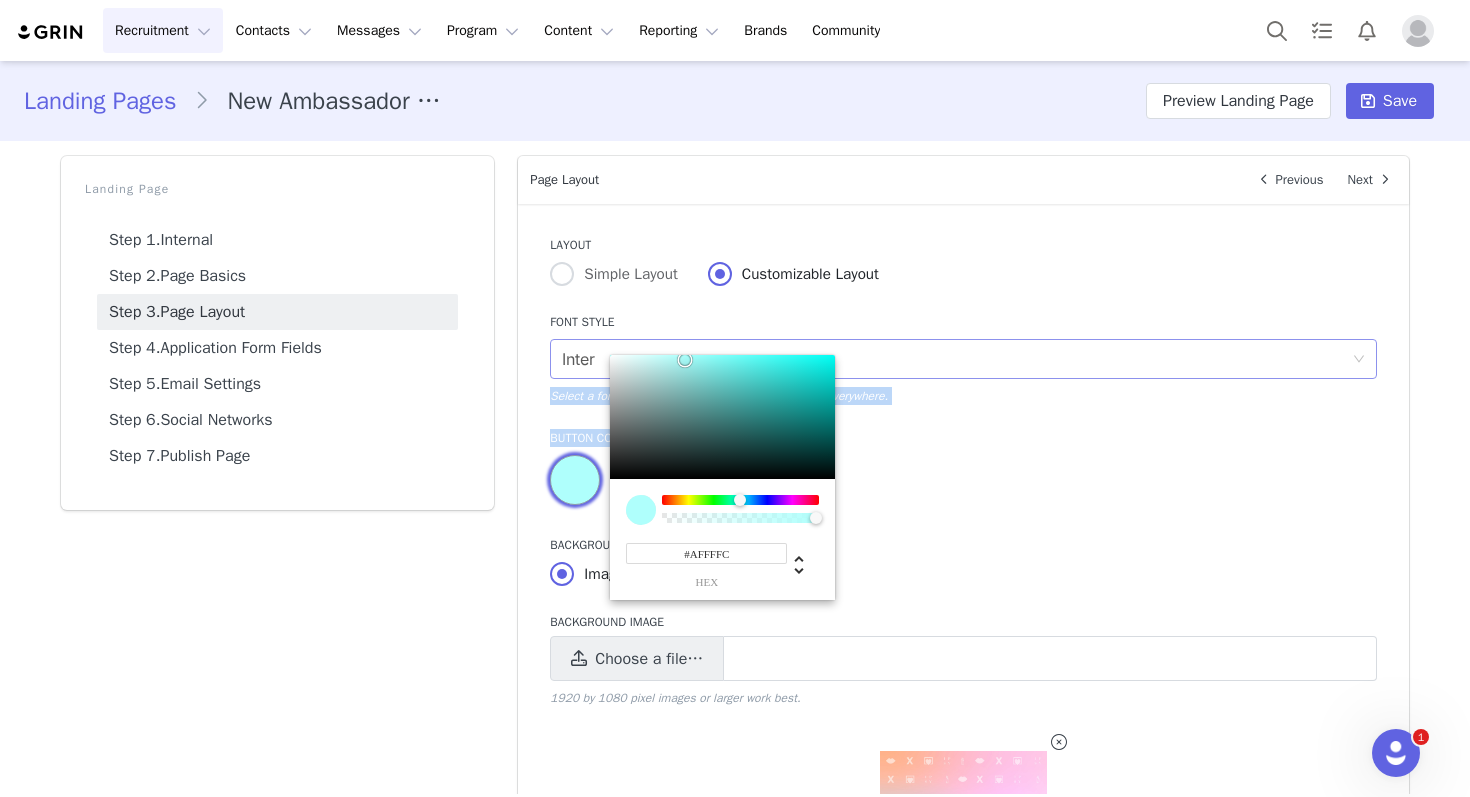 drag, startPoint x: 672, startPoint y: 374, endPoint x: 681, endPoint y: 354, distance: 21.931713 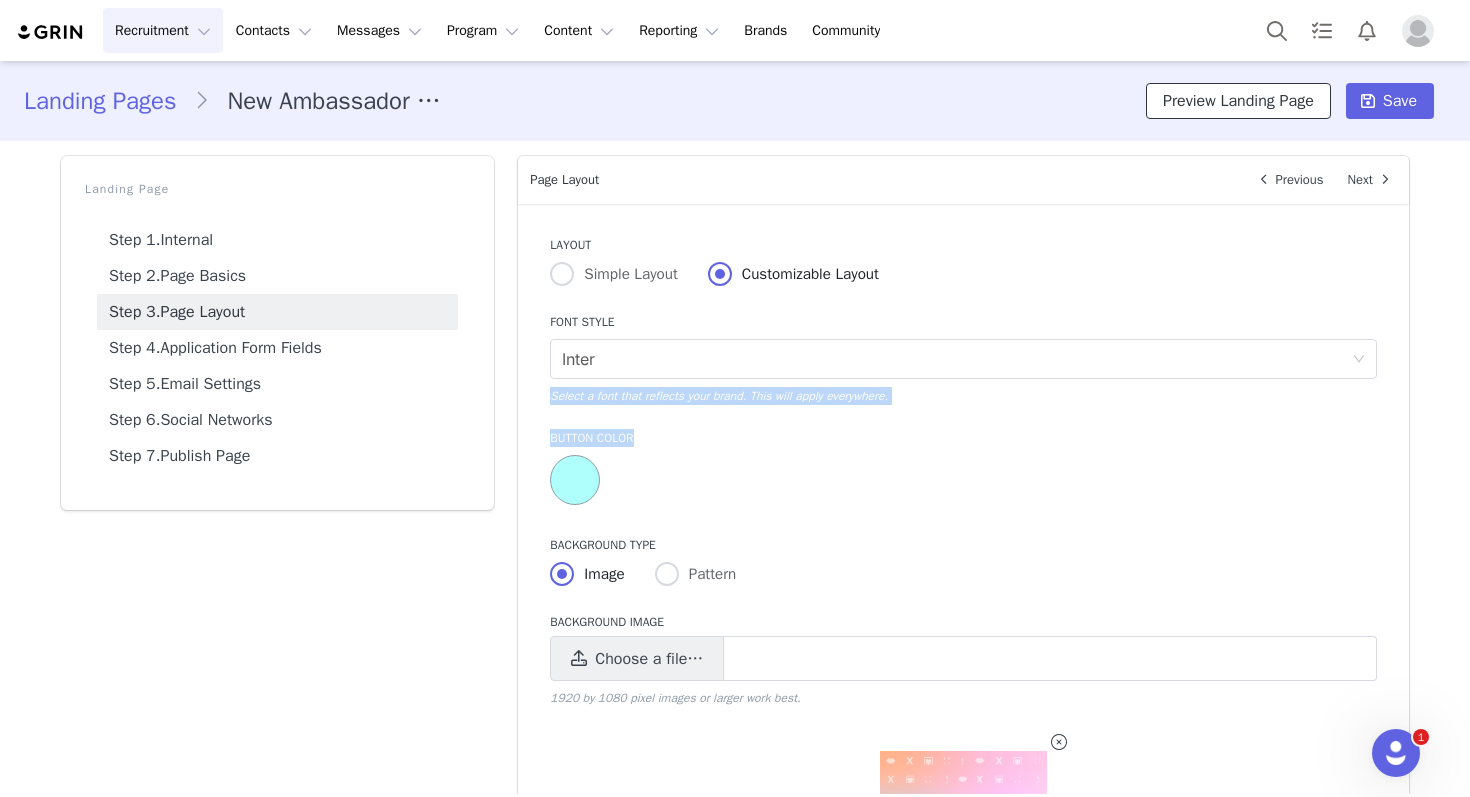 click on "Preview Landing Page" at bounding box center (1238, 101) 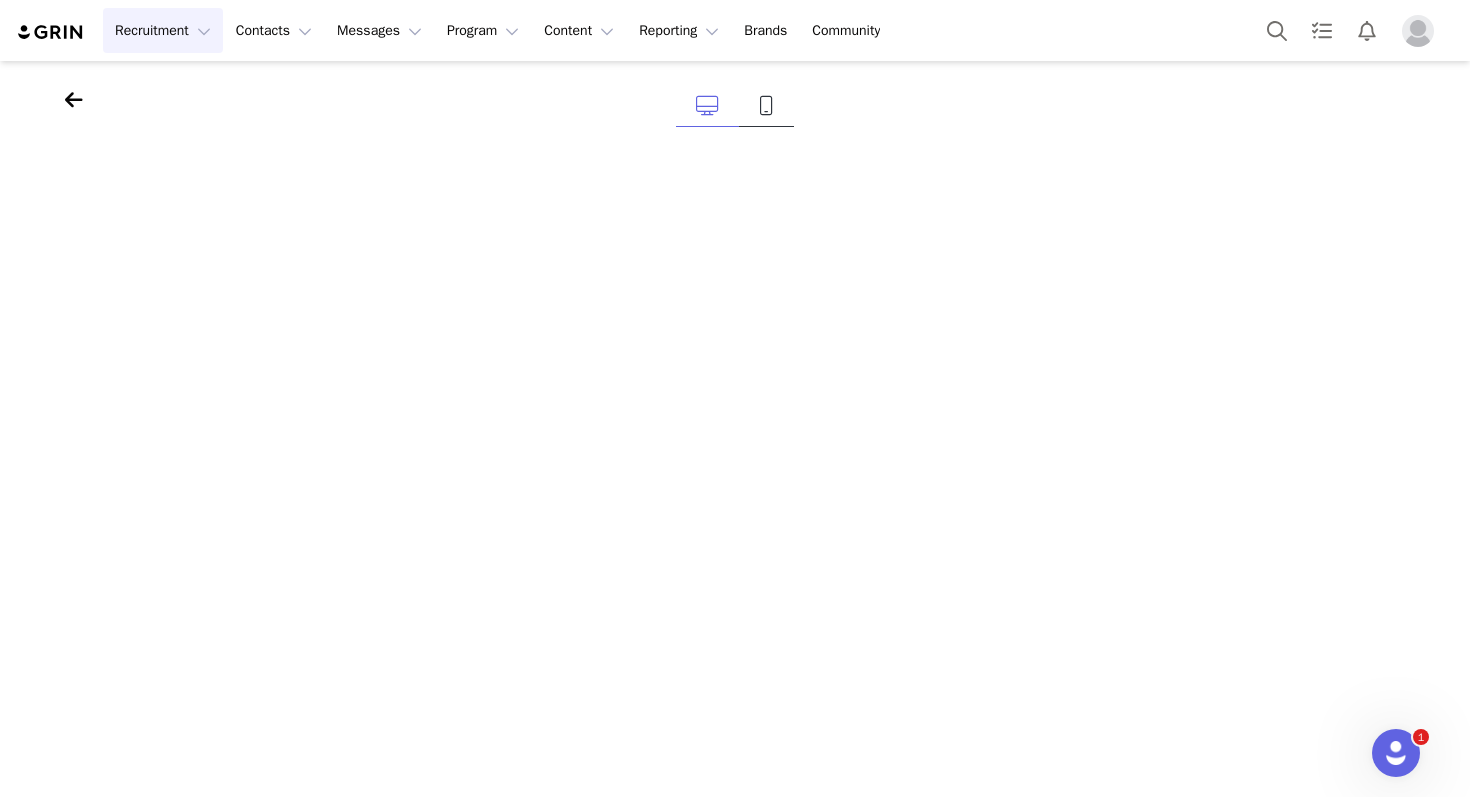 click at bounding box center (766, 106) 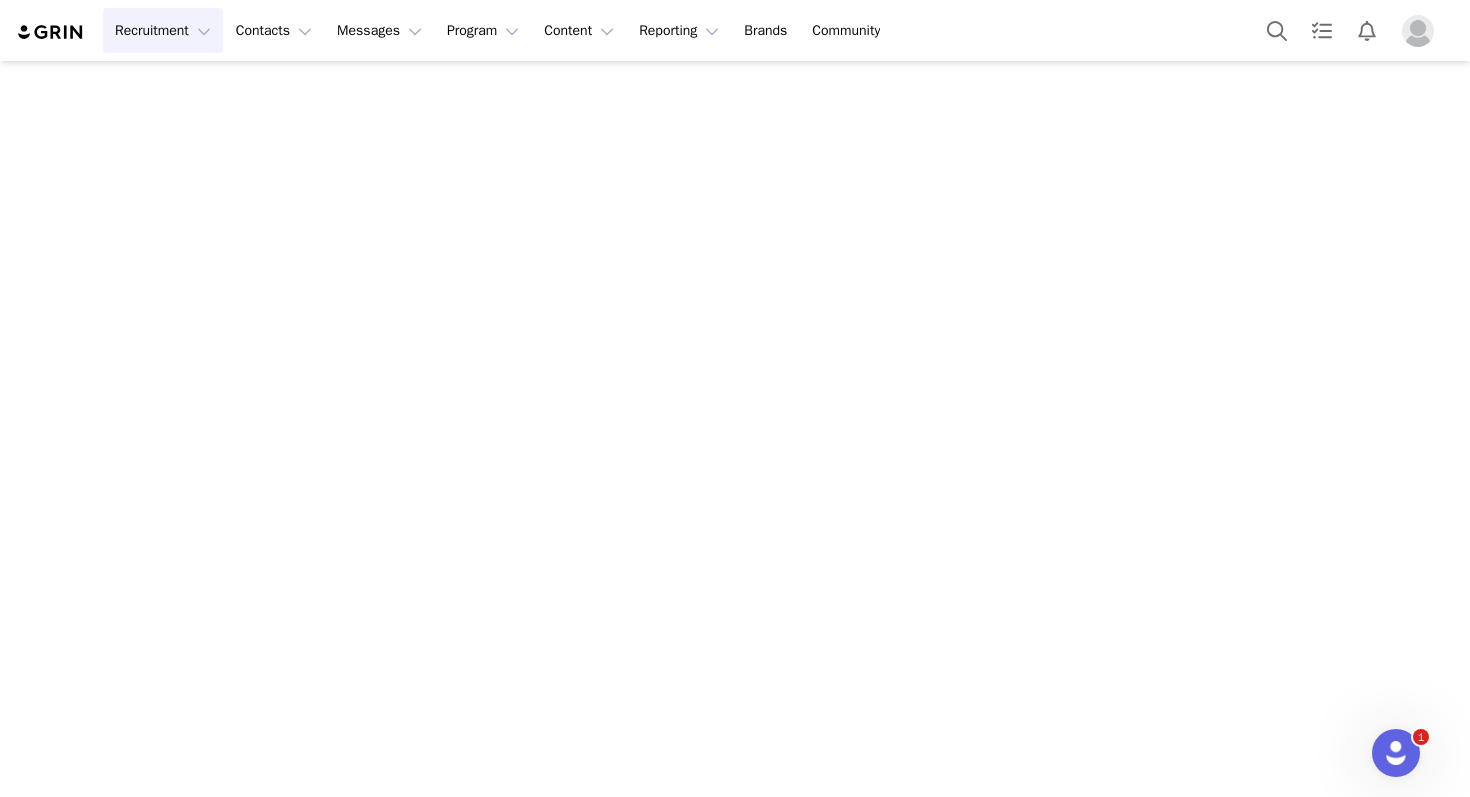 scroll, scrollTop: 0, scrollLeft: 0, axis: both 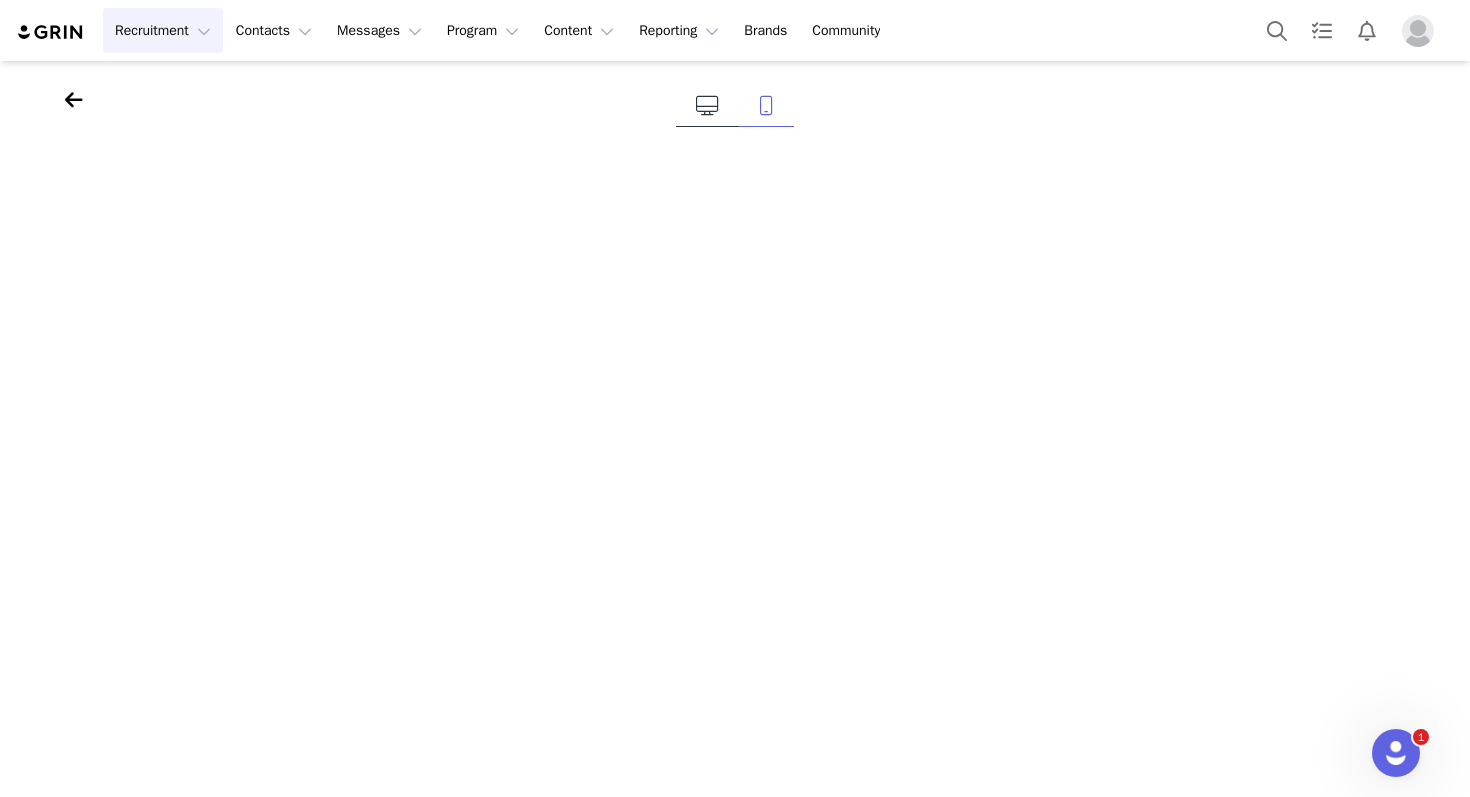 click at bounding box center [707, 106] 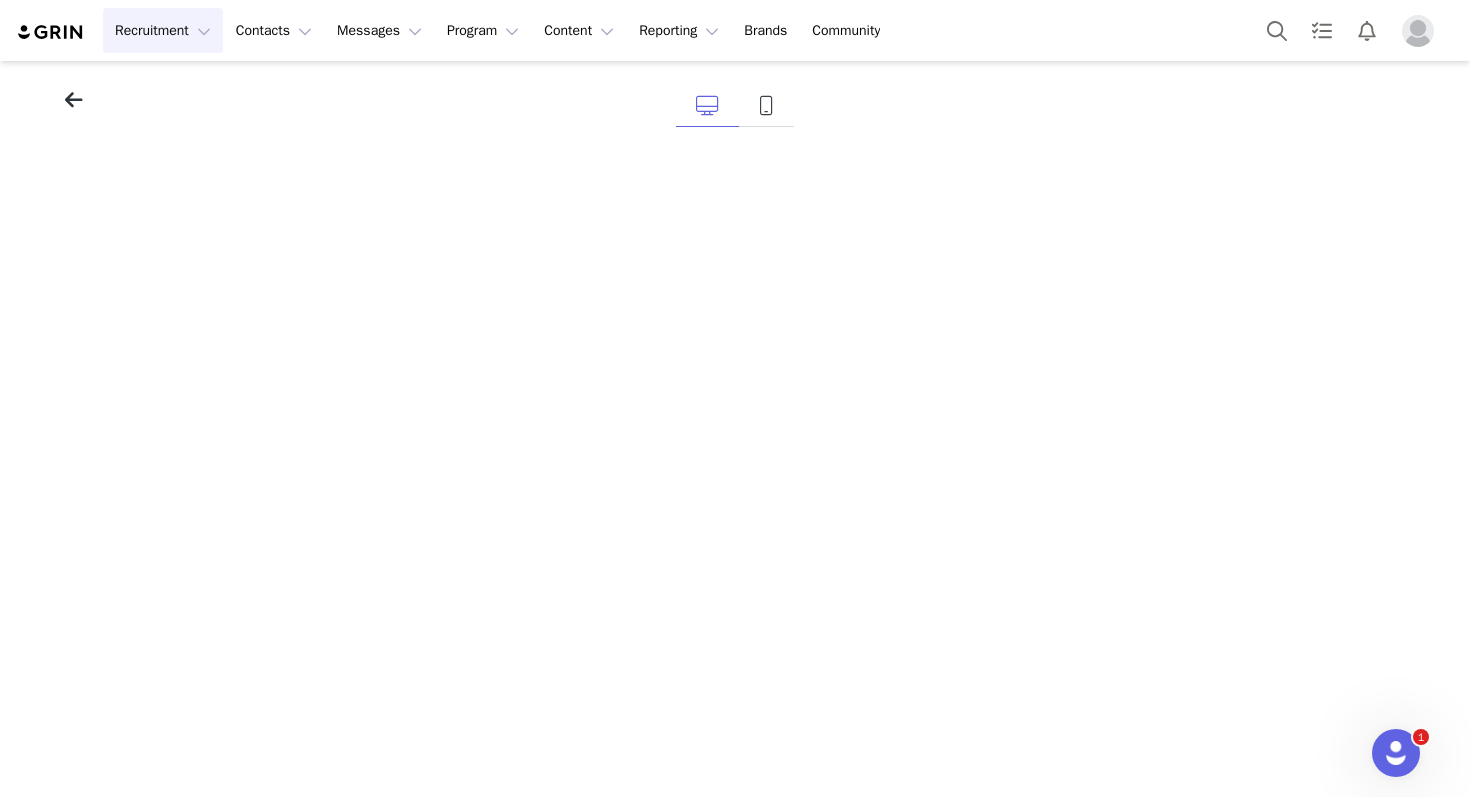 click at bounding box center [74, 100] 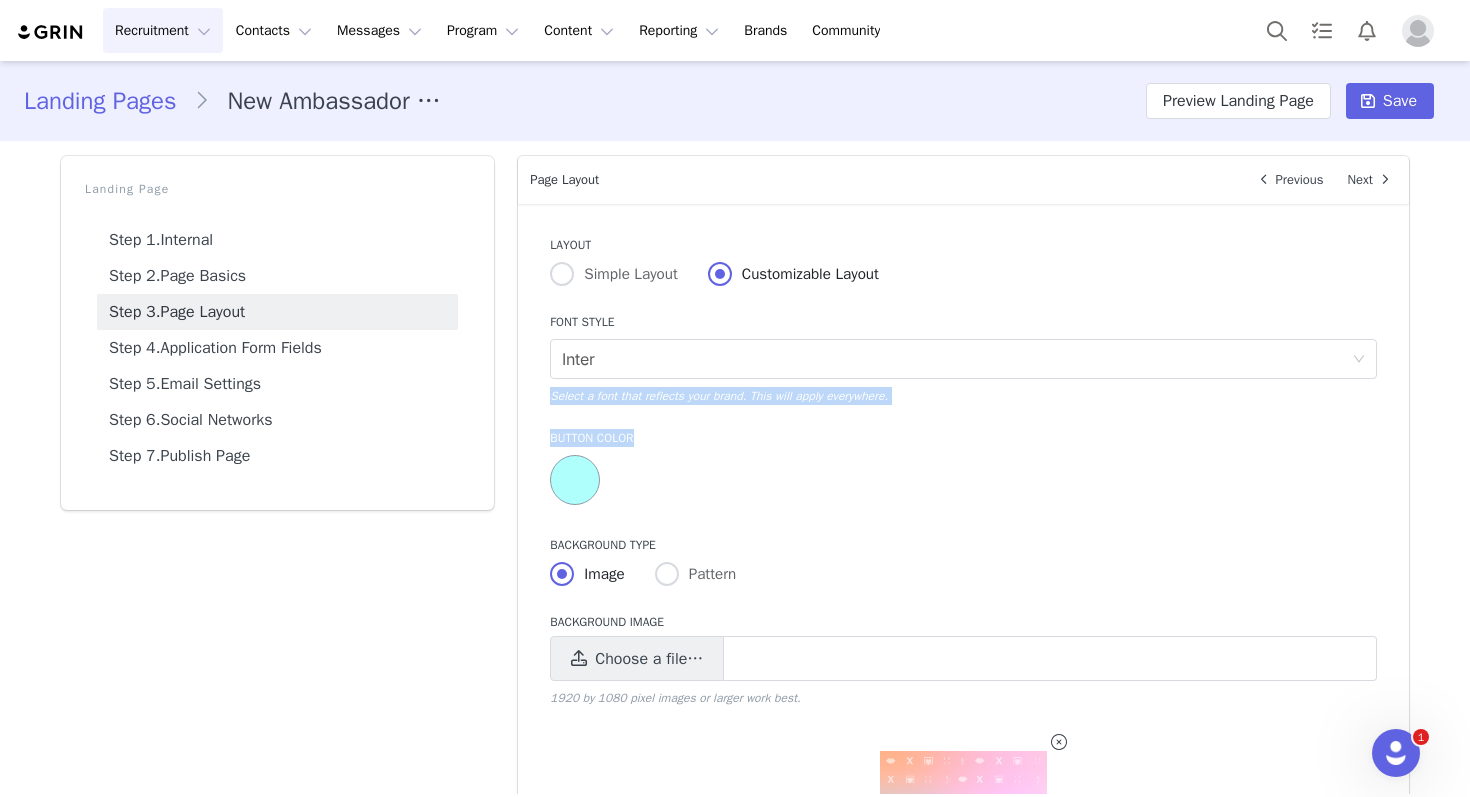 click at bounding box center (575, 480) 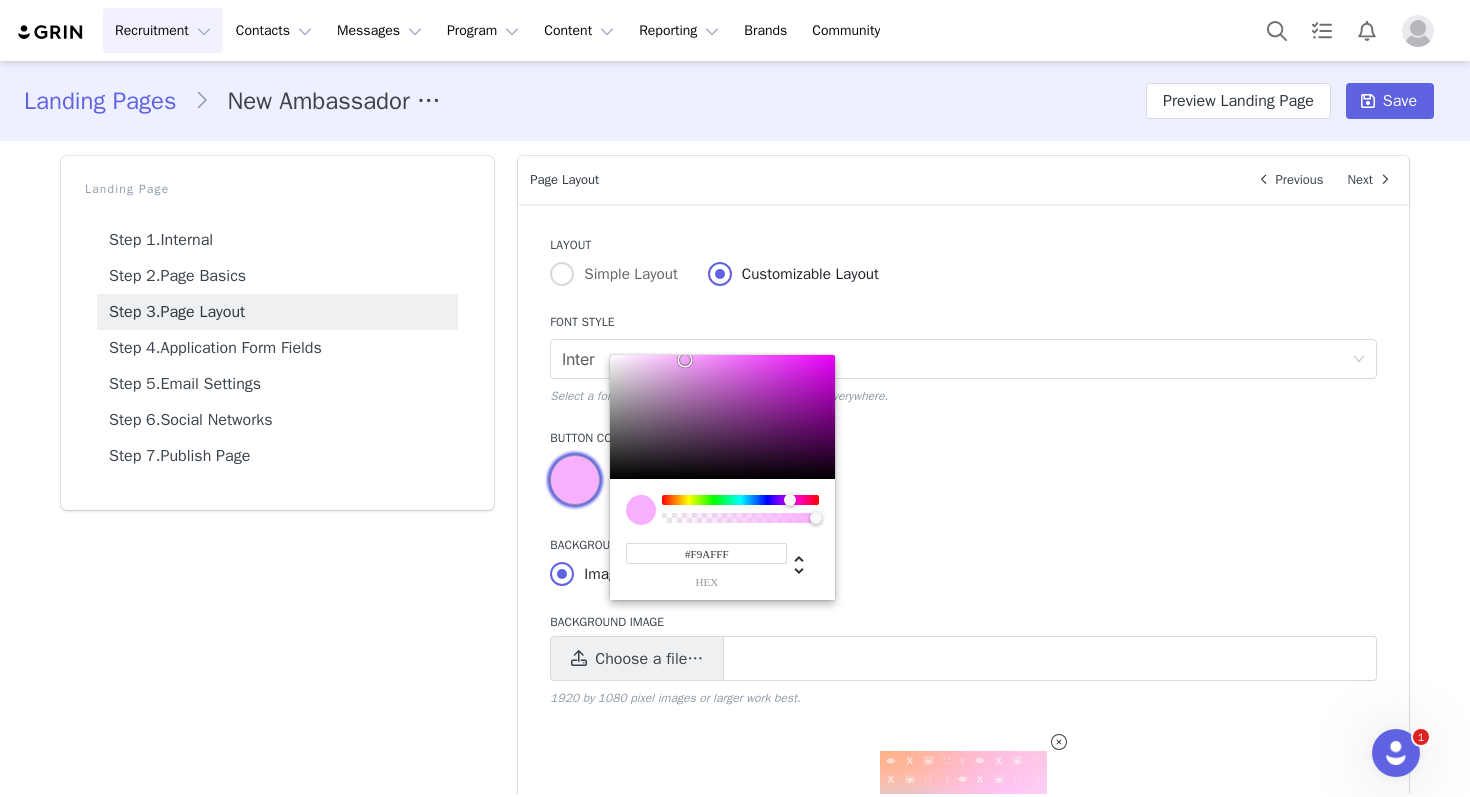 drag, startPoint x: 740, startPoint y: 498, endPoint x: 790, endPoint y: 497, distance: 50.01 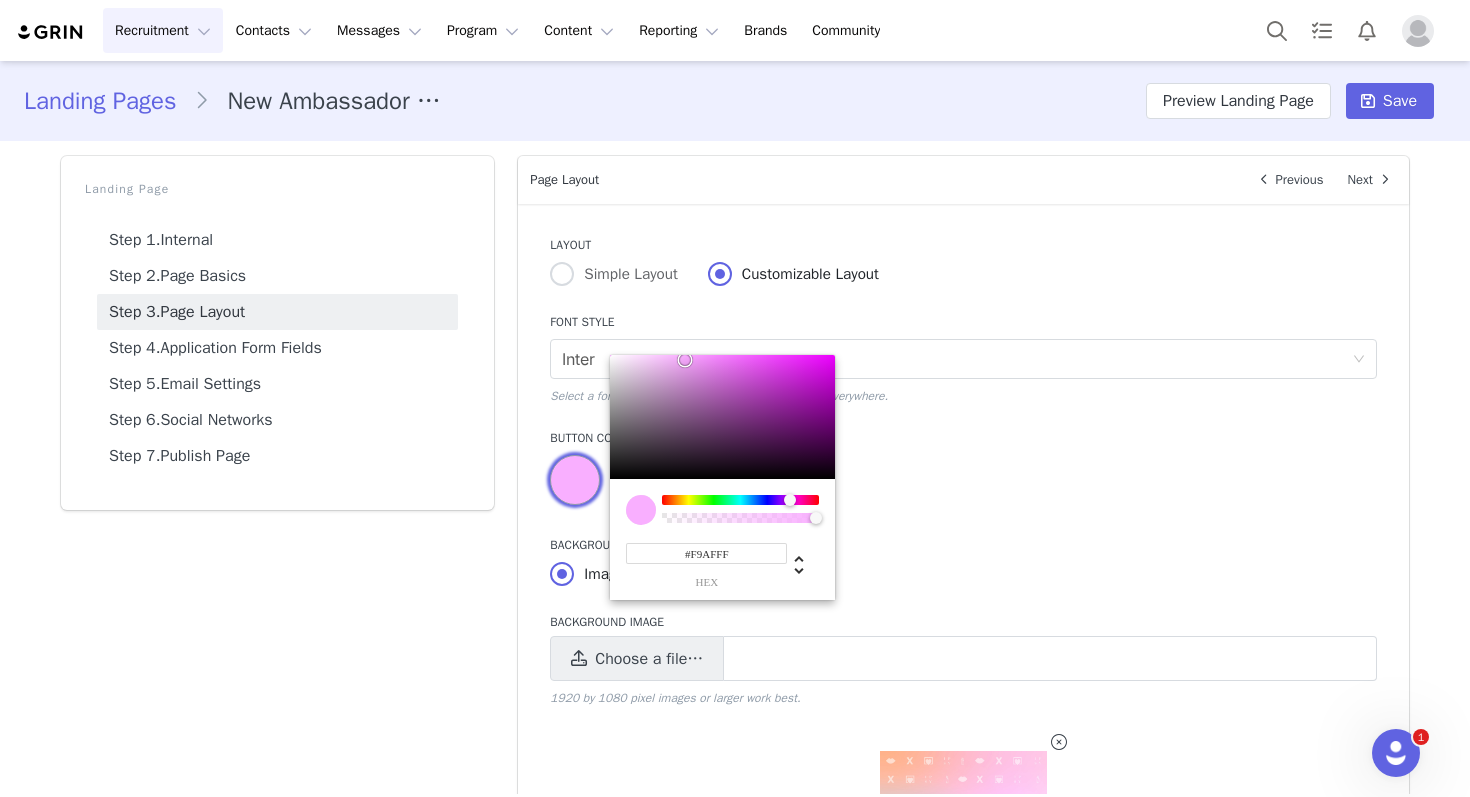 drag, startPoint x: 813, startPoint y: 511, endPoint x: 779, endPoint y: 522, distance: 35.735138 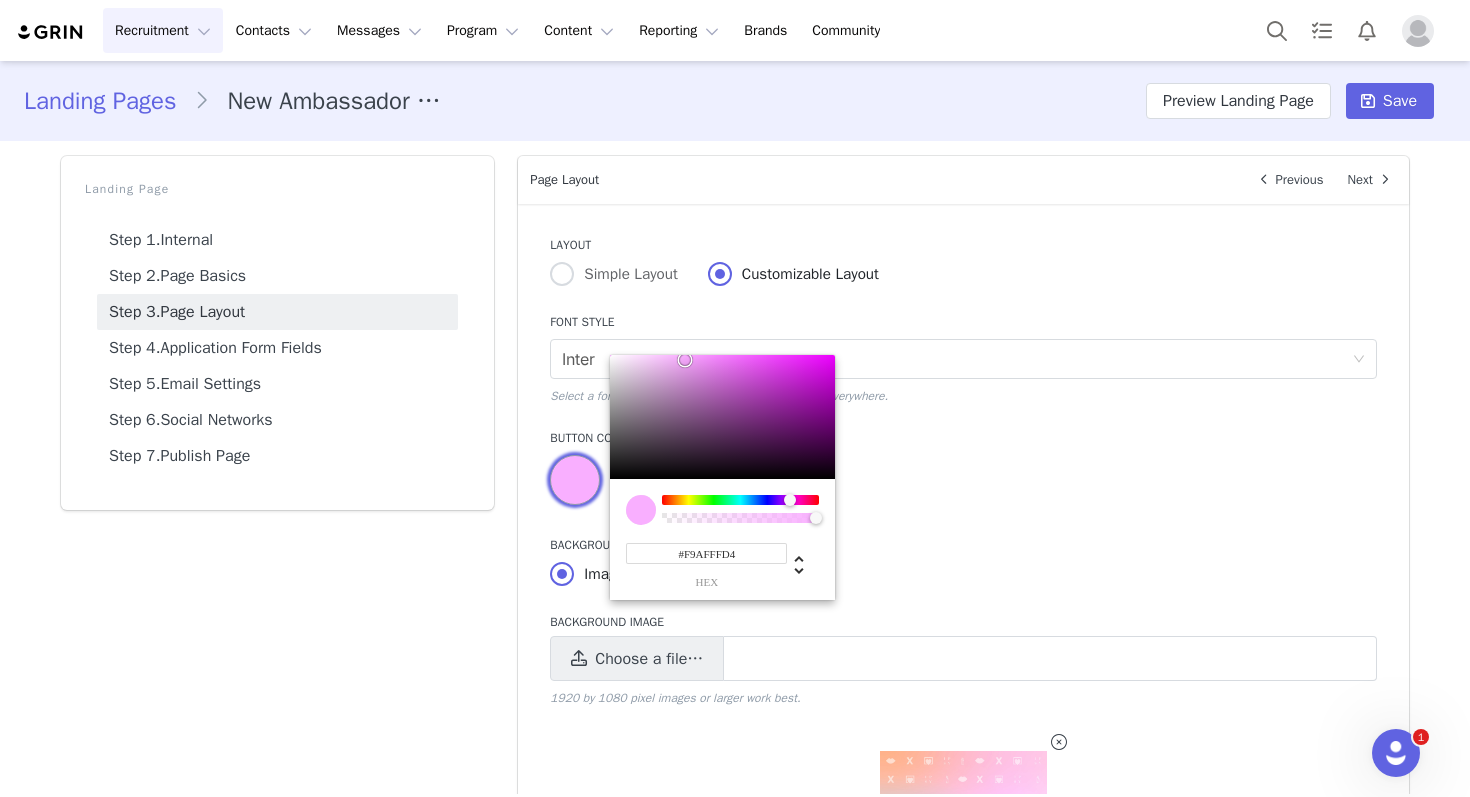 type on "#F9AFFFCF" 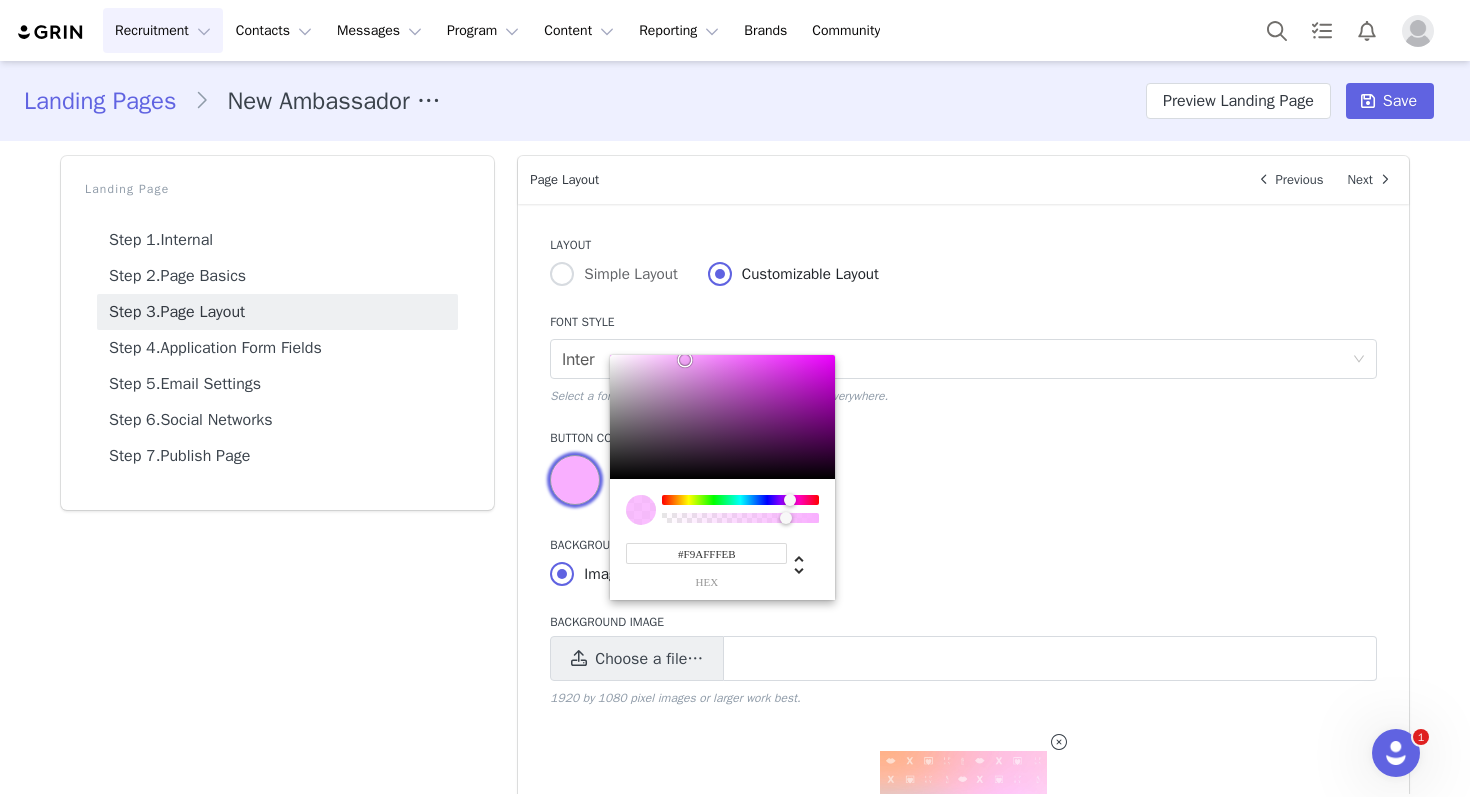 type on "#F9AFFF" 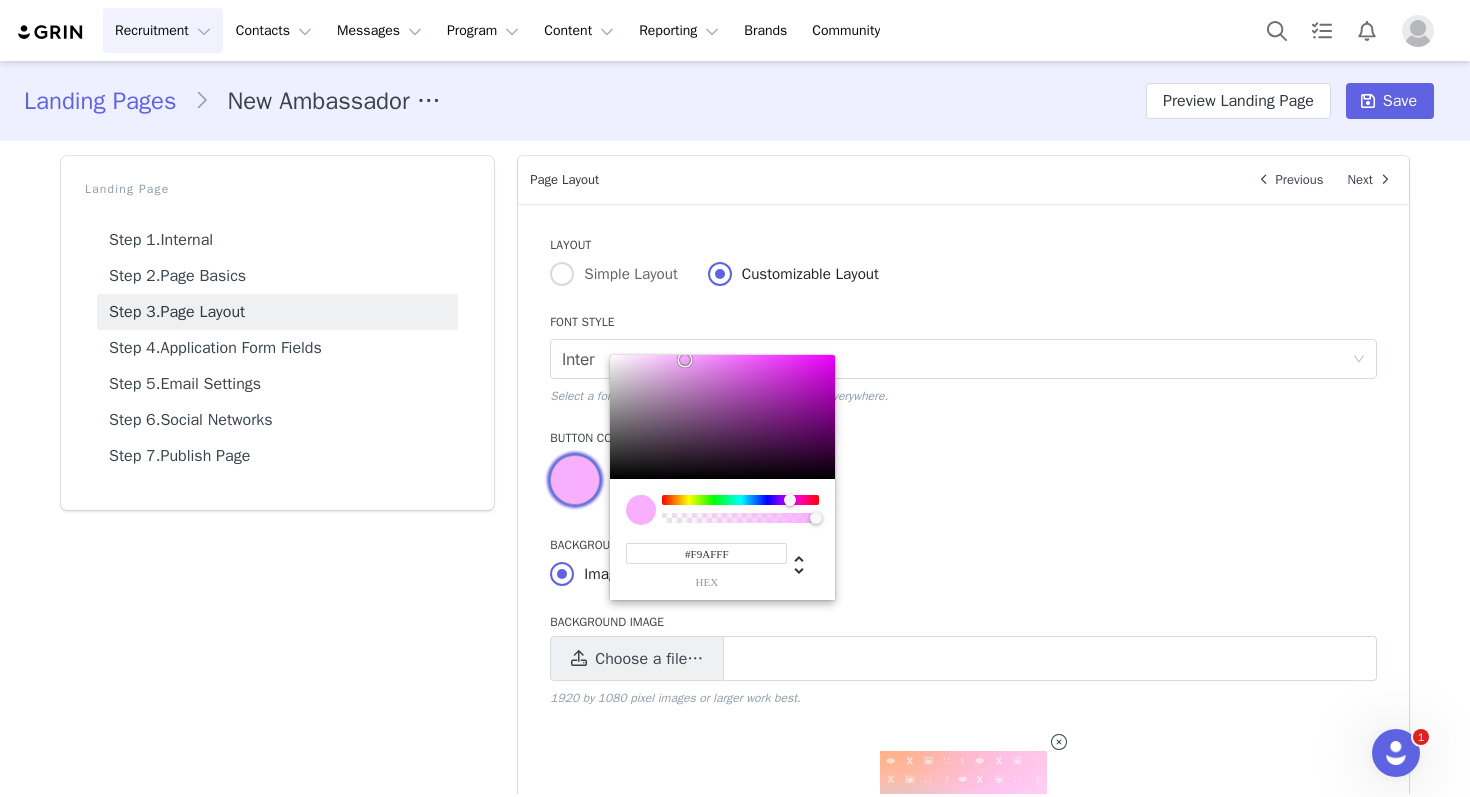 drag, startPoint x: 820, startPoint y: 522, endPoint x: 880, endPoint y: 532, distance: 60.827625 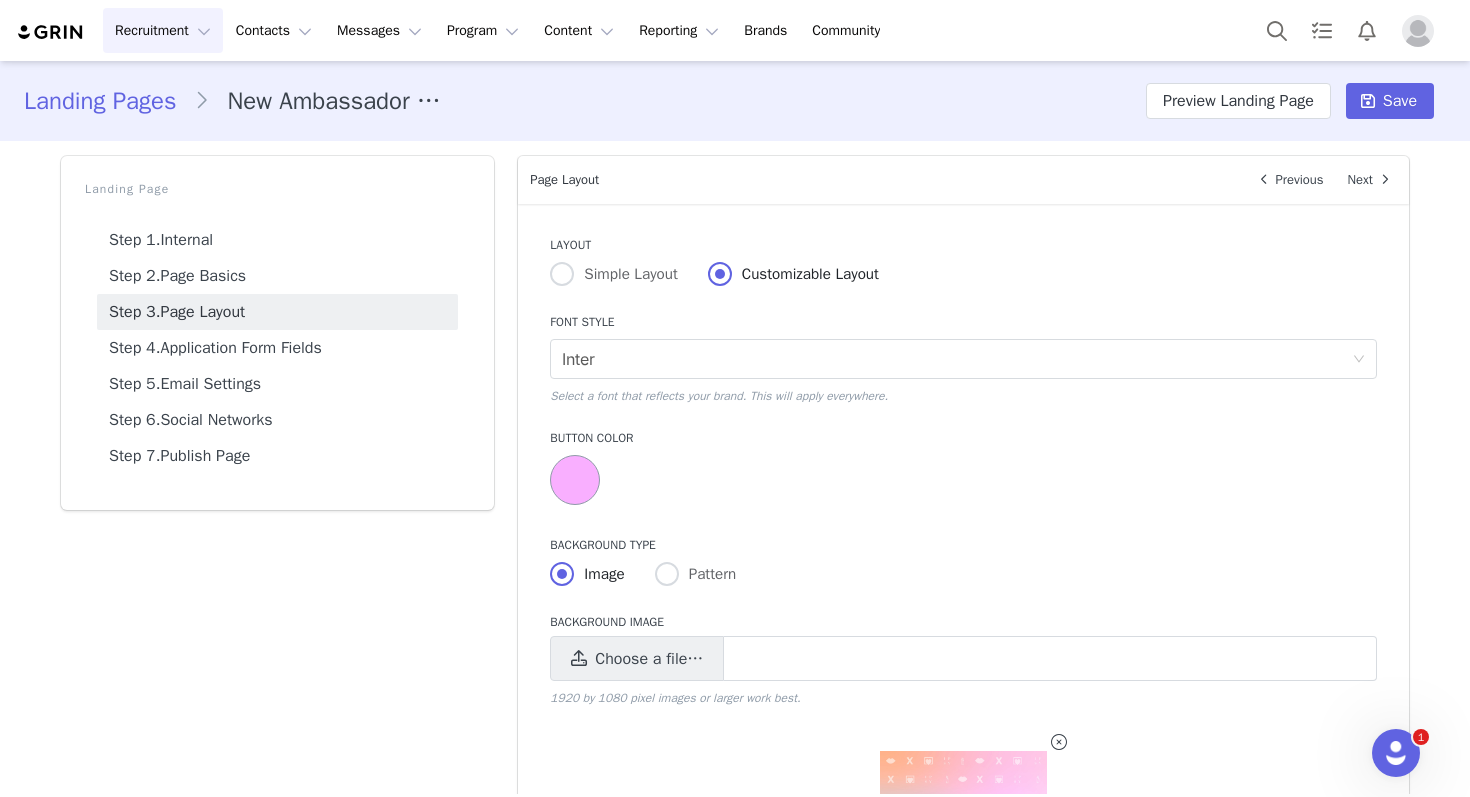 click at bounding box center (575, 480) 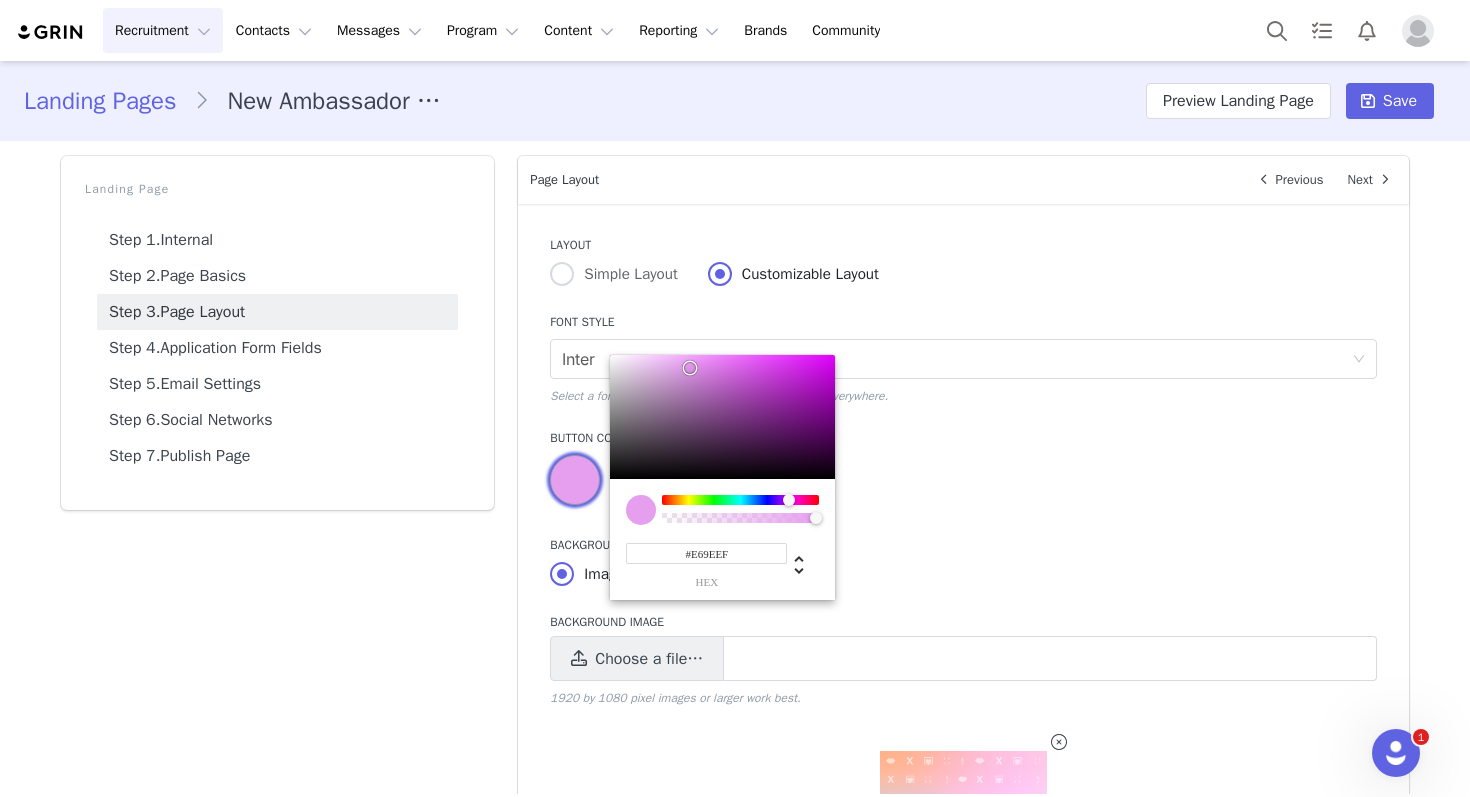 type on "#E89EF1" 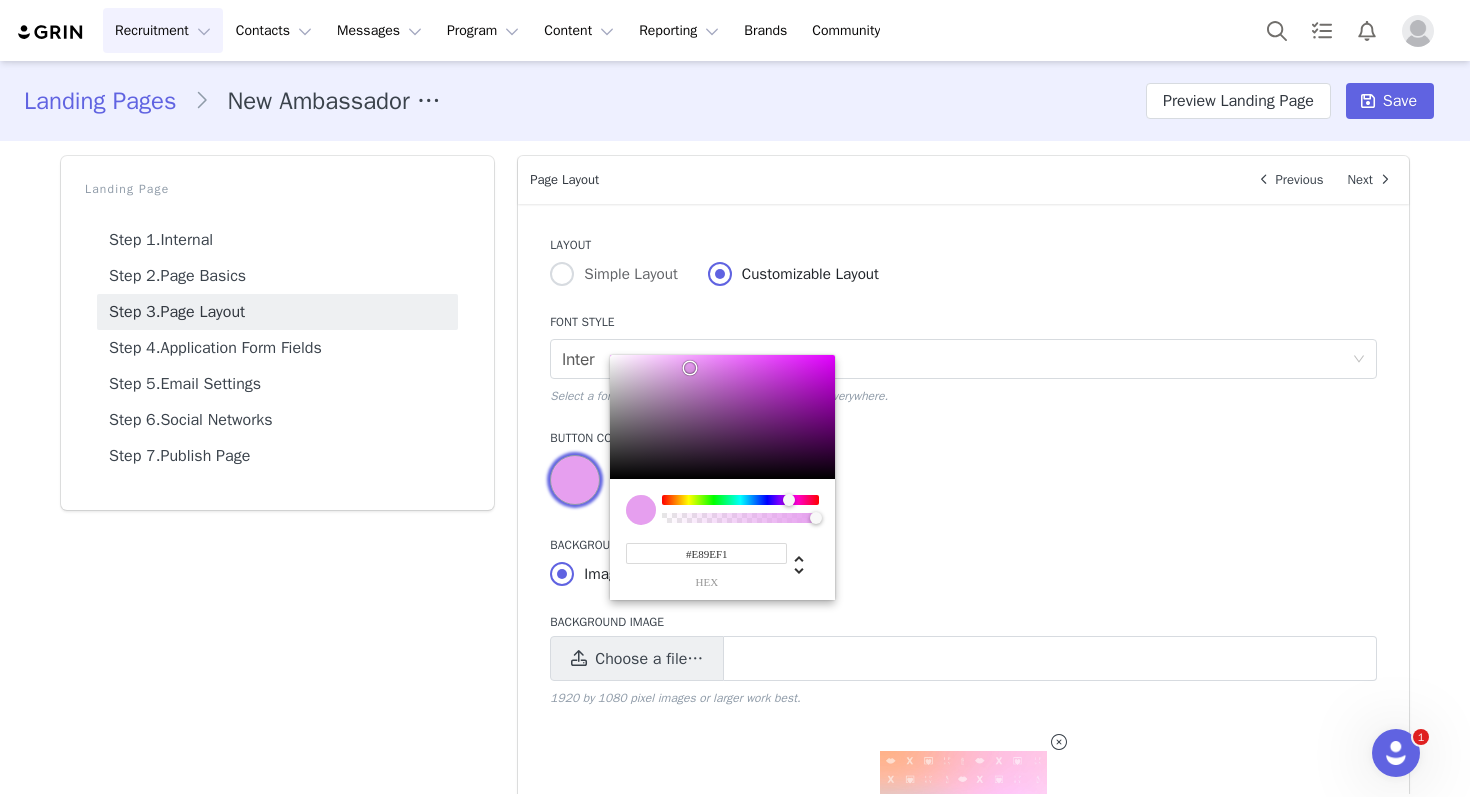 click at bounding box center [690, 368] 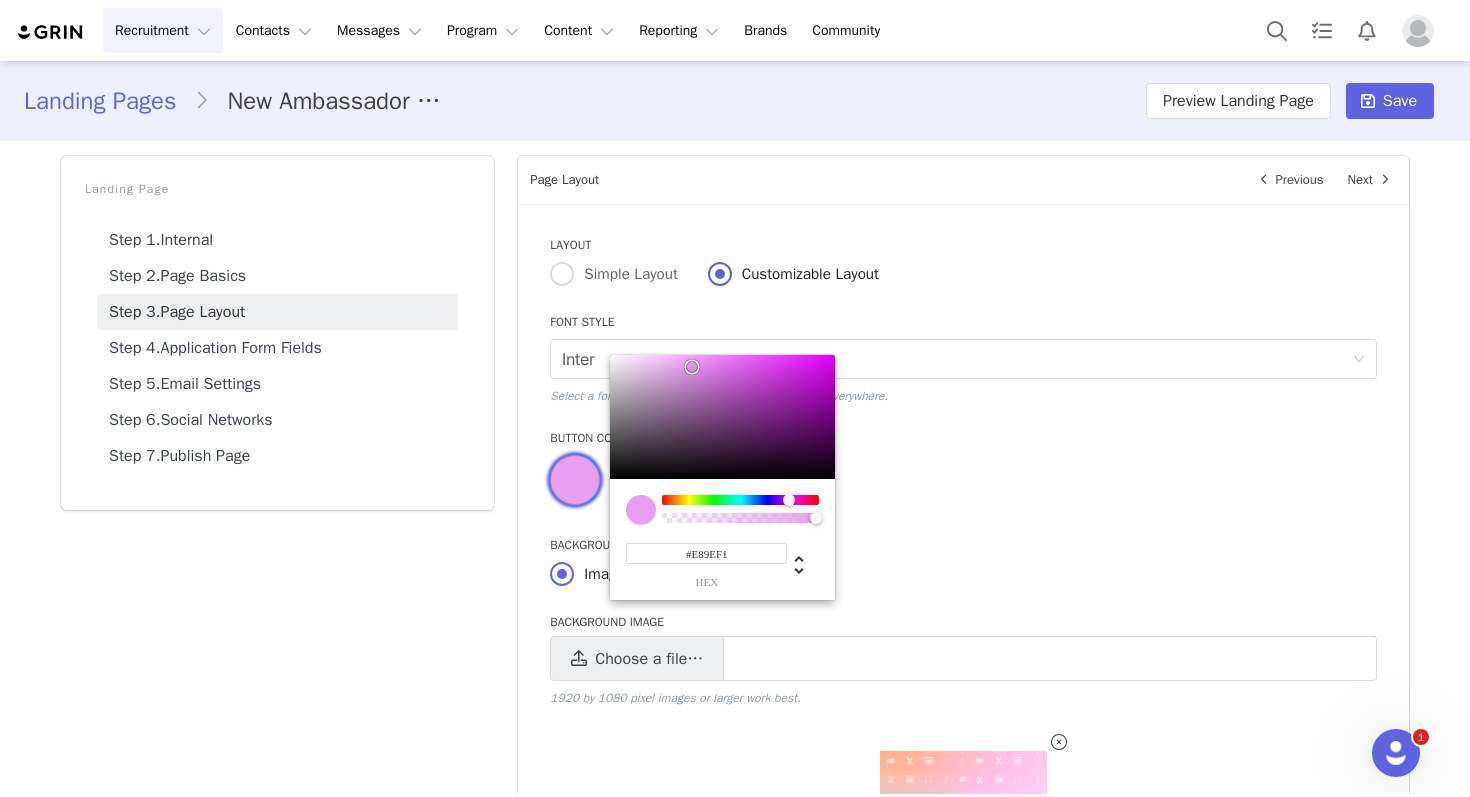 click on "Image   Pattern" at bounding box center [963, 575] 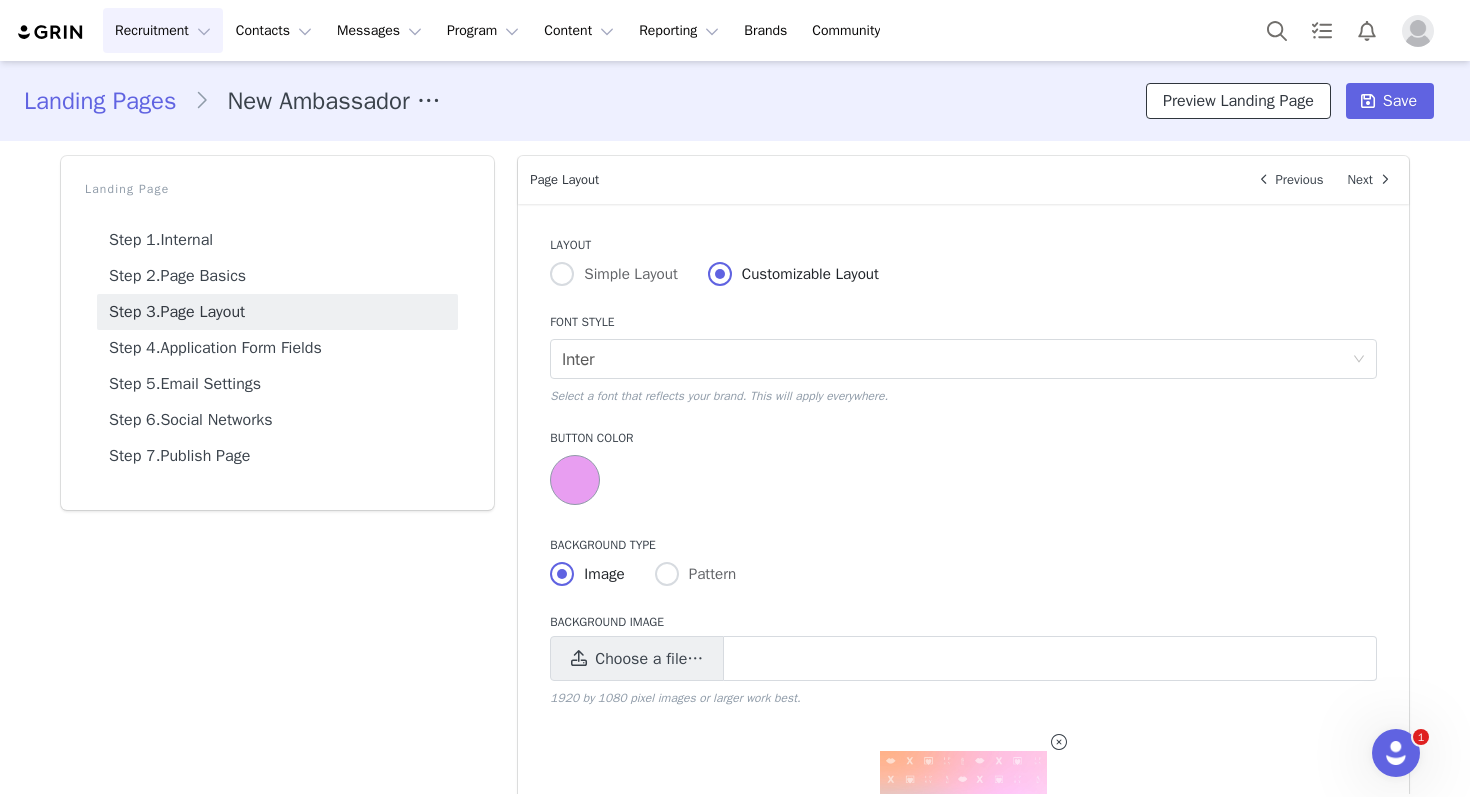 click on "Preview Landing Page" at bounding box center [1238, 101] 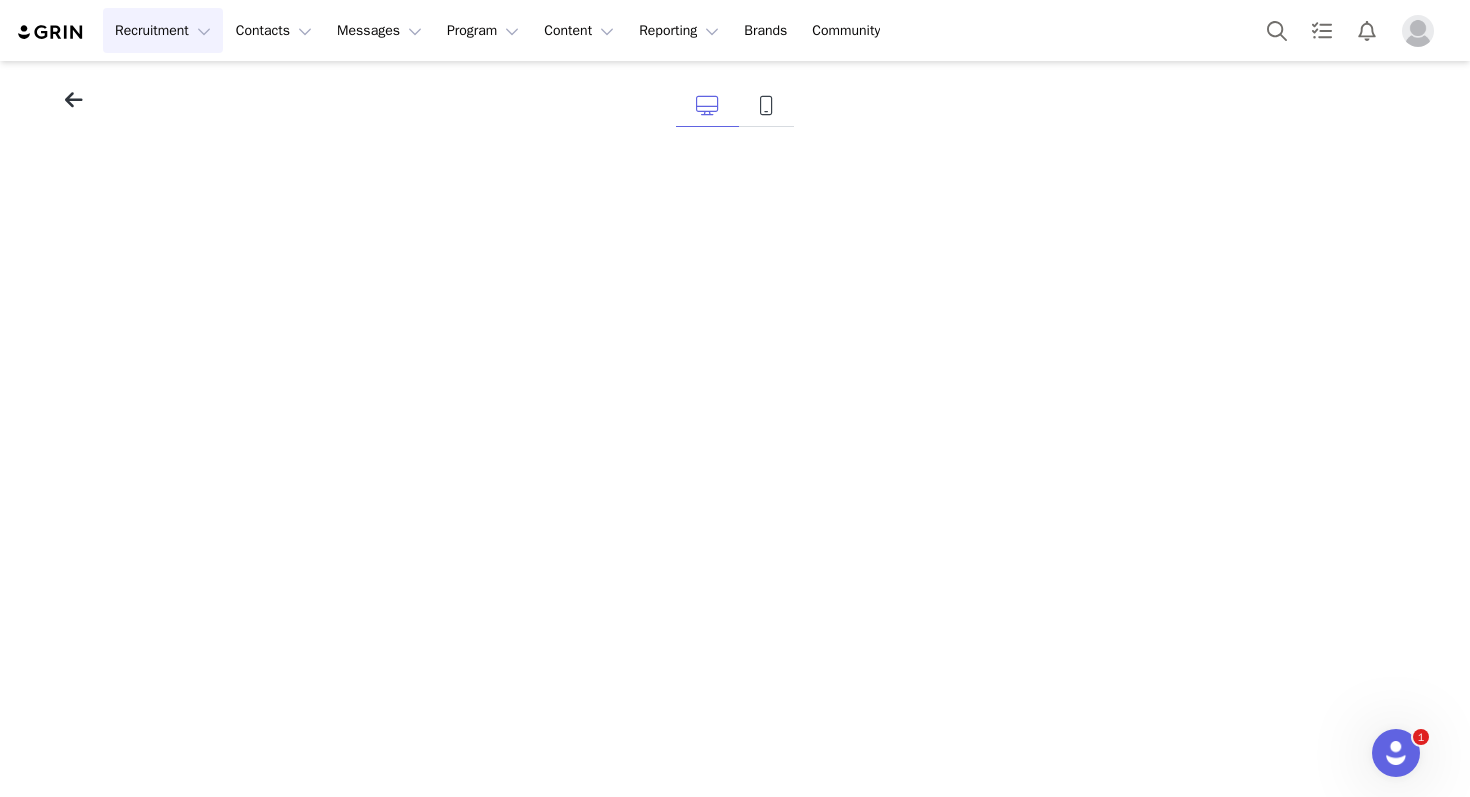 click at bounding box center [74, 100] 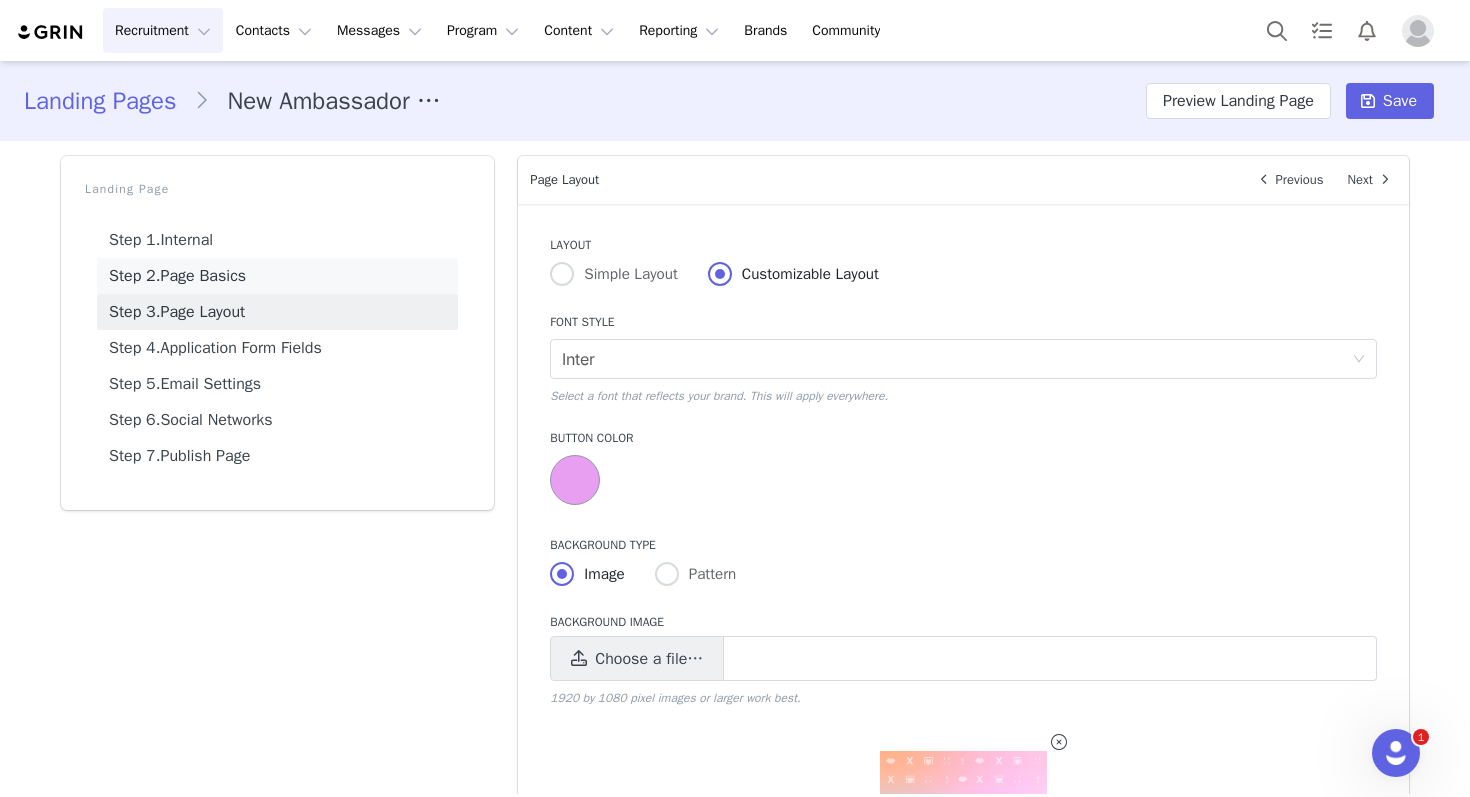 click on "Step 2.  Page Basics" at bounding box center (277, 276) 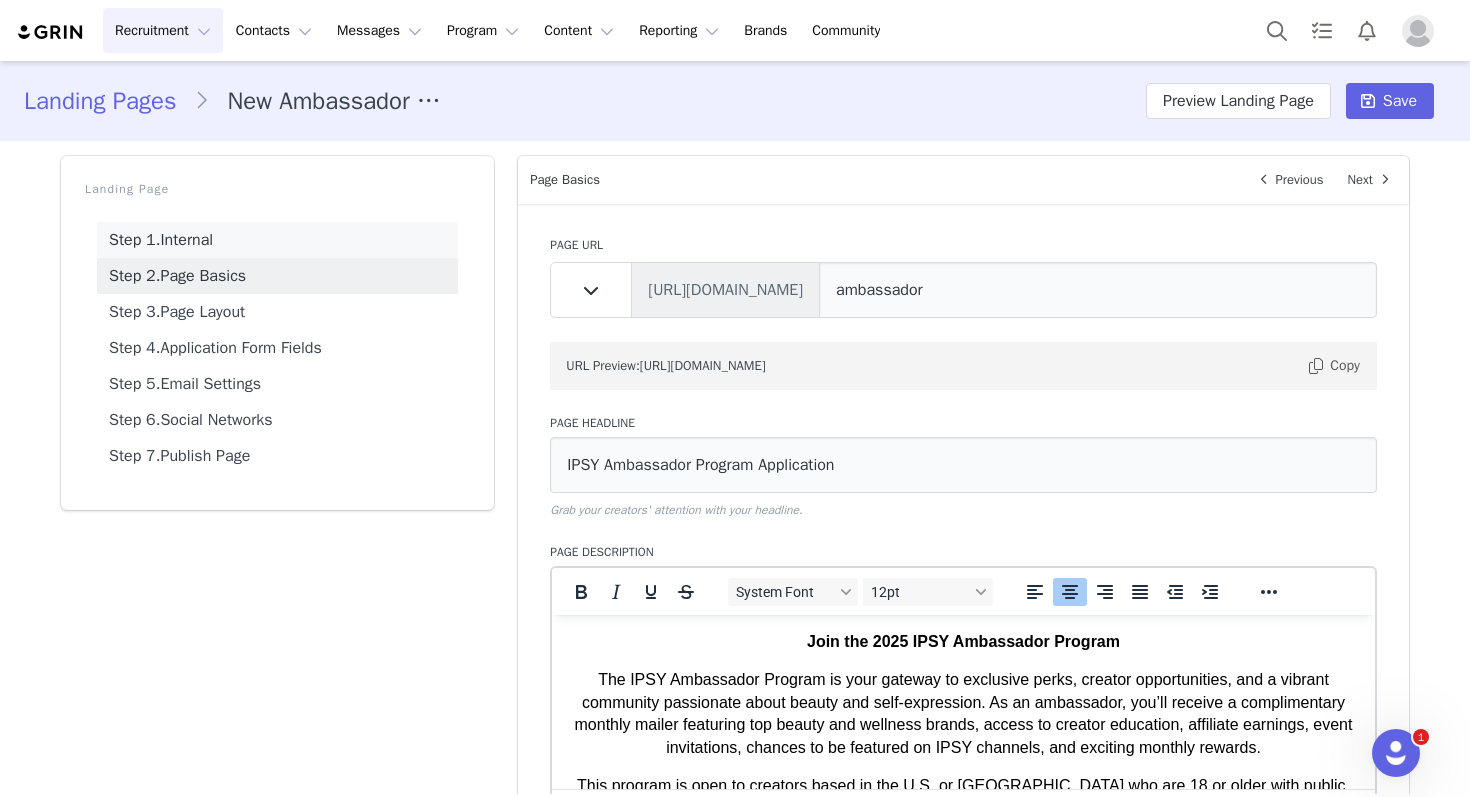 click on "Step 1.  Internal" at bounding box center [277, 240] 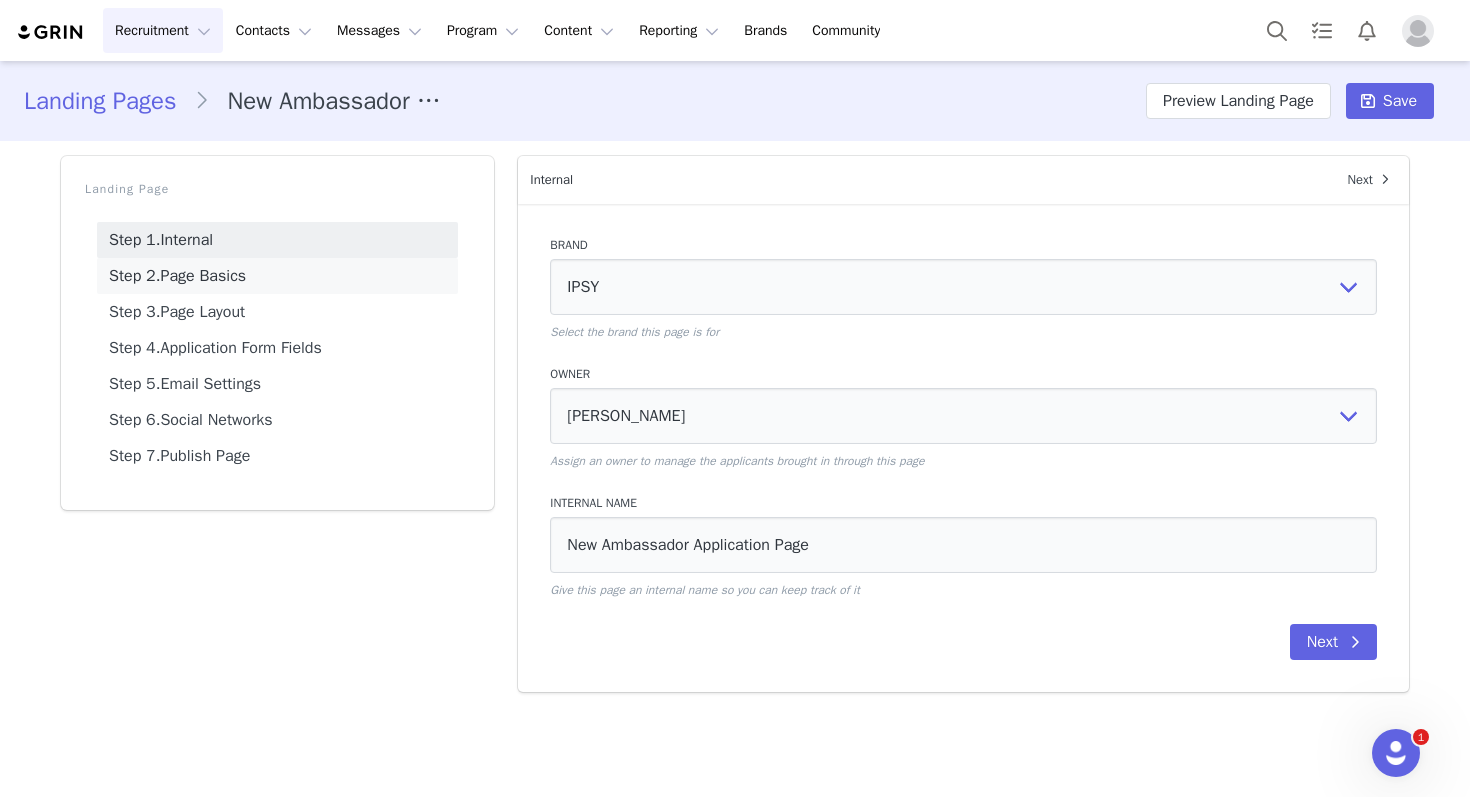 click on "Step 2.  Page Basics" at bounding box center [277, 276] 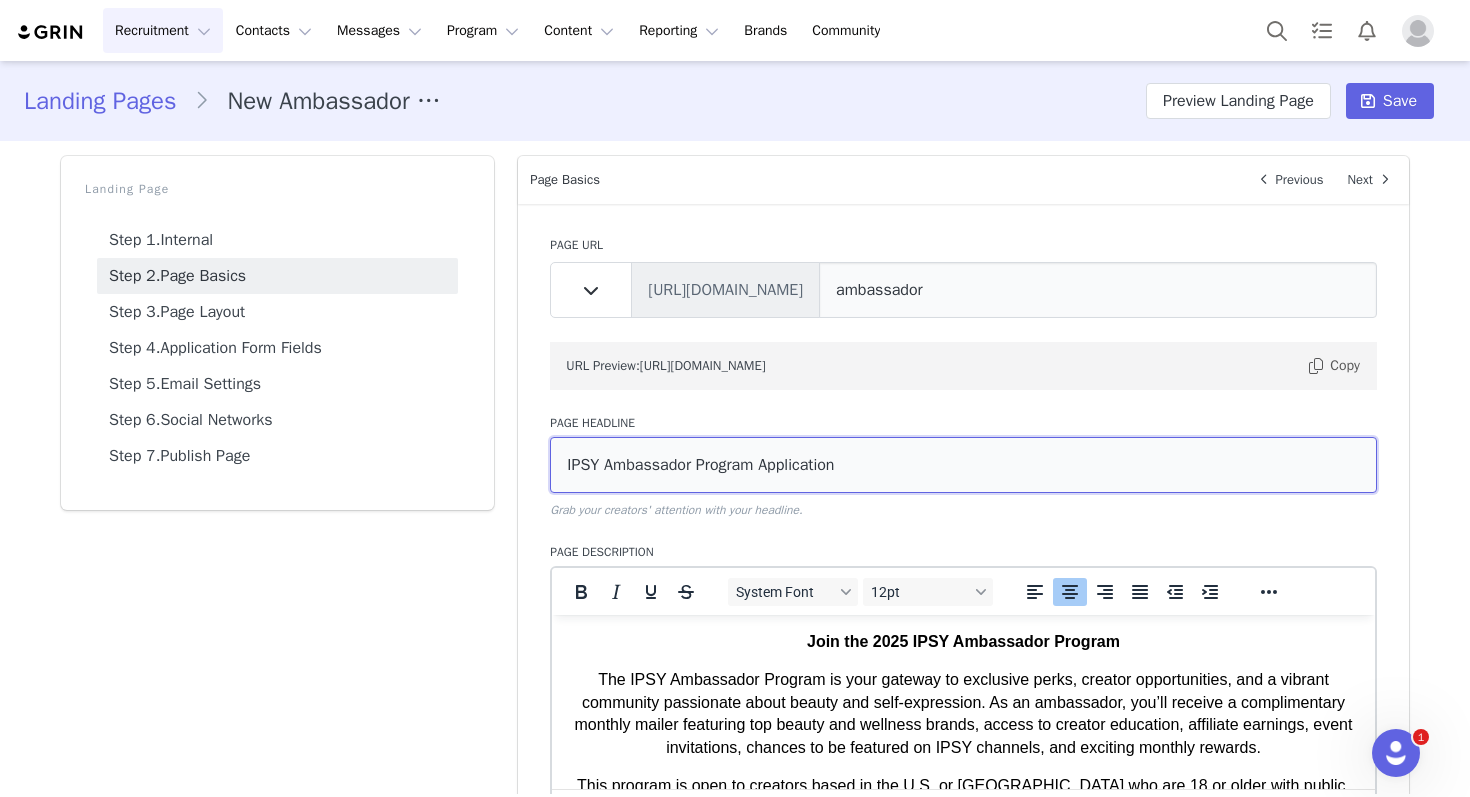 click on "IPSY Ambassador Program Application" at bounding box center [963, 465] 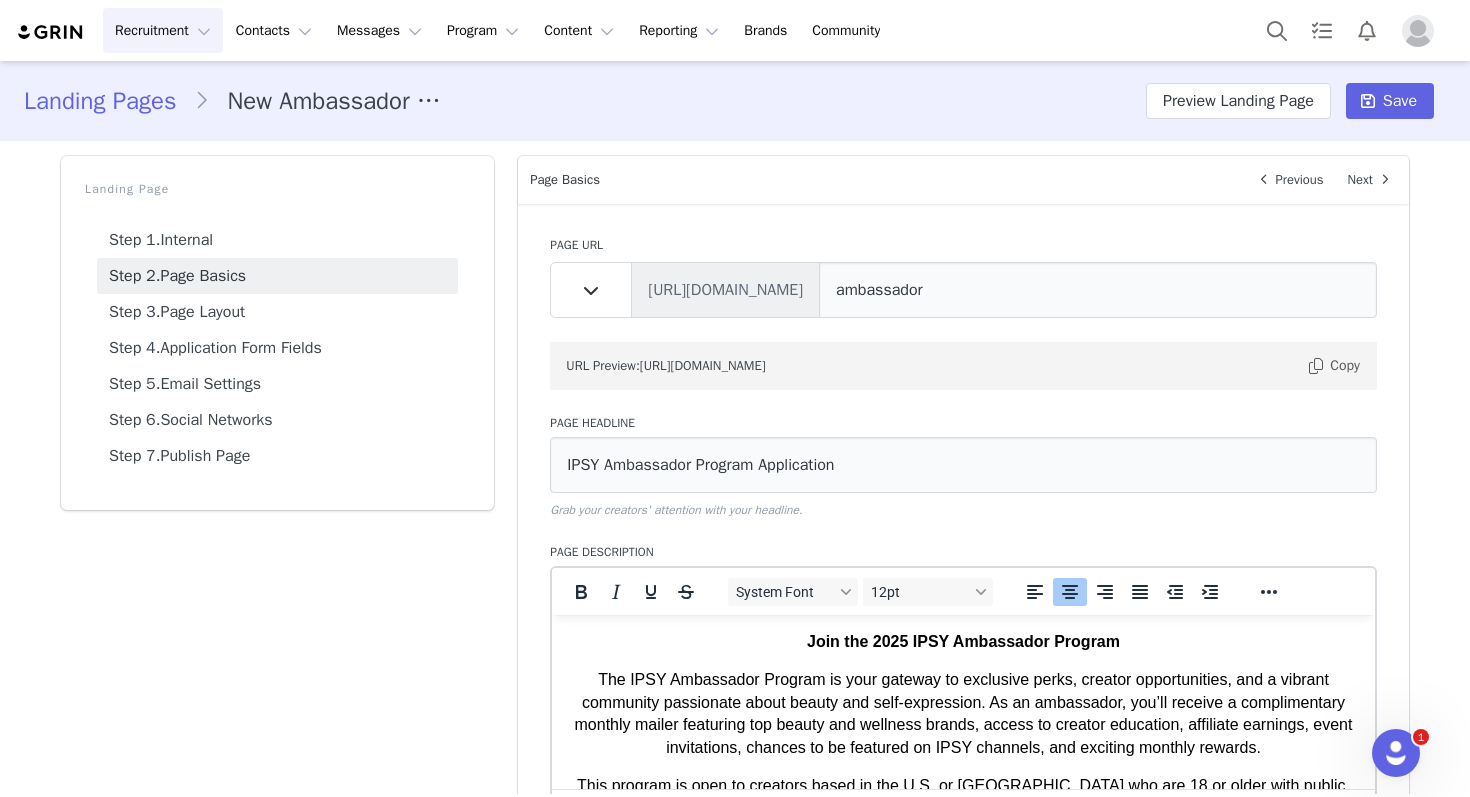 click on "Page Headline" at bounding box center [963, 423] 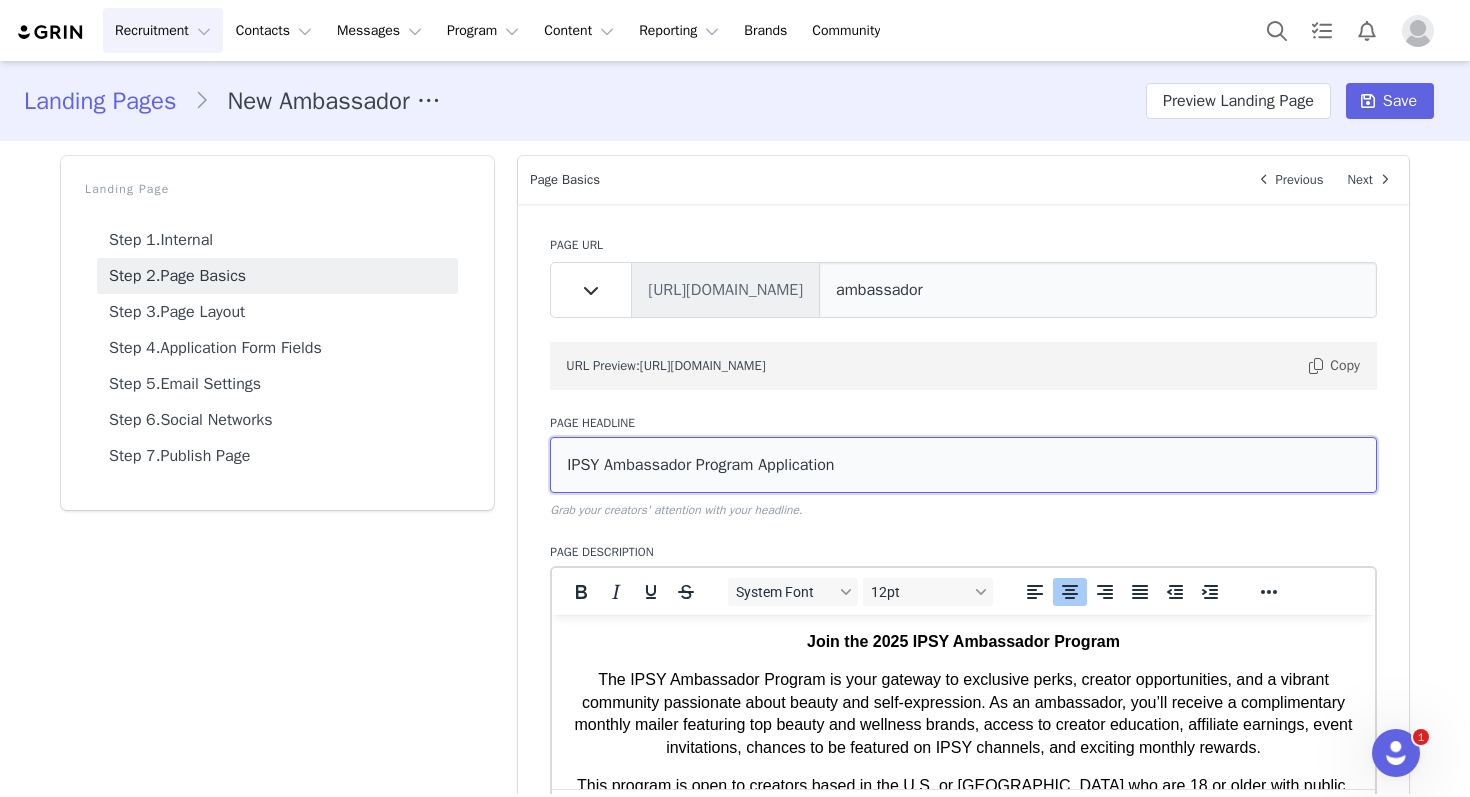 click on "IPSY Ambassador Program Application" at bounding box center (963, 465) 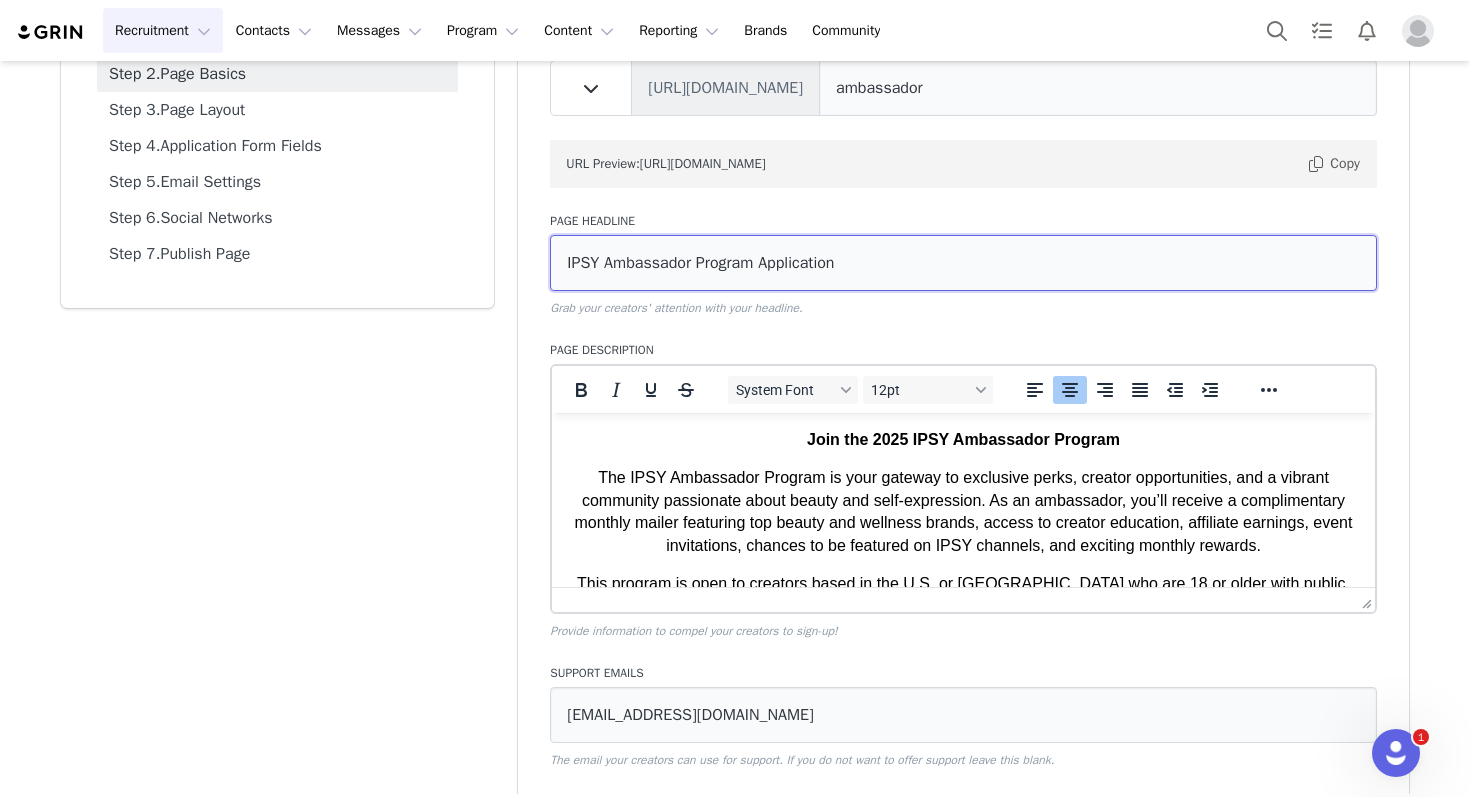 scroll, scrollTop: 201, scrollLeft: 0, axis: vertical 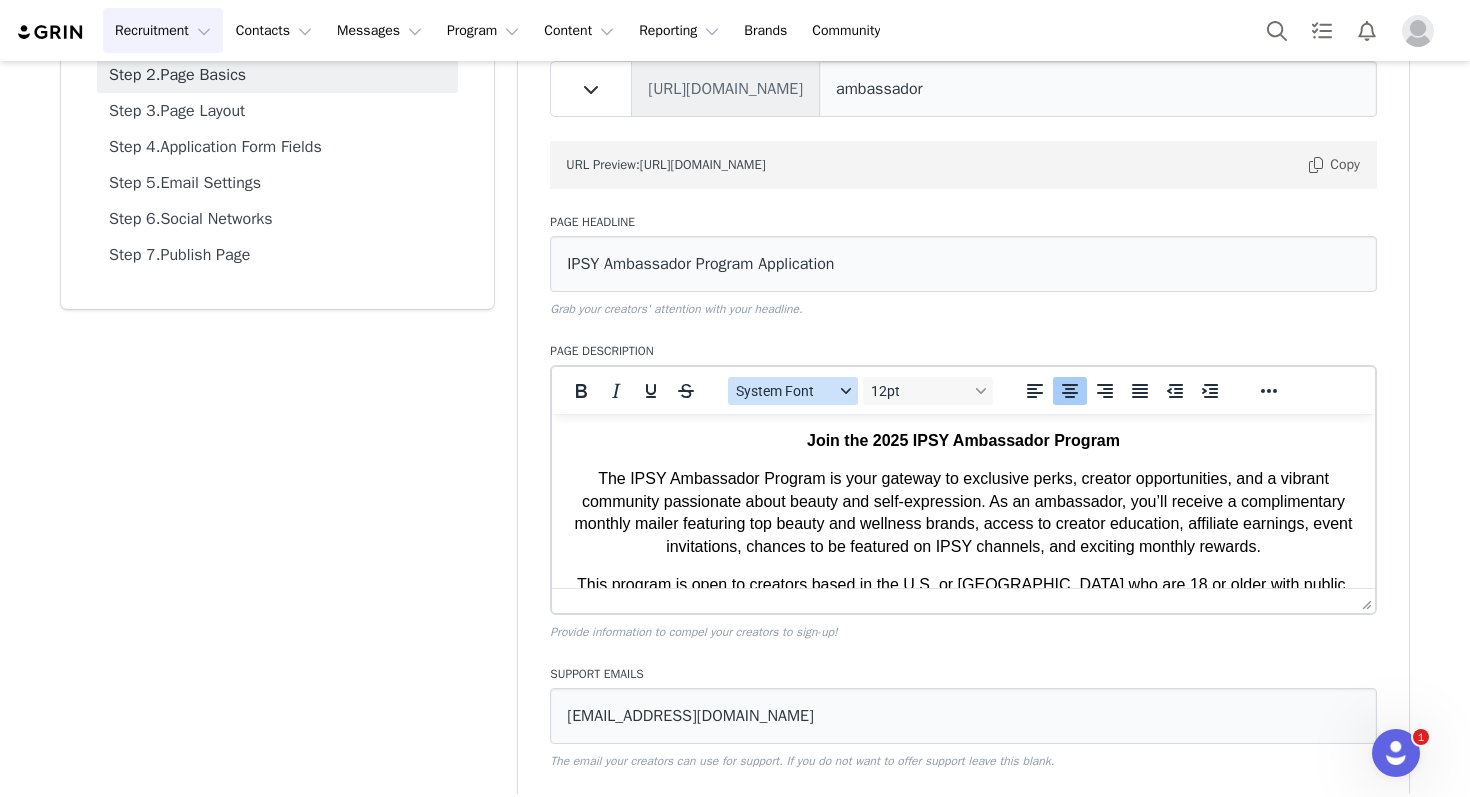 click on "System Font" at bounding box center [785, 391] 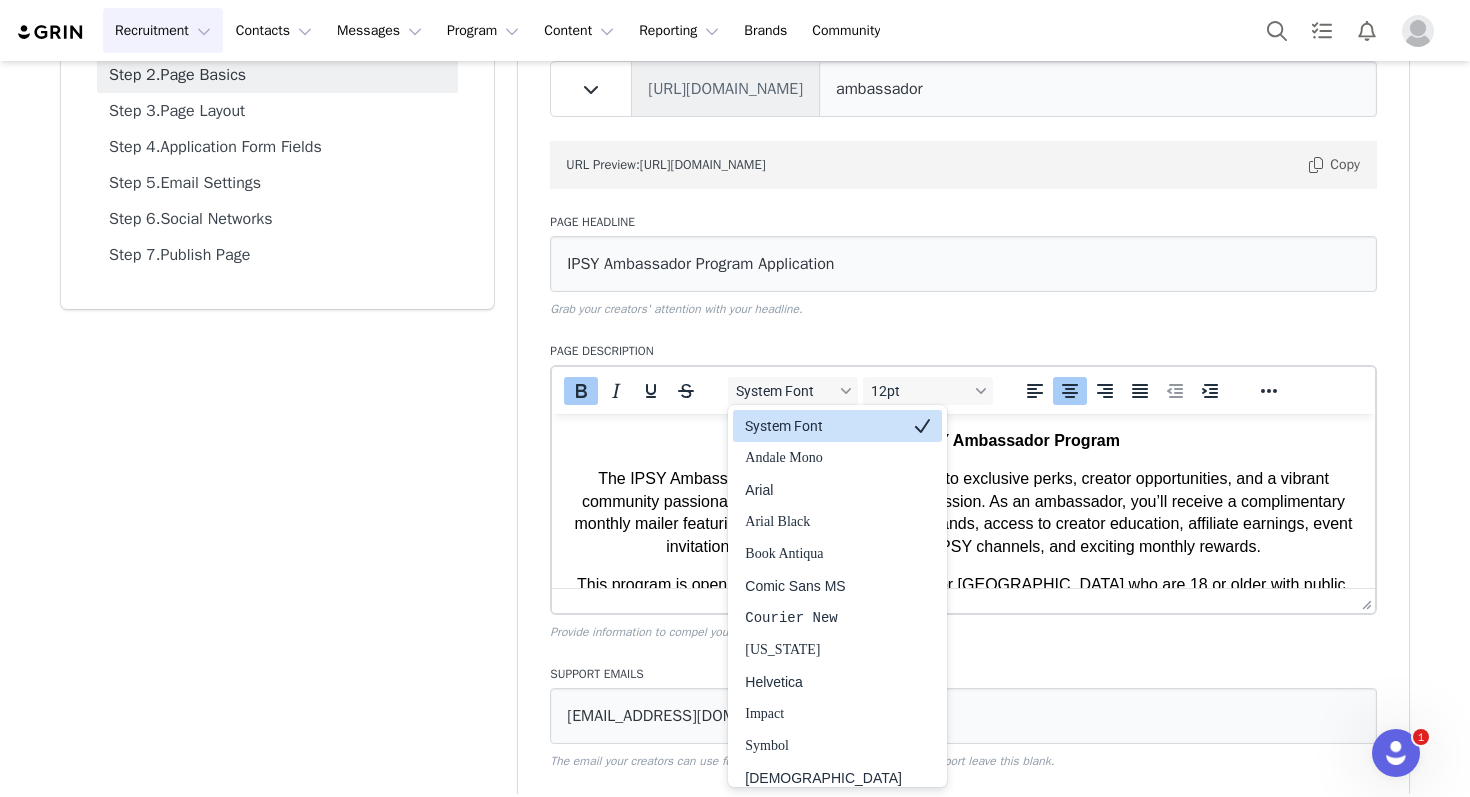 click on "Join the 2025 IPSY Ambassador Program" at bounding box center [963, 441] 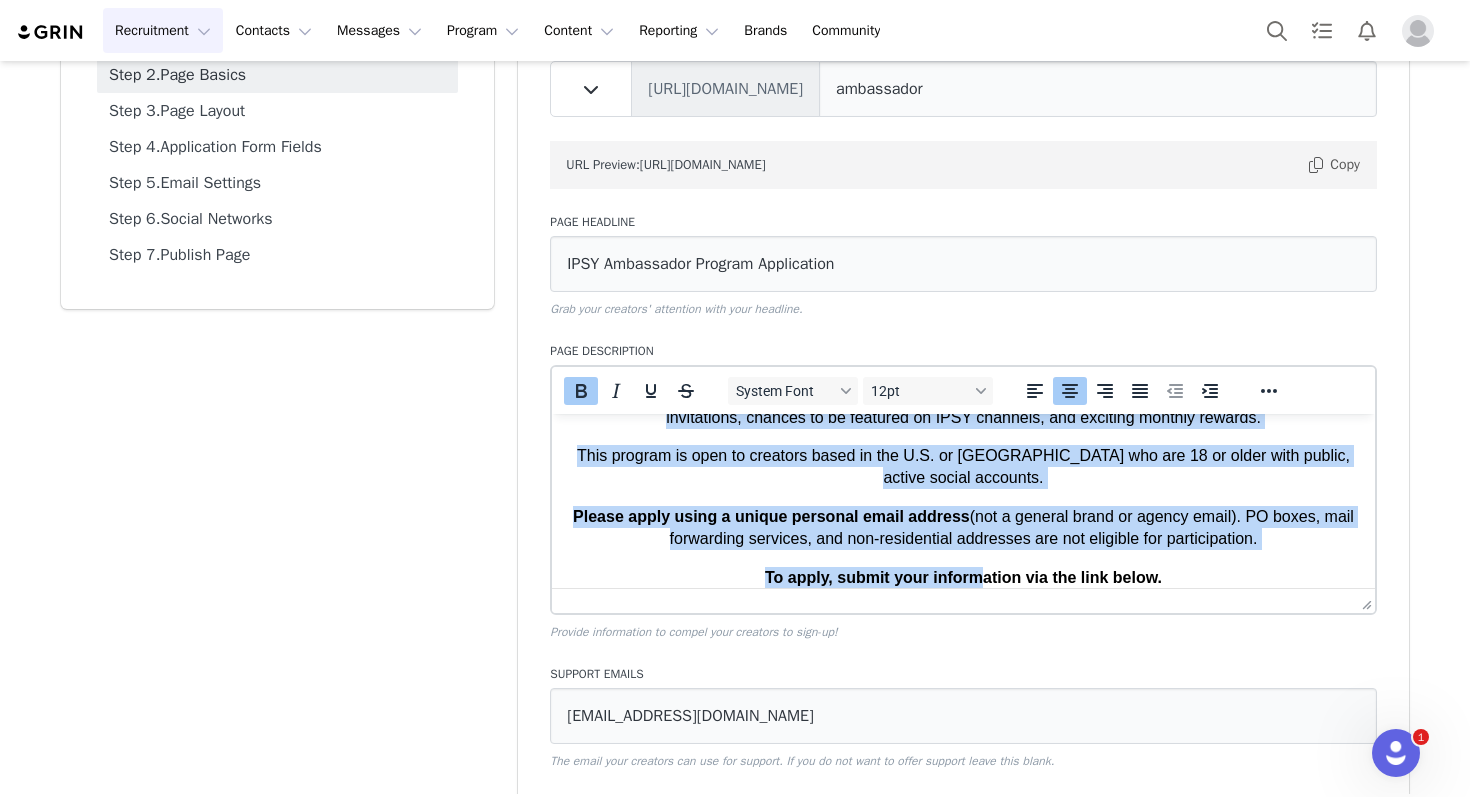 scroll, scrollTop: 168, scrollLeft: 0, axis: vertical 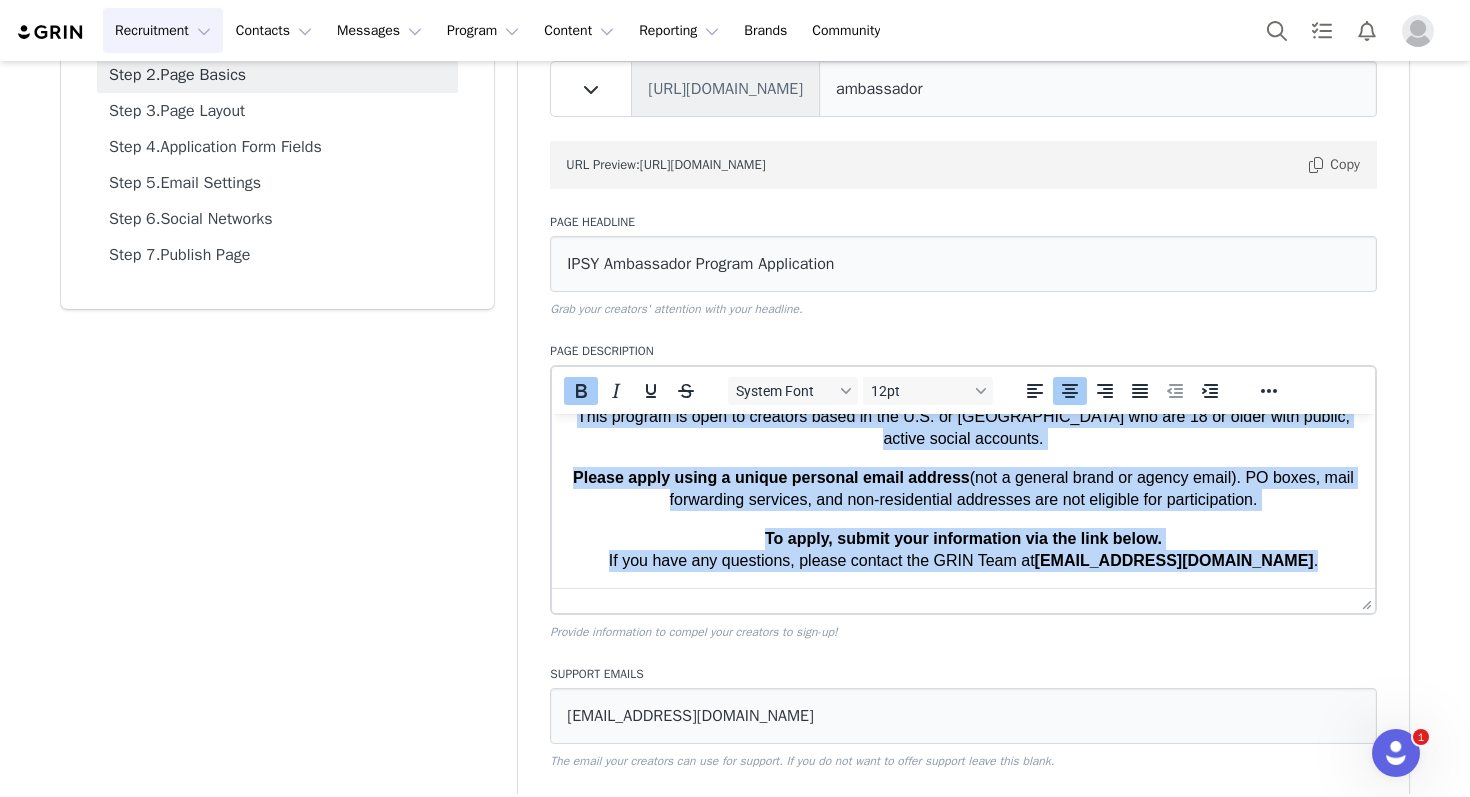 drag, startPoint x: 799, startPoint y: 437, endPoint x: 977, endPoint y: 600, distance: 241.35658 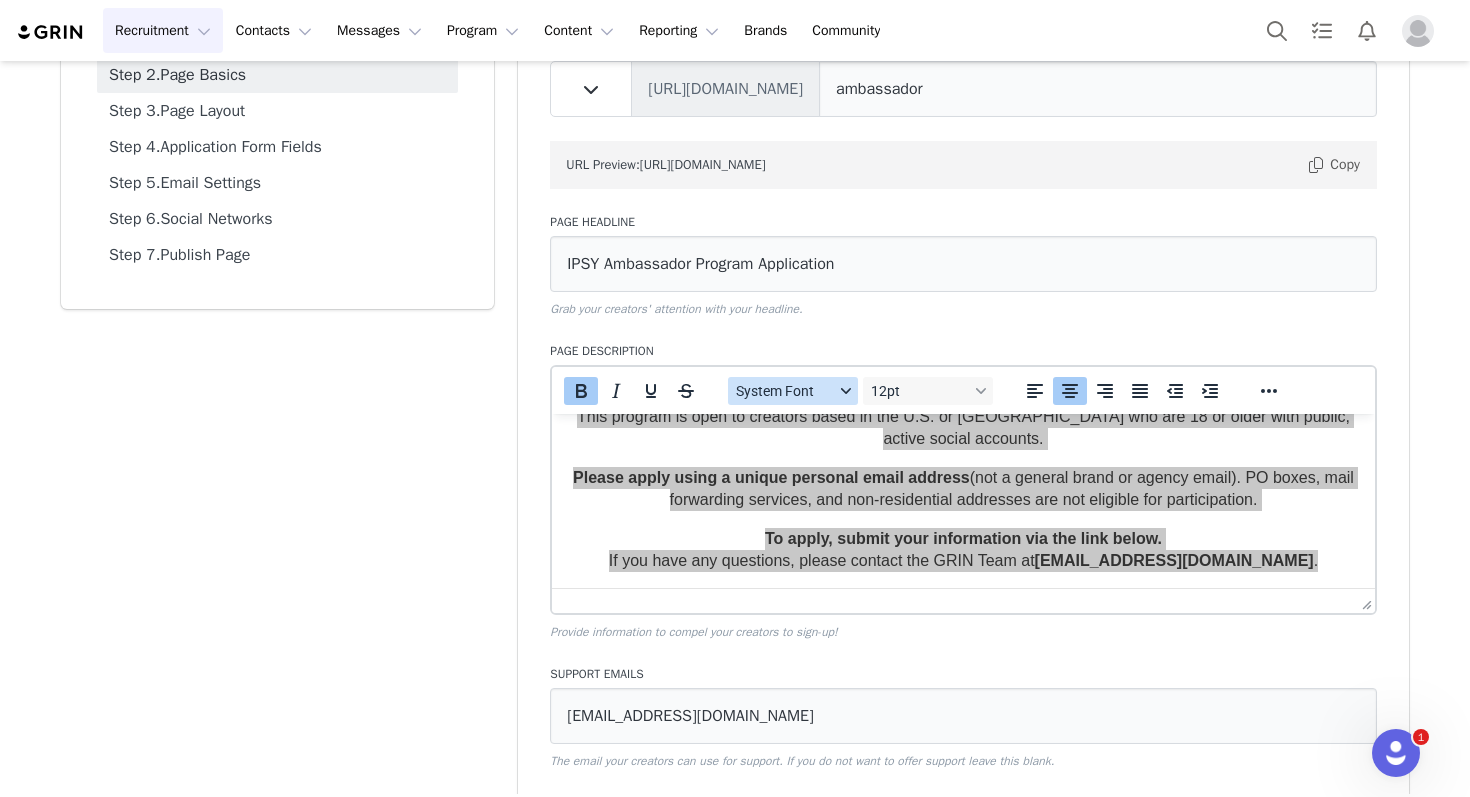 click on "System Font" at bounding box center [785, 391] 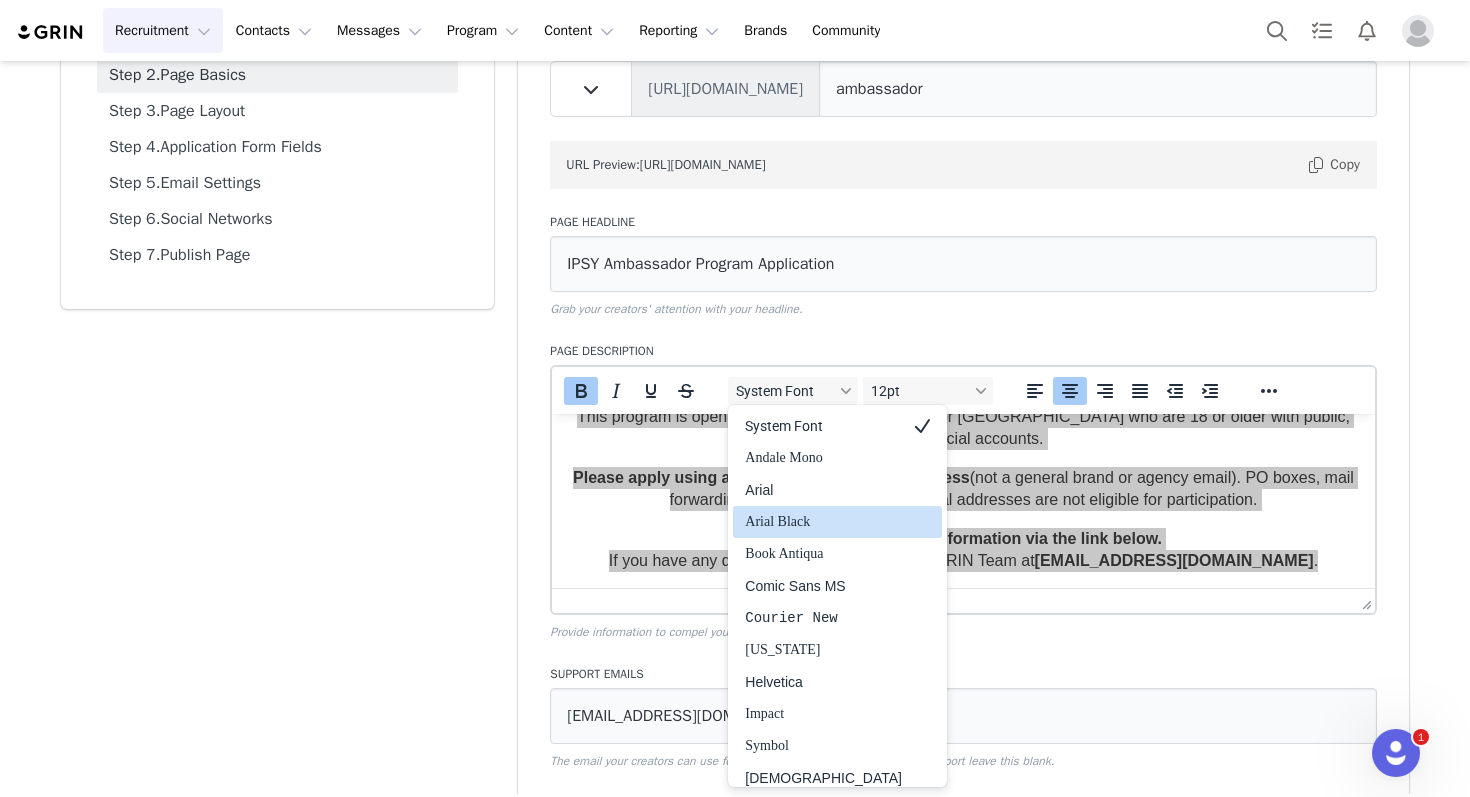 click on "Arial Black" at bounding box center [823, 522] 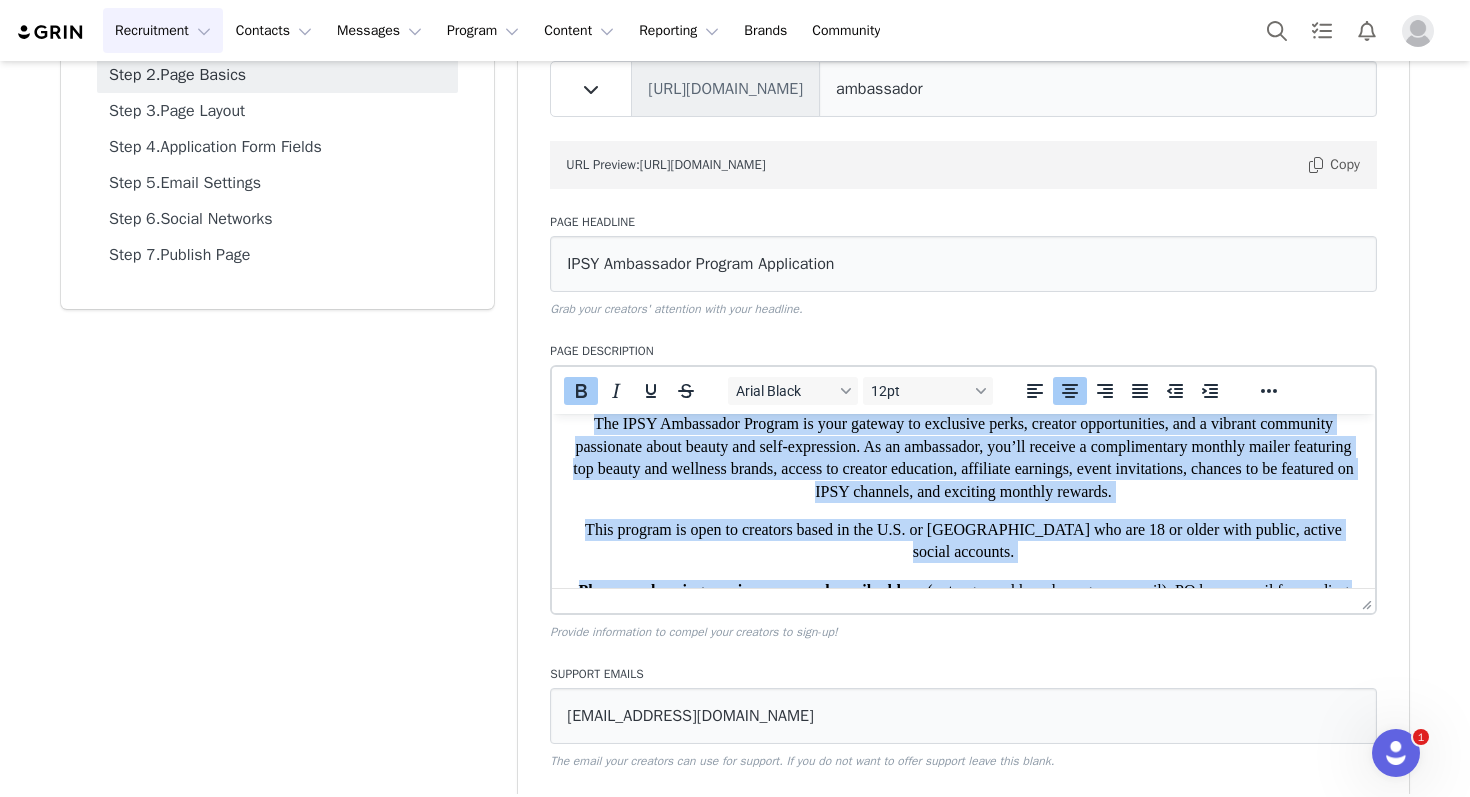 scroll, scrollTop: 0, scrollLeft: 0, axis: both 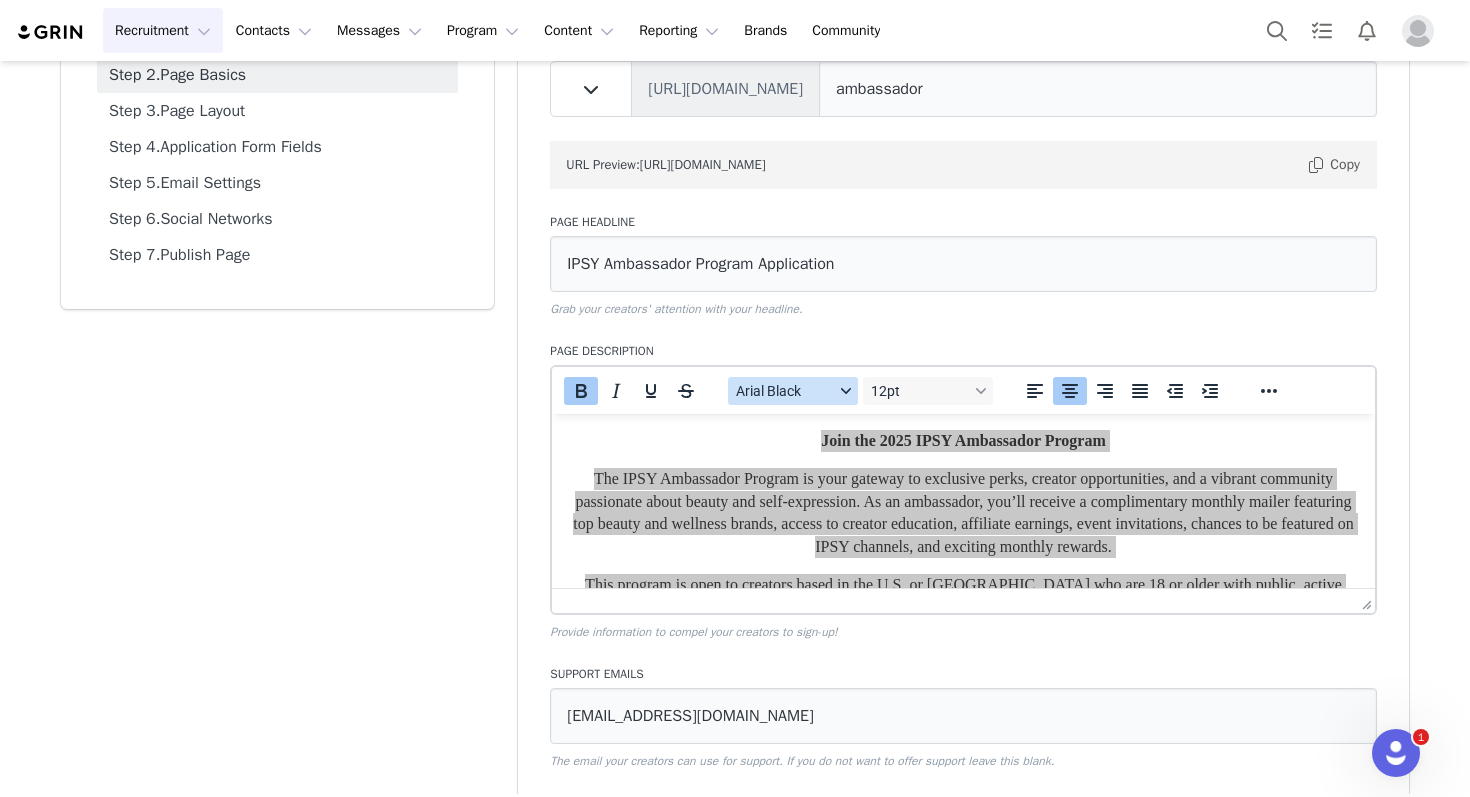 click on "Arial Black" at bounding box center [785, 391] 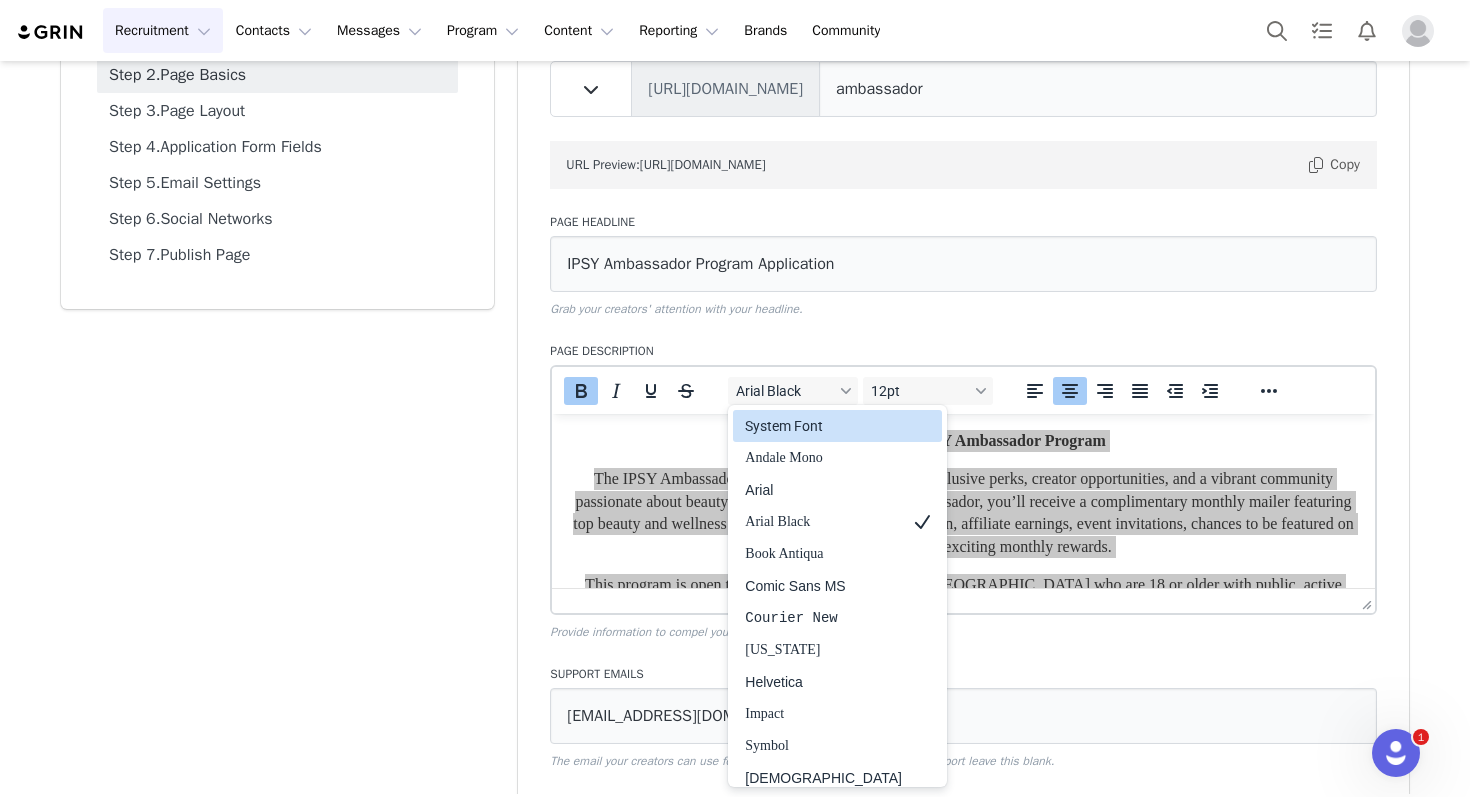 click on "System Font" at bounding box center [823, 426] 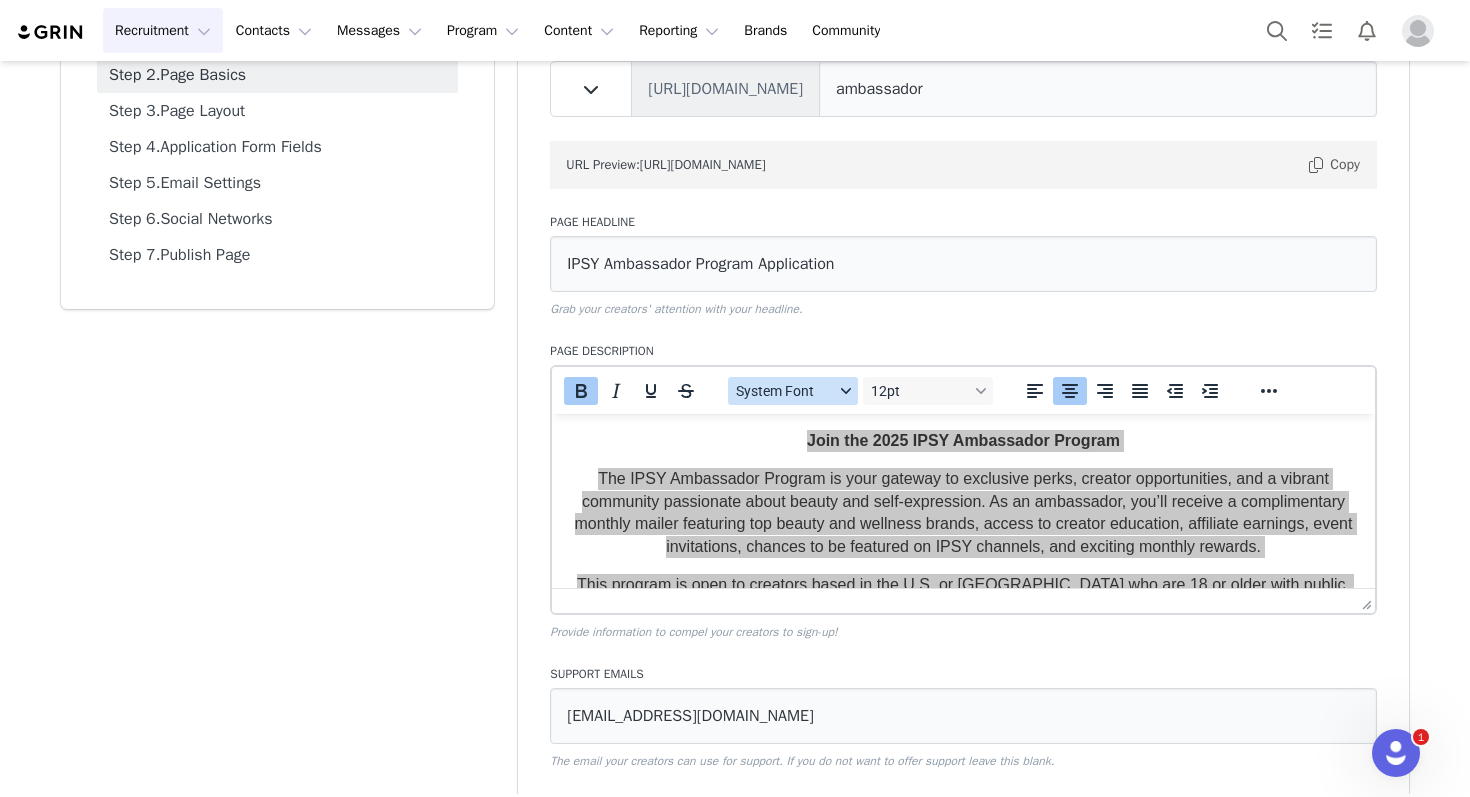 click at bounding box center [846, 391] 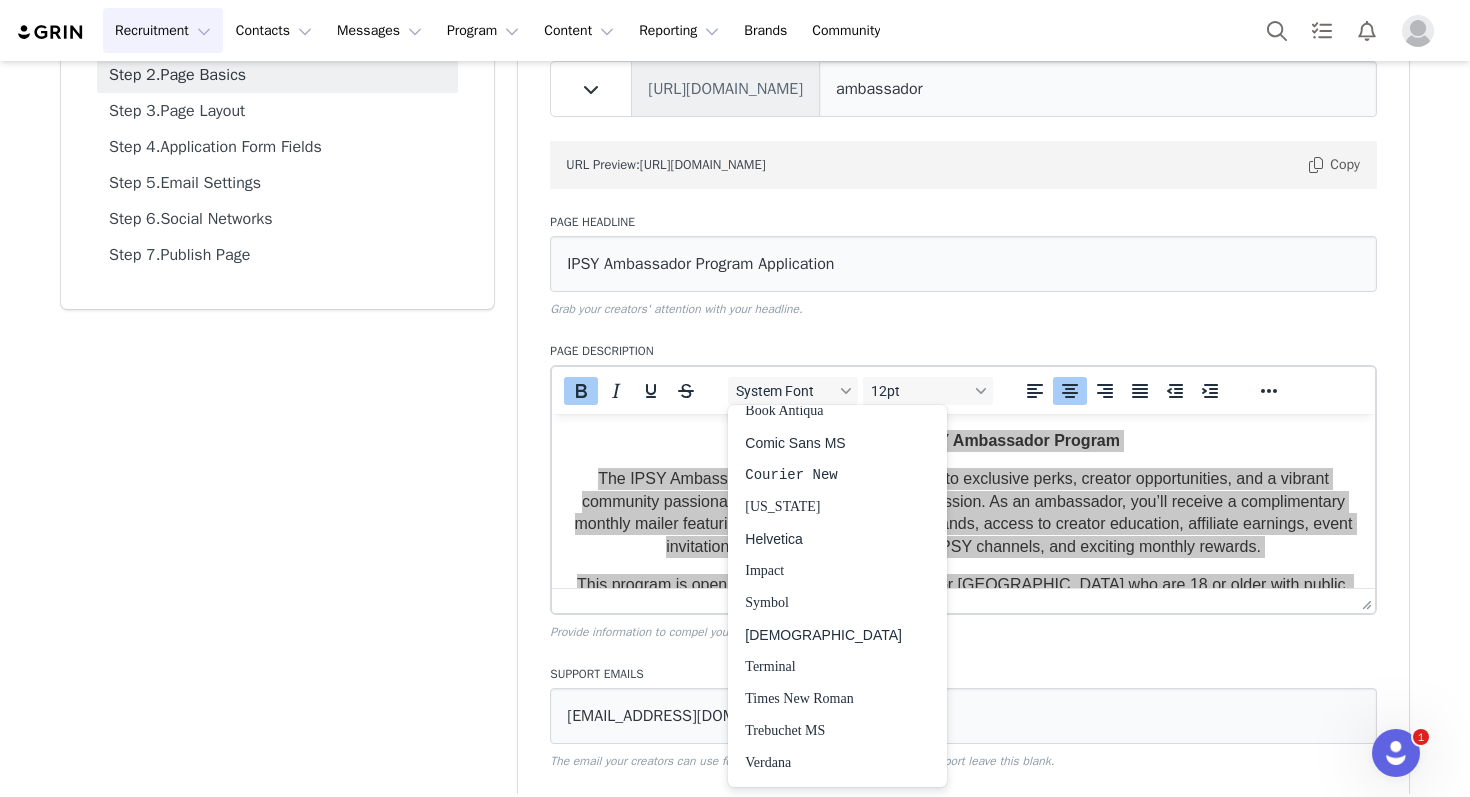 scroll, scrollTop: 194, scrollLeft: 0, axis: vertical 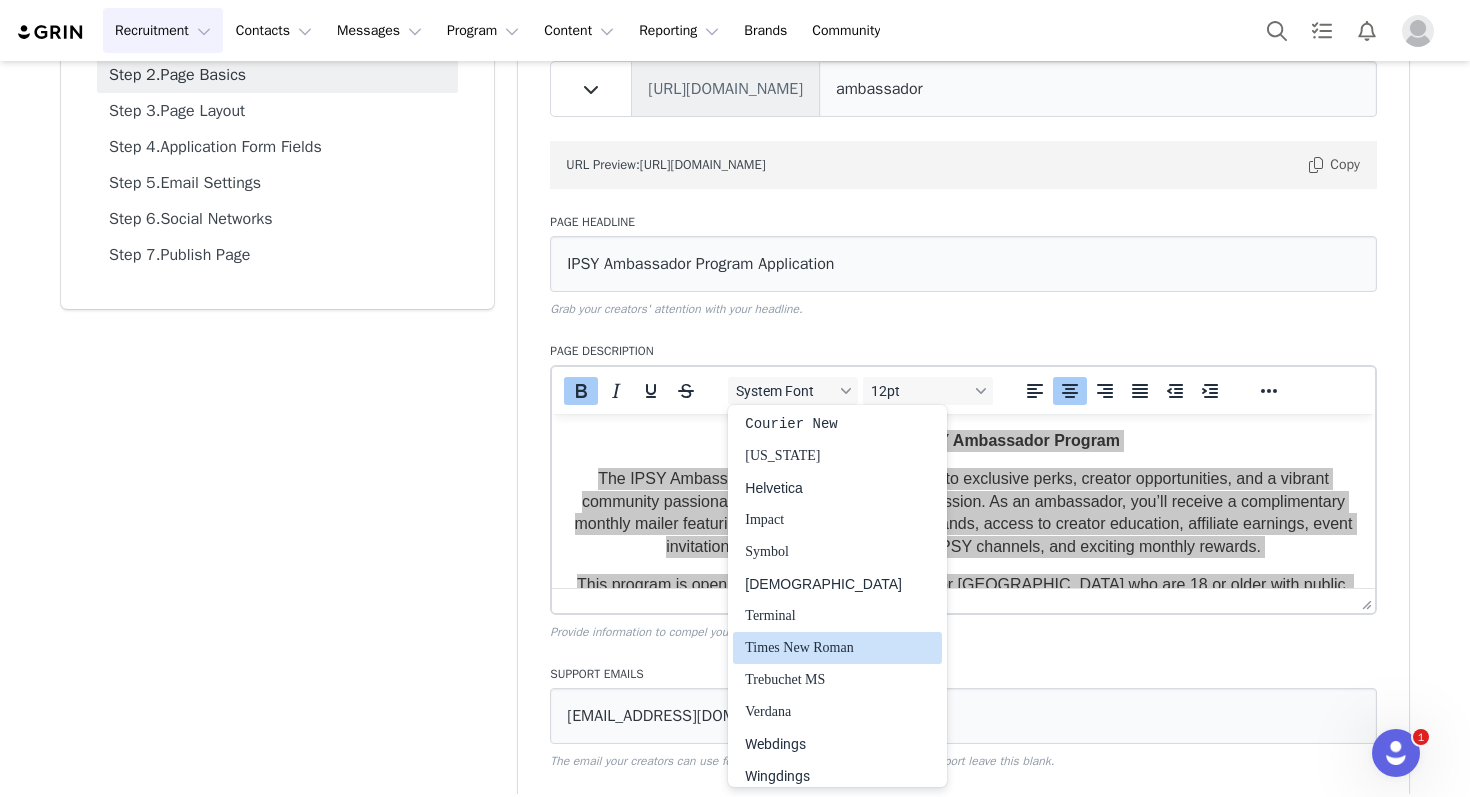 click on "Times New Roman" at bounding box center (823, 648) 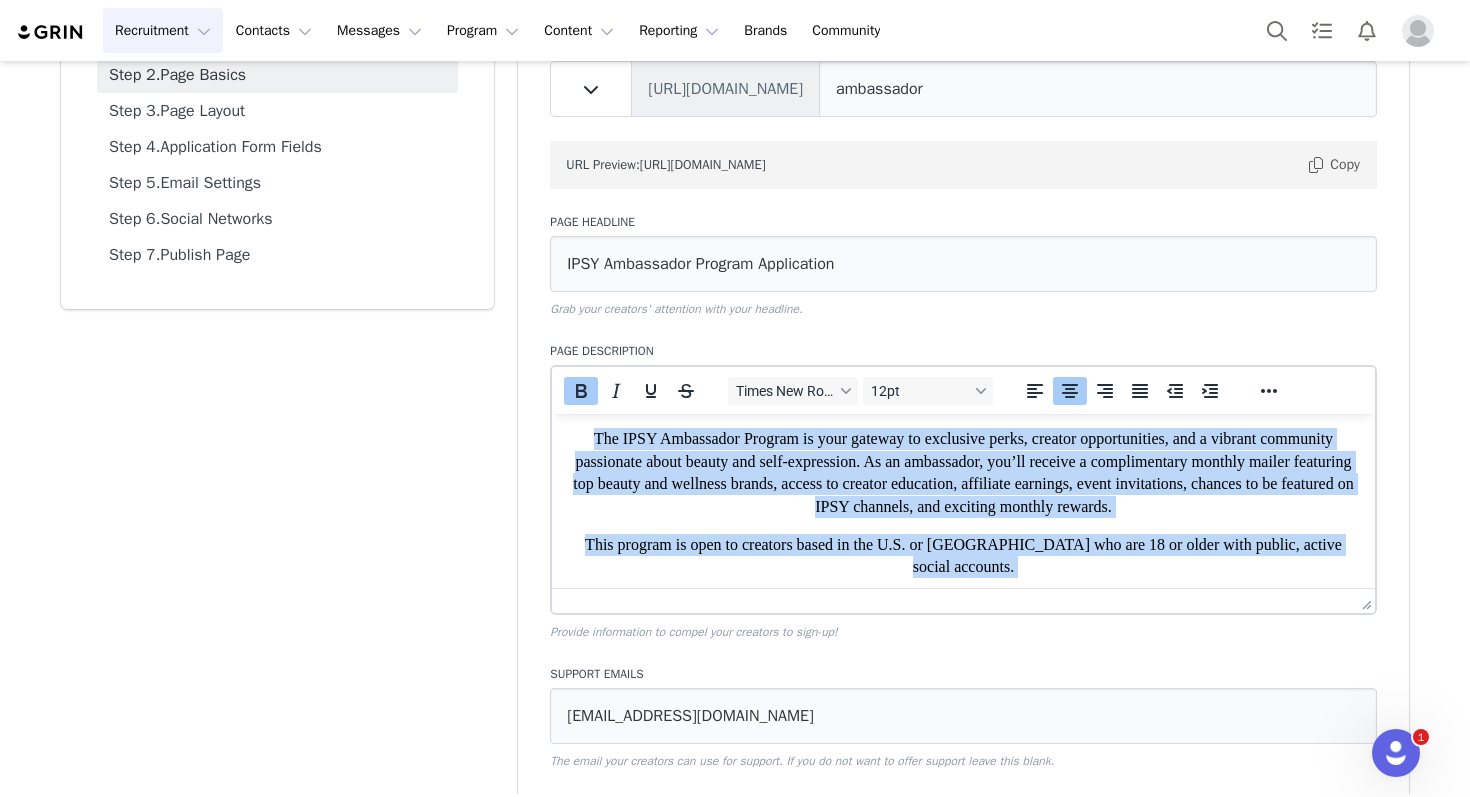 scroll, scrollTop: 0, scrollLeft: 0, axis: both 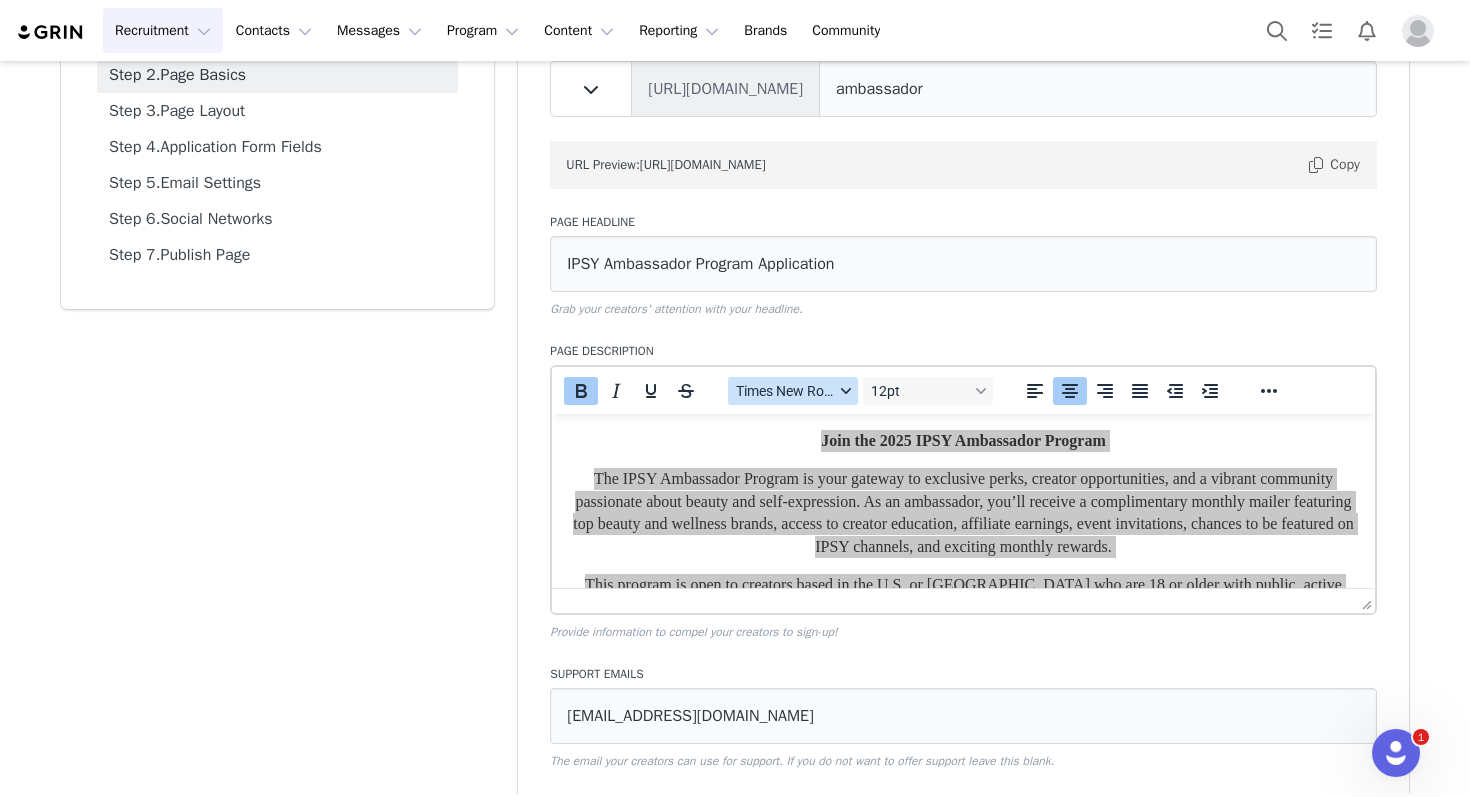 click on "Times New Roman" at bounding box center (785, 391) 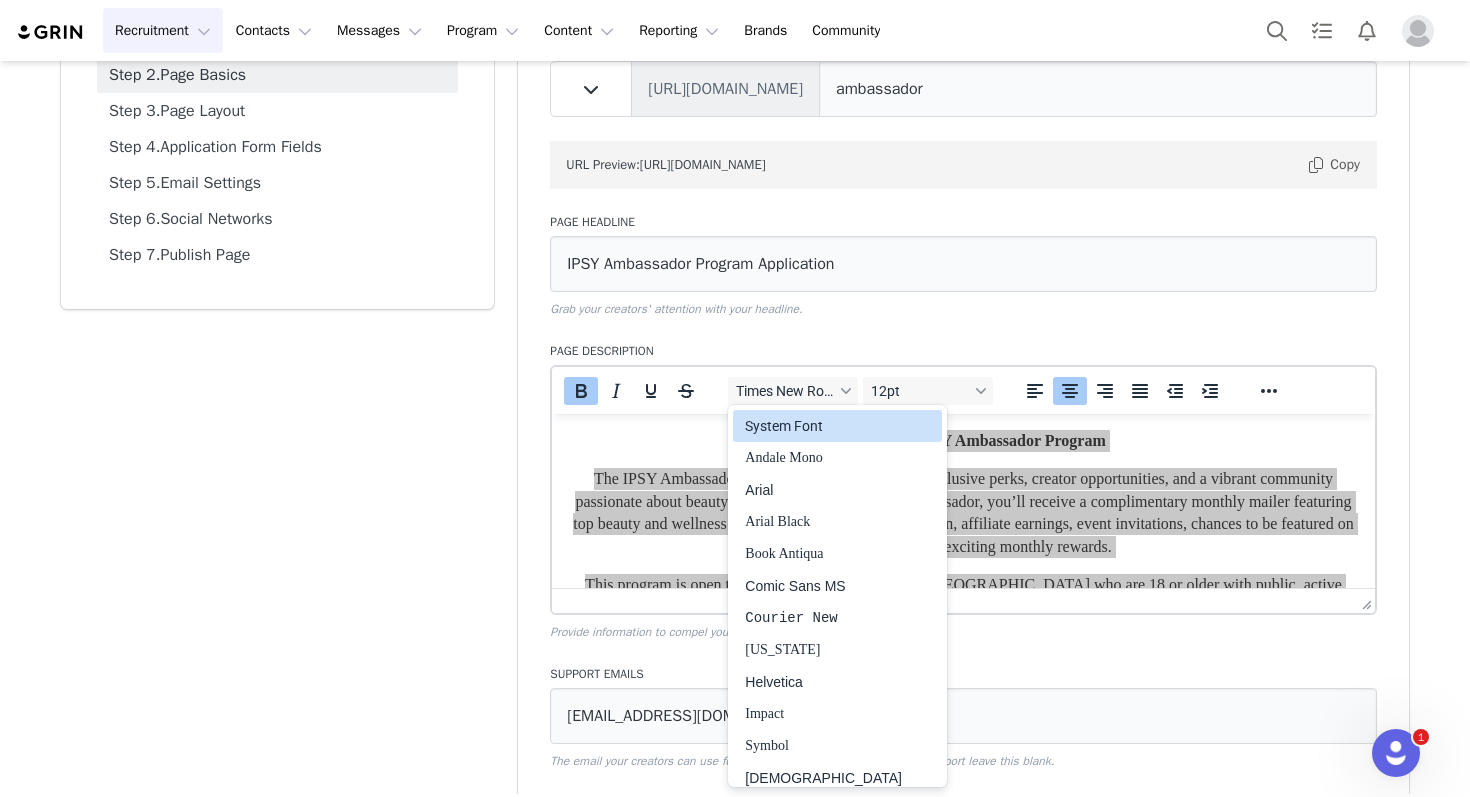 click on "System Font" at bounding box center [823, 426] 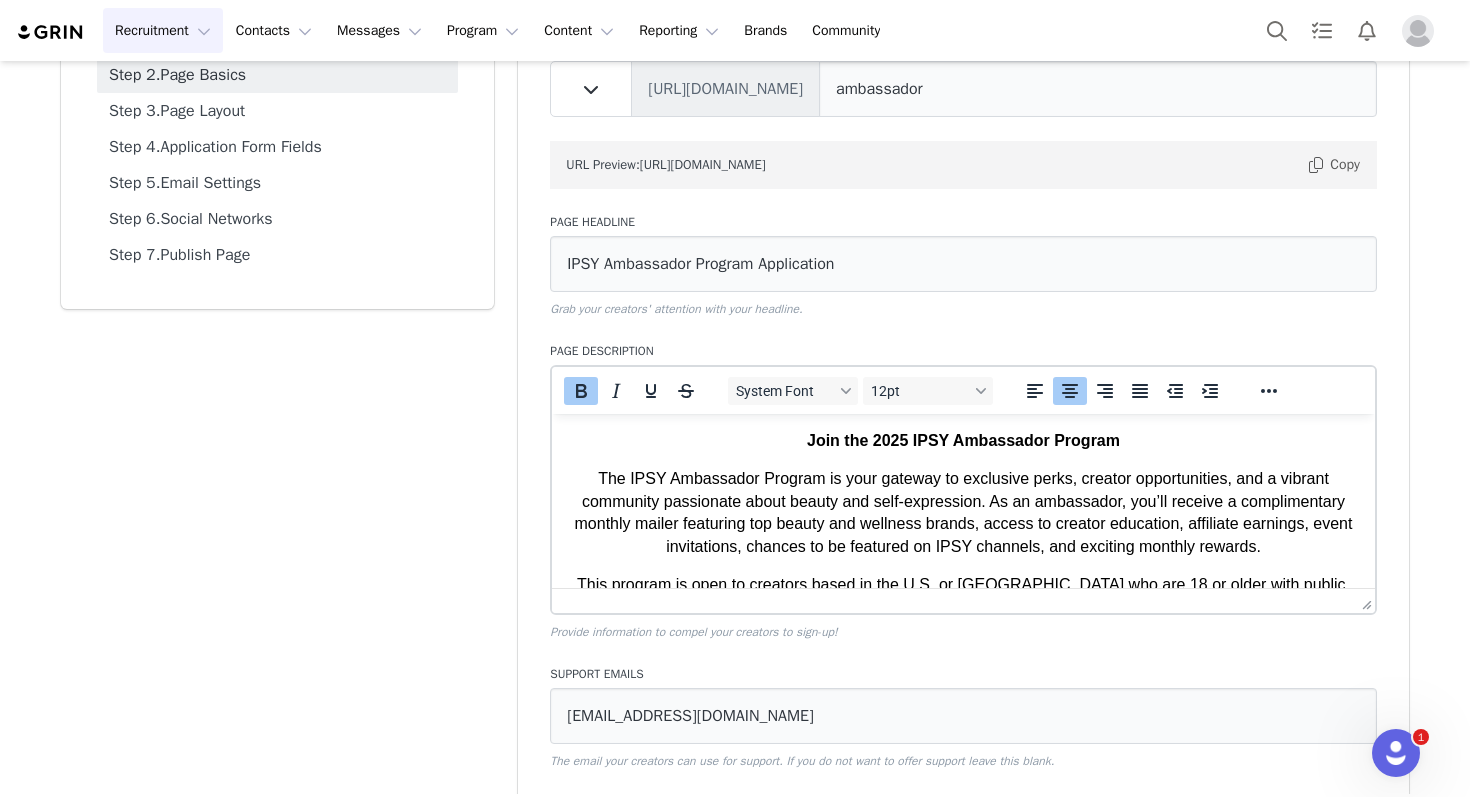 click on "Join the 2025 IPSY Ambassador Program" at bounding box center (963, 441) 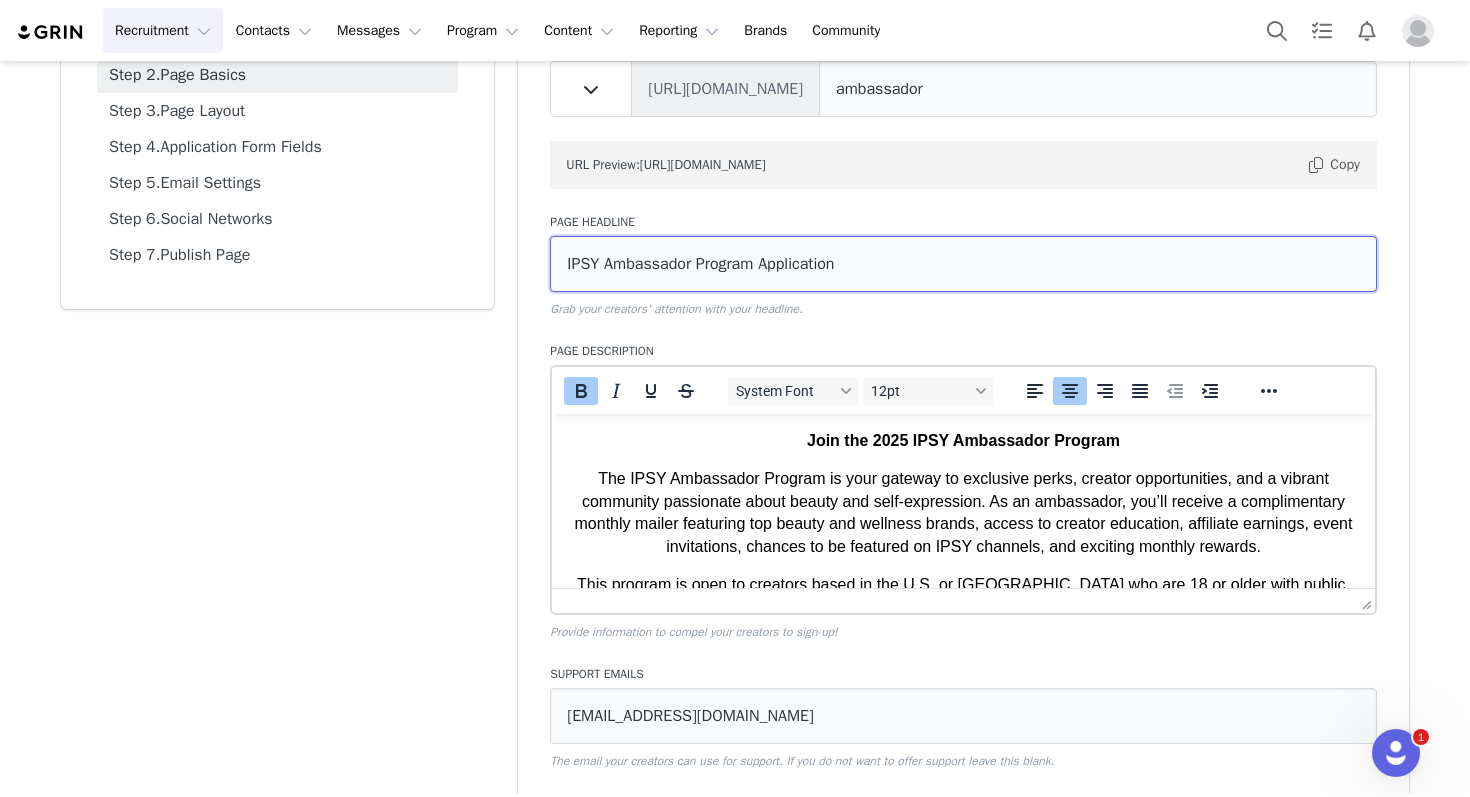 drag, startPoint x: 767, startPoint y: 266, endPoint x: 940, endPoint y: 266, distance: 173 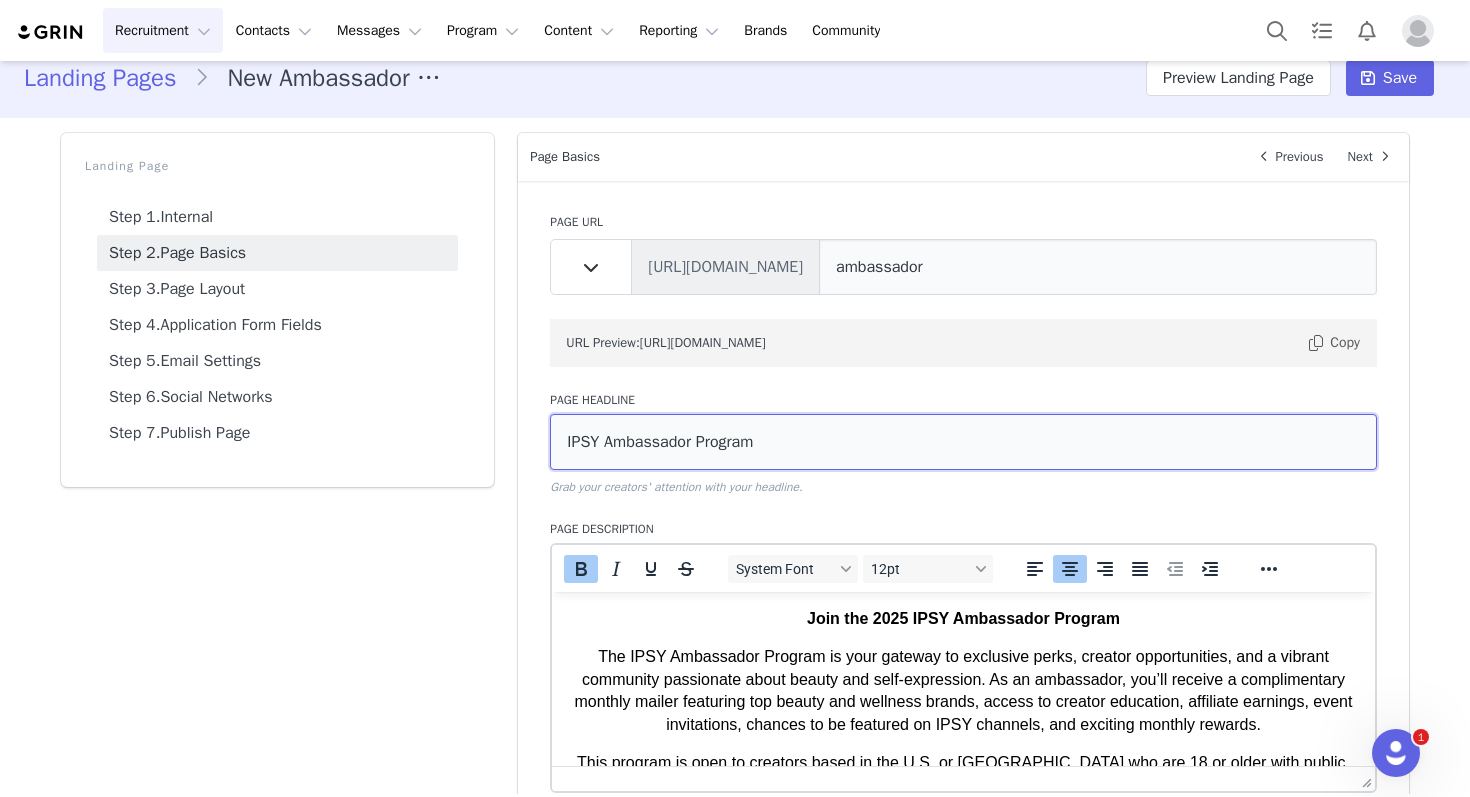 scroll, scrollTop: 0, scrollLeft: 0, axis: both 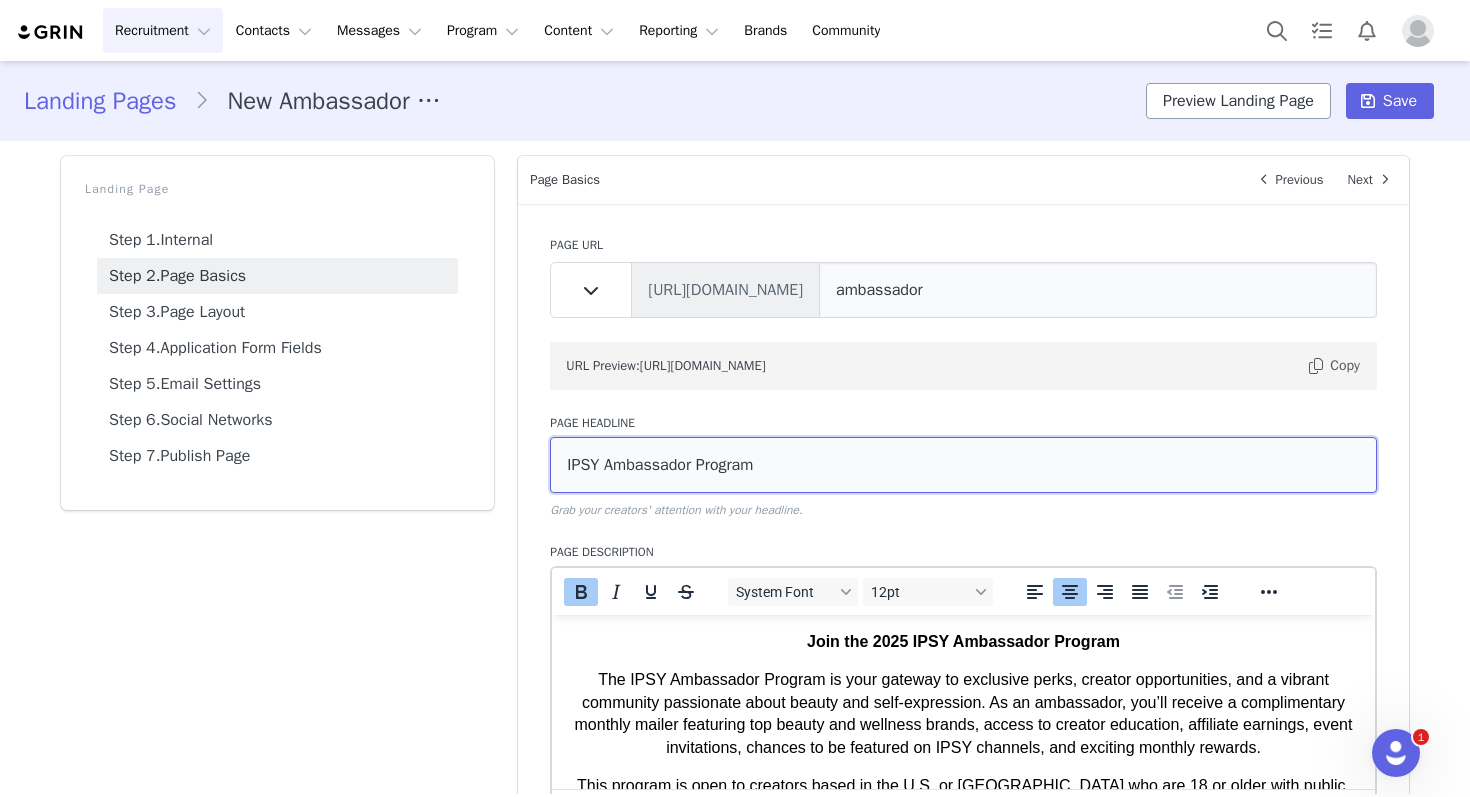 type on "IPSY Ambassador Program" 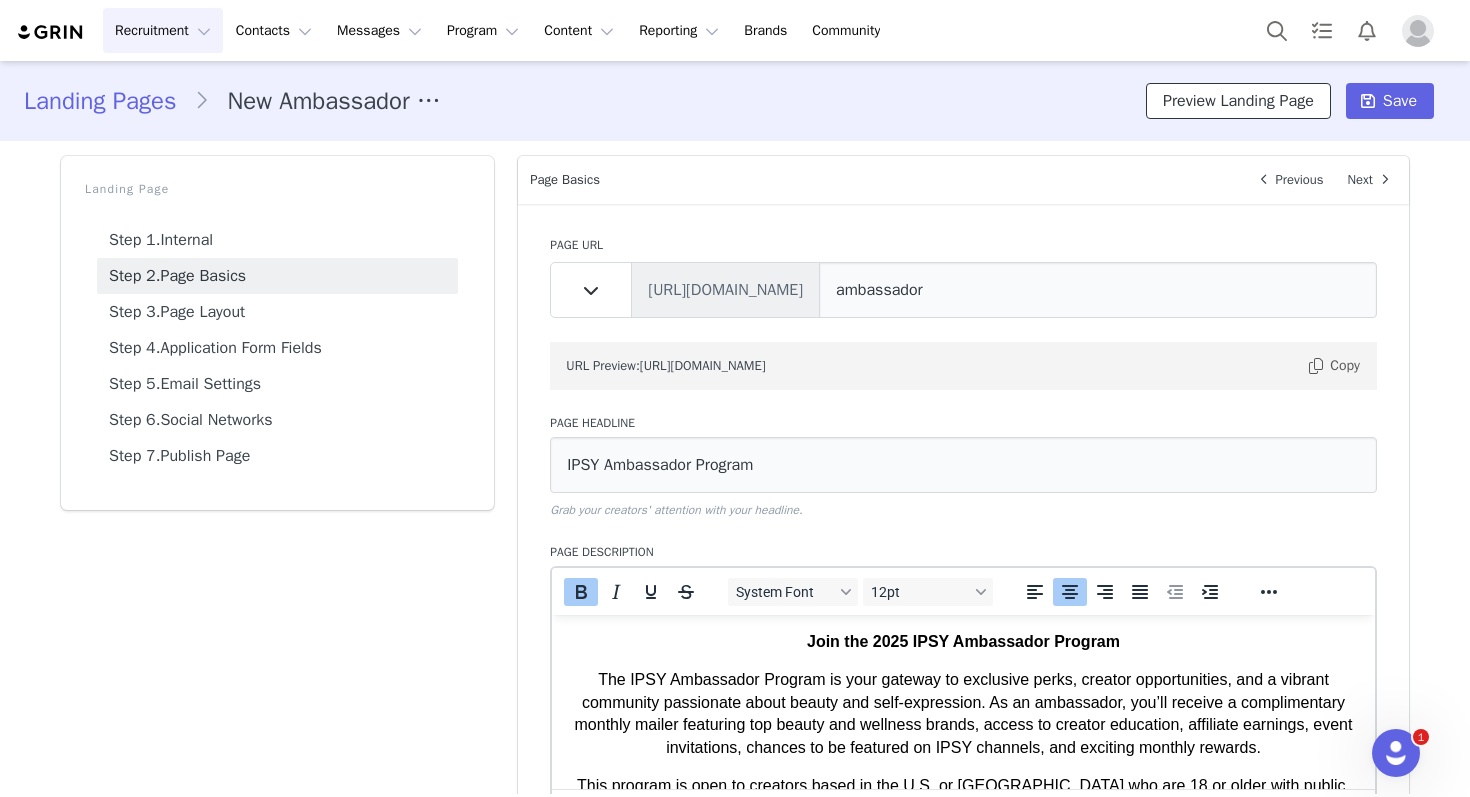 click on "Preview Landing Page" at bounding box center (1238, 101) 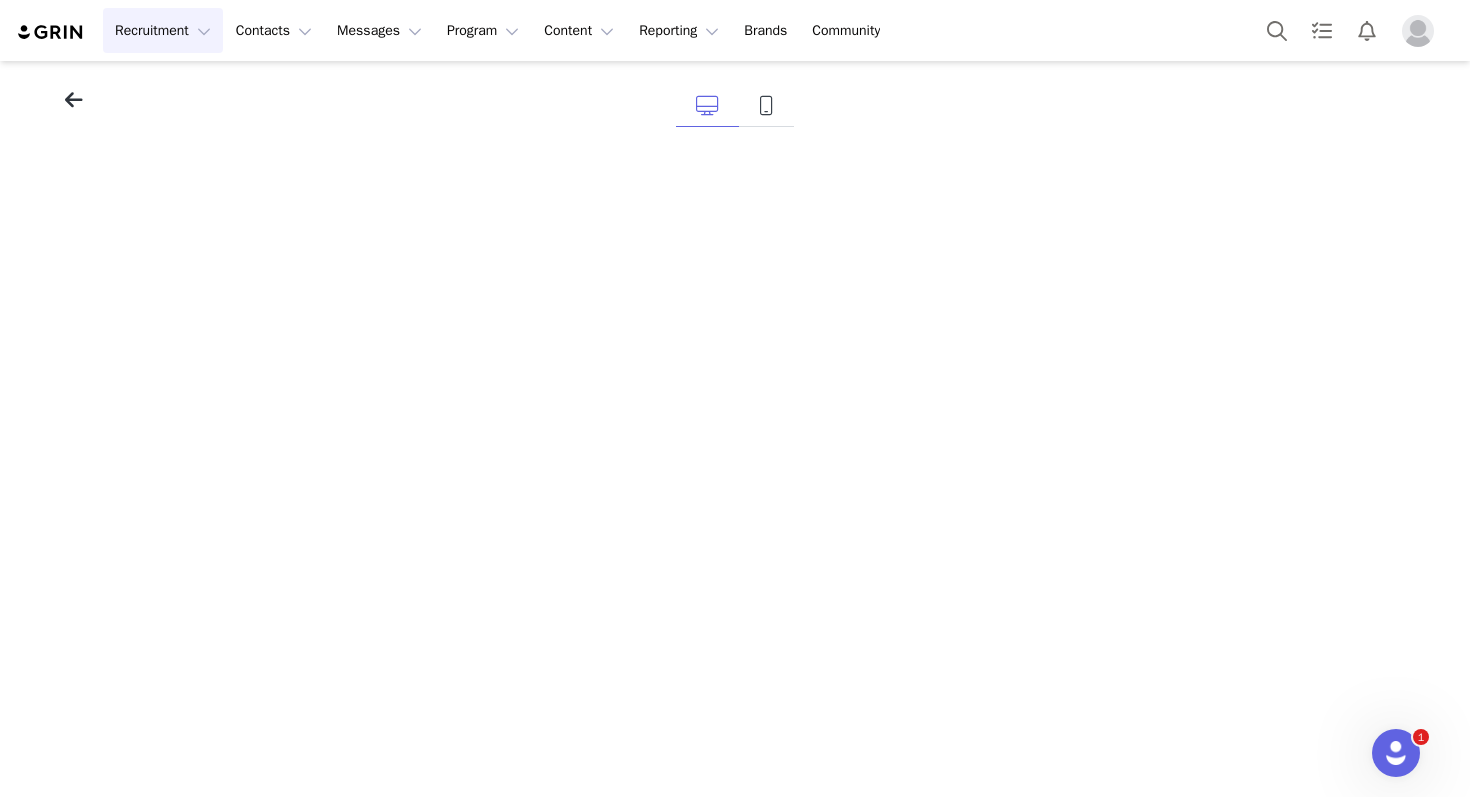 click at bounding box center [74, 100] 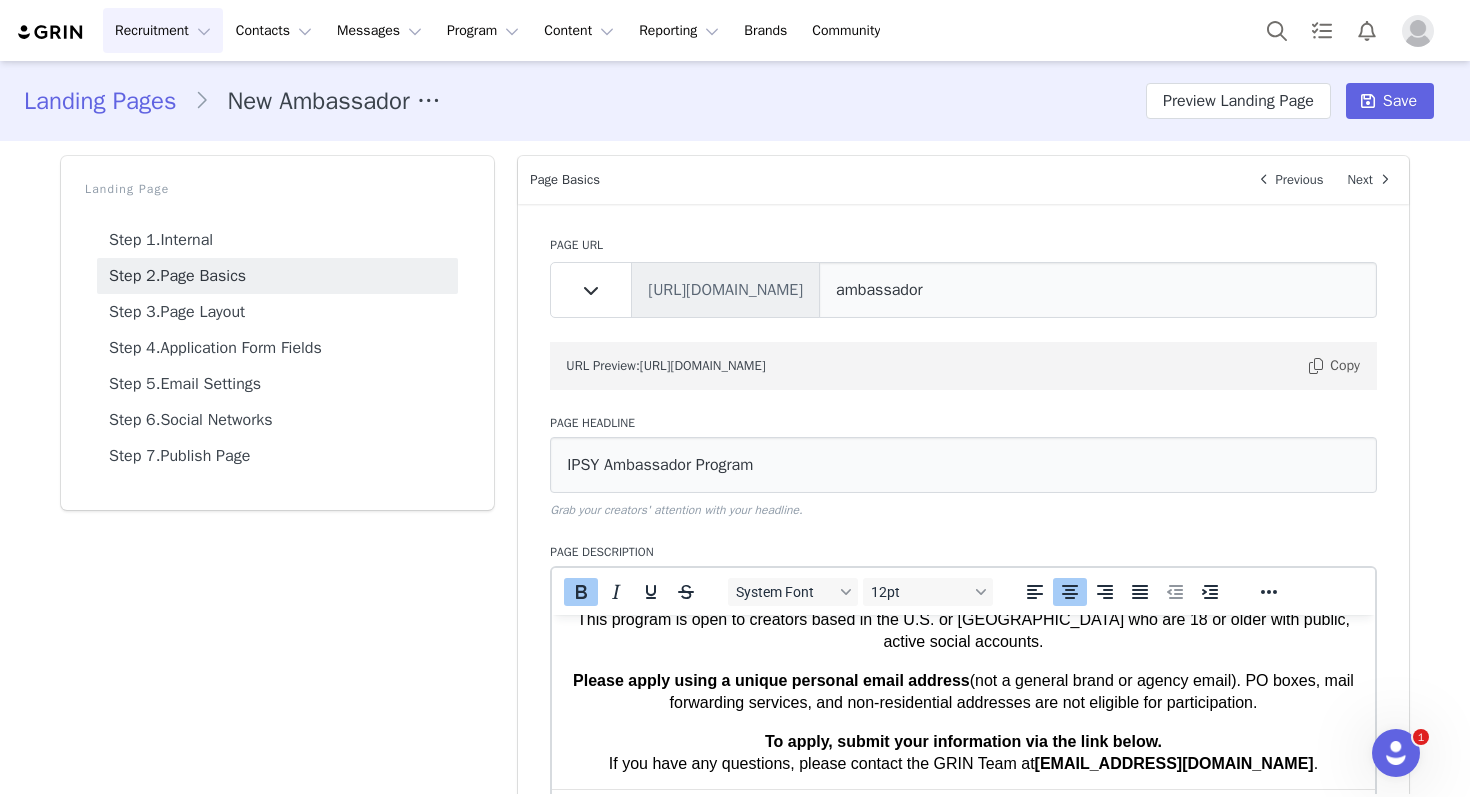 scroll, scrollTop: 0, scrollLeft: 0, axis: both 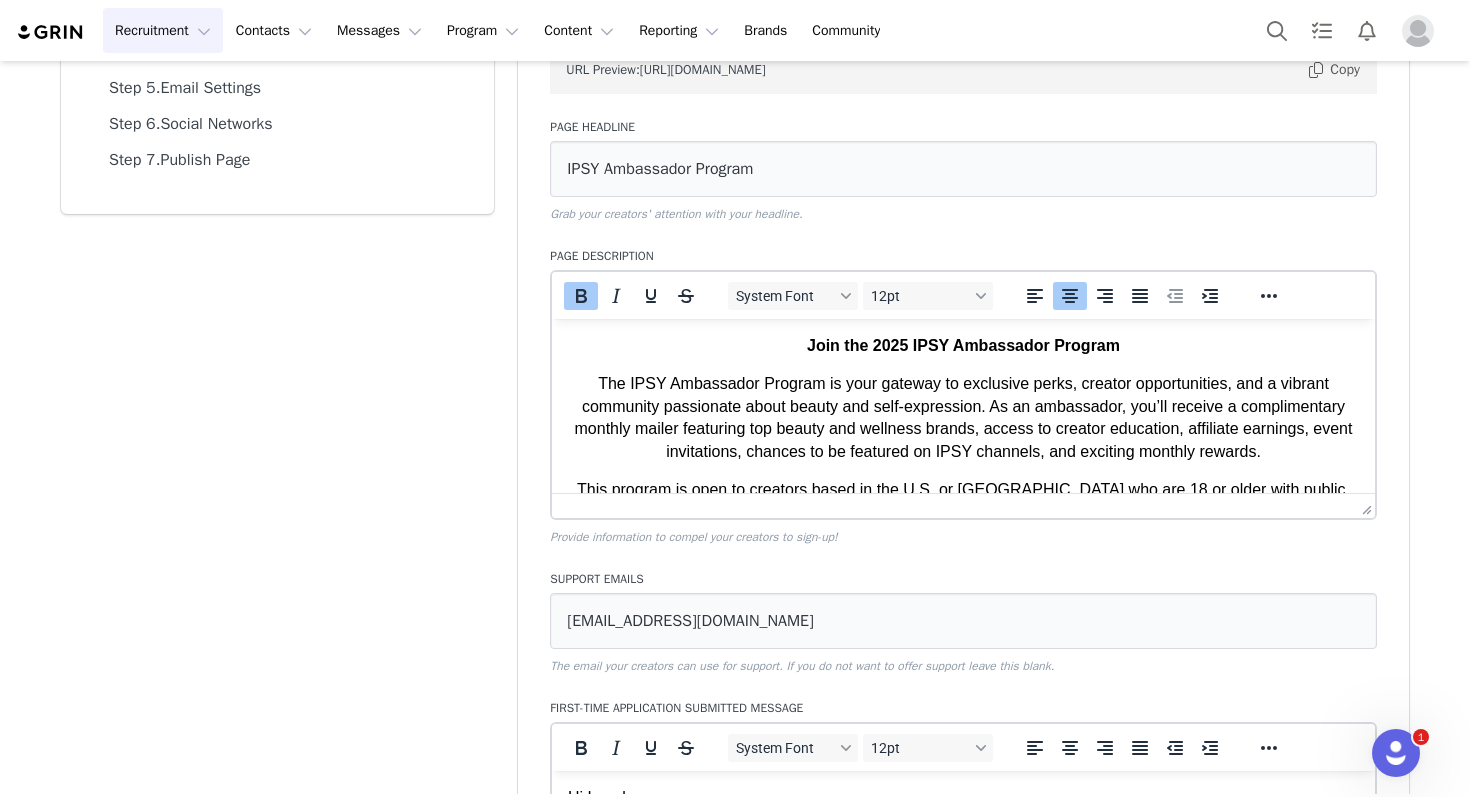 click on "Join the 2025 IPSY Ambassador Program" at bounding box center (963, 346) 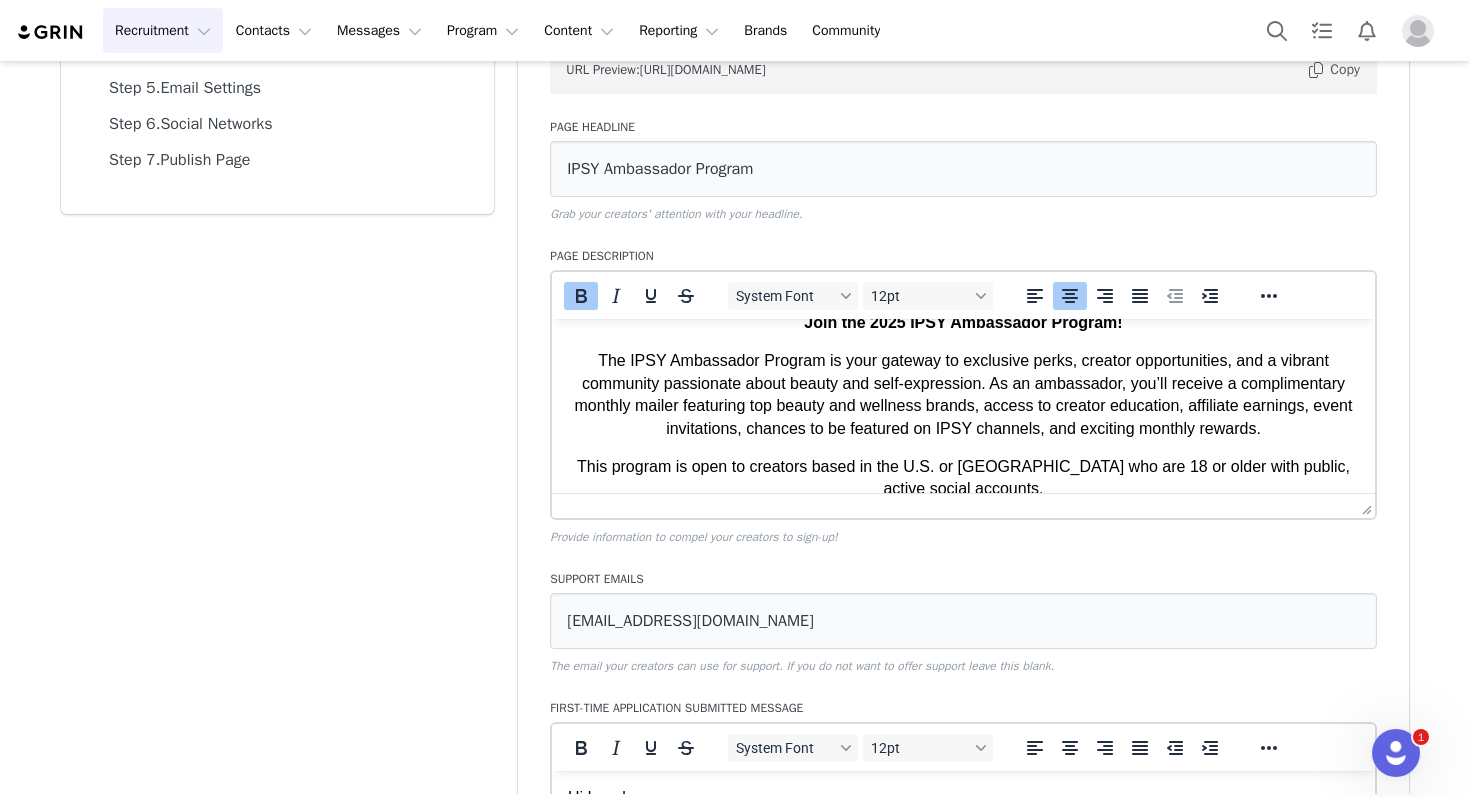 scroll, scrollTop: 35, scrollLeft: 0, axis: vertical 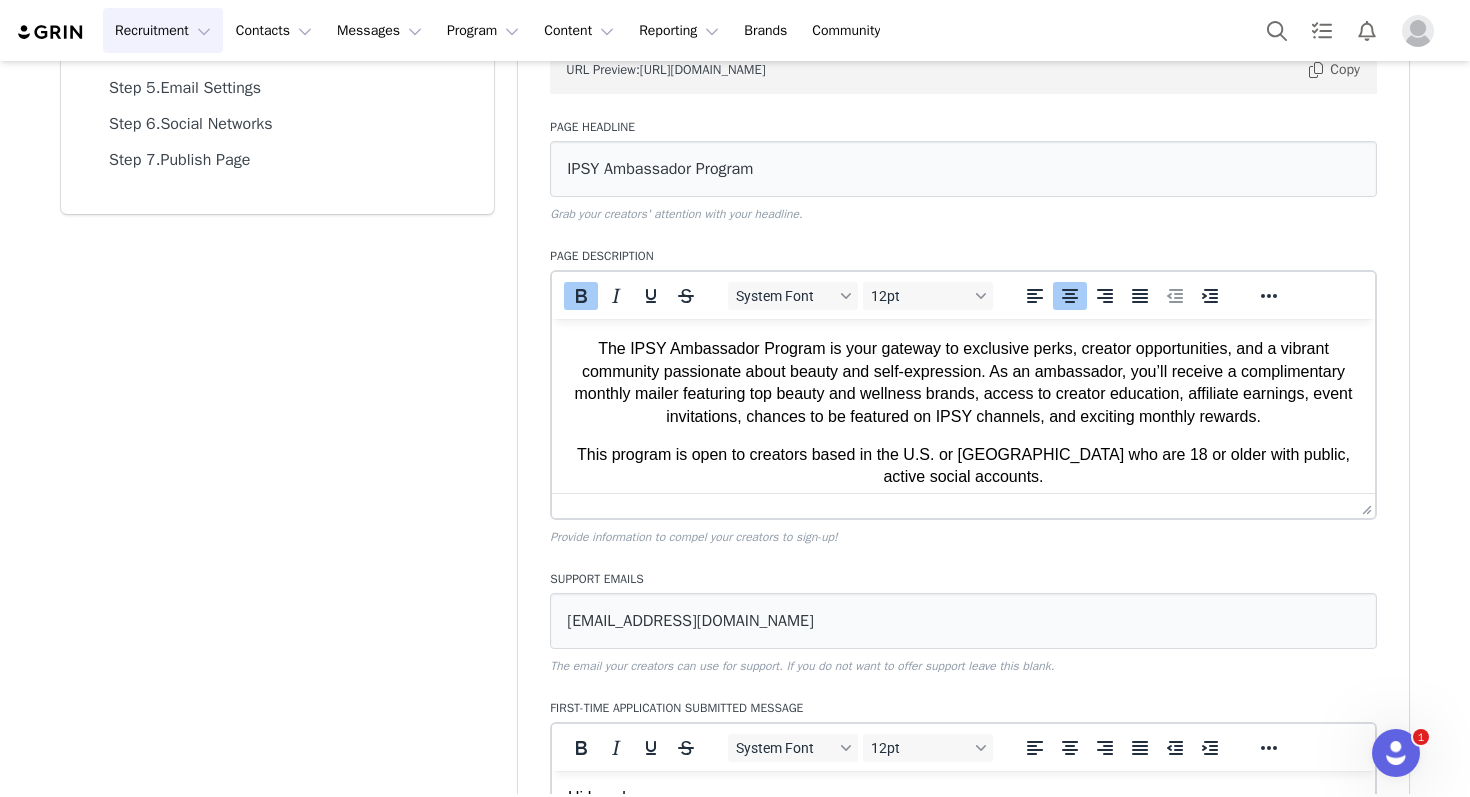 click on "The IPSY Ambassador Program is your gateway to exclusive perks, creator opportunities, and a vibrant community passionate about beauty and self-expression. As an ambassador, you’ll receive a complimentary monthly mailer featuring top beauty and wellness brands, access to creator education, affiliate earnings, event invitations, chances to be featured on IPSY channels, and exciting monthly rewards." at bounding box center (964, 382) 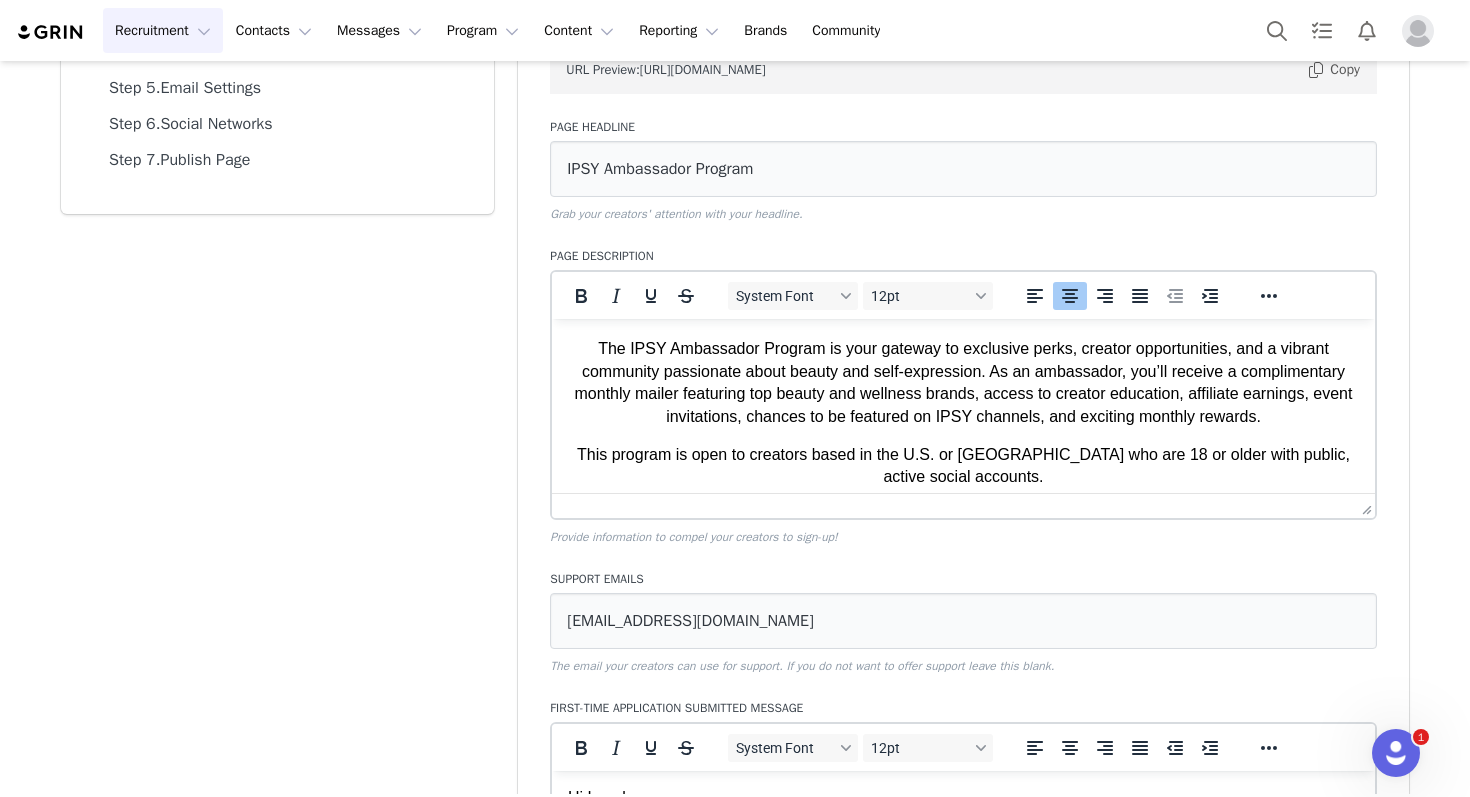 click on "The IPSY Ambassador Program is your gateway to exclusive perks, creator opportunities, and a vibrant community passionate about beauty and self-expression. As an ambassador, you’ll receive a complimentary monthly mailer featuring top beauty and wellness brands, access to creator education, affiliate earnings, event invitations, chances to be featured on IPSY channels, and exciting monthly rewards." at bounding box center (964, 382) 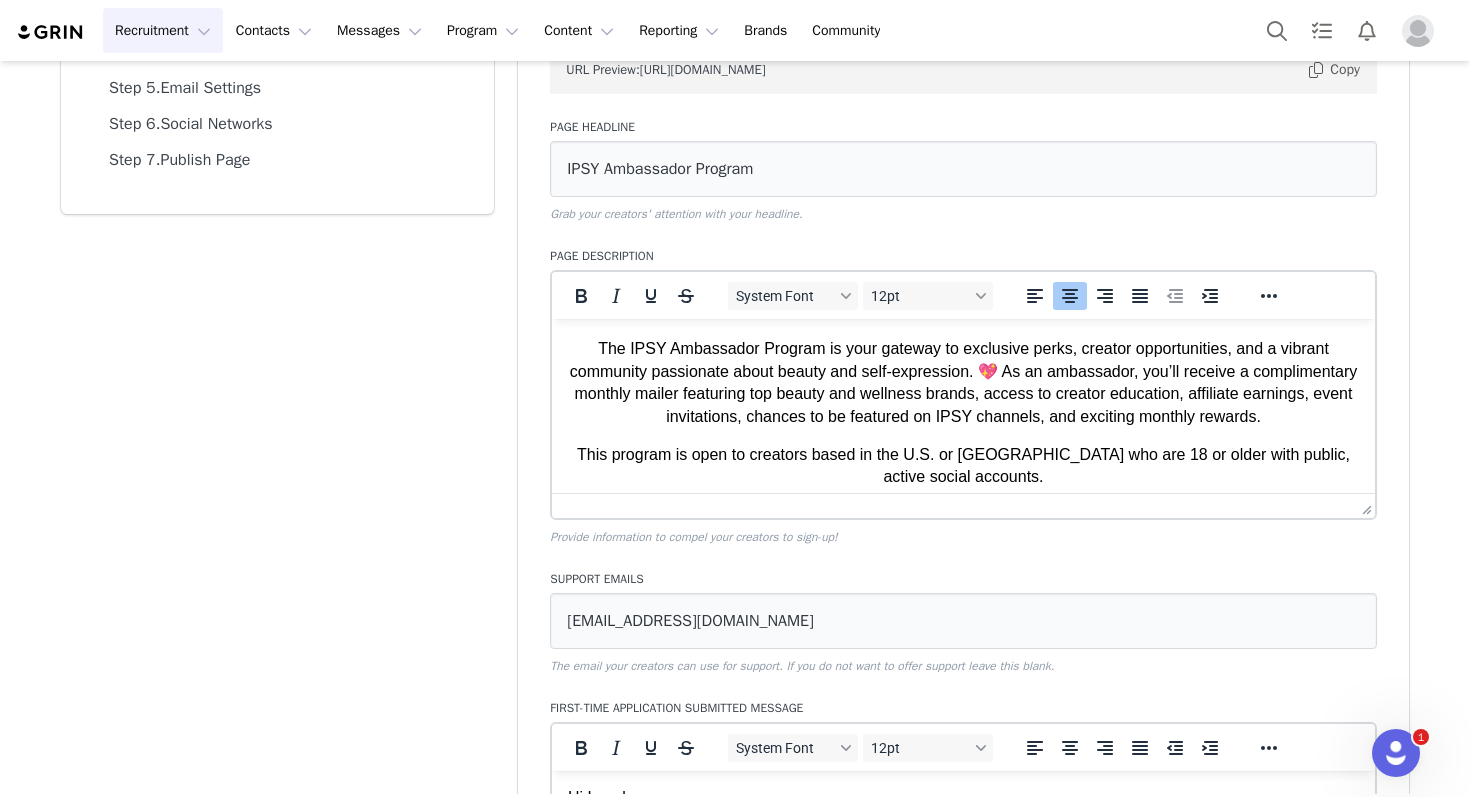 click on "The IPSY Ambassador Program is your gateway to exclusive perks, creator opportunities, and a vibrant community passionate about beauty and self-expression. 💖 As an ambassador, you’ll receive a complimentary monthly mailer featuring top beauty and wellness brands, access to creator education, affiliate earnings, event invitations, chances to be featured on IPSY channels, and exciting monthly rewards." at bounding box center [964, 382] 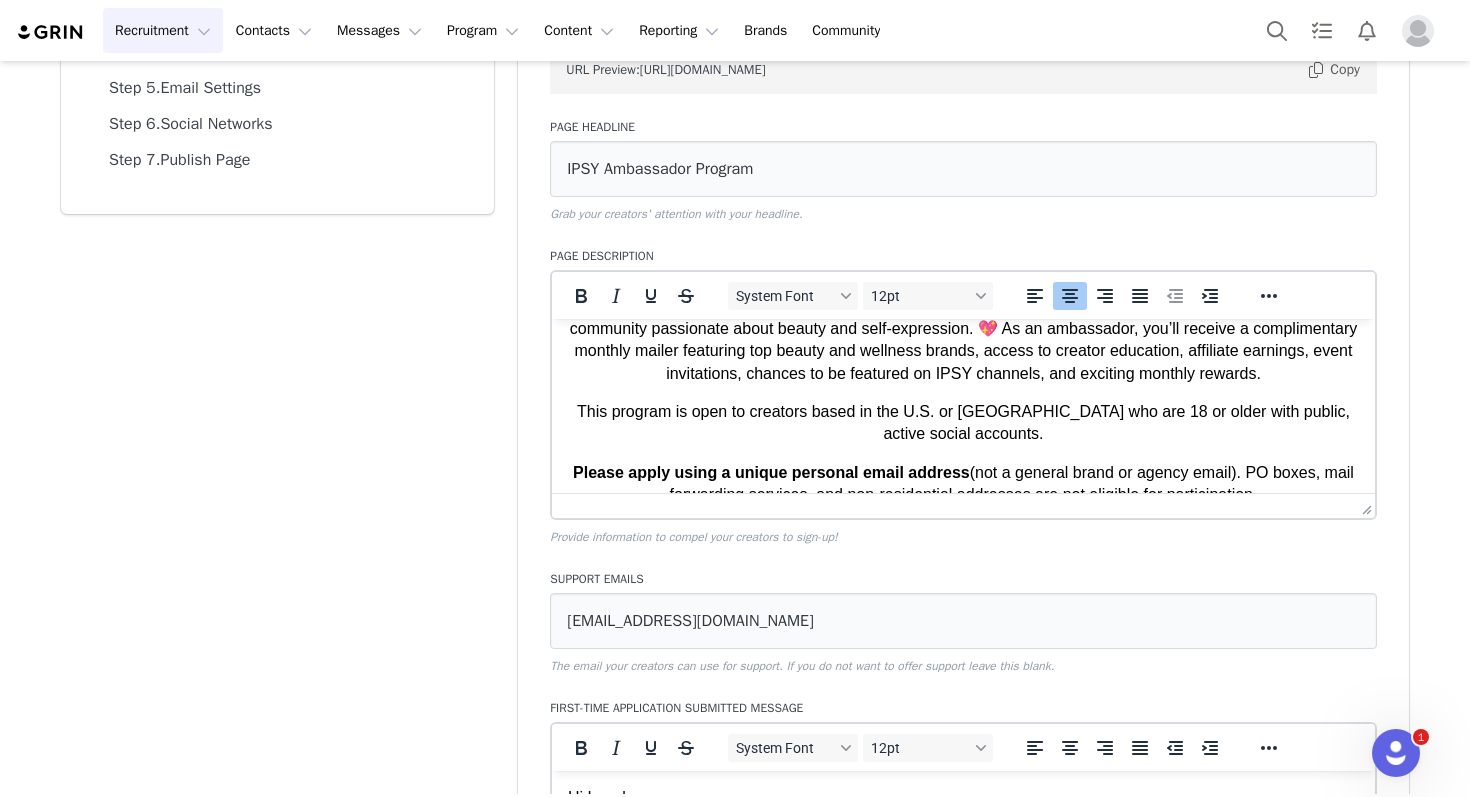 scroll, scrollTop: 81, scrollLeft: 0, axis: vertical 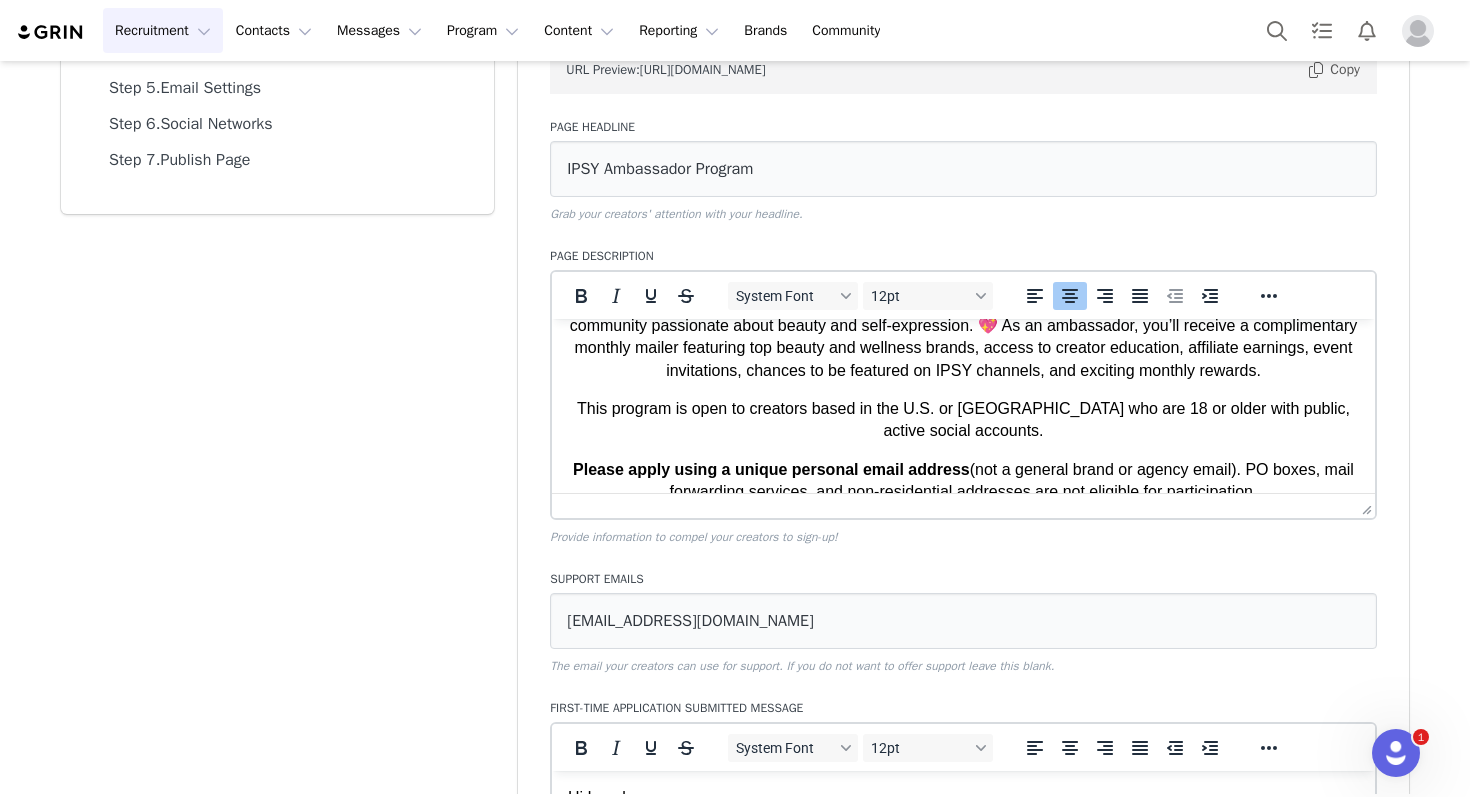 click on "The IPSY Ambassador Program is your gateway to exclusive perks, creator opportunities, and a vibrant community passionate about beauty and self-expression. 💖 As an ambassador, you’ll receive a complimentary monthly mailer featuring top beauty and wellness brands, access to creator education, affiliate earnings, event invitations, chances to be featured on IPSY channels, and exciting monthly rewards." at bounding box center (963, 337) 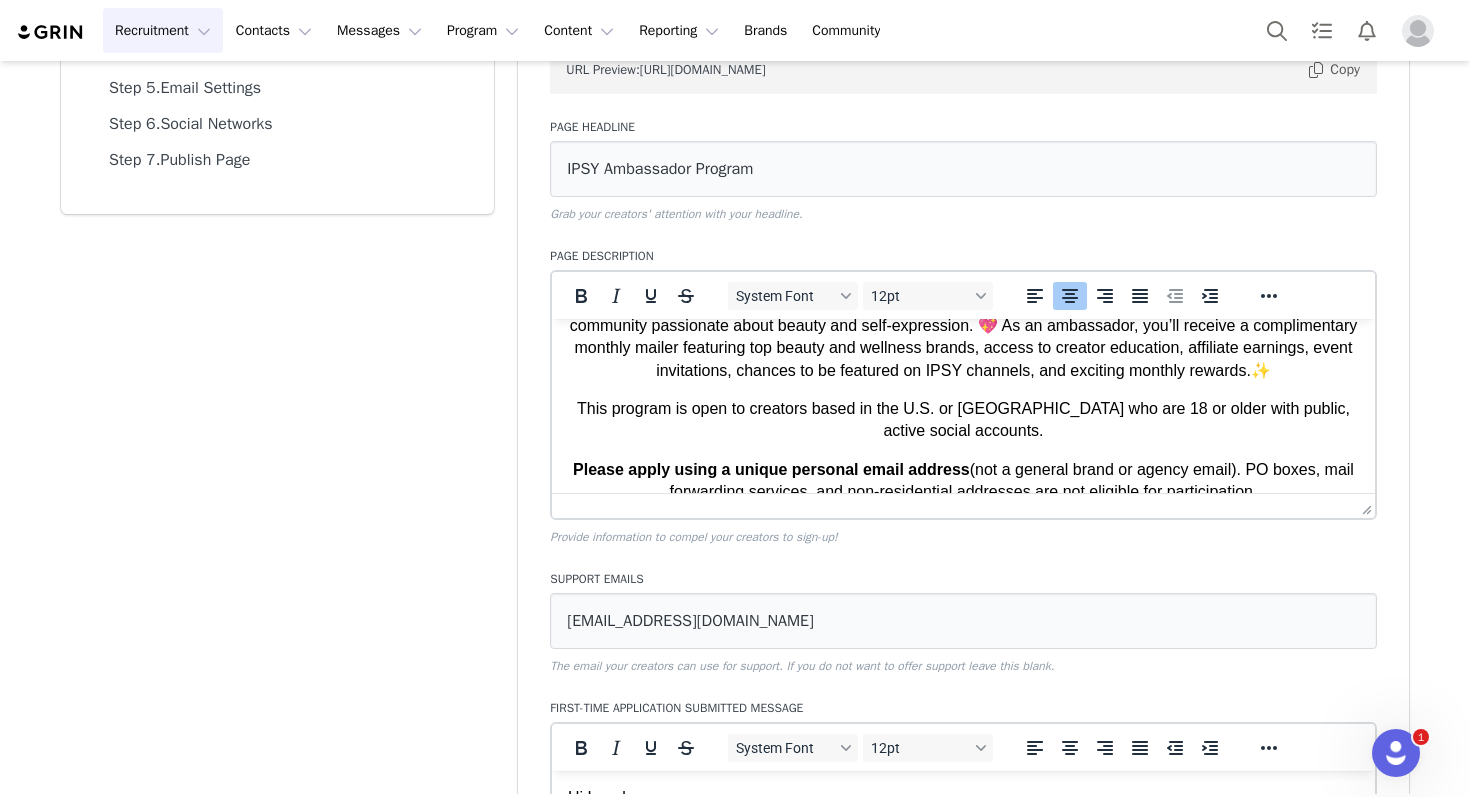 click on "The IPSY Ambassador Program is your gateway to exclusive perks, creator opportunities, and a vibrant community passionate about beauty and self-expression. 💖 As an ambassador, you’ll receive a complimentary monthly mailer featuring top beauty and wellness brands, access to creator education, affiliate earnings, event invitations, chances to be featured on IPSY channels, and exciting monthly rewards.✨" at bounding box center [964, 336] 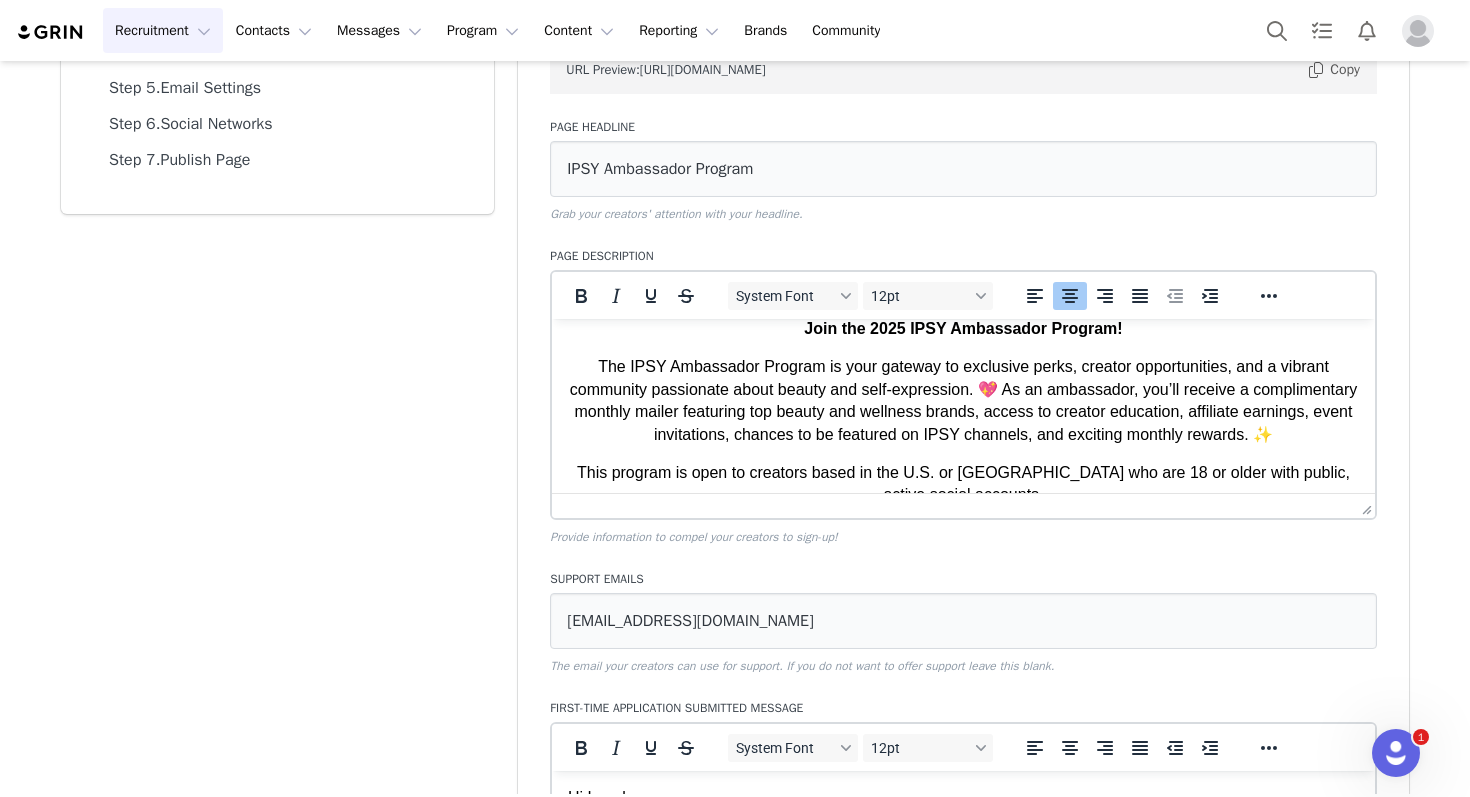 scroll, scrollTop: 0, scrollLeft: 0, axis: both 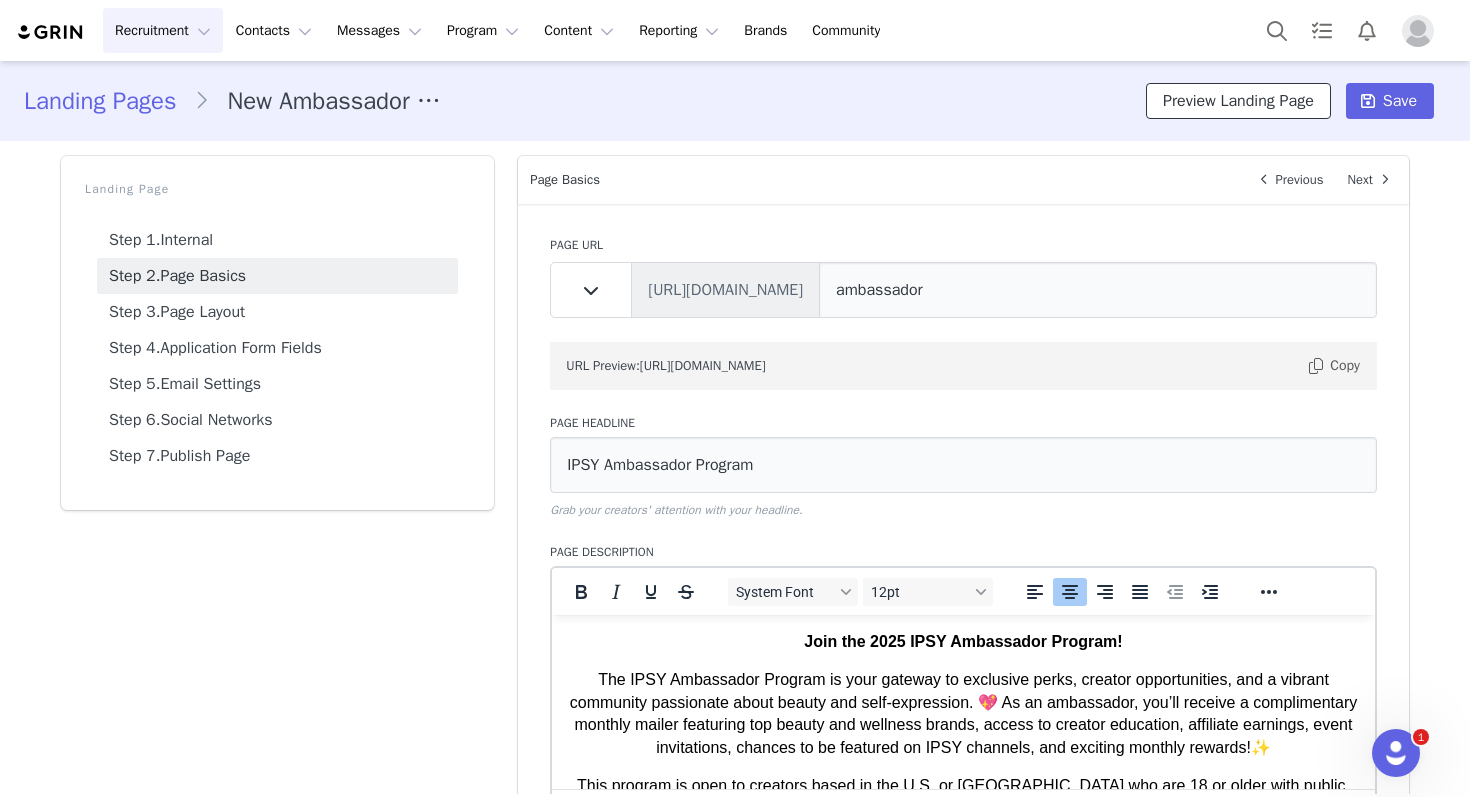 click on "Preview Landing Page" at bounding box center [1238, 101] 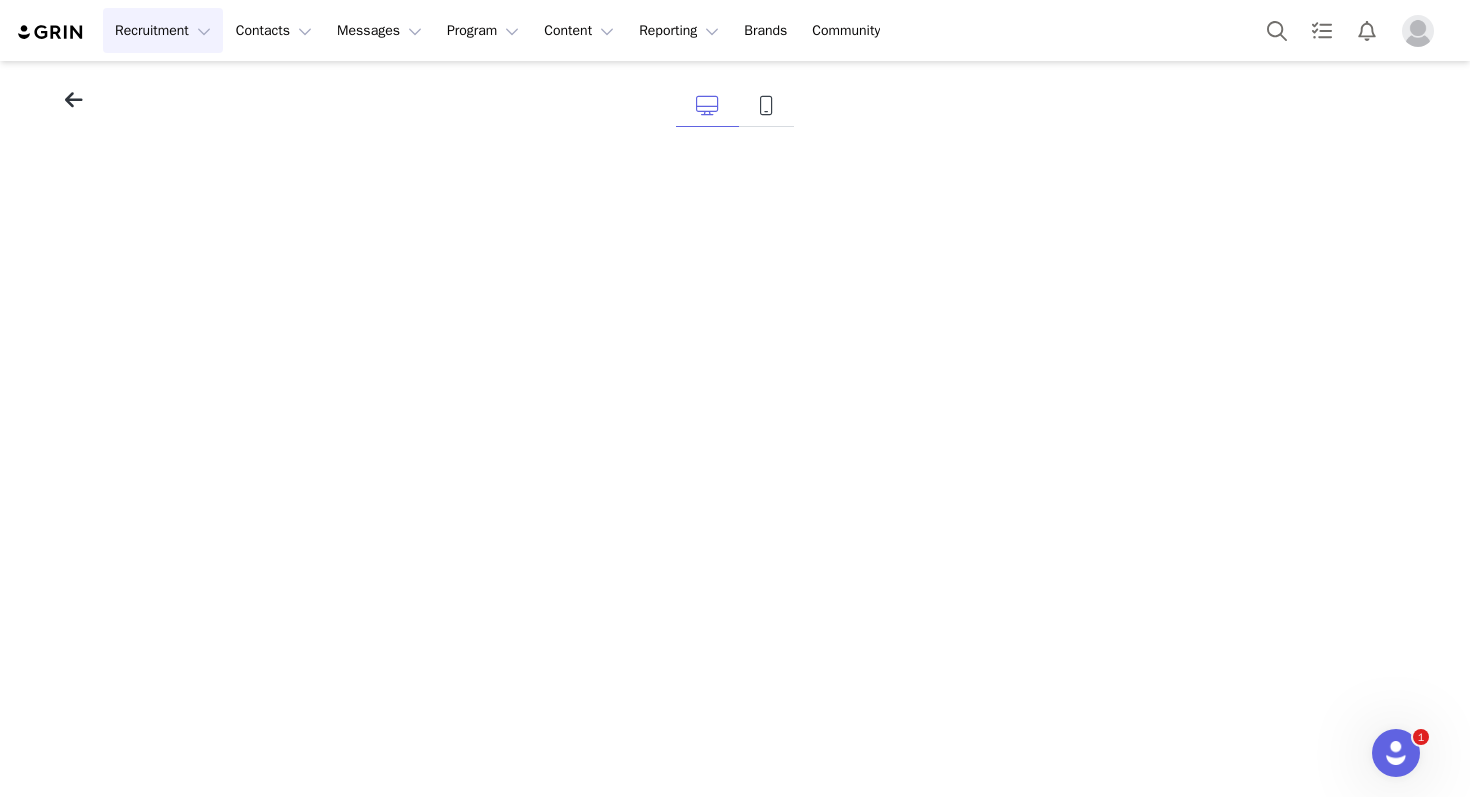 click at bounding box center (74, 100) 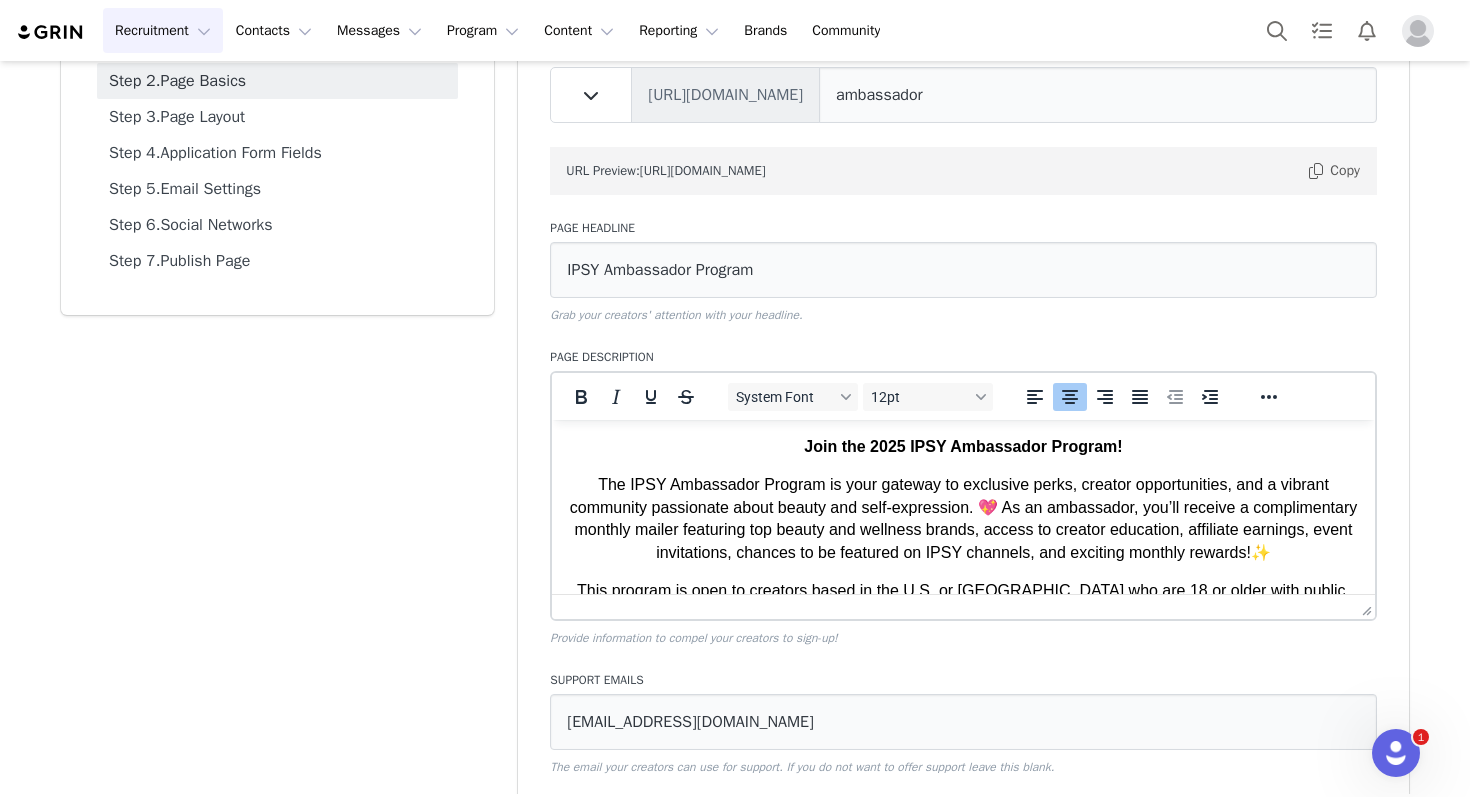 scroll, scrollTop: 194, scrollLeft: 0, axis: vertical 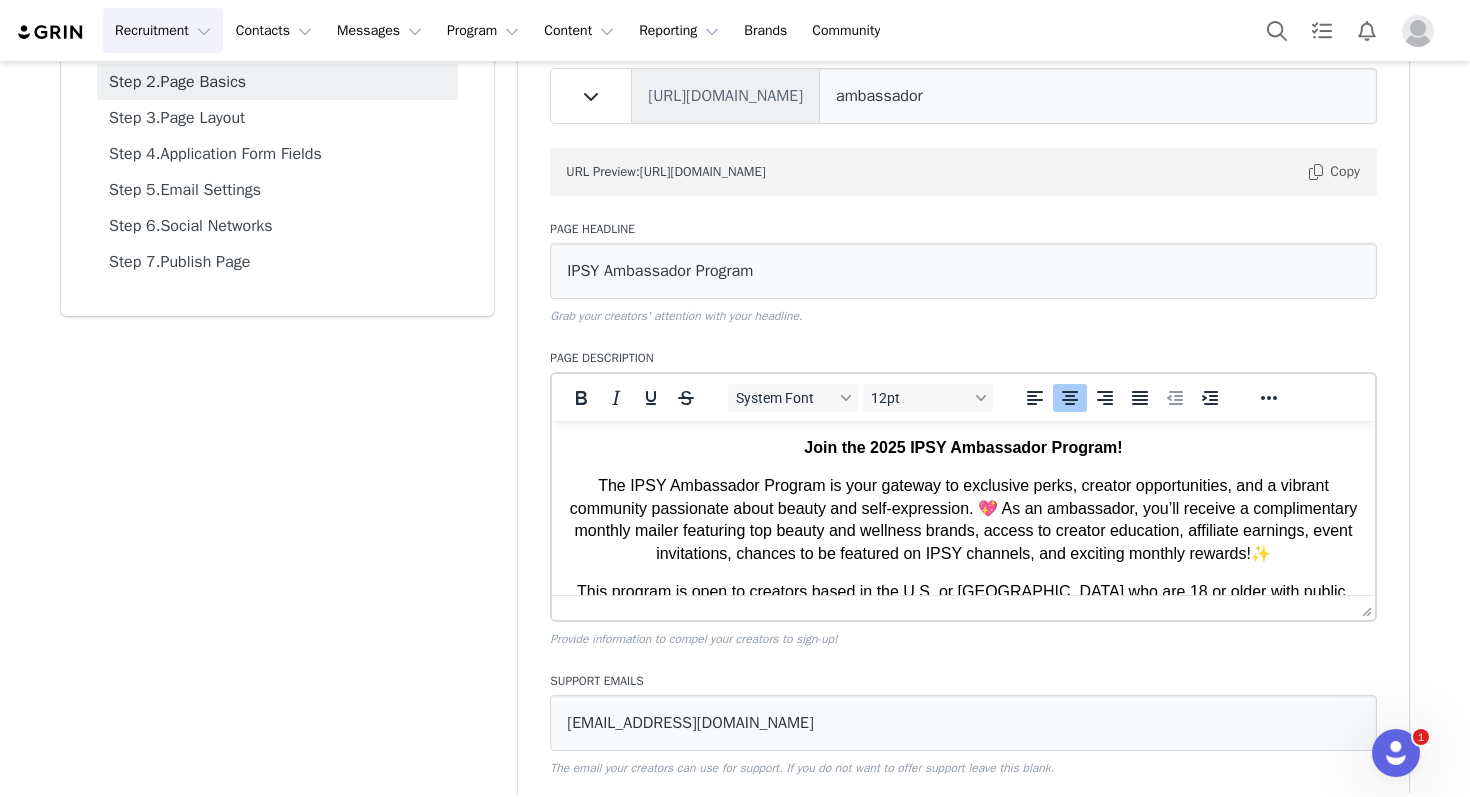 click on "The IPSY Ambassador Program is your gateway to exclusive perks, creator opportunities, and a vibrant community passionate about beauty and self-expression. 💖 As an ambassador, you’ll receive a complimentary monthly mailer featuring top beauty and wellness brands, access to creator education, affiliate earnings, event invitations, chances to be featured on IPSY channels, and exciting monthly rewards!✨" at bounding box center [963, 520] 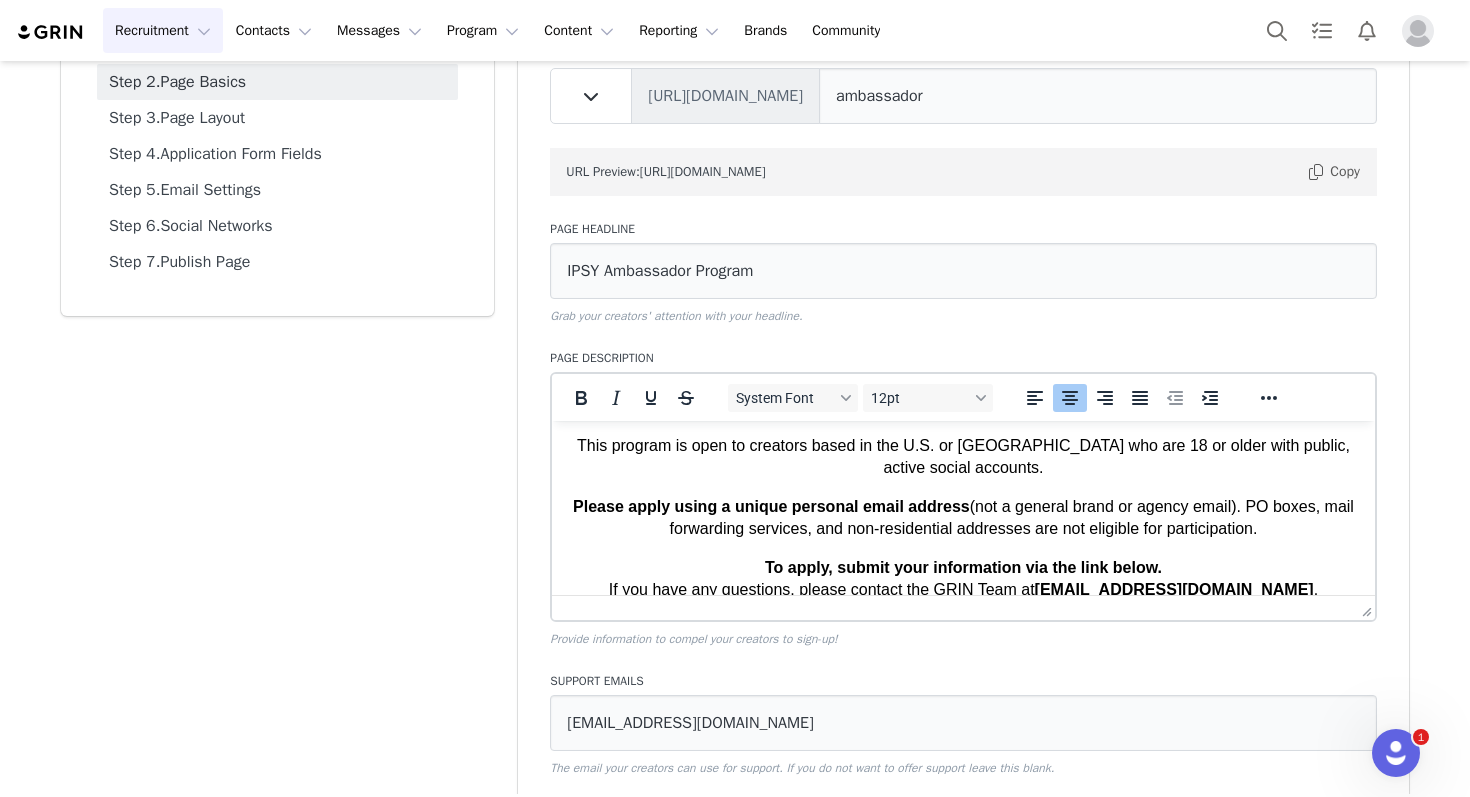 scroll, scrollTop: 168, scrollLeft: 0, axis: vertical 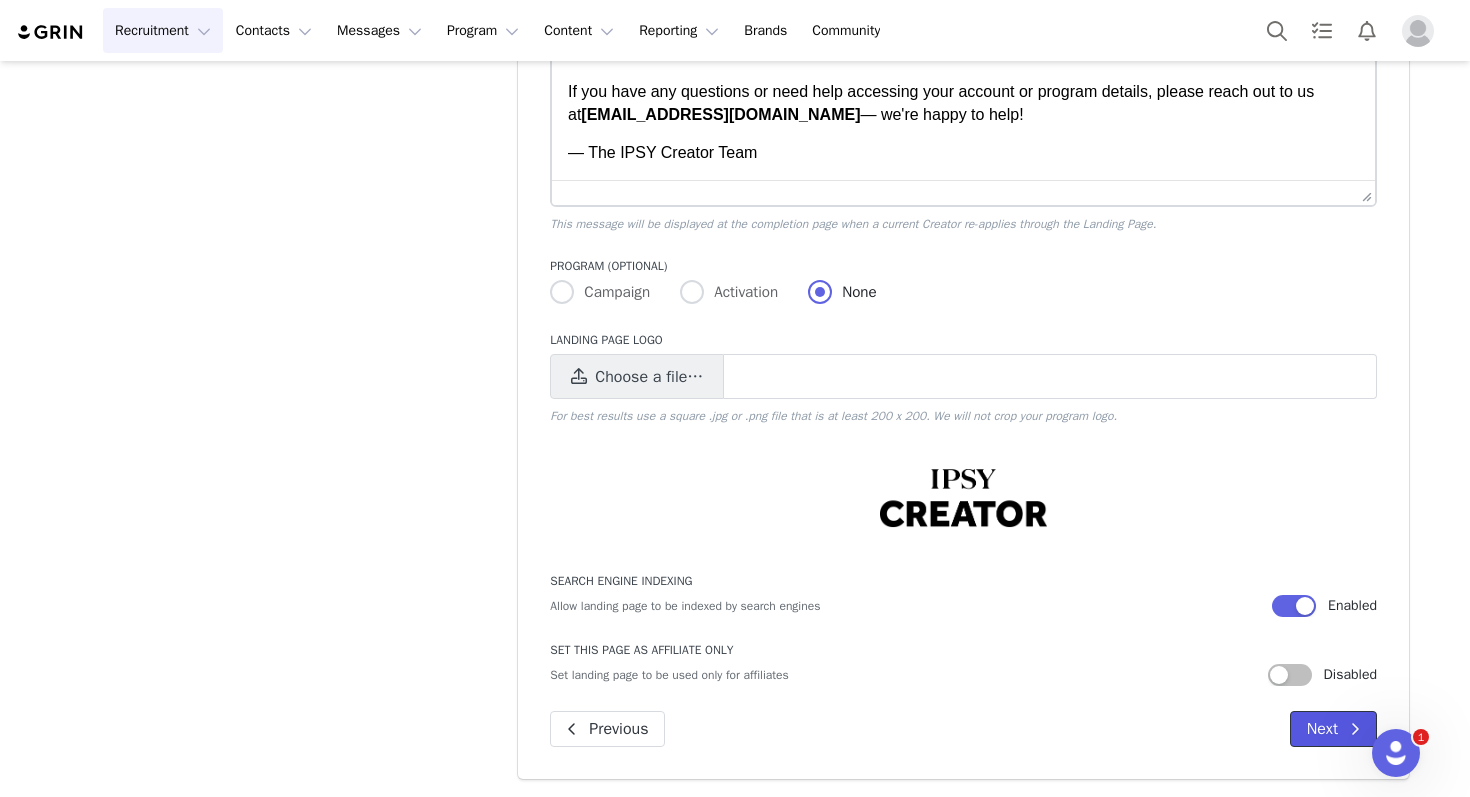 click on "Next" at bounding box center (1333, 729) 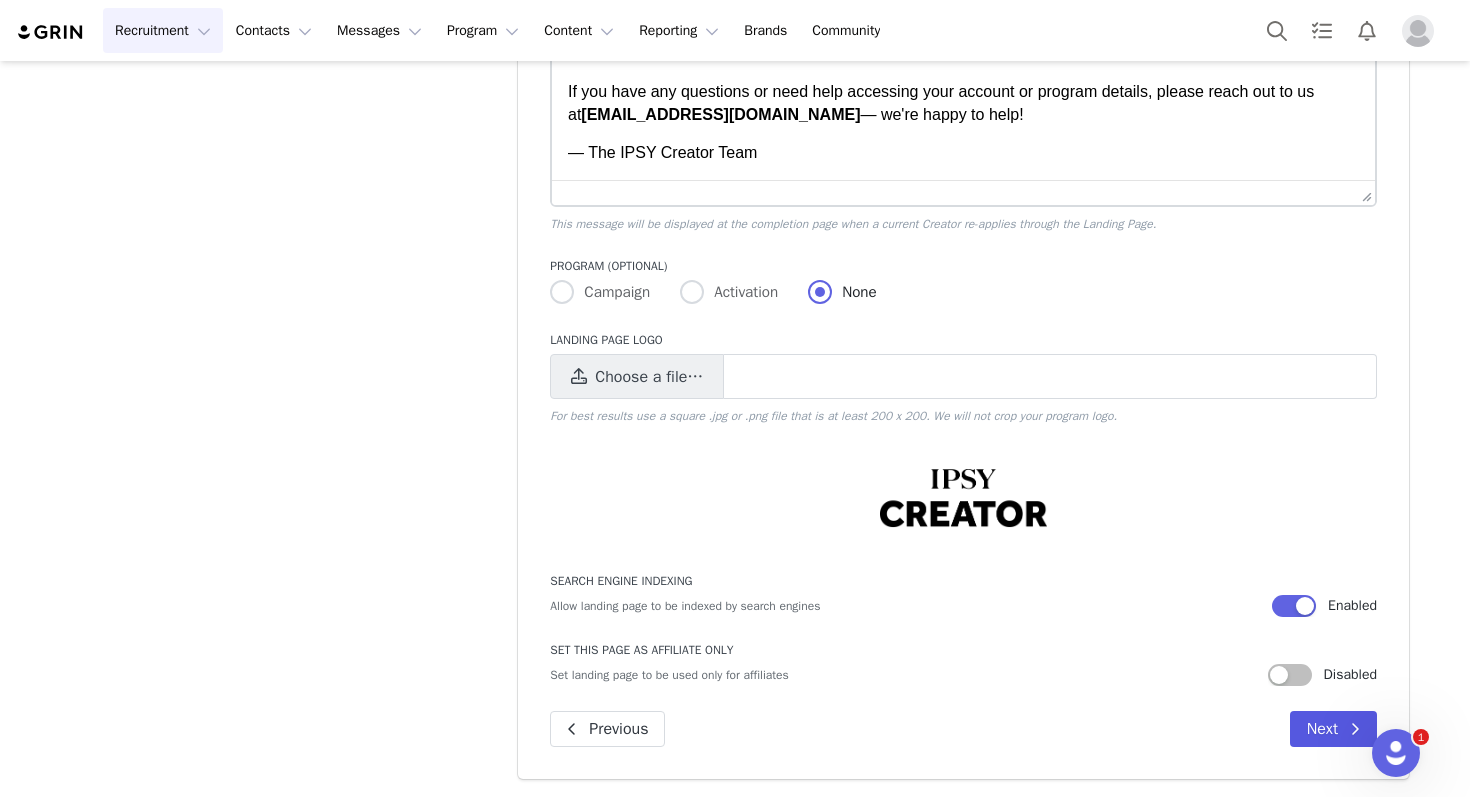 scroll, scrollTop: 0, scrollLeft: 0, axis: both 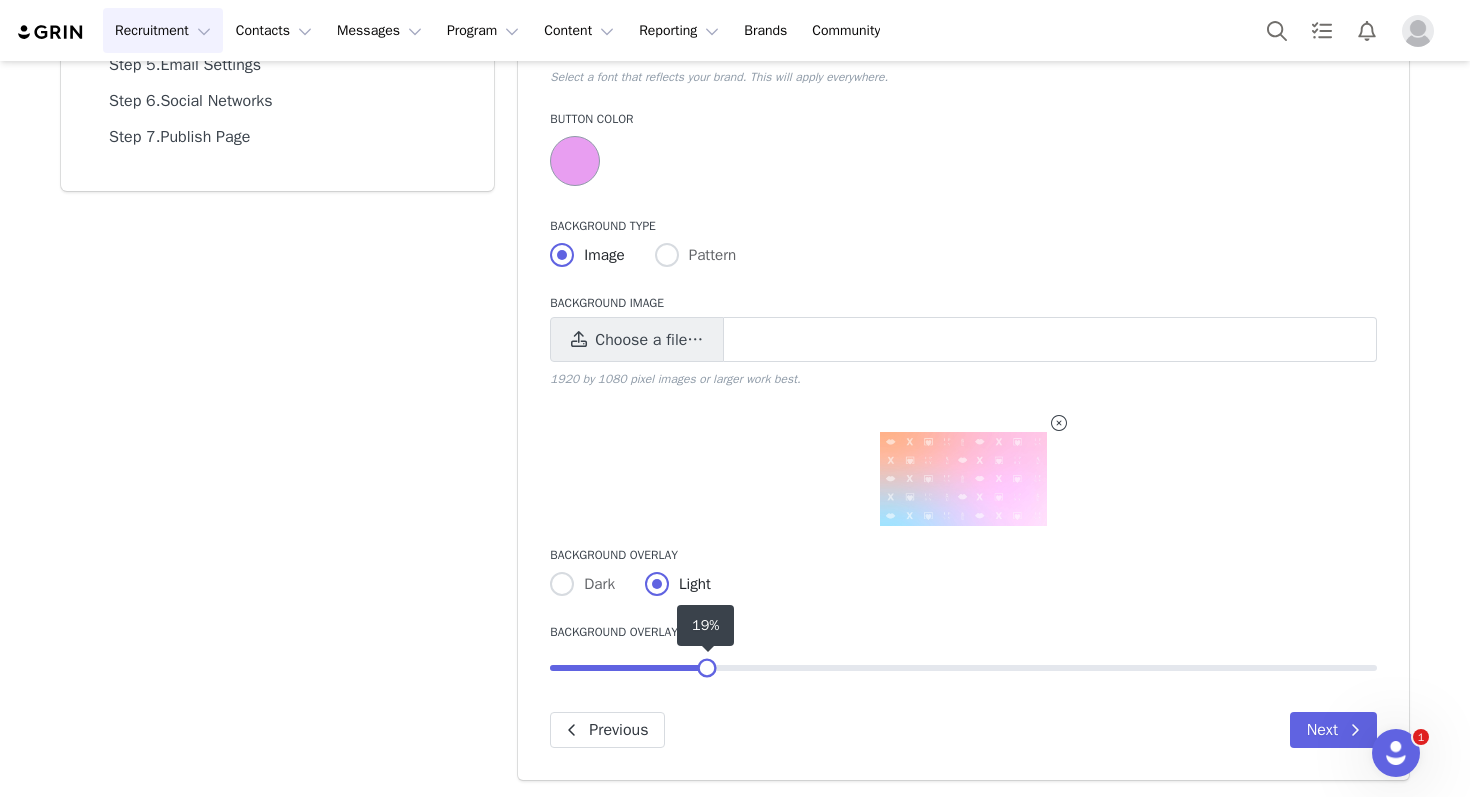 drag, startPoint x: 710, startPoint y: 669, endPoint x: 700, endPoint y: 671, distance: 10.198039 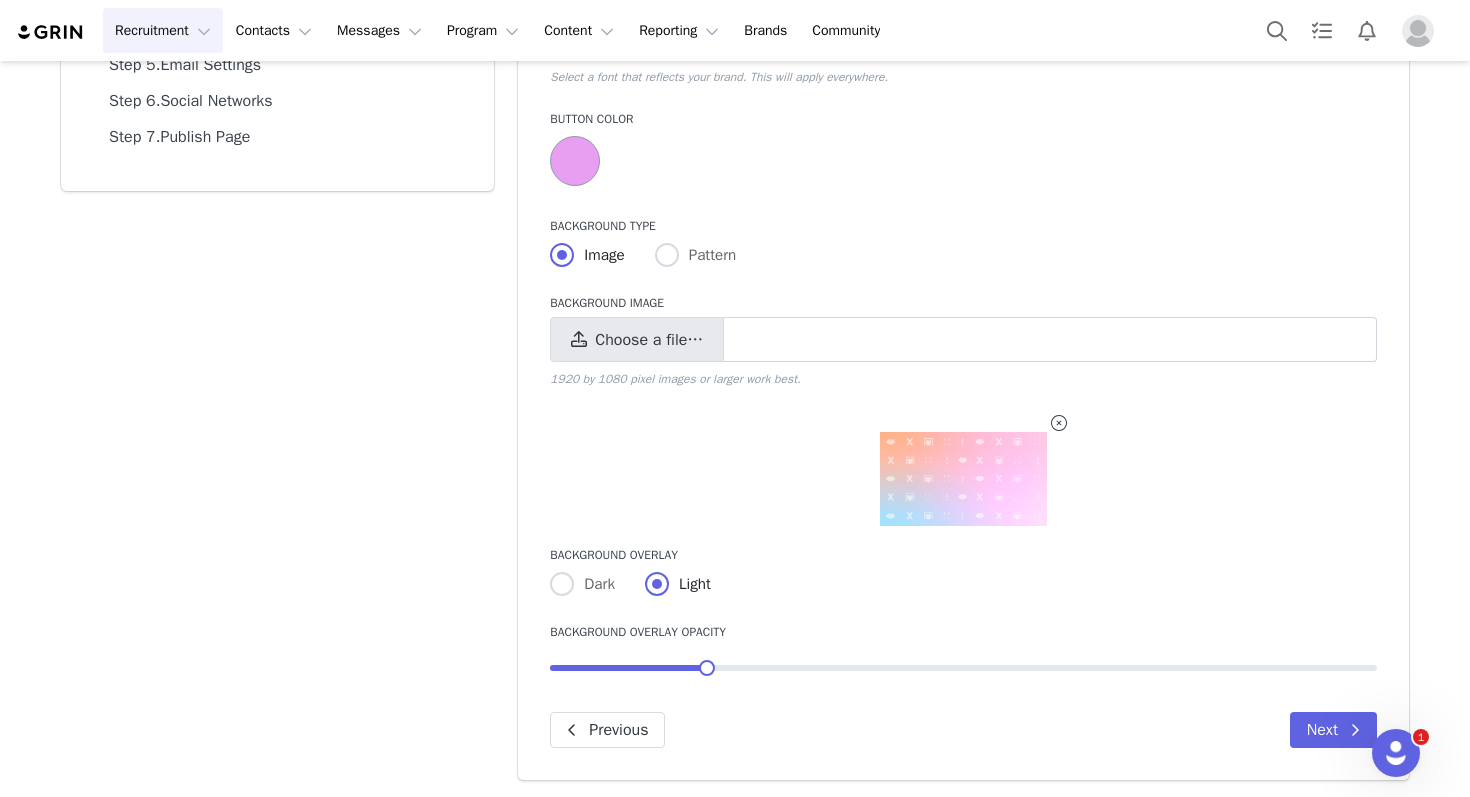 scroll, scrollTop: 0, scrollLeft: 0, axis: both 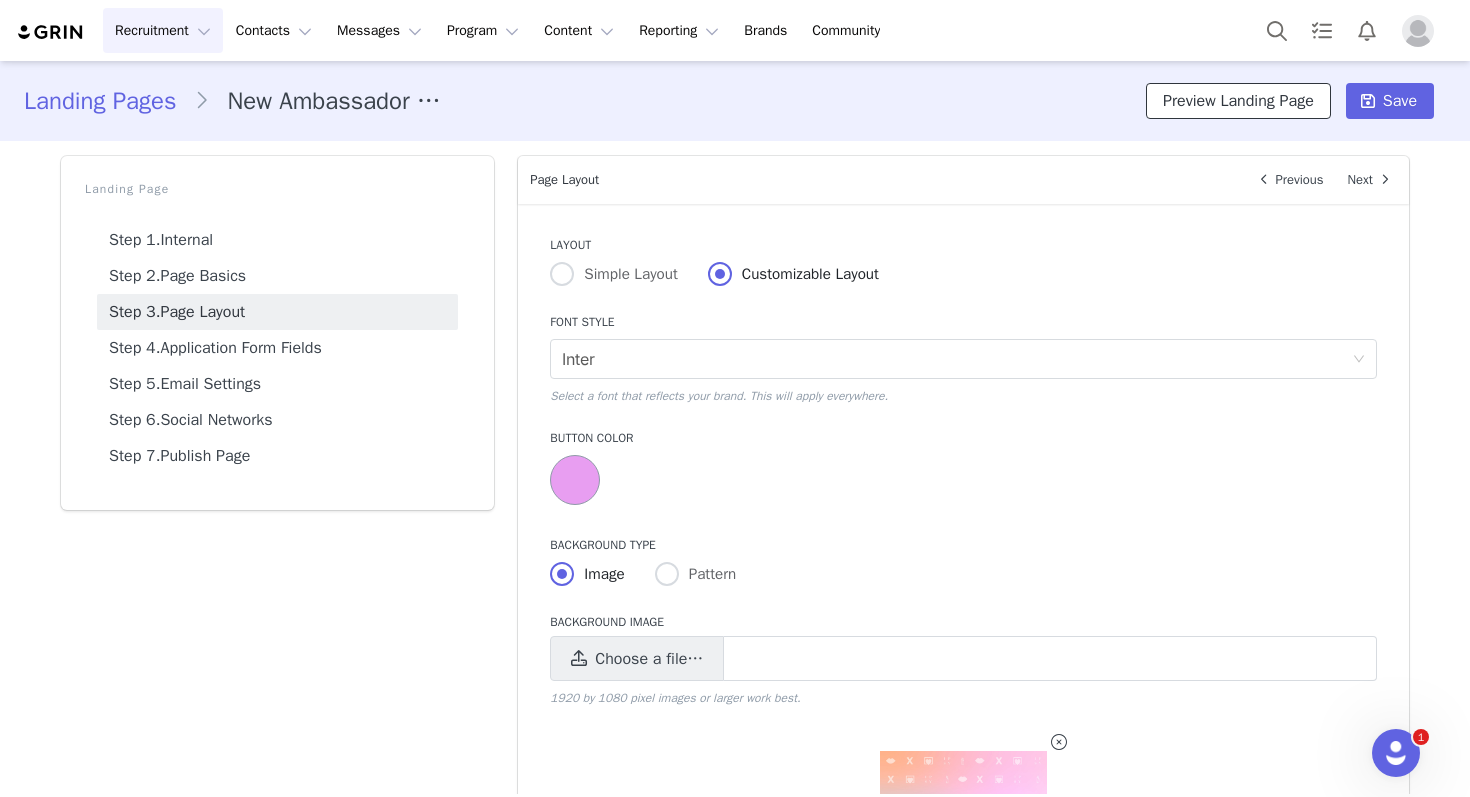 click on "Preview Landing Page" at bounding box center [1238, 101] 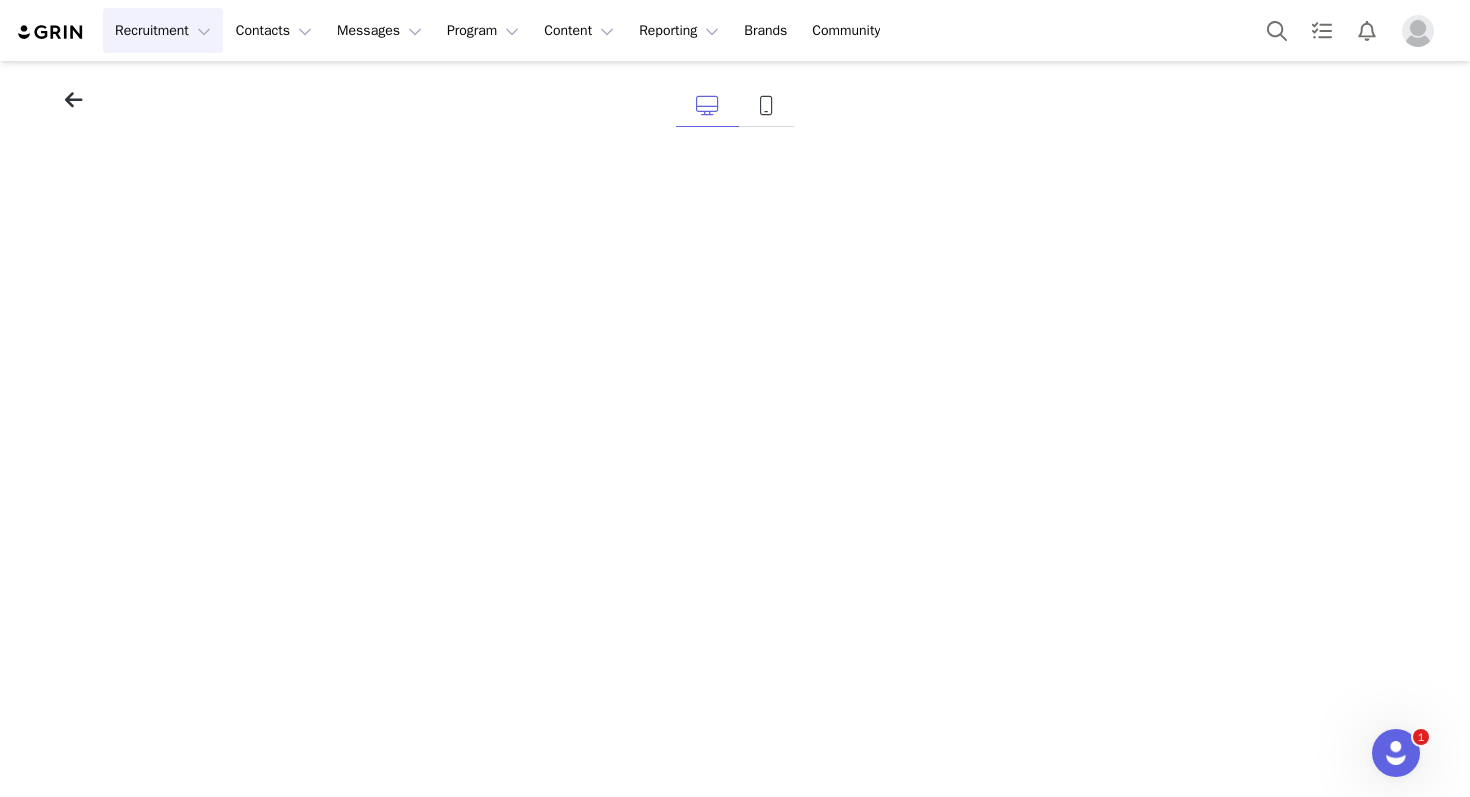 click at bounding box center [74, 100] 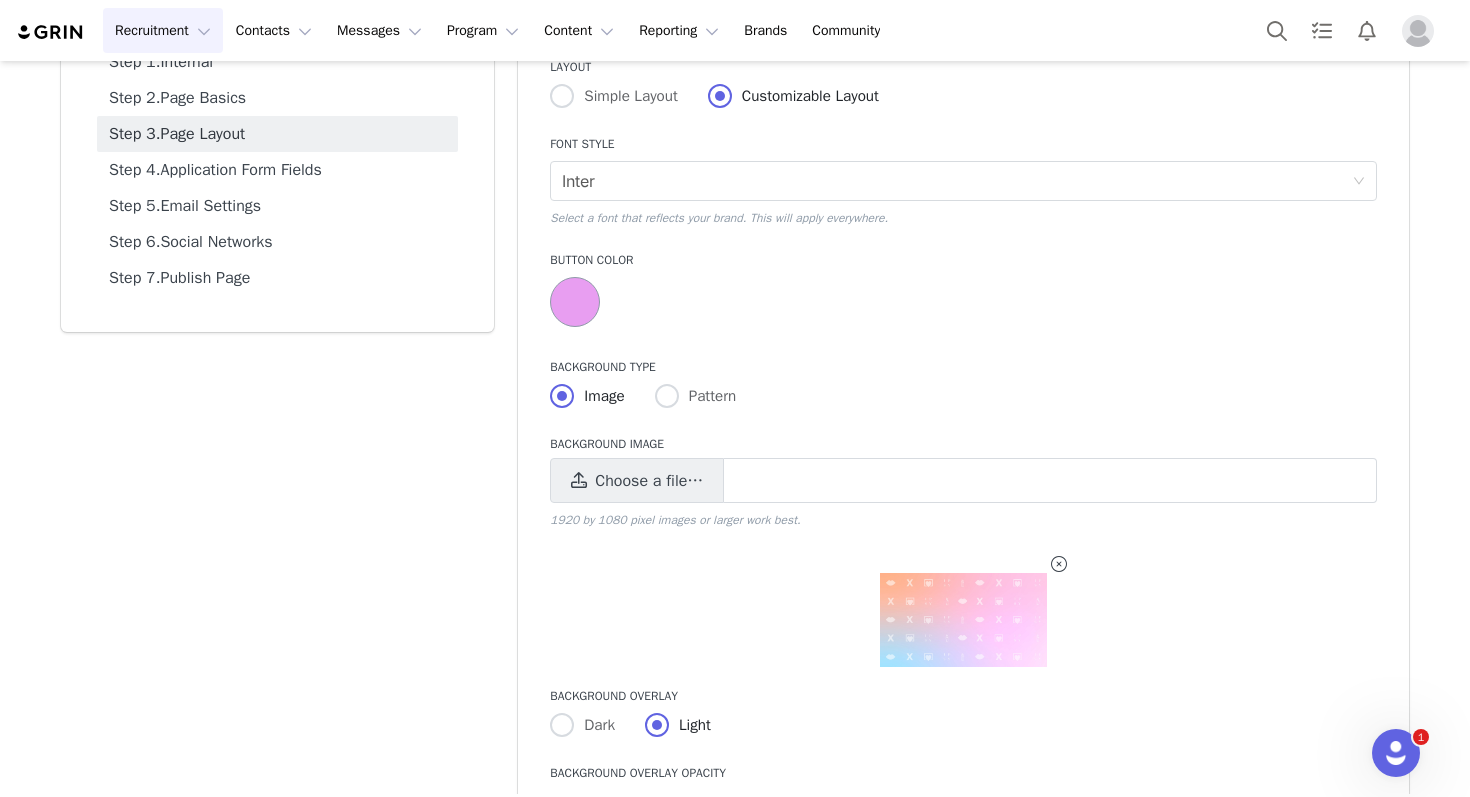 scroll, scrollTop: 319, scrollLeft: 0, axis: vertical 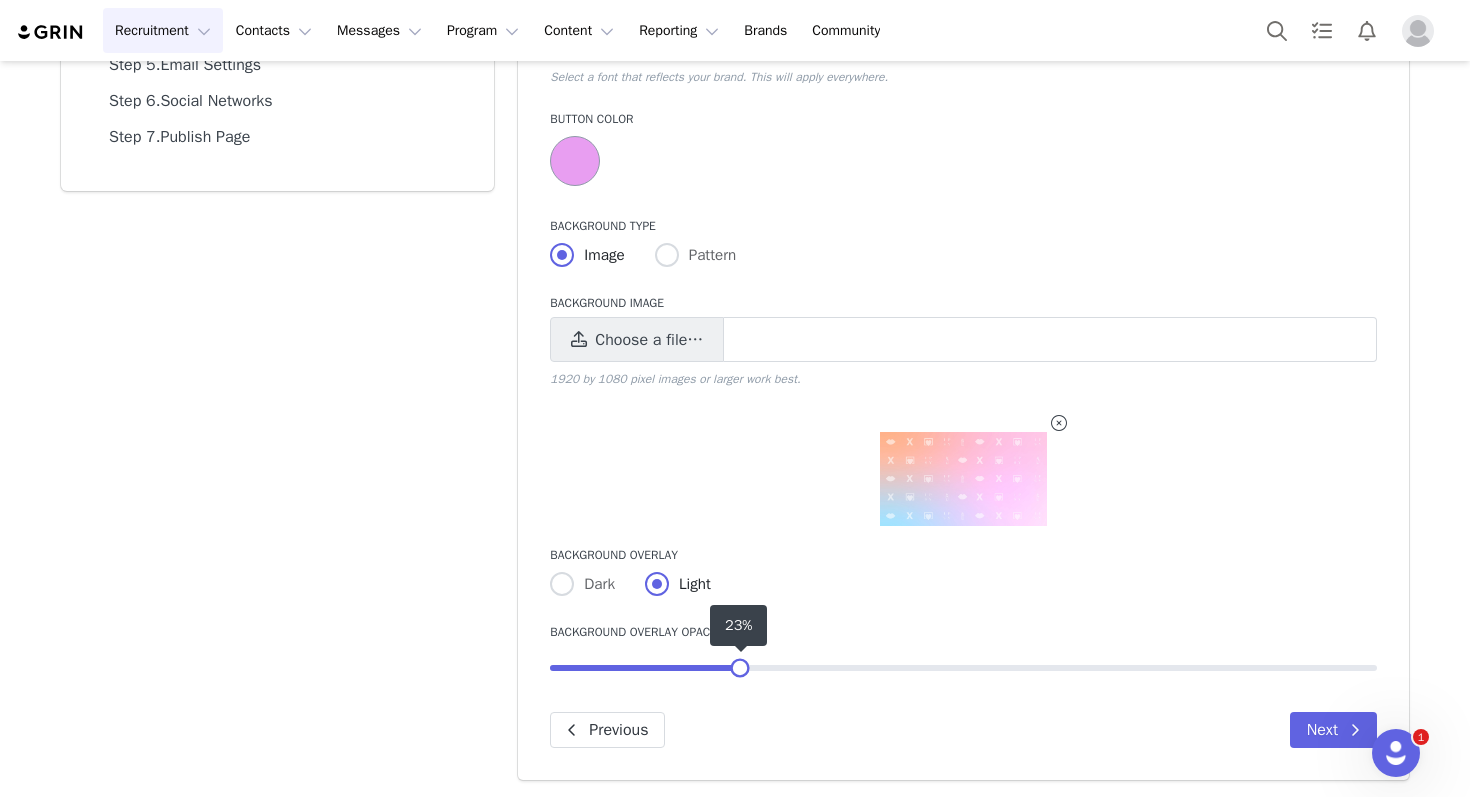 drag, startPoint x: 713, startPoint y: 676, endPoint x: 746, endPoint y: 682, distance: 33.54102 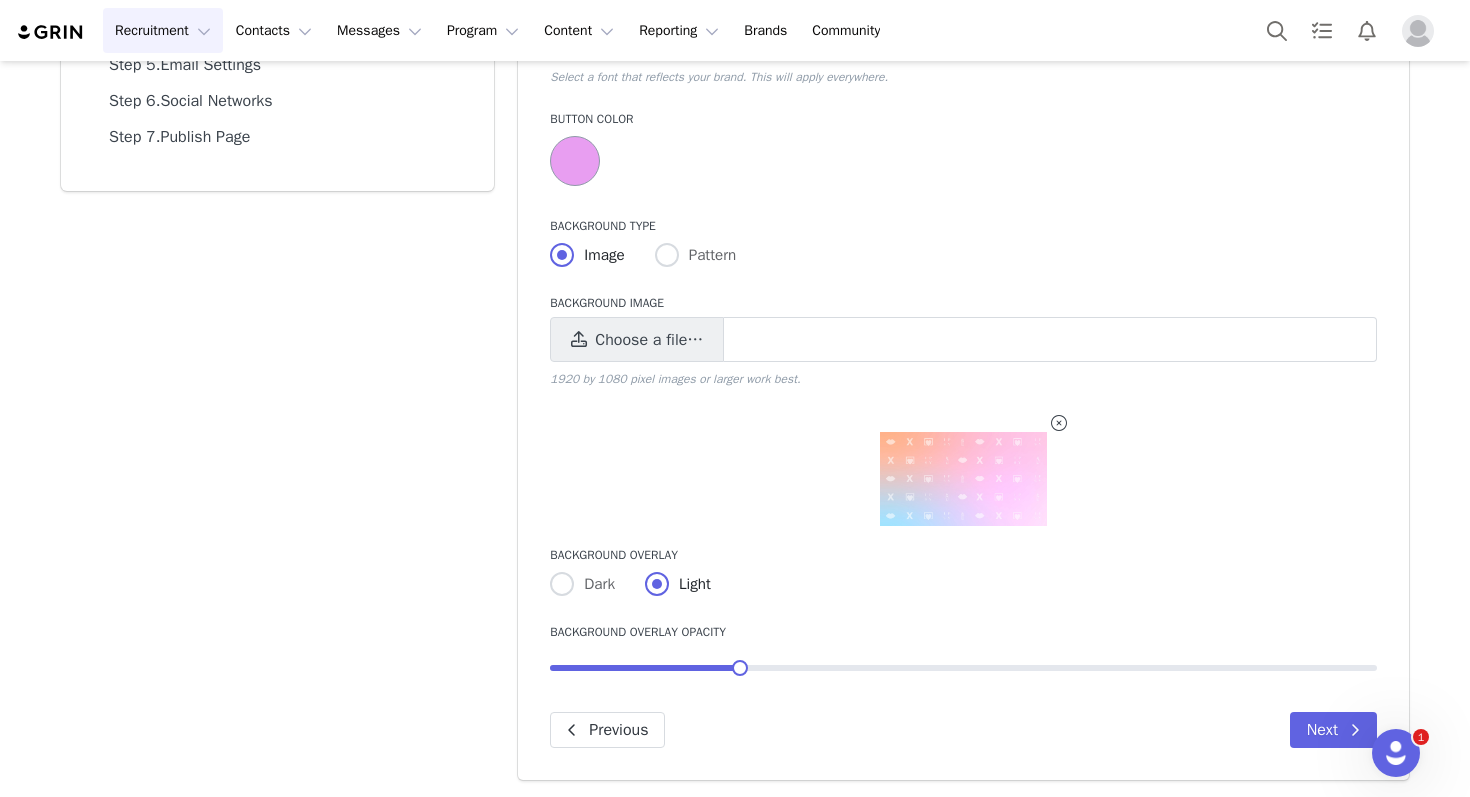 scroll, scrollTop: 0, scrollLeft: 0, axis: both 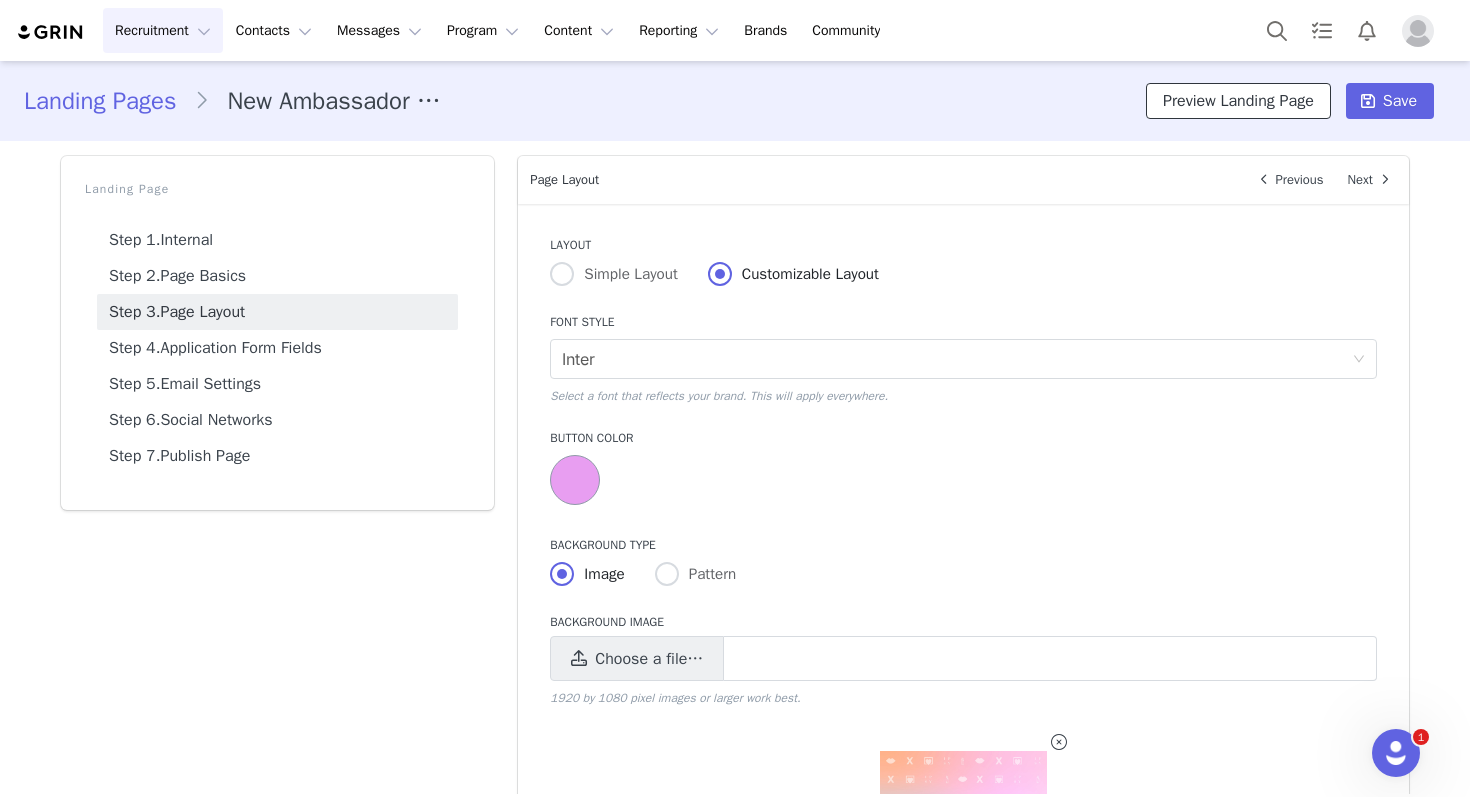 click on "Preview Landing Page" at bounding box center [1238, 101] 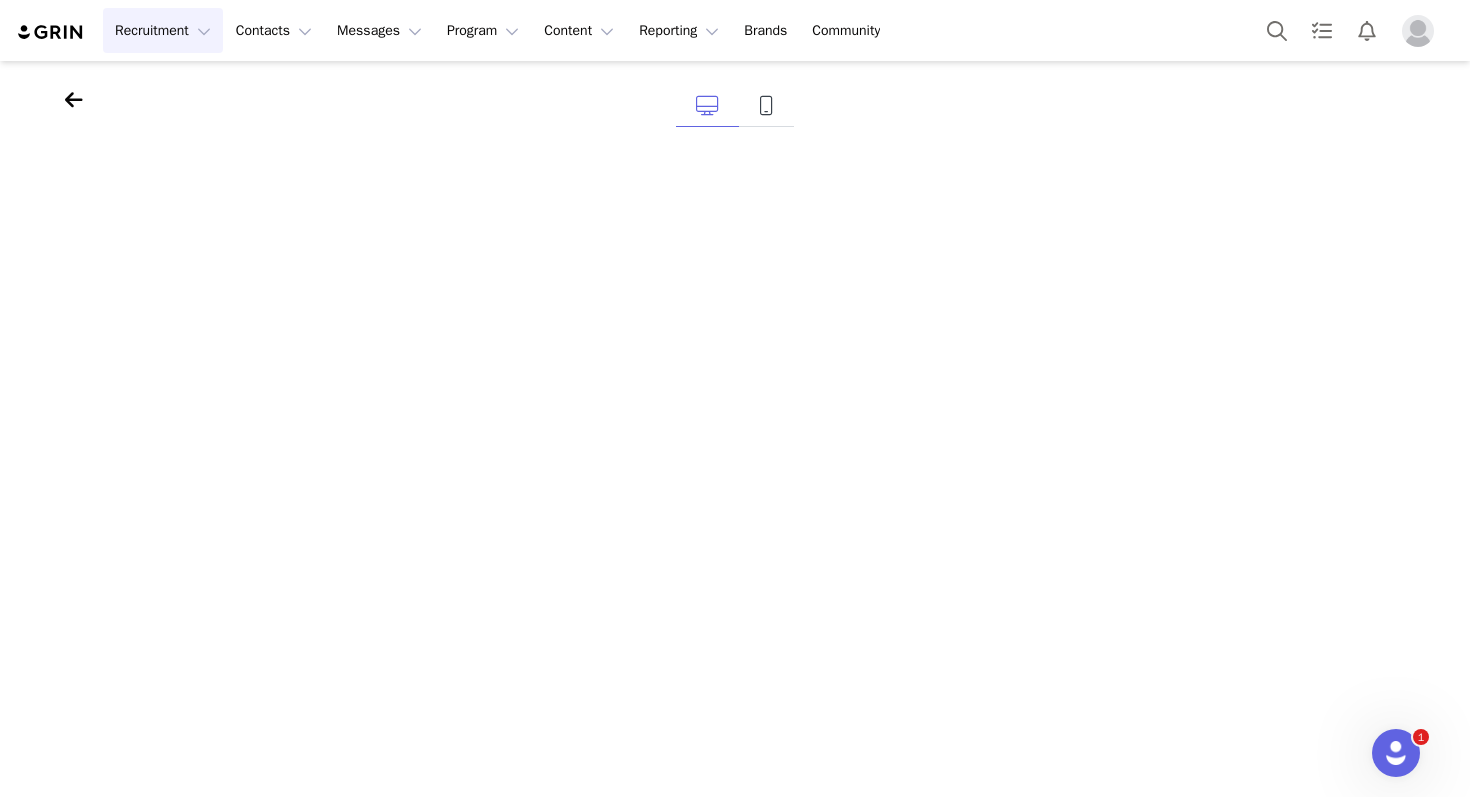 click at bounding box center [735, 111] 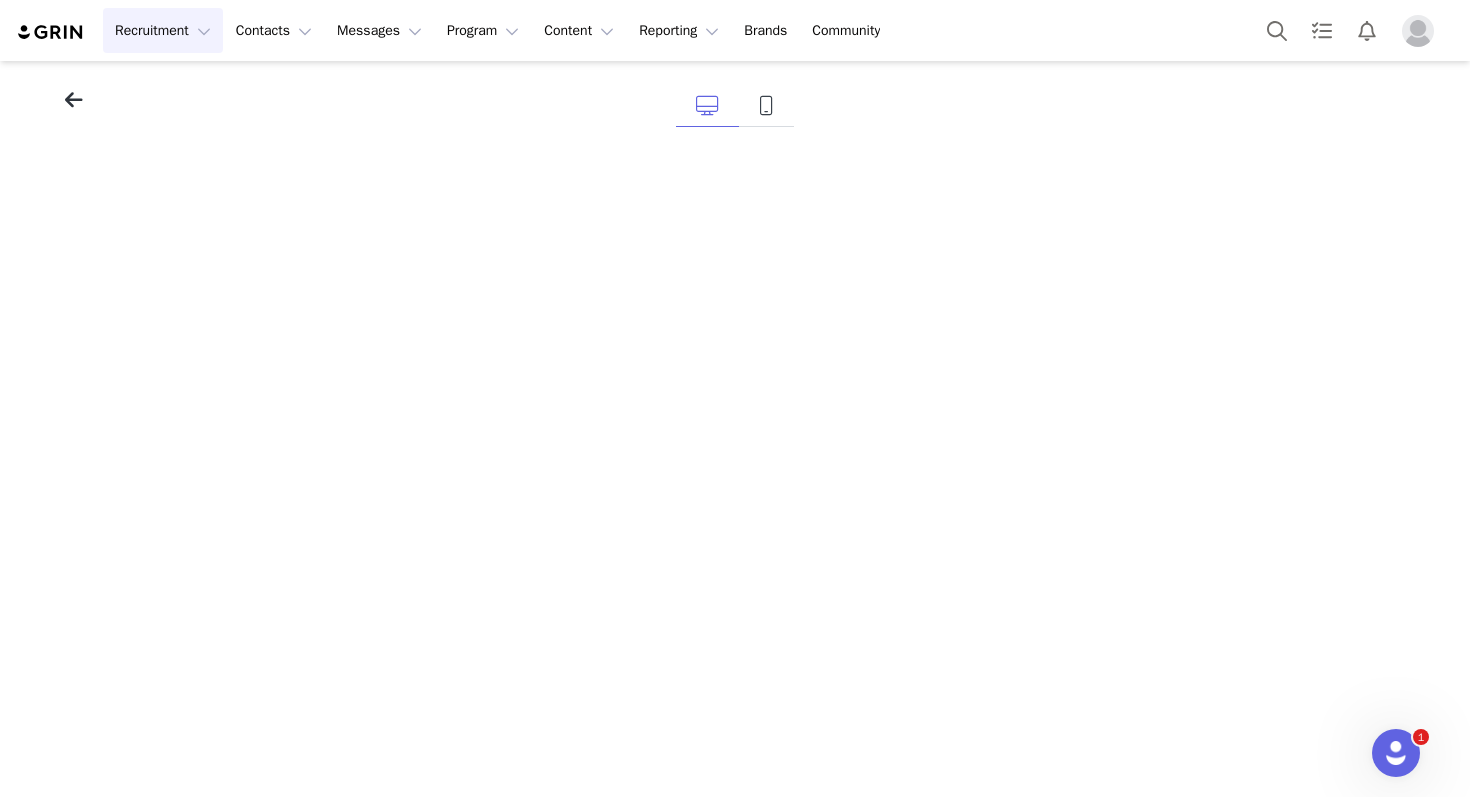 click at bounding box center [74, 100] 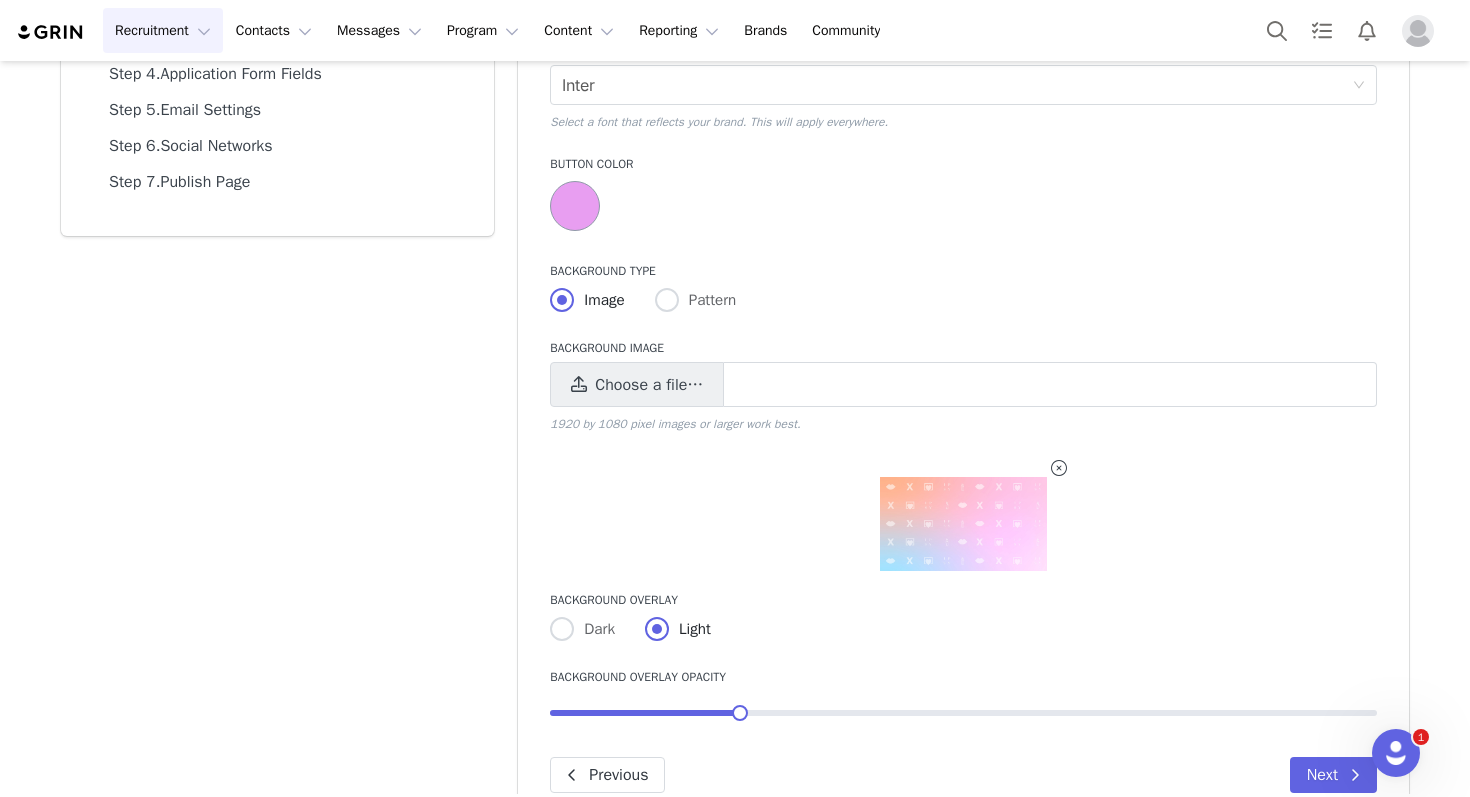 scroll, scrollTop: 295, scrollLeft: 0, axis: vertical 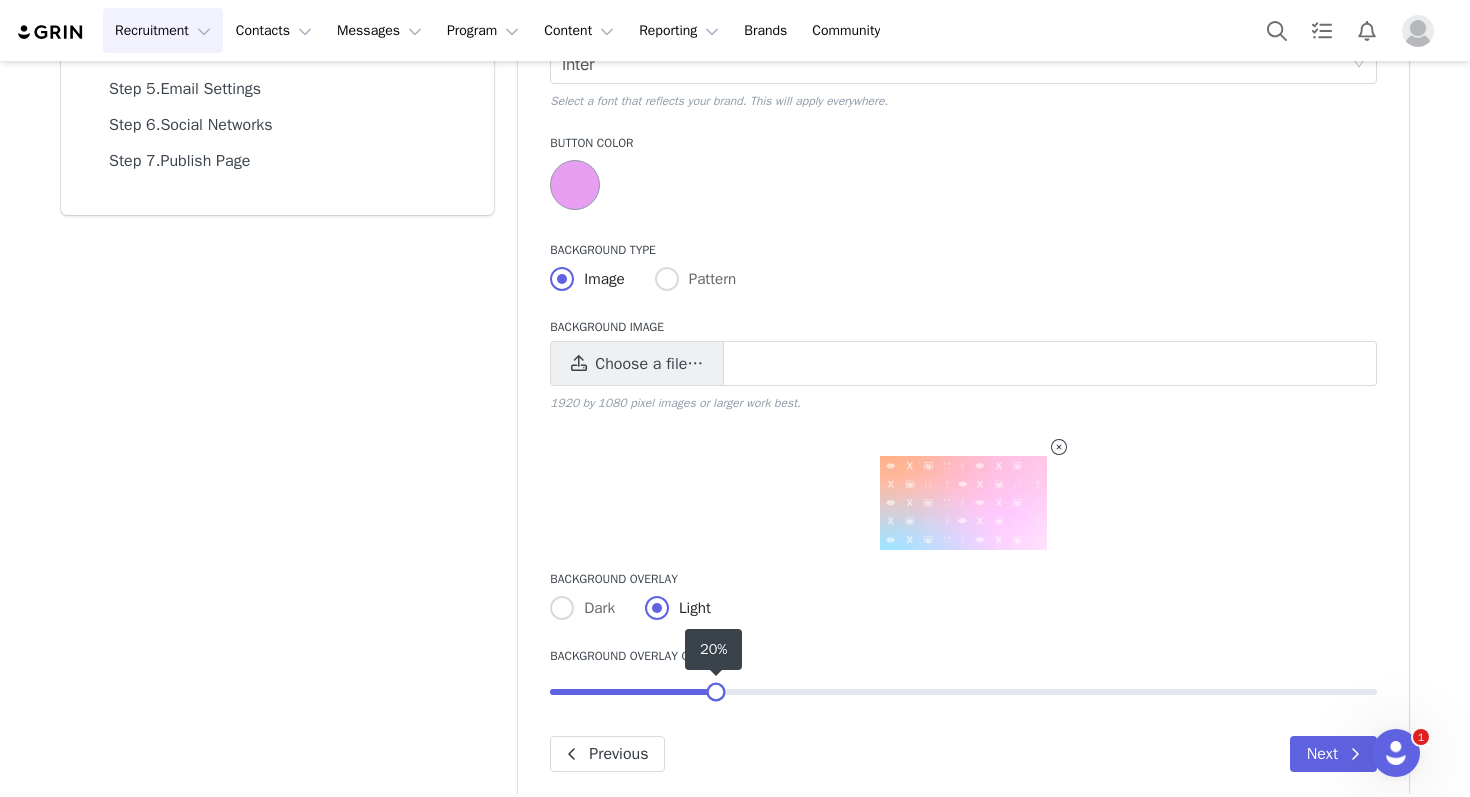 drag, startPoint x: 744, startPoint y: 697, endPoint x: 719, endPoint y: 700, distance: 25.179358 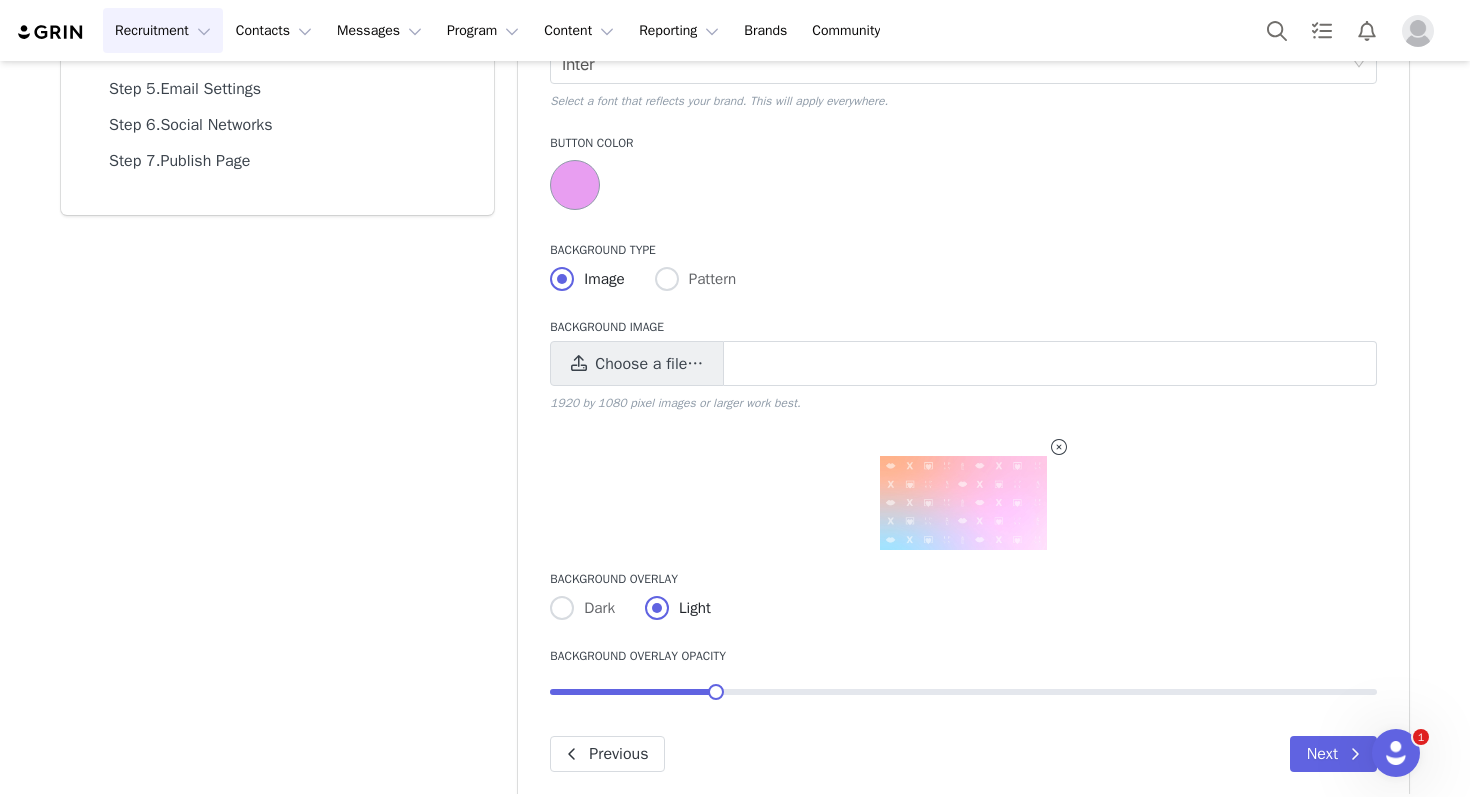 scroll, scrollTop: 0, scrollLeft: 0, axis: both 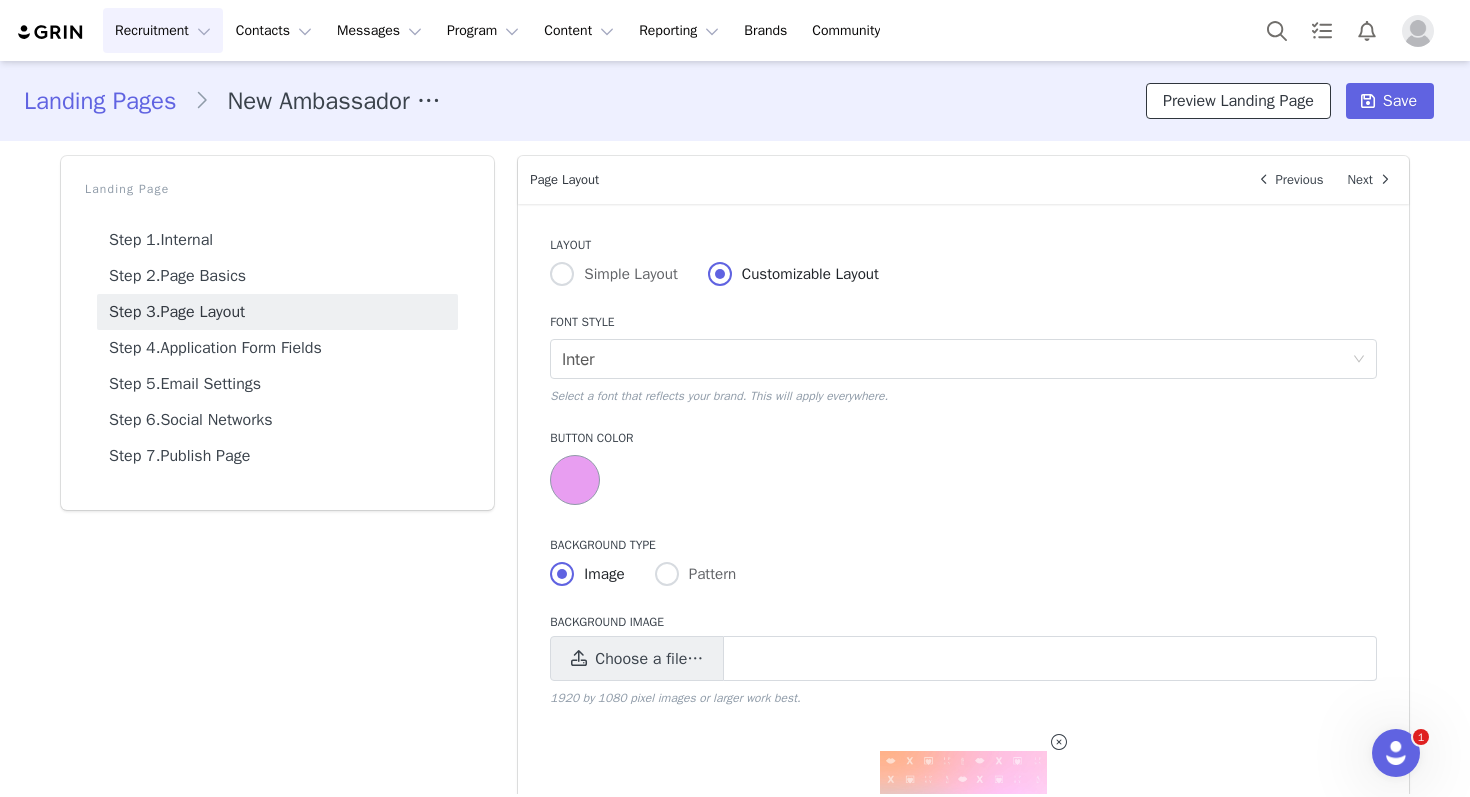 click on "Preview Landing Page" at bounding box center [1238, 101] 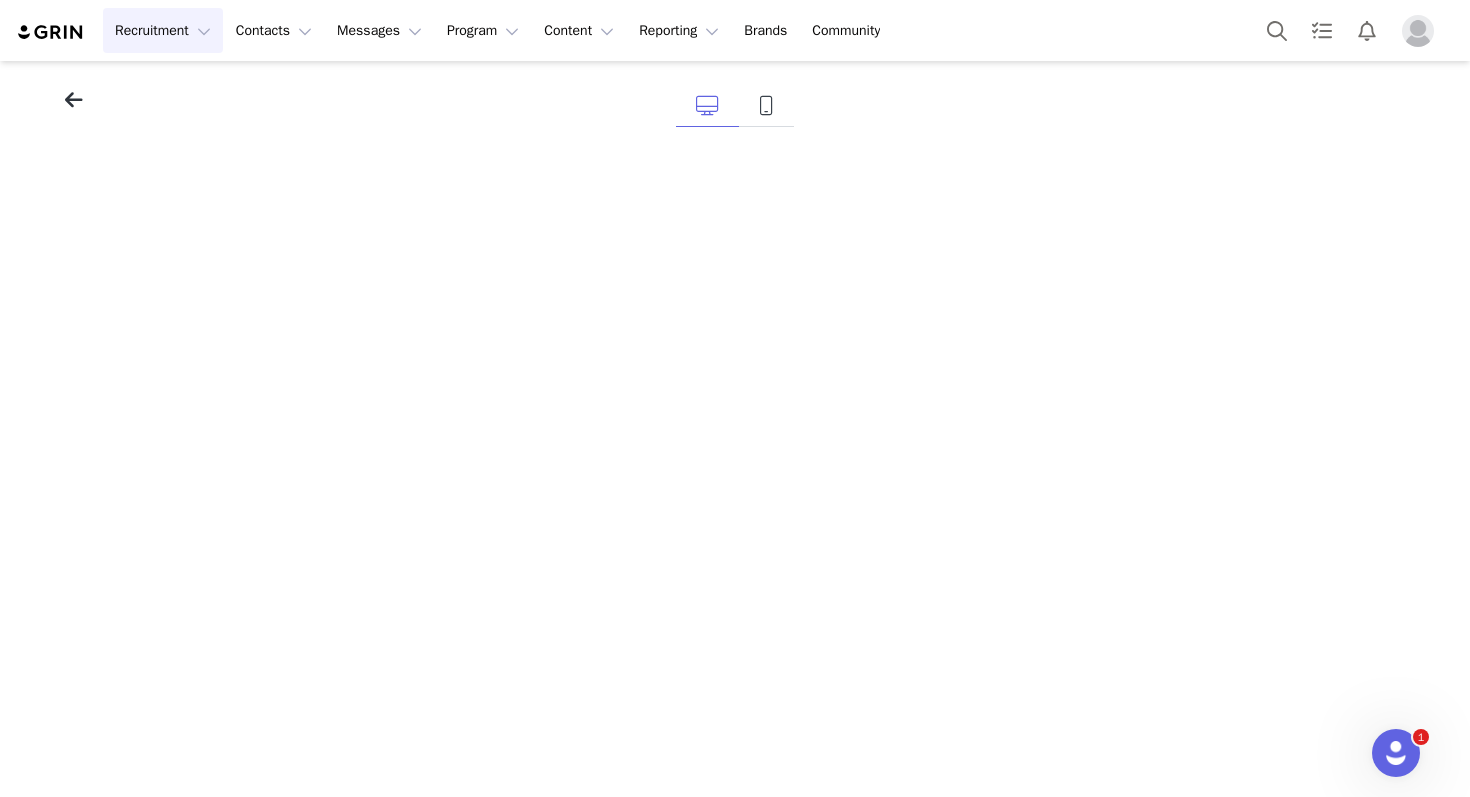 click at bounding box center [74, 100] 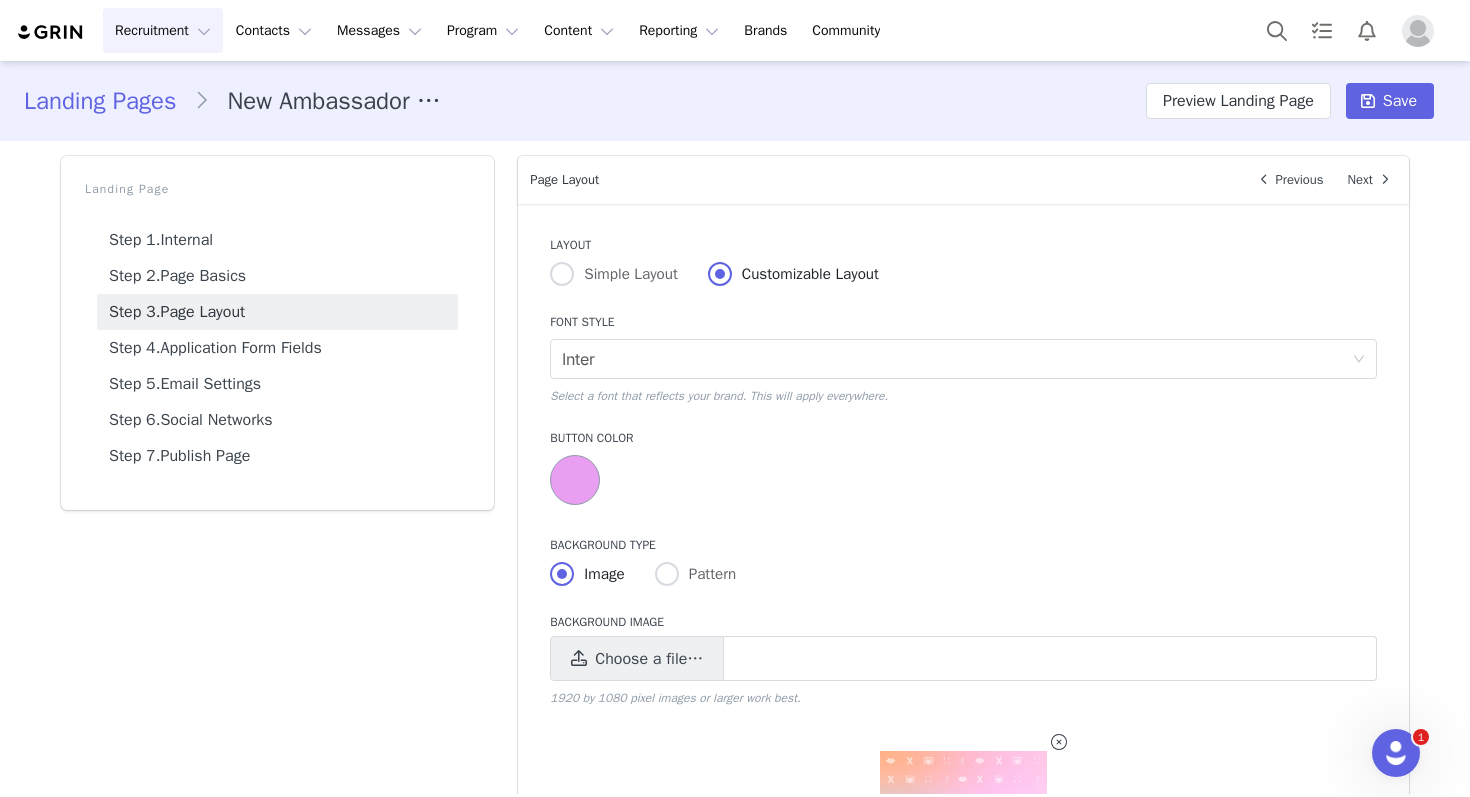 scroll, scrollTop: 319, scrollLeft: 0, axis: vertical 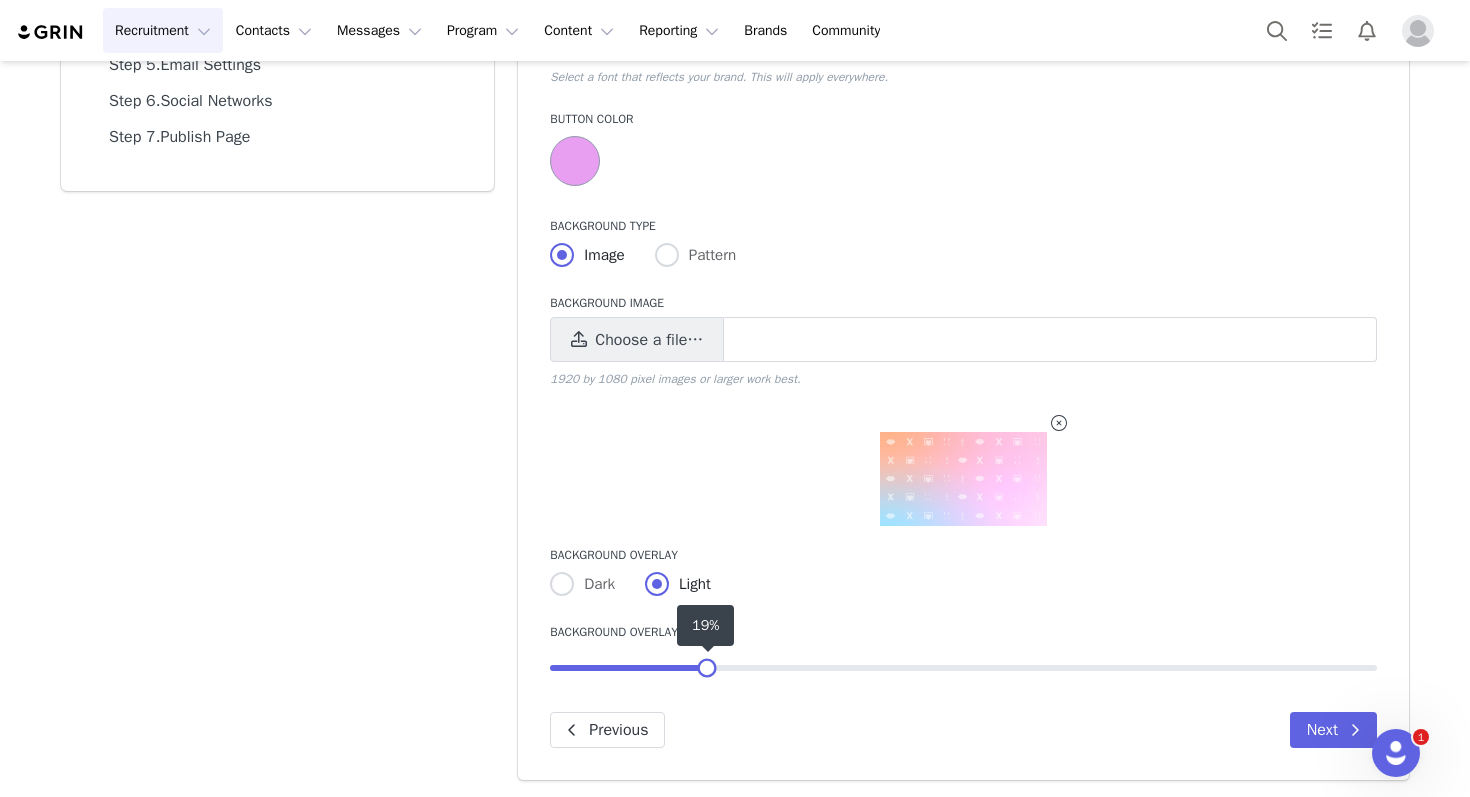 click at bounding box center (707, 667) 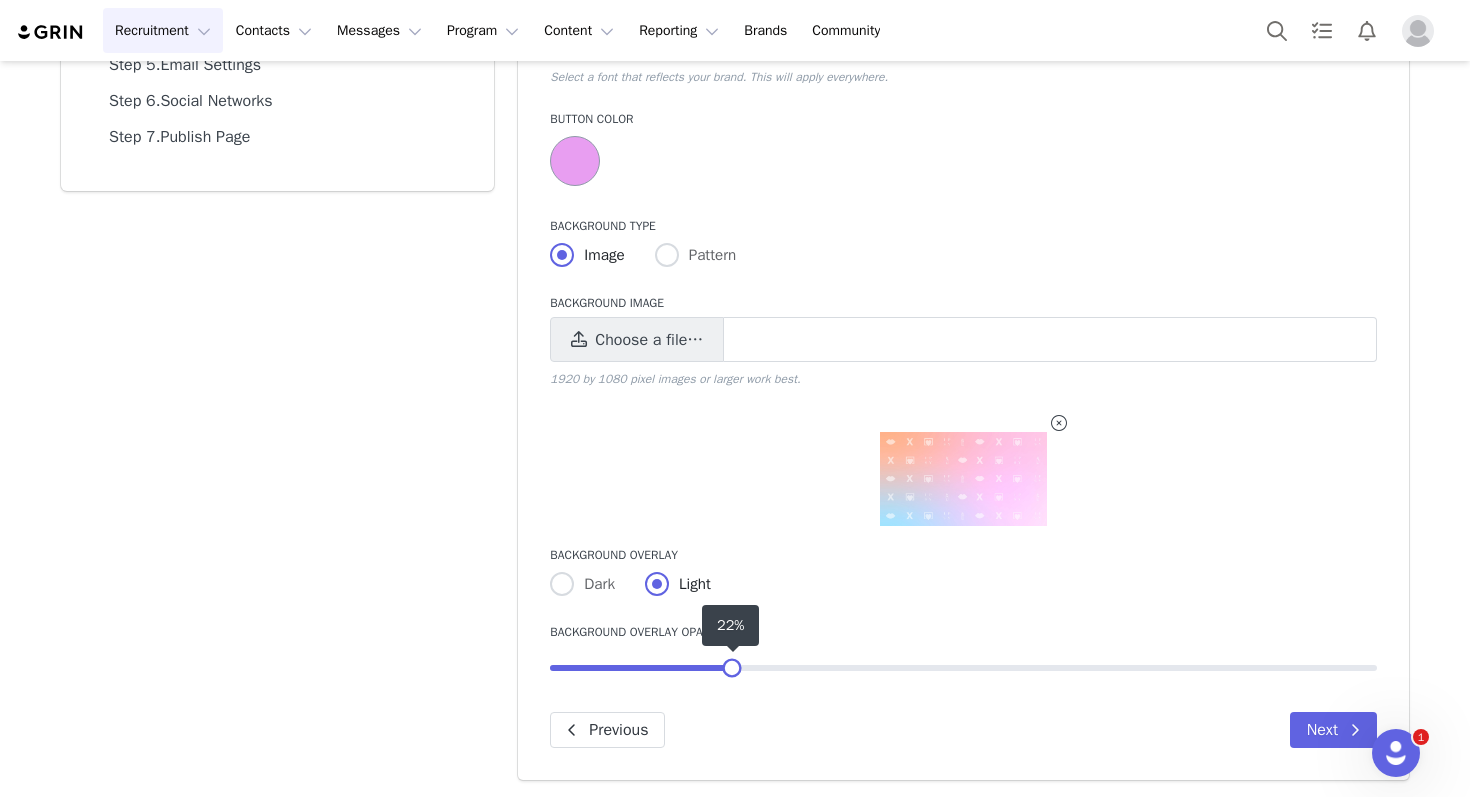 drag, startPoint x: 706, startPoint y: 670, endPoint x: 729, endPoint y: 668, distance: 23.086792 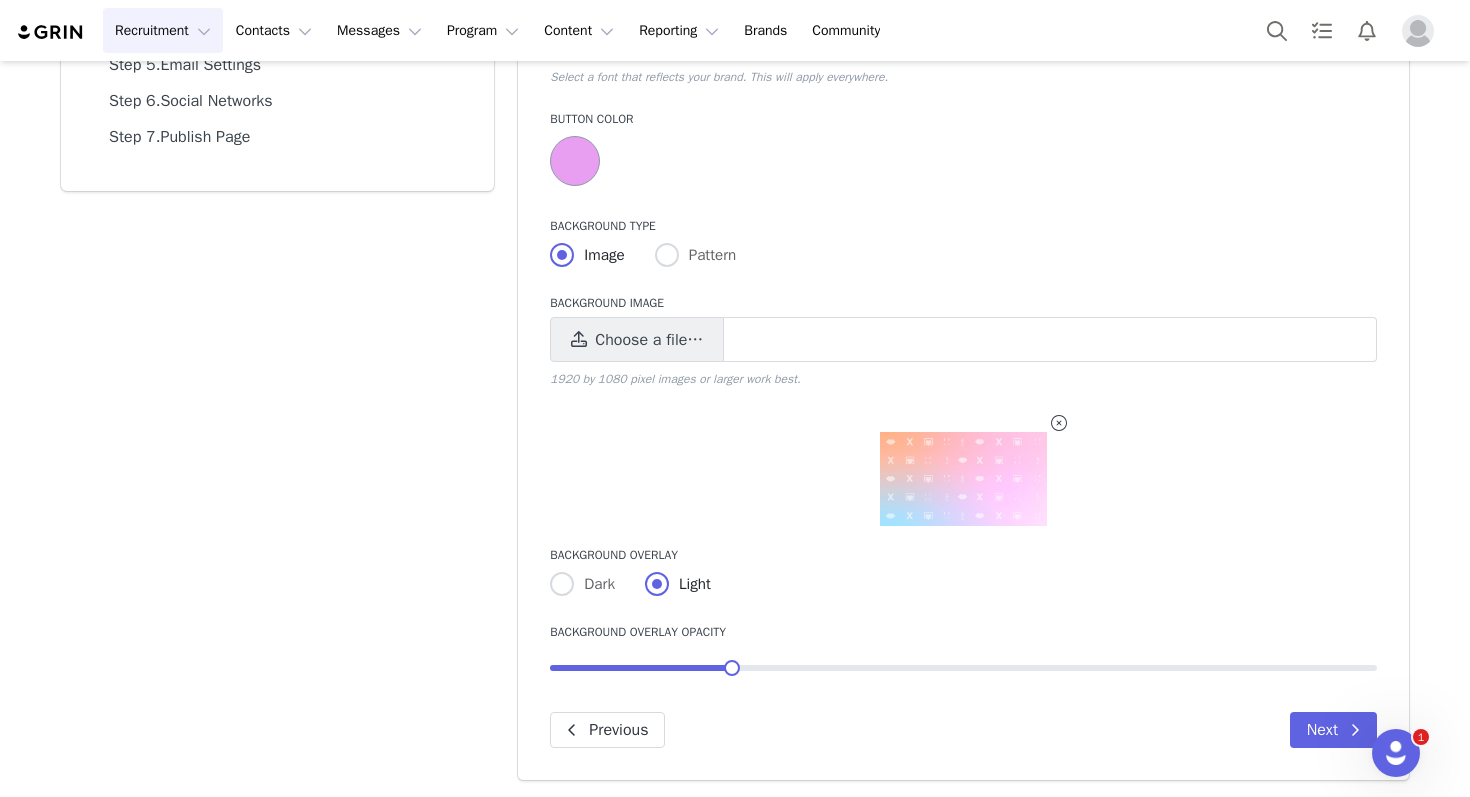 scroll, scrollTop: 0, scrollLeft: 0, axis: both 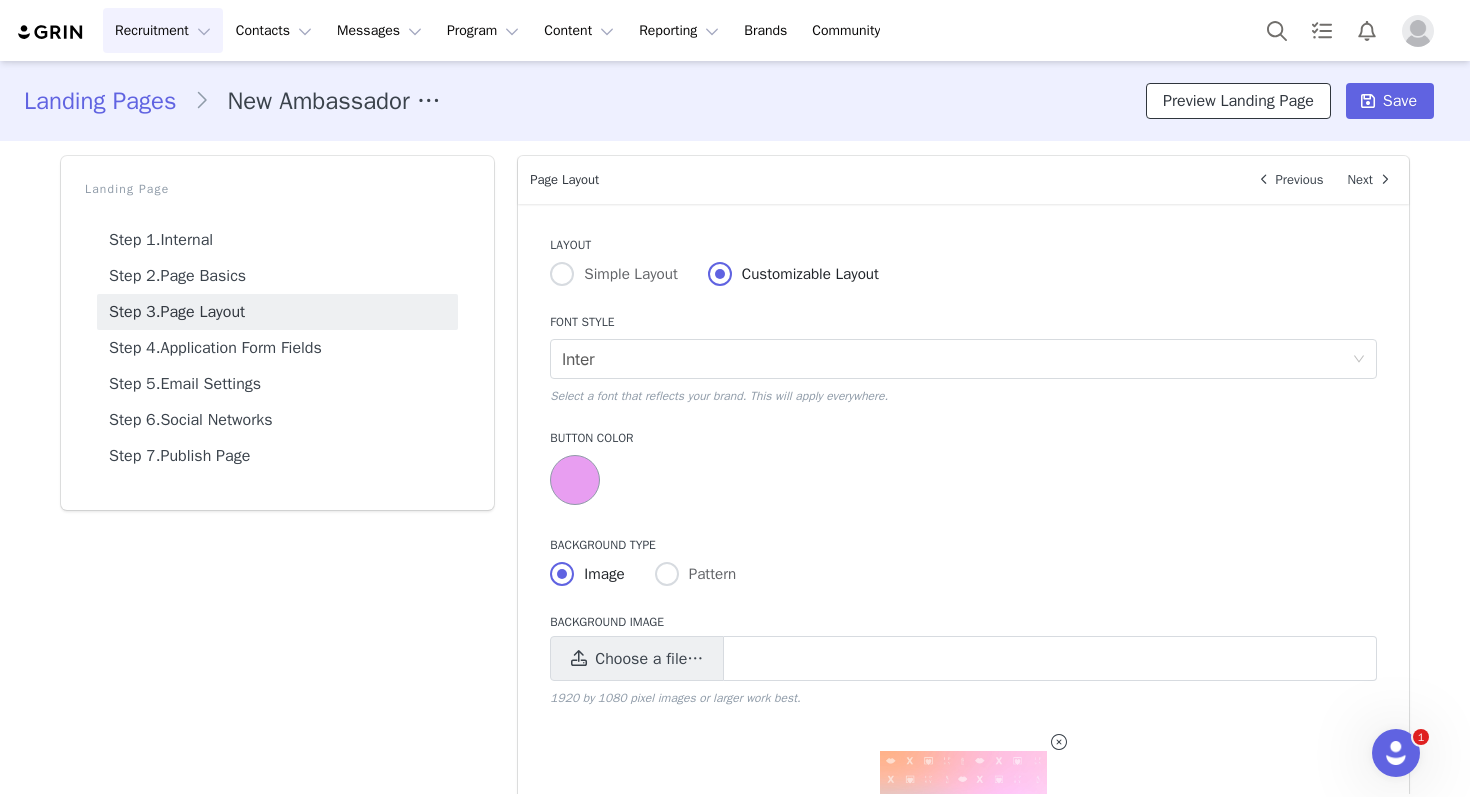 click on "Preview Landing Page" at bounding box center (1238, 101) 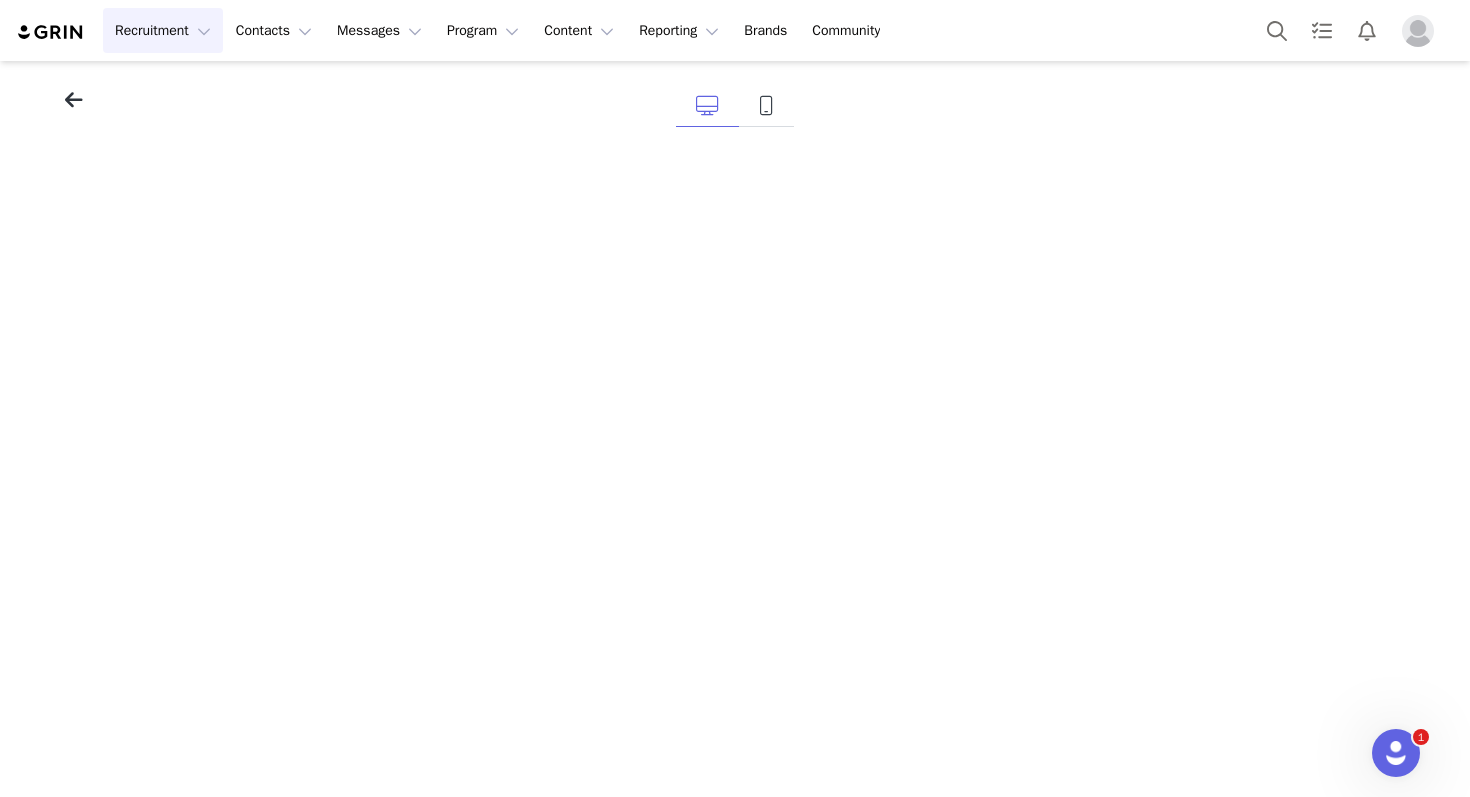click at bounding box center (74, 100) 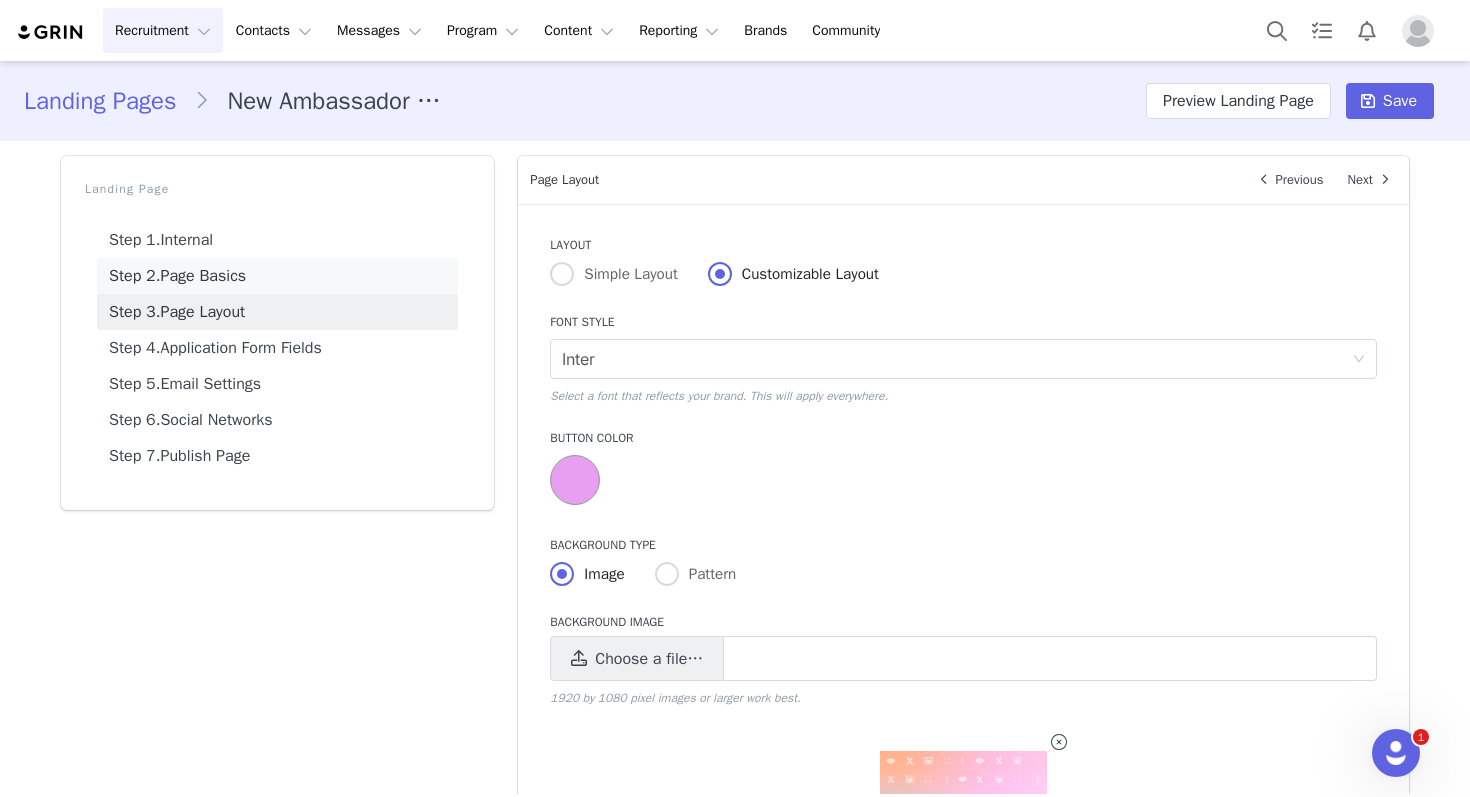 click on "Step 2.  Page Basics" at bounding box center (277, 276) 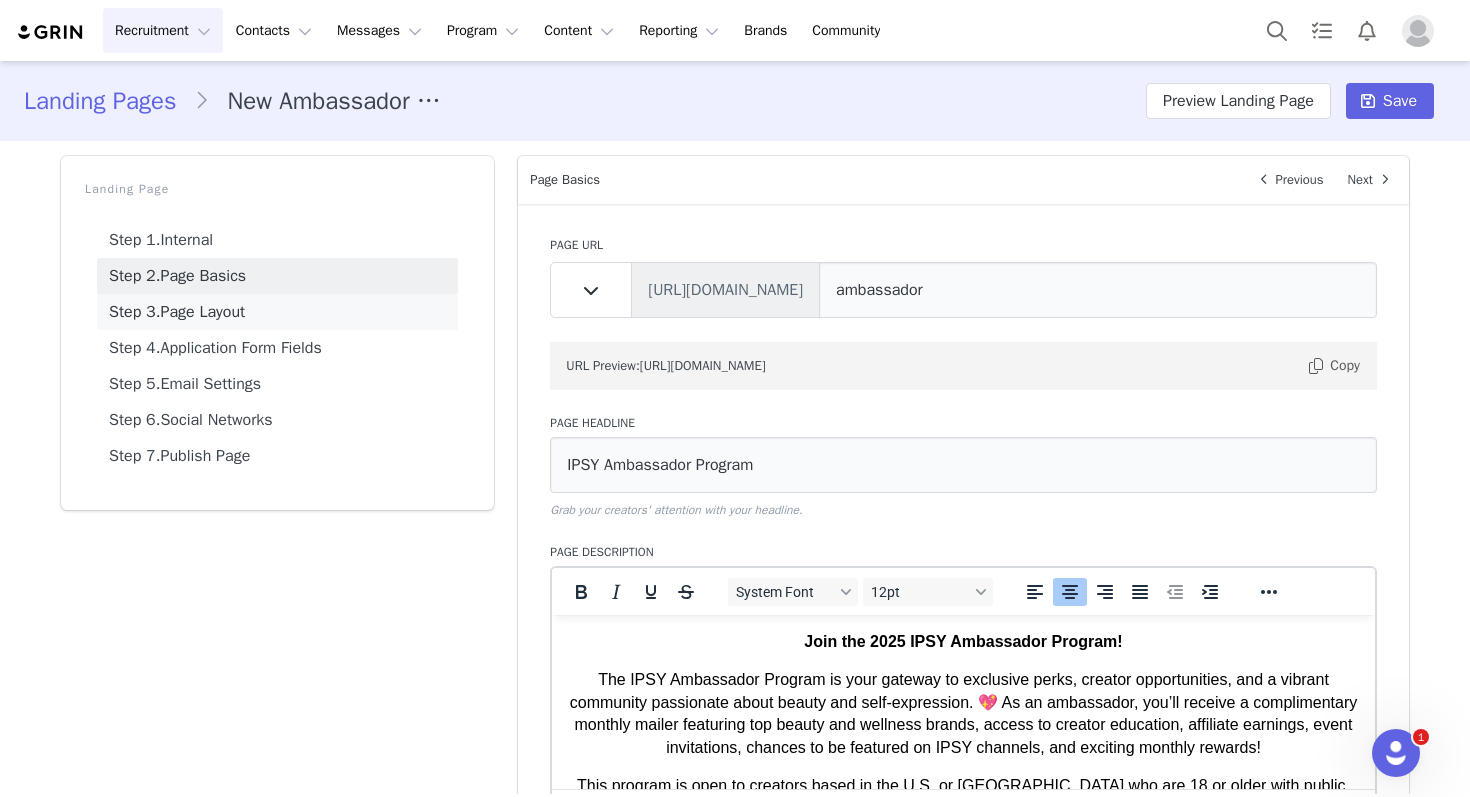 click on "Step 3.  Page Layout" at bounding box center [277, 312] 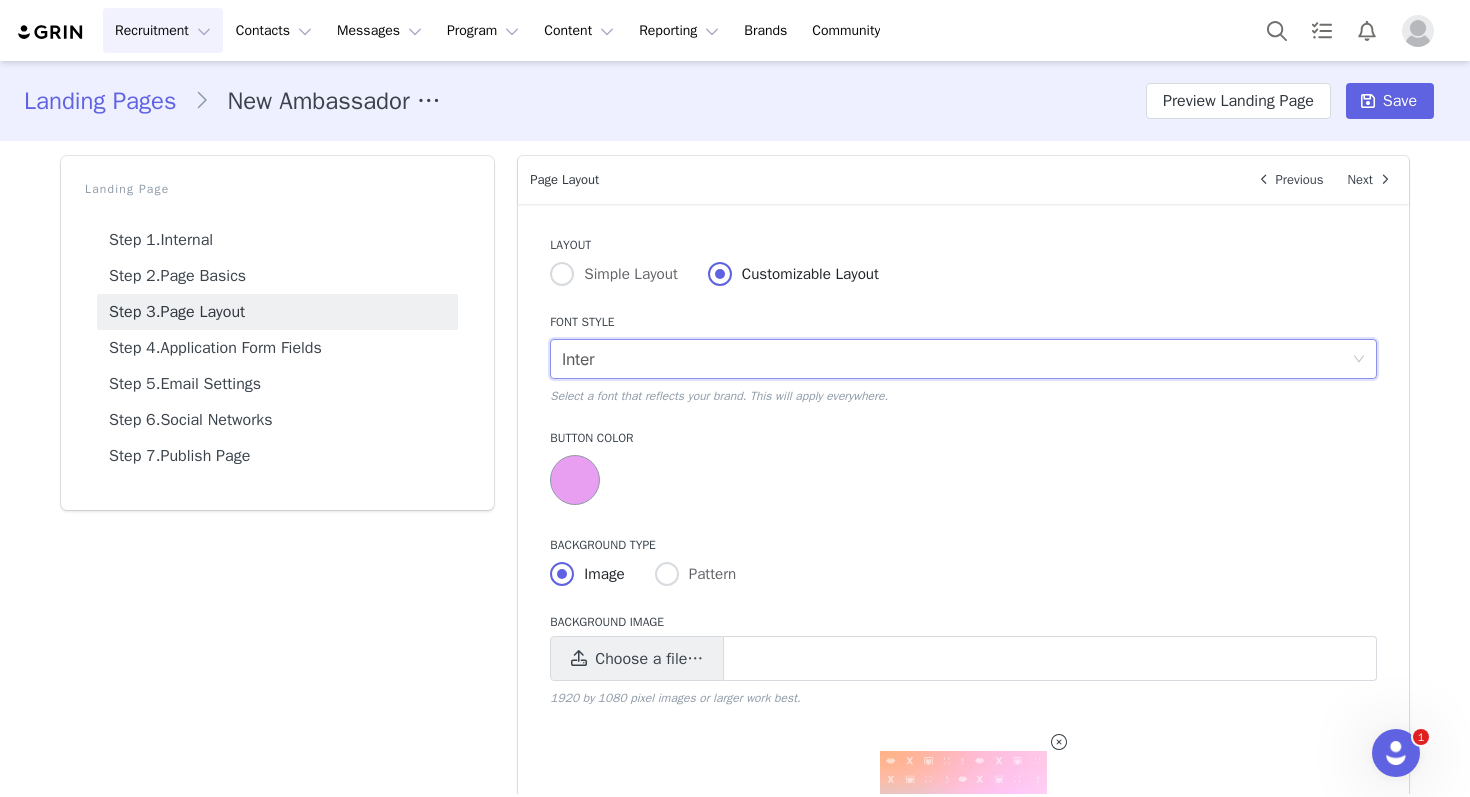 click on "Inter" at bounding box center (957, 359) 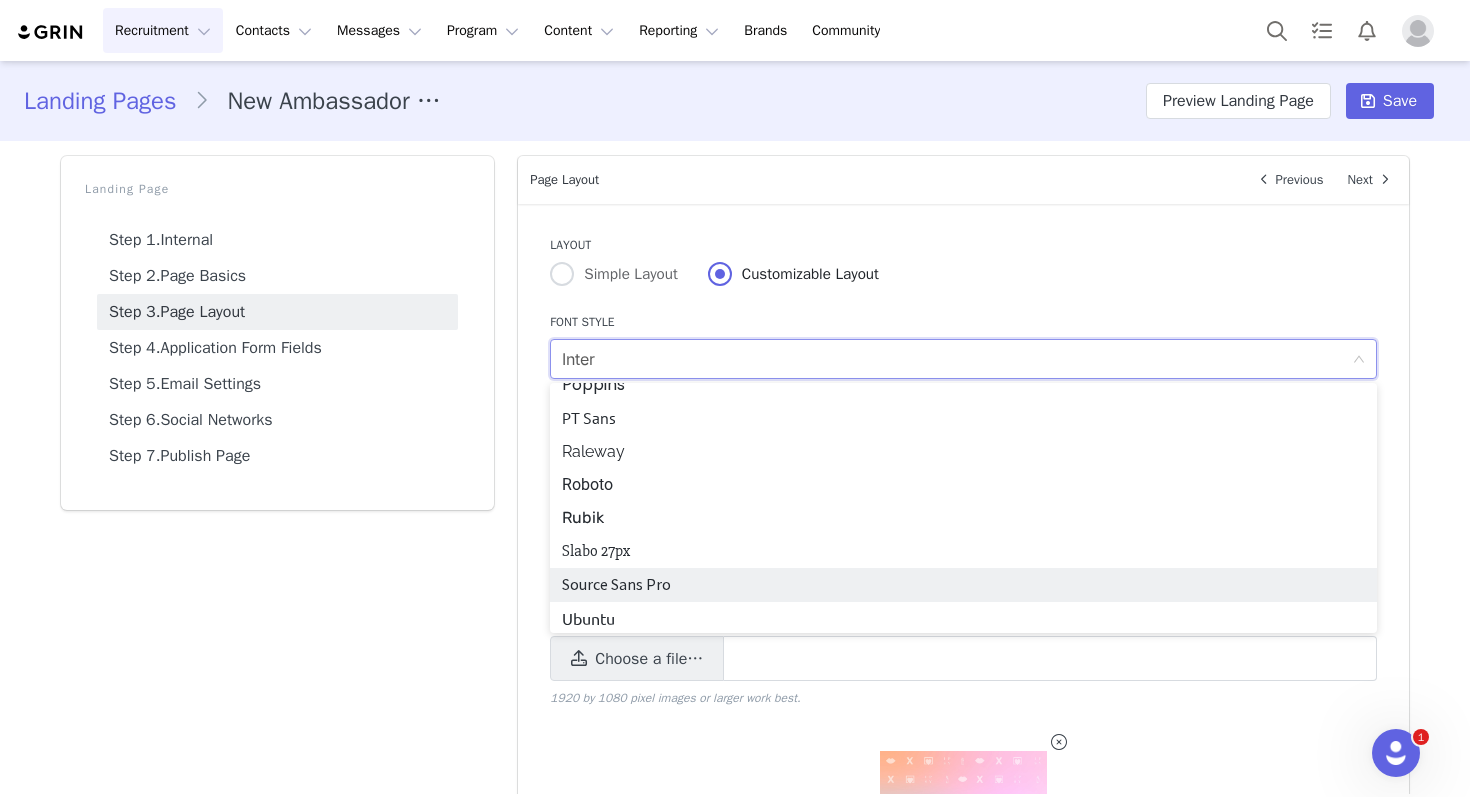 scroll, scrollTop: 438, scrollLeft: 0, axis: vertical 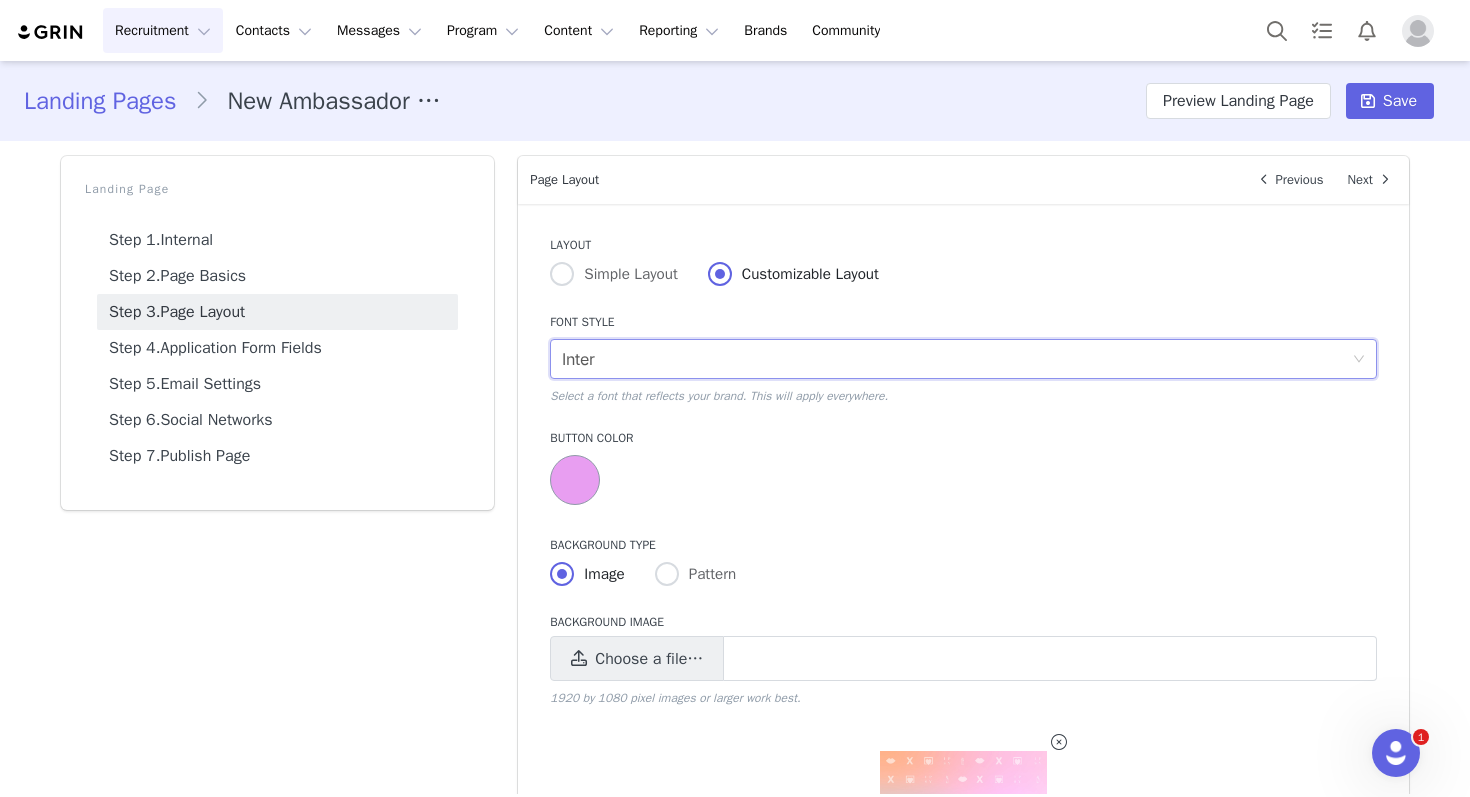 click on "Inter" at bounding box center (957, 359) 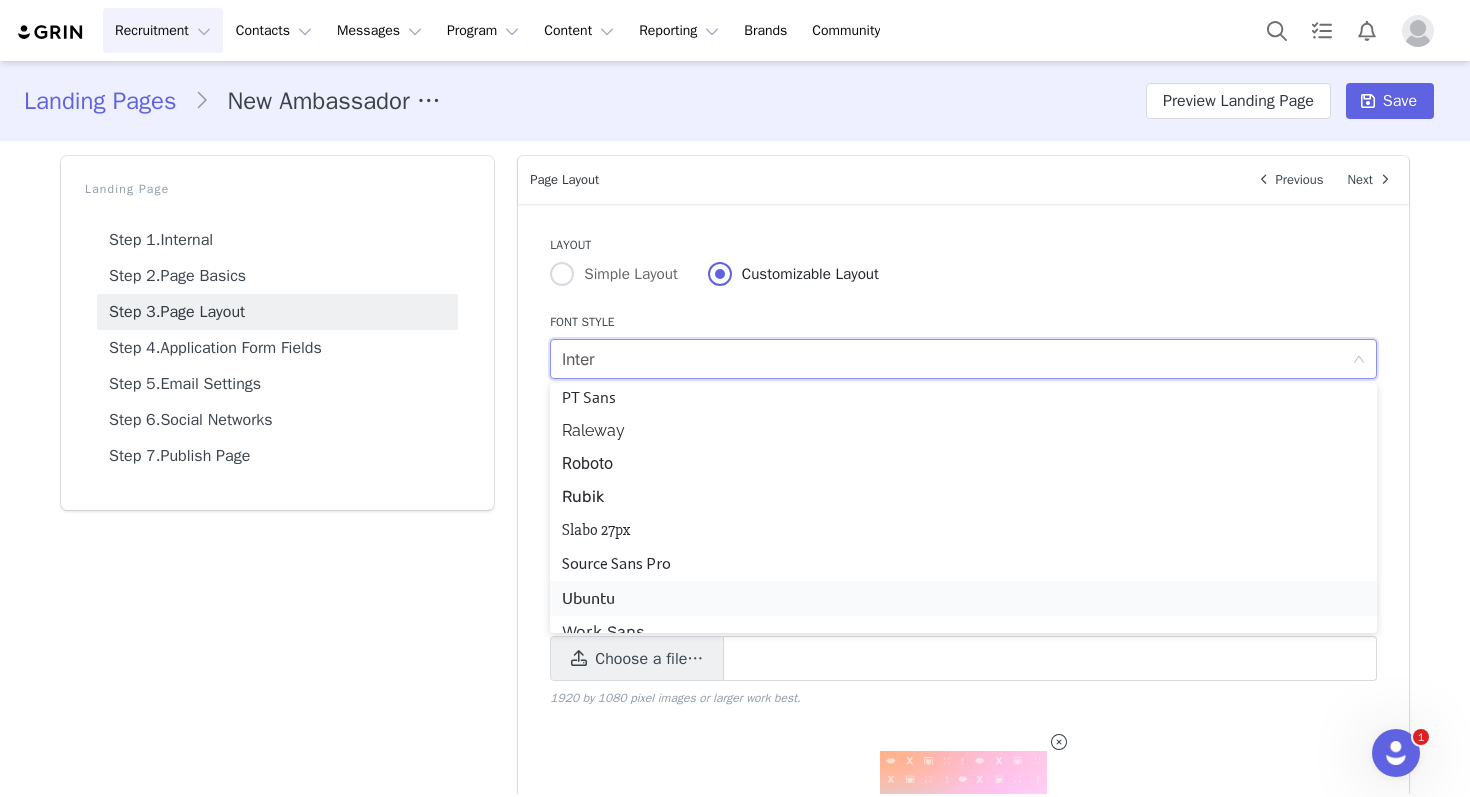 scroll, scrollTop: 0, scrollLeft: 0, axis: both 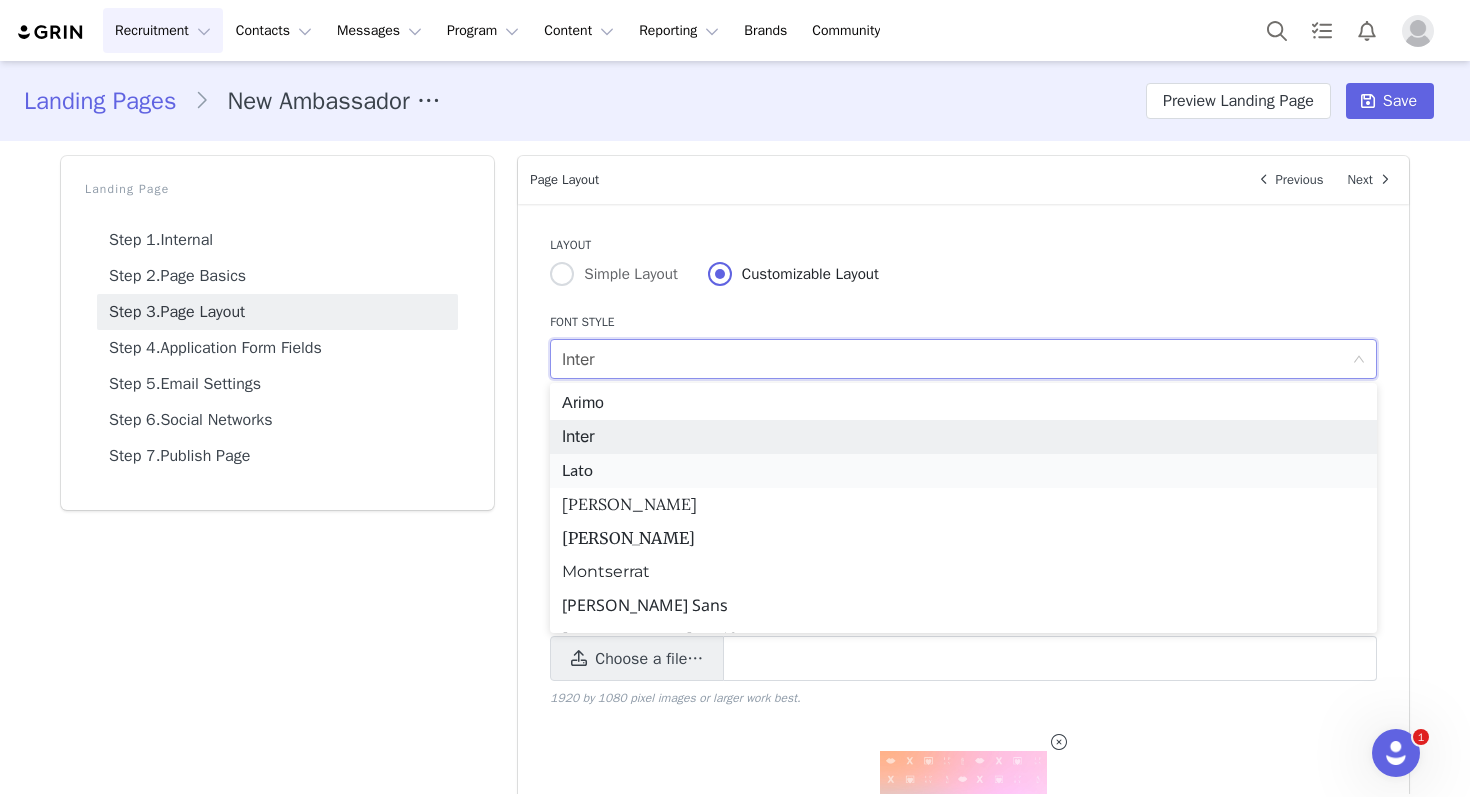 click on "Lato" at bounding box center [963, 471] 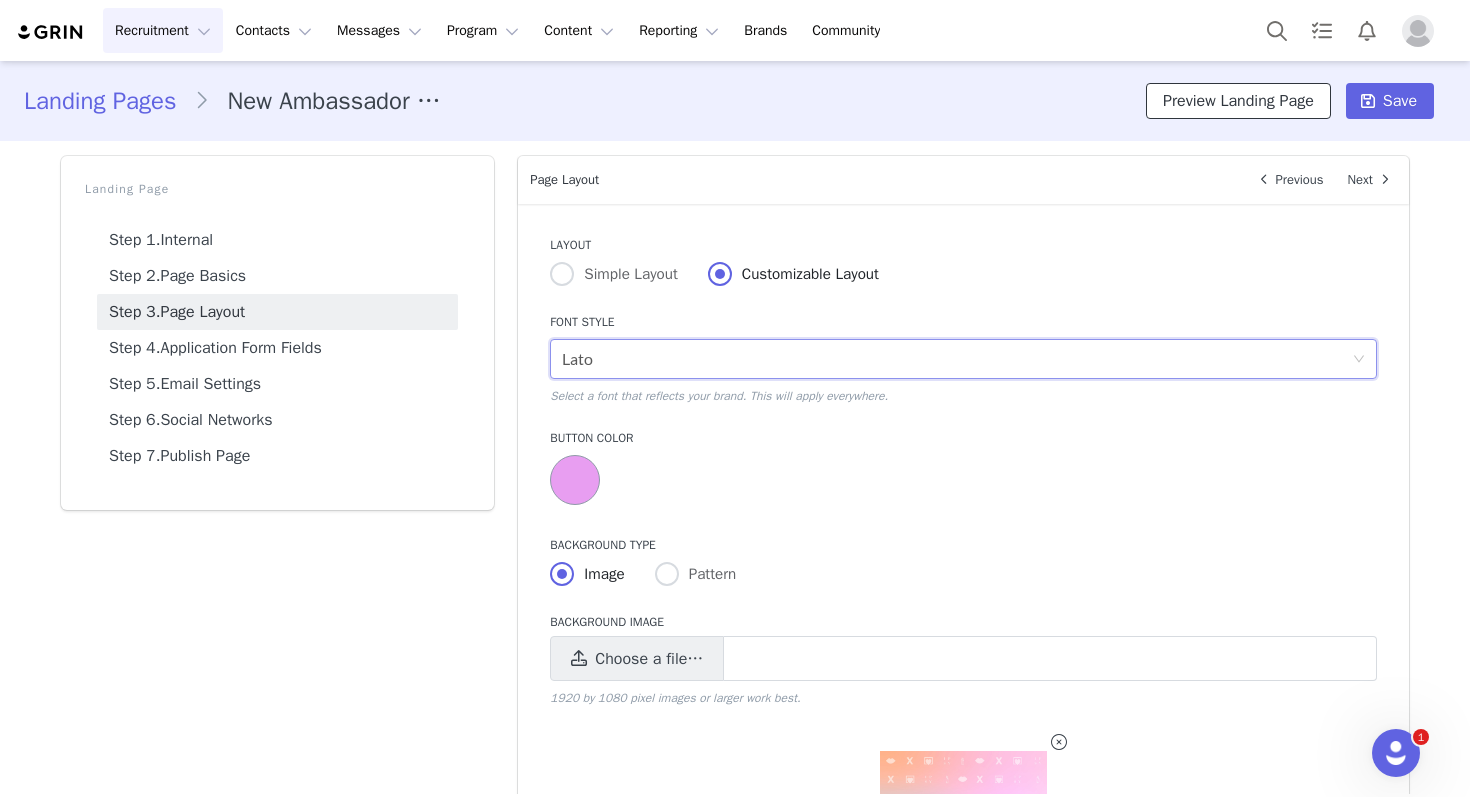 click on "Preview Landing Page" at bounding box center [1238, 101] 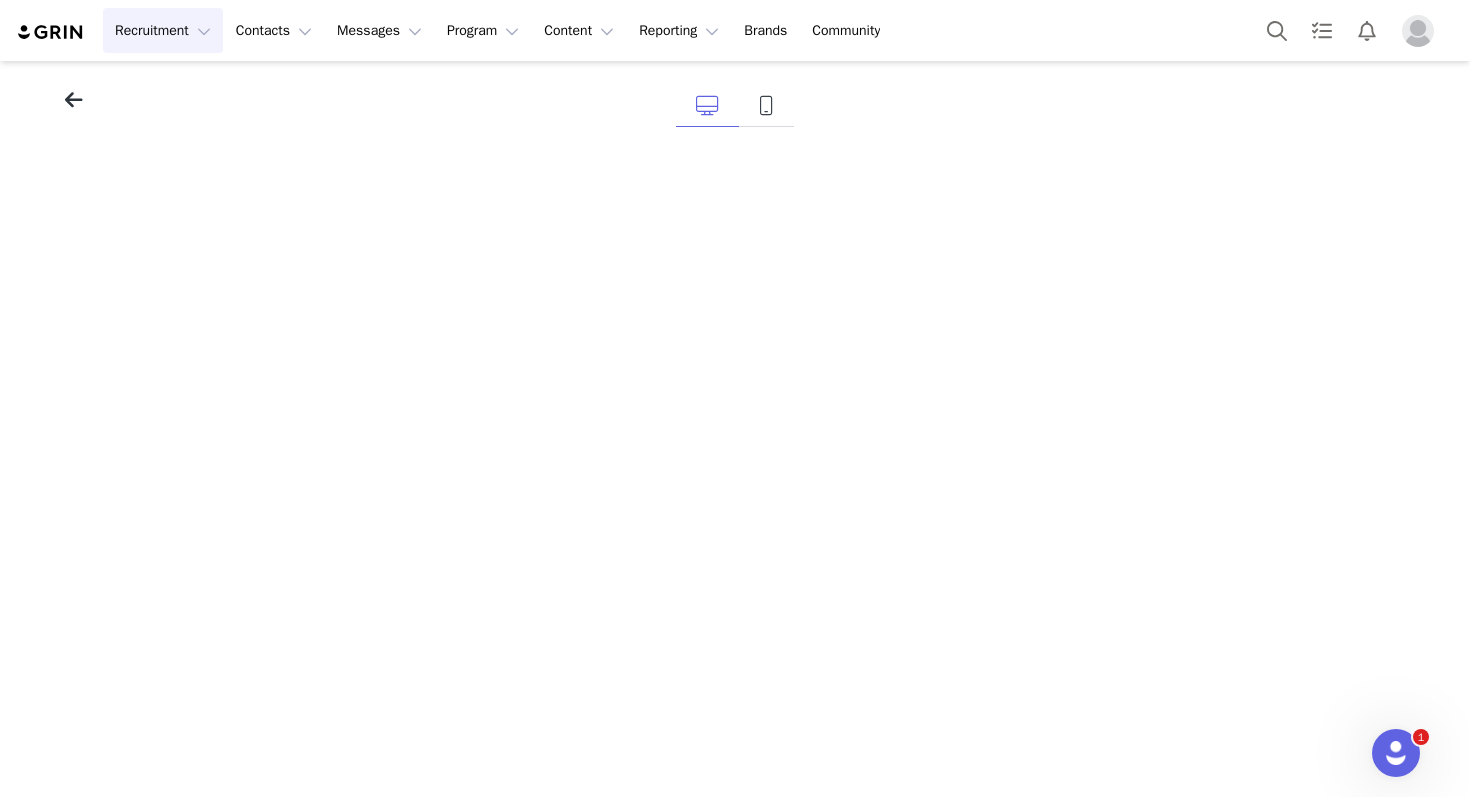 click at bounding box center (74, 100) 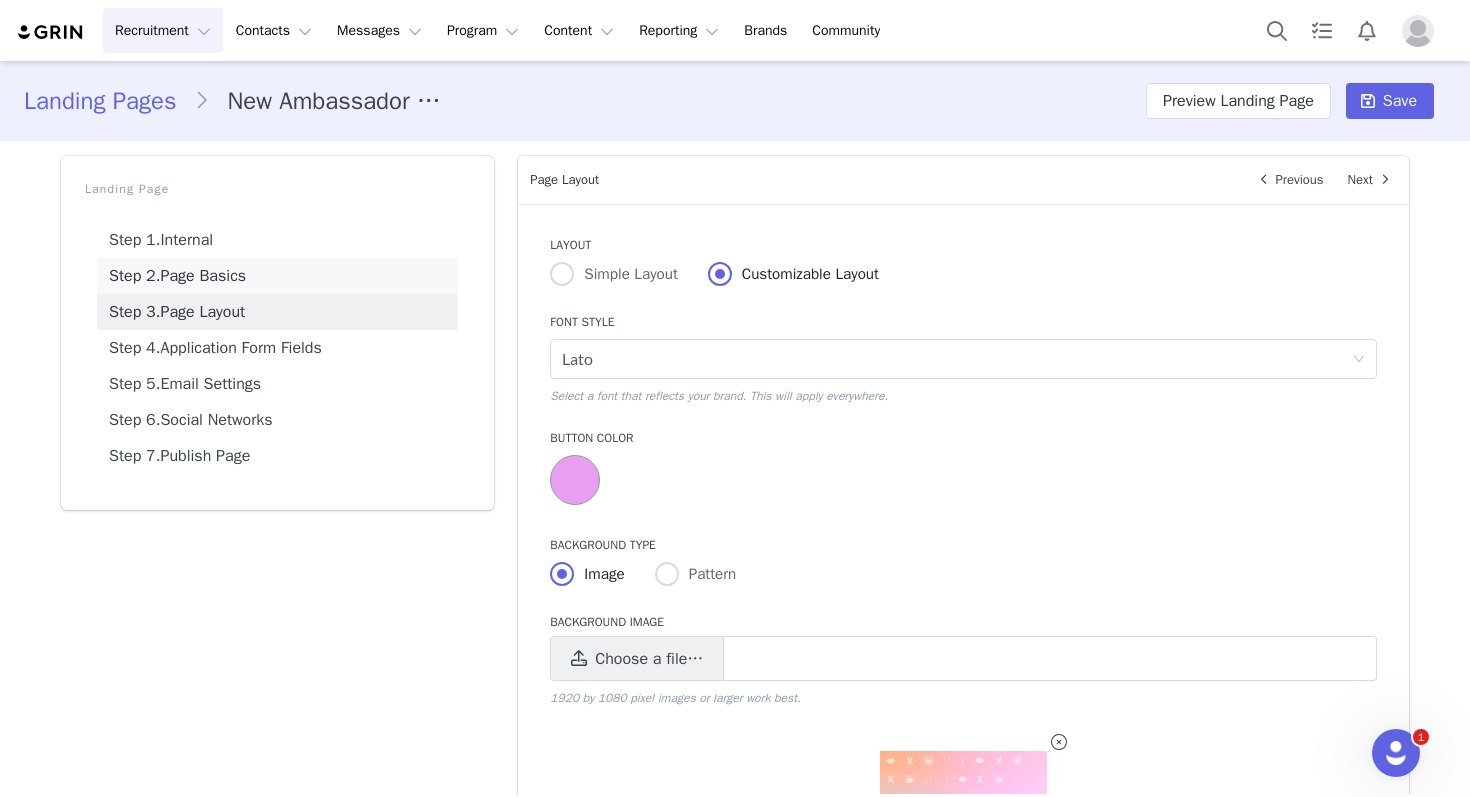 click on "Step 2.  Page Basics" at bounding box center (277, 276) 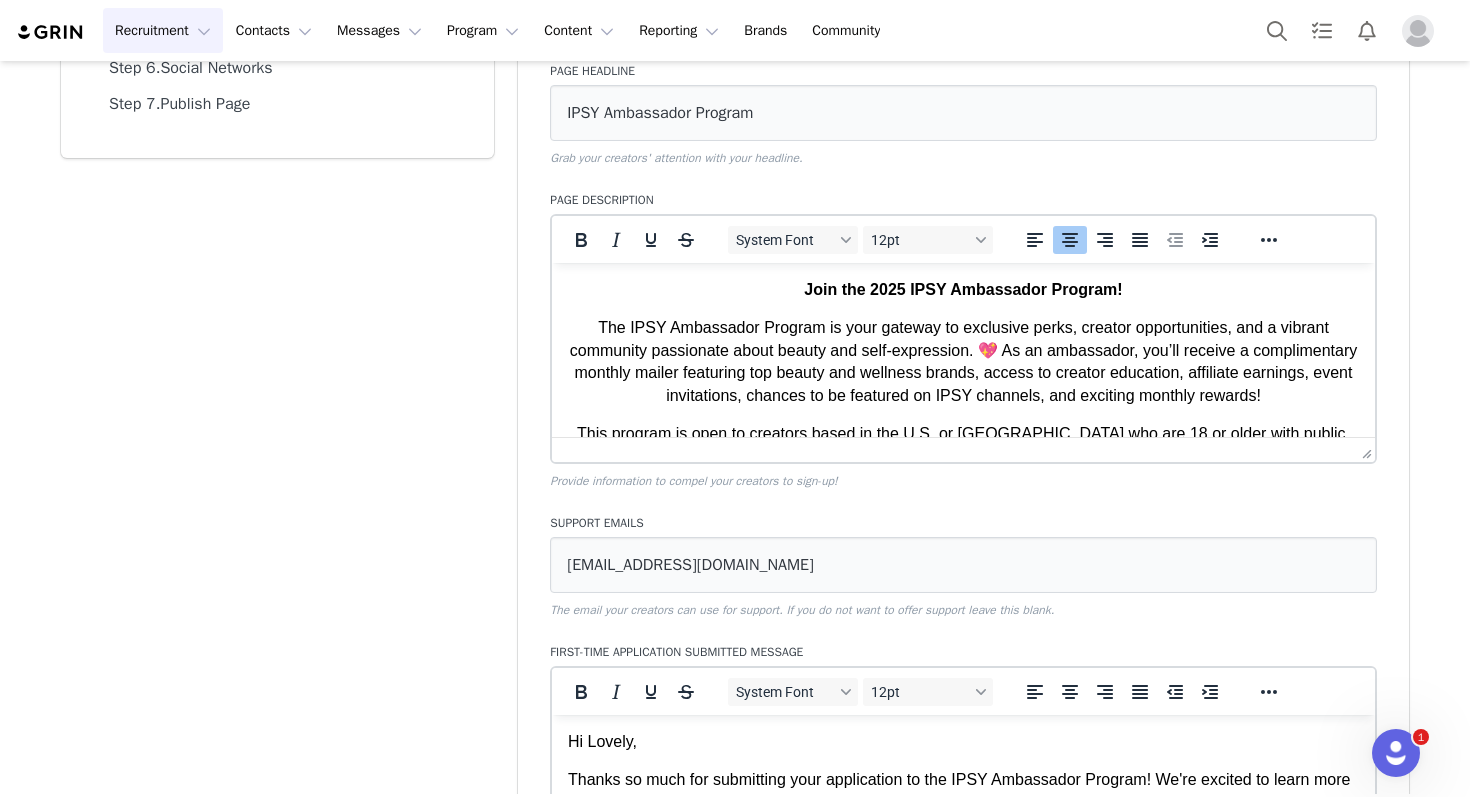 scroll, scrollTop: 370, scrollLeft: 0, axis: vertical 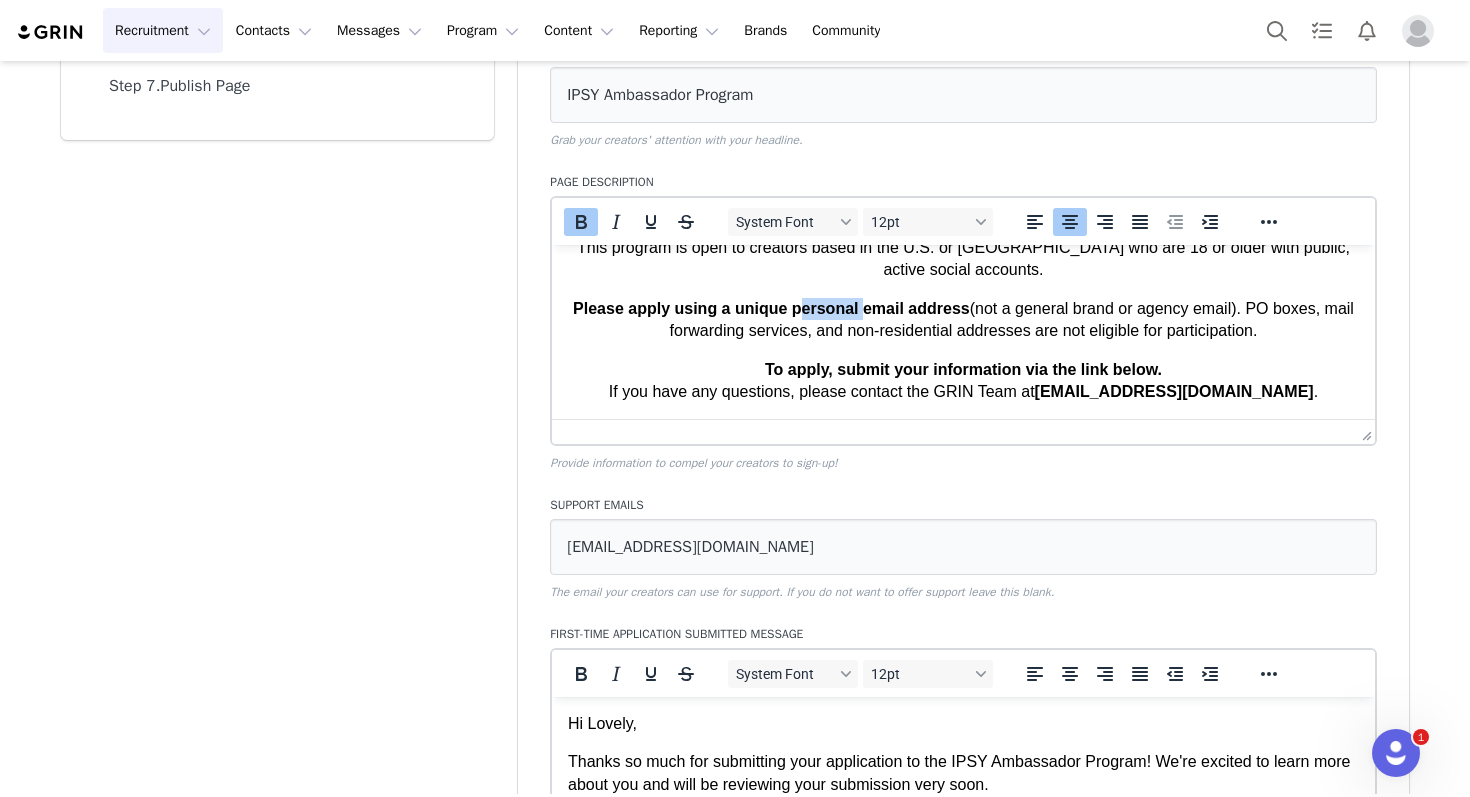 drag, startPoint x: 857, startPoint y: 310, endPoint x: 797, endPoint y: 312, distance: 60.033325 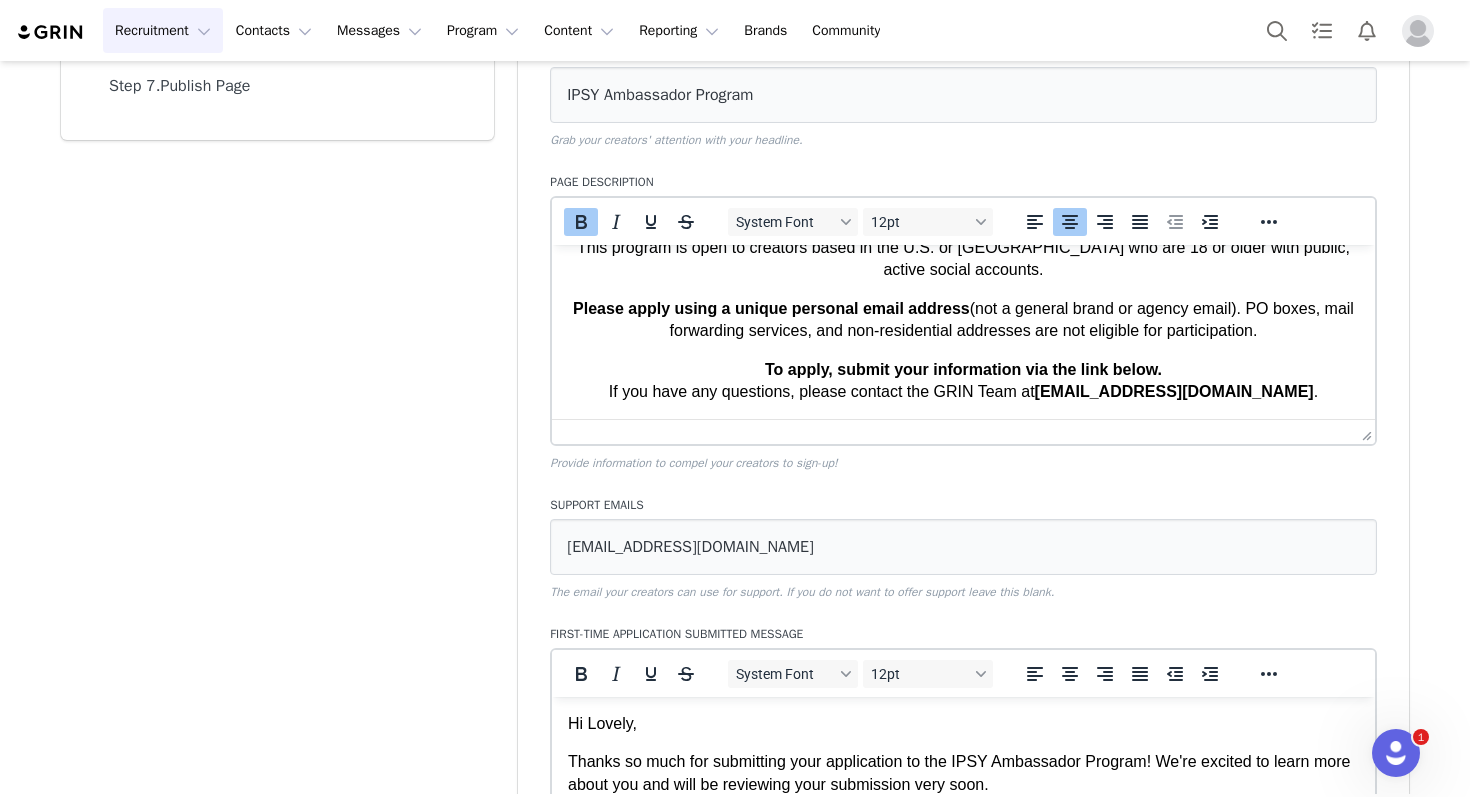 click on "Please apply using a unique personal email address  (not a general brand or agency email). PO boxes, mail forwarding services, and non-residential addresses are not eligible for participation." at bounding box center [963, 319] 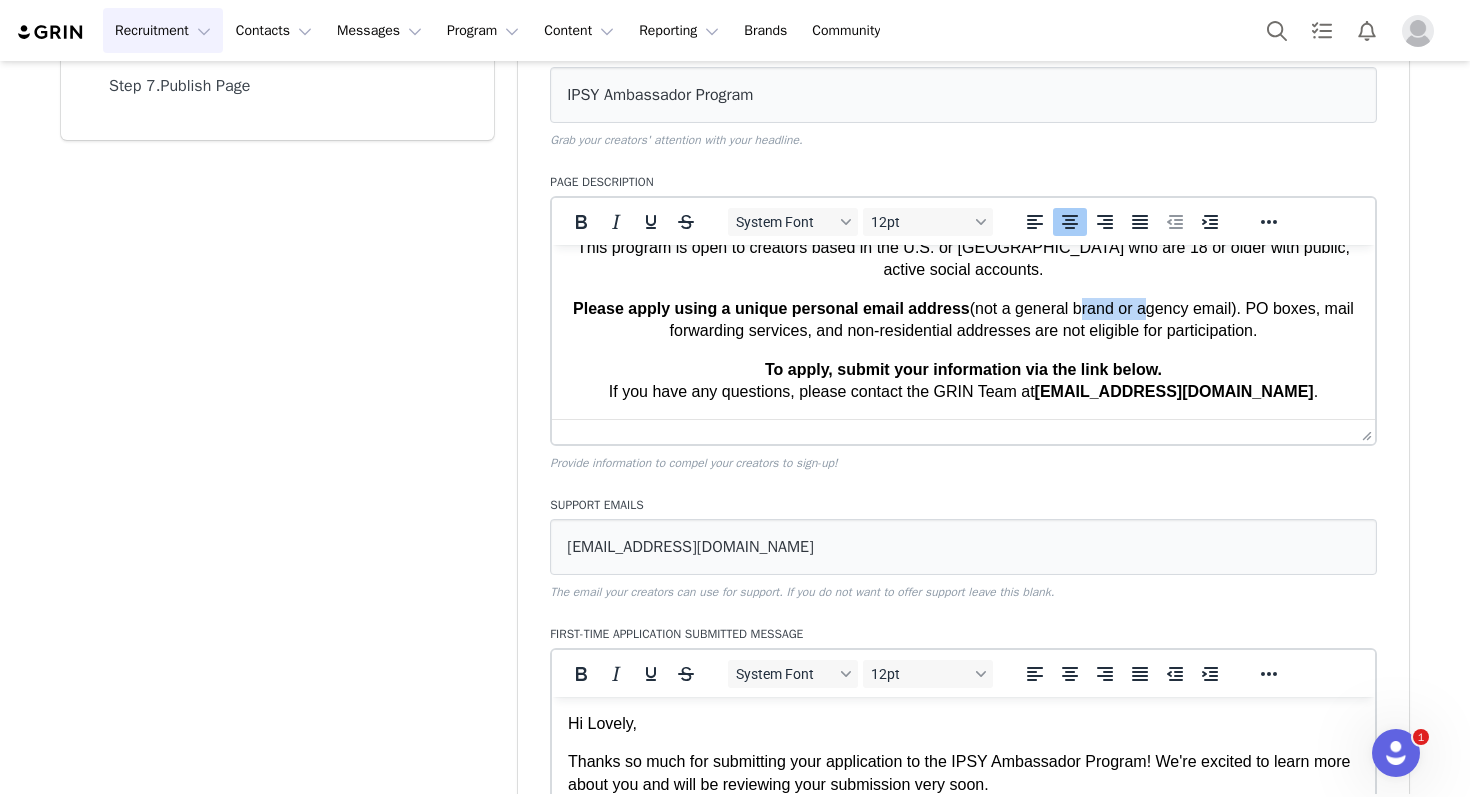 drag, startPoint x: 1138, startPoint y: 310, endPoint x: 1077, endPoint y: 310, distance: 61 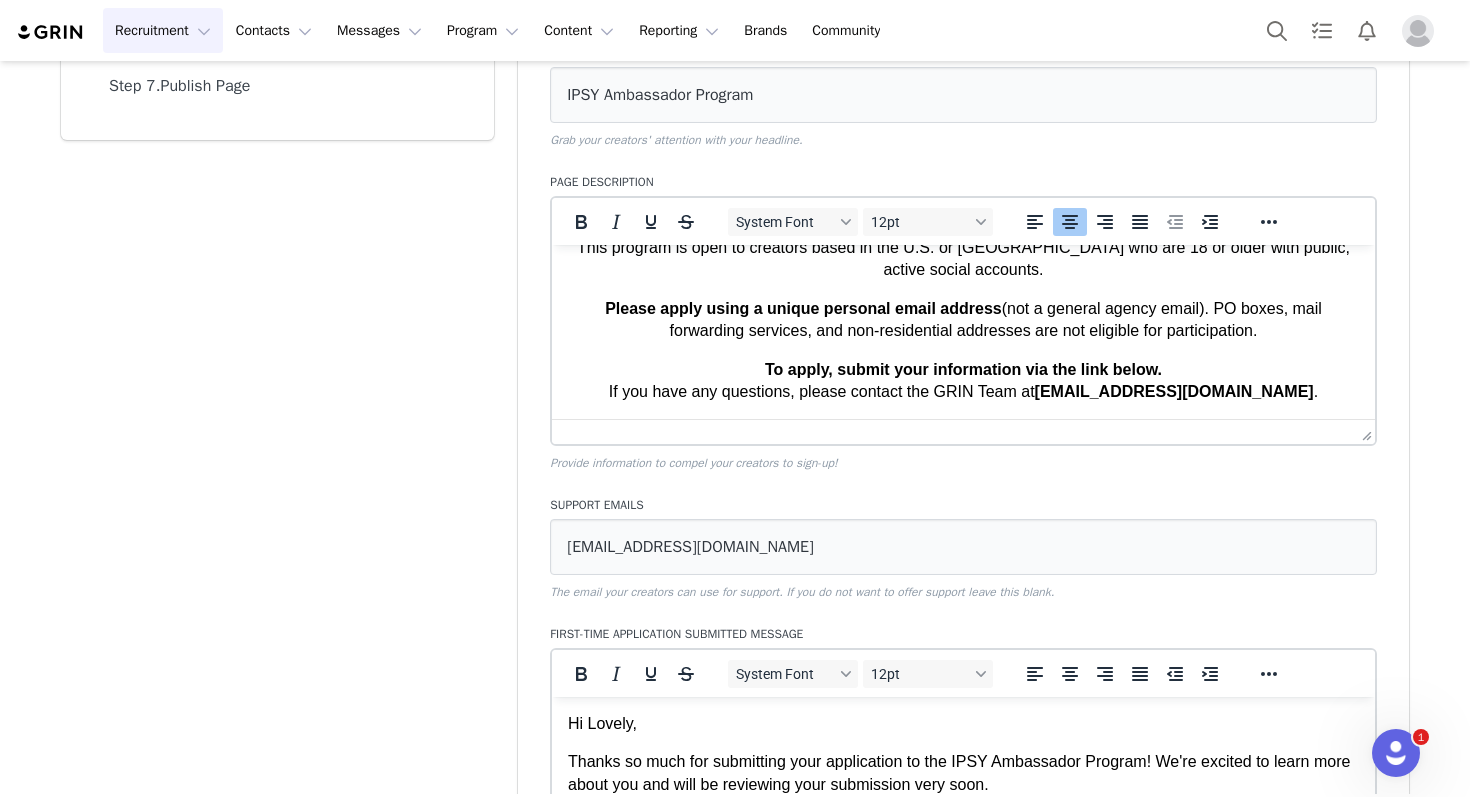 click on "Please apply using a unique personal email address  (not a general agency email). PO boxes, mail forwarding services, and non-residential addresses are not eligible for participation." at bounding box center [963, 319] 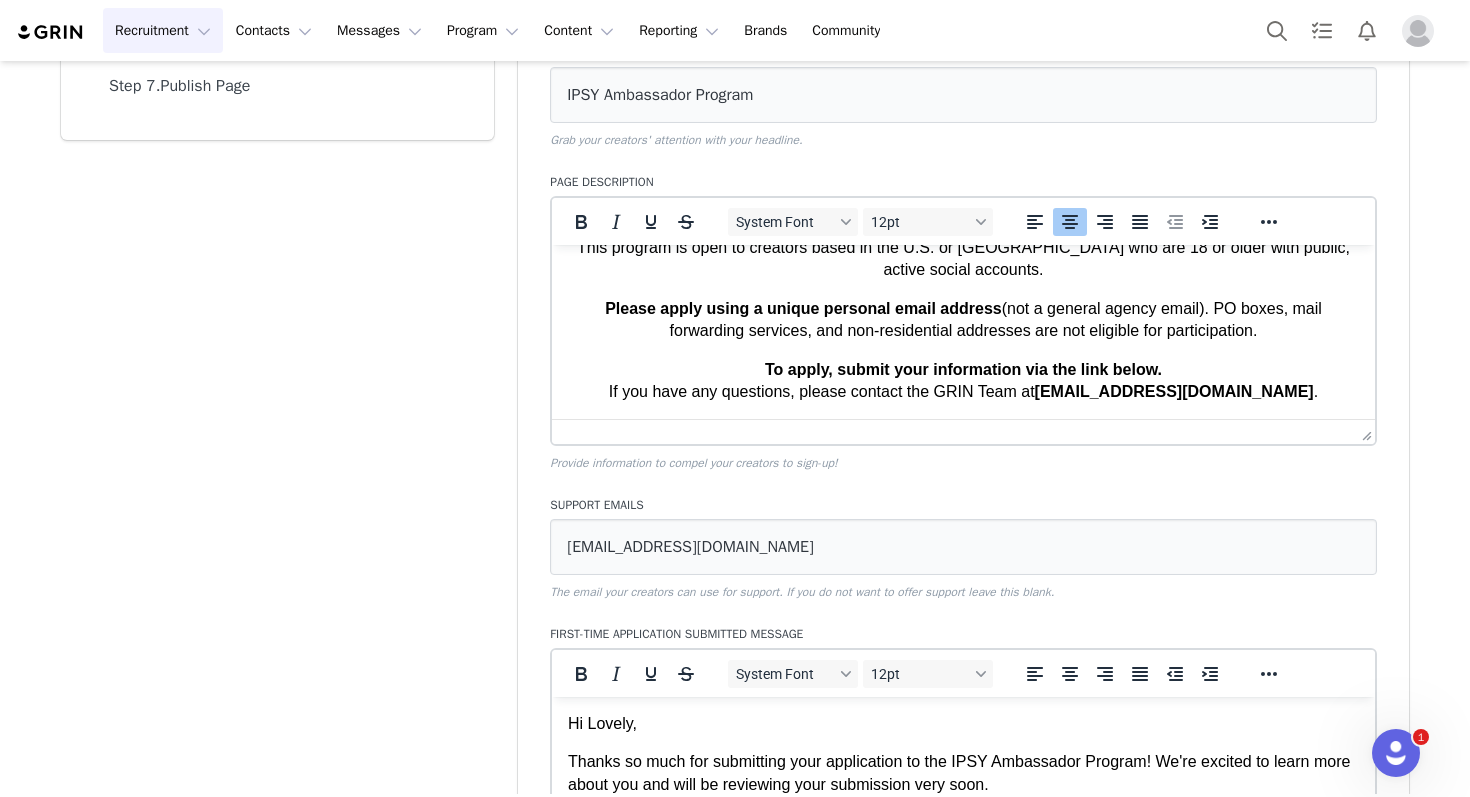 click on "Please apply using a unique personal email address  (not a general agency email). PO boxes, mail forwarding services, and non-residential addresses are not eligible for participation." at bounding box center [963, 320] 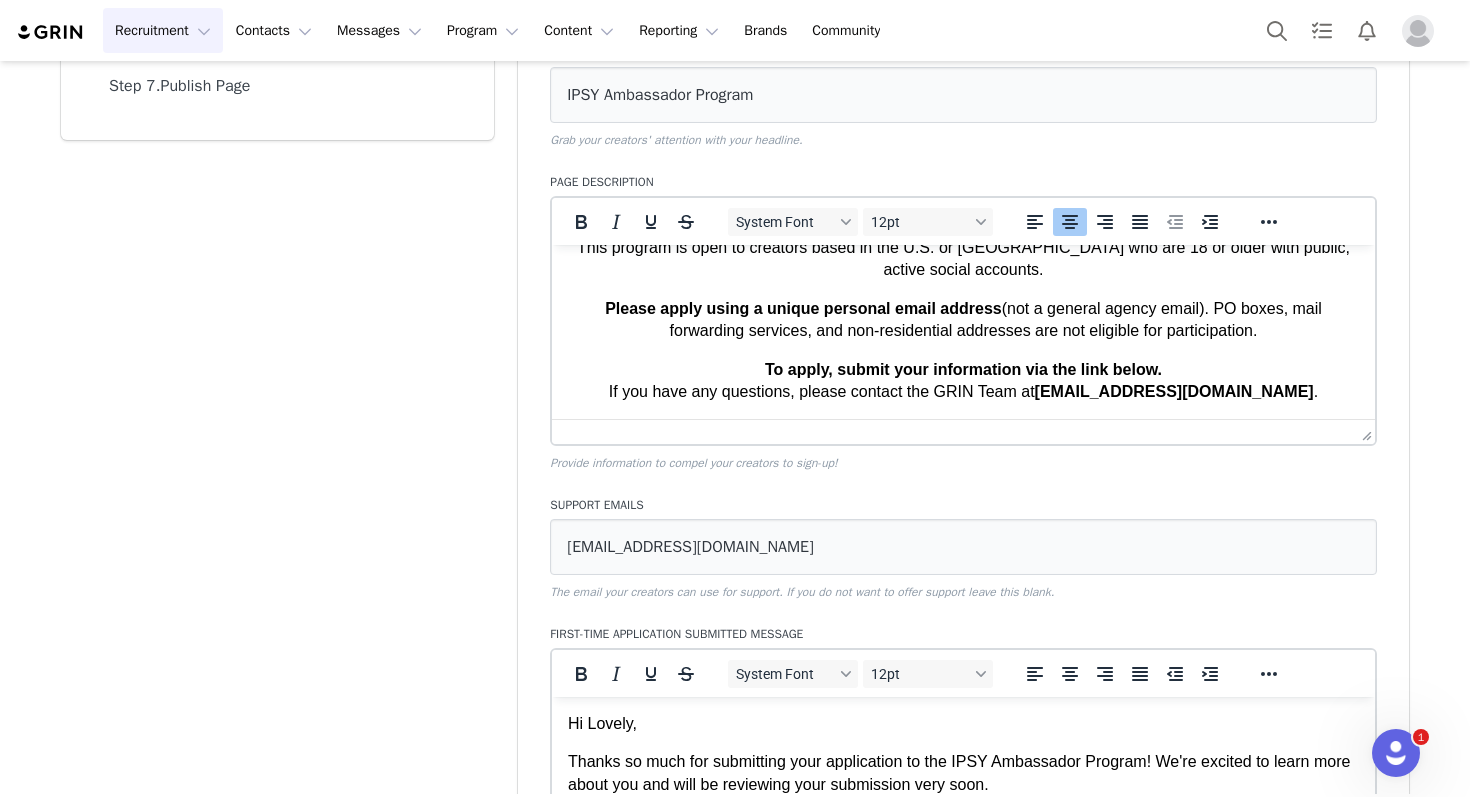 click on "Please apply using a unique personal email address  (not a general agency email). PO boxes, mail forwarding services, and non-residential addresses are not eligible for participation." at bounding box center (963, 319) 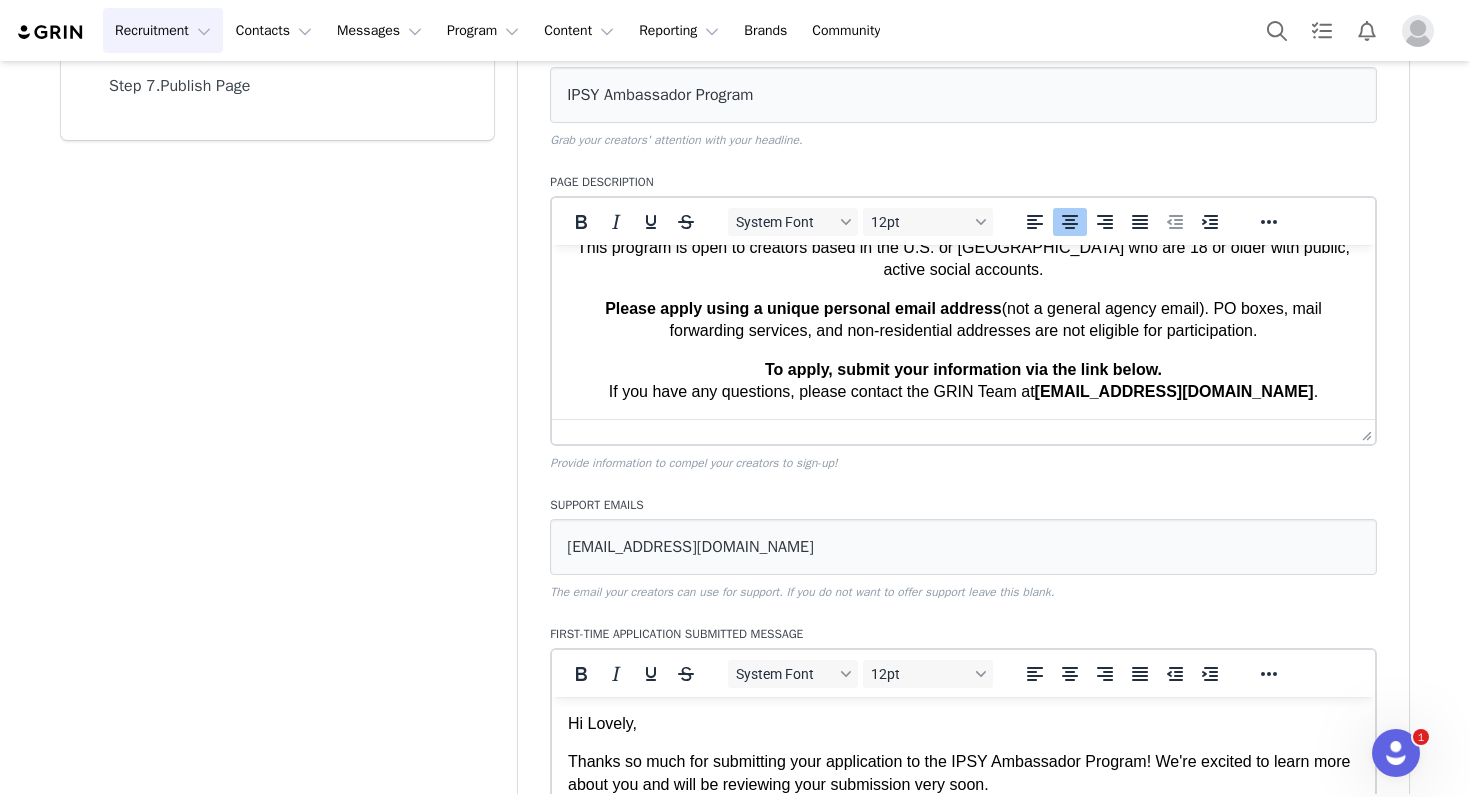 click on "Please apply using a unique personal email address  (not a general agency email). PO boxes, mail forwarding services, and non-residential addresses are not eligible for participation." at bounding box center [963, 319] 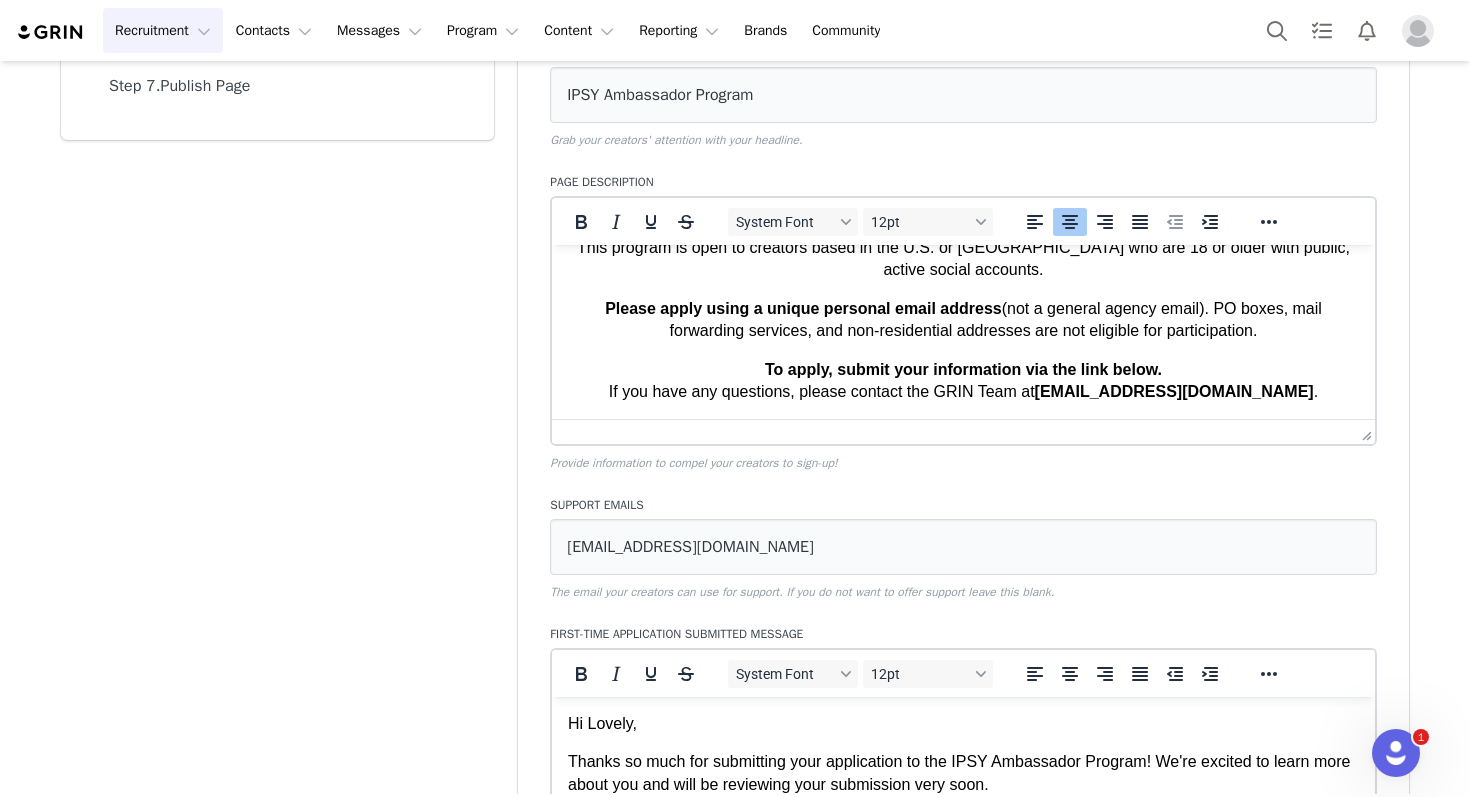 click on "Please apply using a unique personal email address  (not a general agency email). PO boxes, mail forwarding services, and non-residential addresses are not eligible for participation." at bounding box center (963, 319) 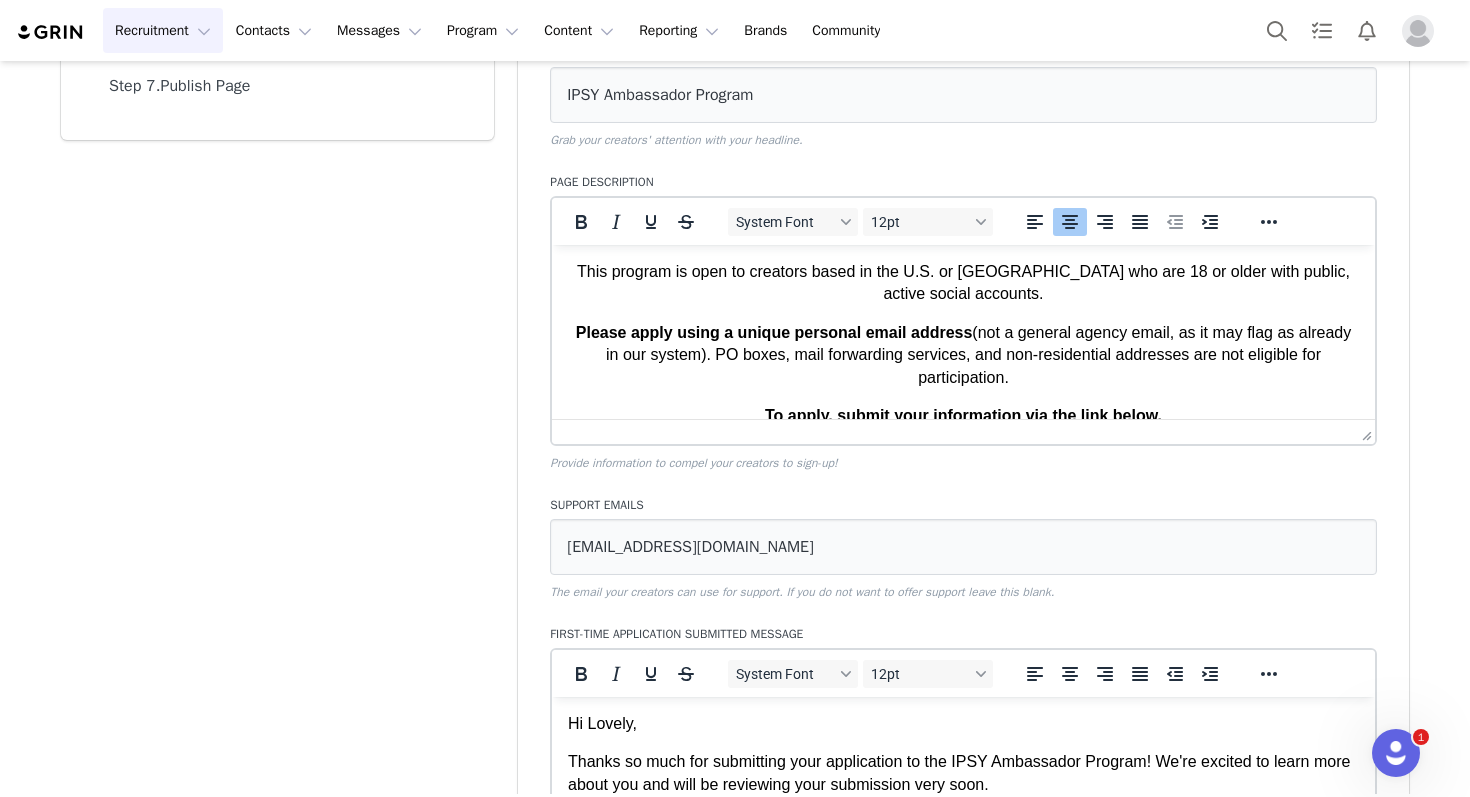 scroll, scrollTop: 138, scrollLeft: 0, axis: vertical 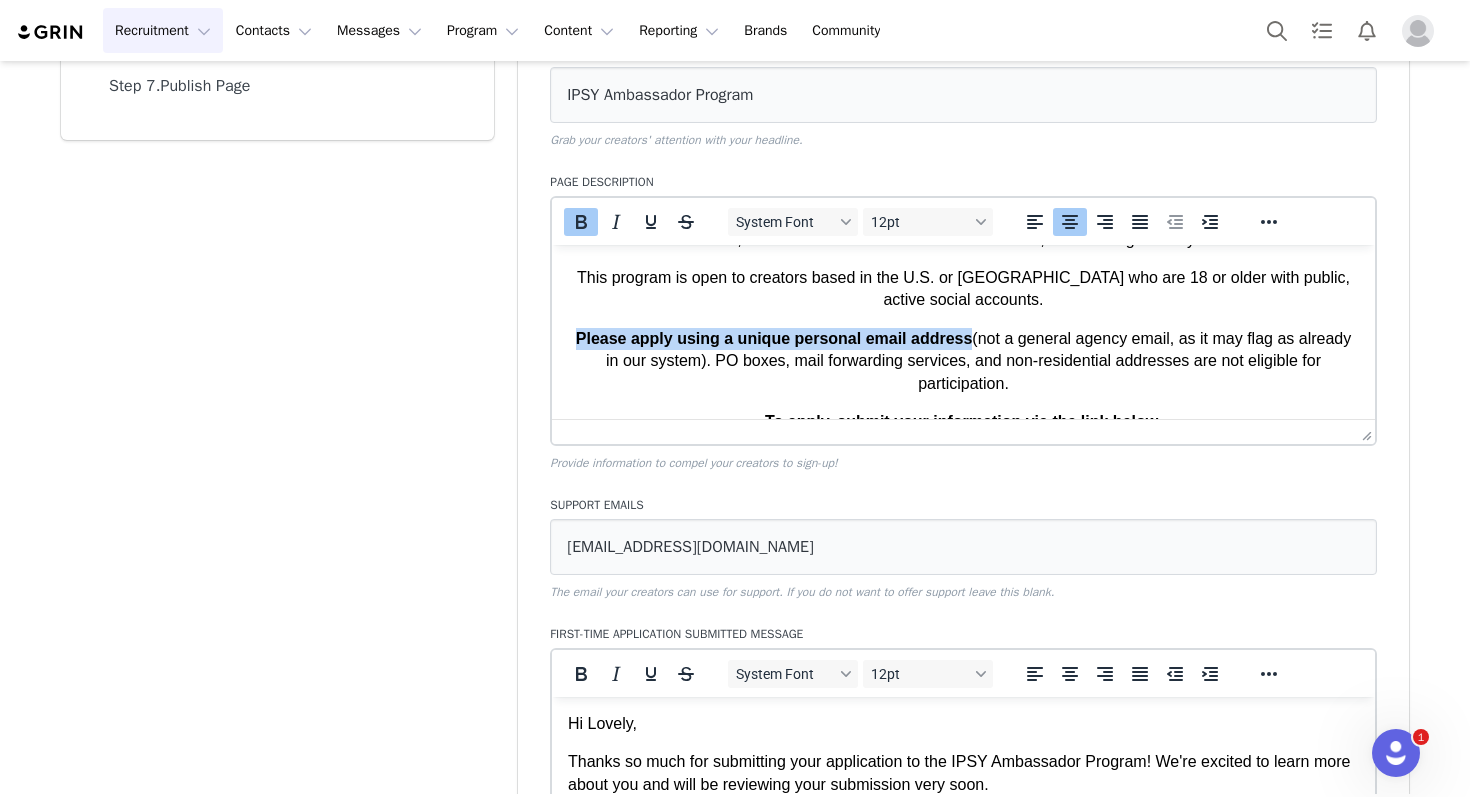 drag, startPoint x: 970, startPoint y: 339, endPoint x: 571, endPoint y: 348, distance: 399.1015 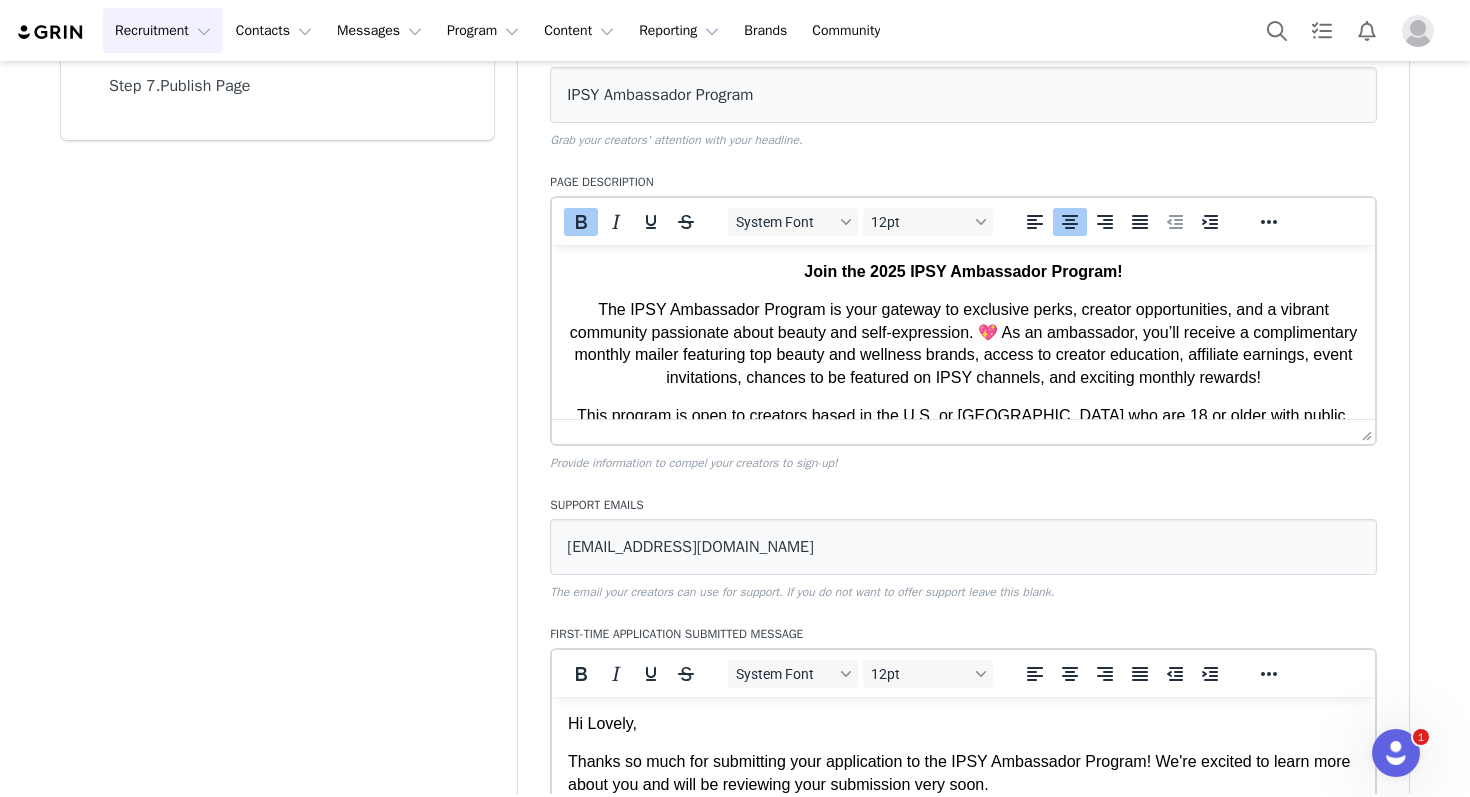 scroll, scrollTop: 0, scrollLeft: 0, axis: both 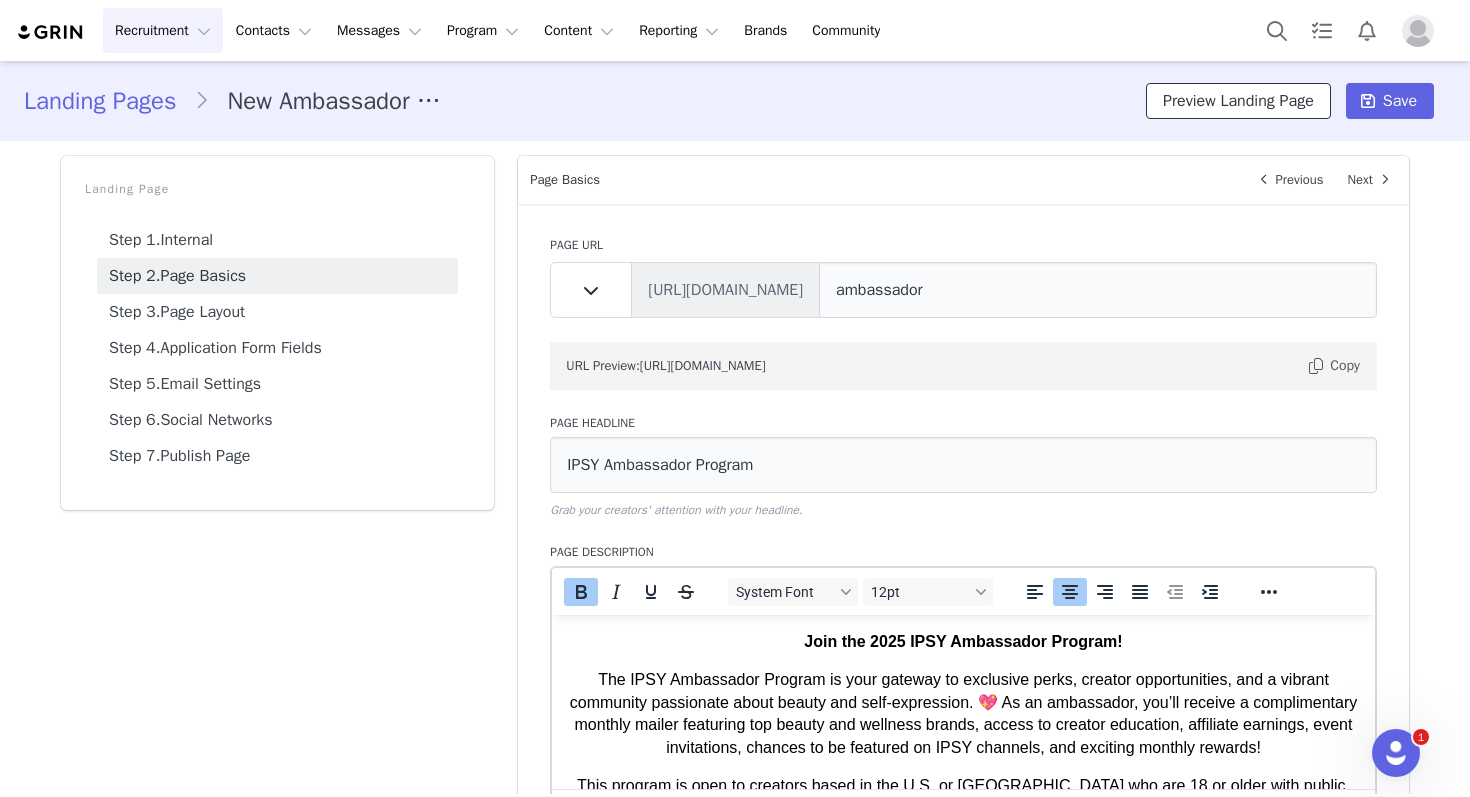 click on "Preview Landing Page" at bounding box center (1238, 101) 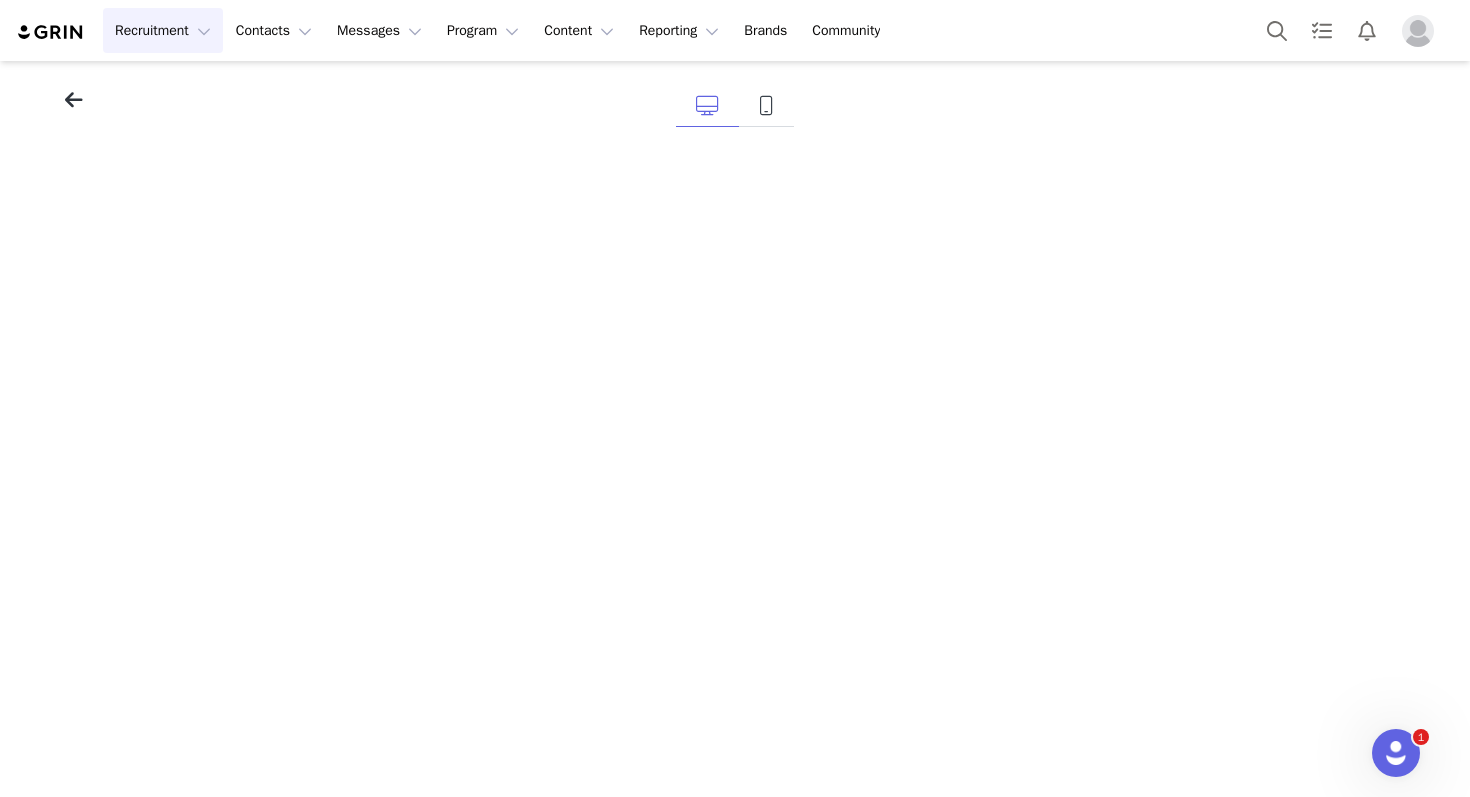 click at bounding box center [74, 100] 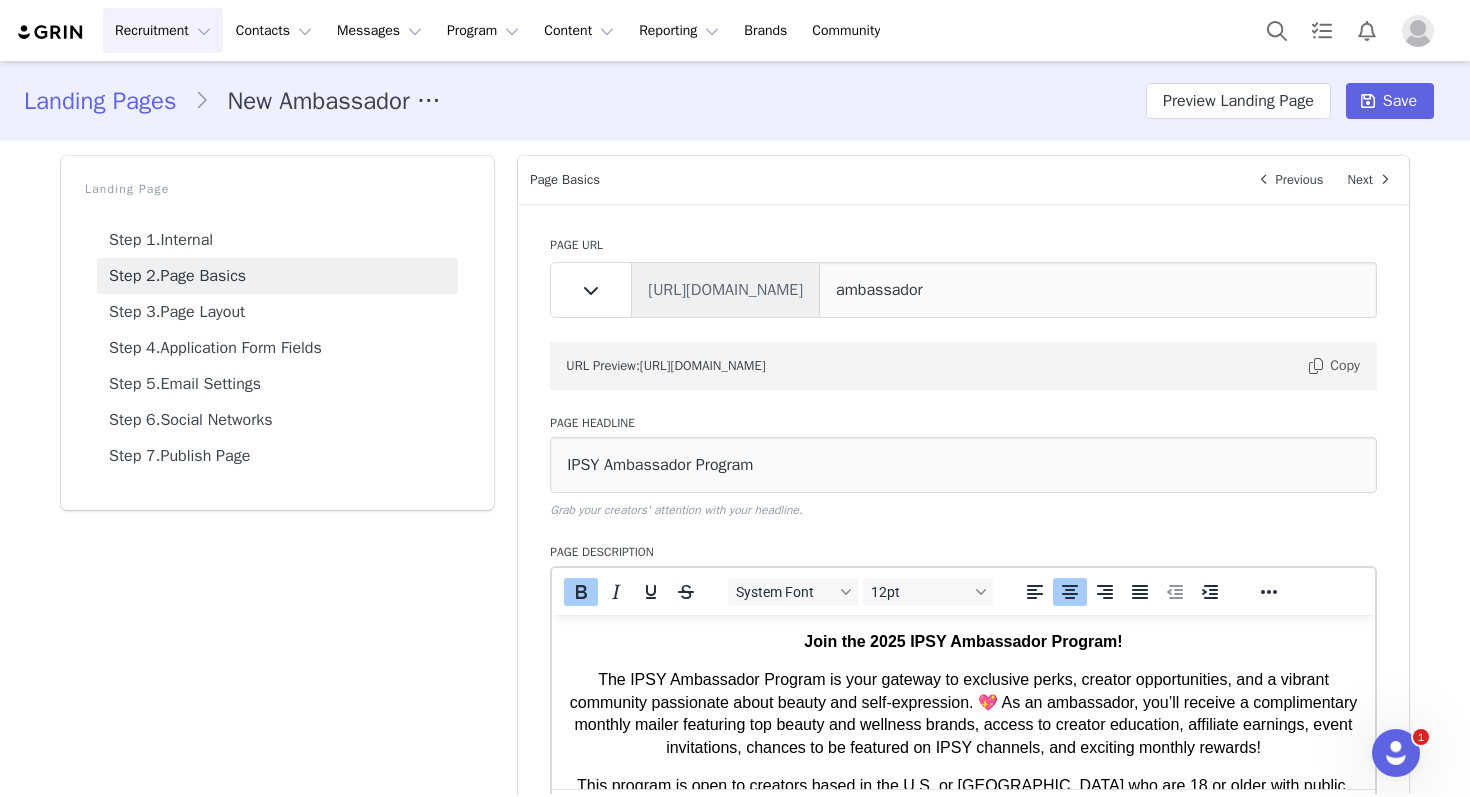 scroll, scrollTop: 191, scrollLeft: 0, axis: vertical 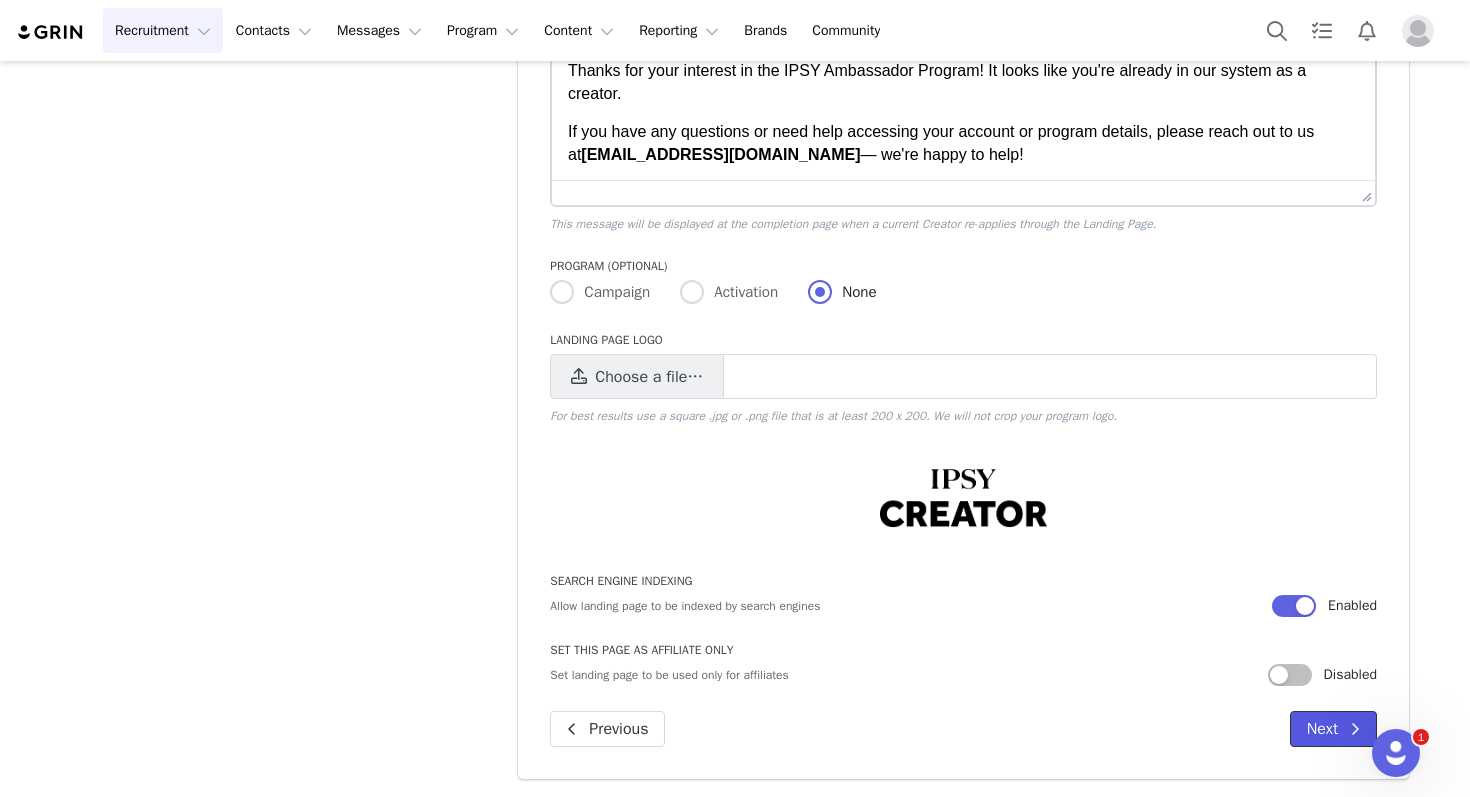 click on "Next" at bounding box center (1333, 729) 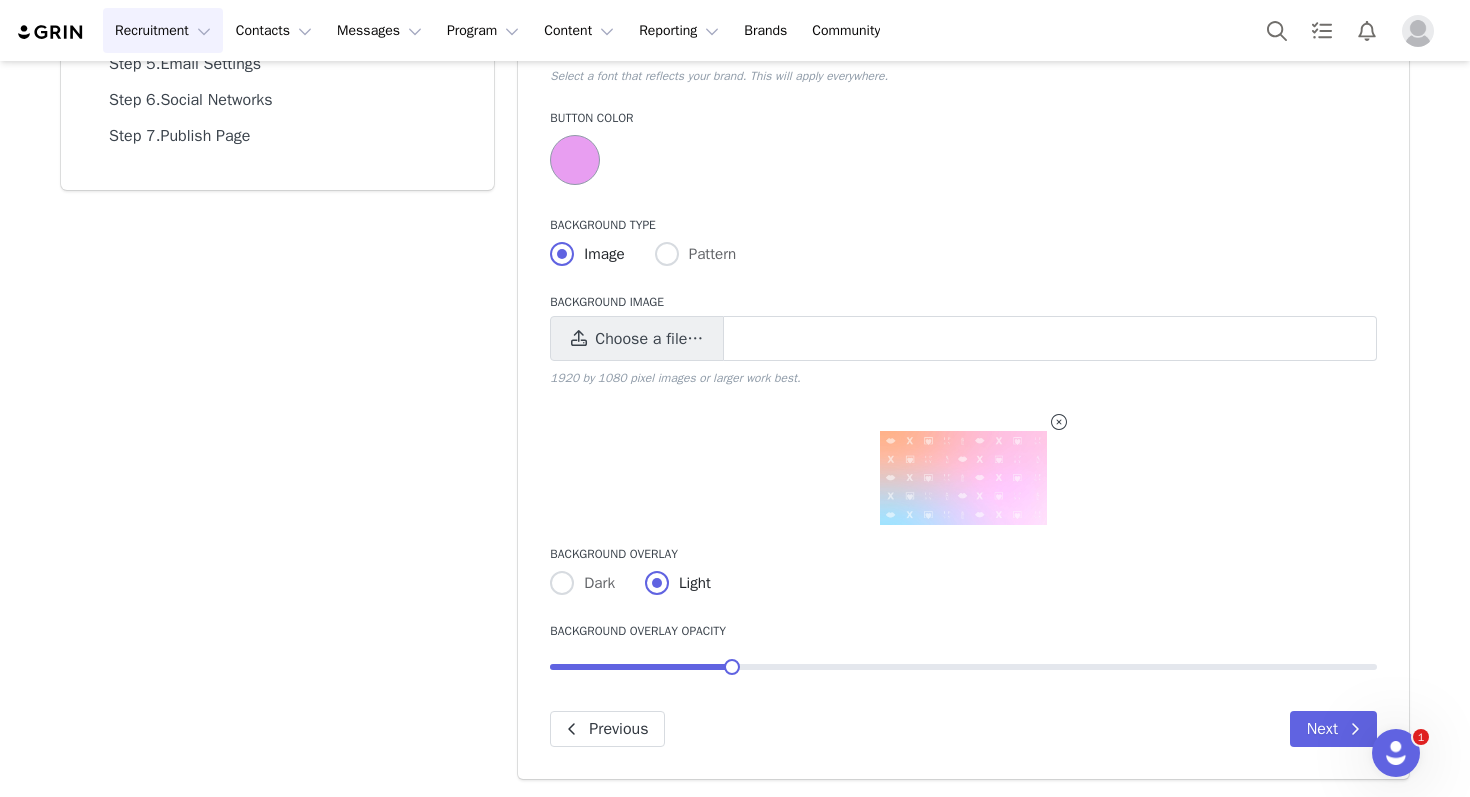 scroll, scrollTop: 319, scrollLeft: 0, axis: vertical 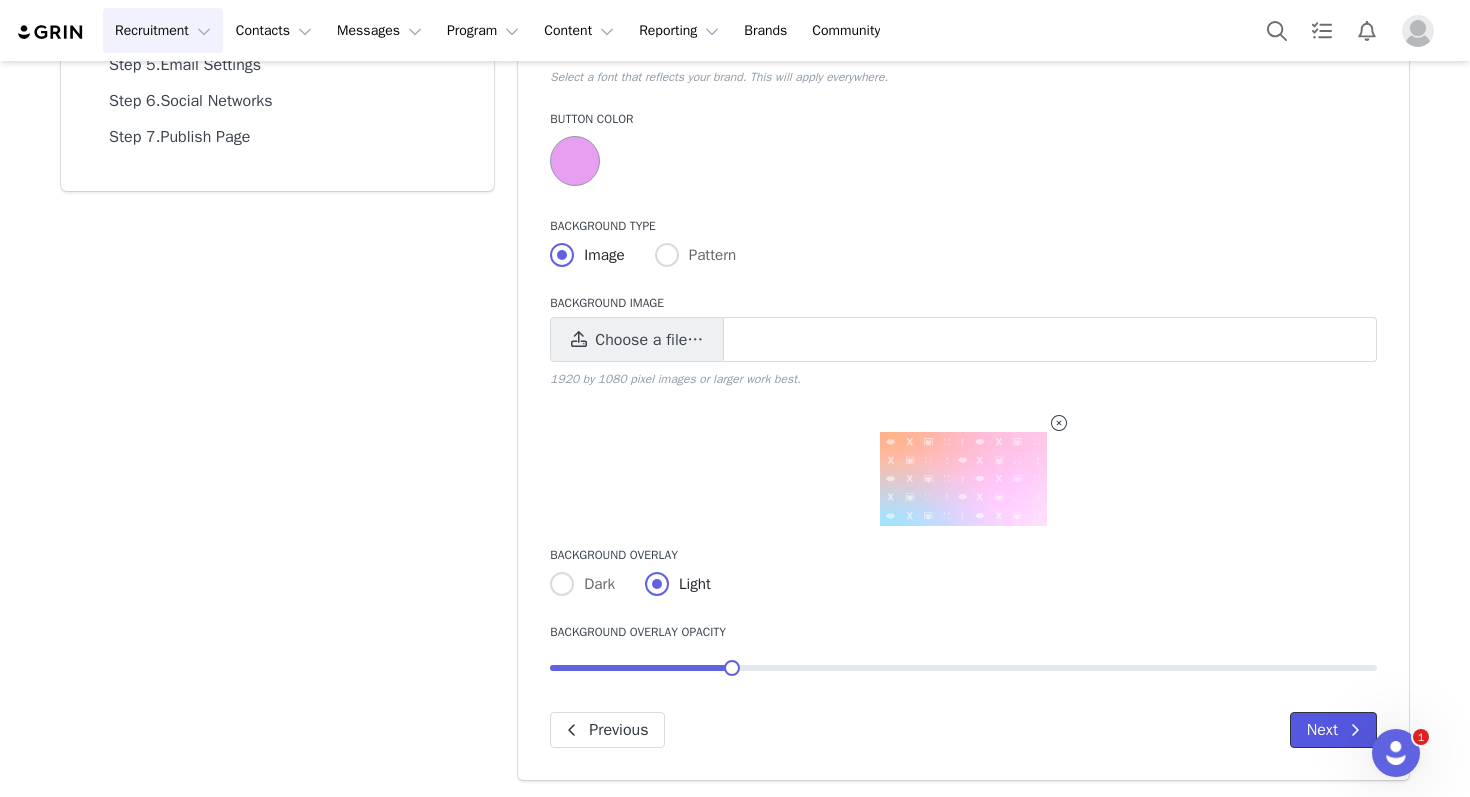 click on "Next" at bounding box center (1333, 730) 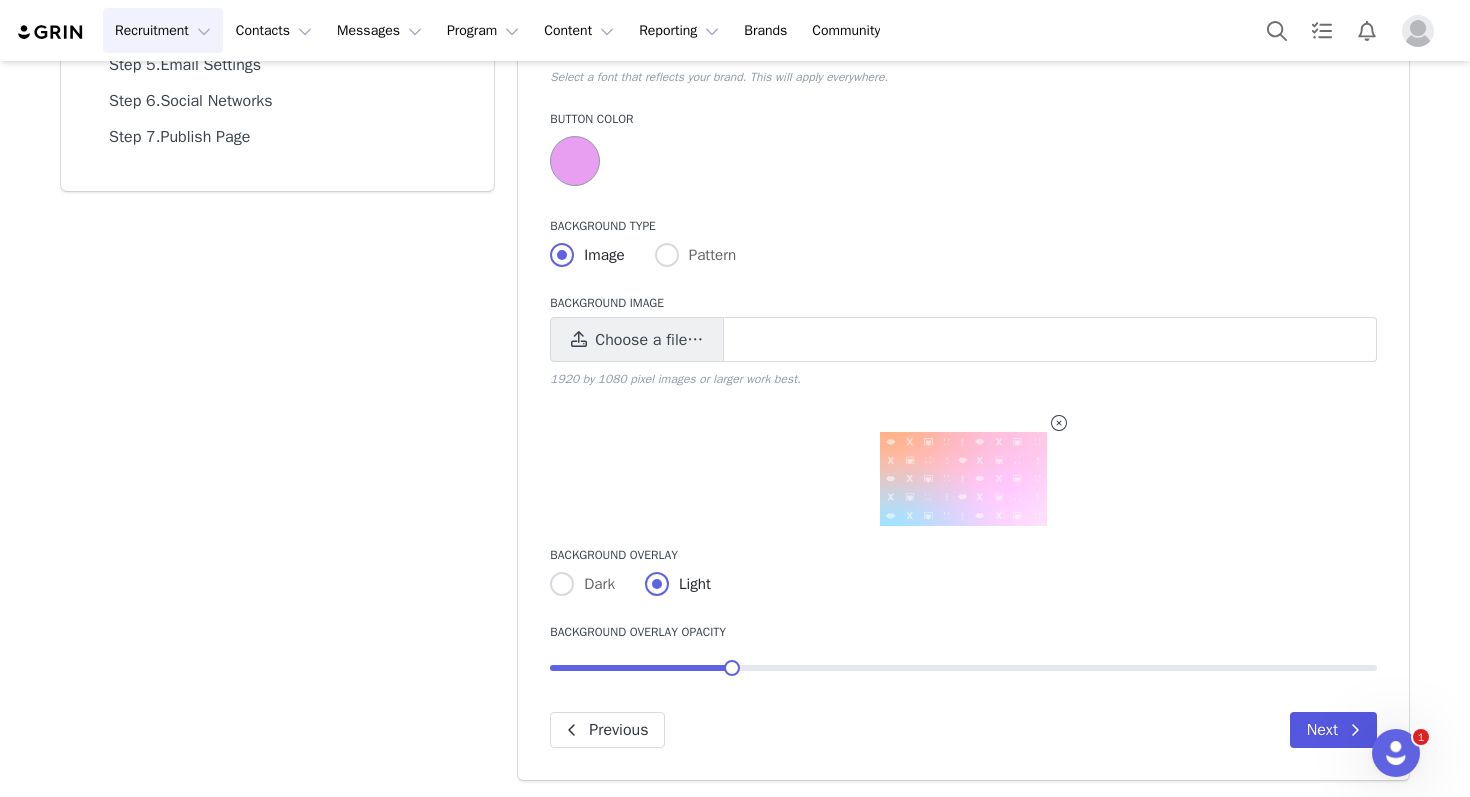 scroll, scrollTop: 0, scrollLeft: 0, axis: both 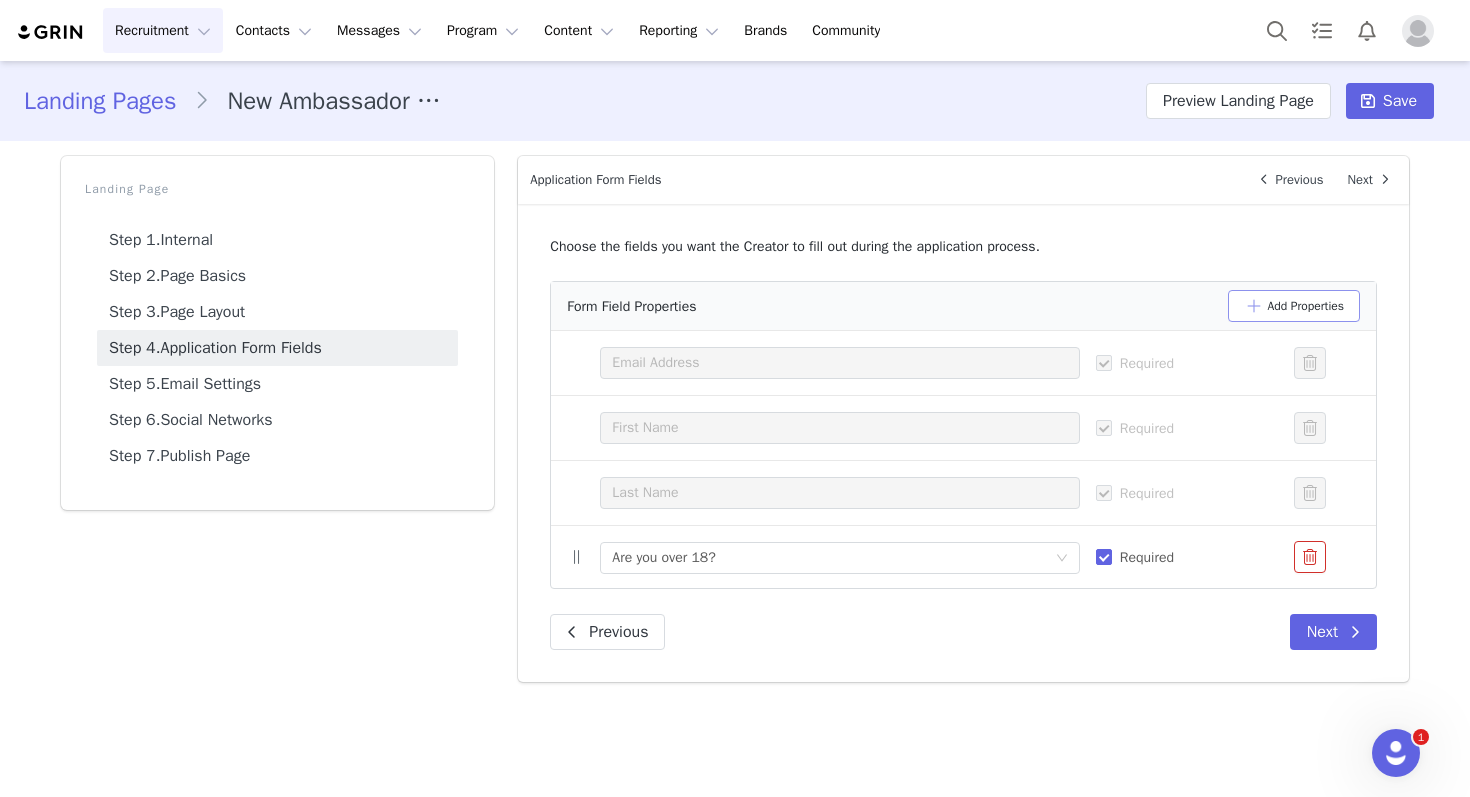 click on "Add Properties" at bounding box center (1294, 306) 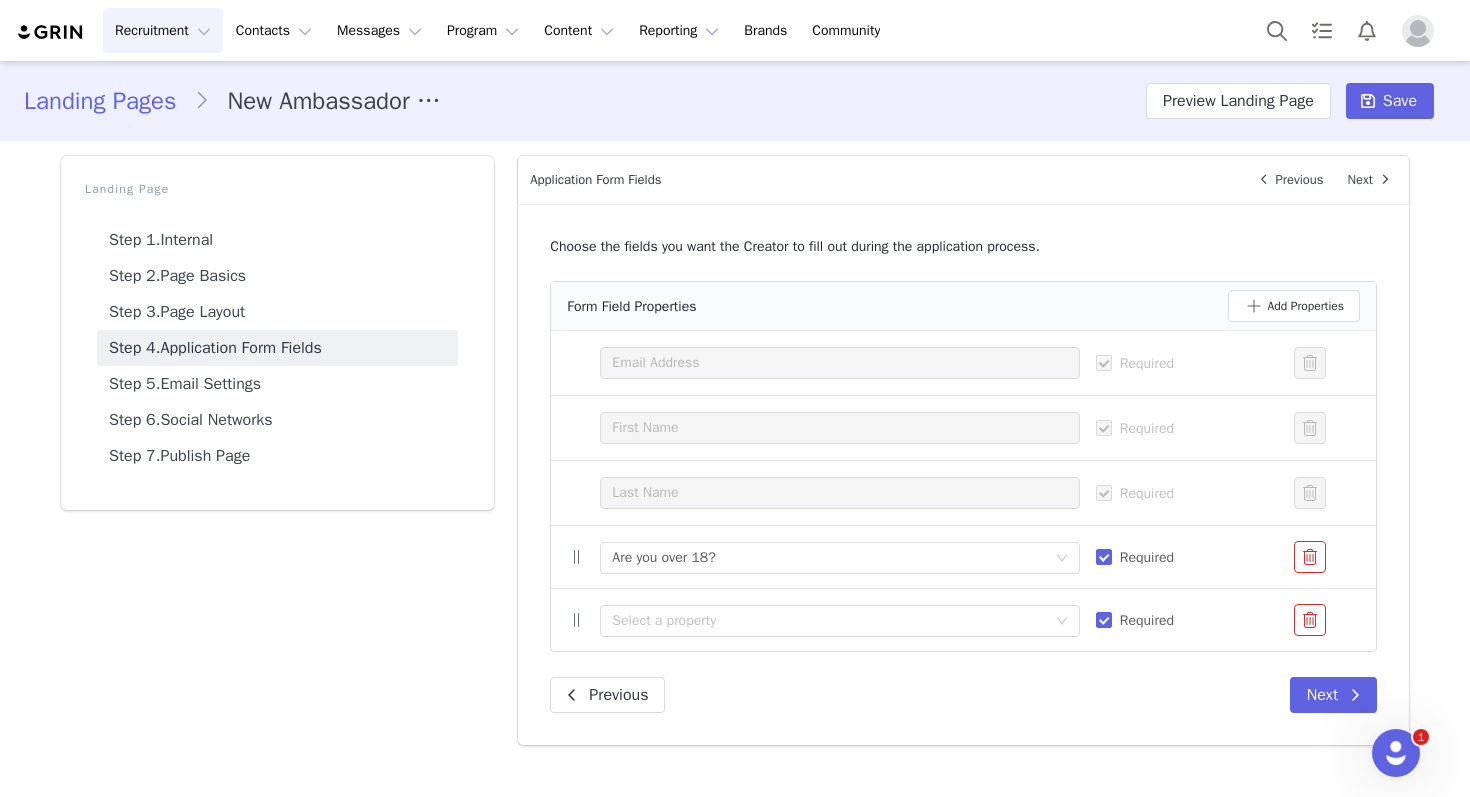 click on "Select a property" at bounding box center [839, 620] 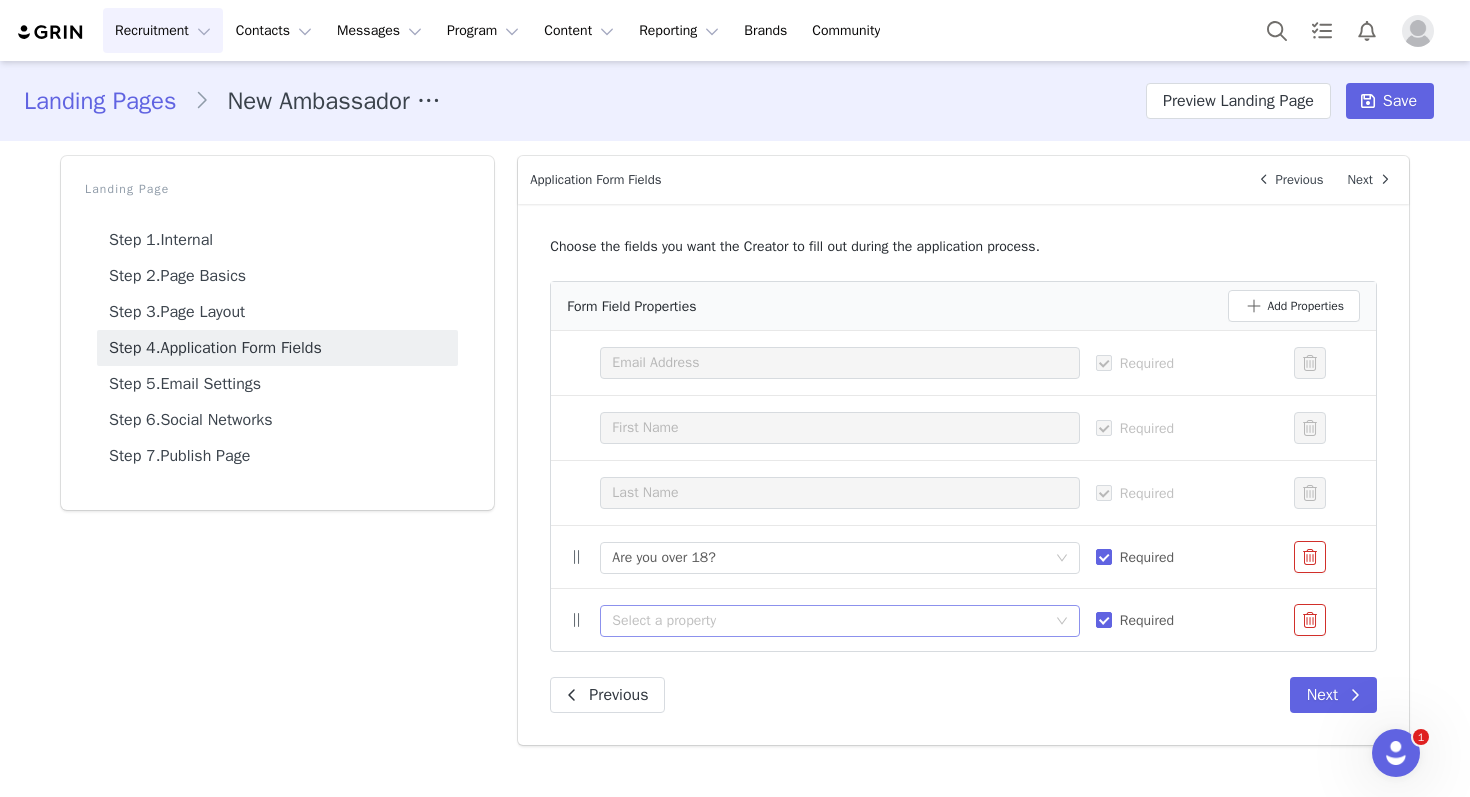 click on "Select a property" at bounding box center [828, 621] 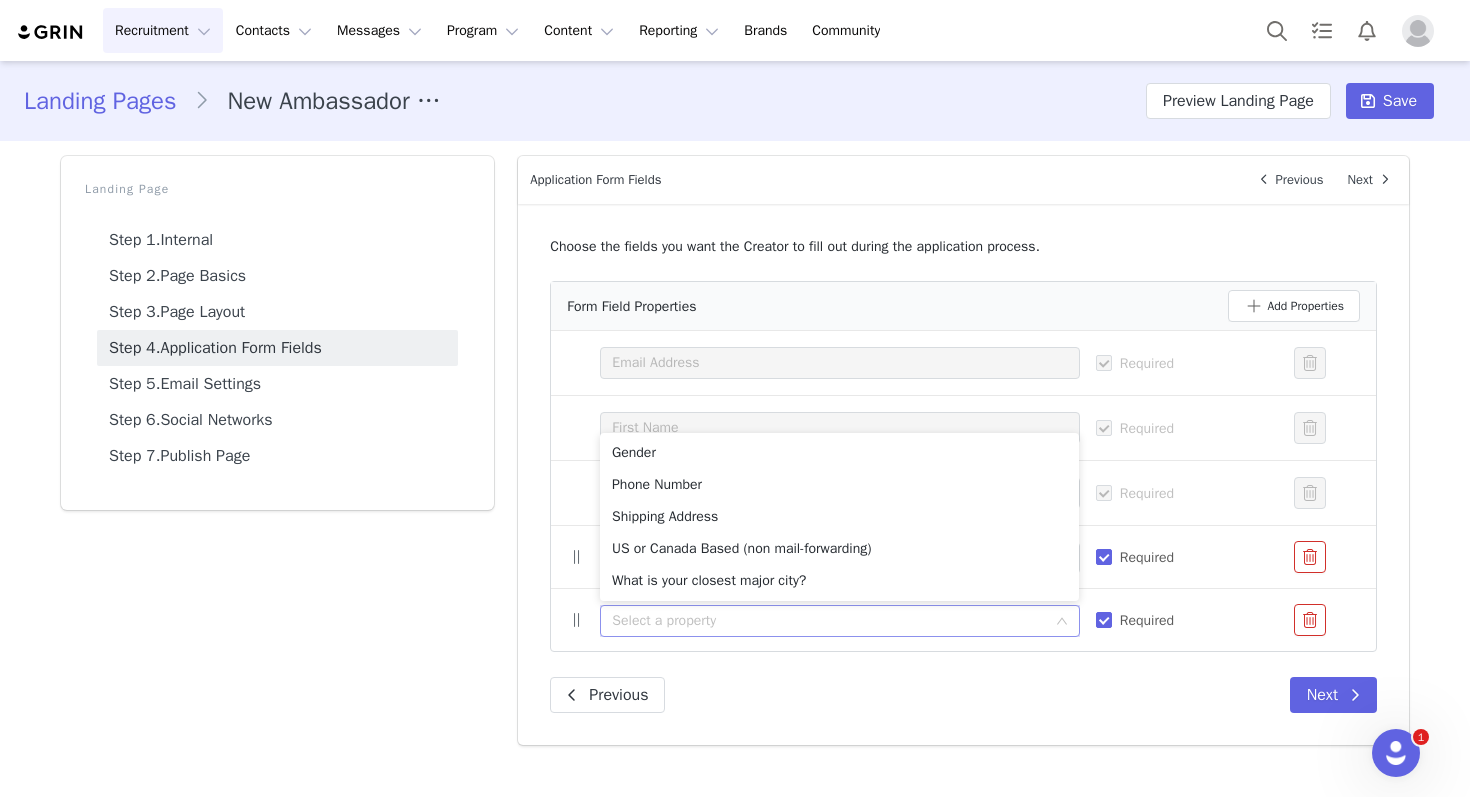 click on "Previous   Next" at bounding box center (963, 695) 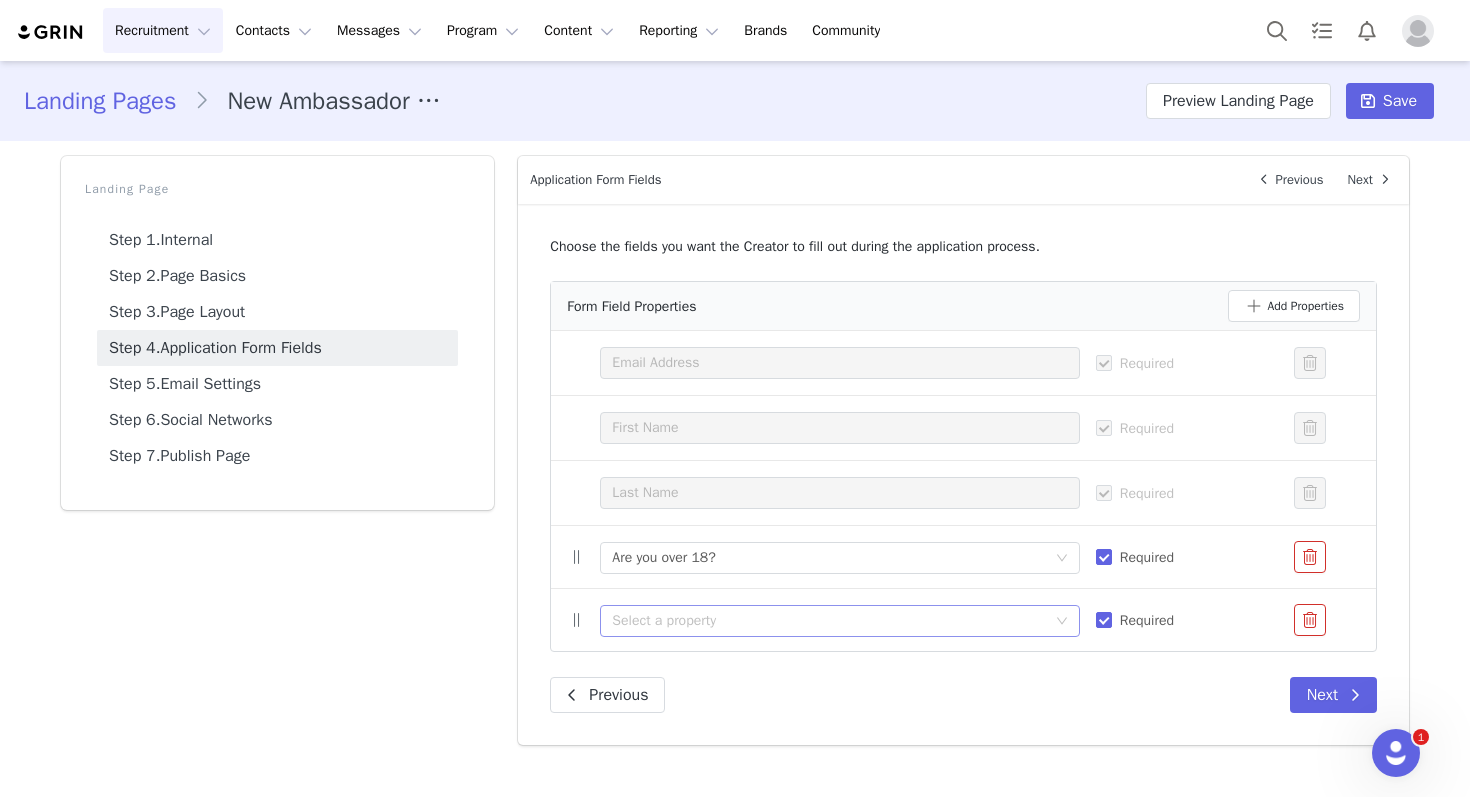 click on "Select a property" at bounding box center (828, 621) 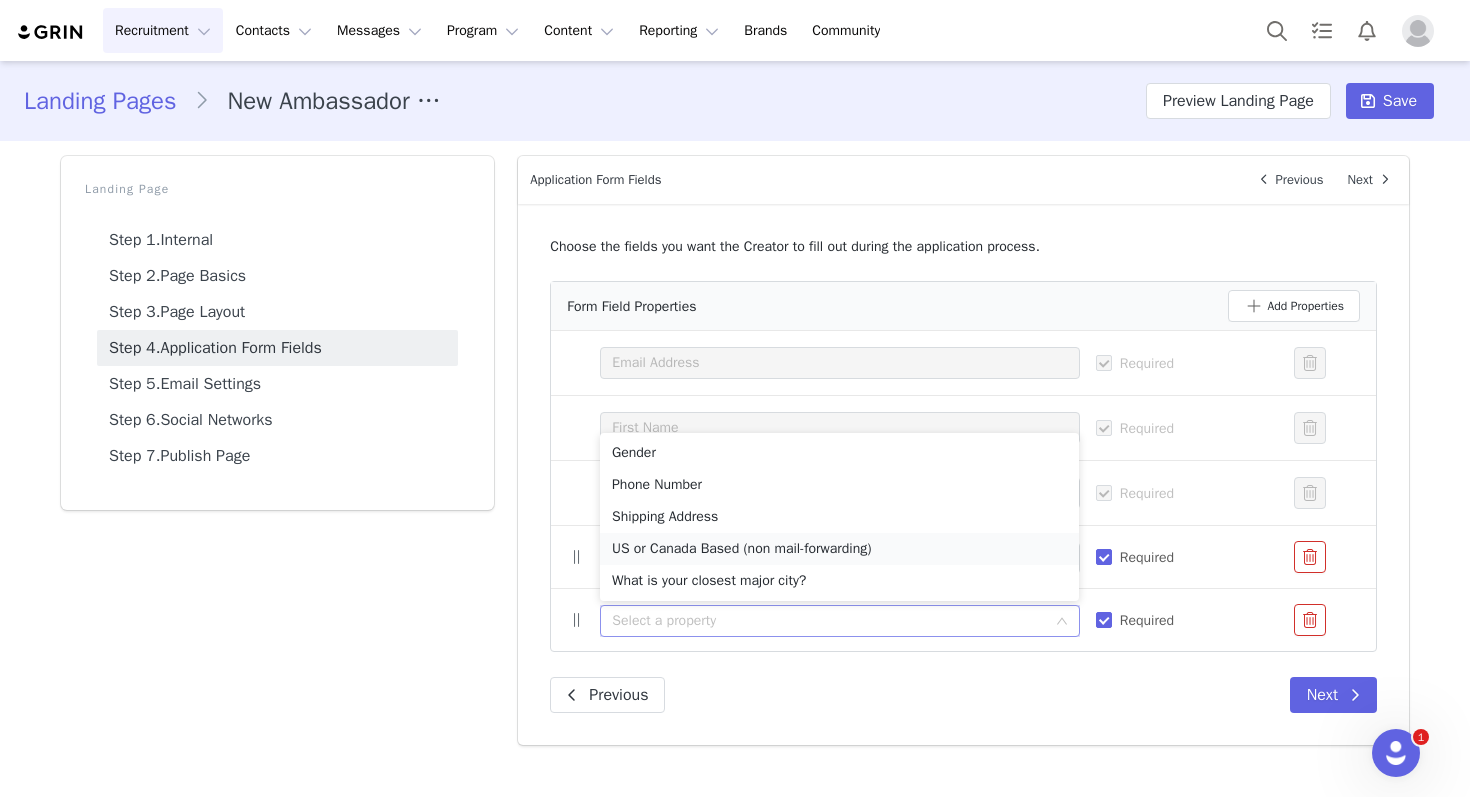 click on "US or Canada Based (non mail-forwarding)" at bounding box center (839, 549) 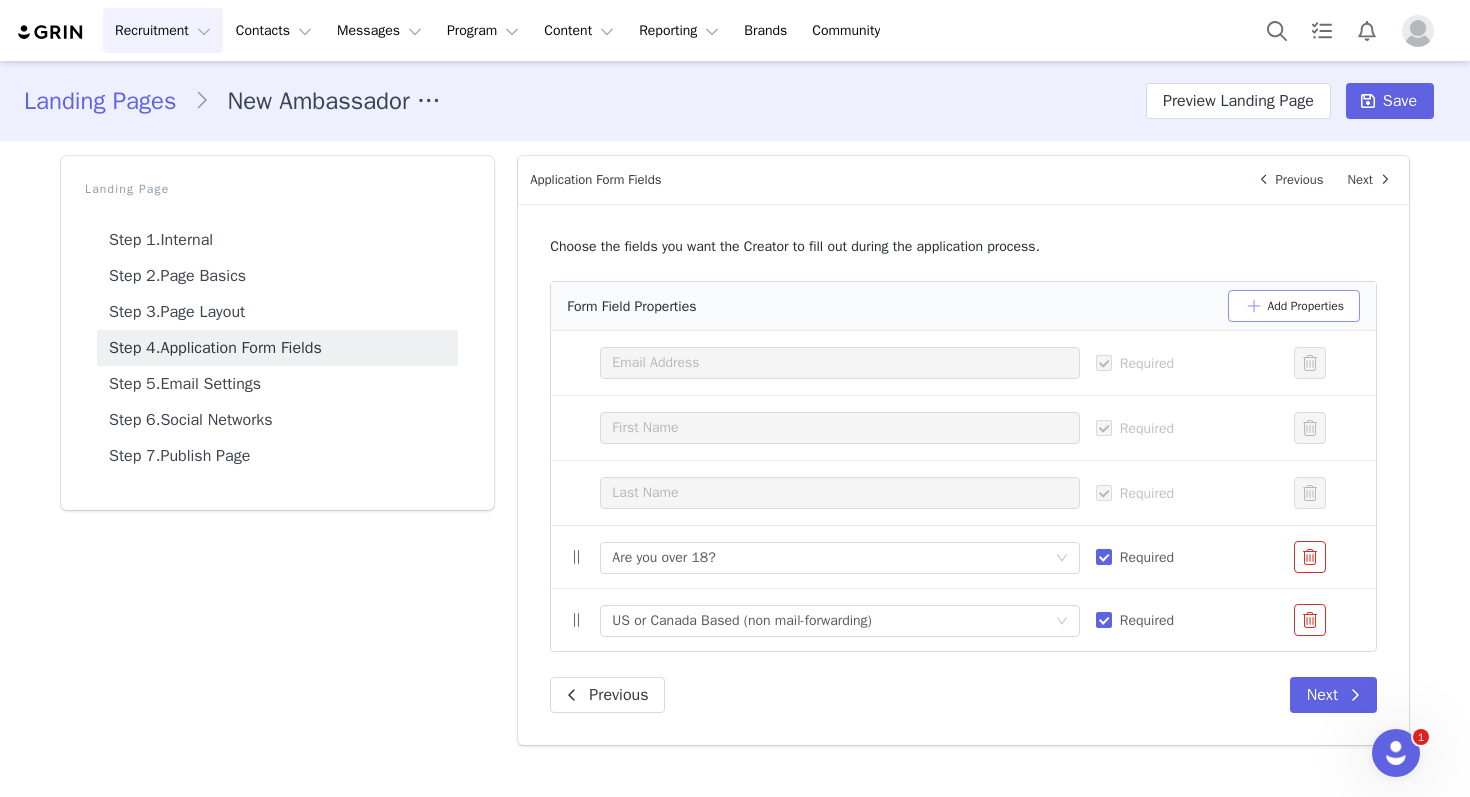 click on "Add Properties" at bounding box center (1294, 306) 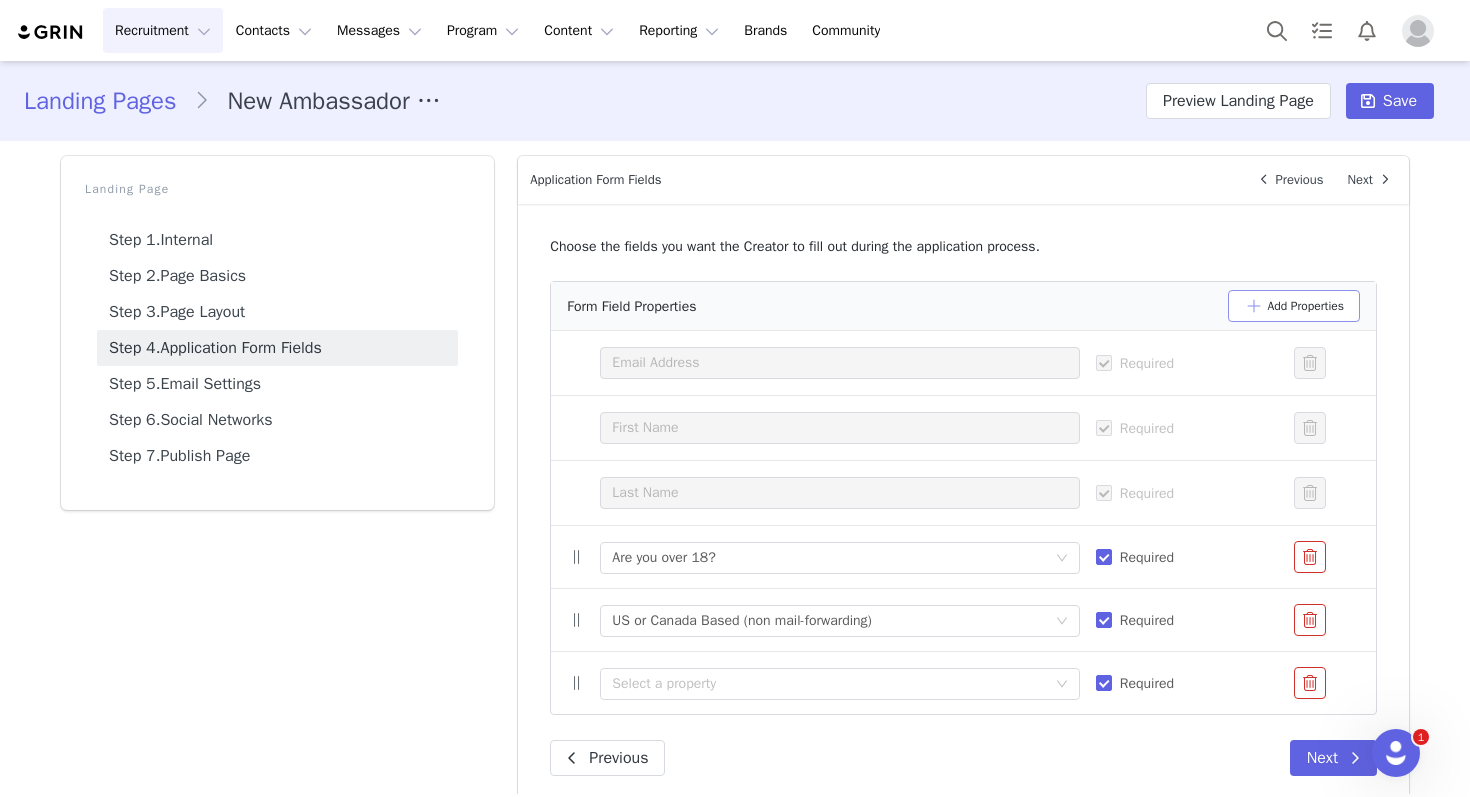 scroll, scrollTop: 27, scrollLeft: 0, axis: vertical 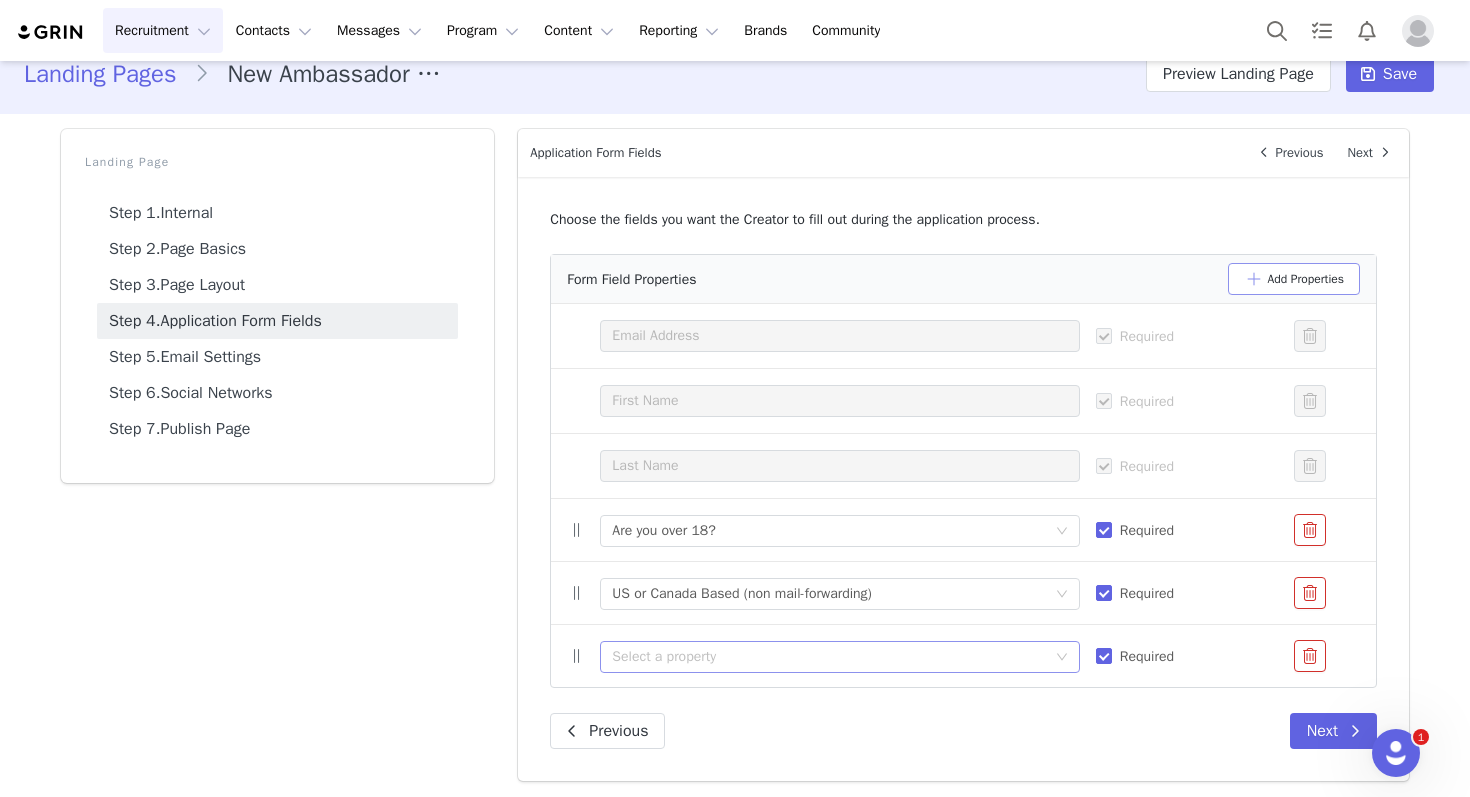 click on "Select a property" at bounding box center [828, 657] 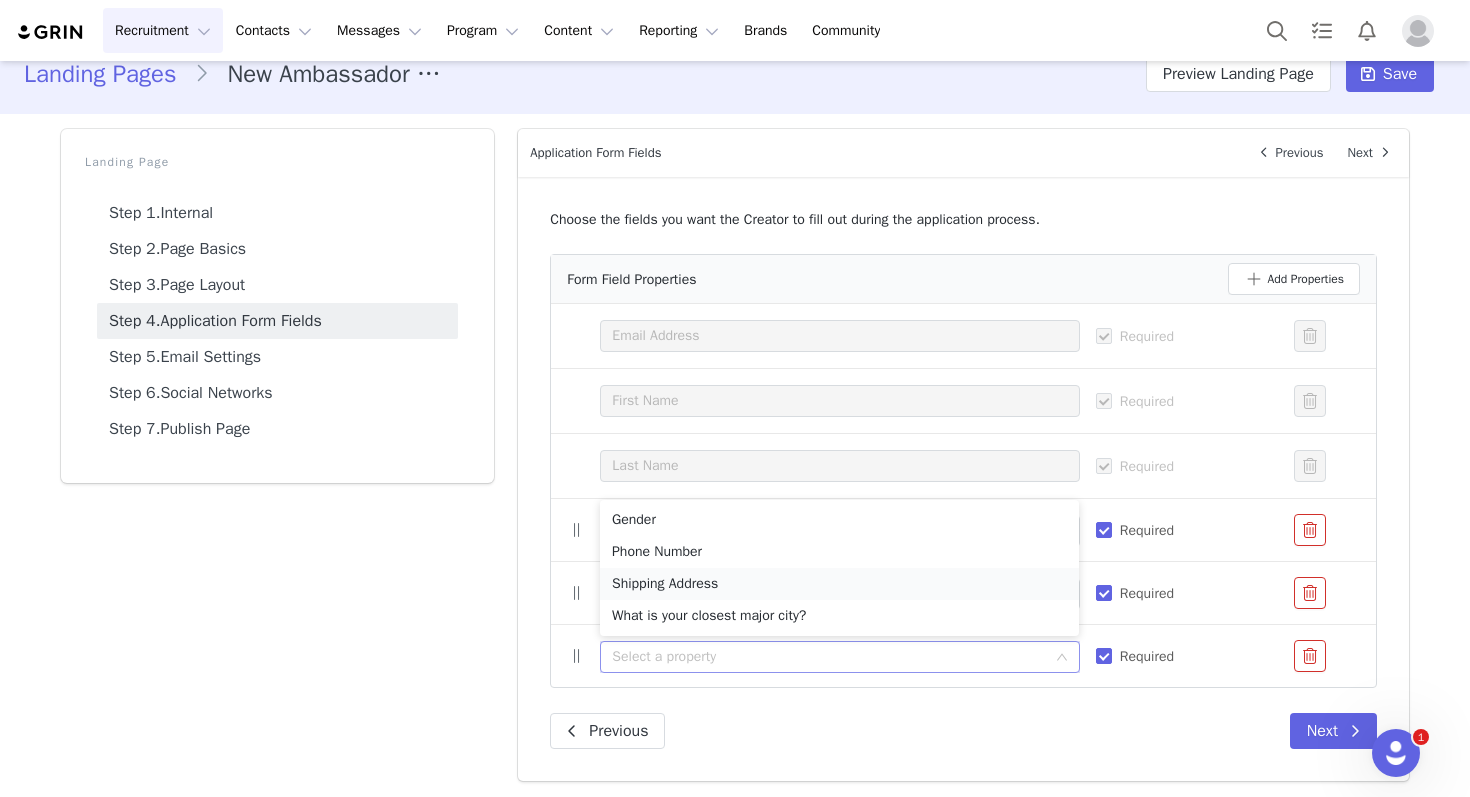 click on "Shipping Address" at bounding box center (839, 584) 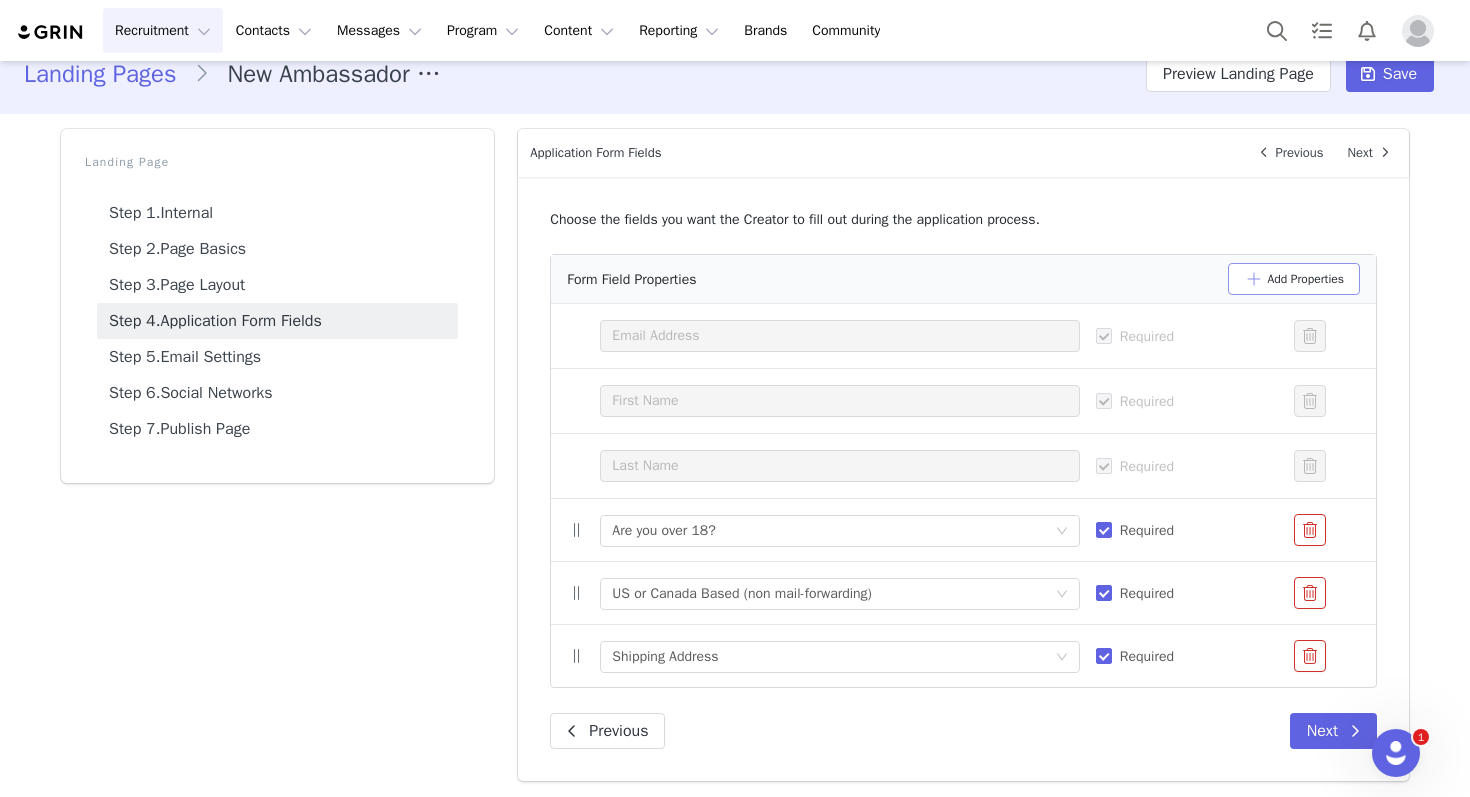 click on "Add Properties" at bounding box center (1294, 279) 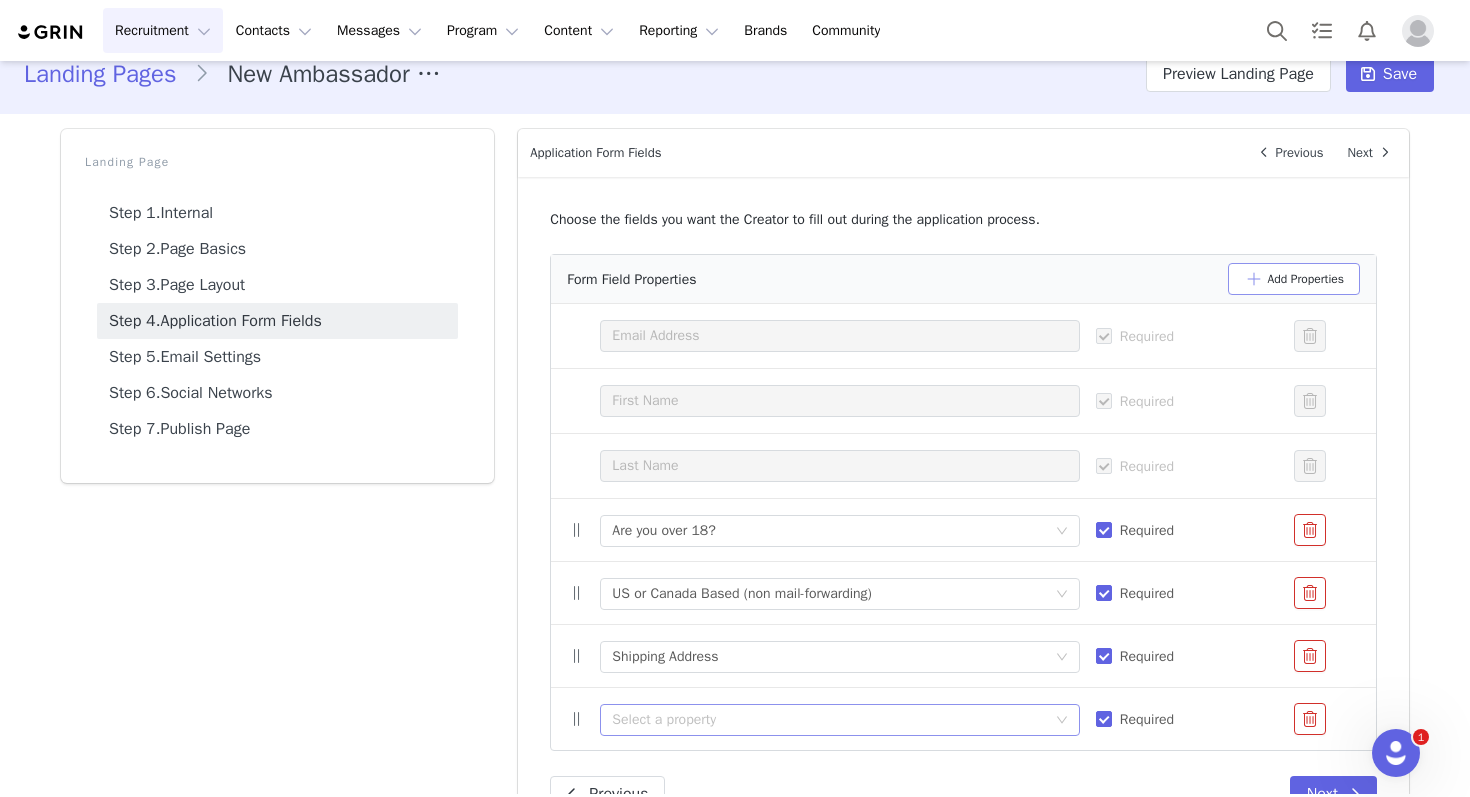 click on "Select a property" at bounding box center (828, 720) 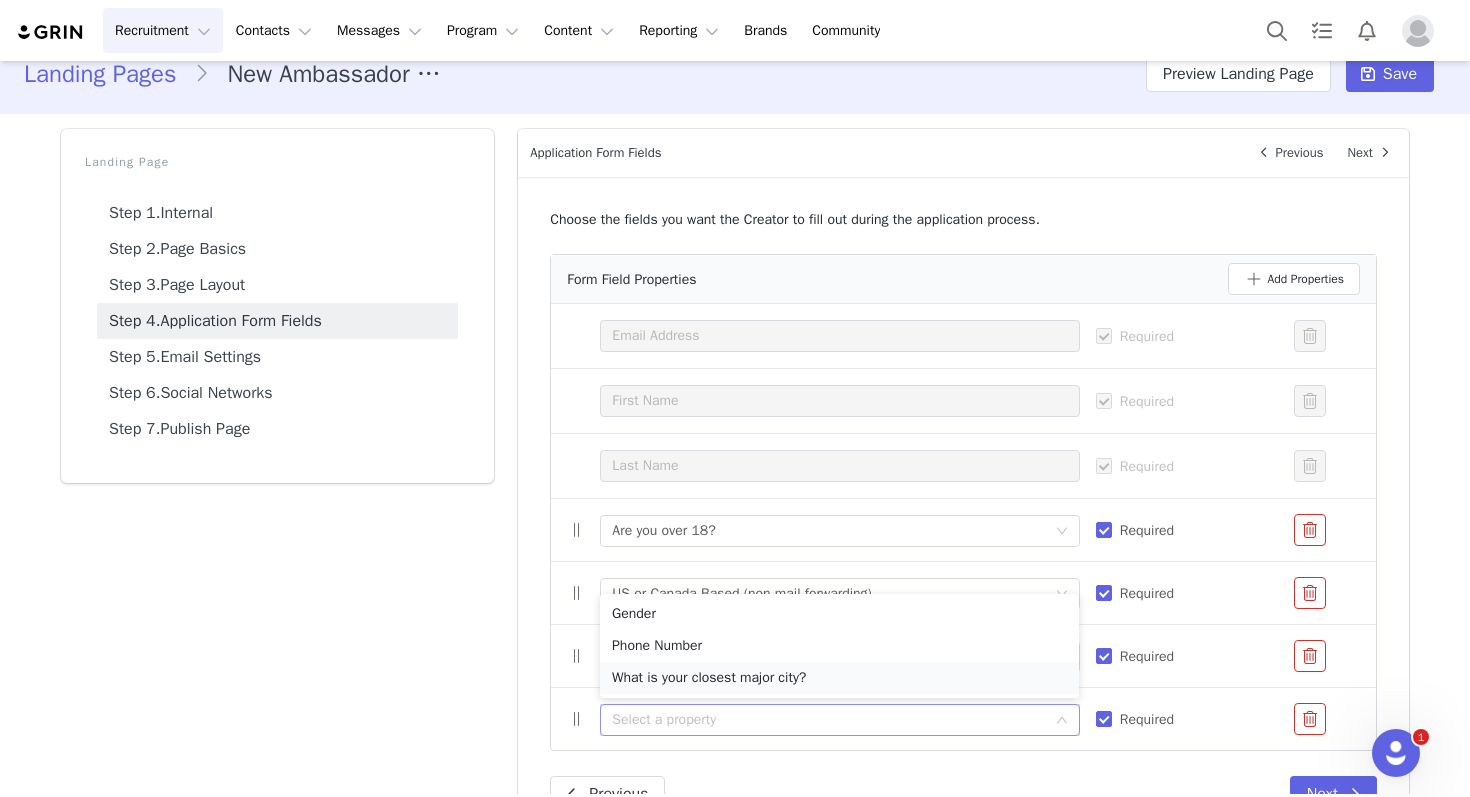 click on "What is your closest major city?" at bounding box center (839, 678) 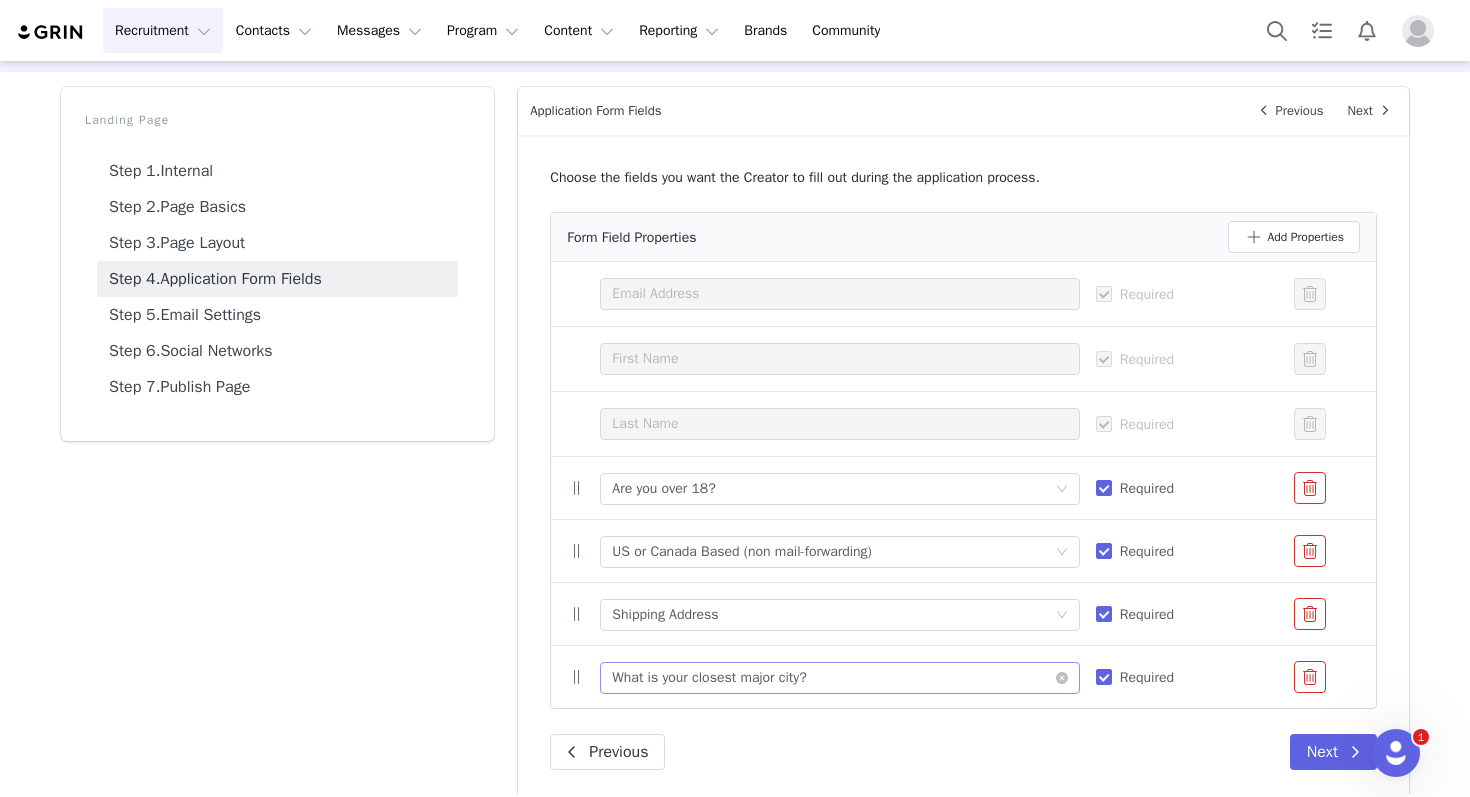 scroll, scrollTop: 90, scrollLeft: 0, axis: vertical 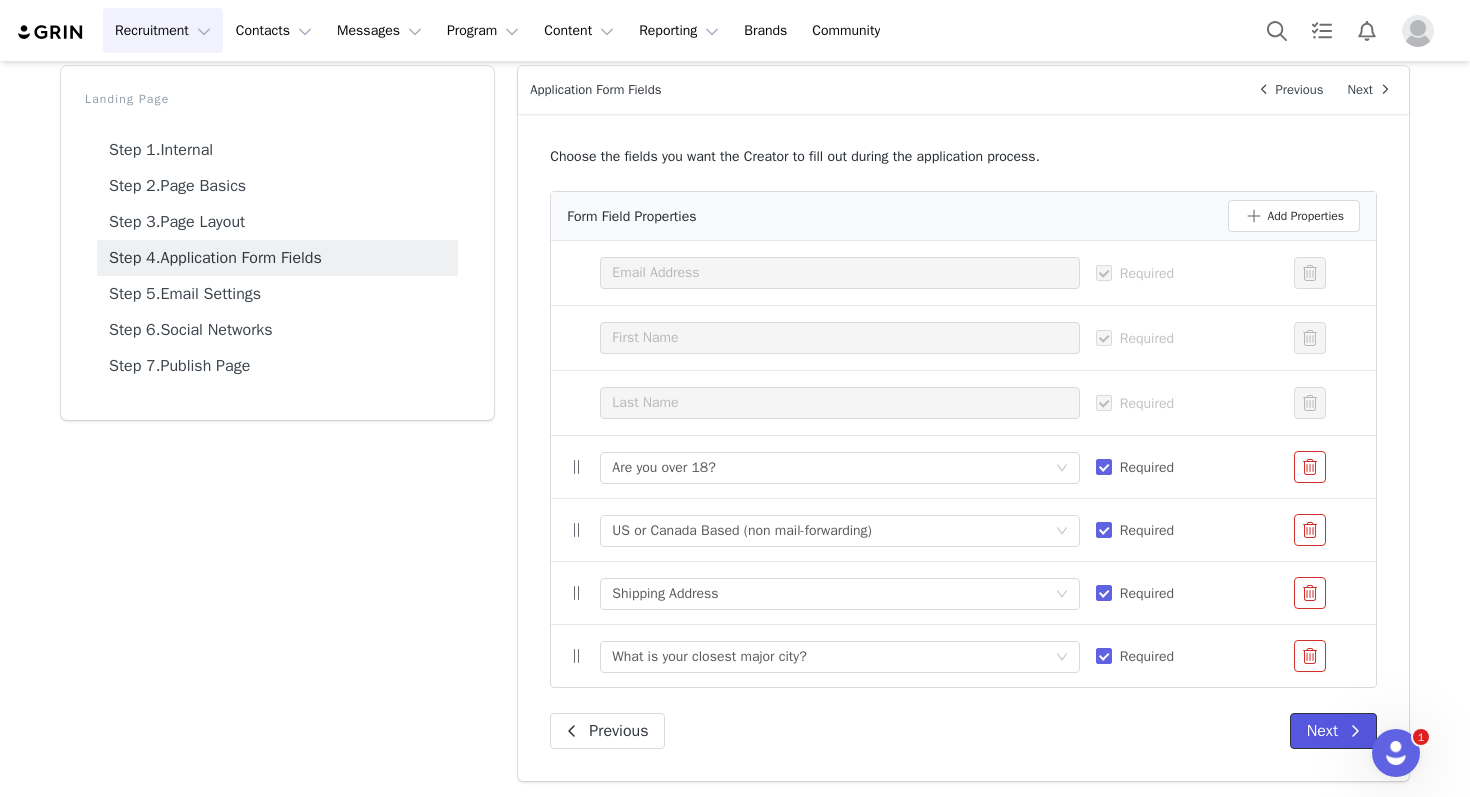 click on "Next" at bounding box center (1333, 731) 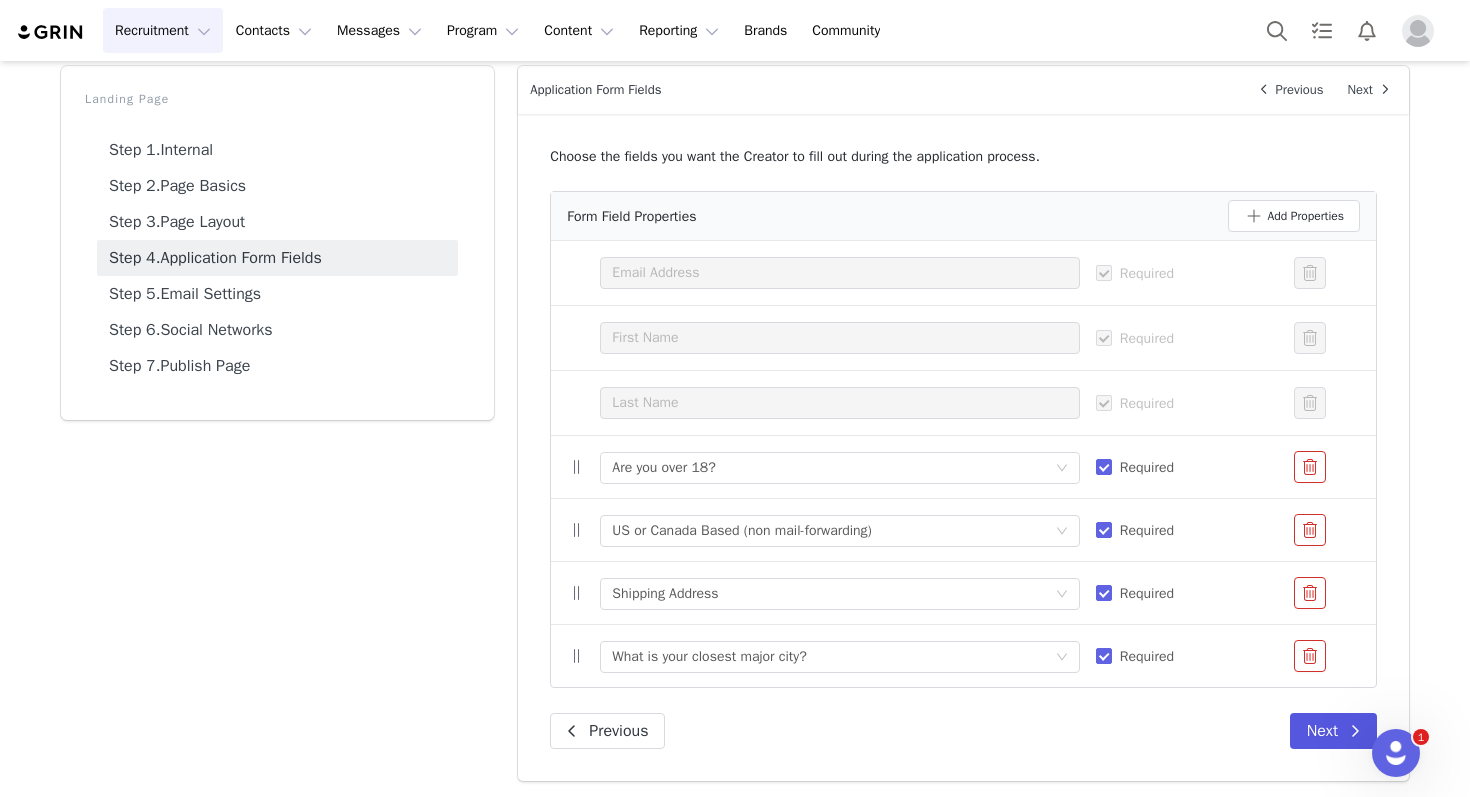 scroll, scrollTop: 0, scrollLeft: 0, axis: both 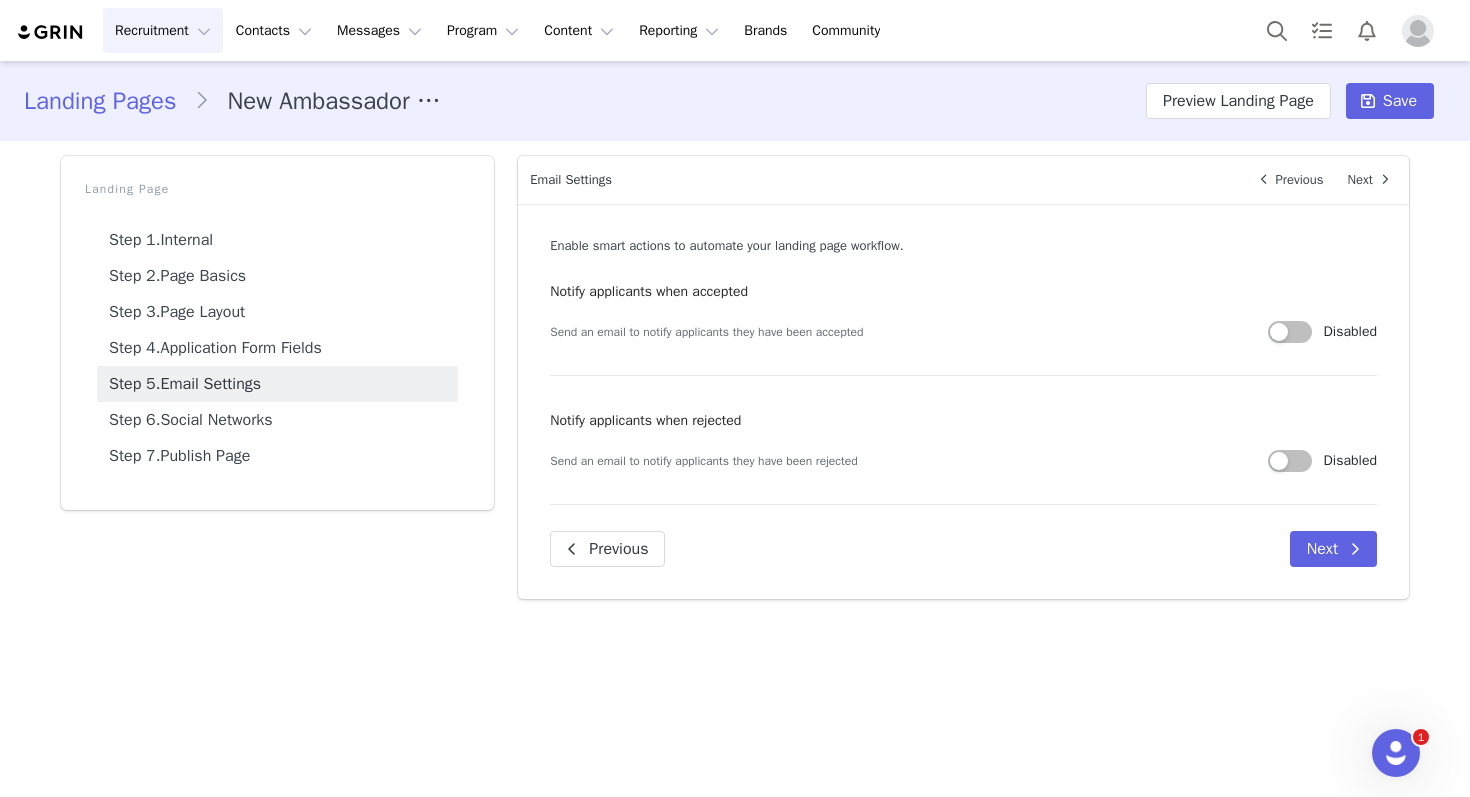 click at bounding box center [1290, 332] 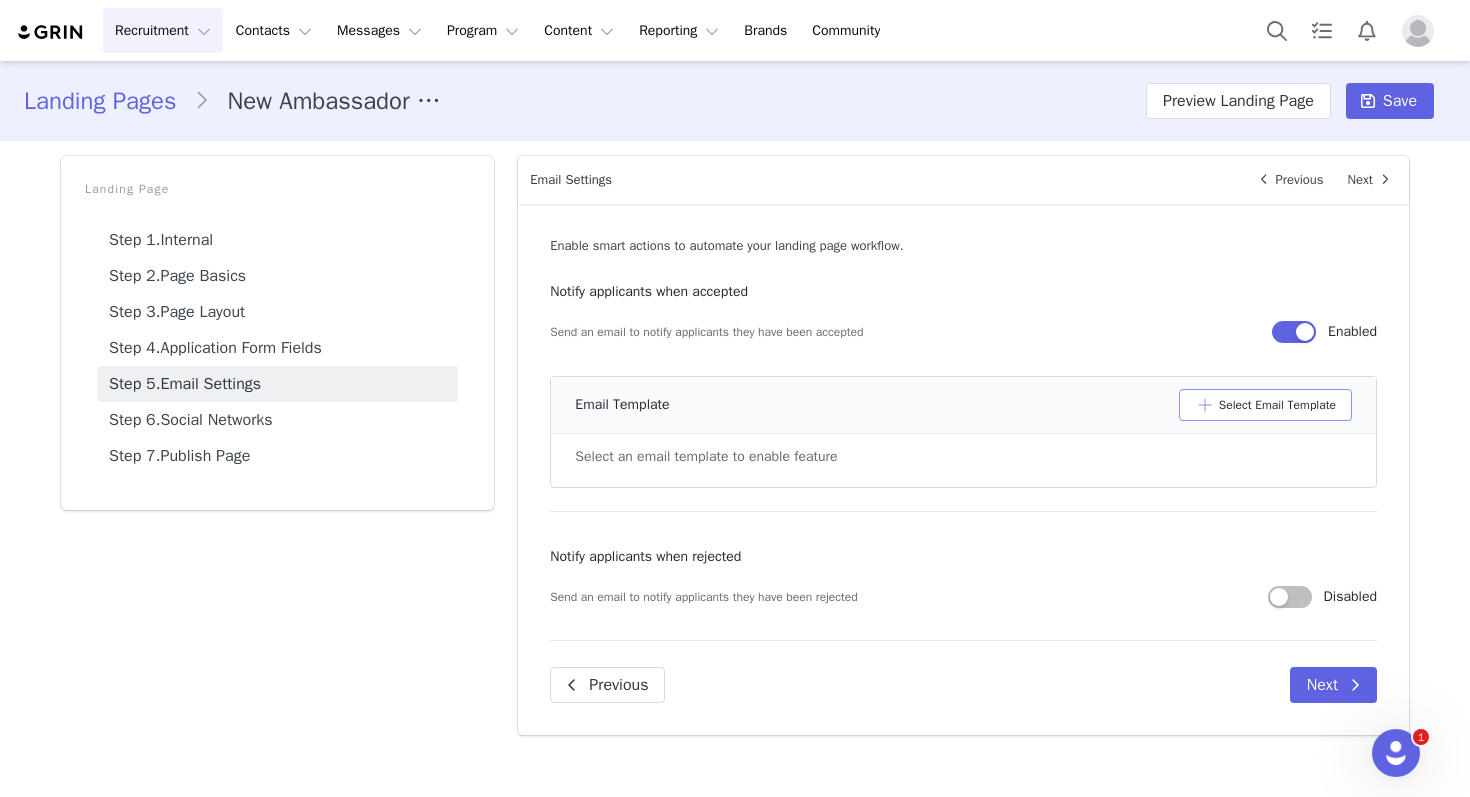 click on "Select Email Template" at bounding box center [1265, 405] 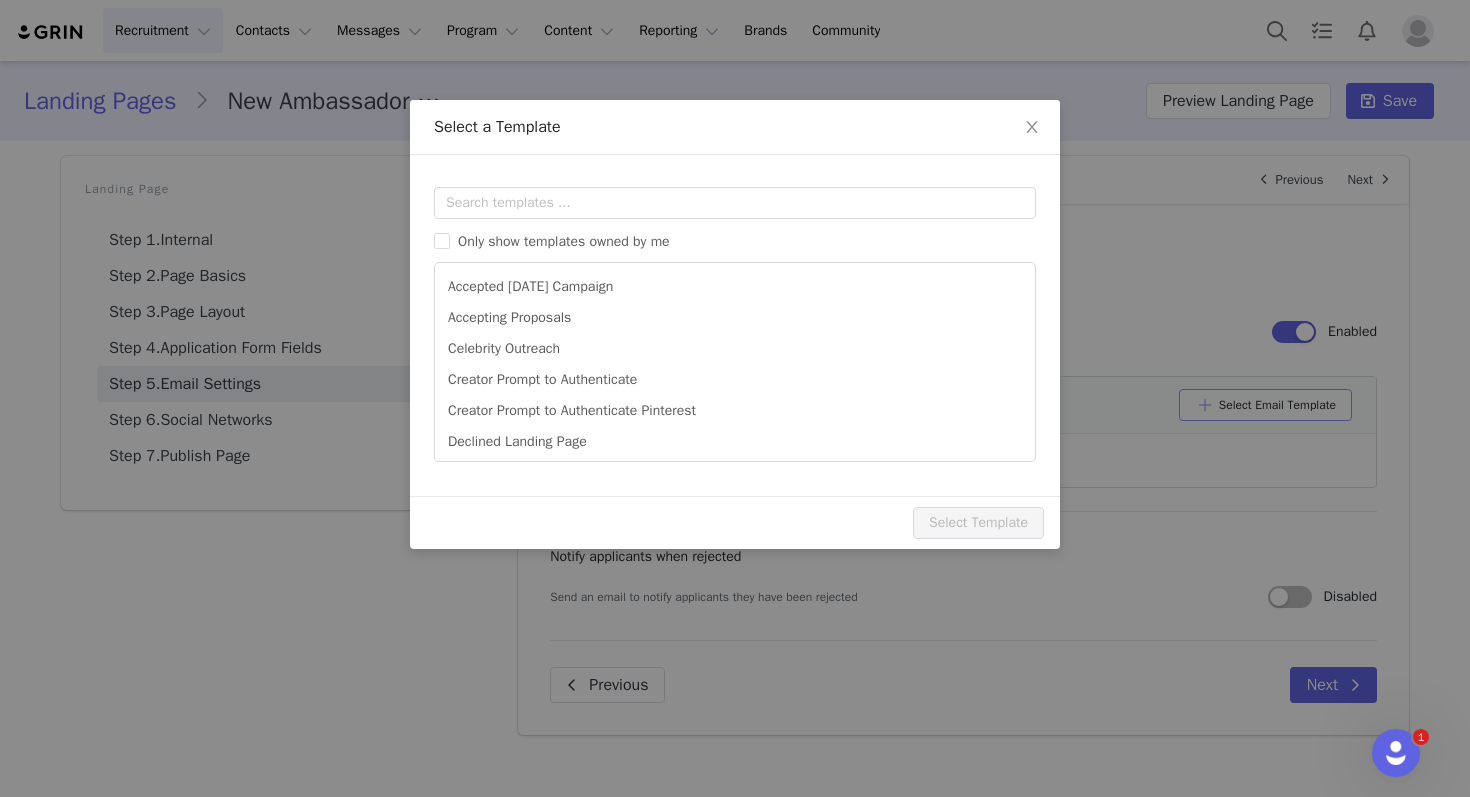 scroll, scrollTop: 0, scrollLeft: 0, axis: both 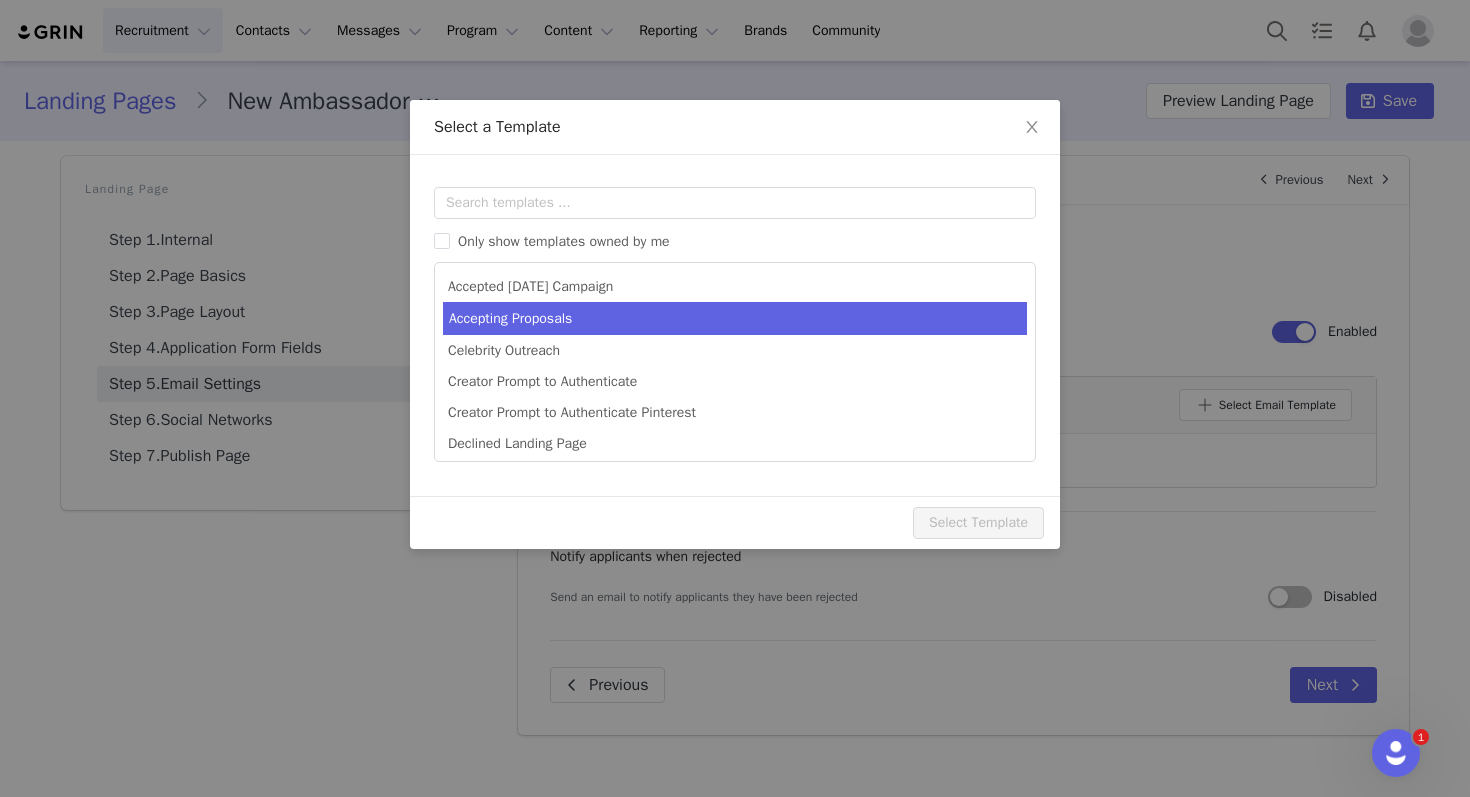 click on "Accepting Proposals" at bounding box center [735, 318] 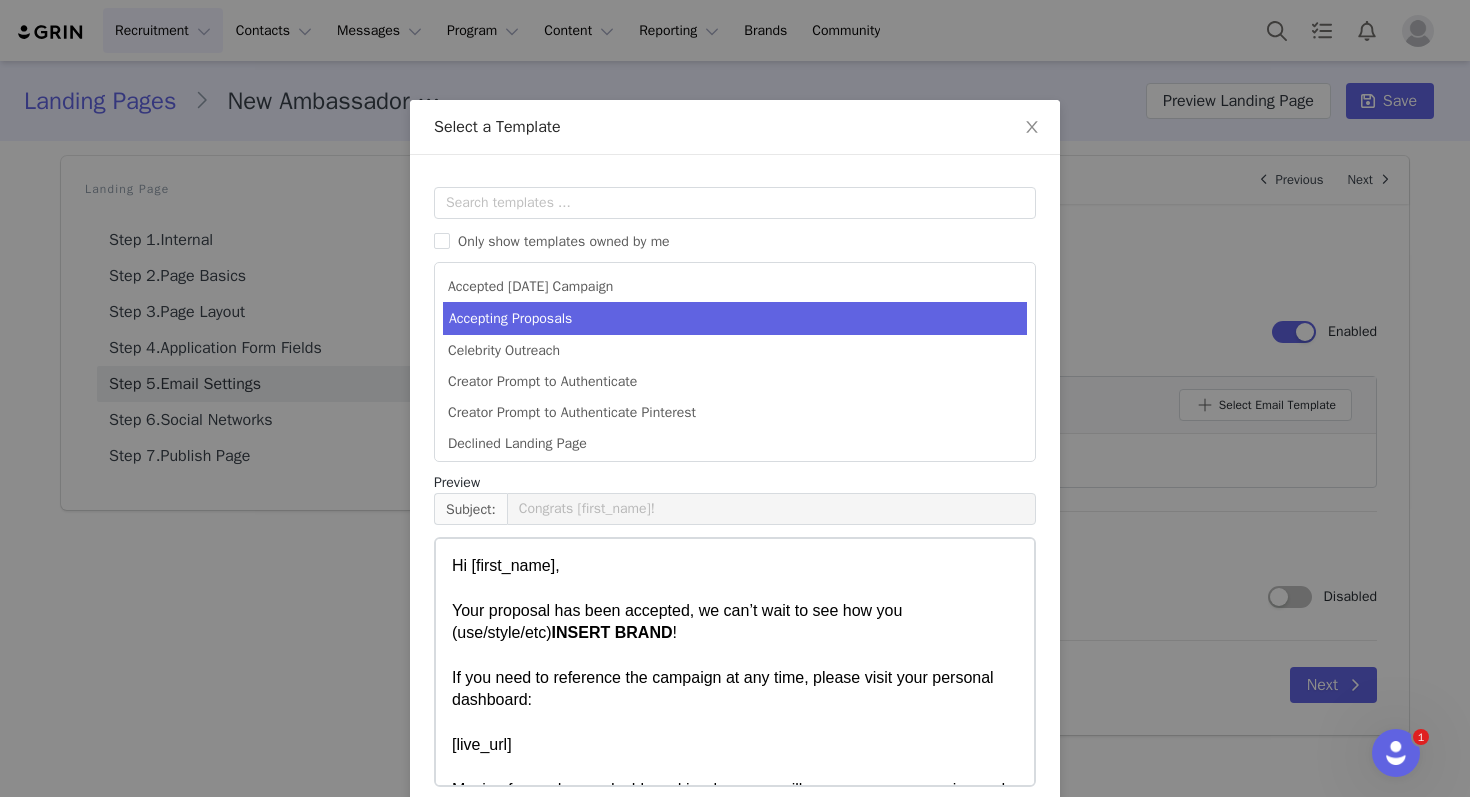 scroll, scrollTop: 91, scrollLeft: 0, axis: vertical 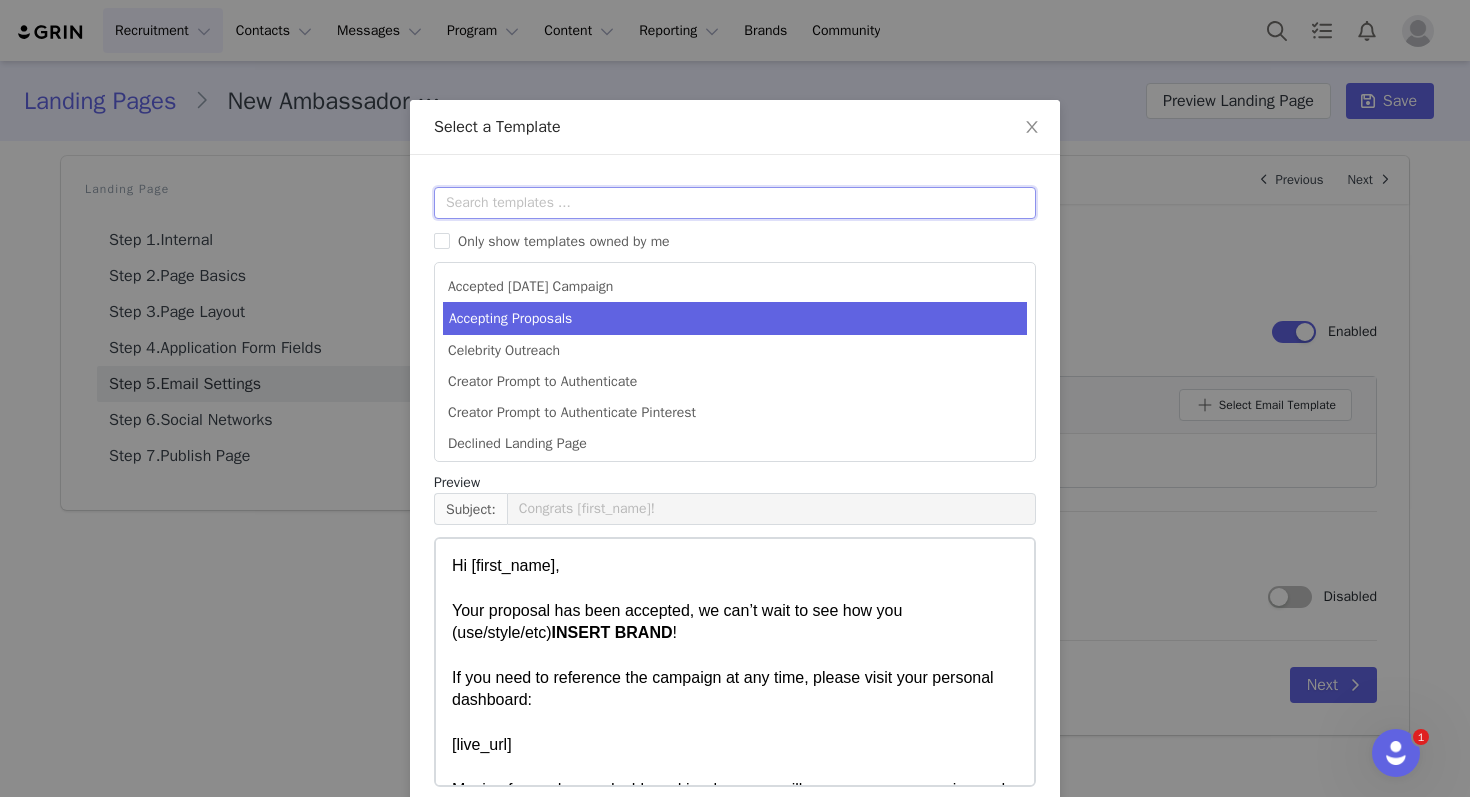 click at bounding box center (735, 203) 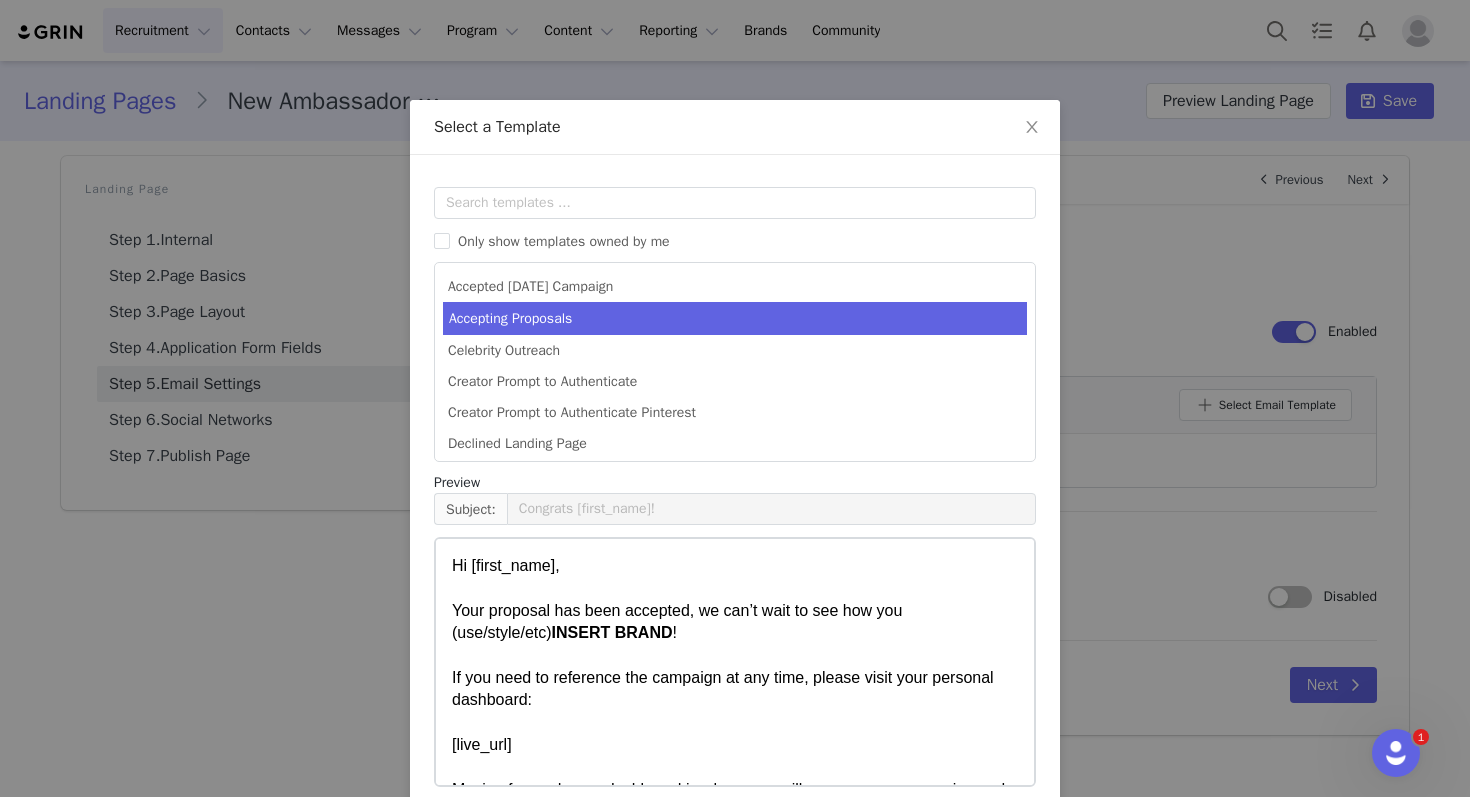 click on "Select a Template" at bounding box center (735, 127) 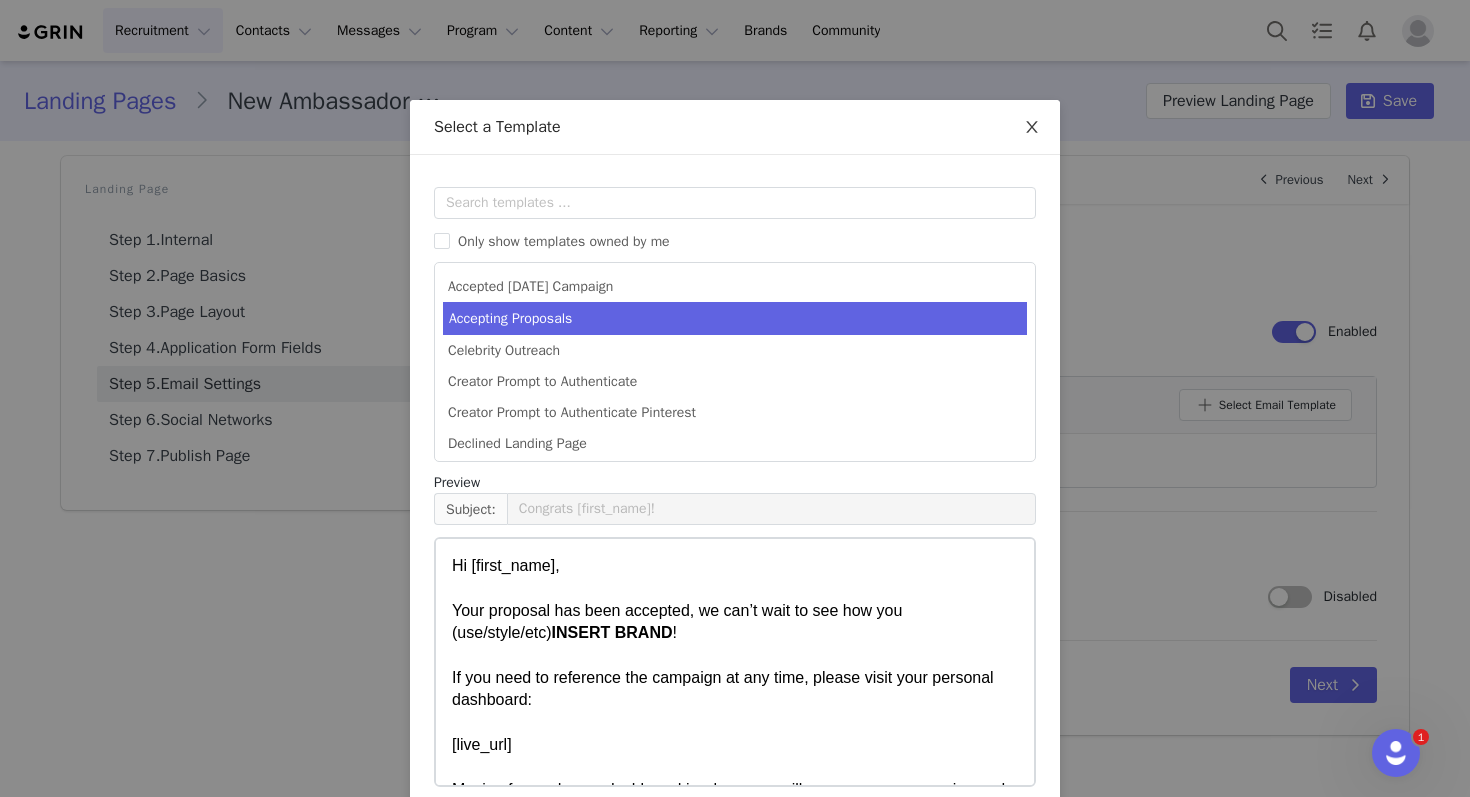 click 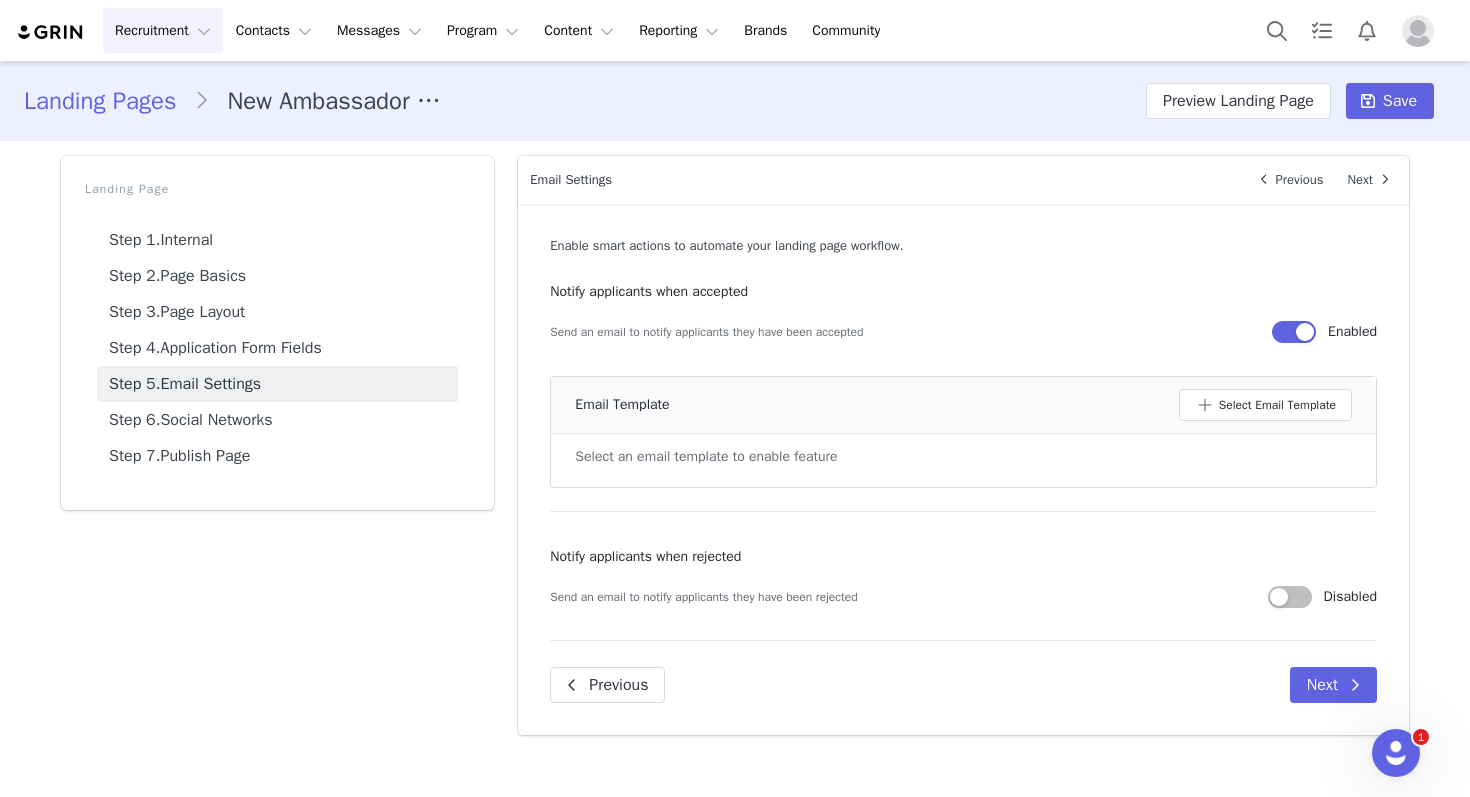 click at bounding box center (1294, 332) 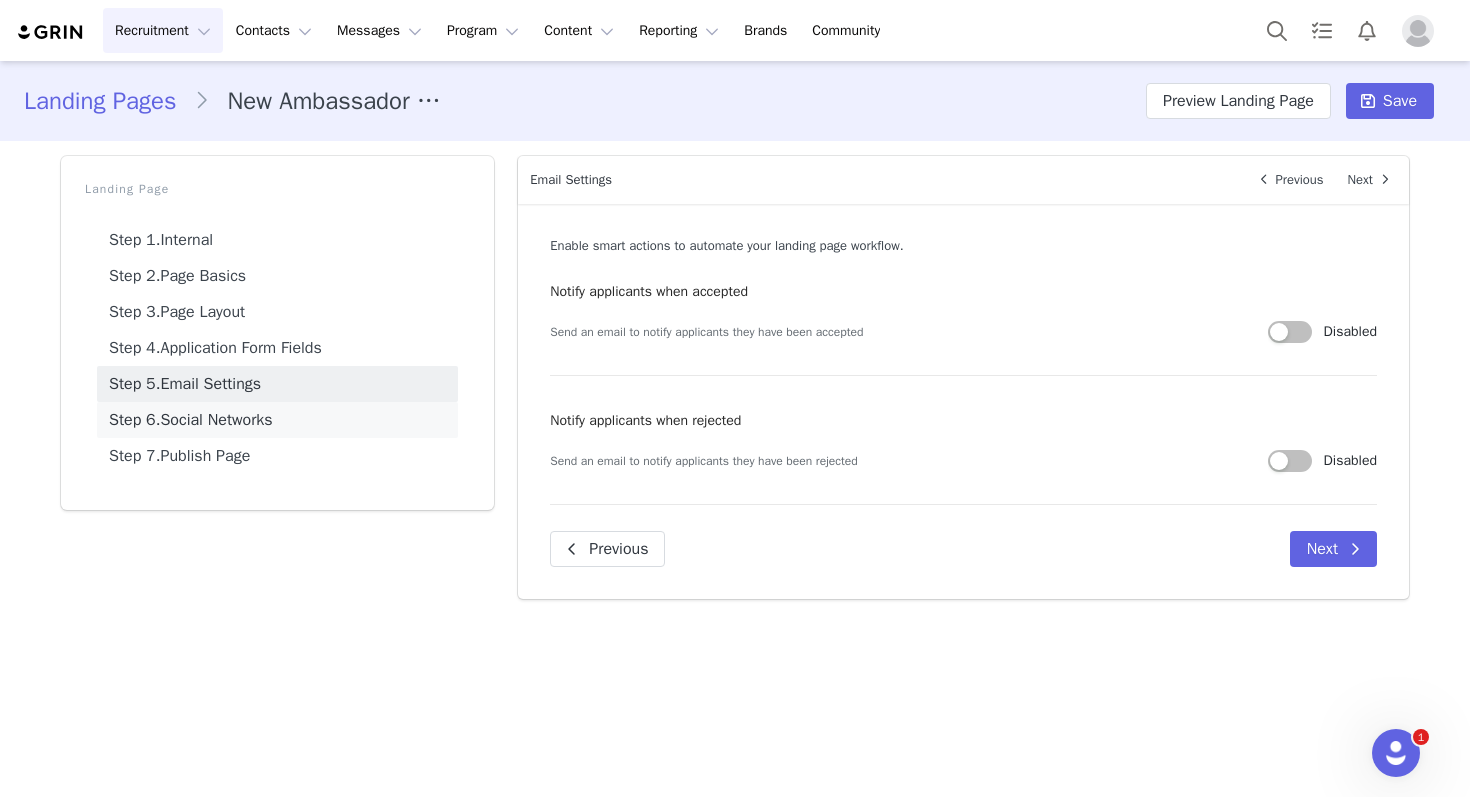 click on "Step 6.  Social Networks" at bounding box center [277, 420] 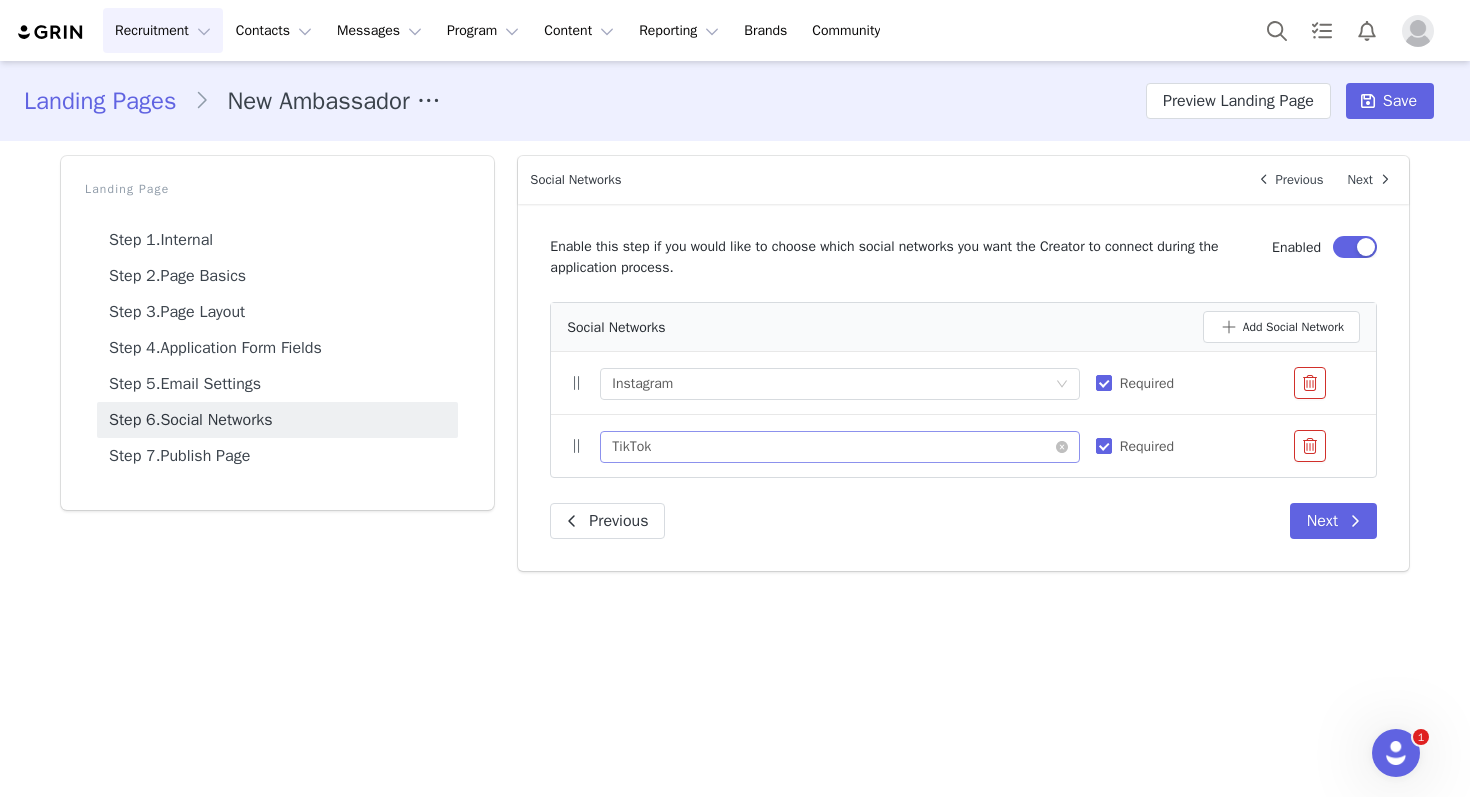 click on "Select a property
TikTok" at bounding box center [833, 447] 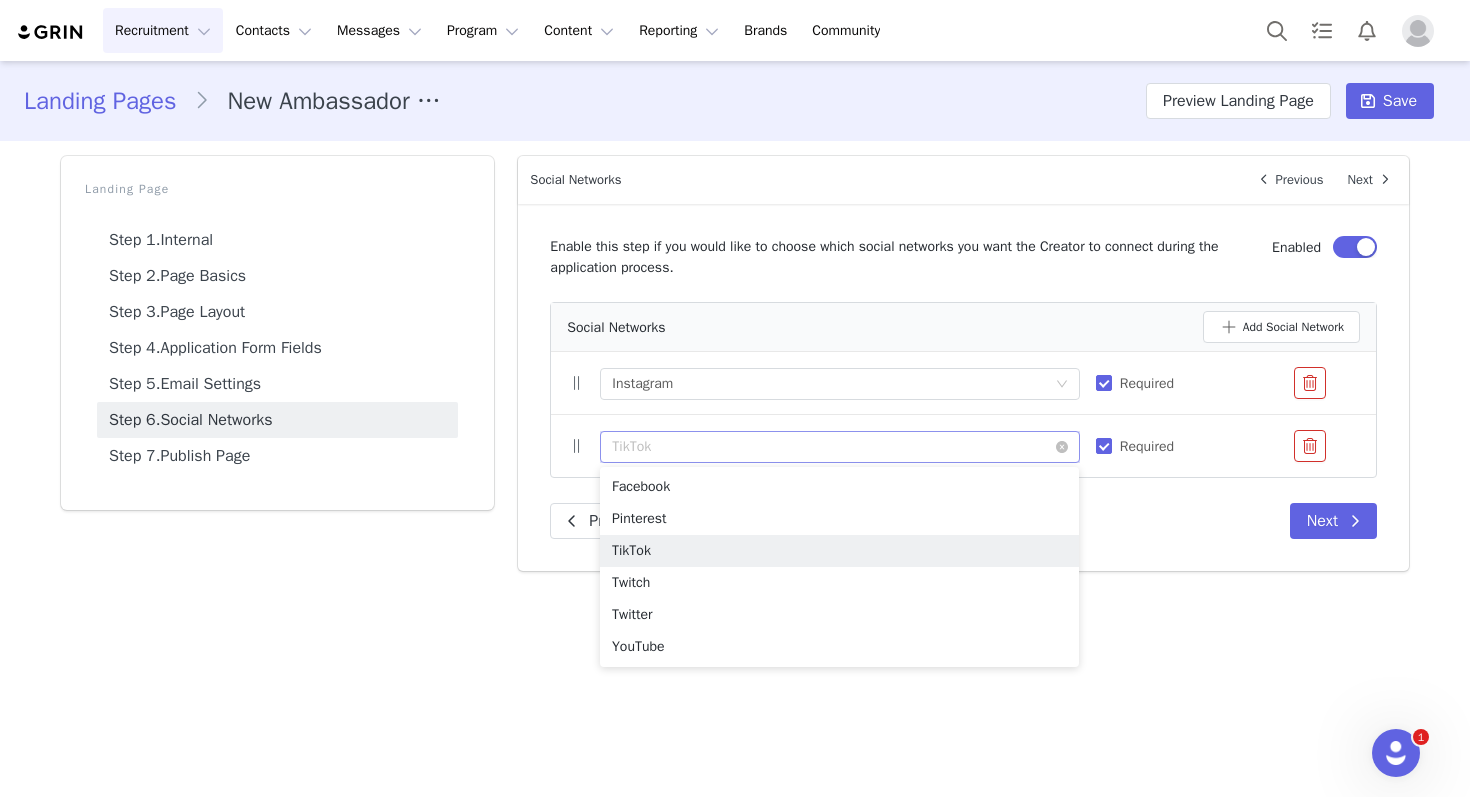 click at bounding box center [833, 447] 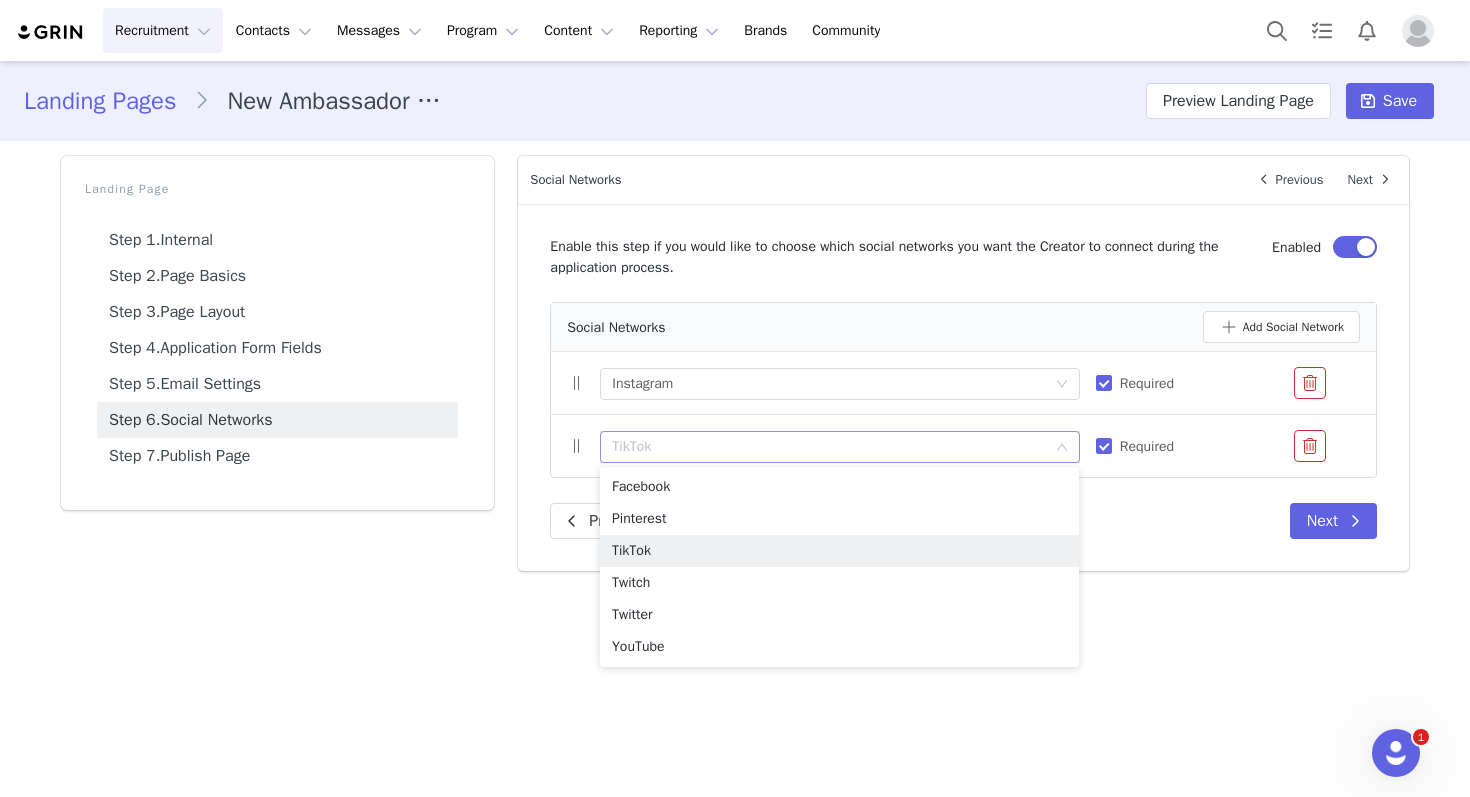click on "Enable this step if you would like to choose which social networks you want the Creator to connect during the application process." at bounding box center (899, 257) 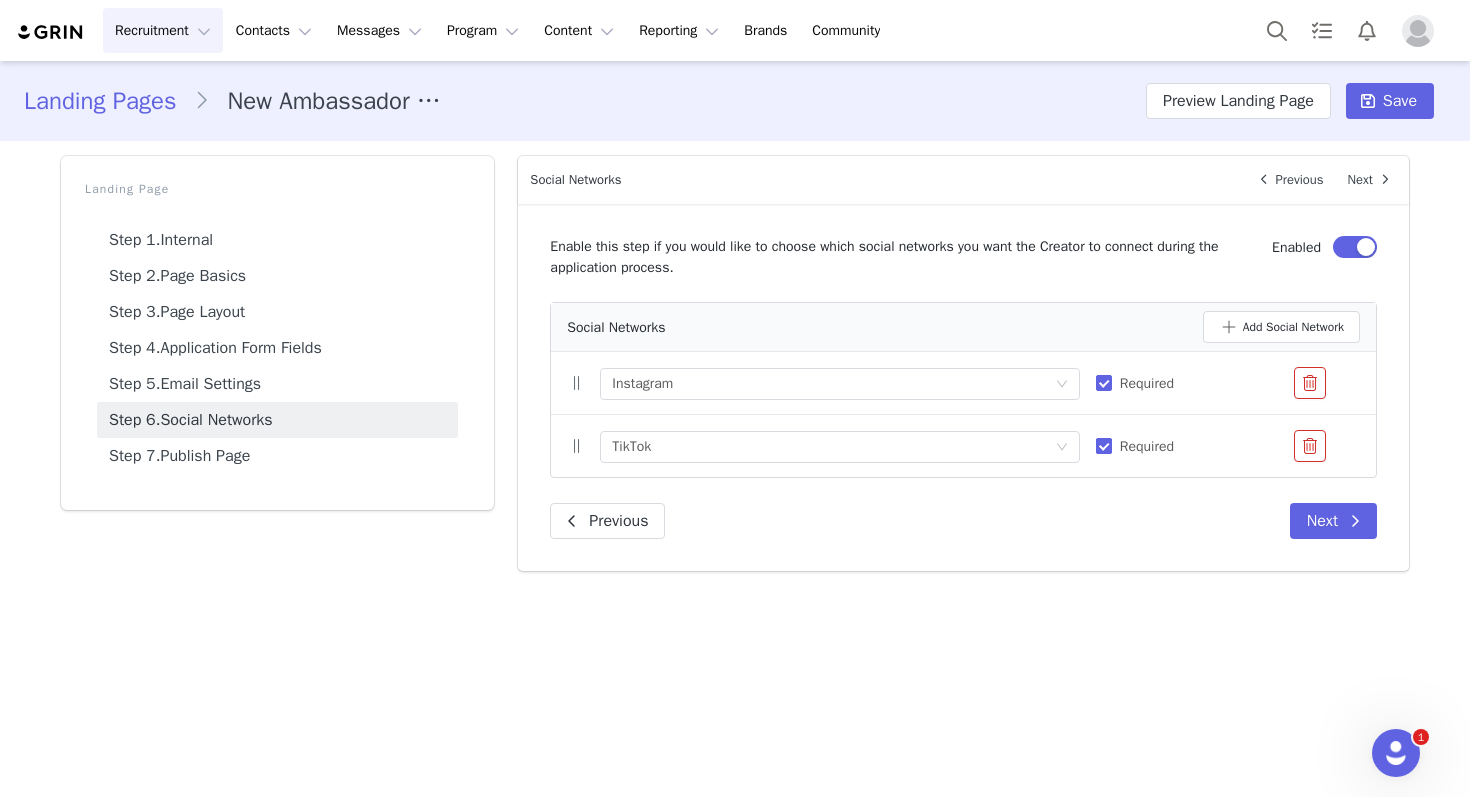 click on "Required" at bounding box center (1104, 446) 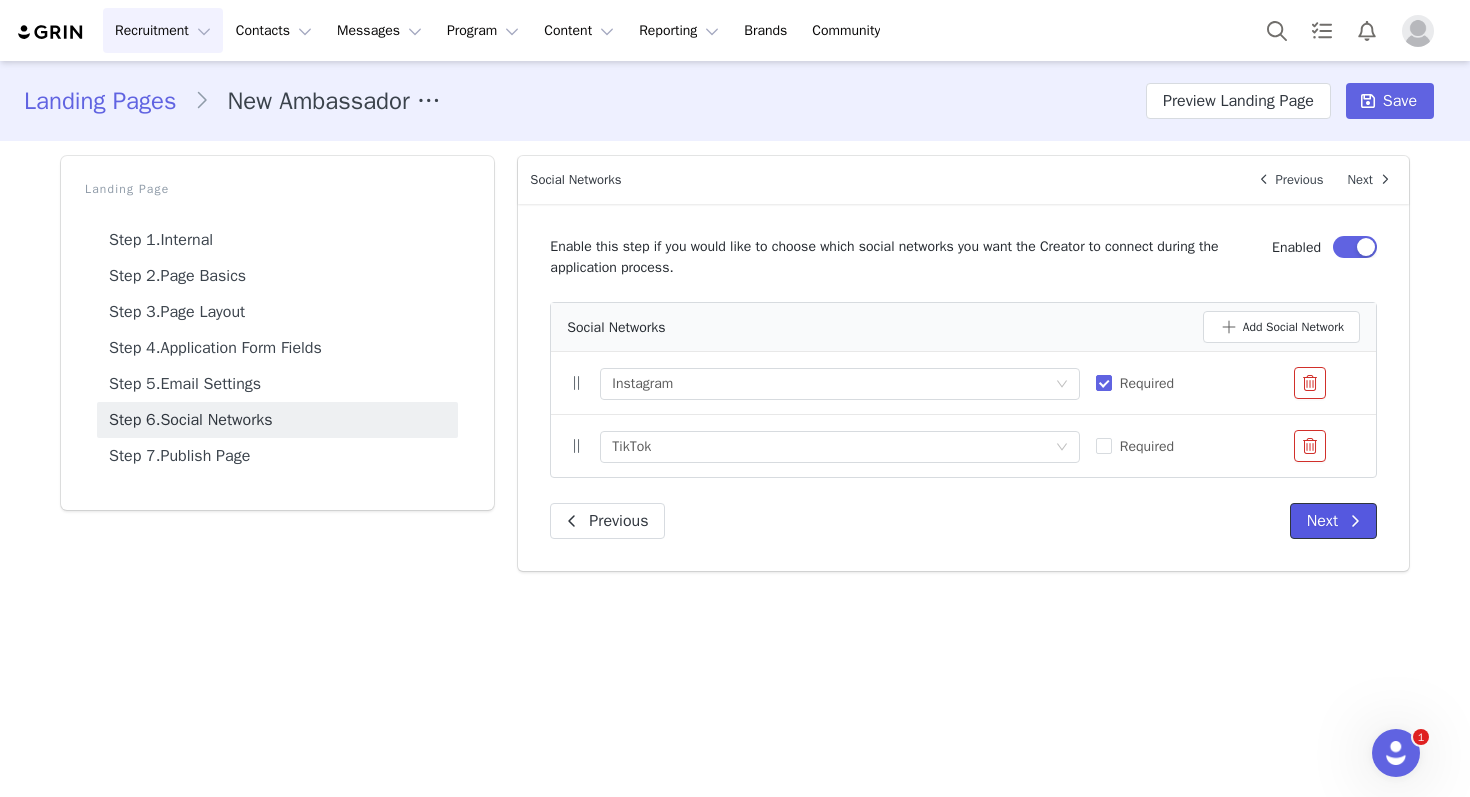click on "Next" at bounding box center (1333, 521) 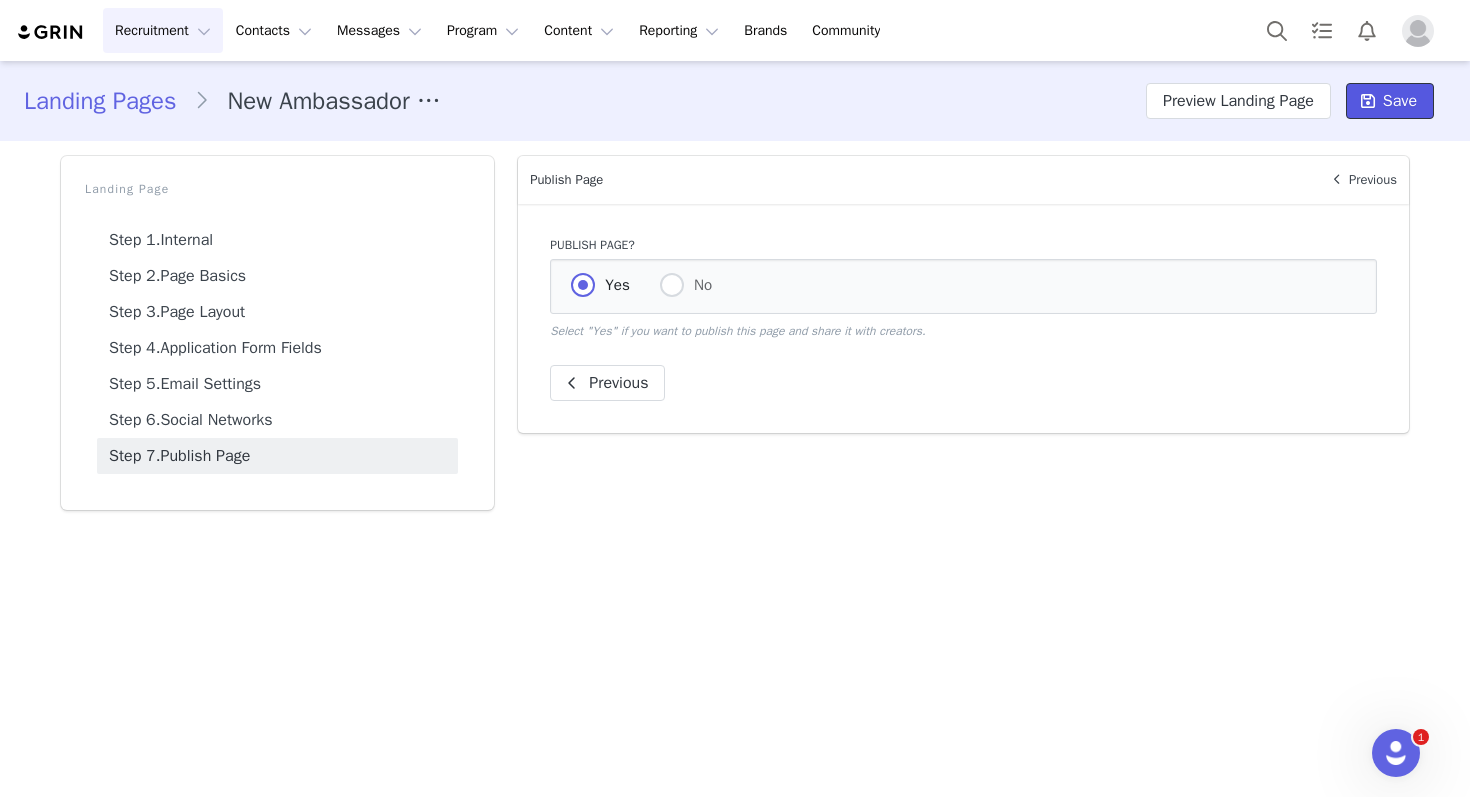 click on "Save" at bounding box center (1400, 101) 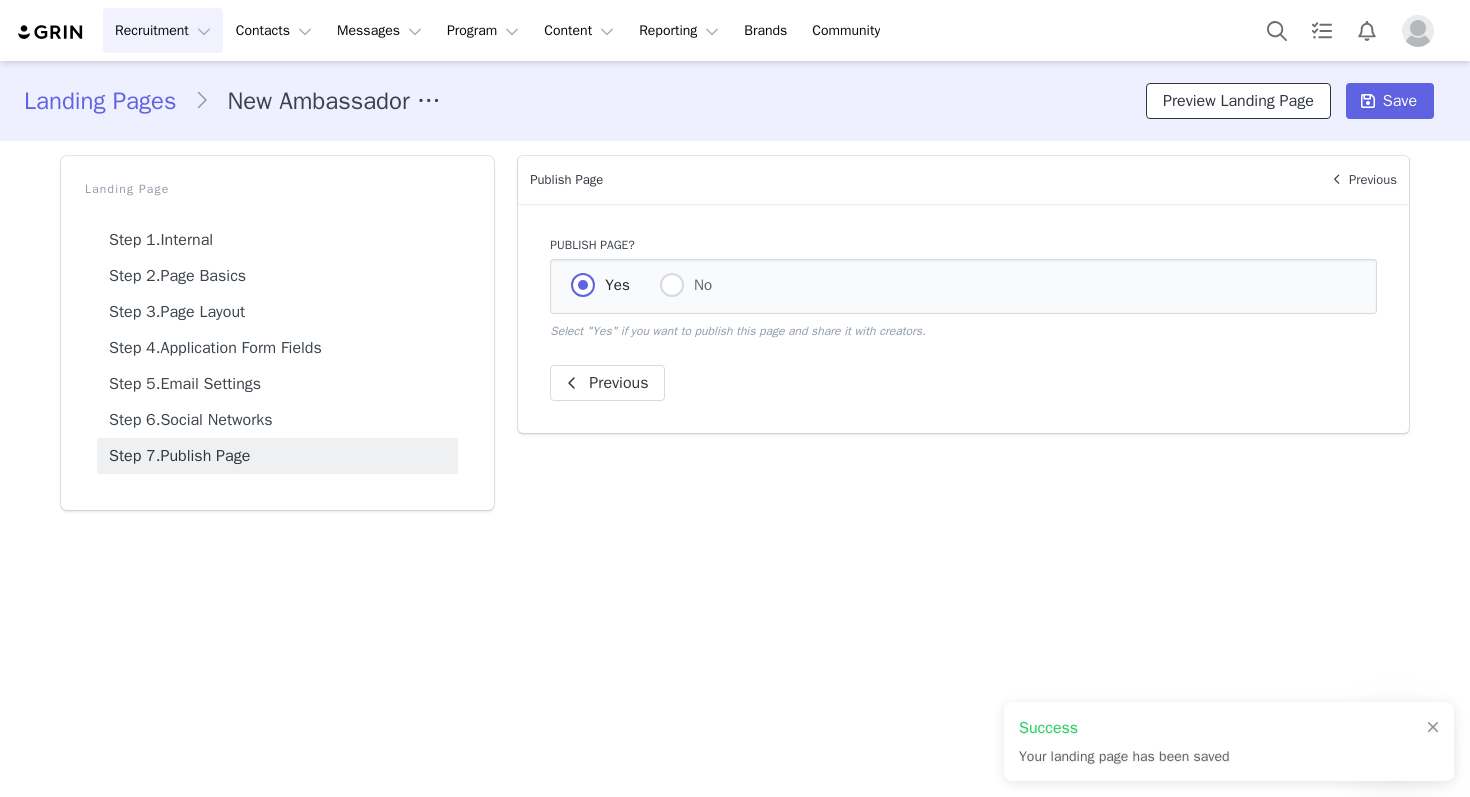 click on "Preview Landing Page" at bounding box center (1238, 101) 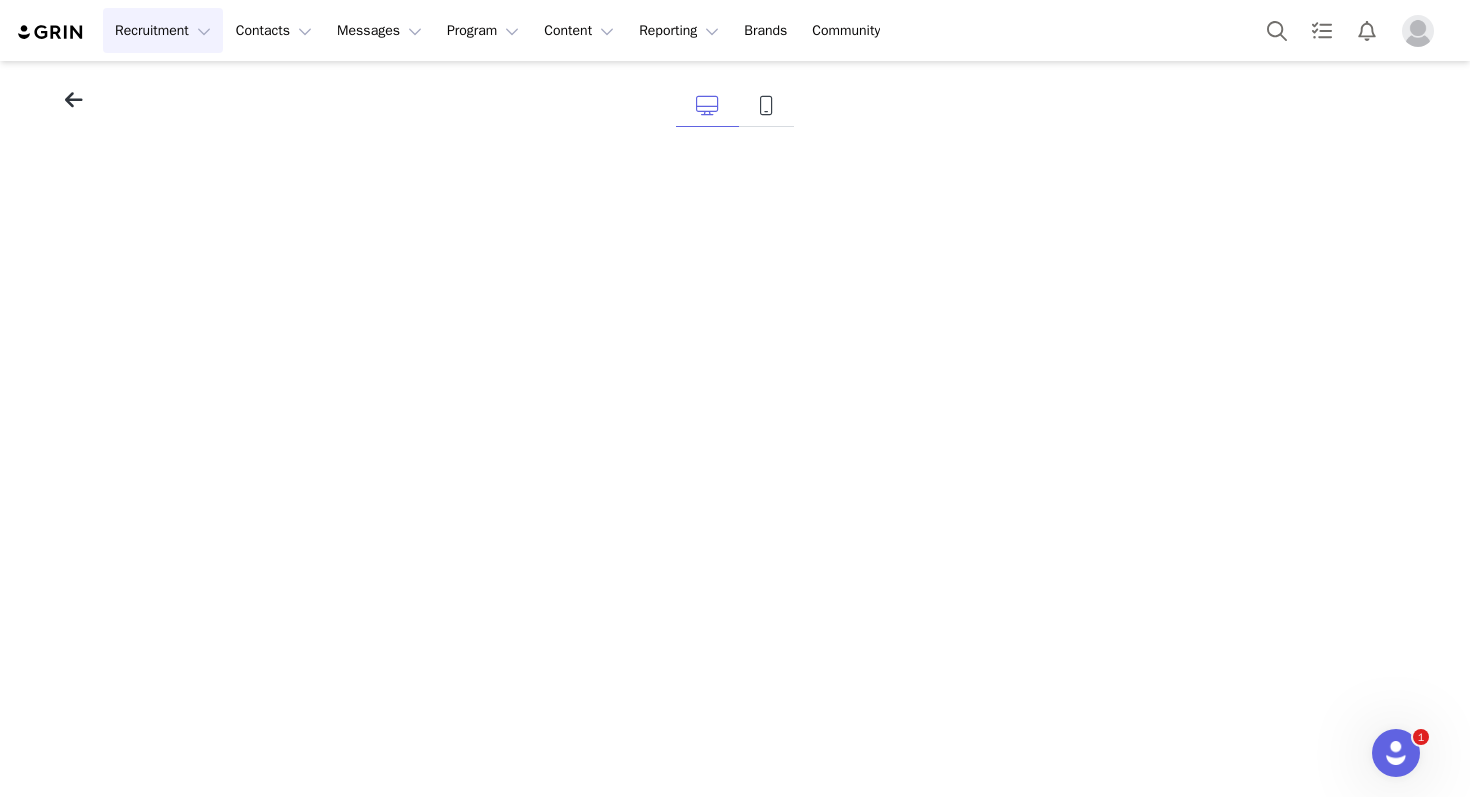 click at bounding box center [74, 100] 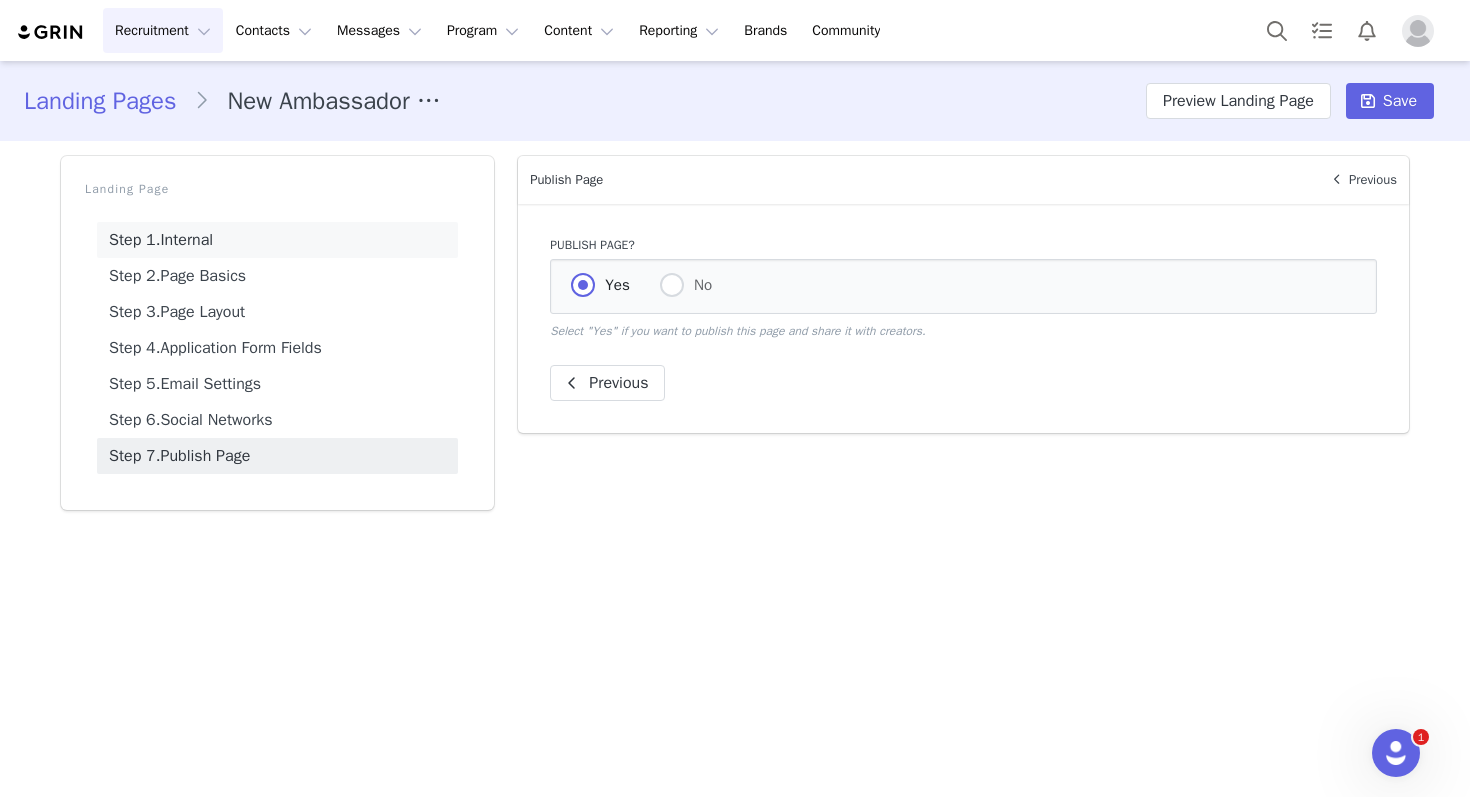 click on "Step 1.  Internal" at bounding box center (277, 240) 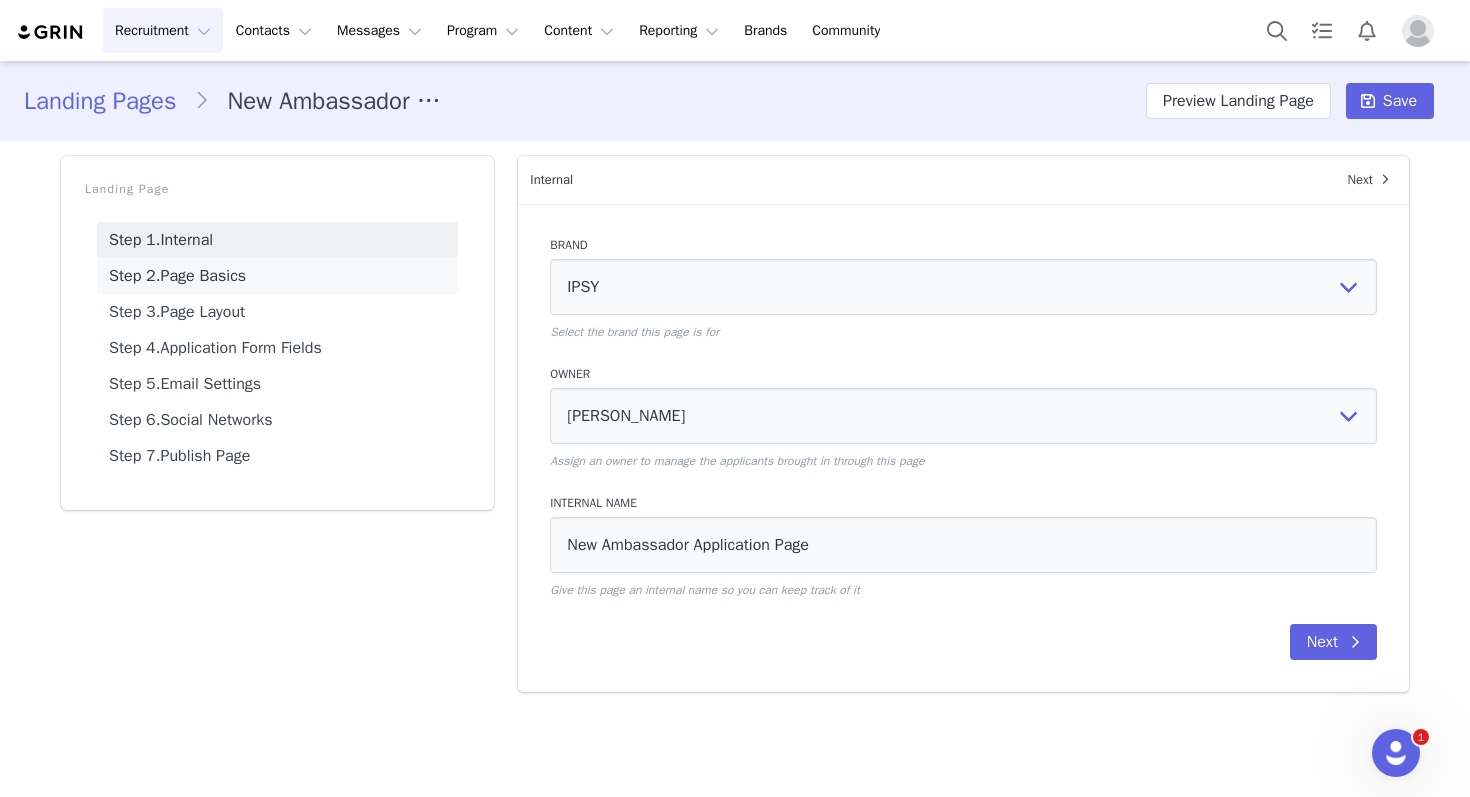 click on "Step 2.  Page Basics" at bounding box center [277, 276] 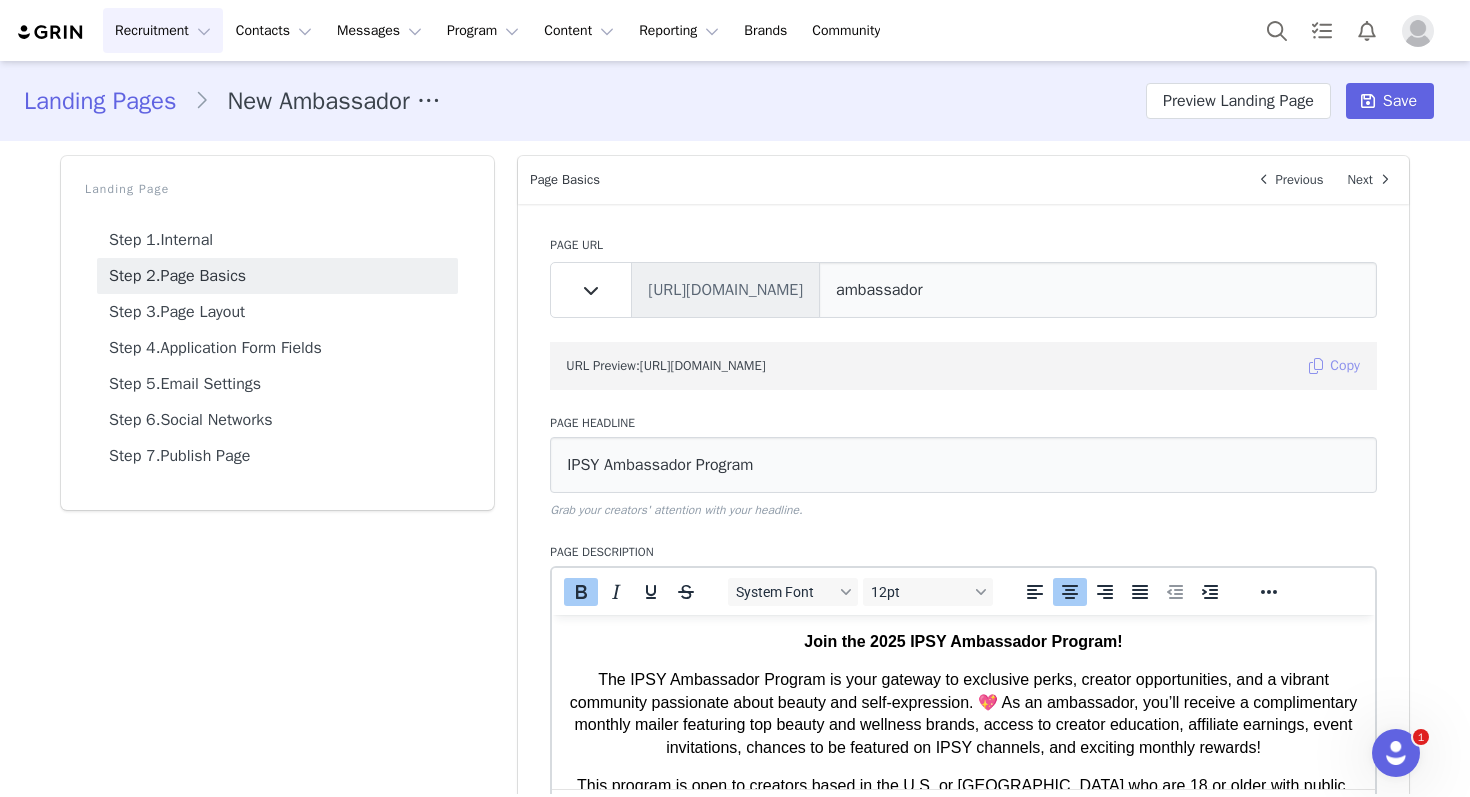 click on "Copy" at bounding box center [1333, 366] 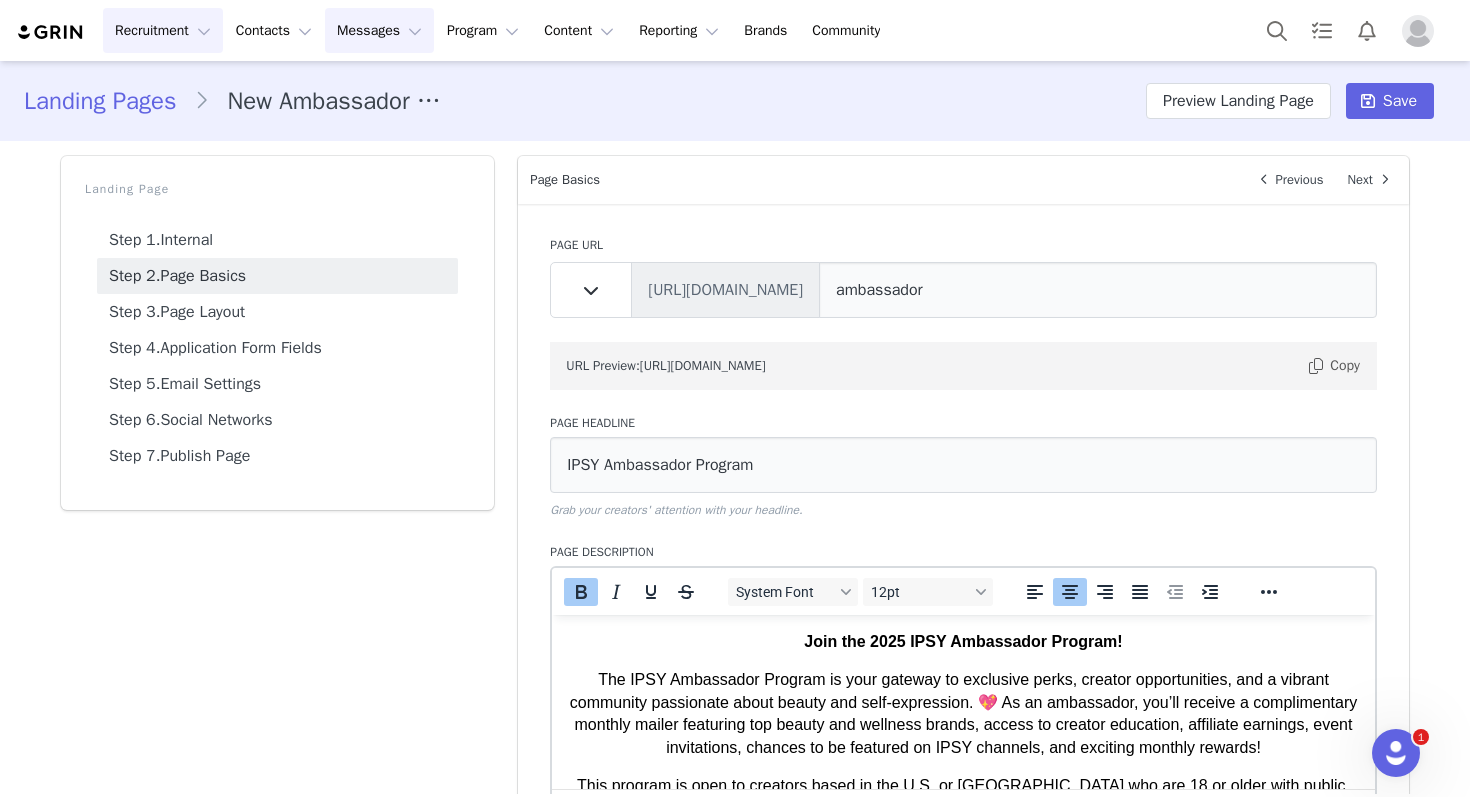 click on "Messages Messages" at bounding box center [379, 30] 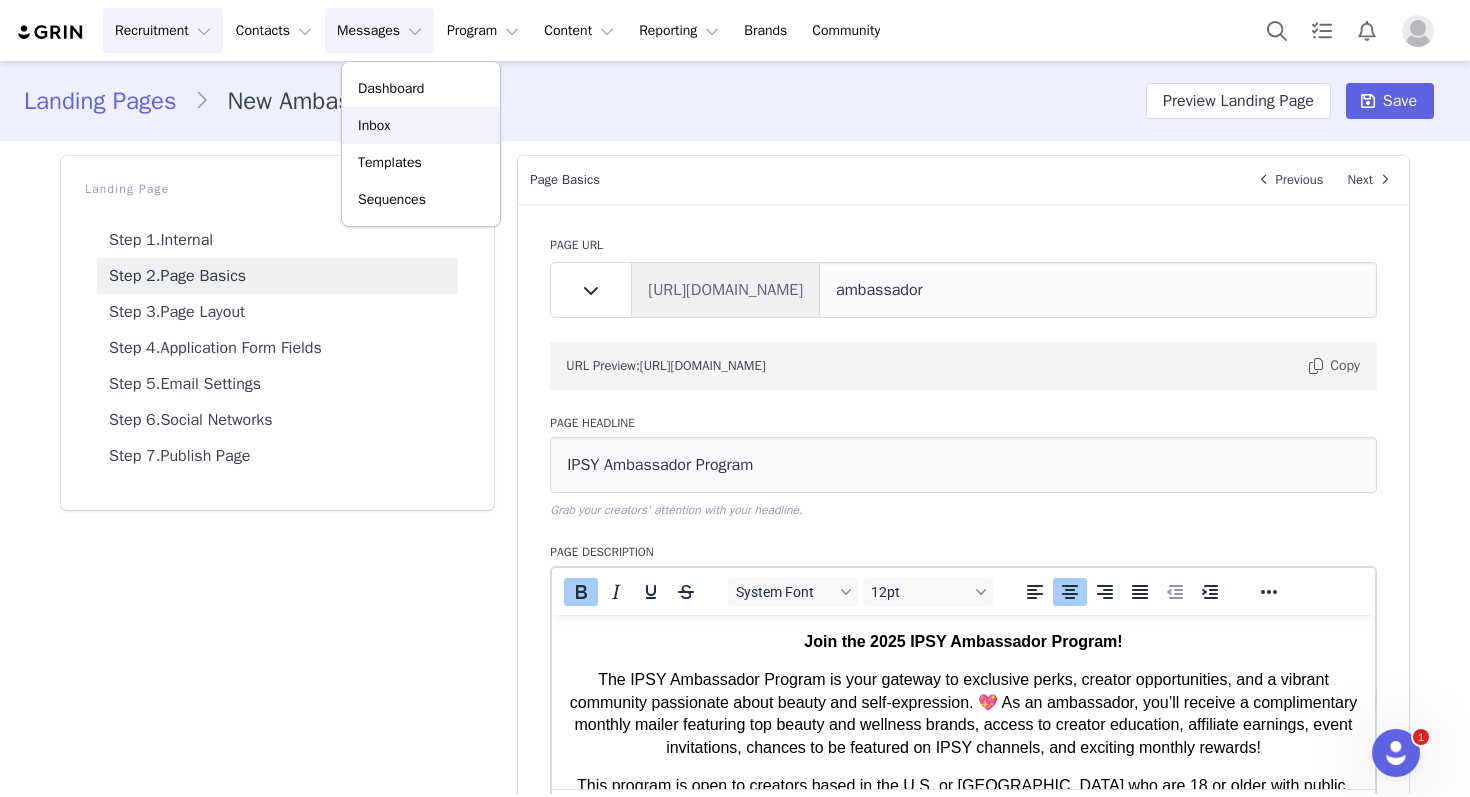 click on "Inbox" at bounding box center [421, 125] 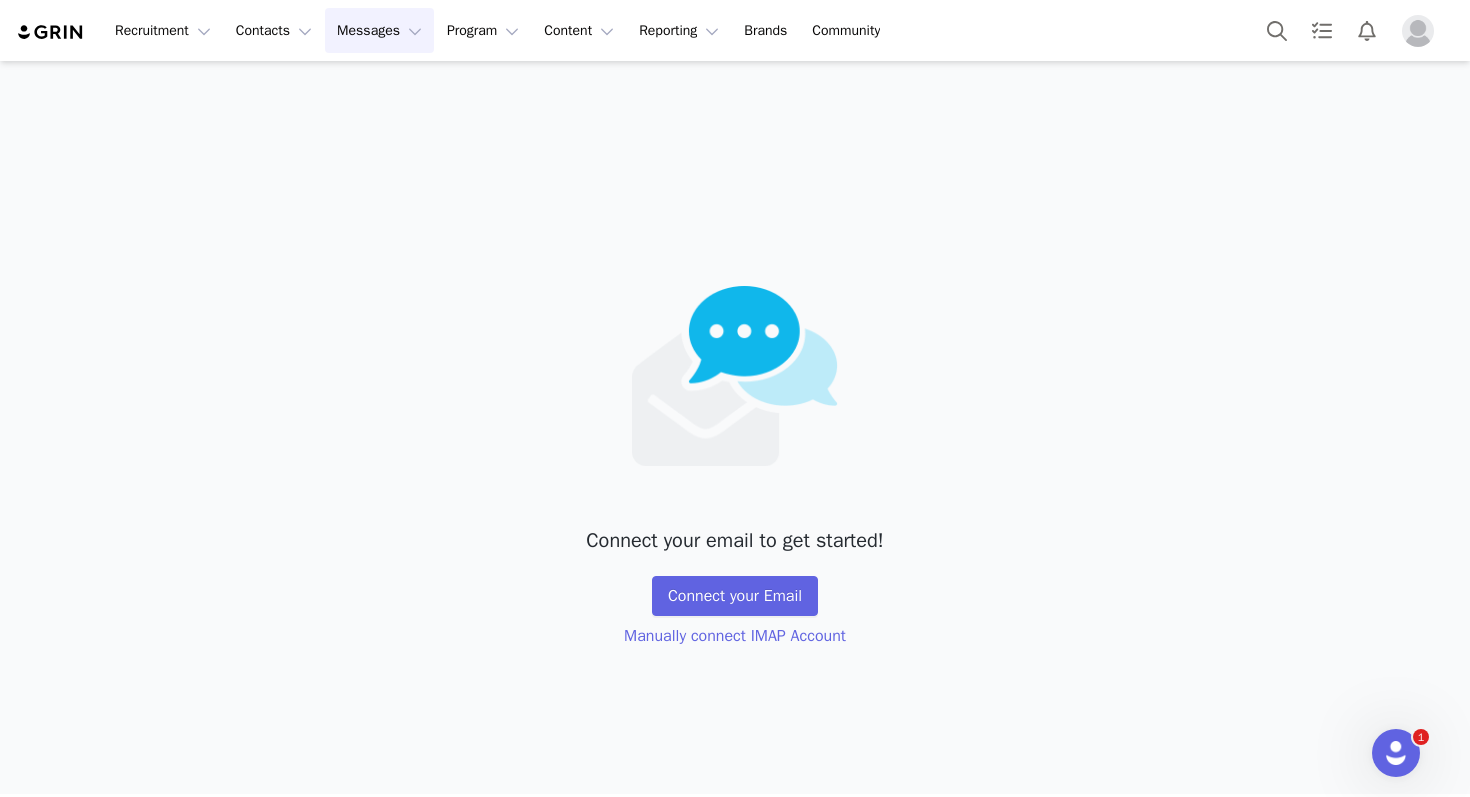 click on "Messages Messages" at bounding box center (379, 30) 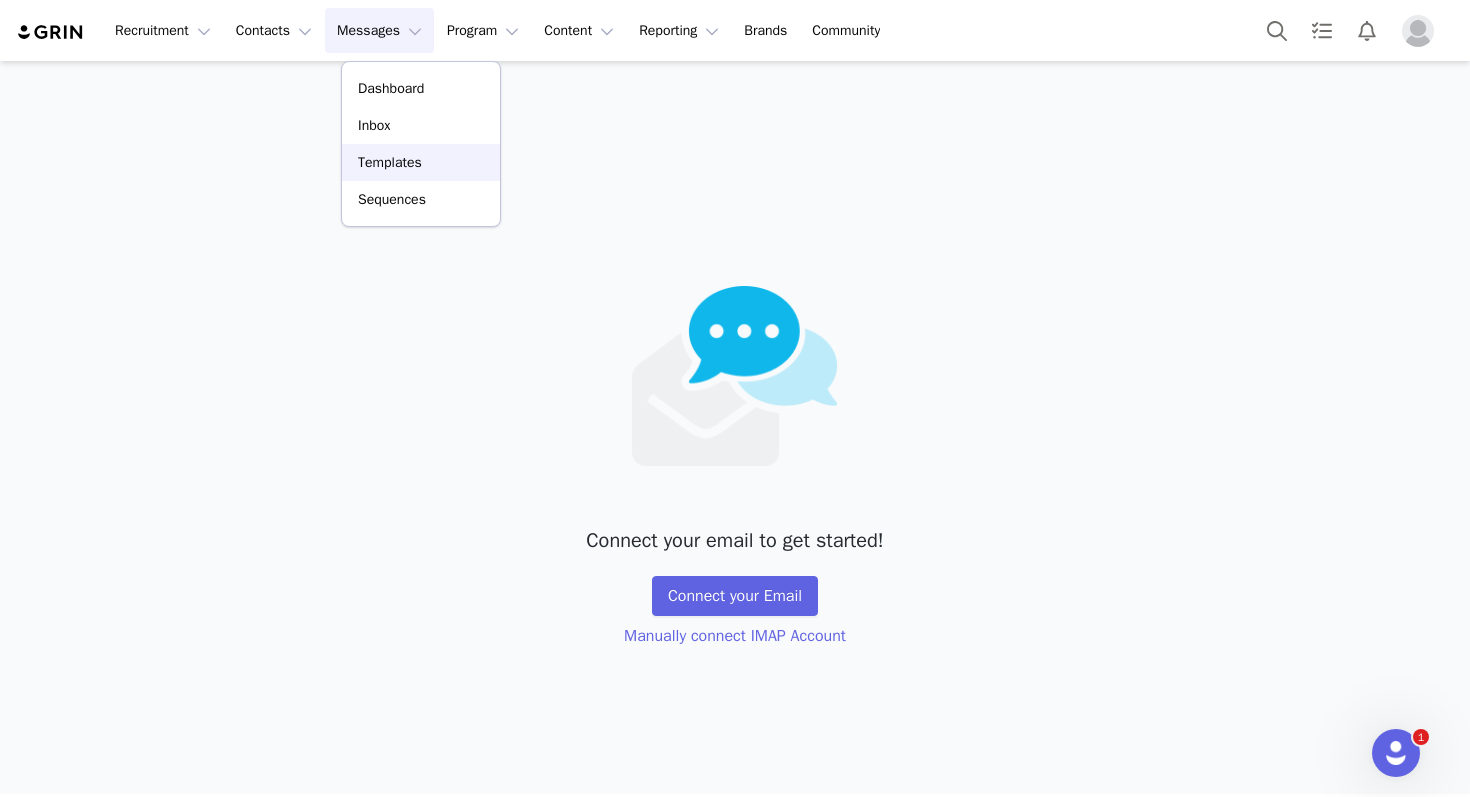 click on "Templates" at bounding box center [390, 162] 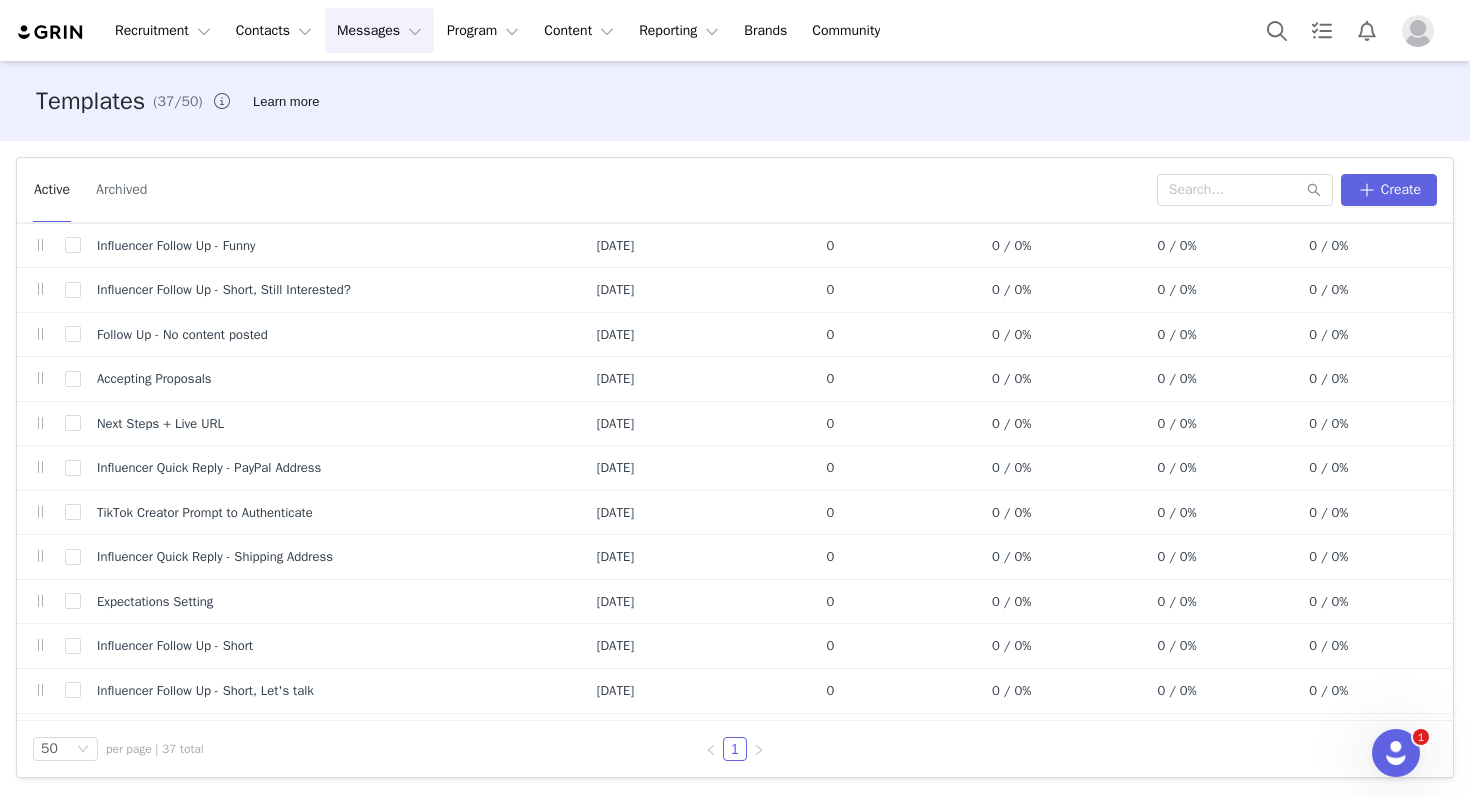 scroll, scrollTop: 975, scrollLeft: 0, axis: vertical 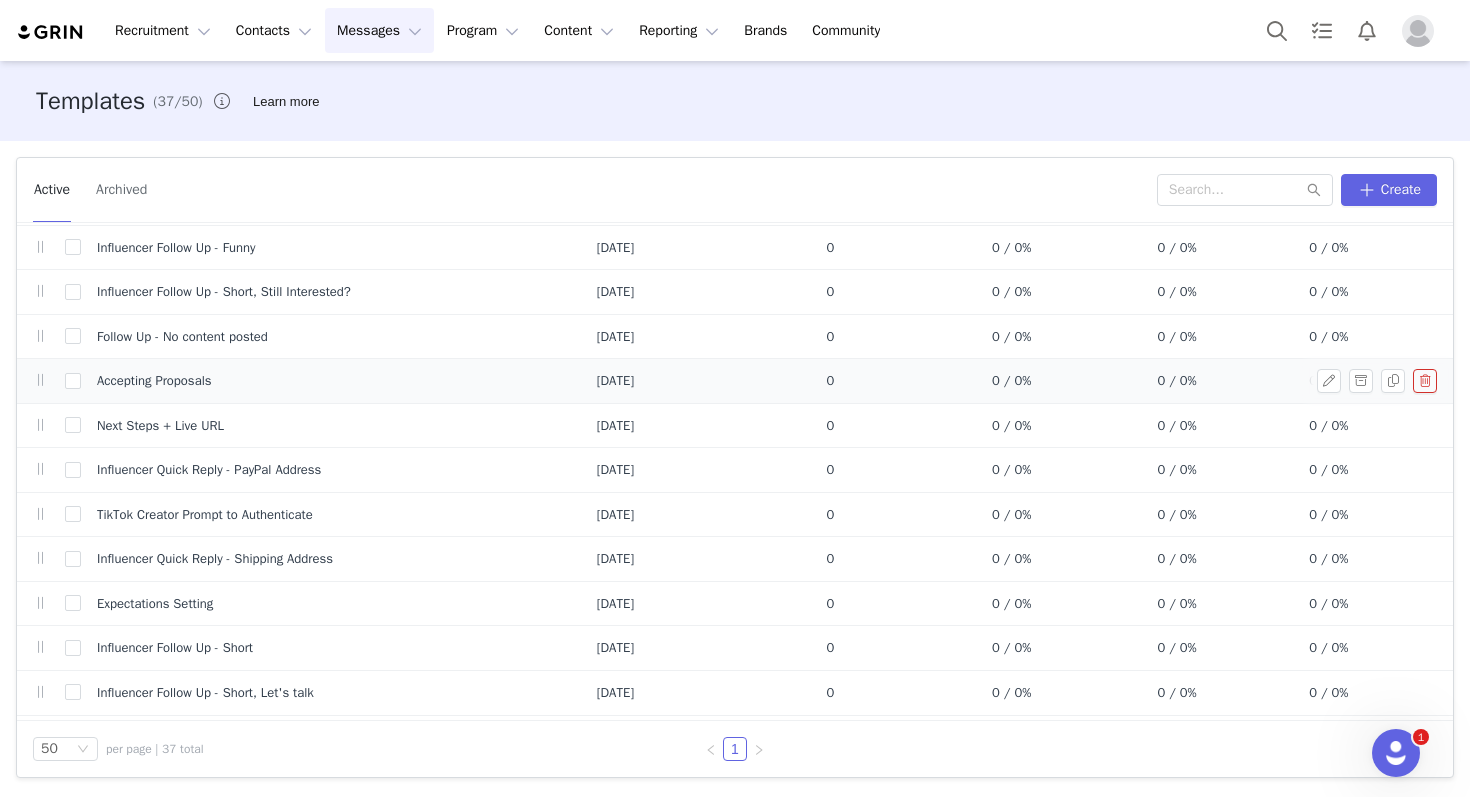 click on "Accepting Proposals" at bounding box center [154, 381] 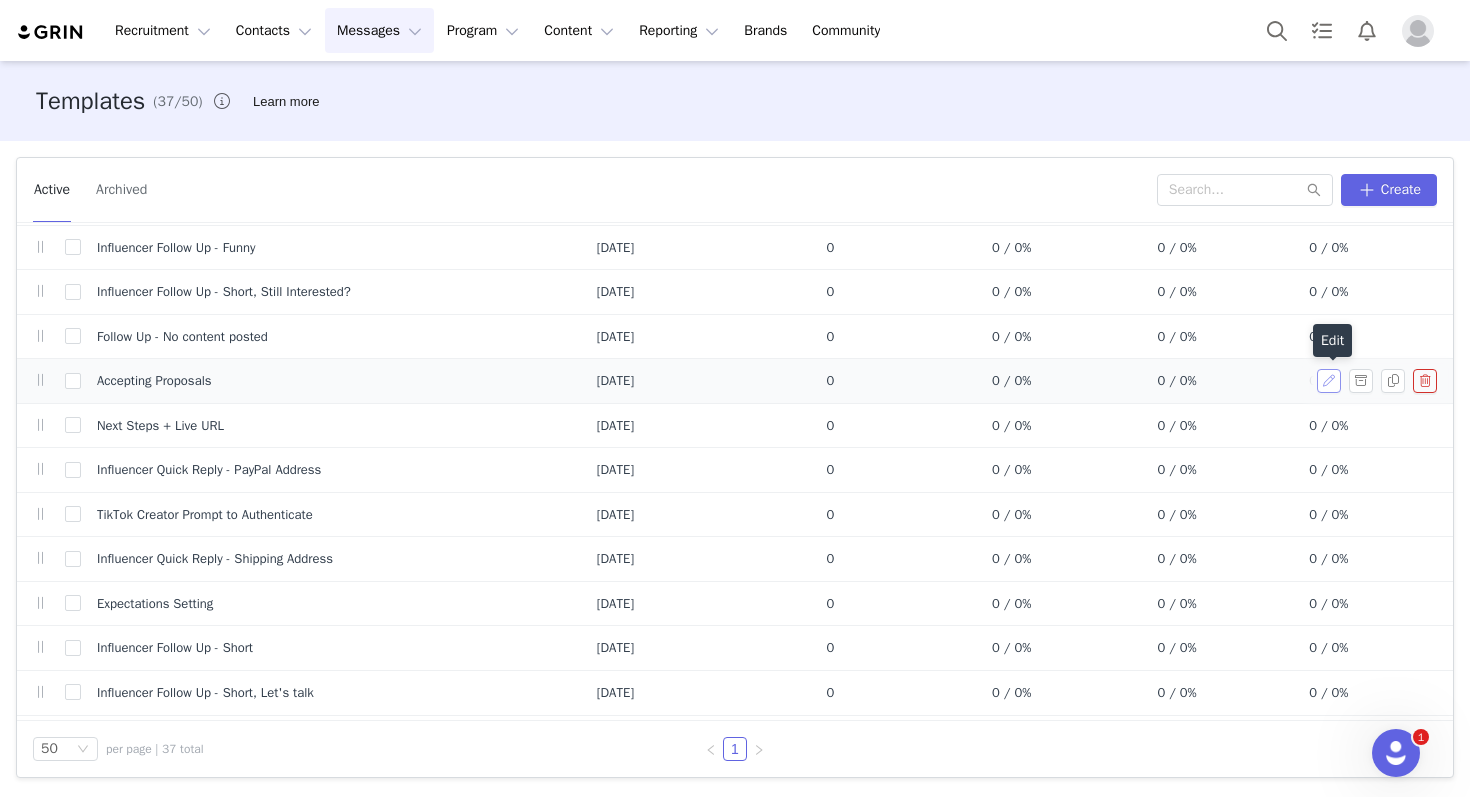 click at bounding box center [1329, 381] 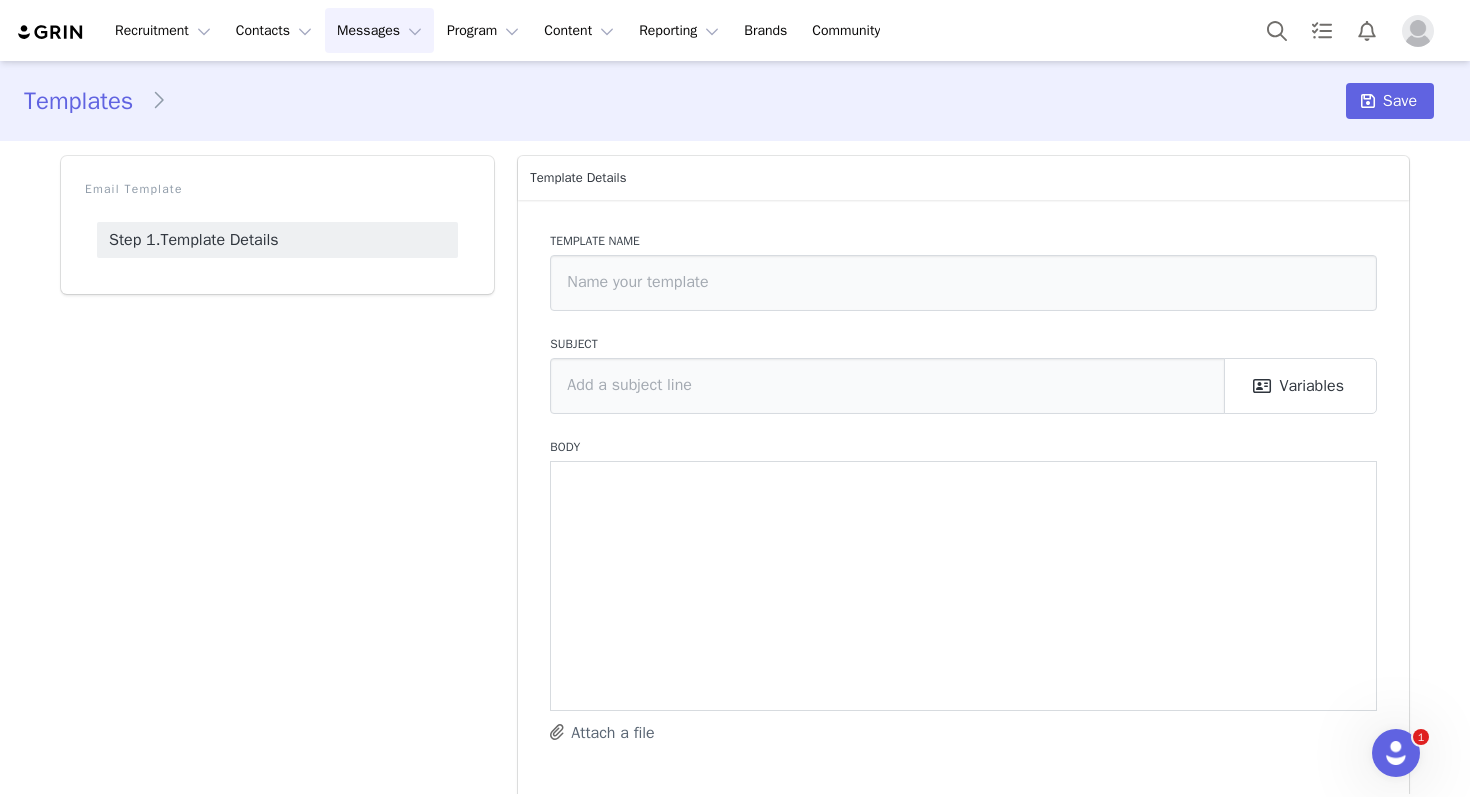 type on "Accepting Proposals" 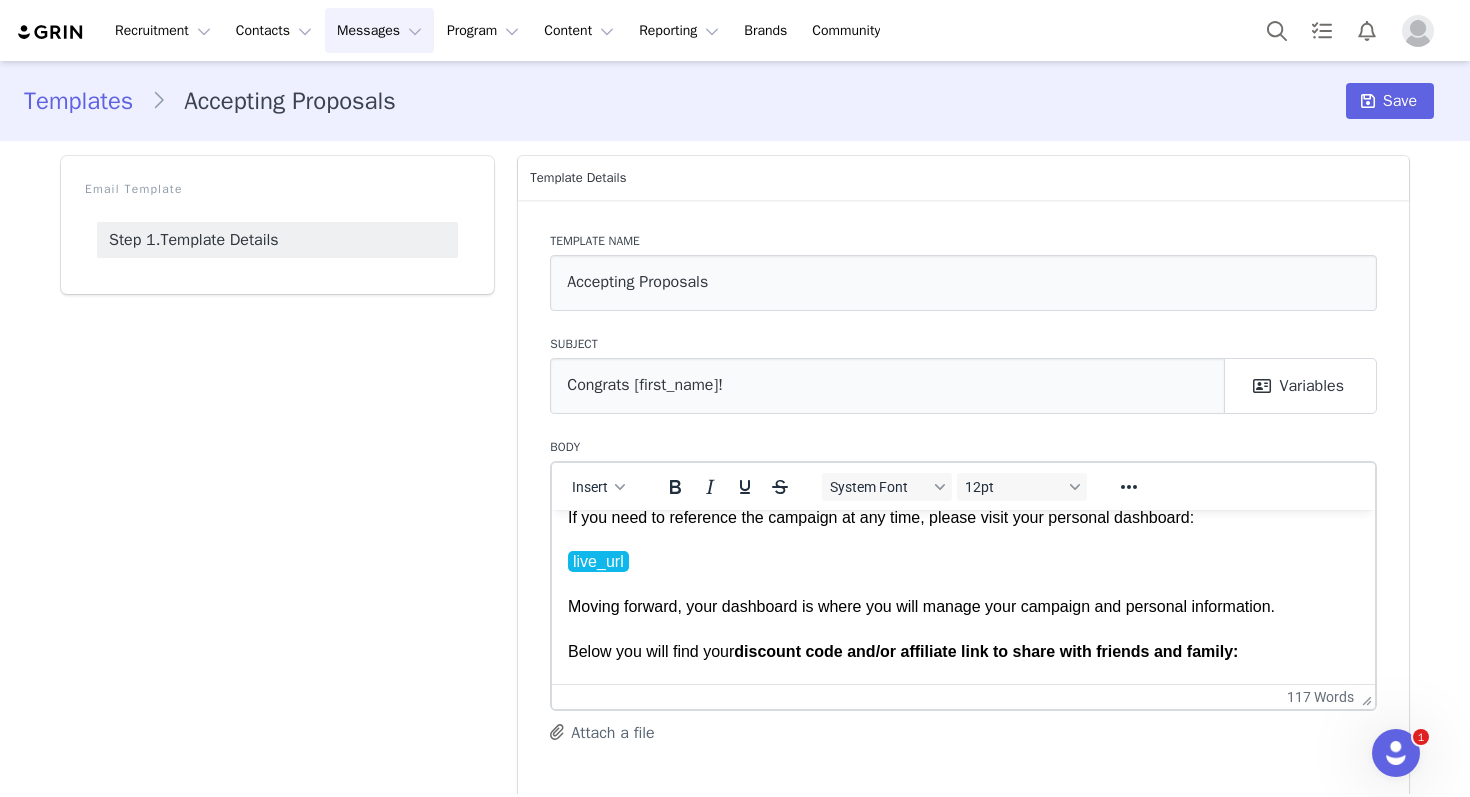 scroll, scrollTop: 67, scrollLeft: 0, axis: vertical 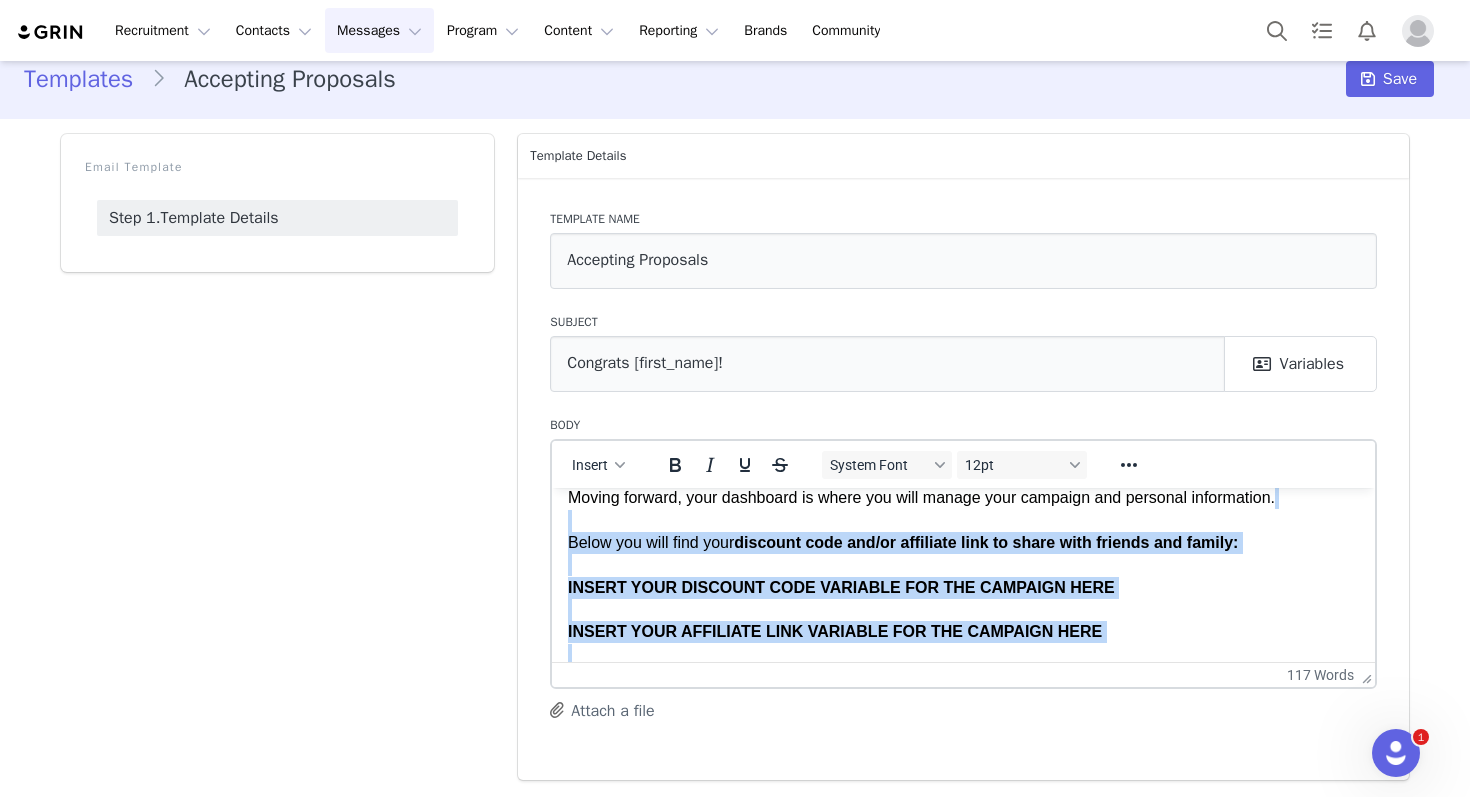drag, startPoint x: 1152, startPoint y: 553, endPoint x: 571, endPoint y: 527, distance: 581.5815 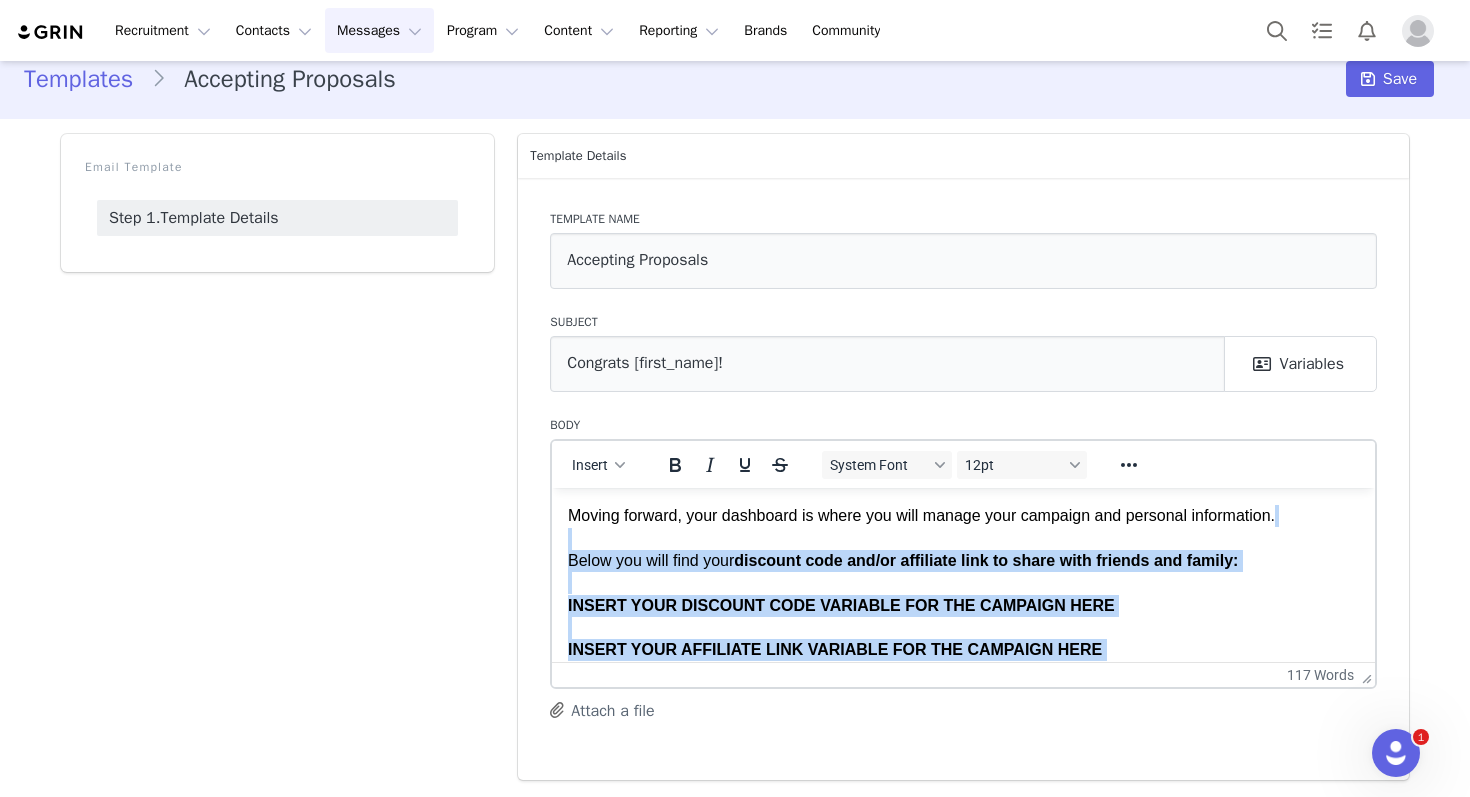 scroll, scrollTop: 0, scrollLeft: 0, axis: both 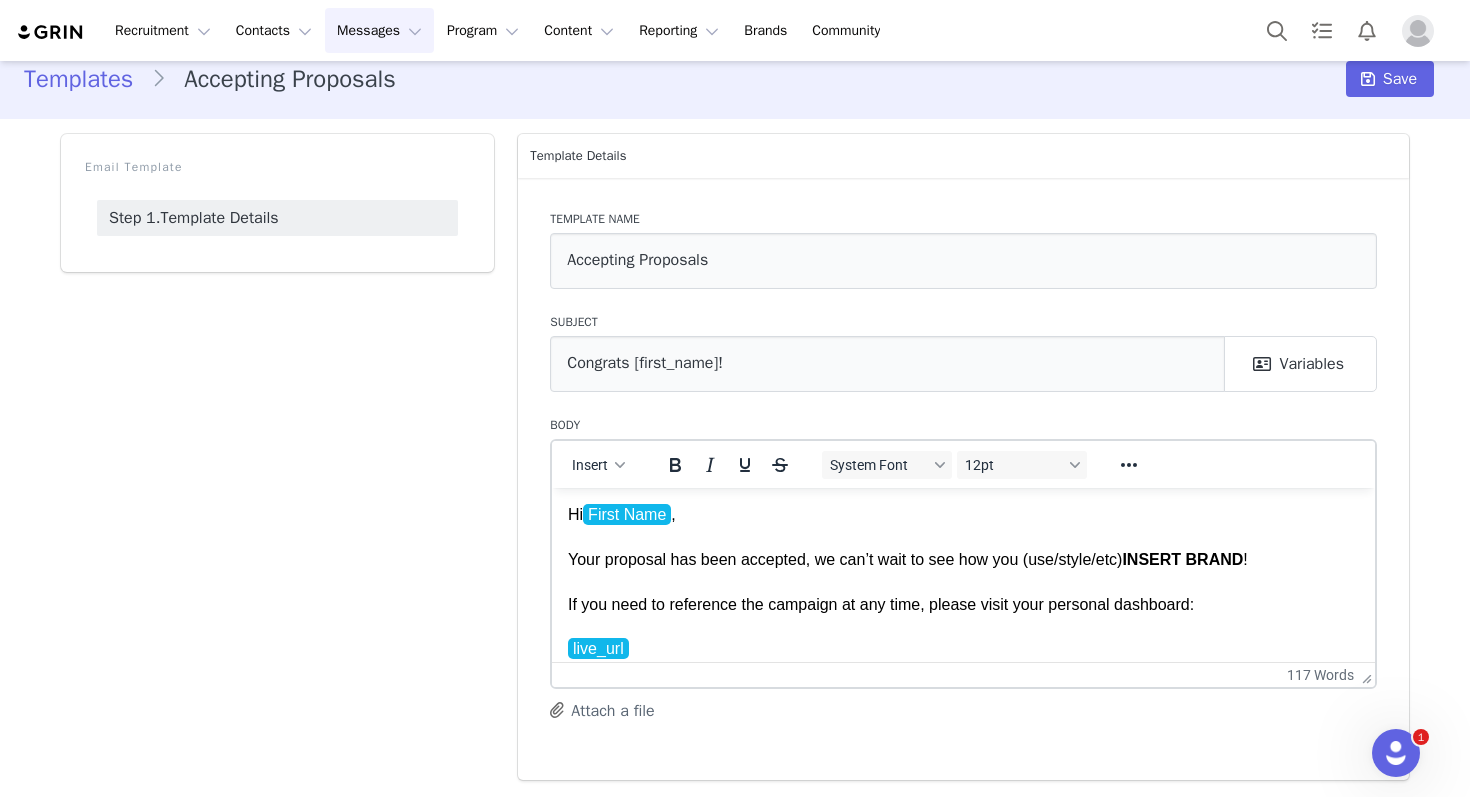 click on "Hi  First Name ,  Your proposal has been accepted, we can’t wait to see how you (use/style/etc)  INSERT BRAND !  If you need to reference the campaign at any time, please visit your personal dashboard:  live_url   Moving forward, your dashboard is where you will manage your campaign and personal information.  Below you will find your  discount code and/or affiliate link to share with friends and family:   INSERT YOUR DISCOUNT CODE VARIABLE FOR THE CAMPAIGN HERE   INSERT YOUR AFFILIATE LINK VARIABLE FOR THE CAMPAIGN HERE   If Shopify:  Look out for a separate email from our store once your order has shipped with your tracking information!  INCLUDE ANY OTHER IMPORTANT REMINDERS FOR YOUR CAMPAIGN   Thank you!  INSERT SIGNATURE HERE" at bounding box center [963, 771] 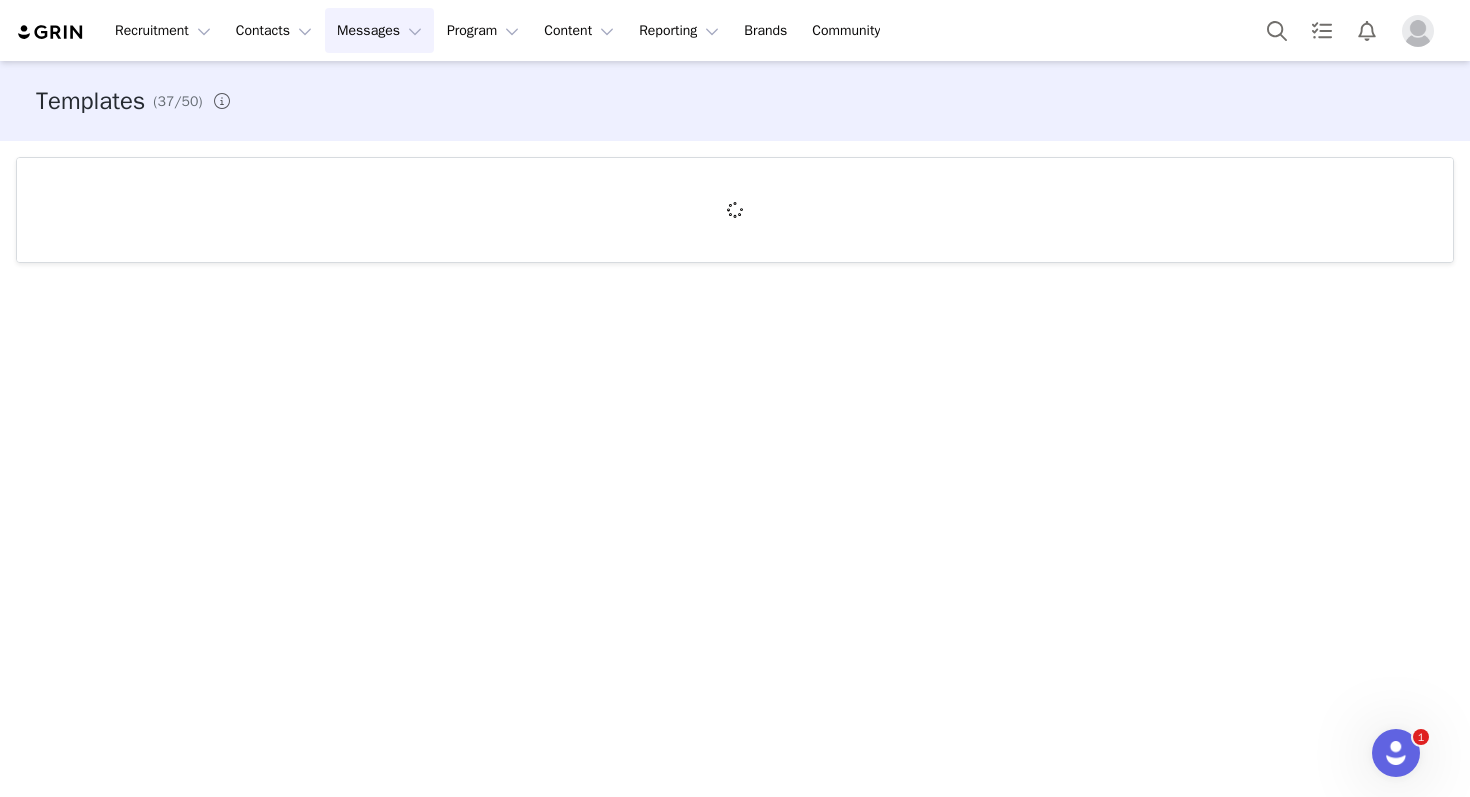 scroll, scrollTop: 0, scrollLeft: 0, axis: both 